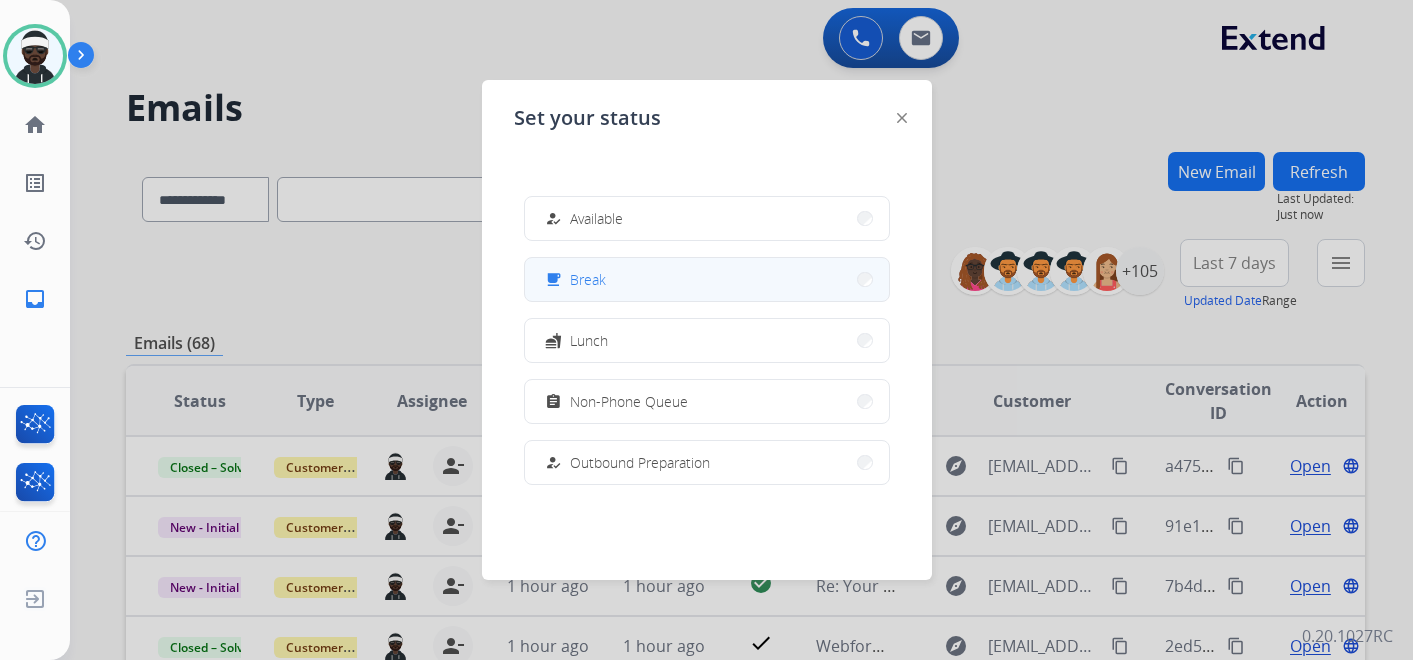 scroll, scrollTop: 0, scrollLeft: 0, axis: both 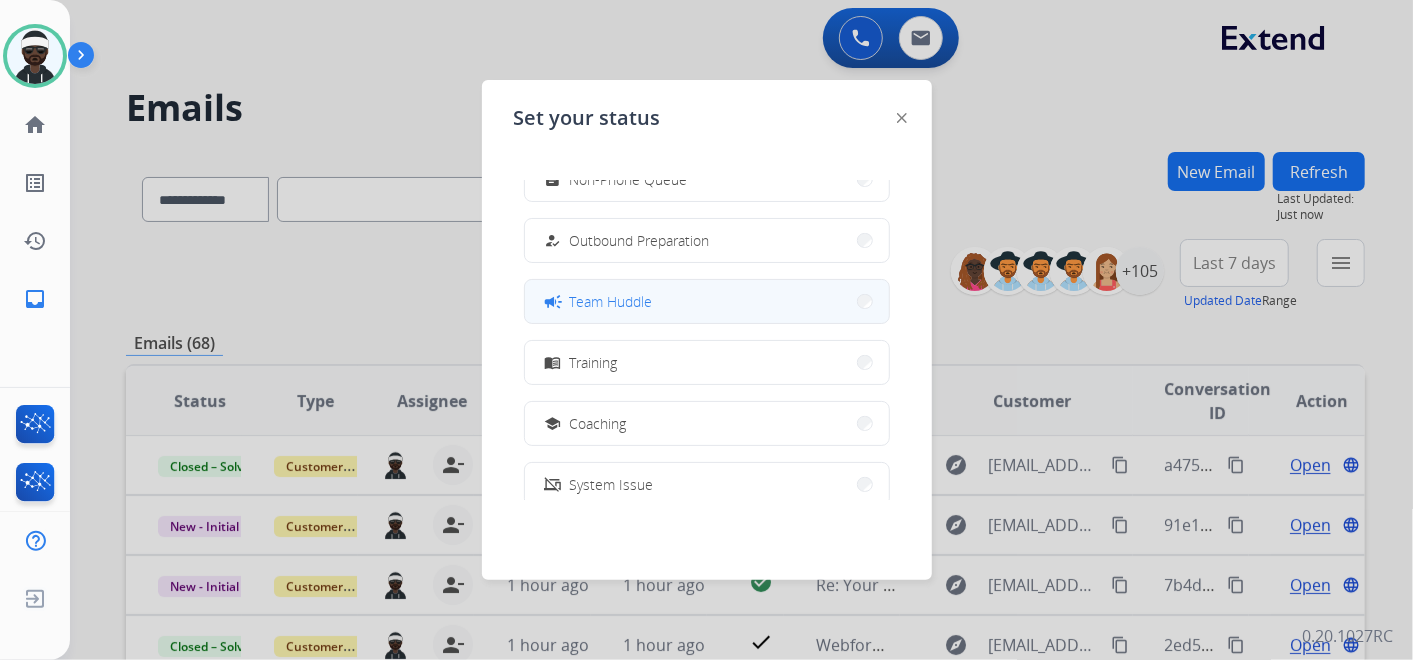 drag, startPoint x: 663, startPoint y: 312, endPoint x: 688, endPoint y: 307, distance: 25.495098 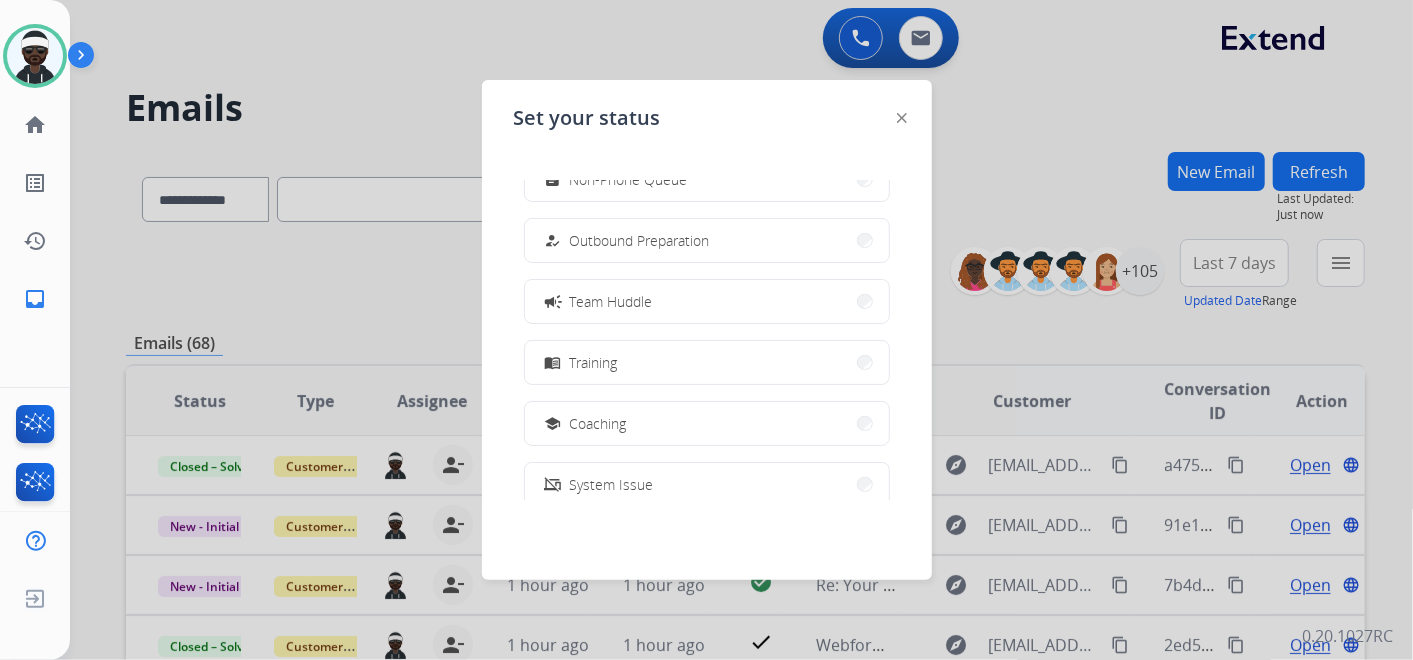 click on "campaign Team Huddle" at bounding box center (707, 301) 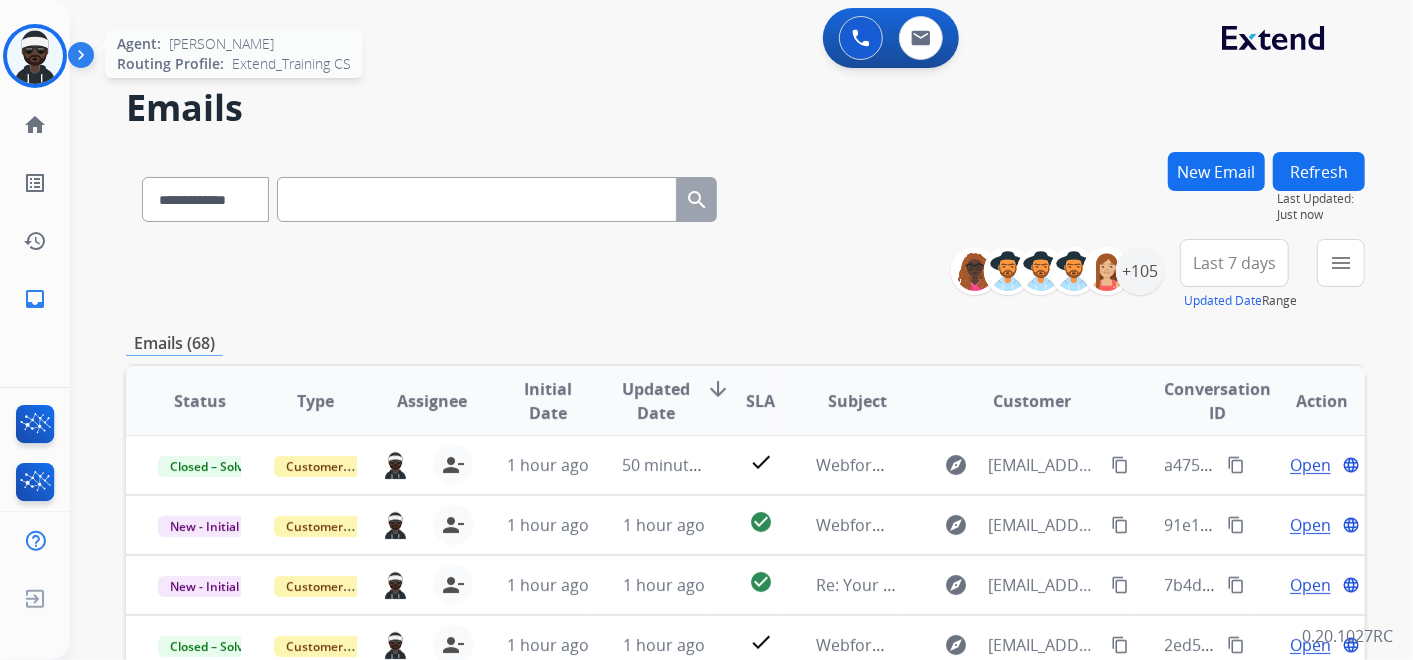 click at bounding box center [35, 56] 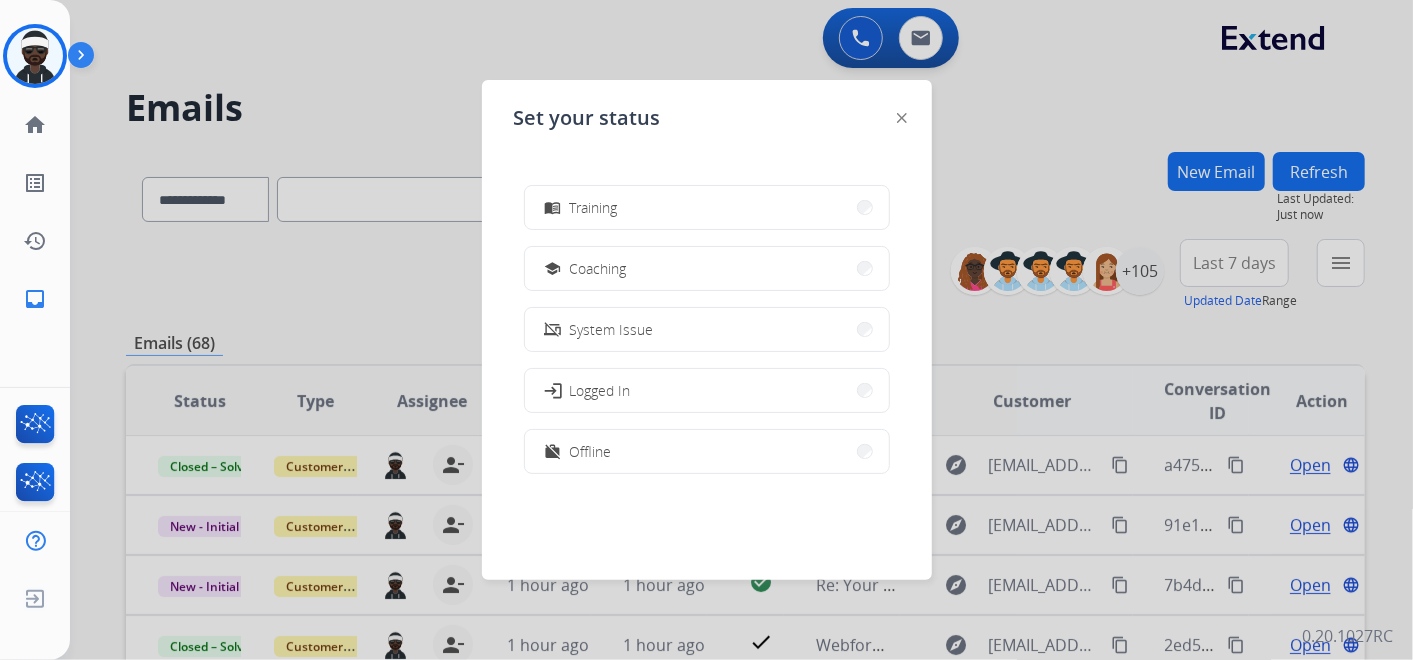 scroll, scrollTop: 154, scrollLeft: 0, axis: vertical 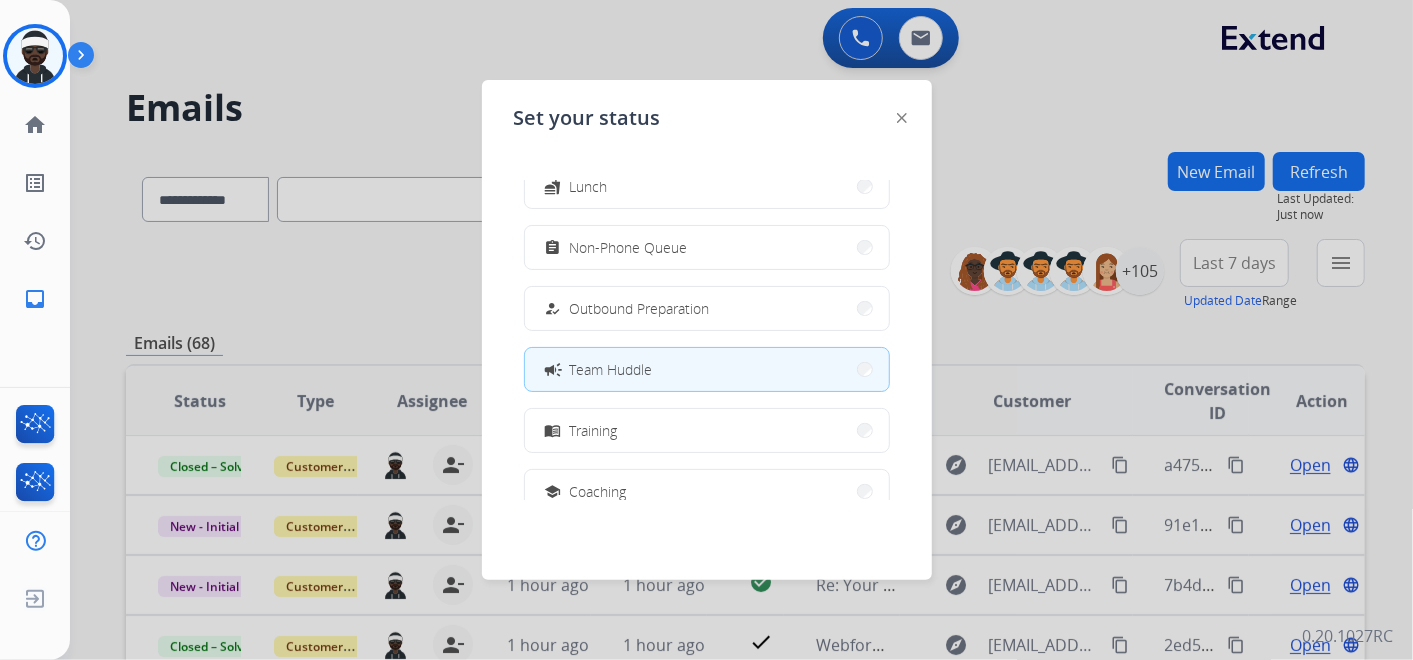click on "Set your status how_to_reg Available free_breakfast Break fastfood Lunch assignment Non-Phone Queue how_to_reg Outbound Preparation campaign Team Huddle menu_book Training school Coaching phonelink_off System Issue login Logged In work_off Offline" 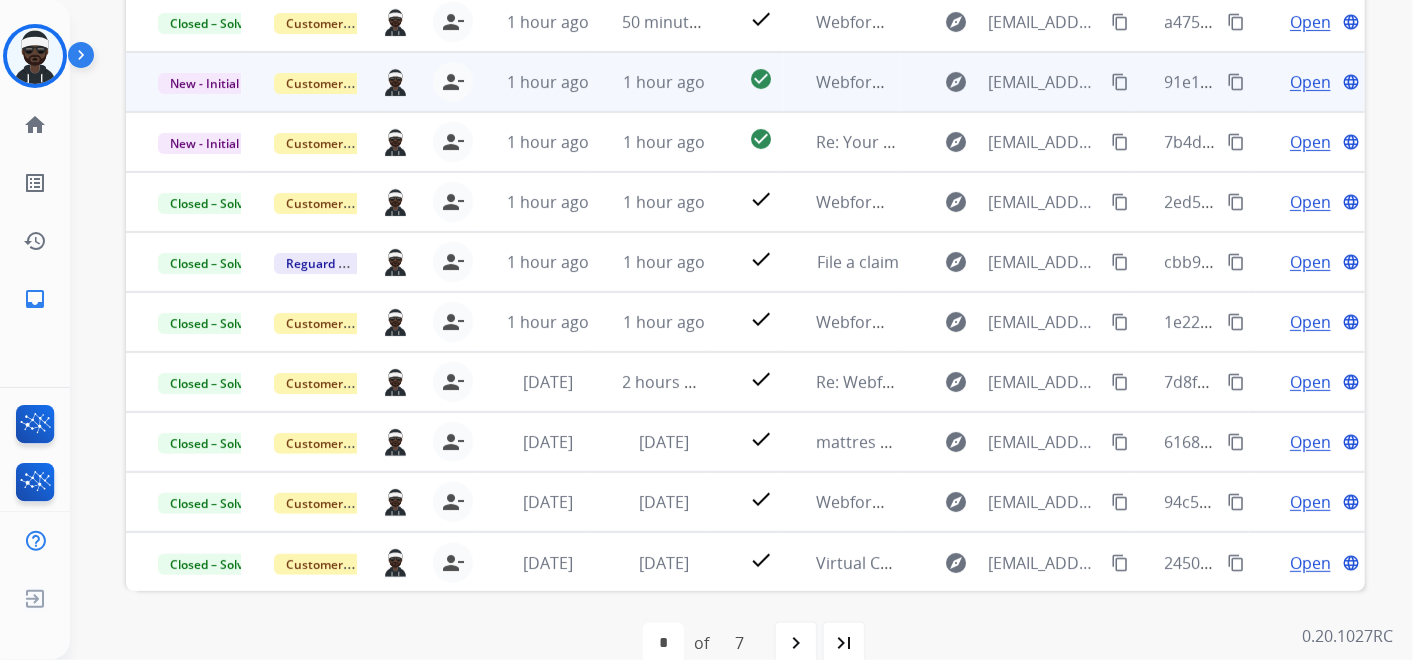 scroll, scrollTop: 444, scrollLeft: 0, axis: vertical 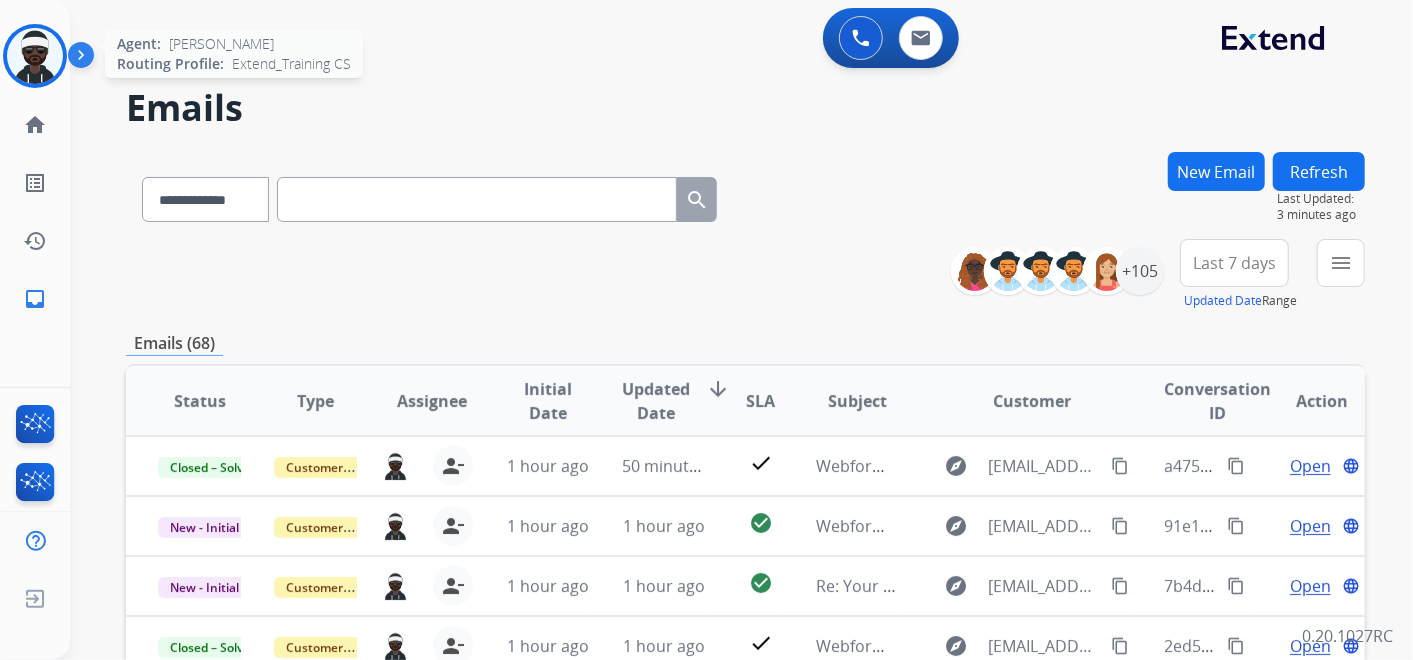 click at bounding box center [35, 56] 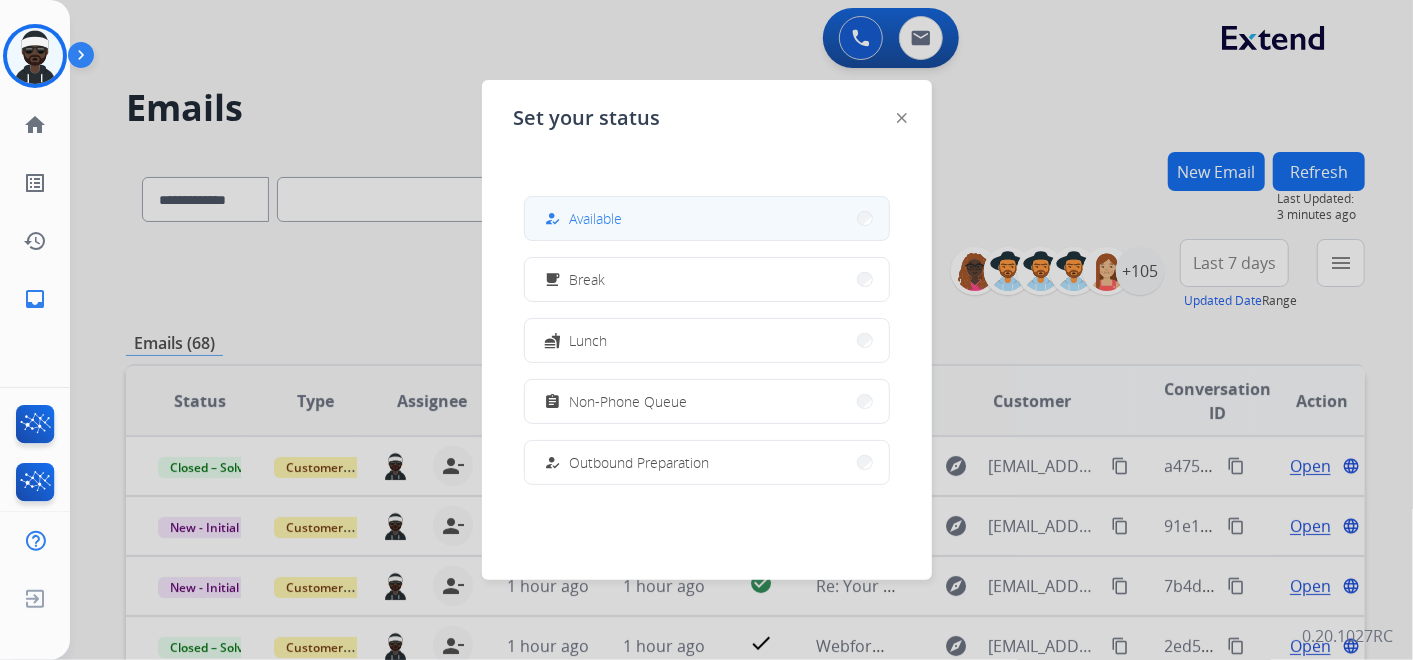 click on "how_to_reg Available" at bounding box center [707, 218] 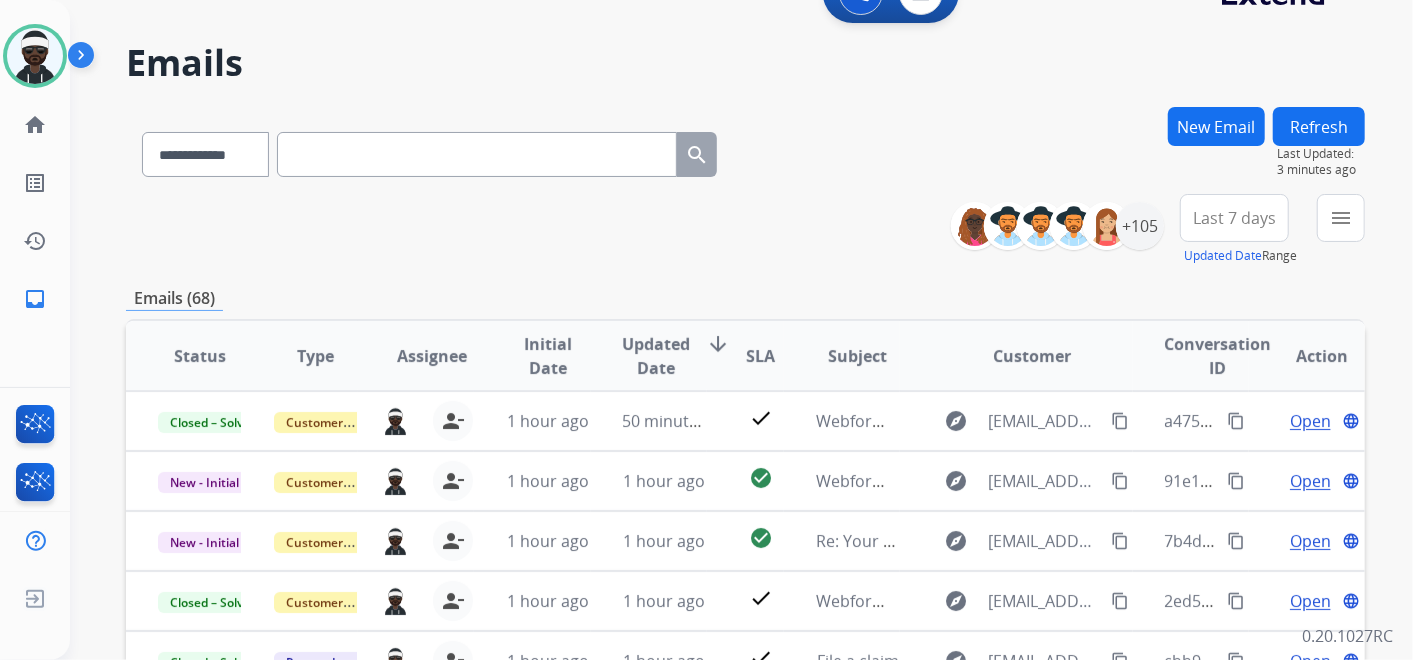 scroll, scrollTop: 111, scrollLeft: 0, axis: vertical 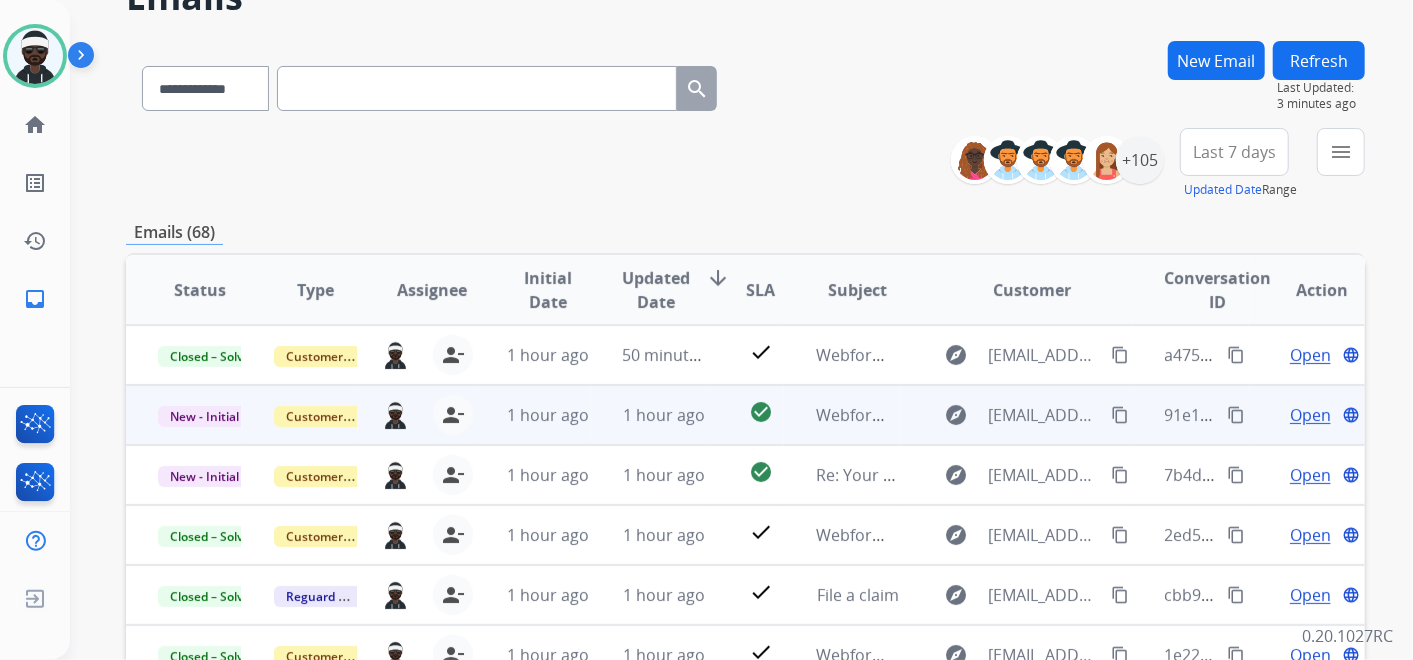 click on "Open" at bounding box center [1310, 415] 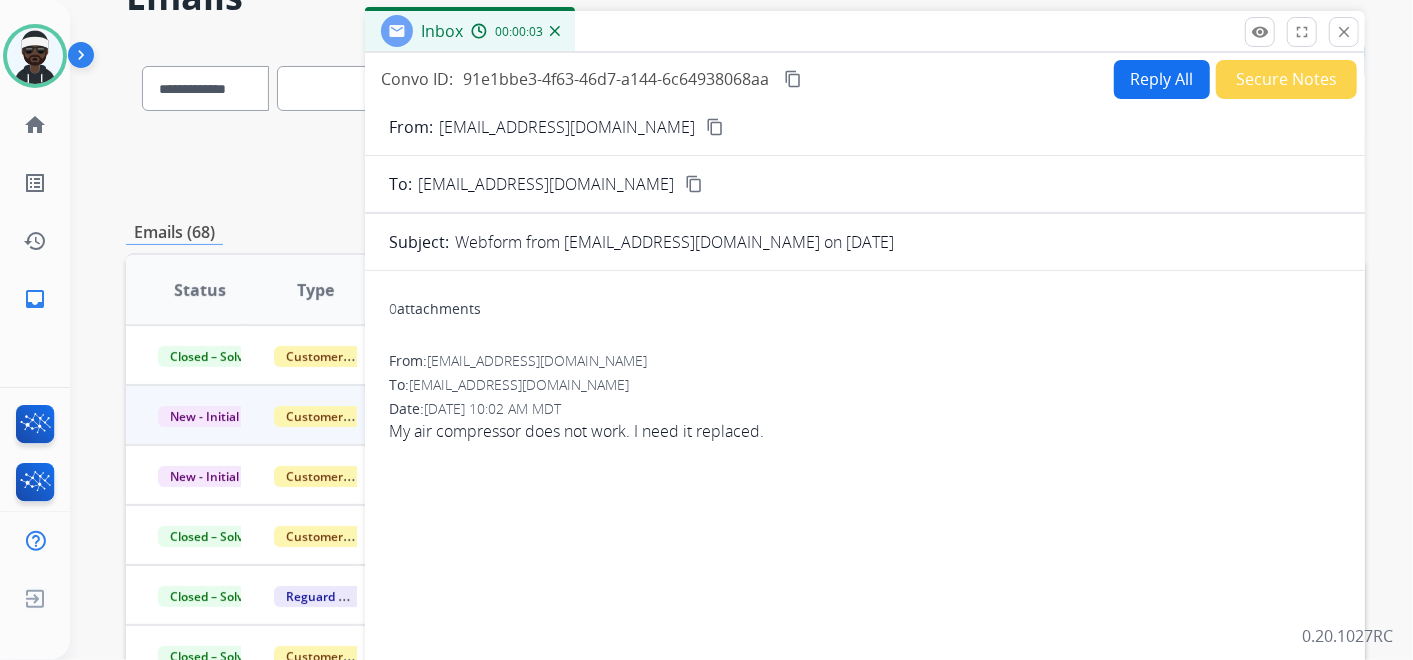 click on "0  attachments" at bounding box center (435, 309) 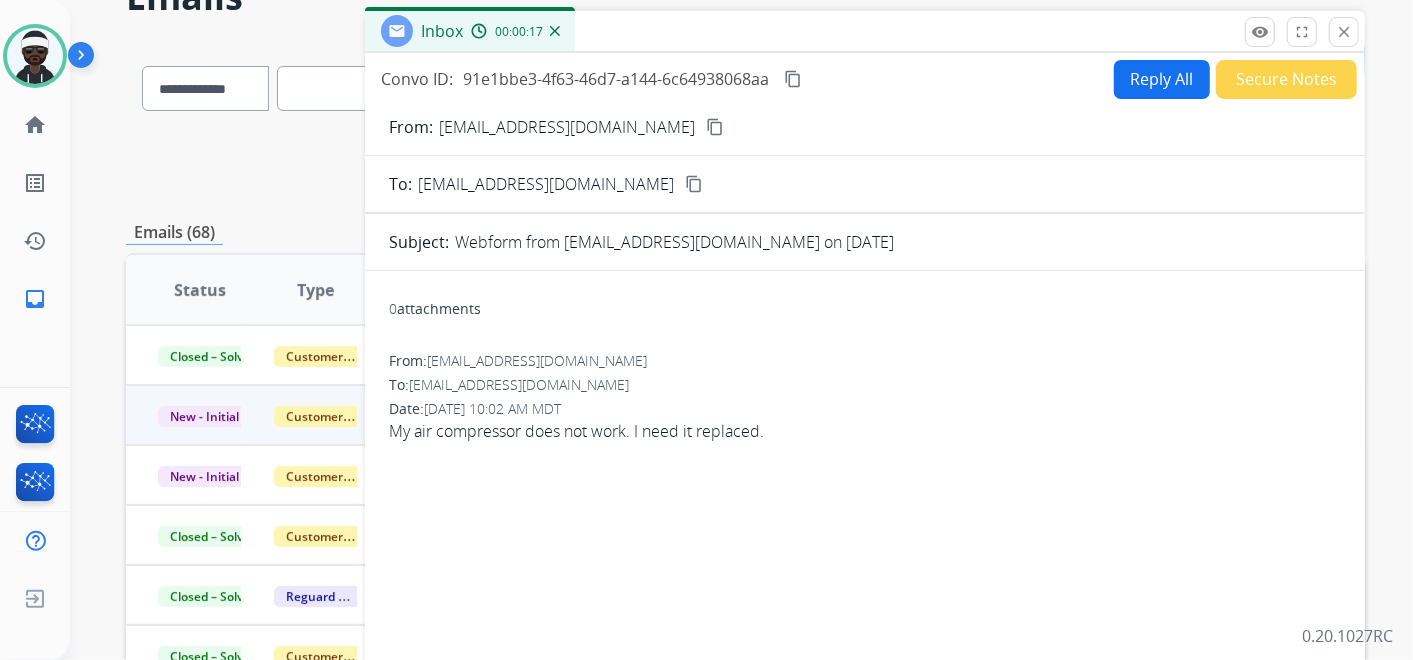 click on "content_copy" at bounding box center [715, 127] 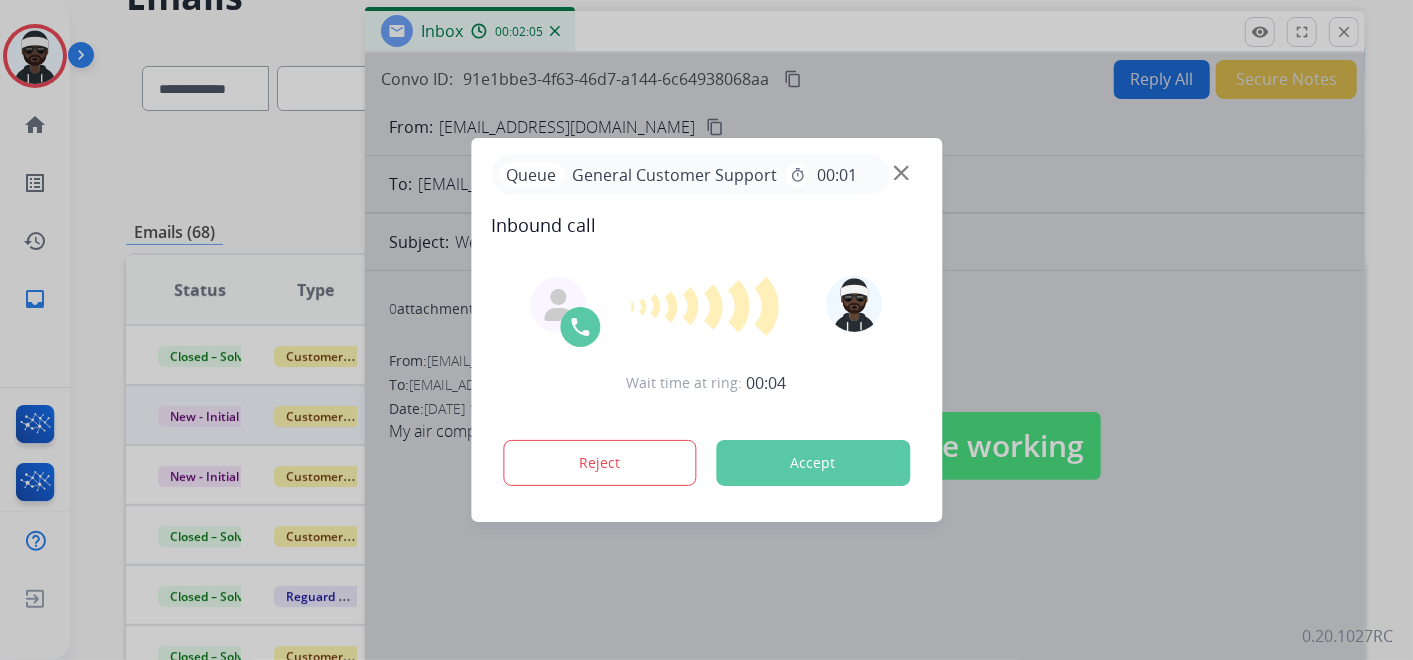 click at bounding box center [706, 330] 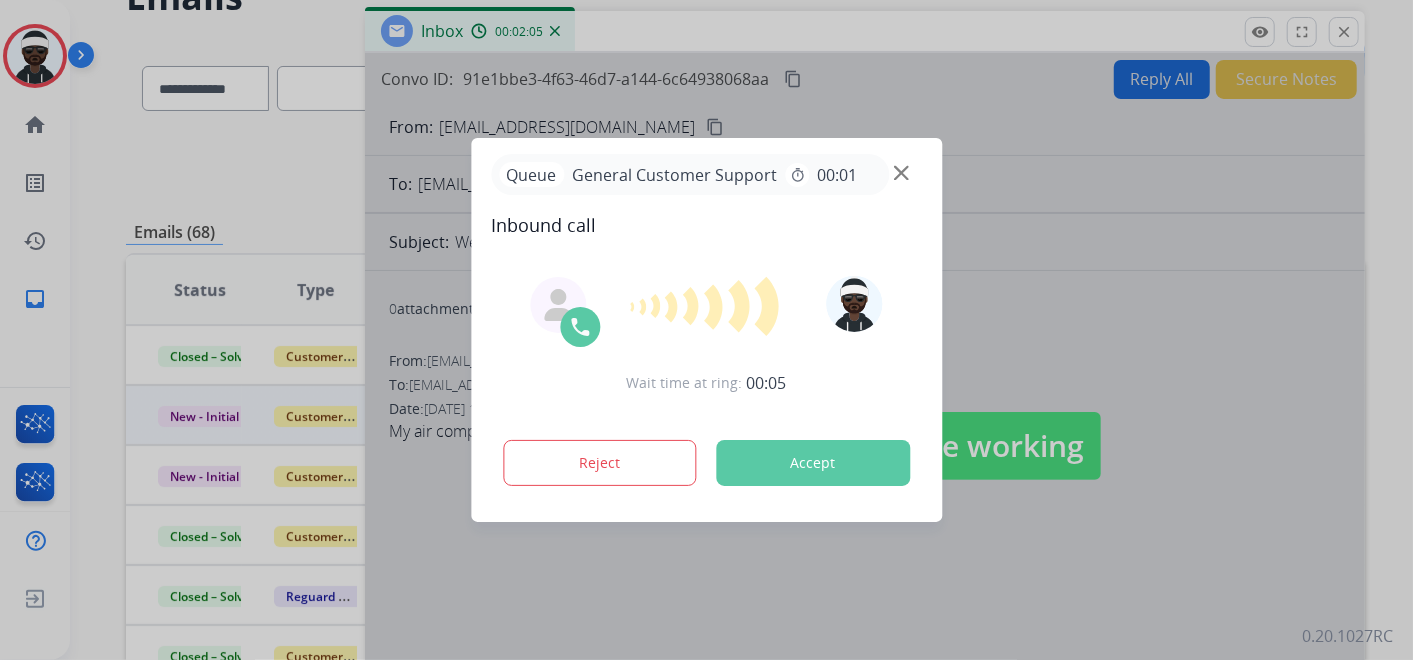 click on "Accept" at bounding box center (813, 463) 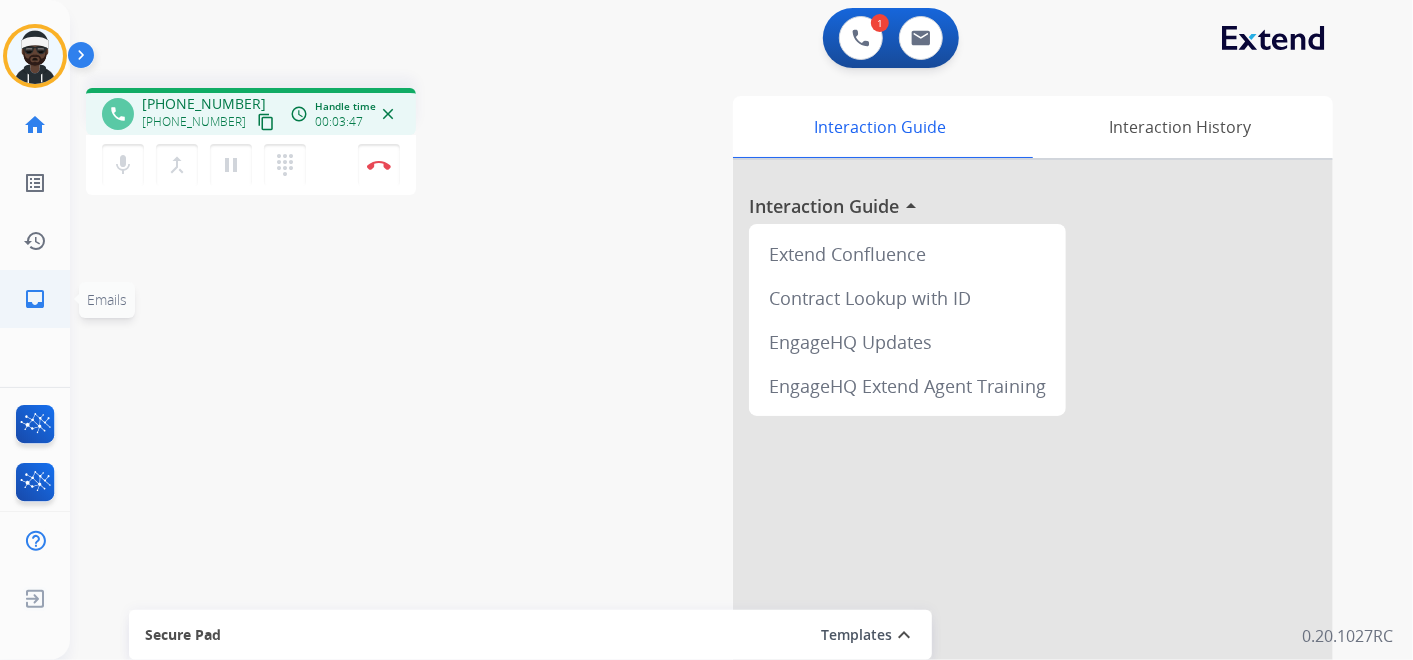 click on "inbox" 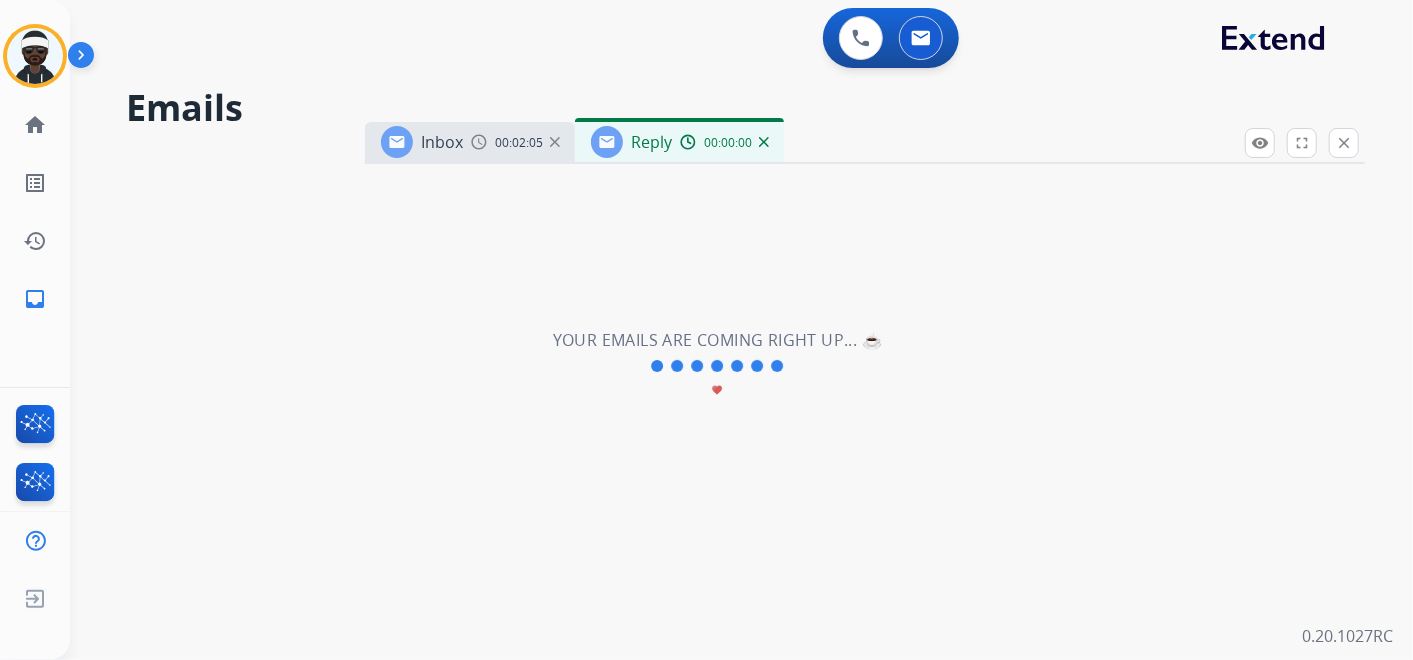 select on "**********" 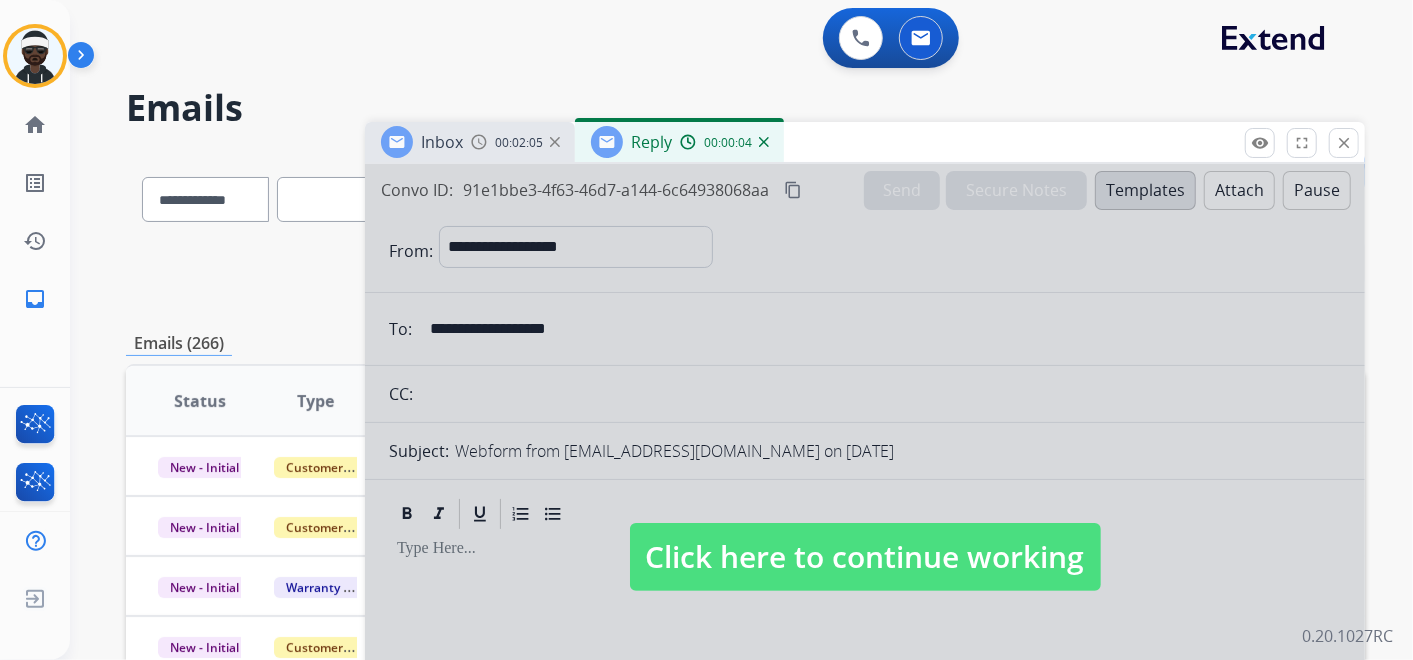 drag, startPoint x: 1342, startPoint y: 147, endPoint x: 1285, endPoint y: 154, distance: 57.428215 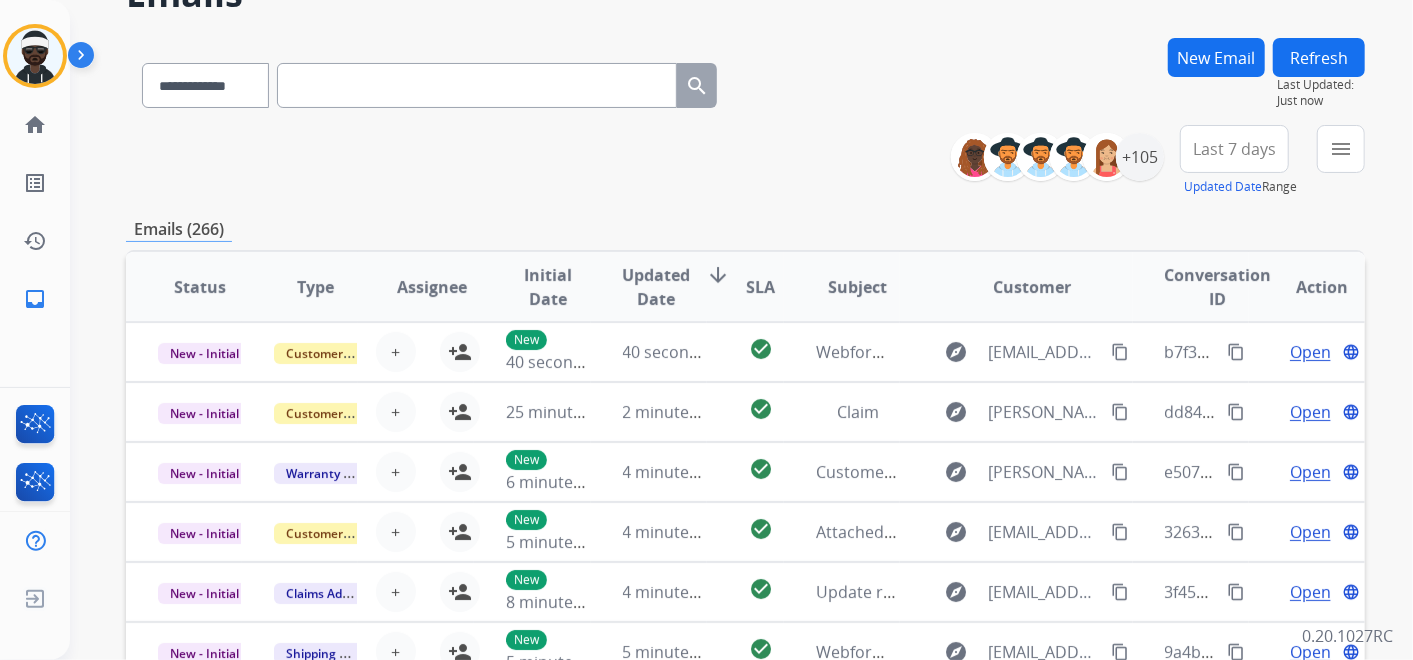 scroll, scrollTop: 111, scrollLeft: 0, axis: vertical 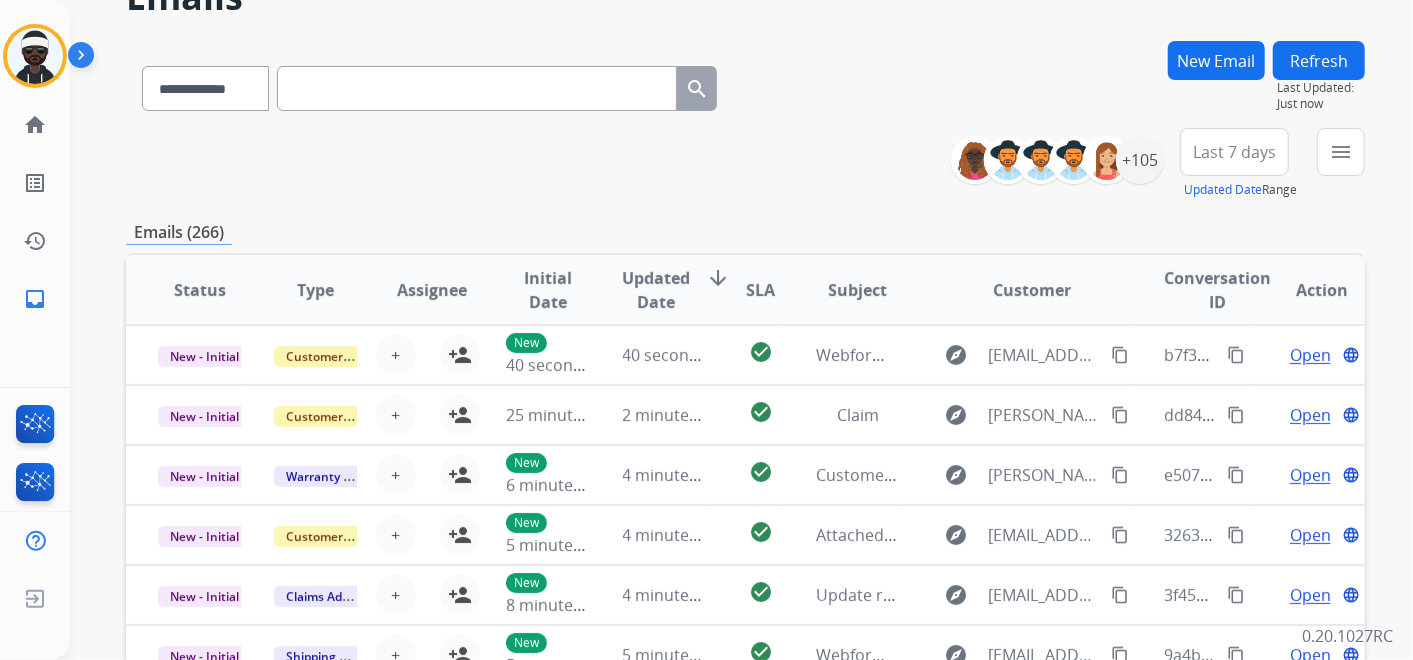 click on "New Email" at bounding box center [1216, 60] 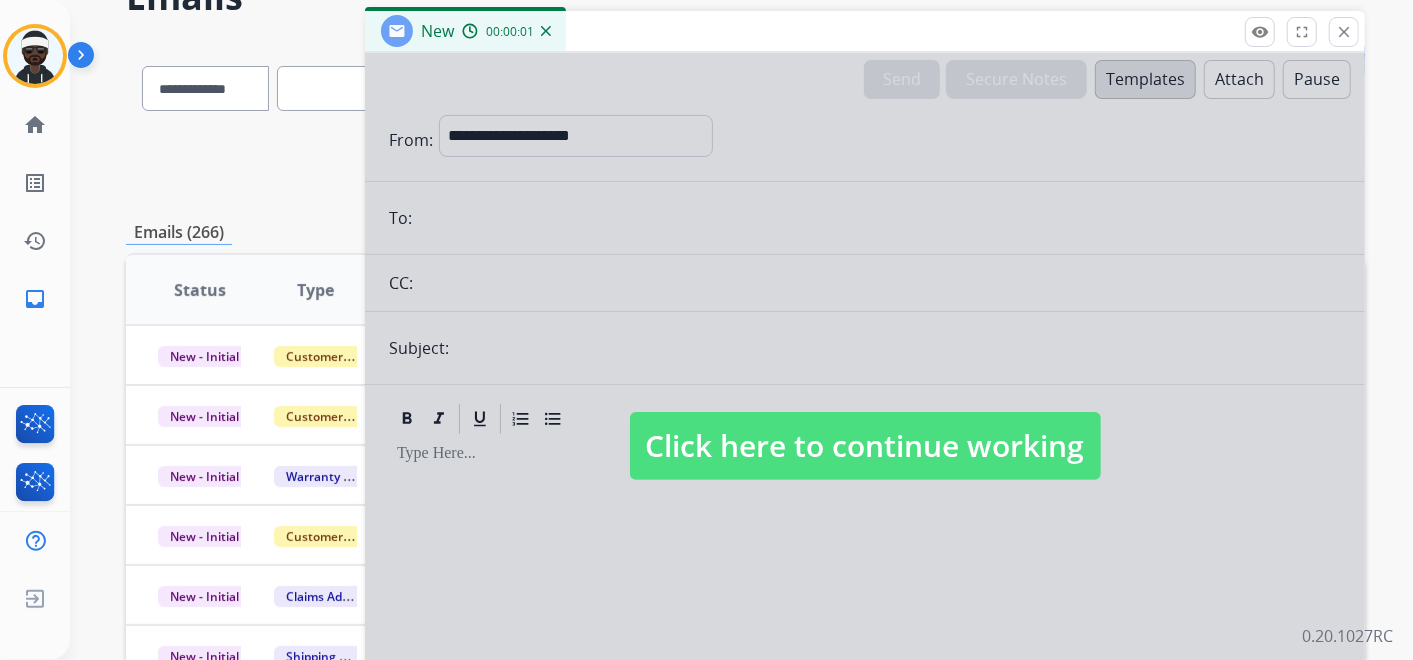 click on "Click here to continue working" at bounding box center (865, 446) 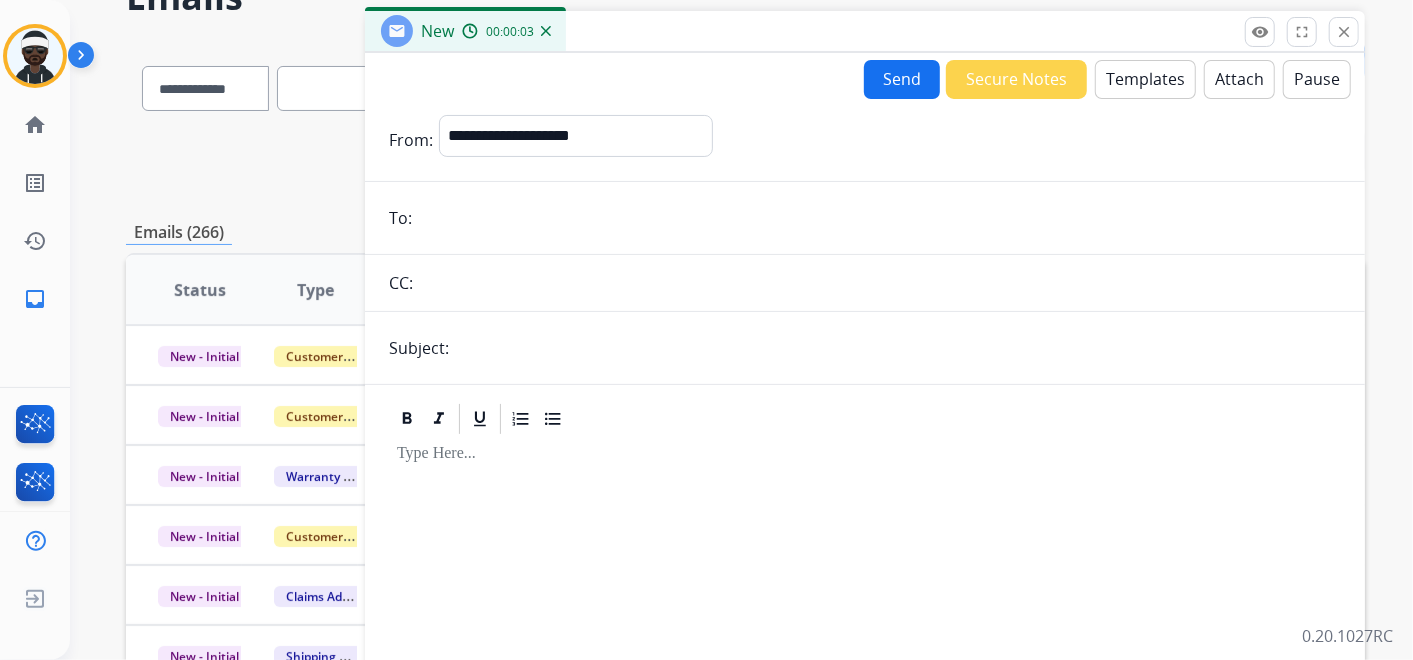 click at bounding box center (879, 218) 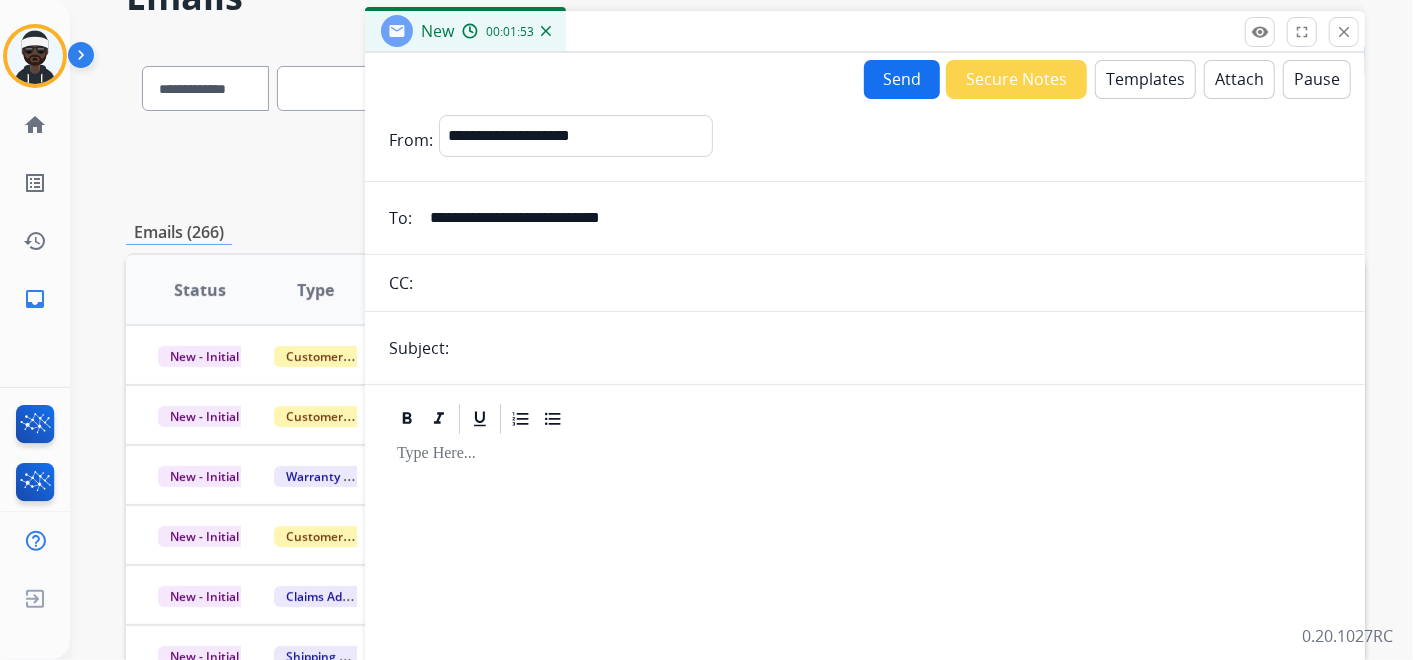type on "**********" 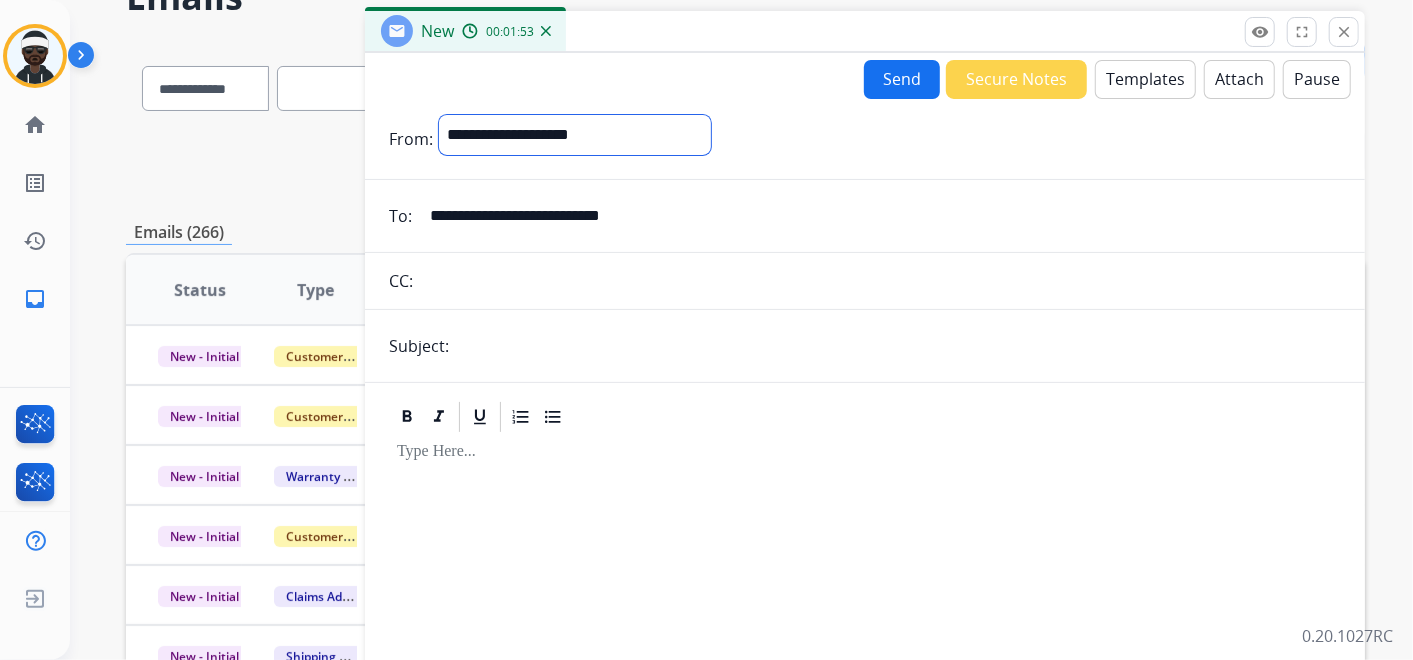 click on "**********" at bounding box center [575, 135] 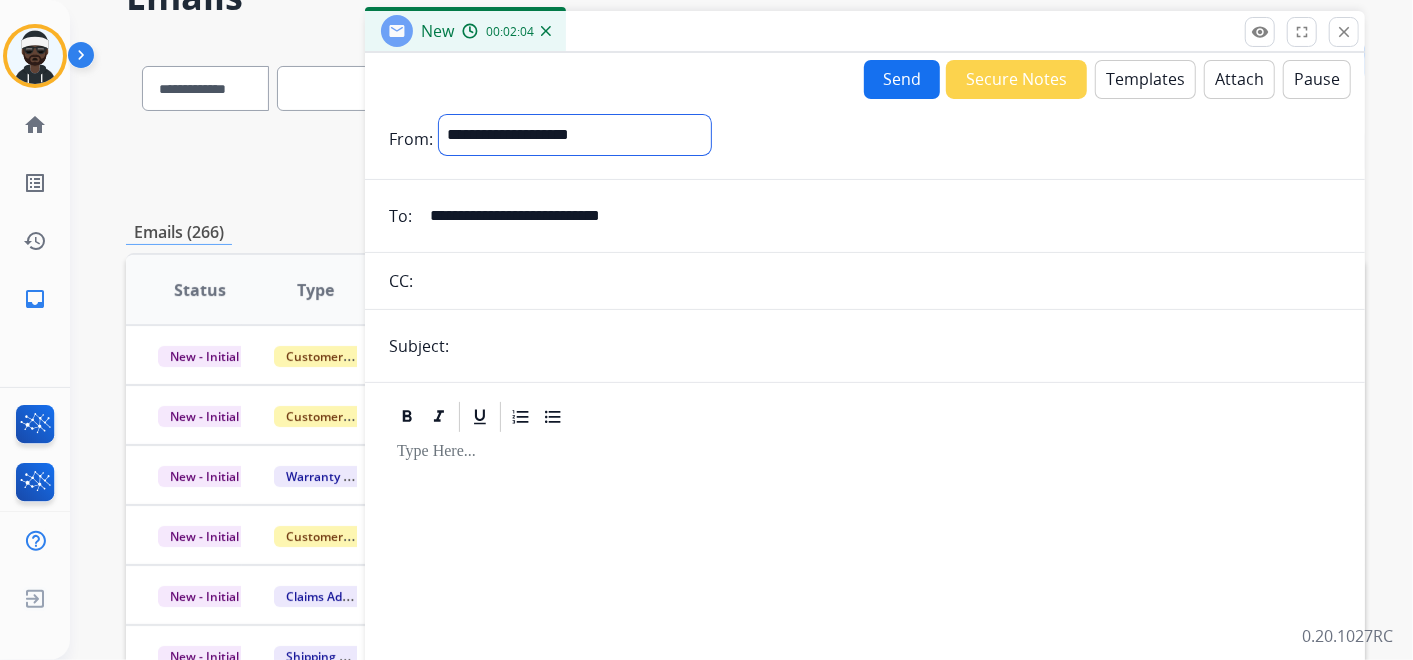 select on "**********" 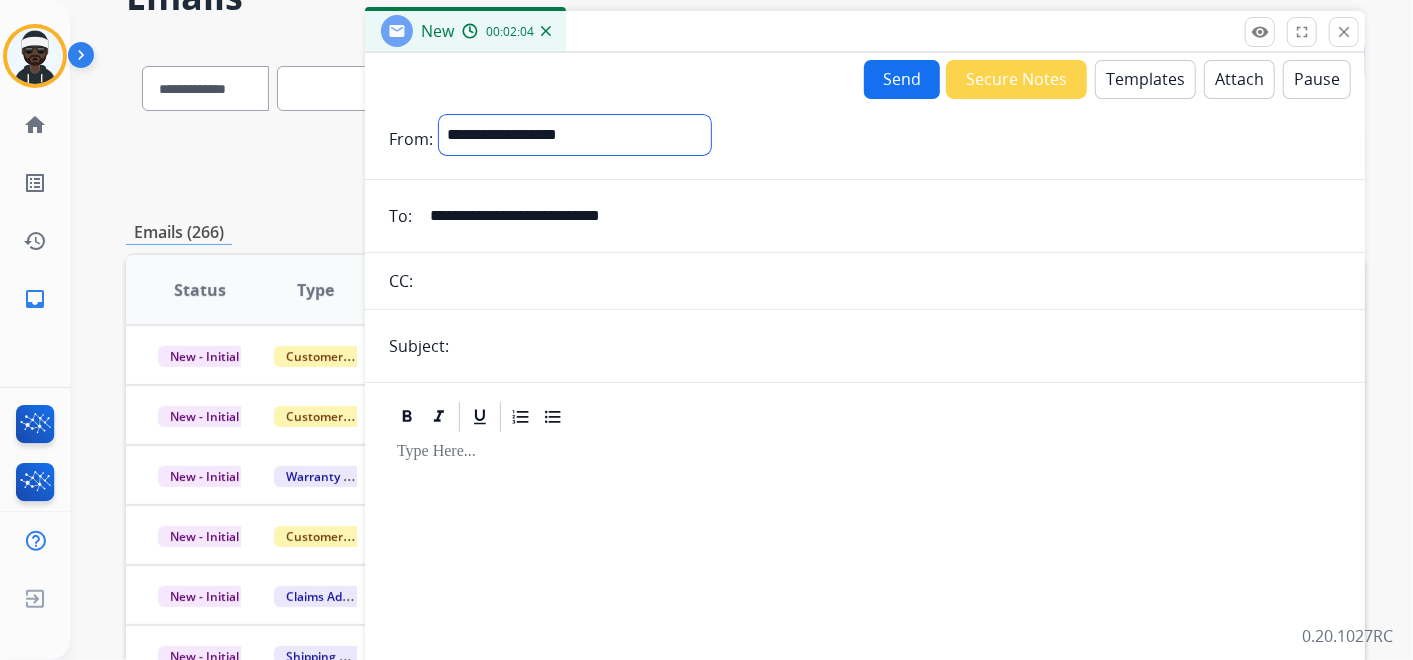 click on "**********" at bounding box center [575, 135] 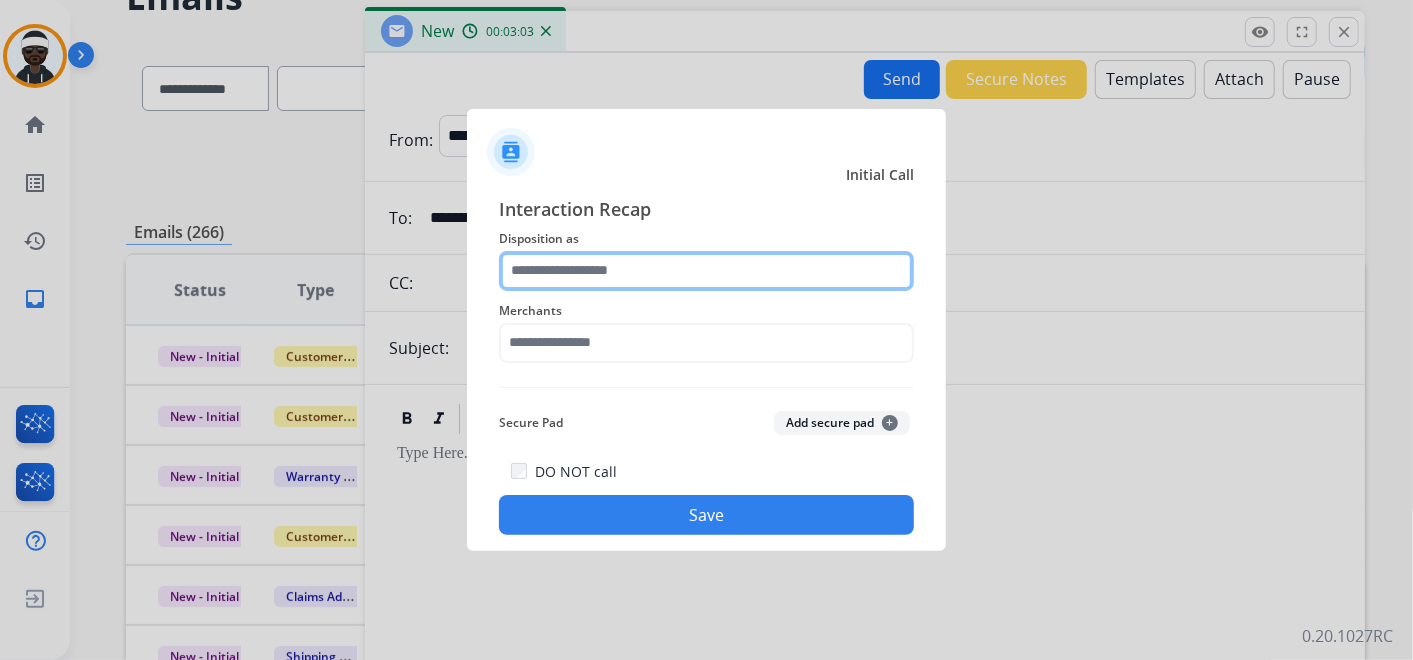 click 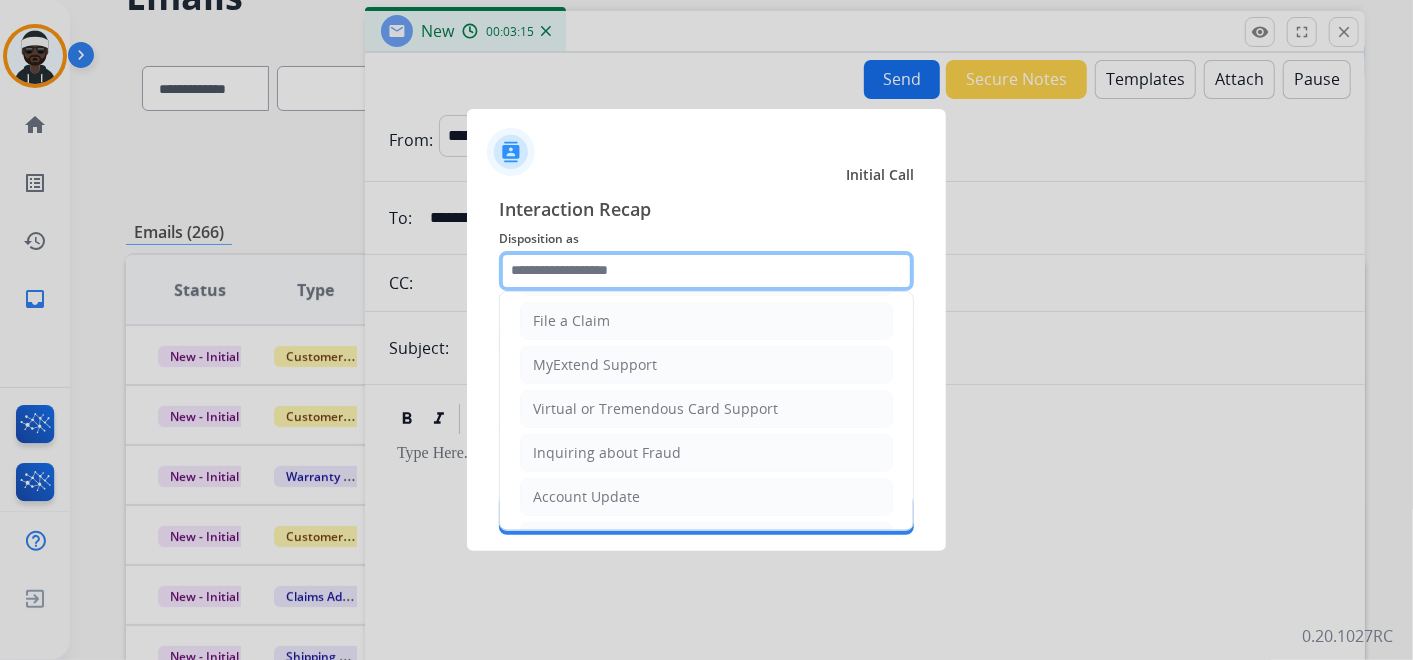 scroll, scrollTop: 82, scrollLeft: 0, axis: vertical 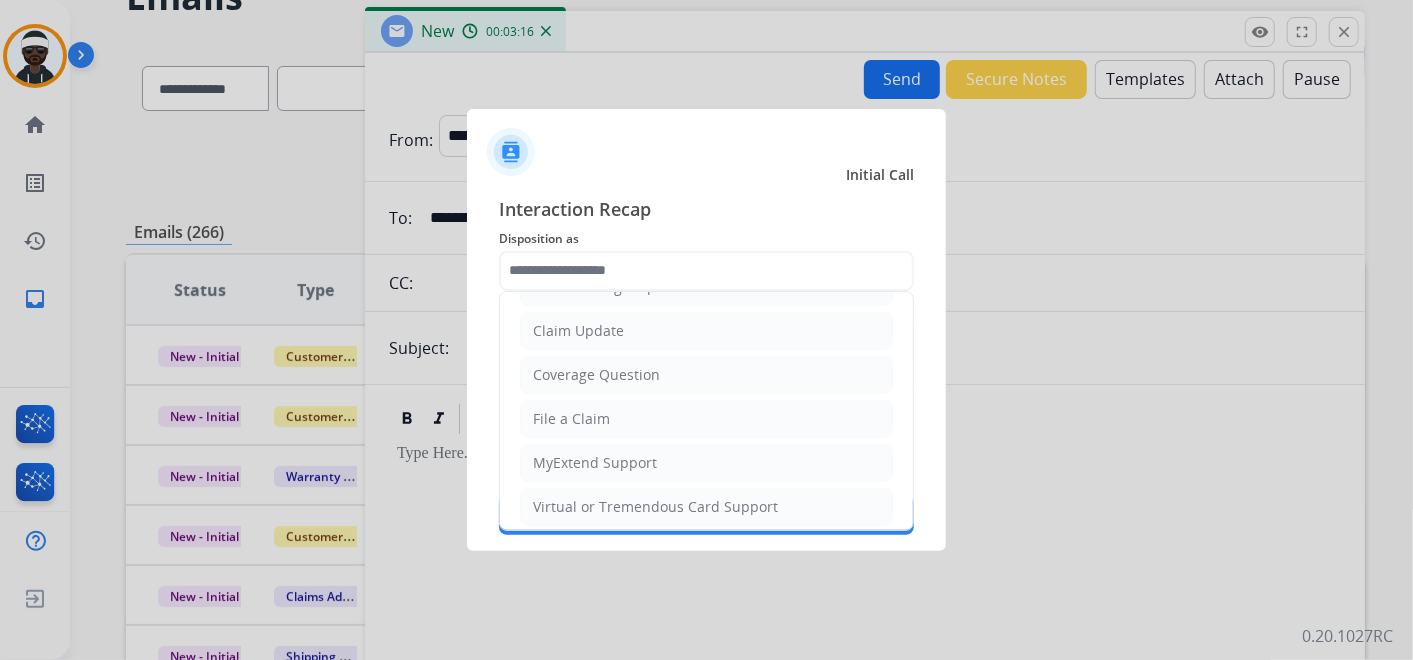 click on "File a Claim" 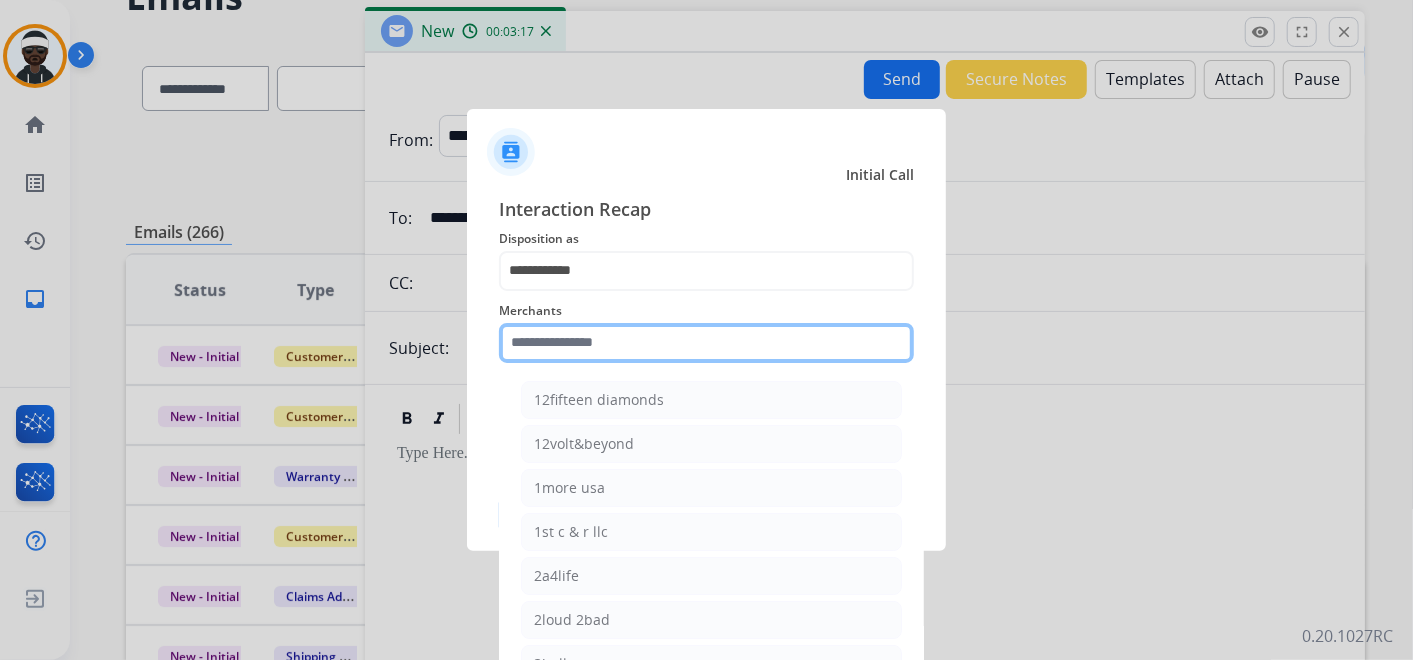 click 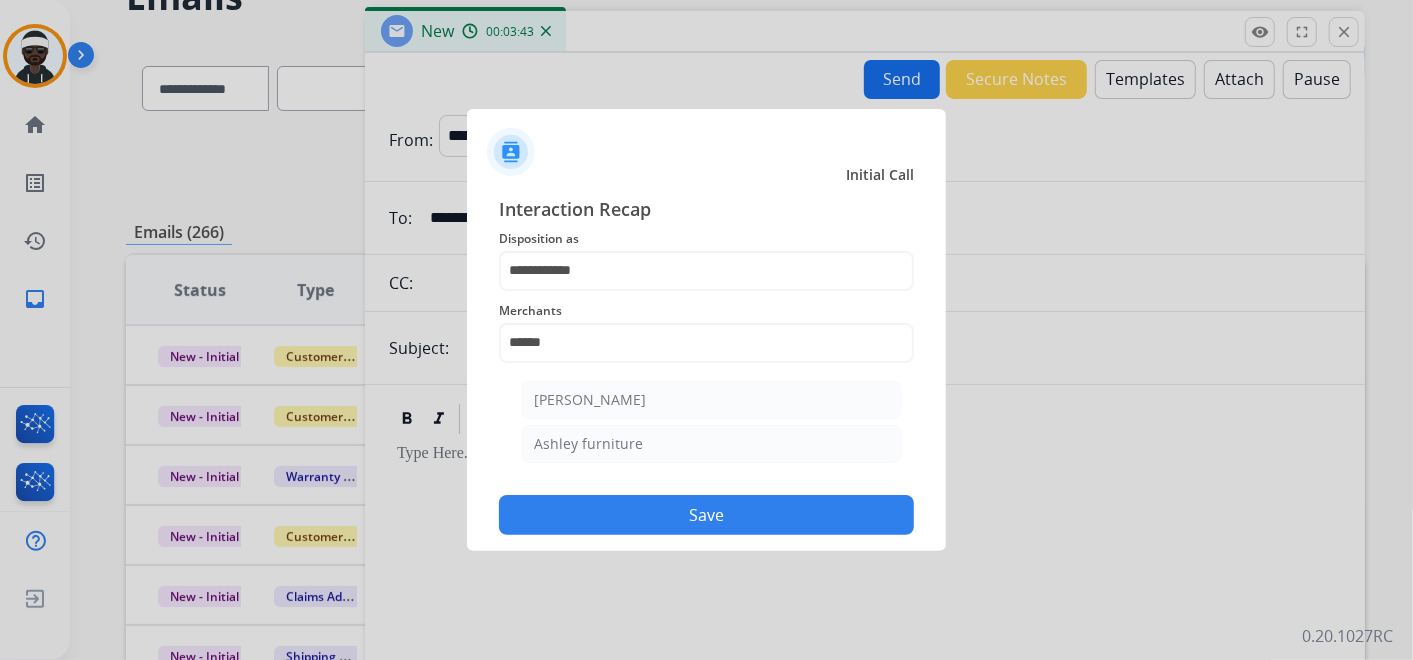 click on "Ashley furniture" 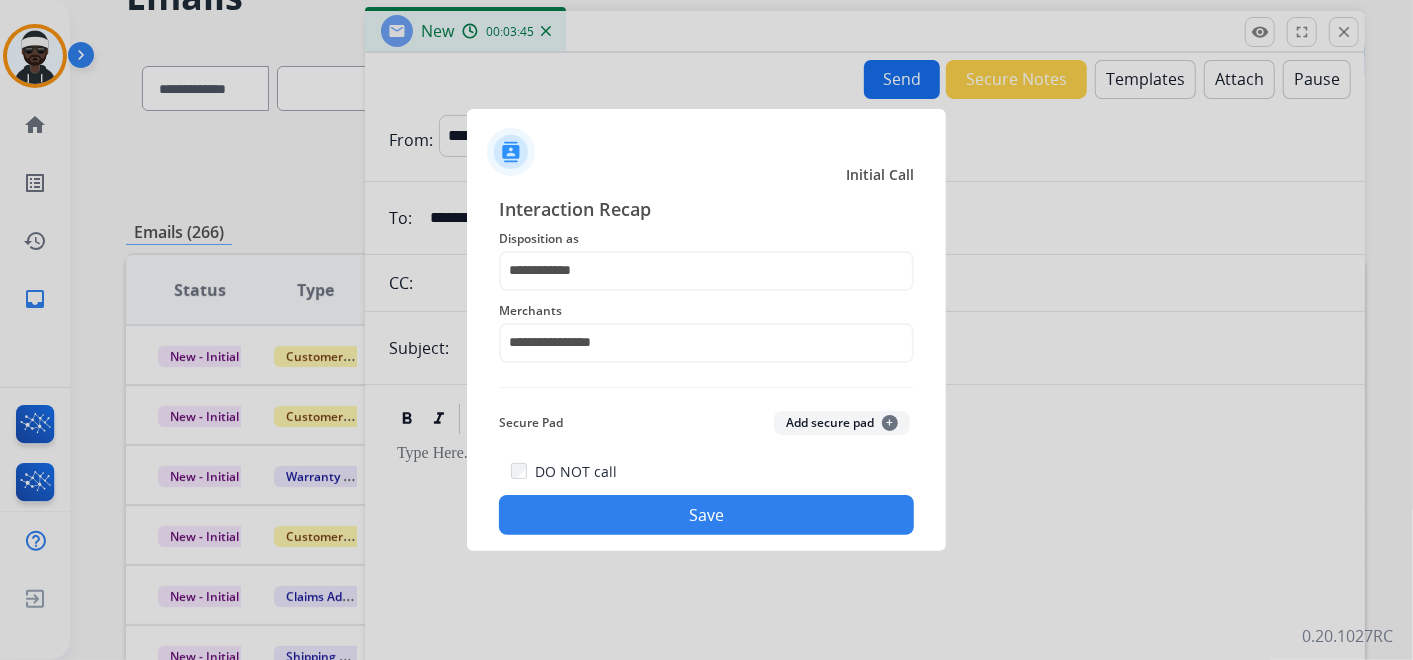 click on "Save" 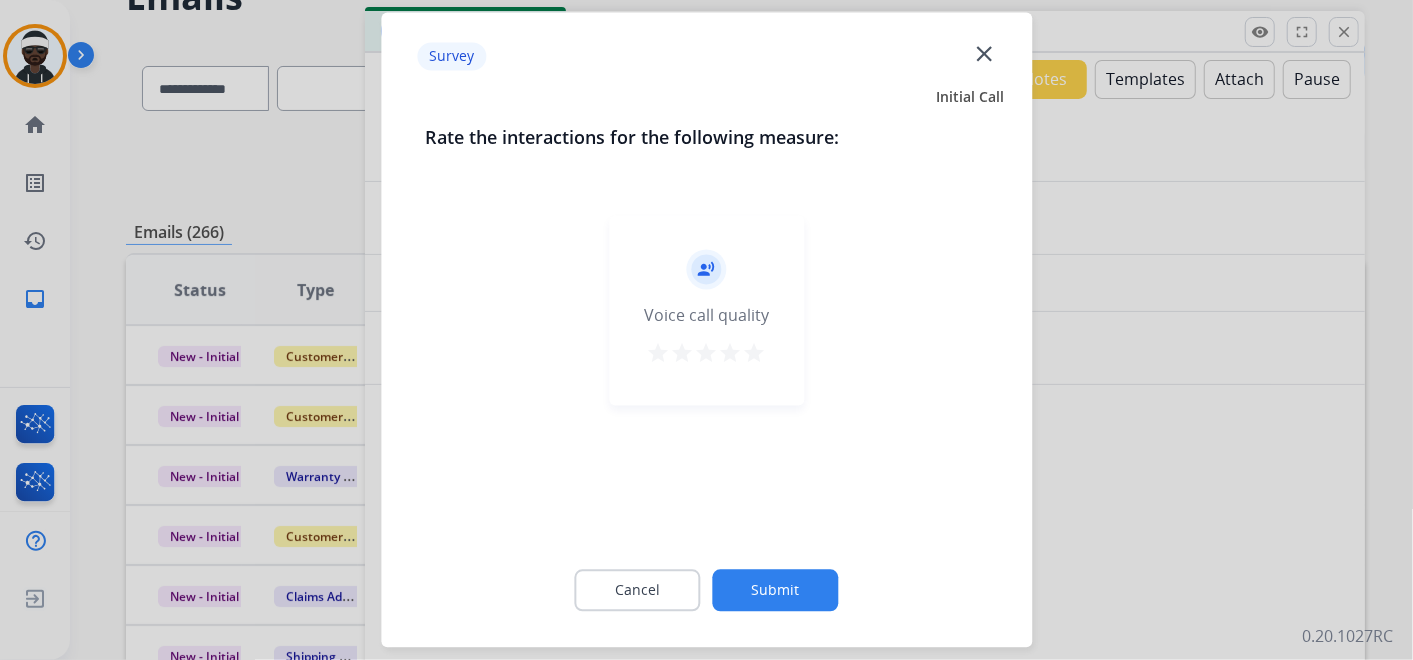 click on "star" at bounding box center [755, 354] 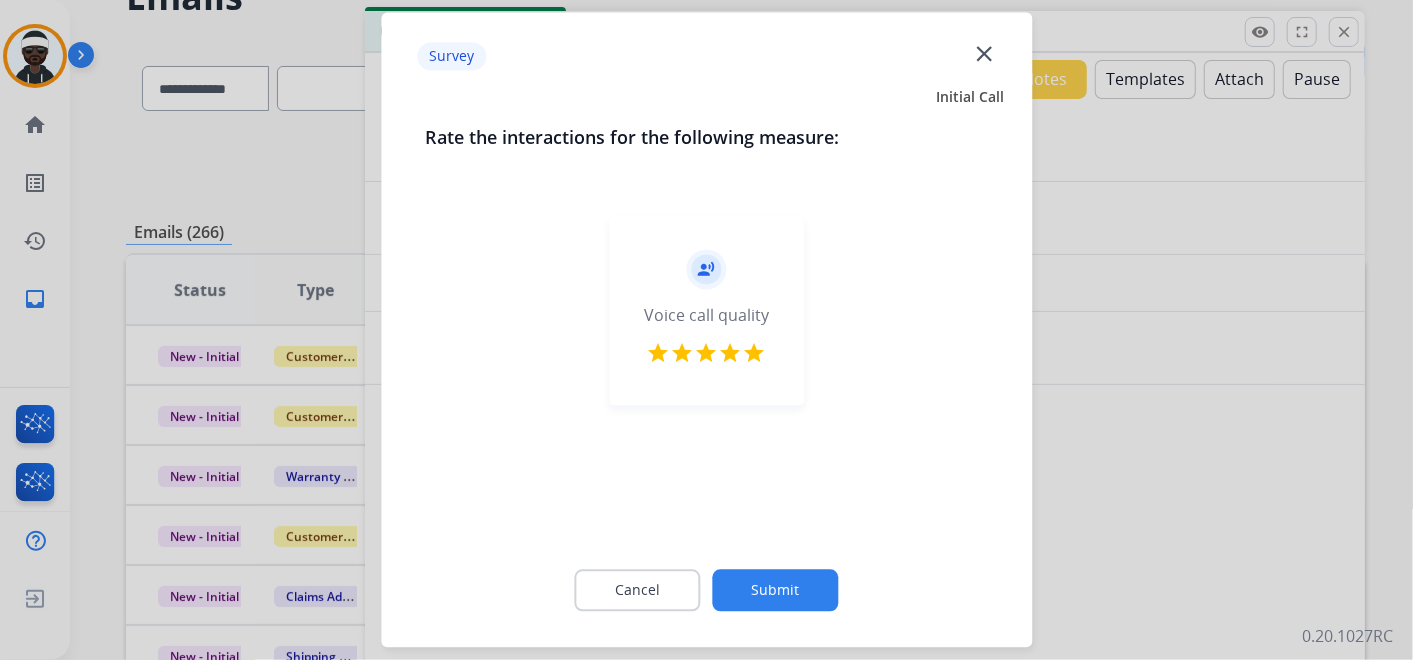 click on "Submit" 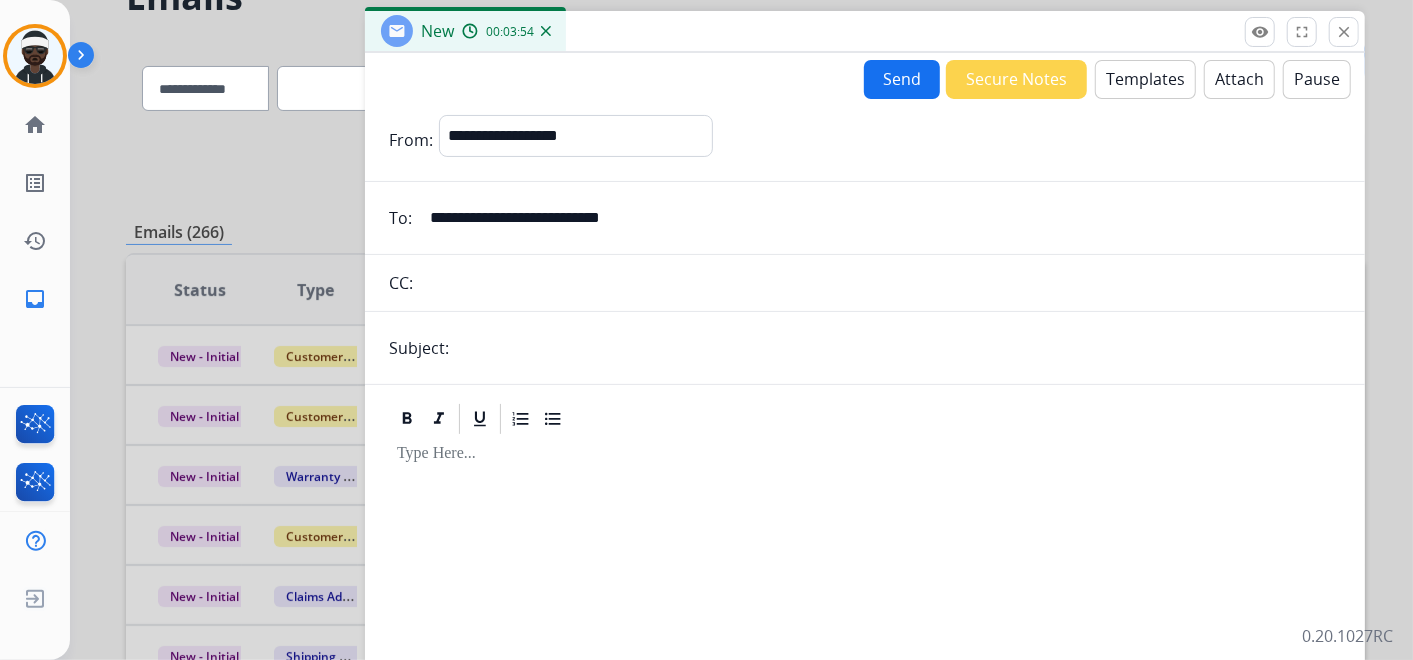 click at bounding box center [898, 348] 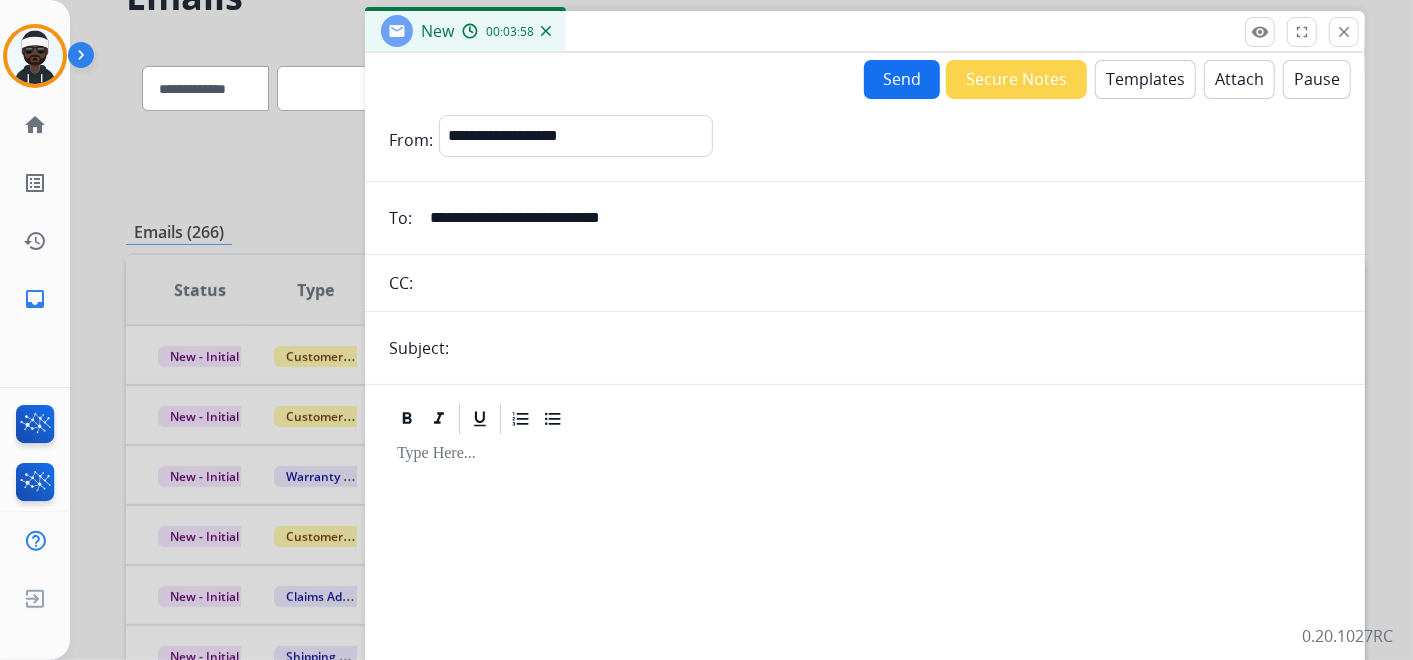 type on "**********" 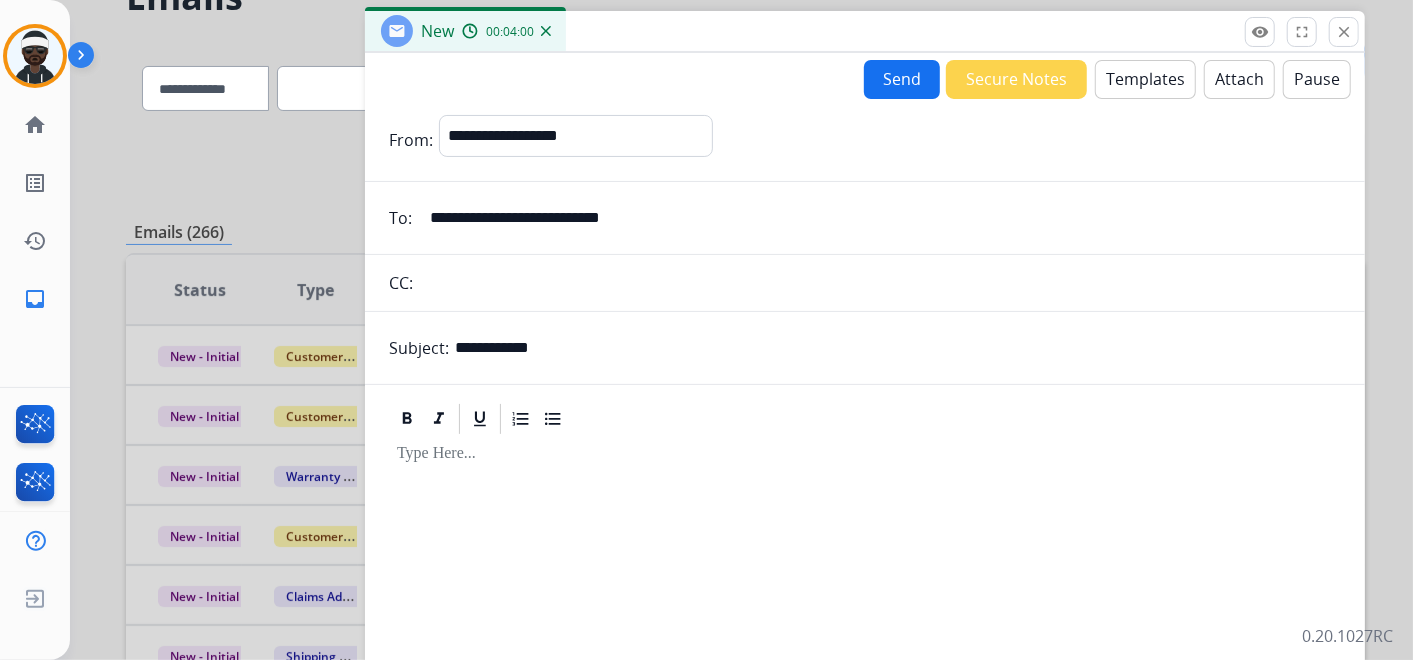 click on "Templates" at bounding box center (1145, 79) 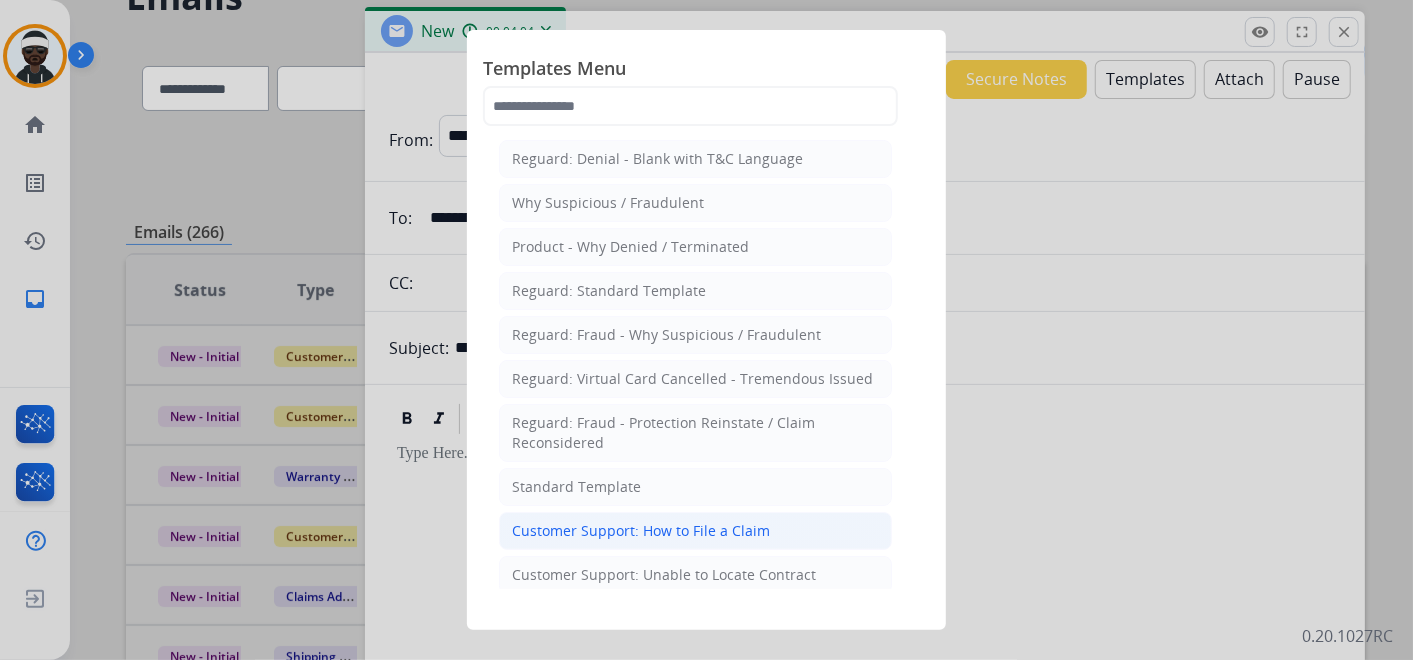 click on "Customer Support: How to File a Claim" 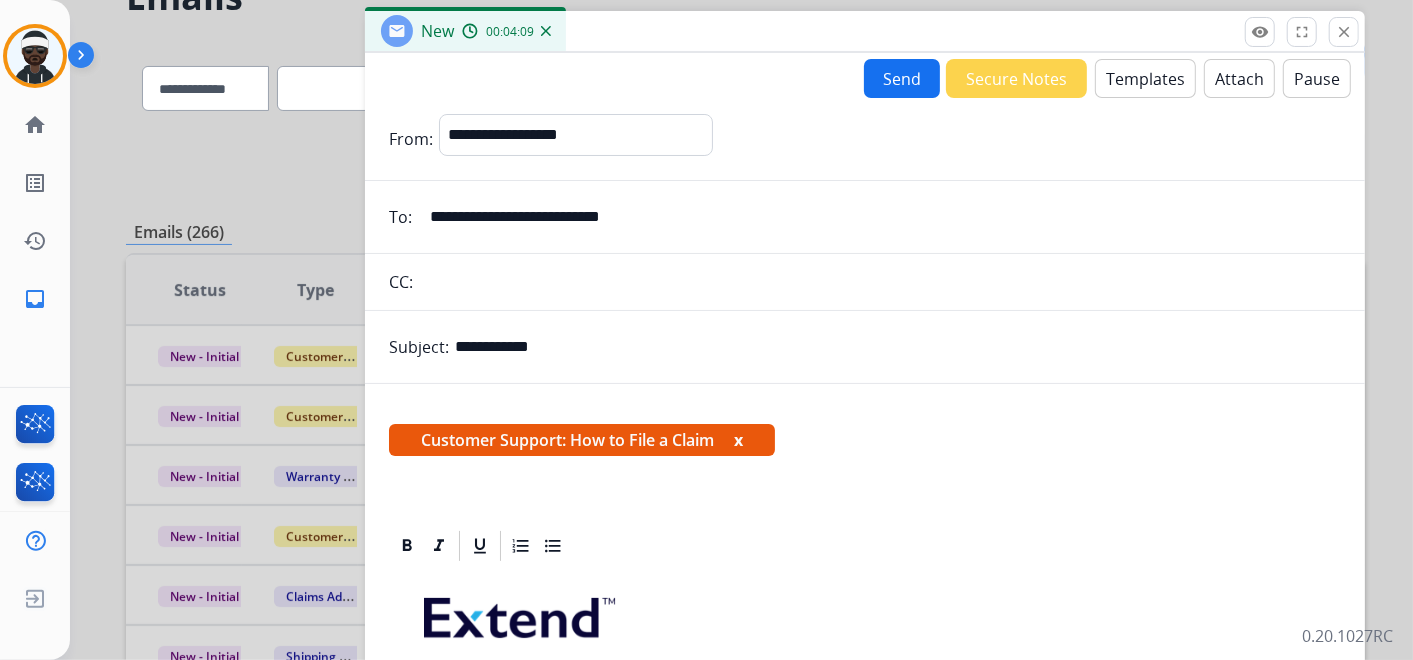 click on "x" at bounding box center (738, 440) 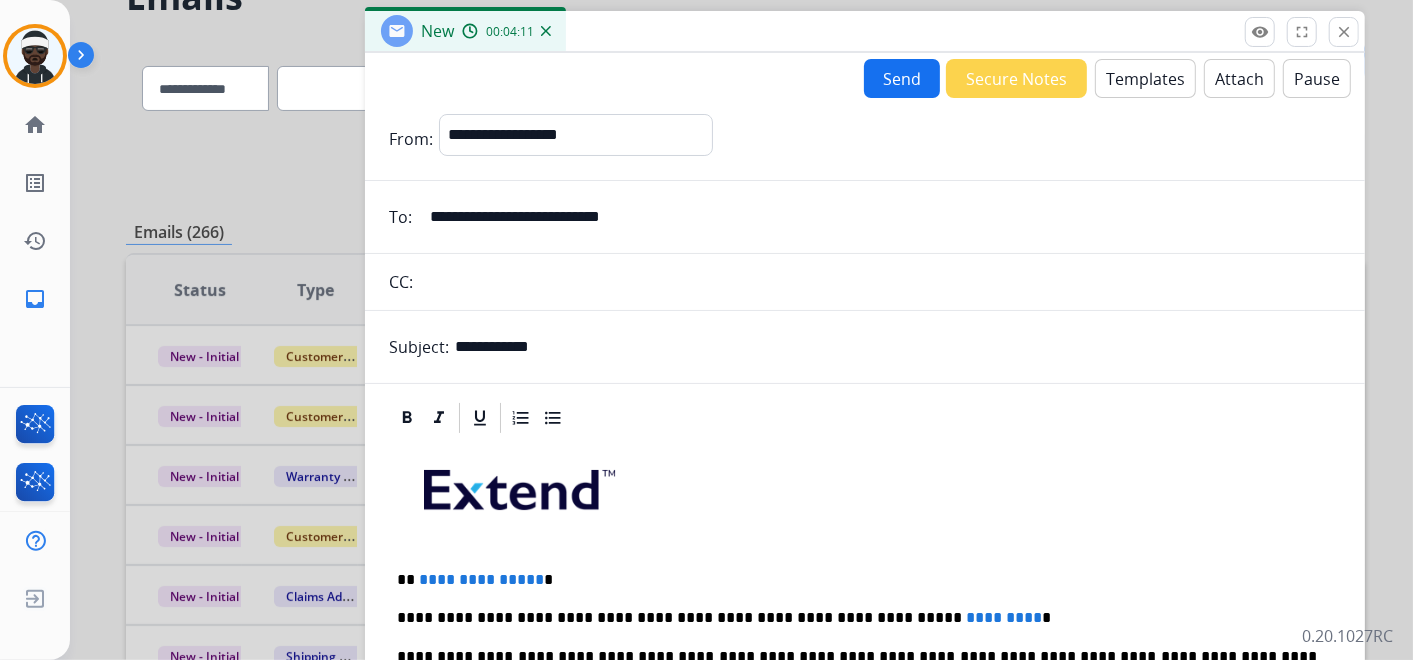 scroll, scrollTop: 254, scrollLeft: 0, axis: vertical 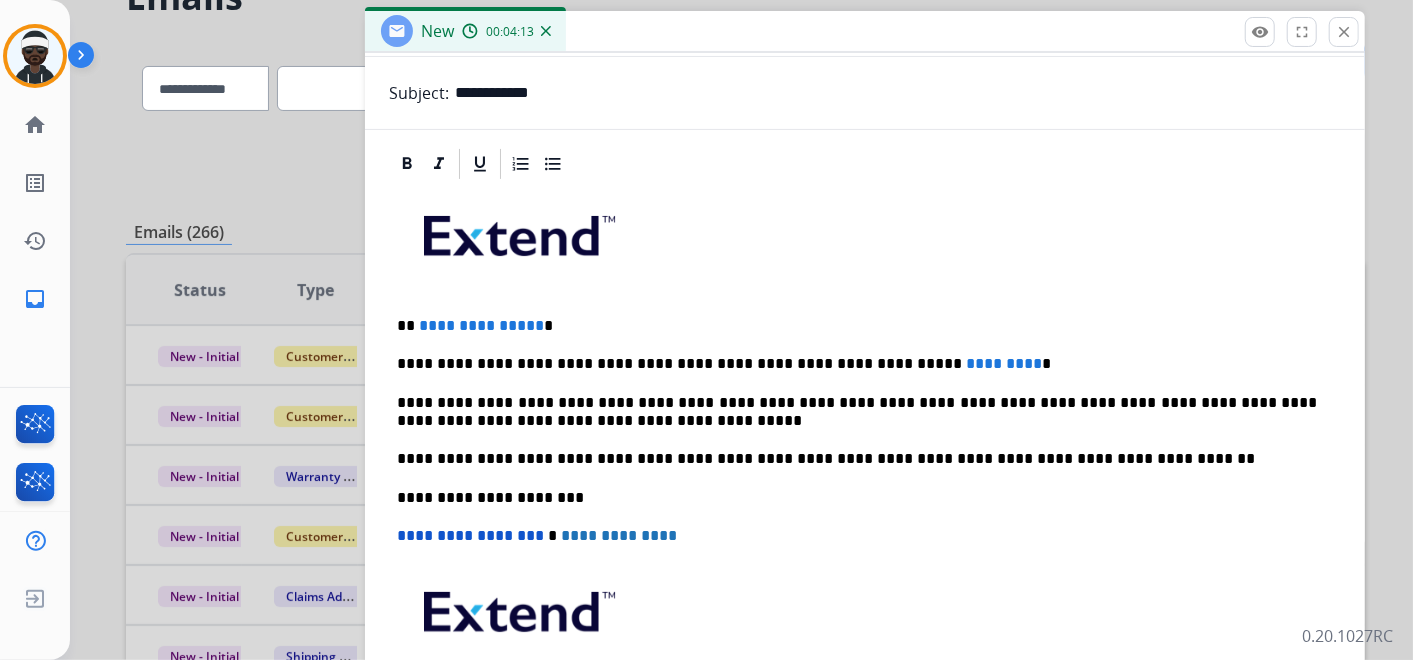 click on "**********" at bounding box center (857, 326) 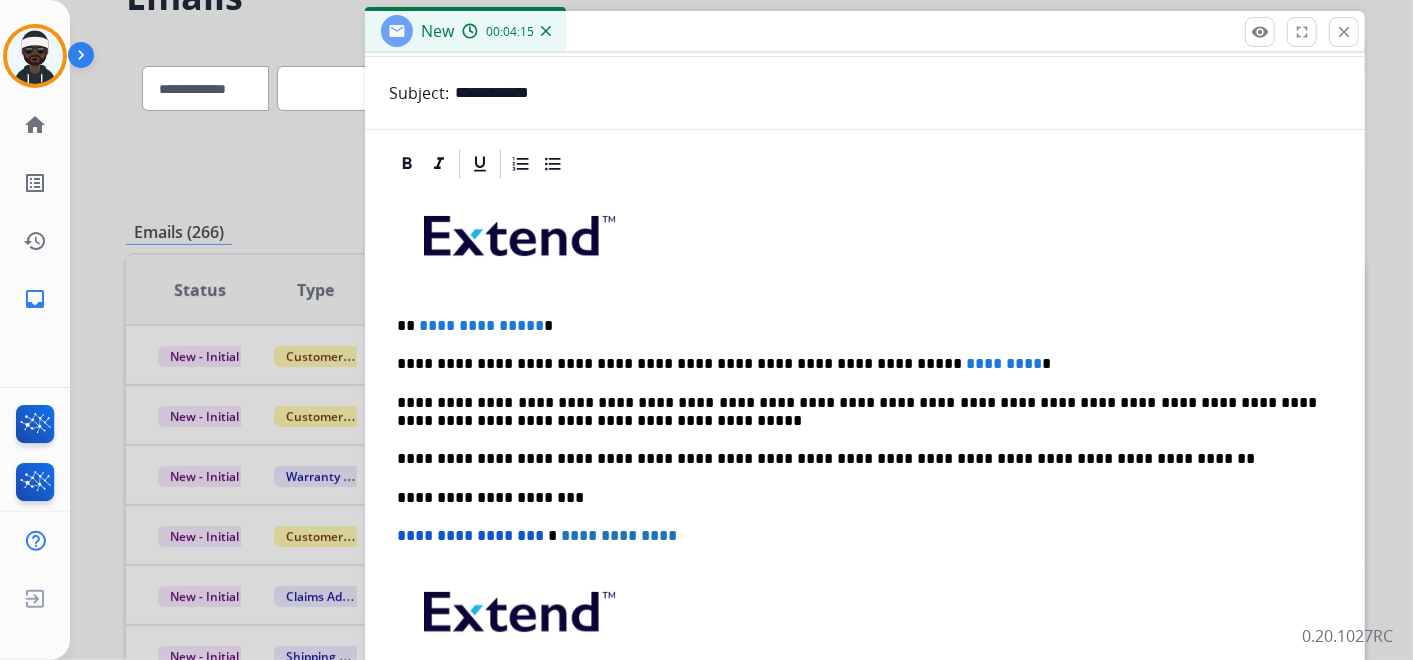 type 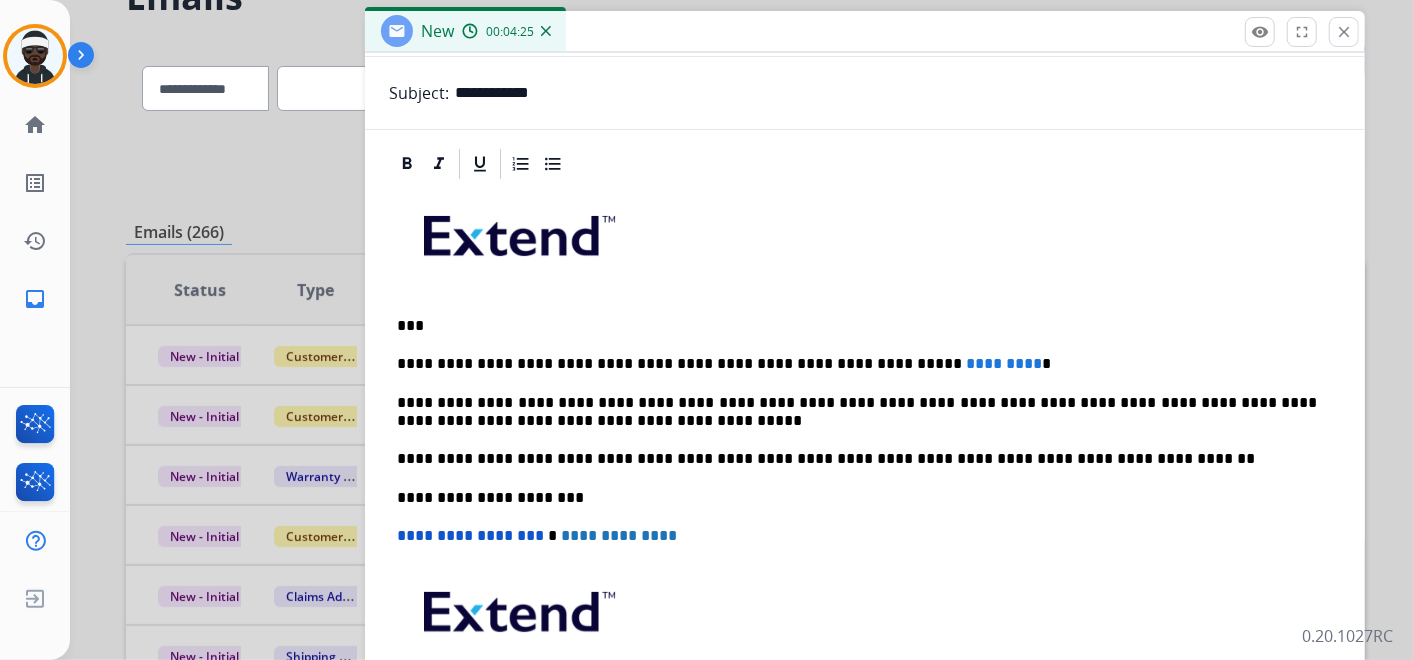 click on "**********" at bounding box center [857, 364] 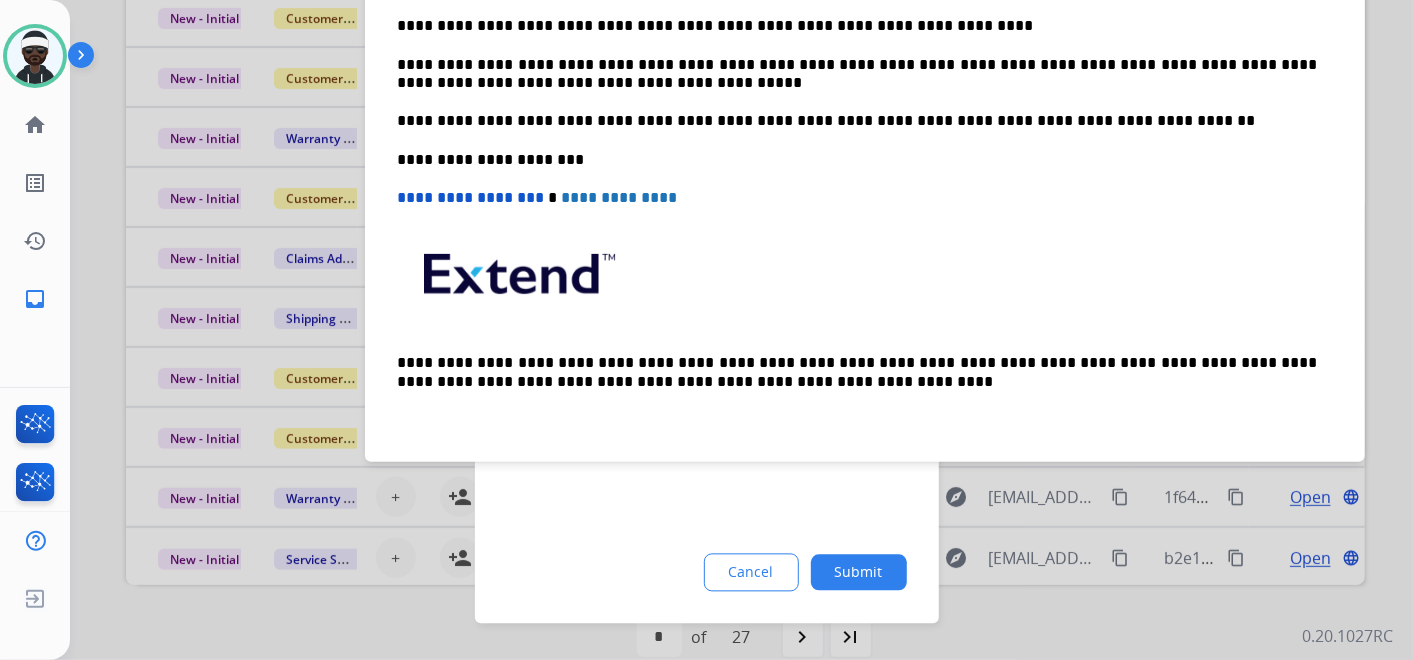 scroll, scrollTop: 477, scrollLeft: 0, axis: vertical 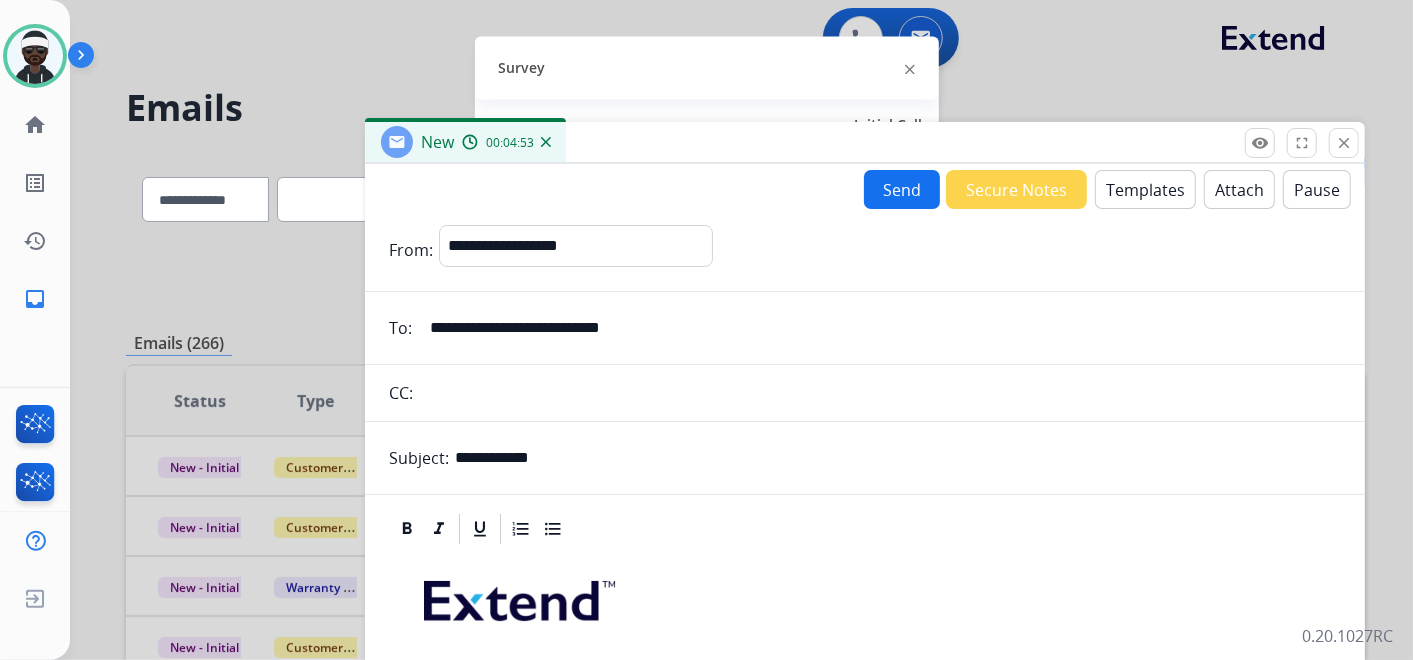 click on "Send" at bounding box center [902, 189] 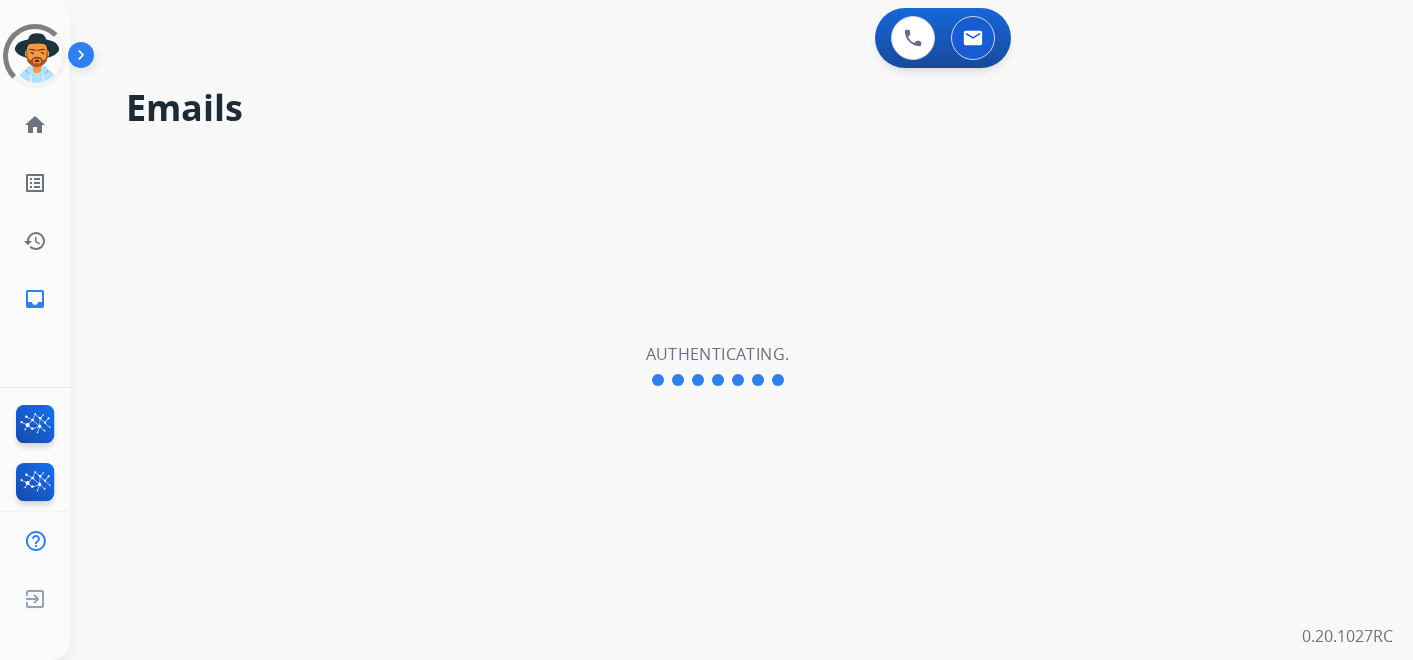 scroll, scrollTop: 0, scrollLeft: 0, axis: both 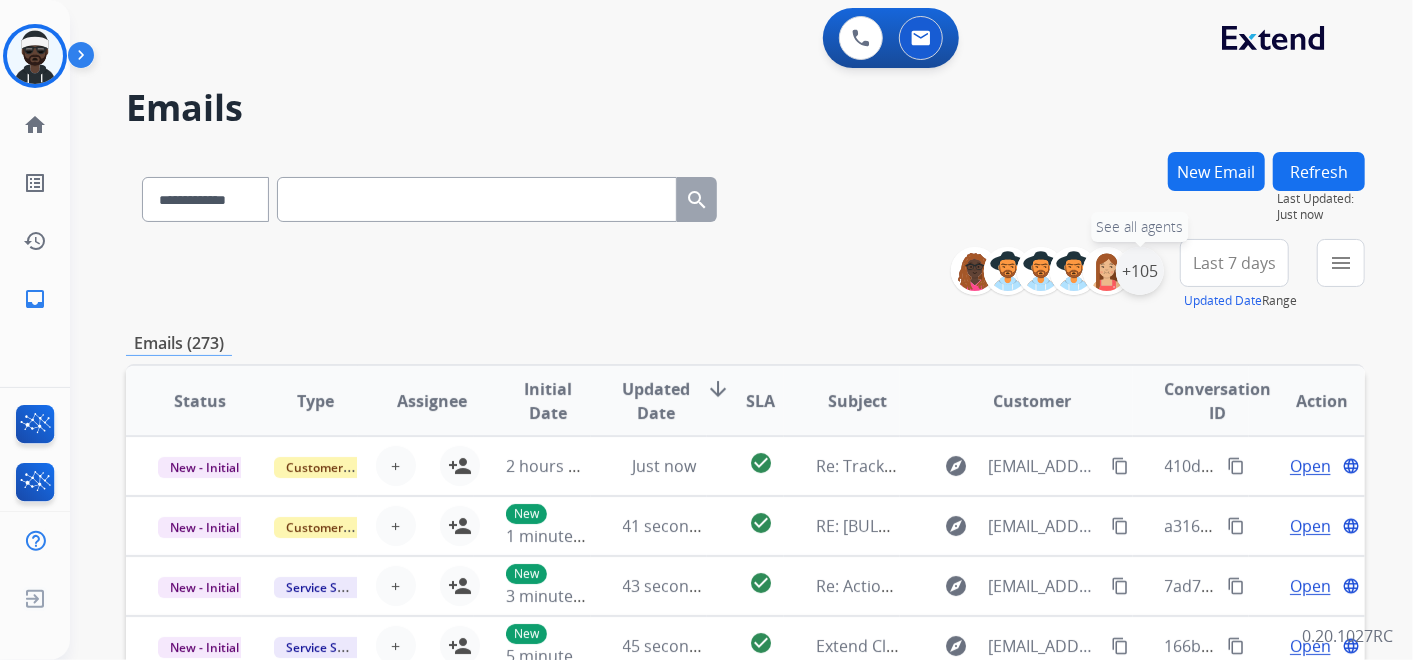 click on "+105" at bounding box center [1140, 271] 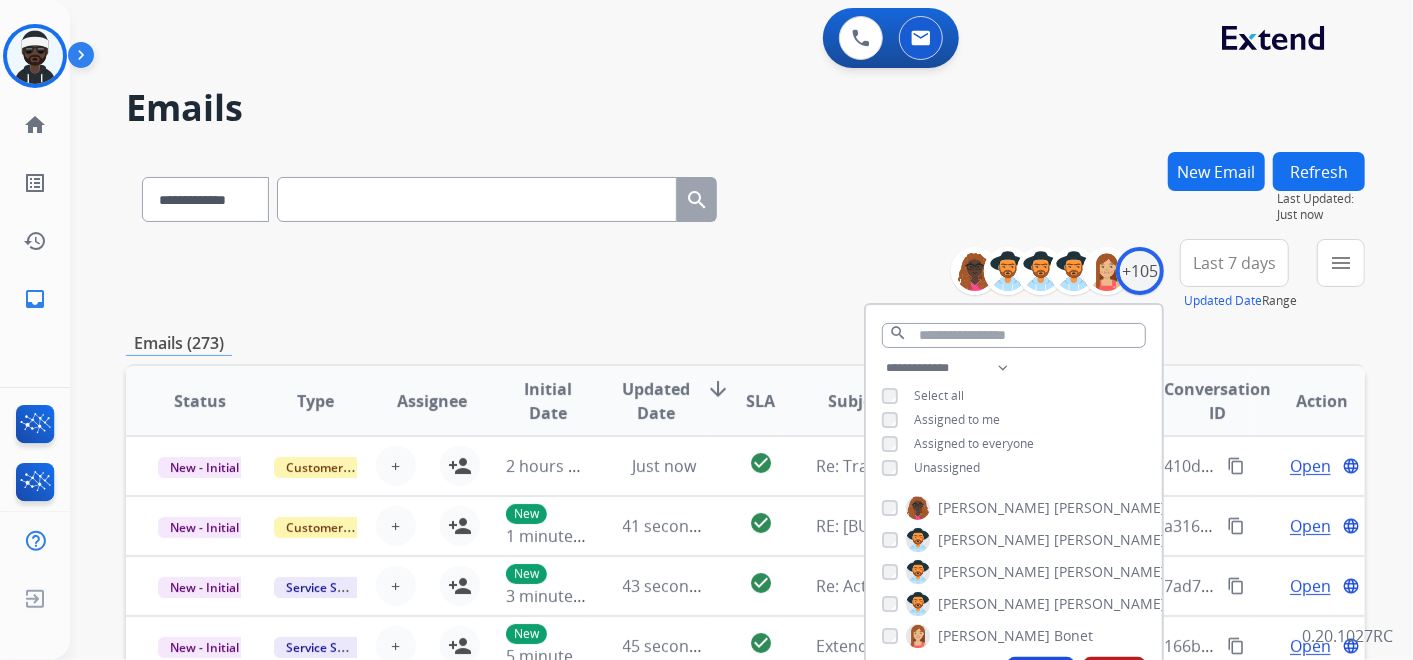 drag, startPoint x: 954, startPoint y: 146, endPoint x: 971, endPoint y: 154, distance: 18.788294 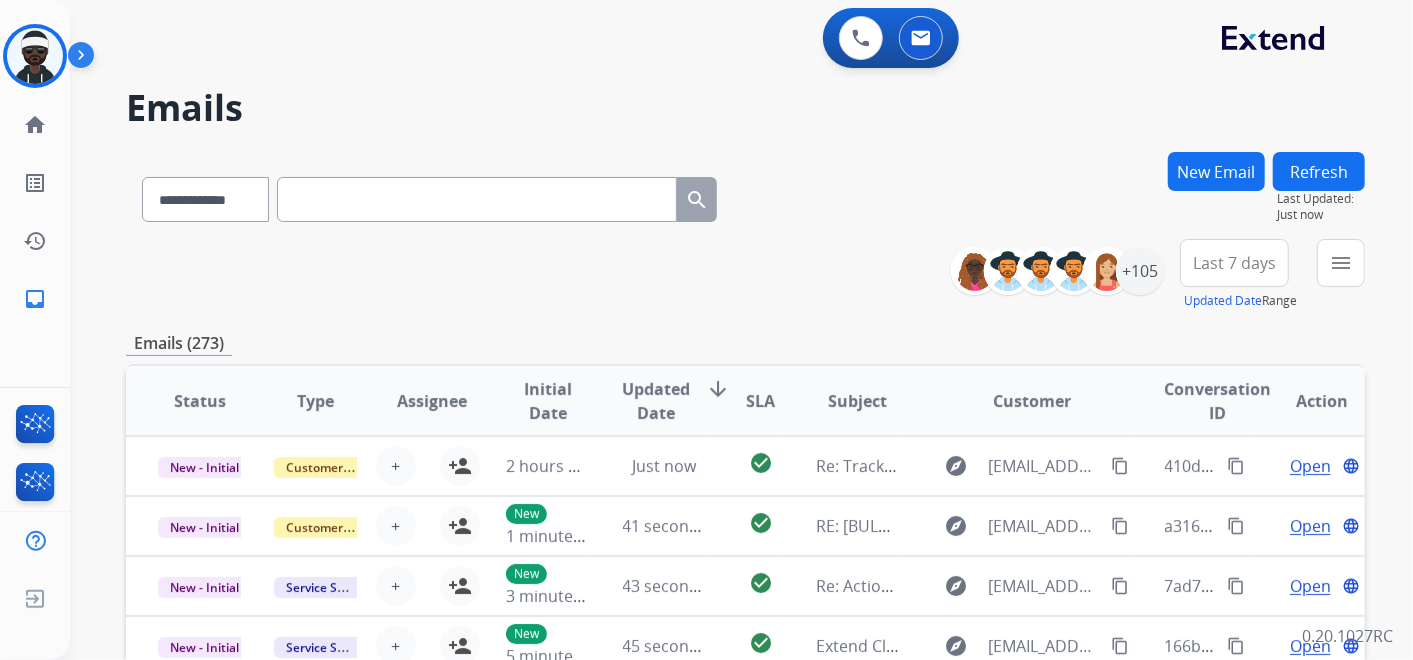 click on "New Email" at bounding box center [1216, 171] 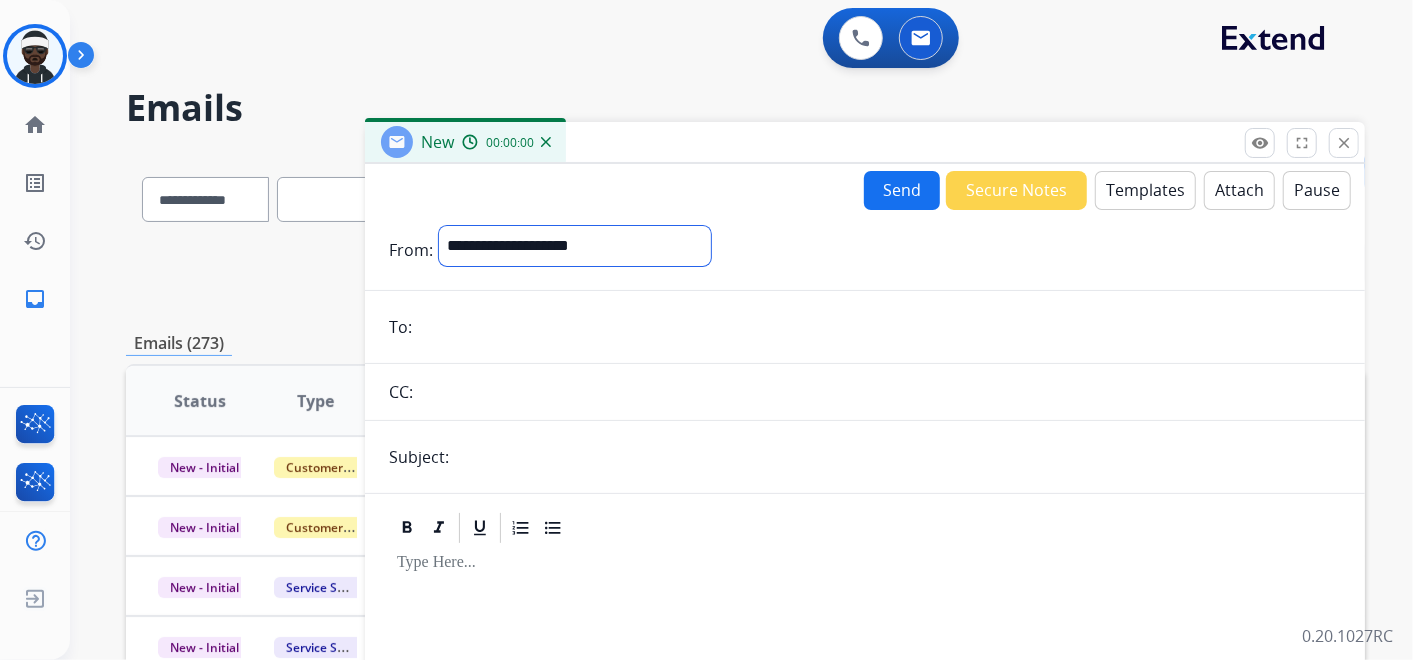 click on "**********" at bounding box center (575, 246) 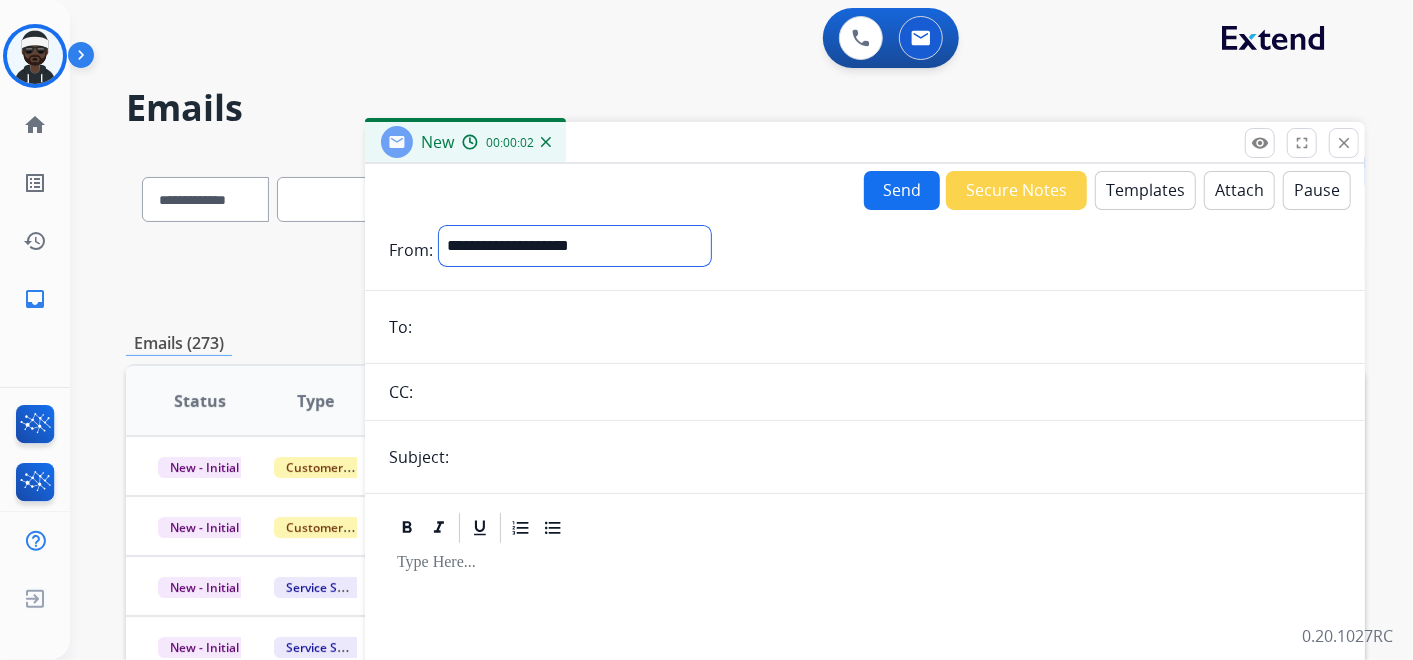 select on "**********" 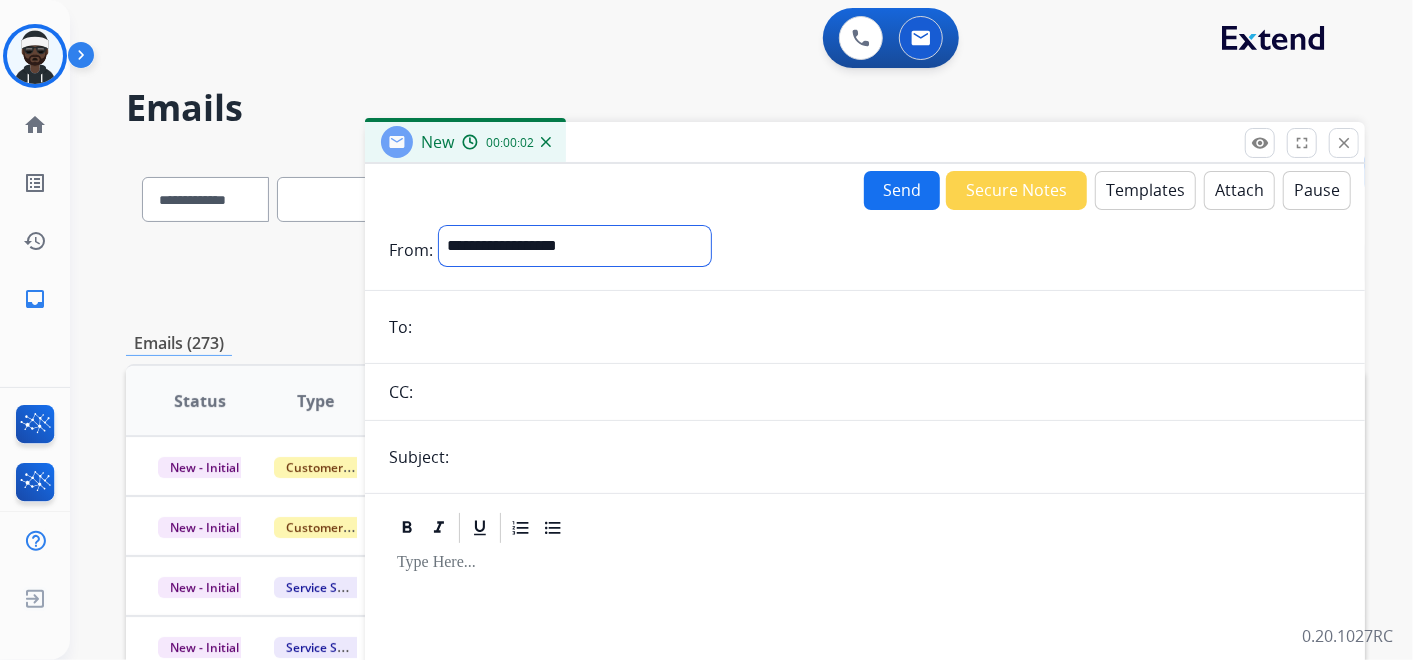 click on "**********" at bounding box center [575, 246] 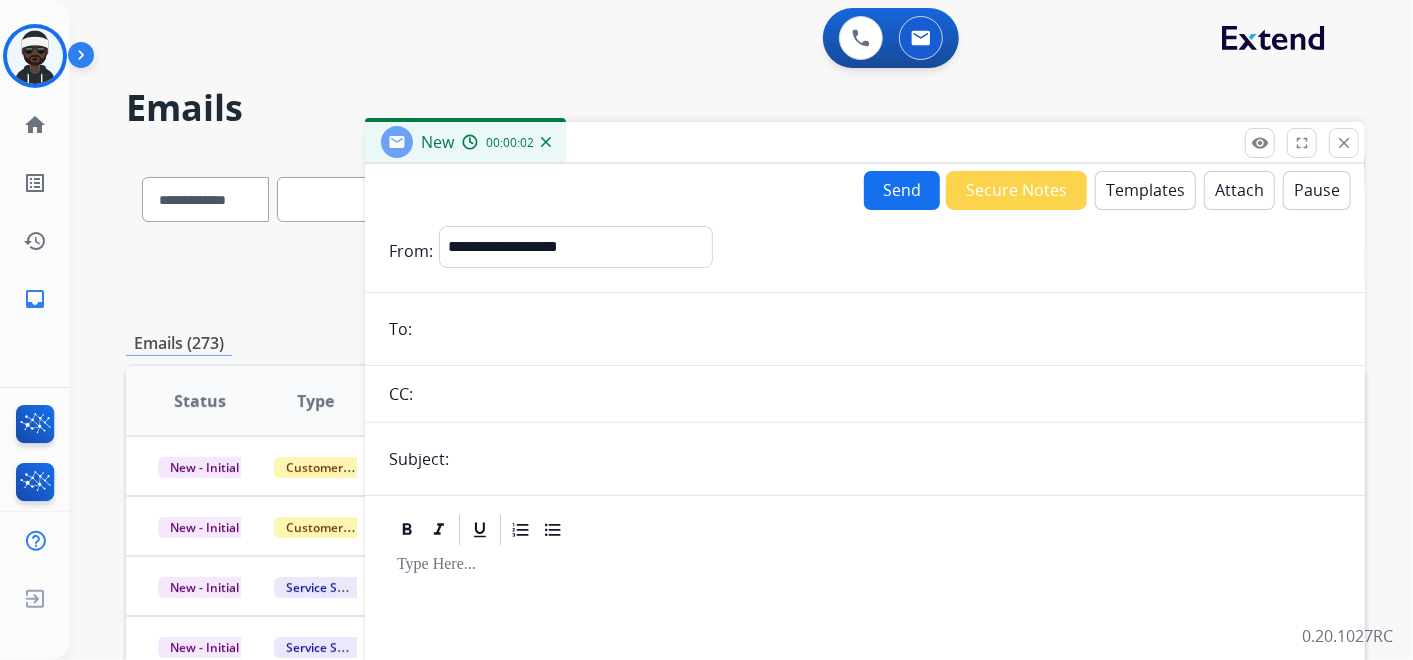 click at bounding box center (879, 329) 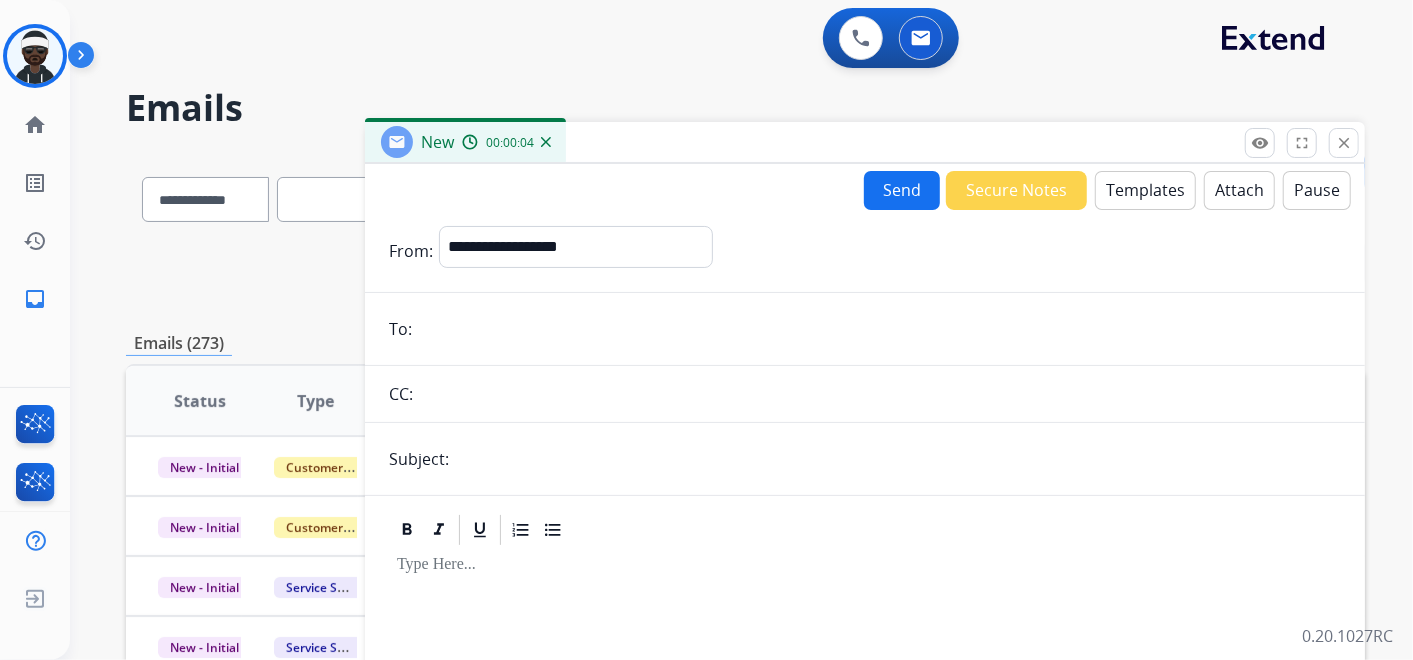 paste on "**********" 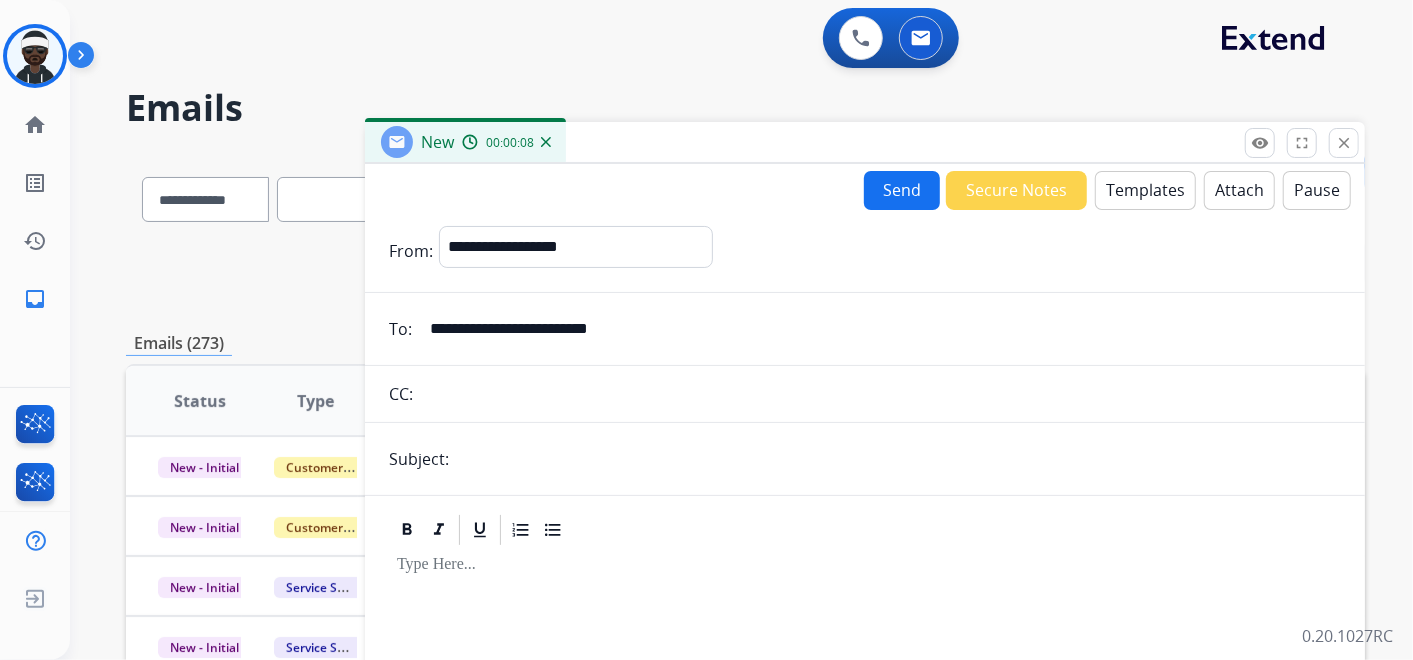drag, startPoint x: 680, startPoint y: 323, endPoint x: 240, endPoint y: 307, distance: 440.2908 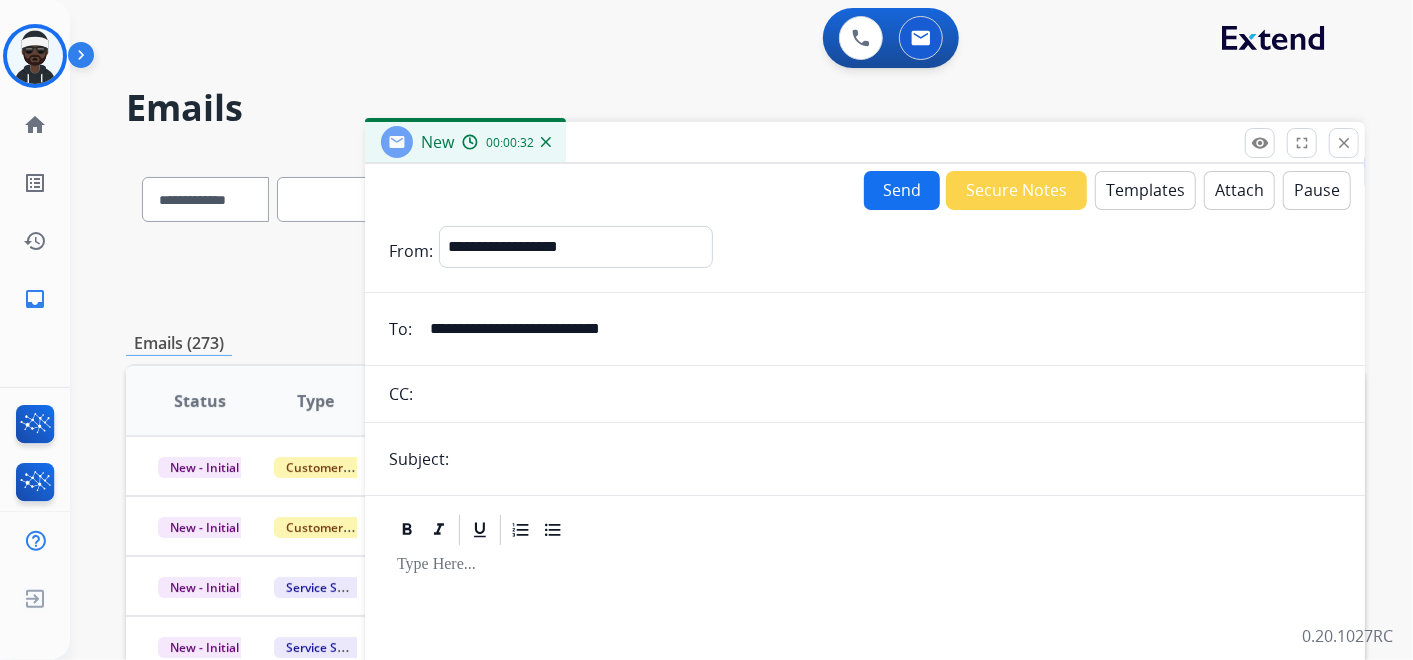type on "**********" 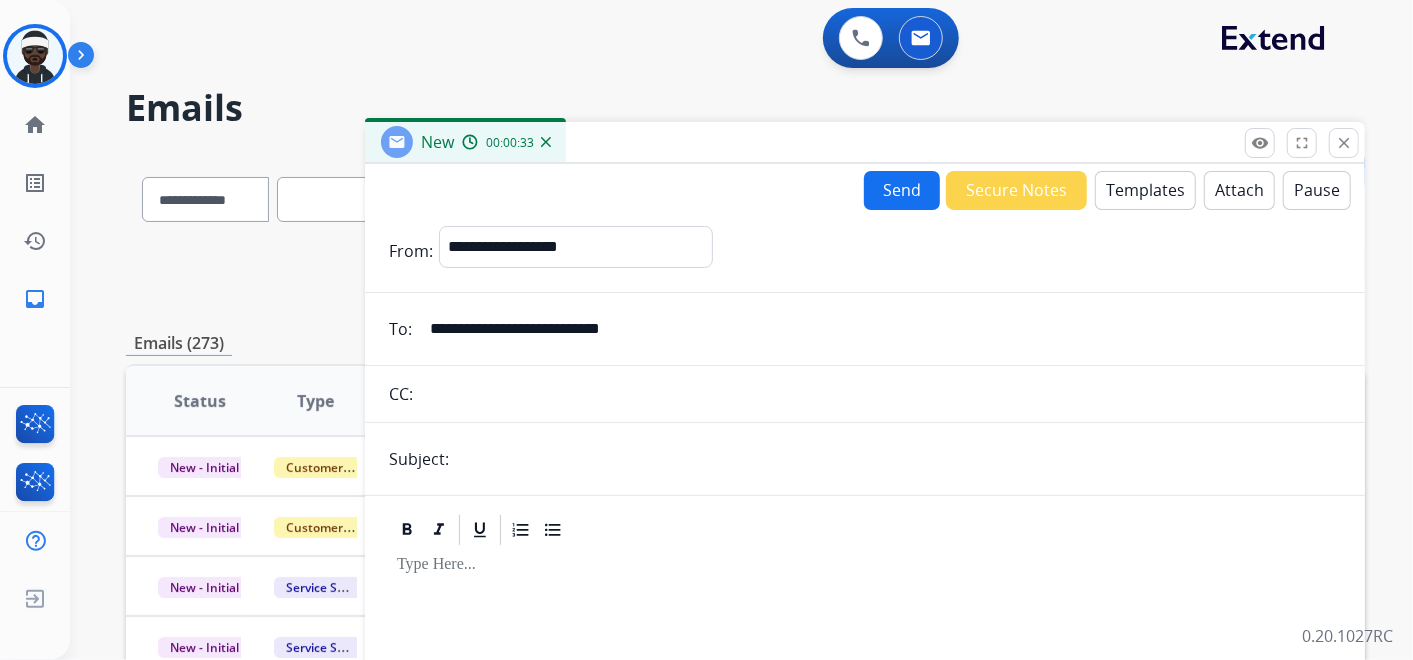 paste on "**********" 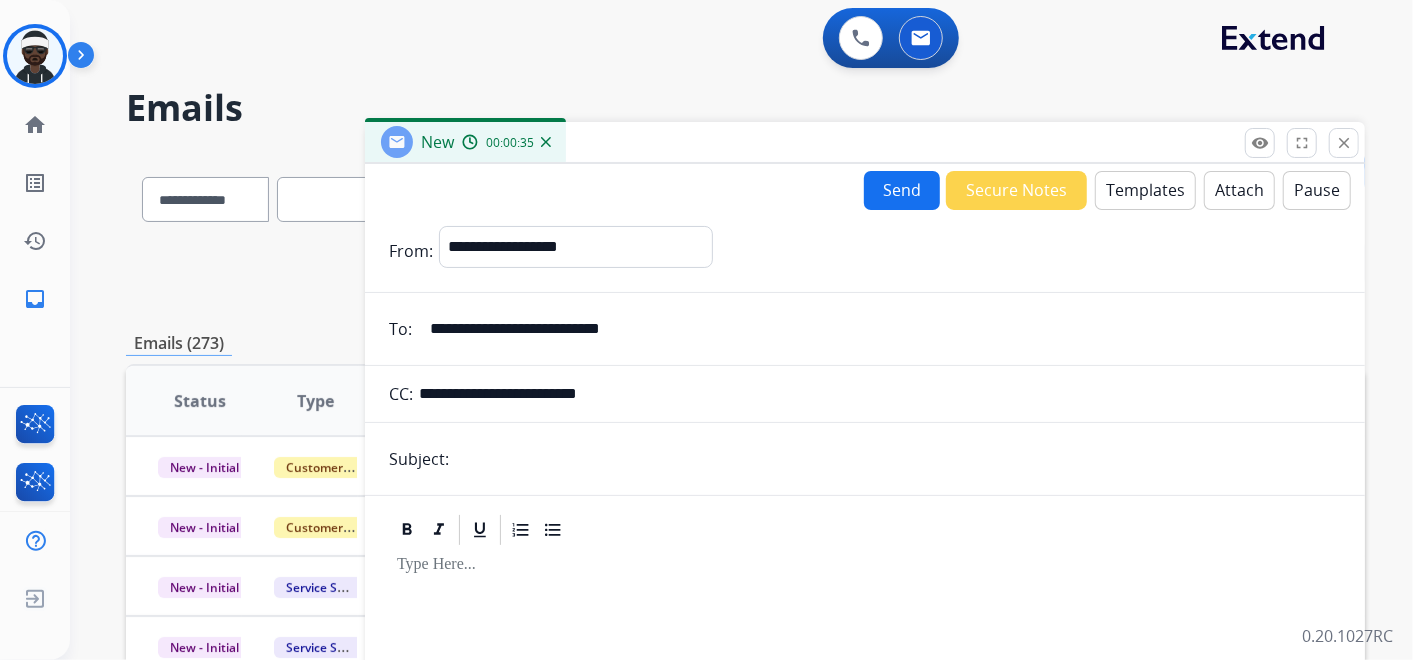 type on "**********" 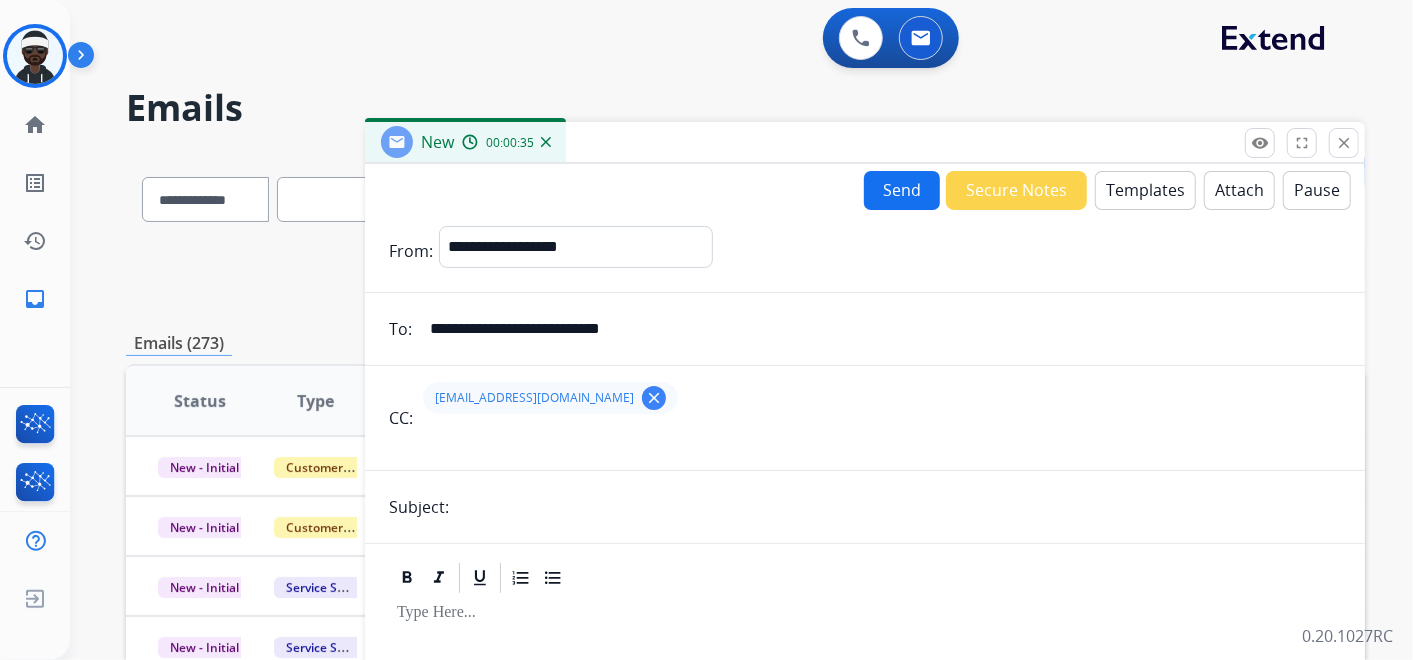 click on "**********" at bounding box center [865, 556] 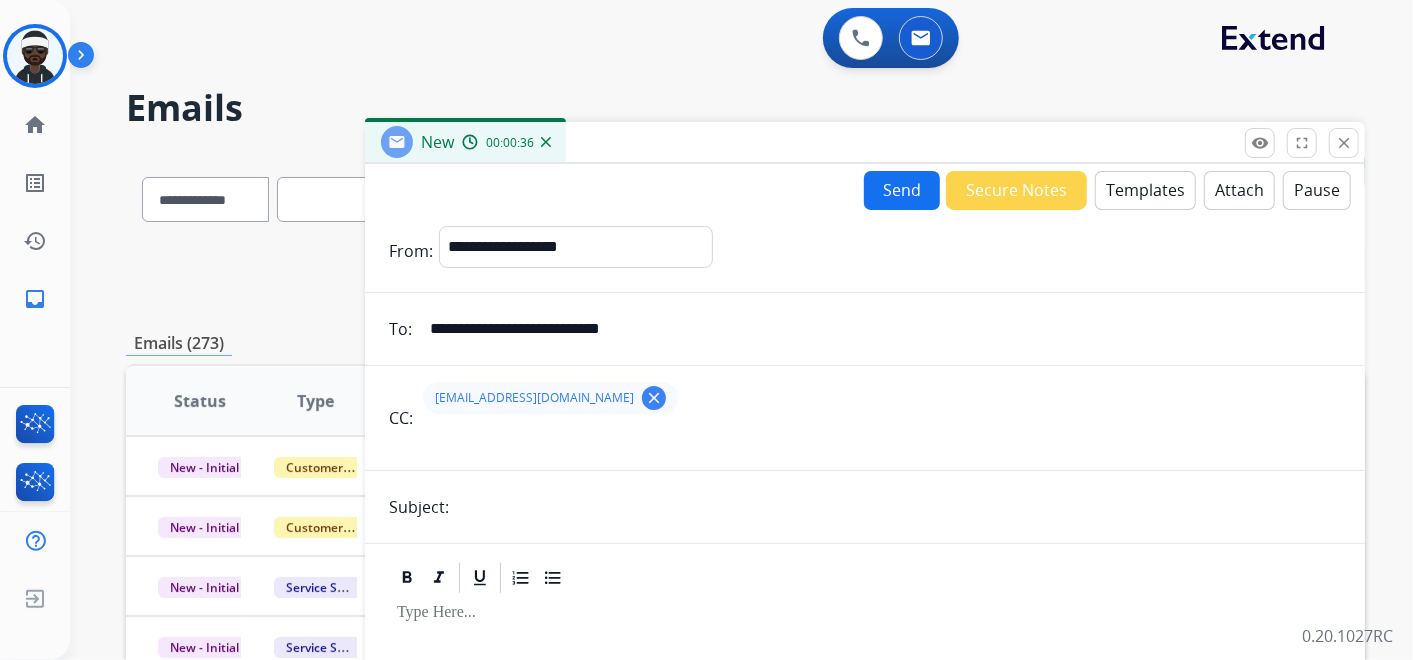 type on "**********" 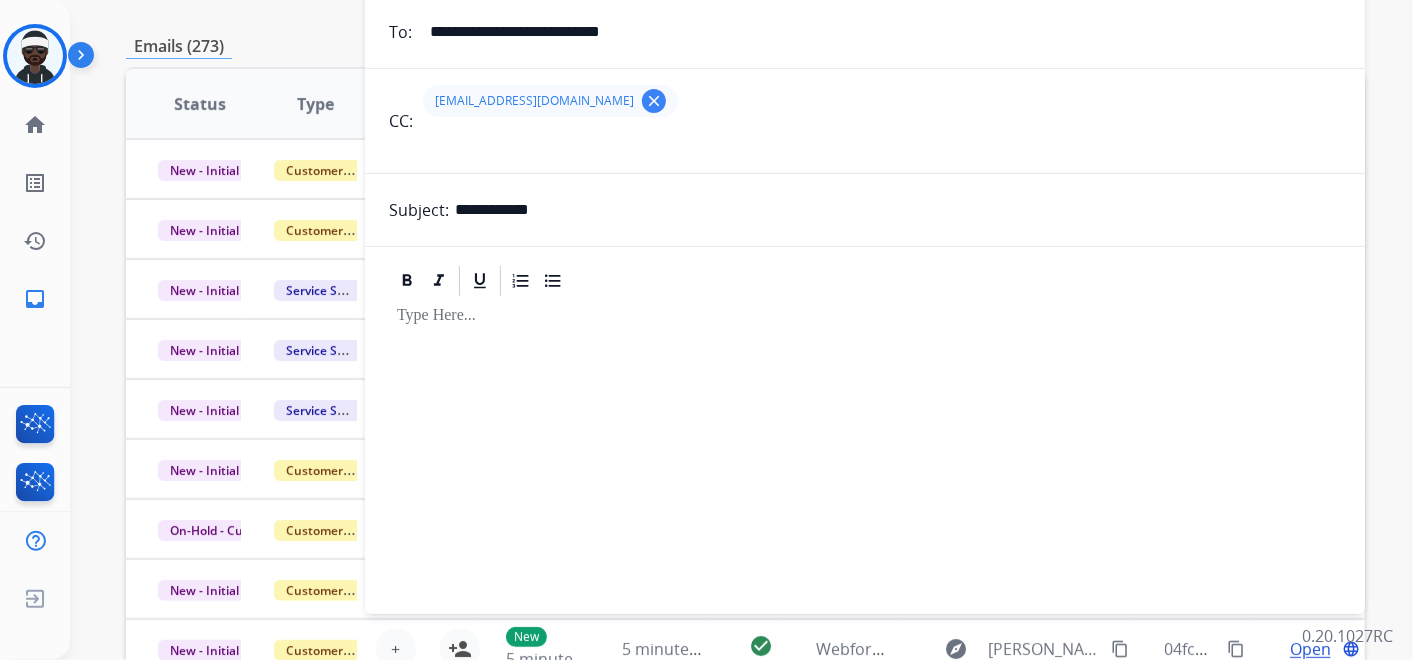 scroll, scrollTop: 333, scrollLeft: 0, axis: vertical 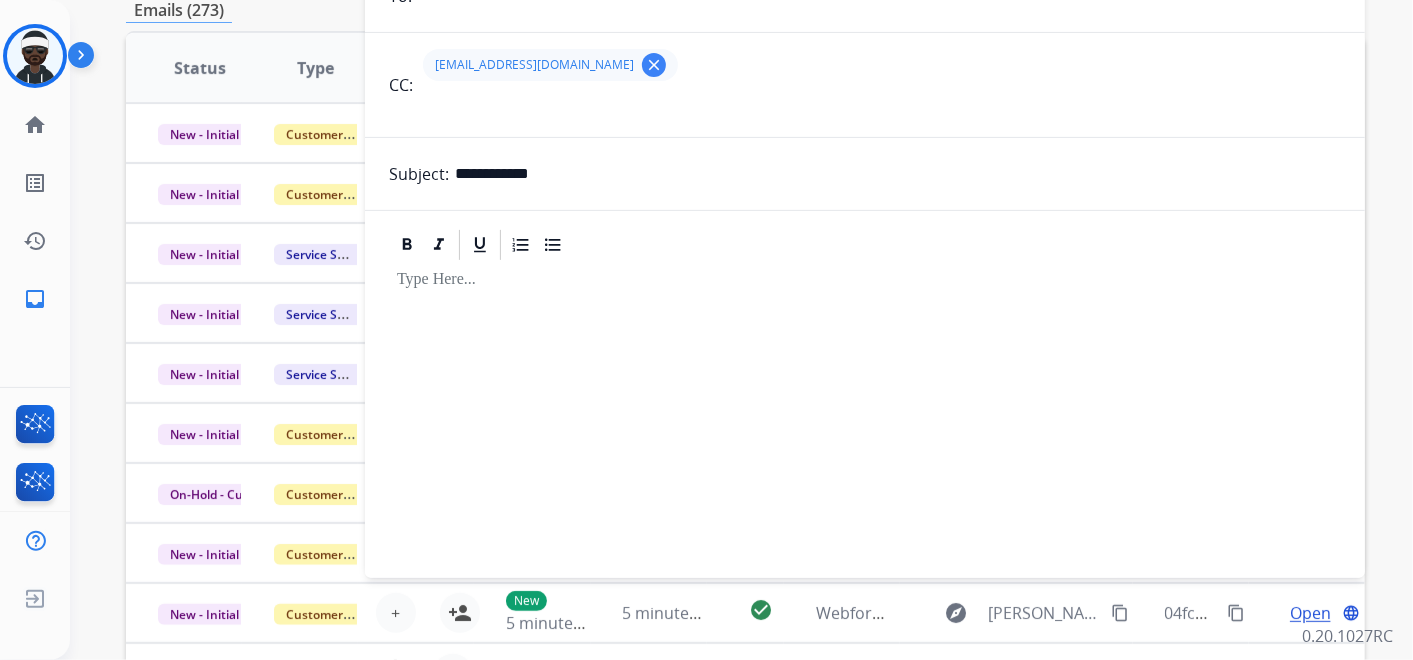 click at bounding box center [865, 410] 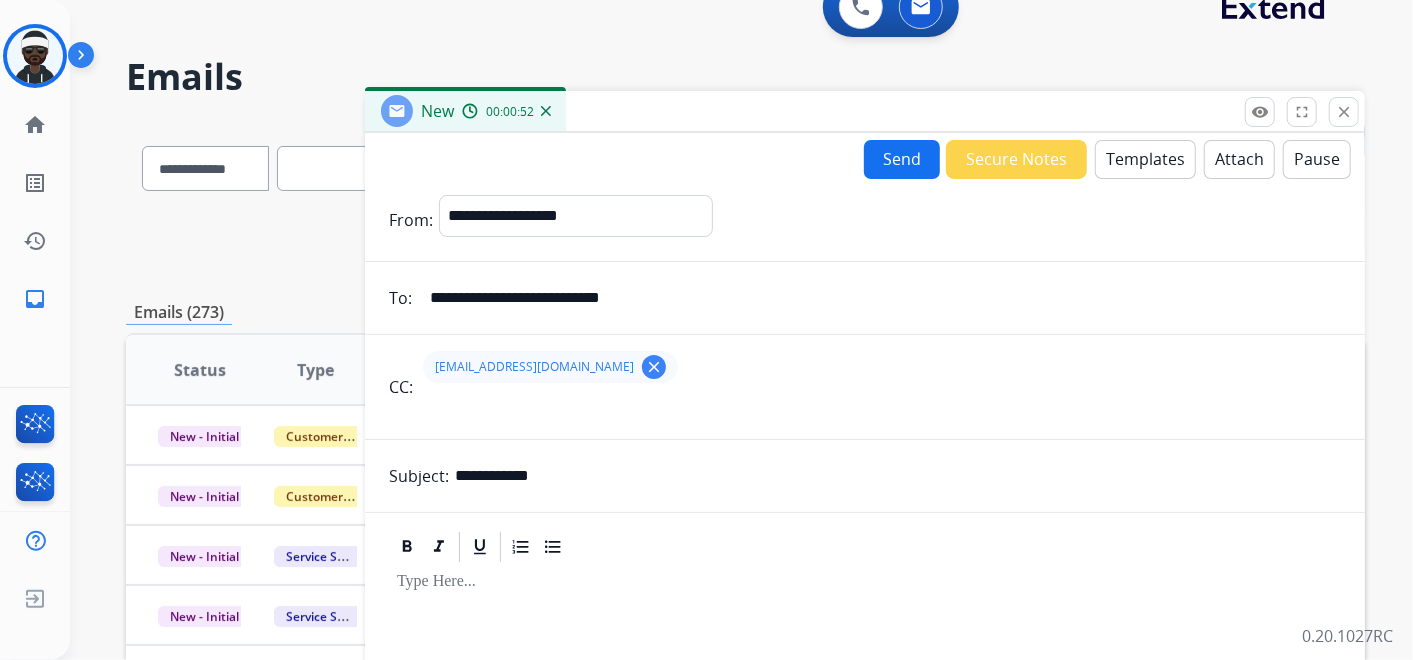 scroll, scrollTop: 0, scrollLeft: 0, axis: both 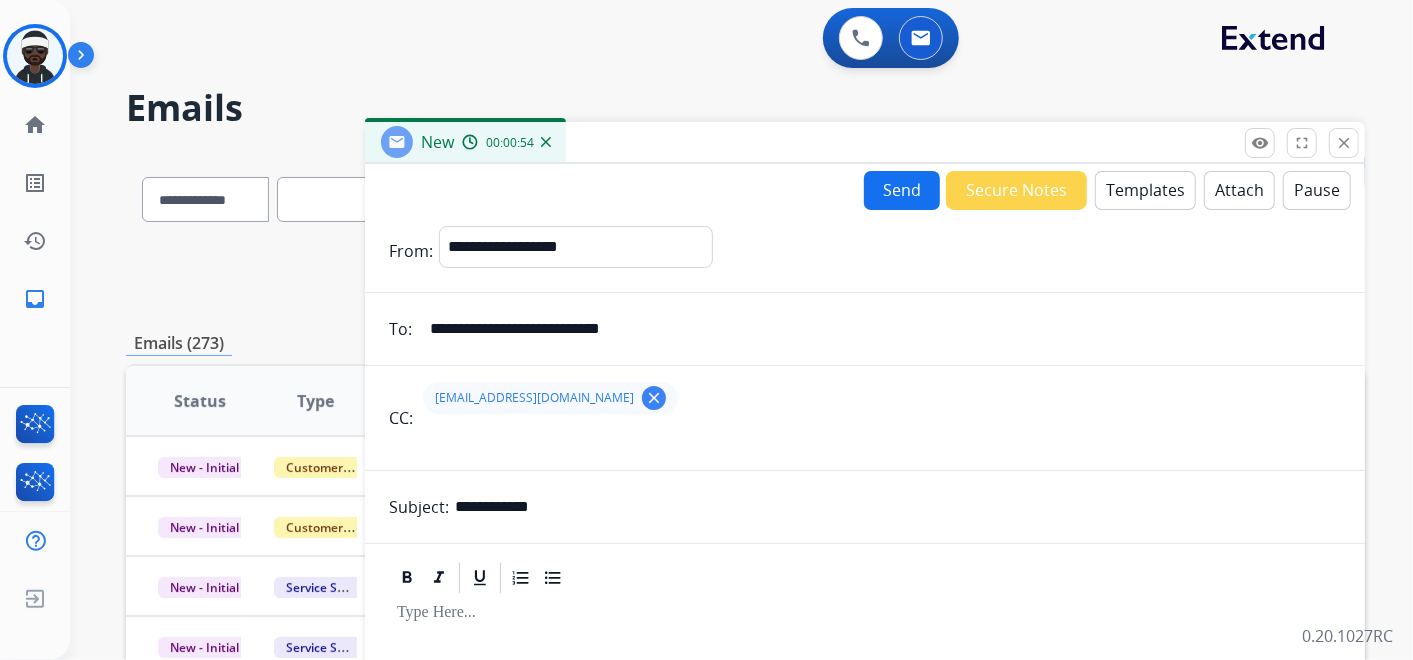 click on "Templates" at bounding box center (1145, 190) 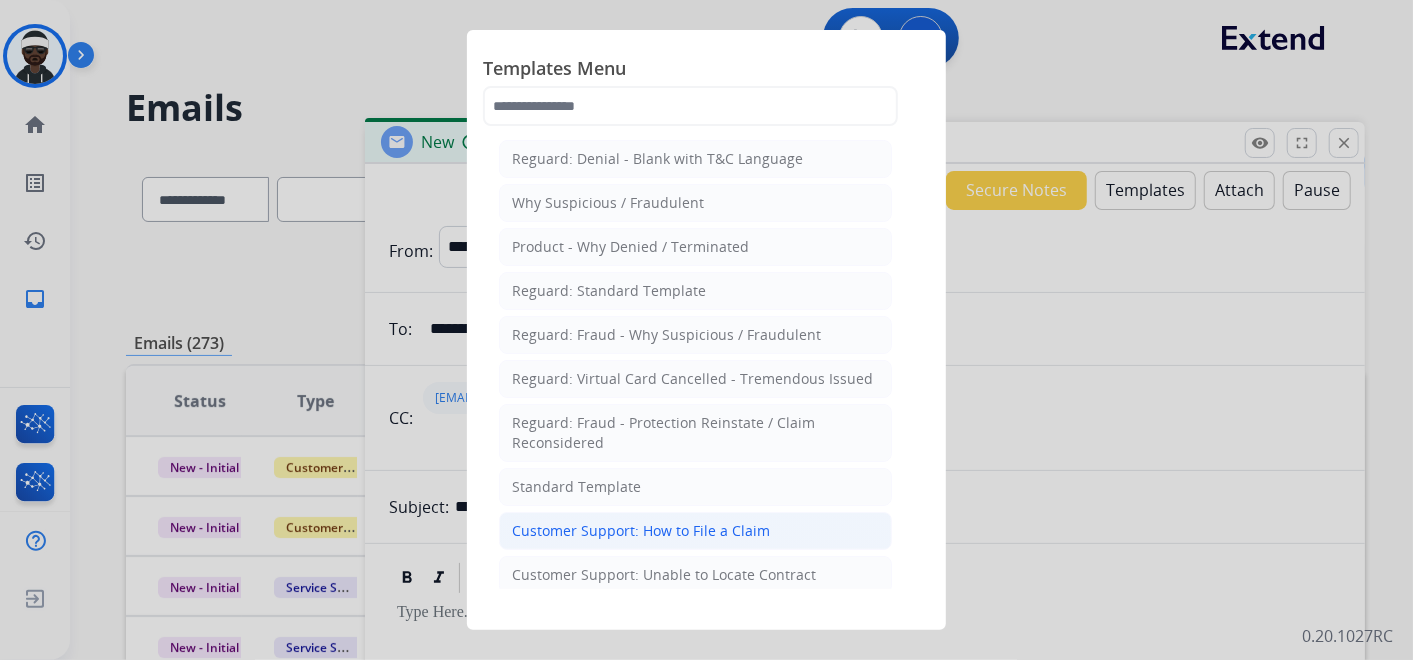 click on "Customer Support: How to File a Claim" 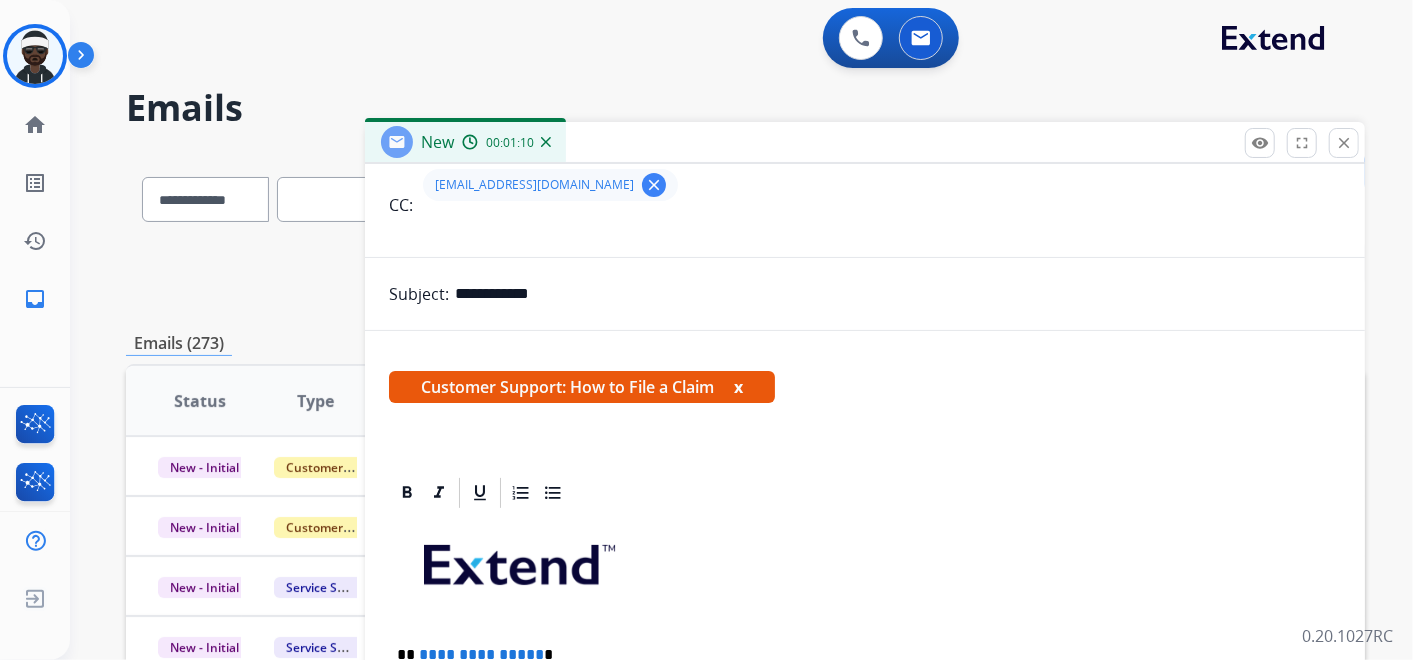 scroll, scrollTop: 222, scrollLeft: 0, axis: vertical 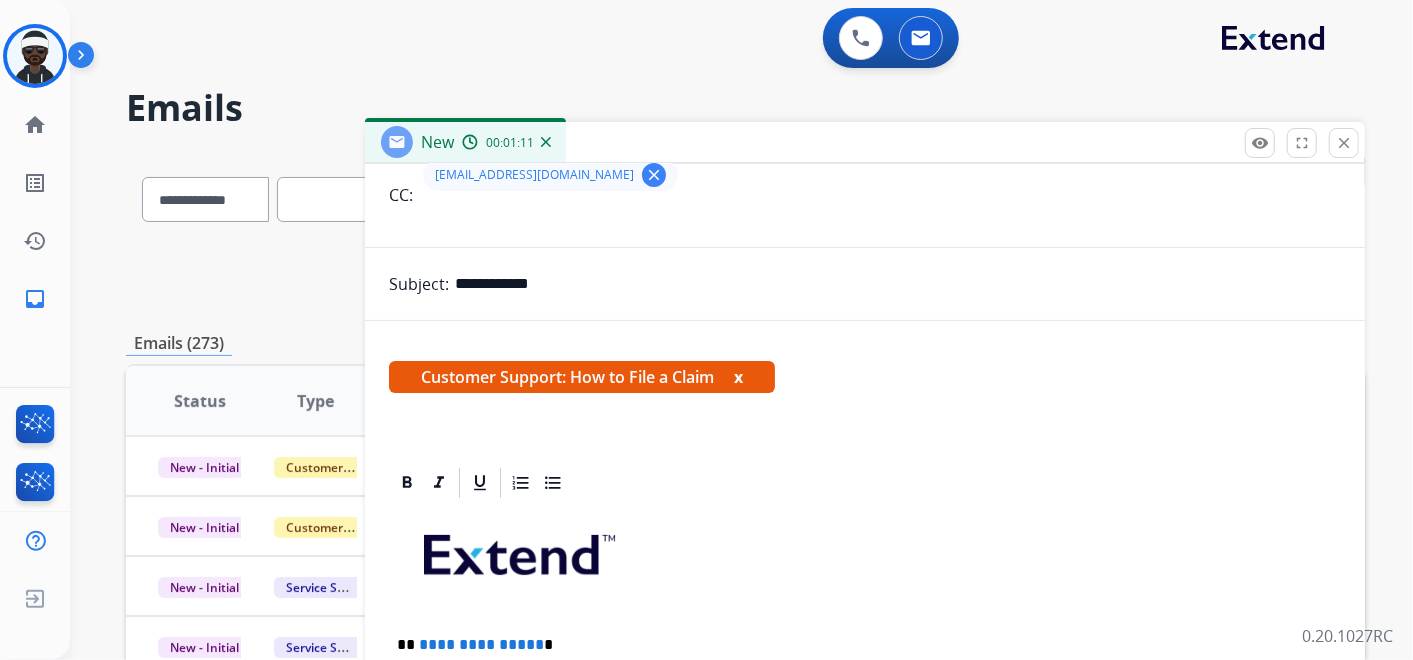 click on "Customer Support: How to File a Claim   x" at bounding box center (582, 377) 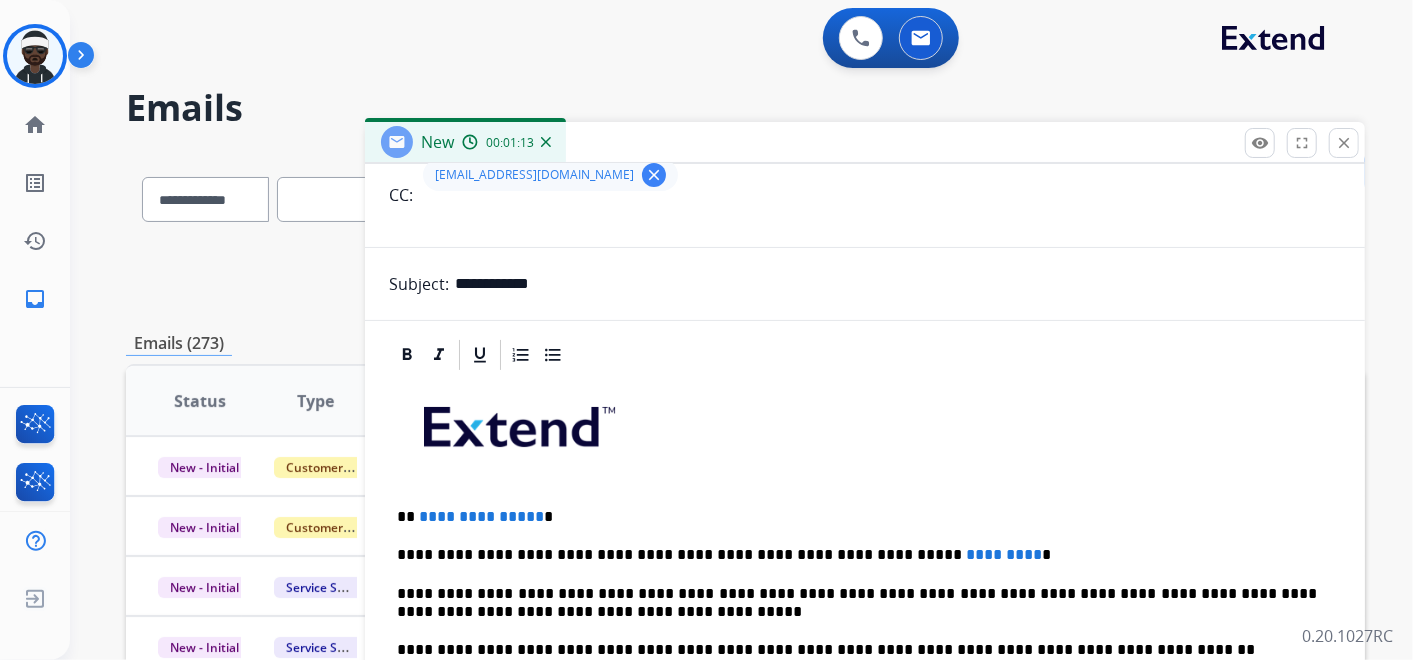click on "**********" at bounding box center (857, 517) 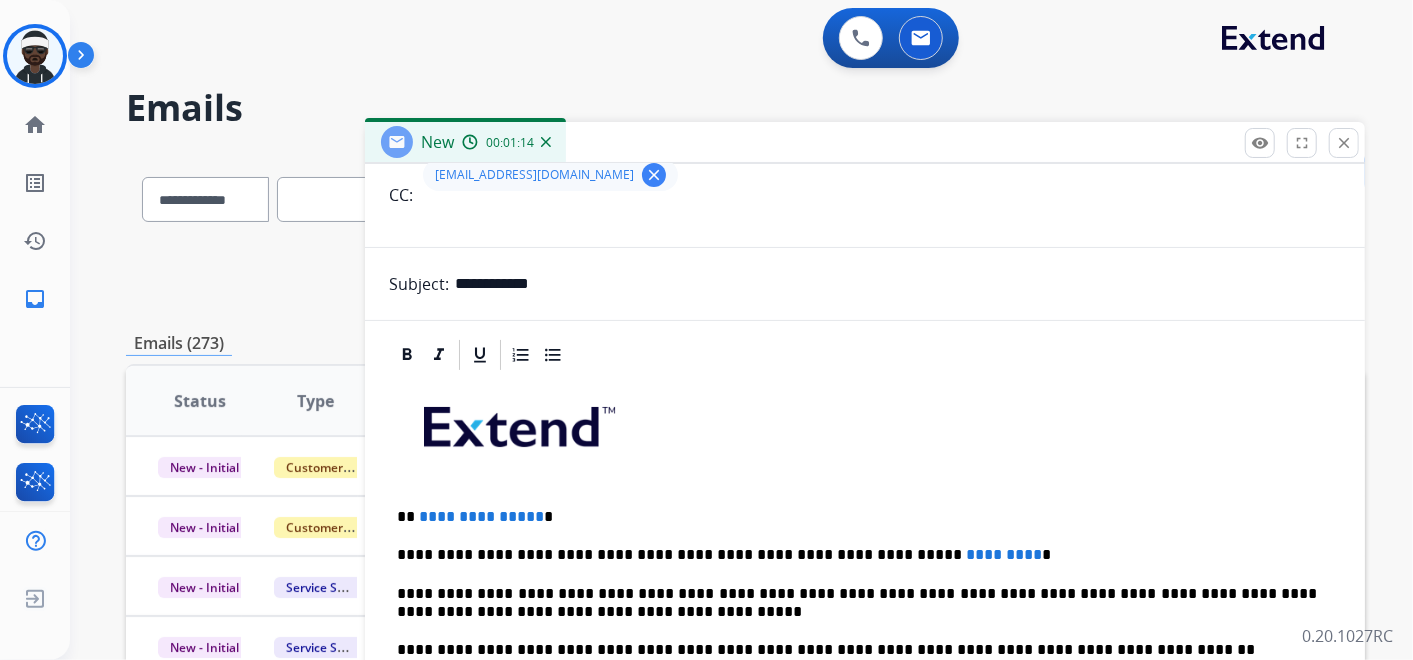 type 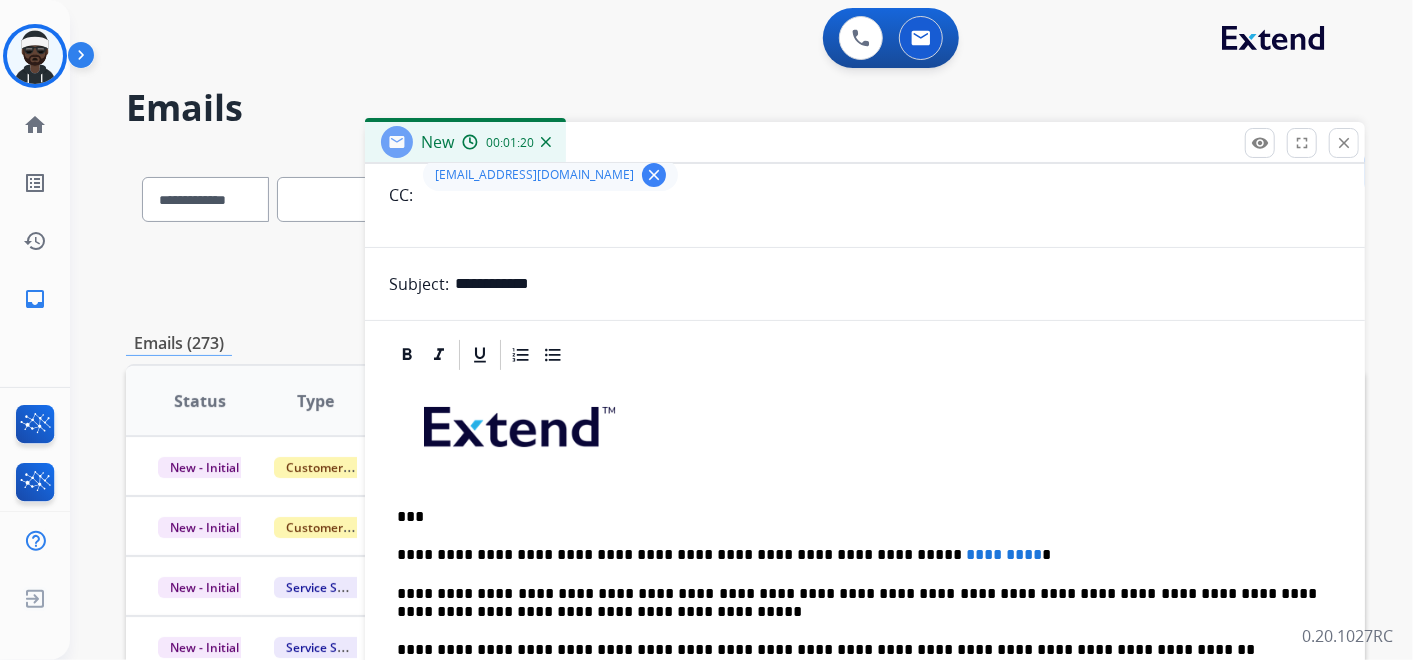 click on "**********" at bounding box center [857, 555] 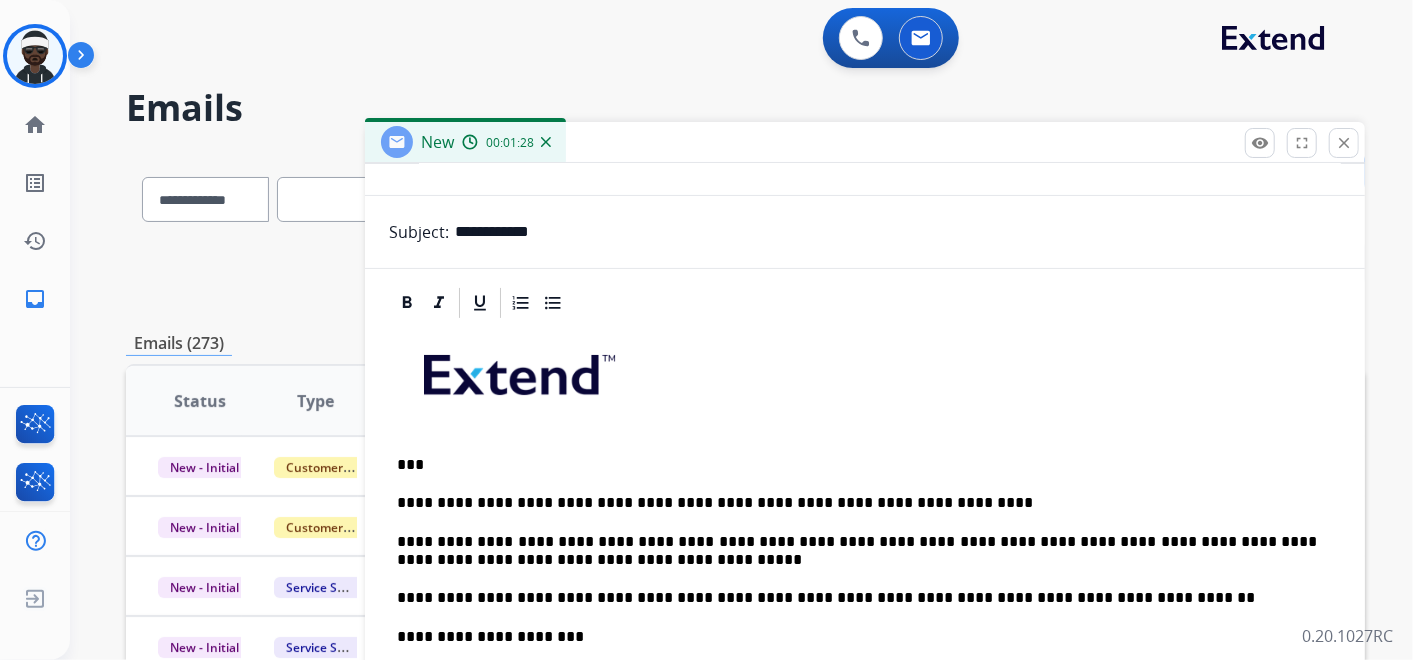 scroll, scrollTop: 302, scrollLeft: 0, axis: vertical 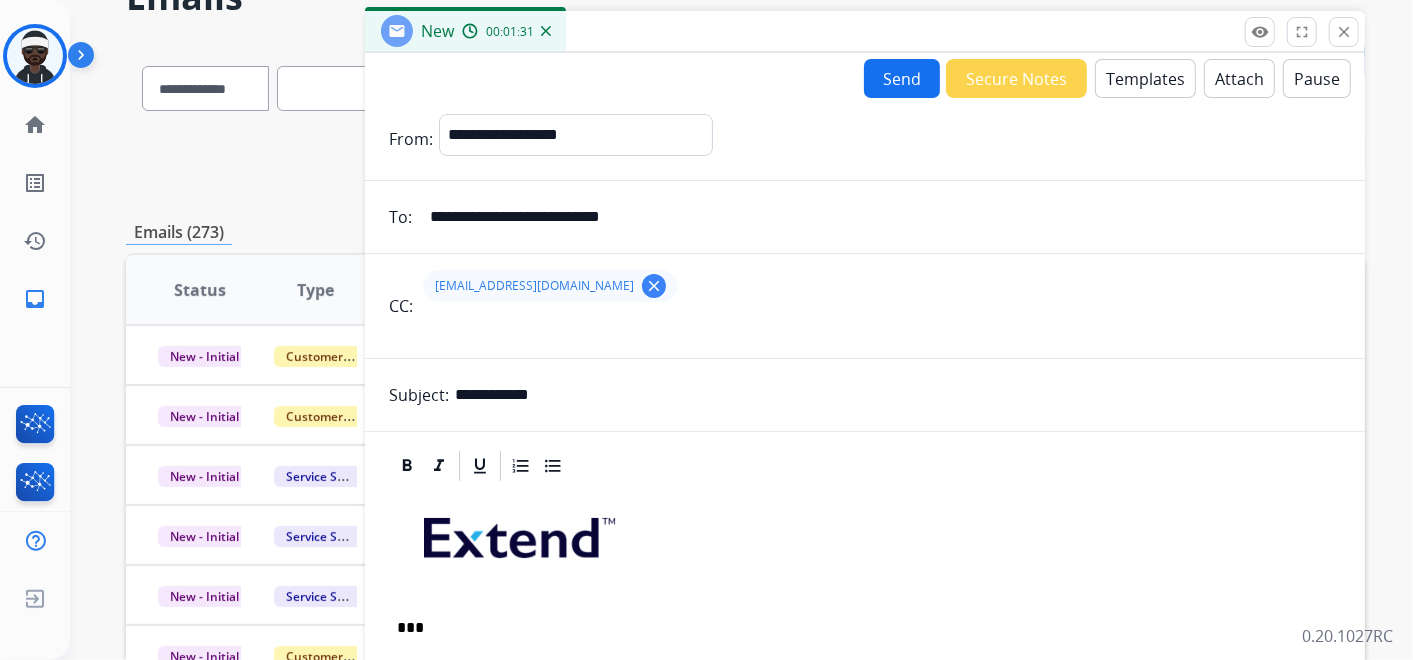 click on "Send" at bounding box center [902, 78] 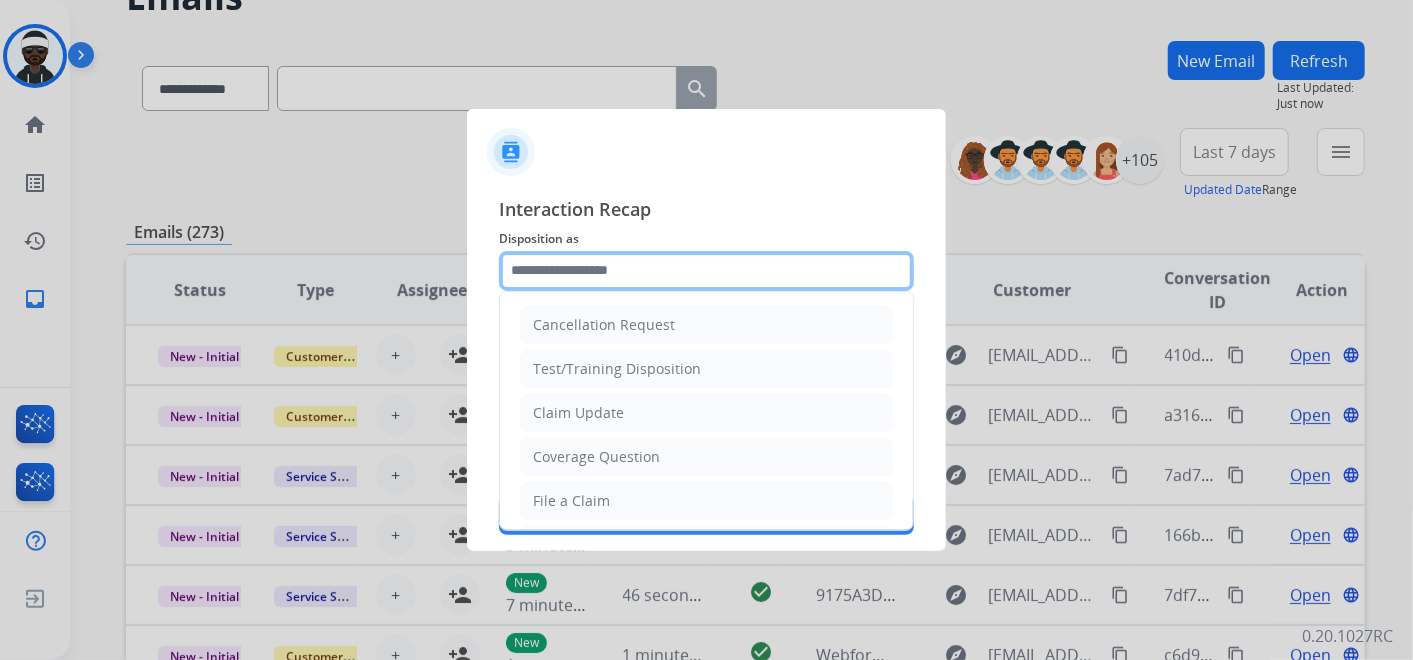 click 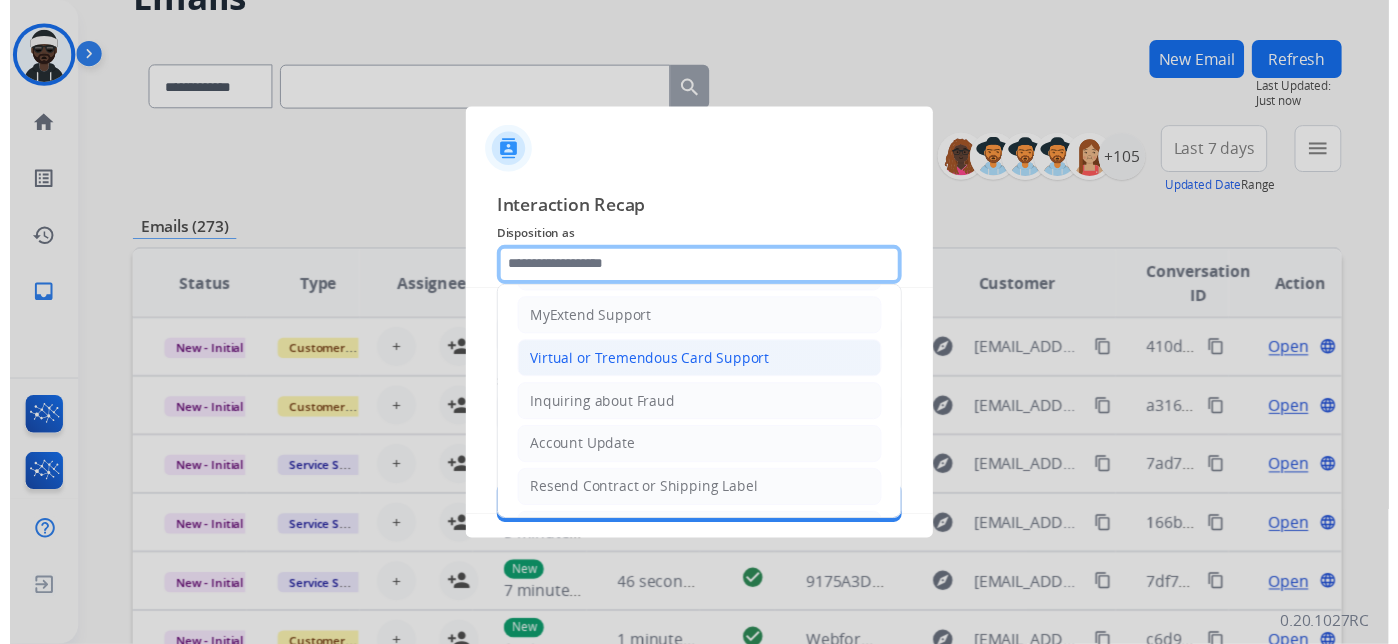 scroll, scrollTop: 111, scrollLeft: 0, axis: vertical 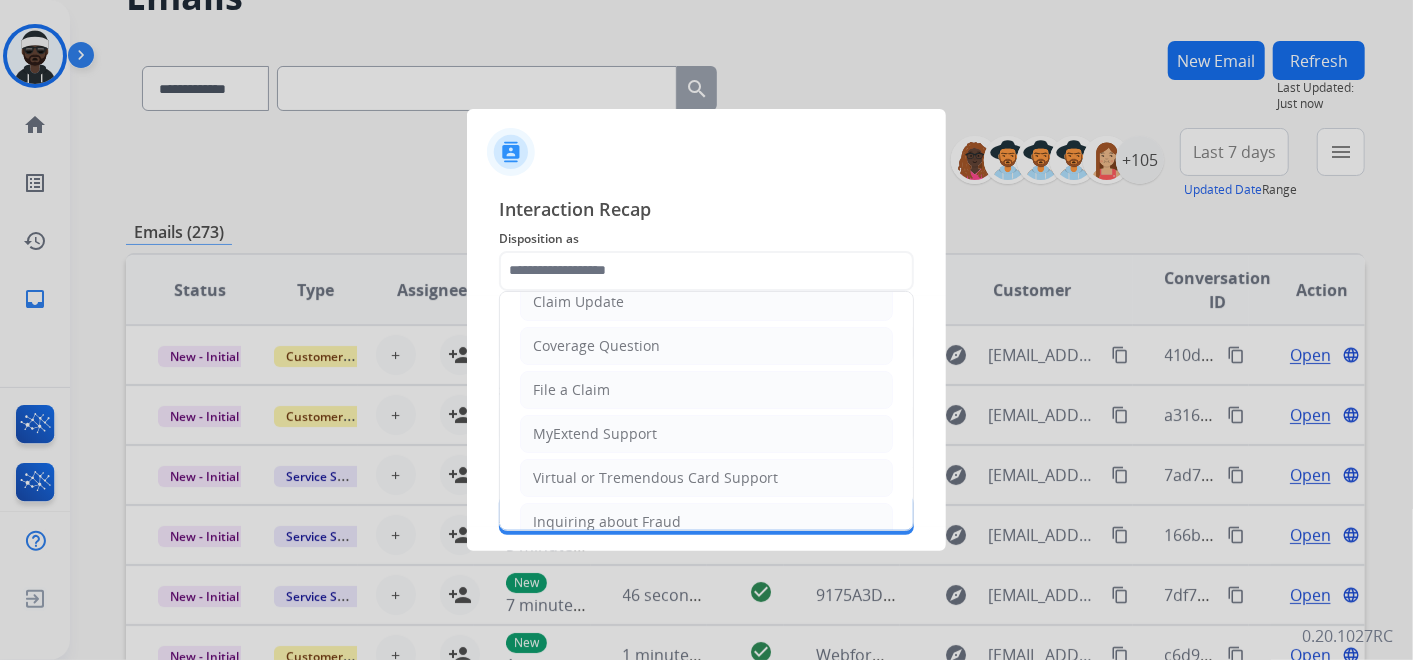click on "File a Claim" 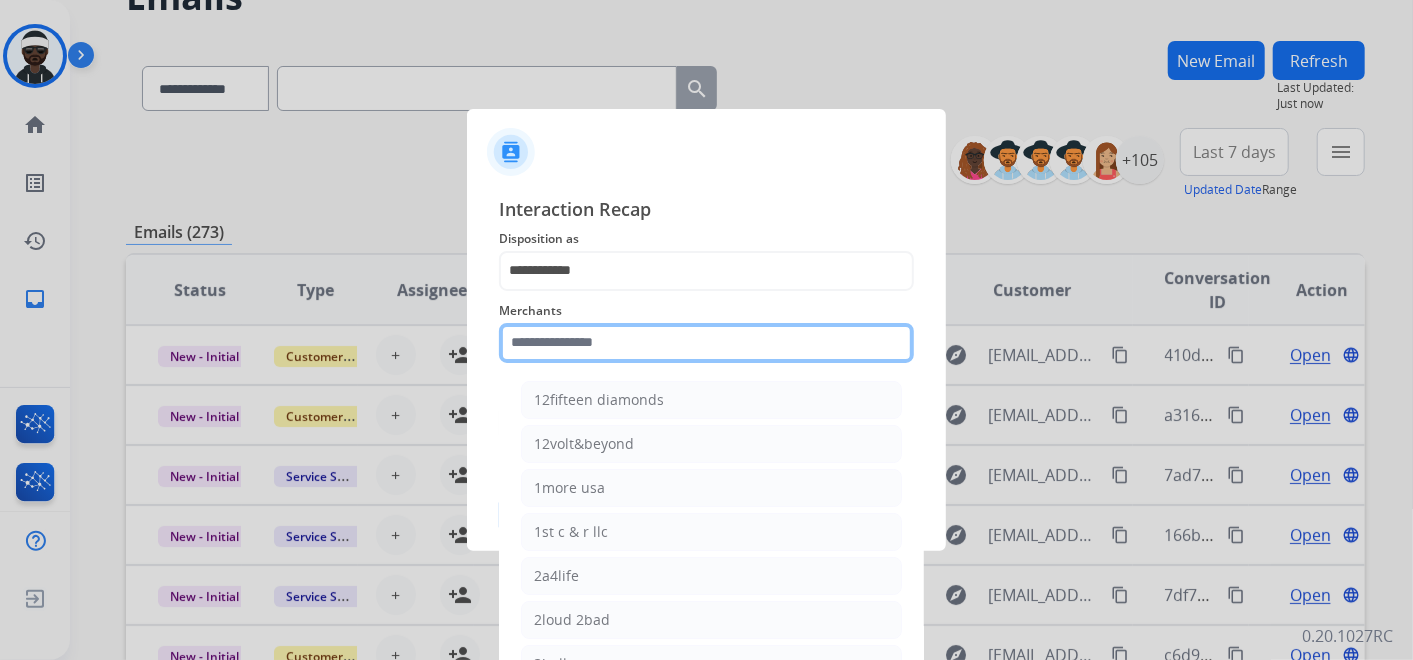 click 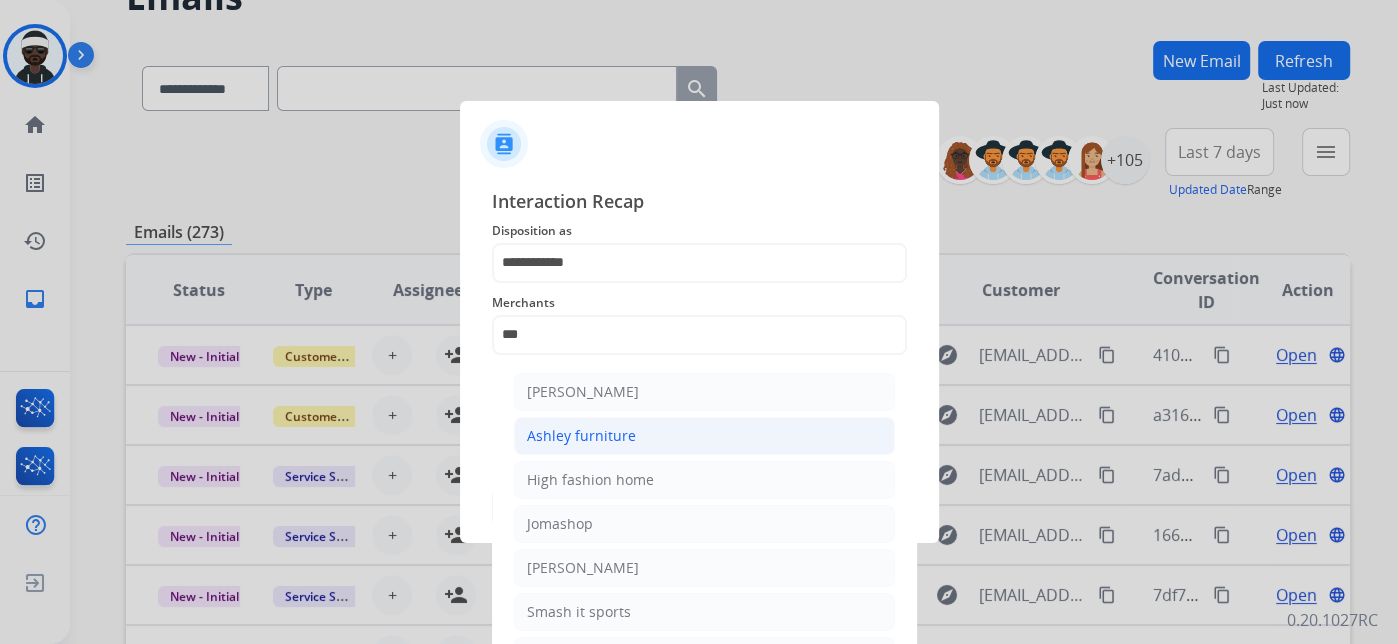click on "Ashley furniture" 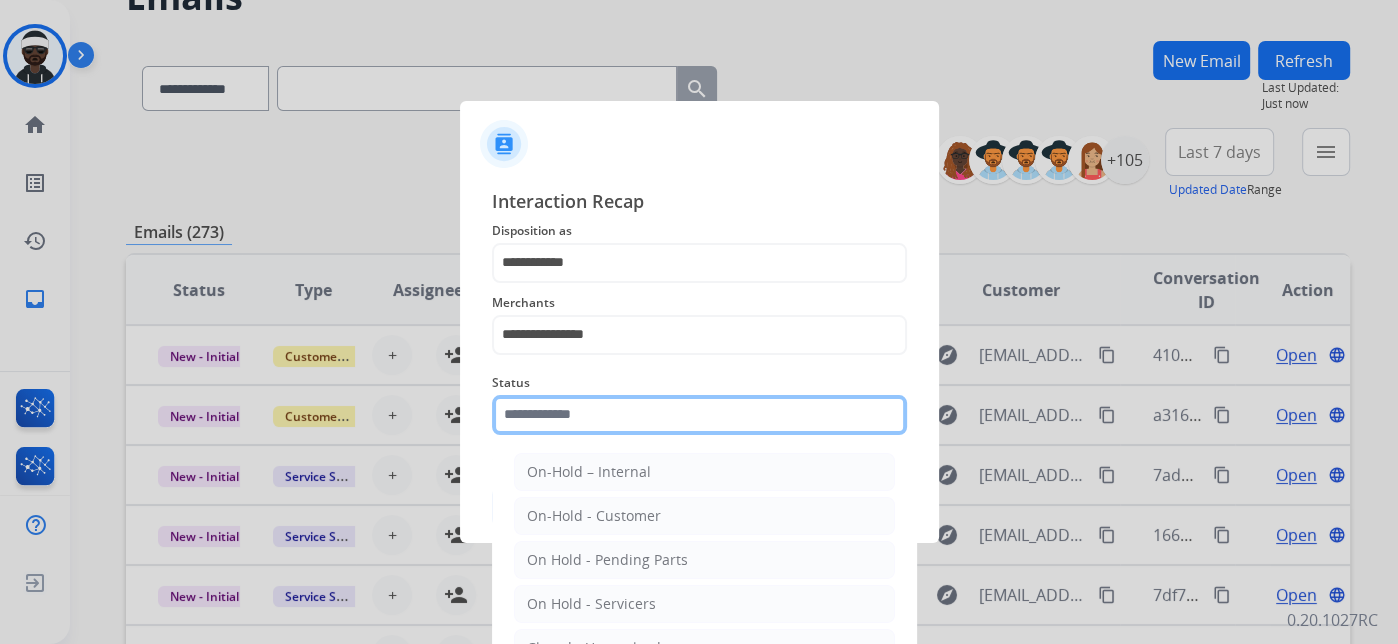 click on "Status    On-Hold – Internal   On-Hold - Customer   On Hold - Pending Parts   On Hold - Servicers   Closed - Unresolved   Closed – Solved   Closed – Merchant Transfer   New - Initial   New - Reply" 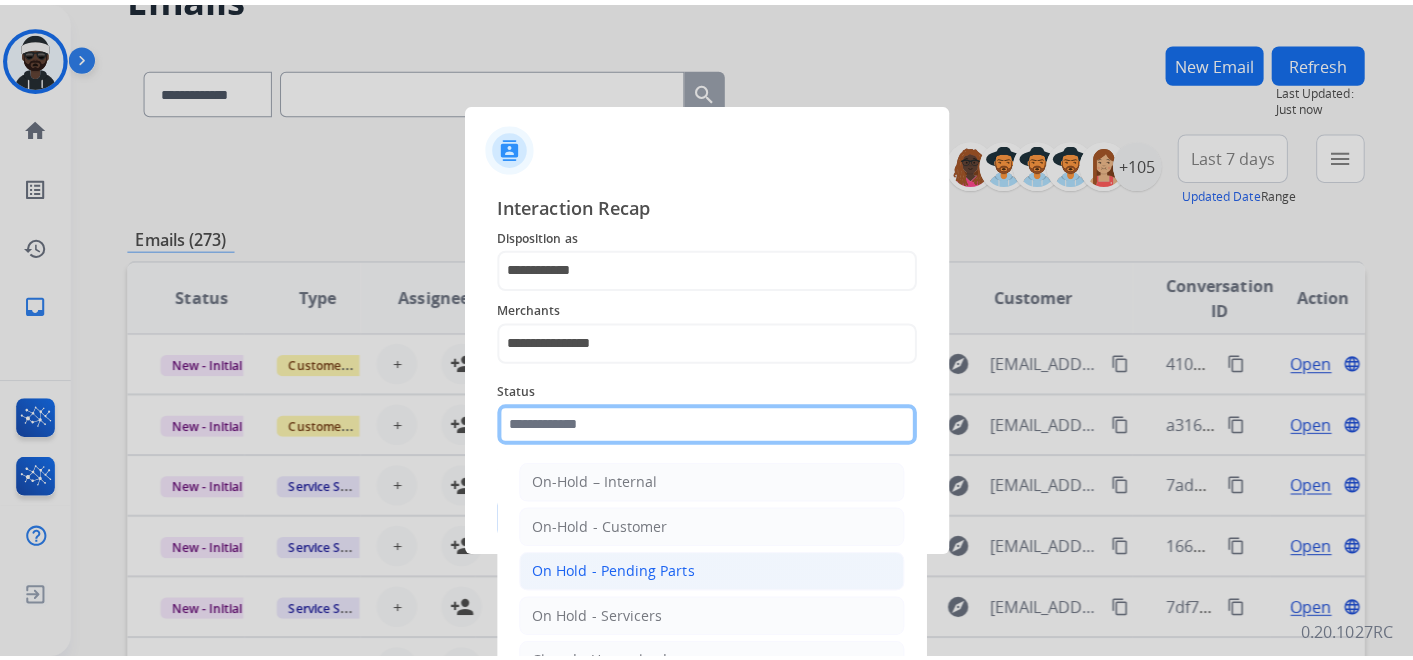 scroll, scrollTop: 114, scrollLeft: 0, axis: vertical 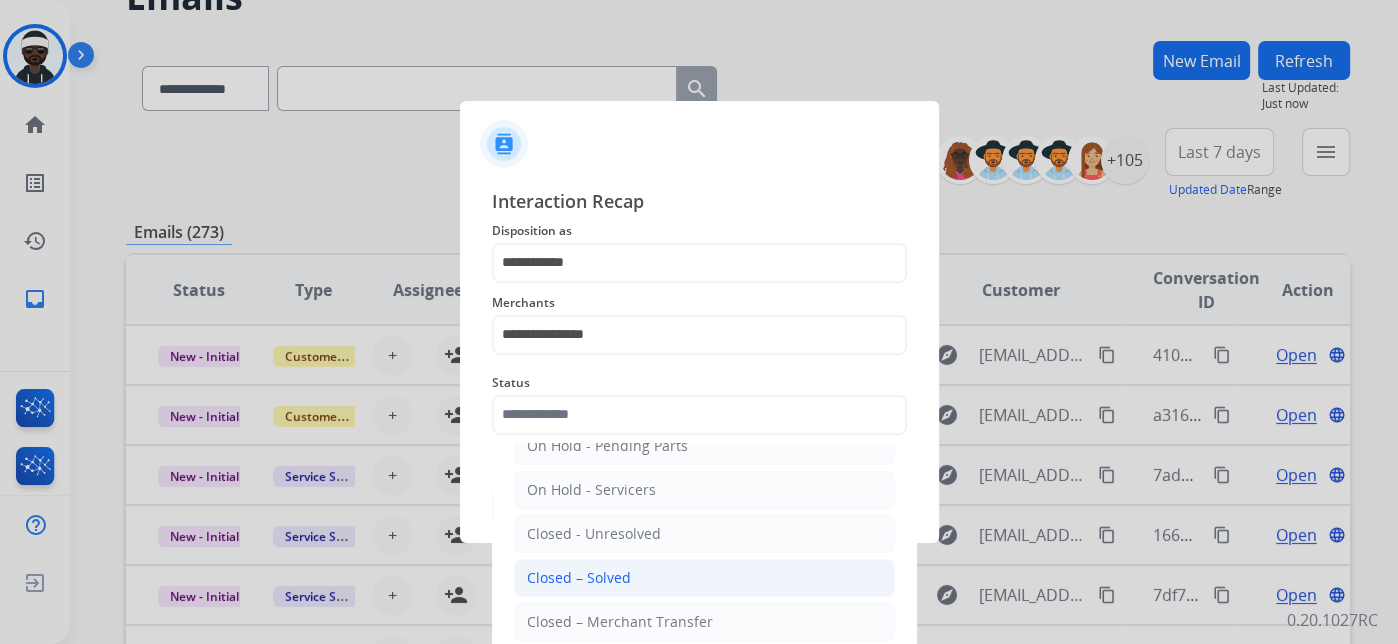 click on "Closed – Solved" 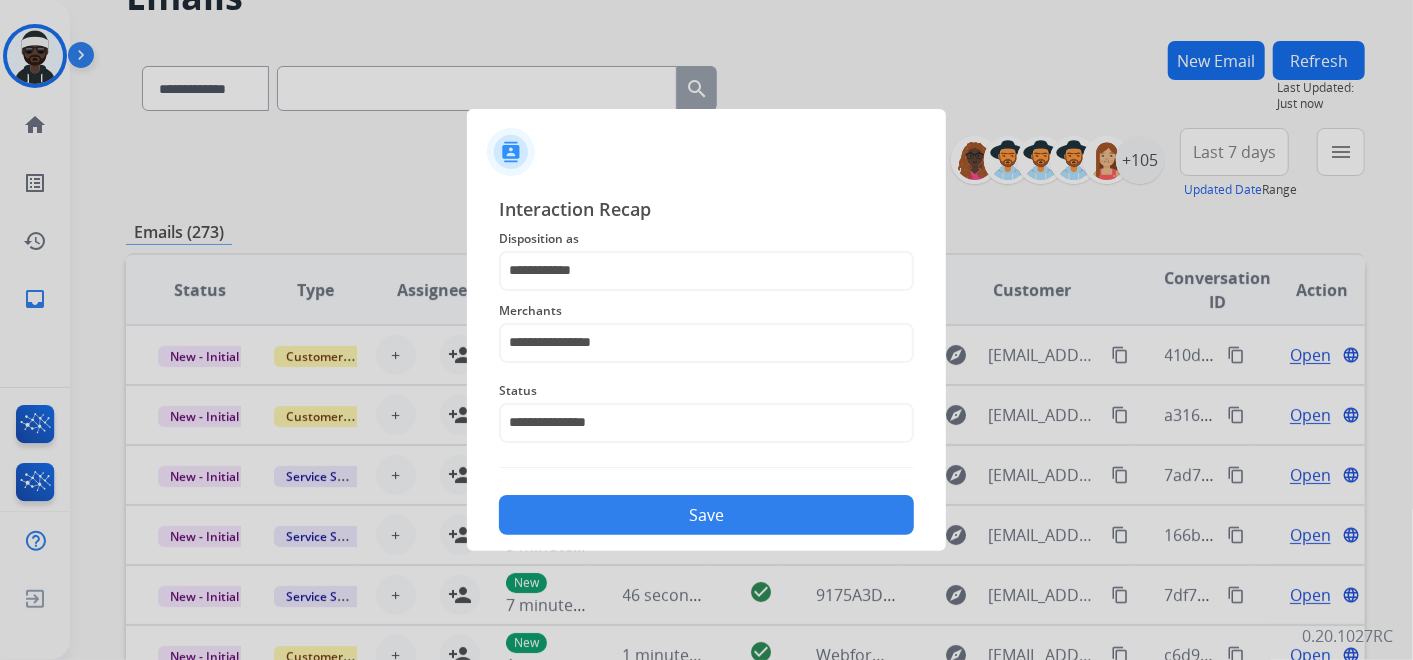 click on "Save" 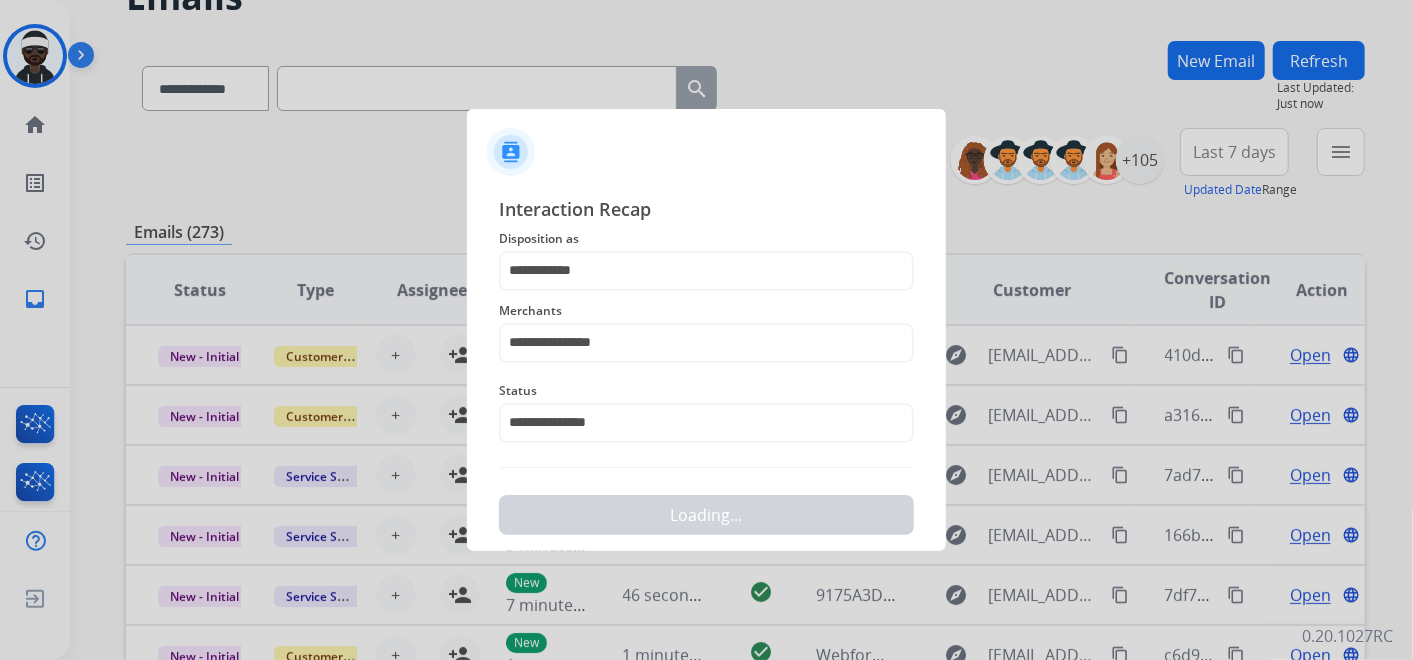 scroll, scrollTop: 0, scrollLeft: 0, axis: both 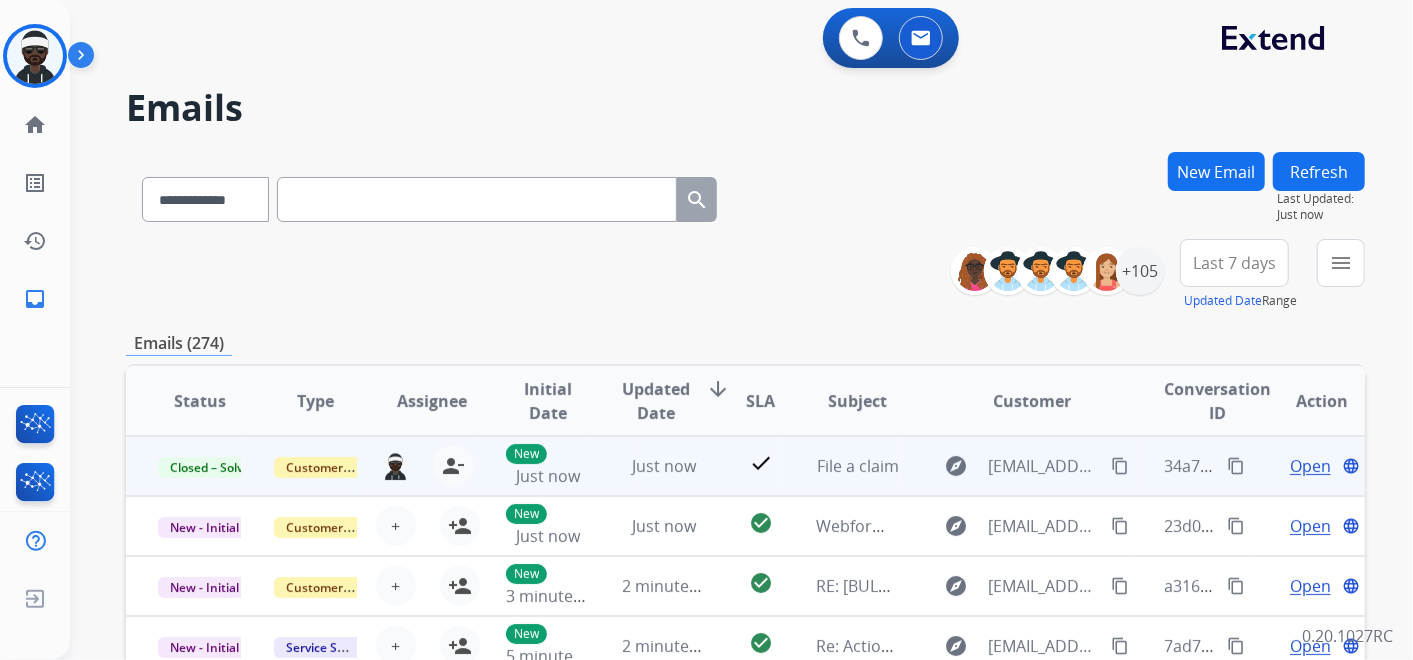 click on "content_copy" at bounding box center [1236, 466] 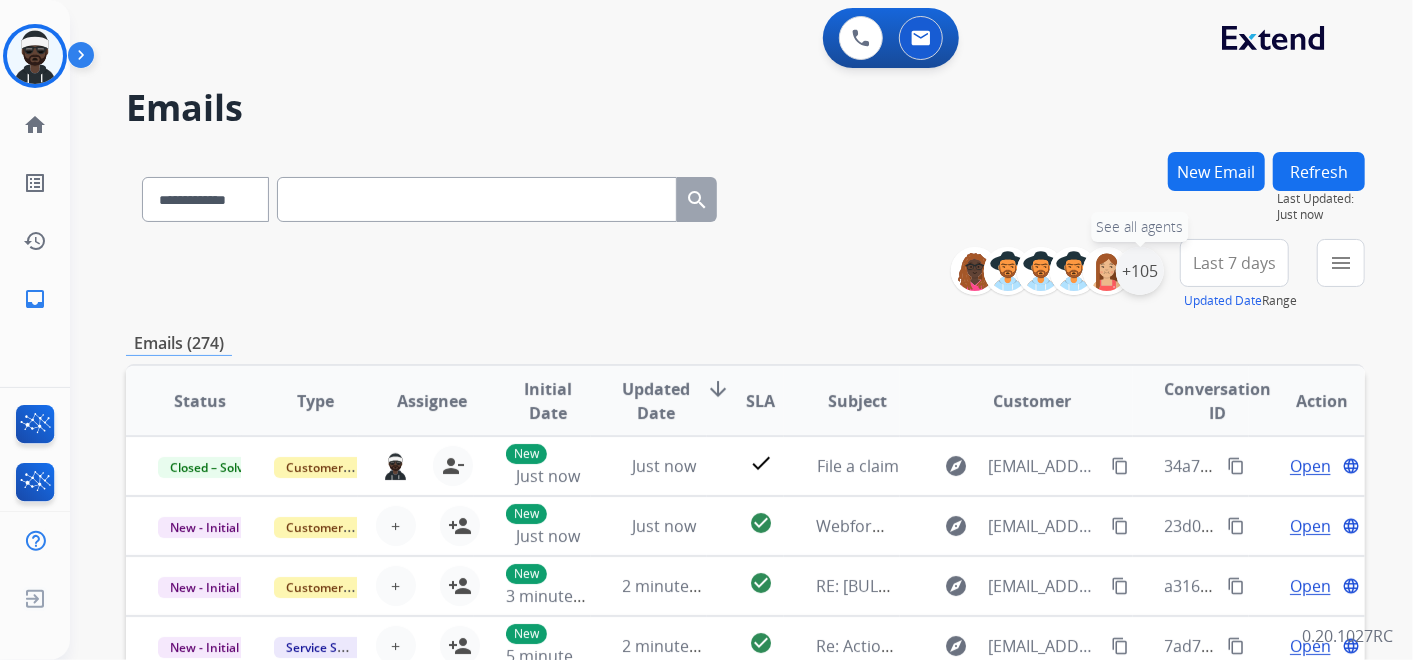 click on "+105" at bounding box center (1140, 271) 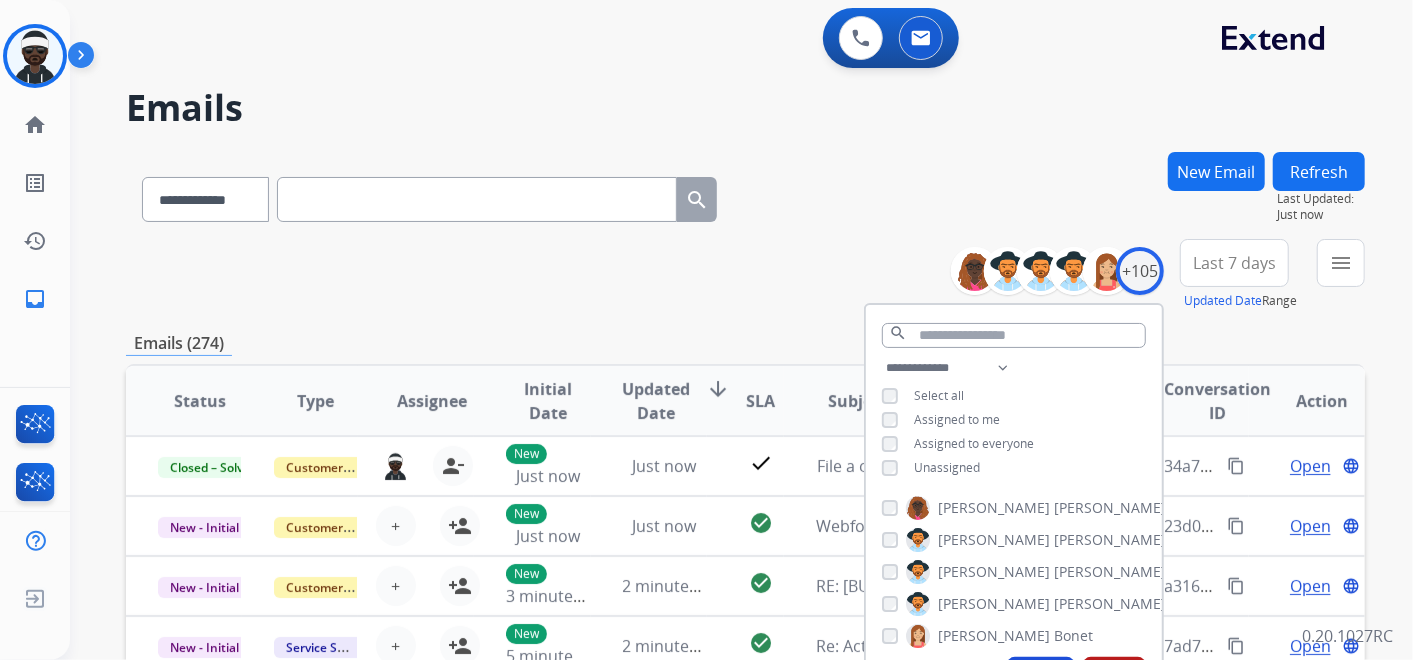 click on "Unassigned" at bounding box center [947, 467] 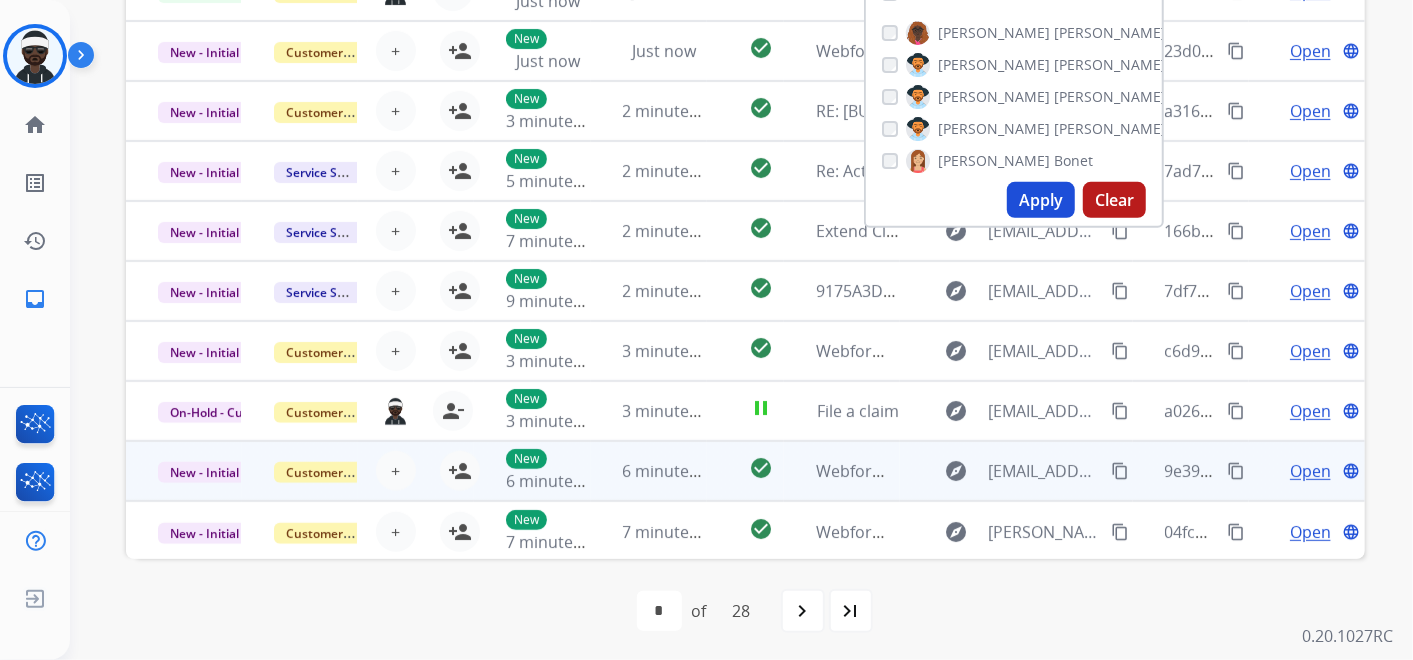 scroll, scrollTop: 477, scrollLeft: 0, axis: vertical 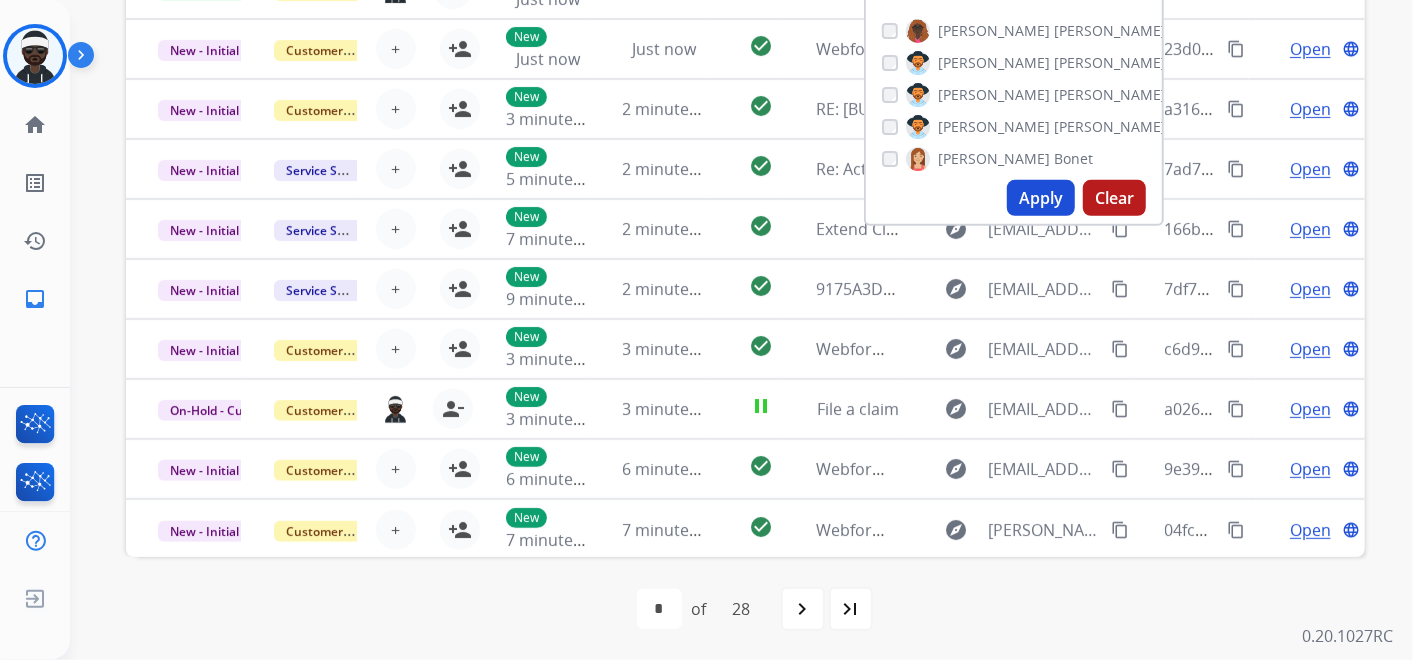 click on "Apply" at bounding box center [1041, 198] 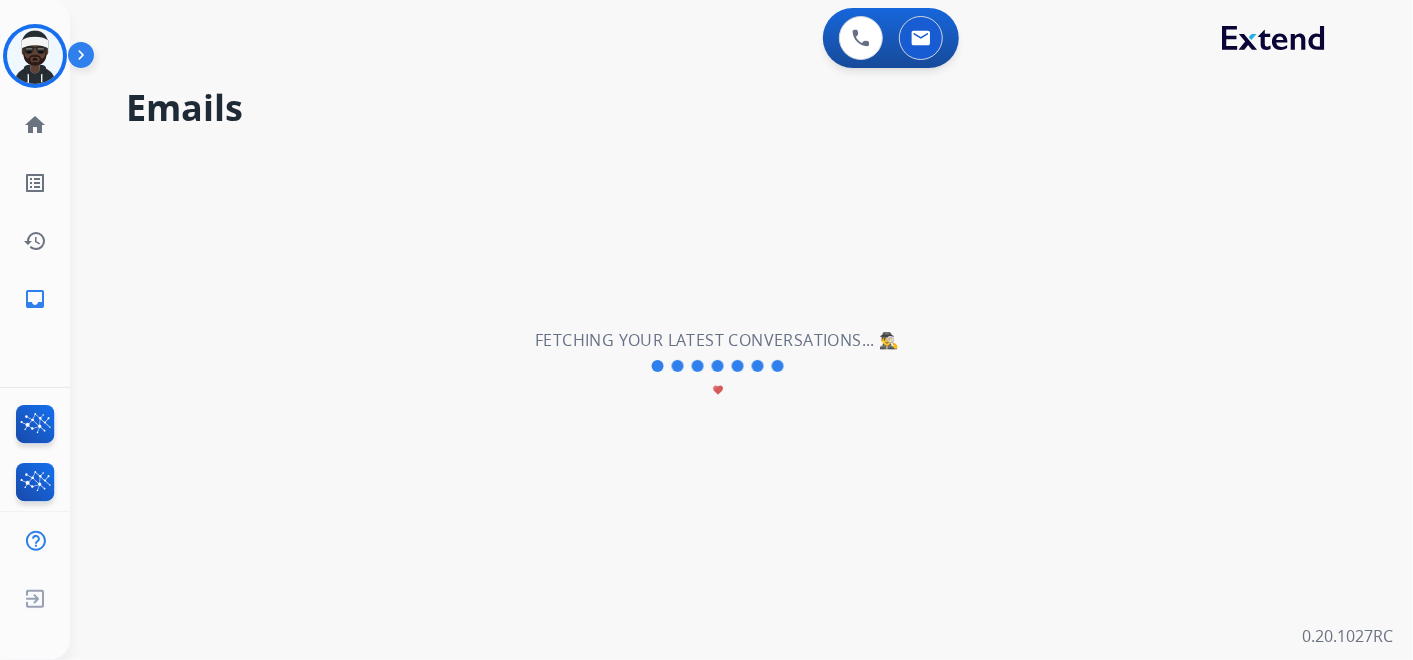 scroll, scrollTop: 0, scrollLeft: 0, axis: both 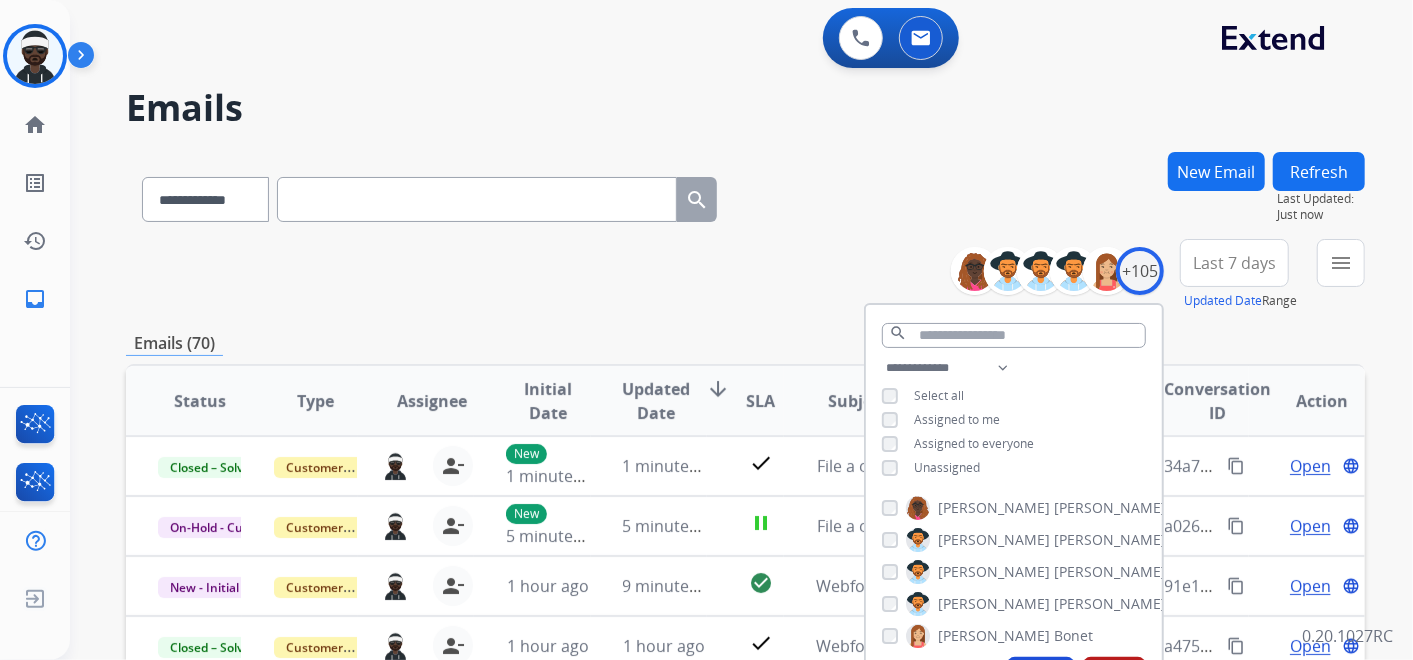 click on "**********" at bounding box center (745, 645) 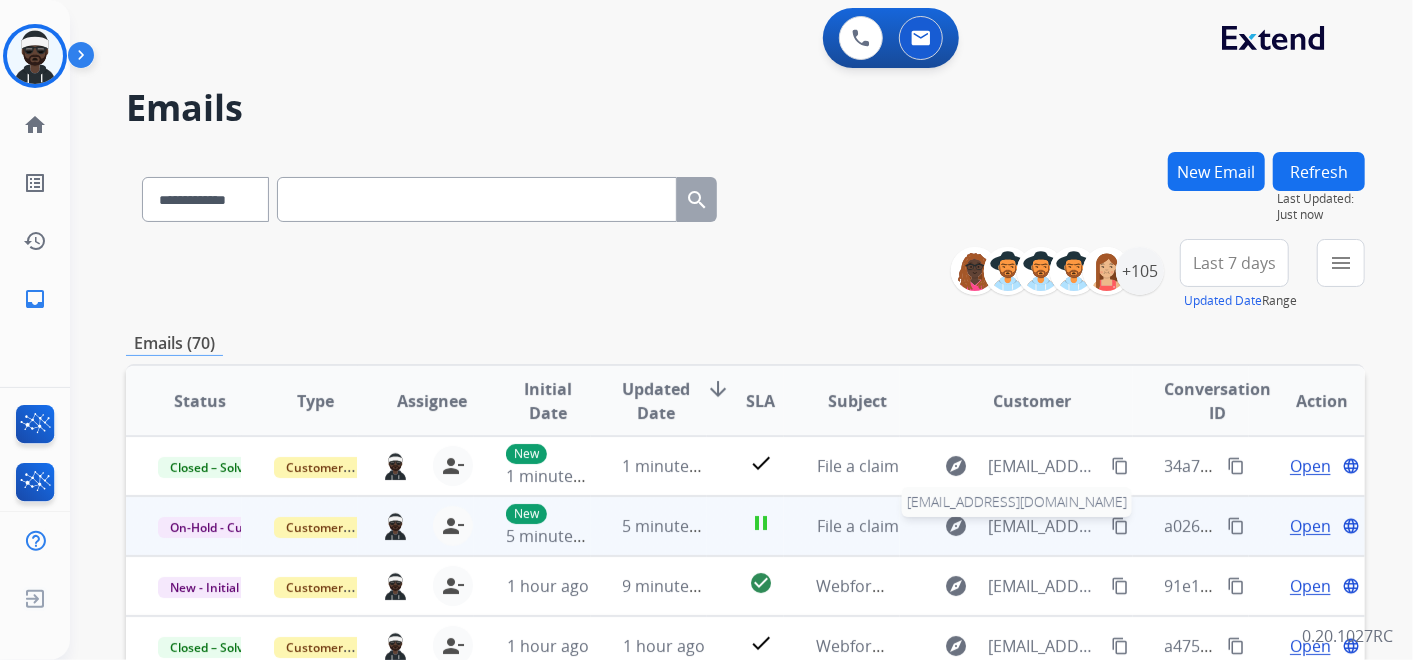 scroll, scrollTop: 1, scrollLeft: 0, axis: vertical 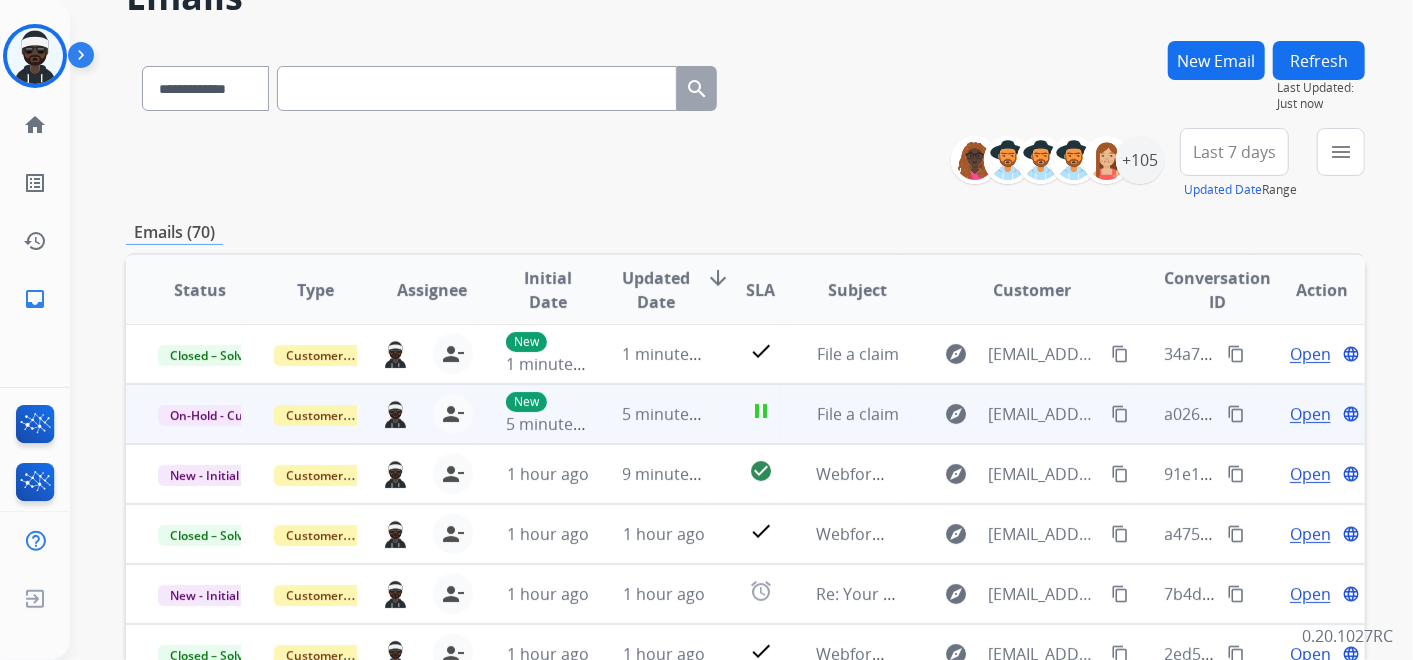 click on "Open" at bounding box center (1310, 414) 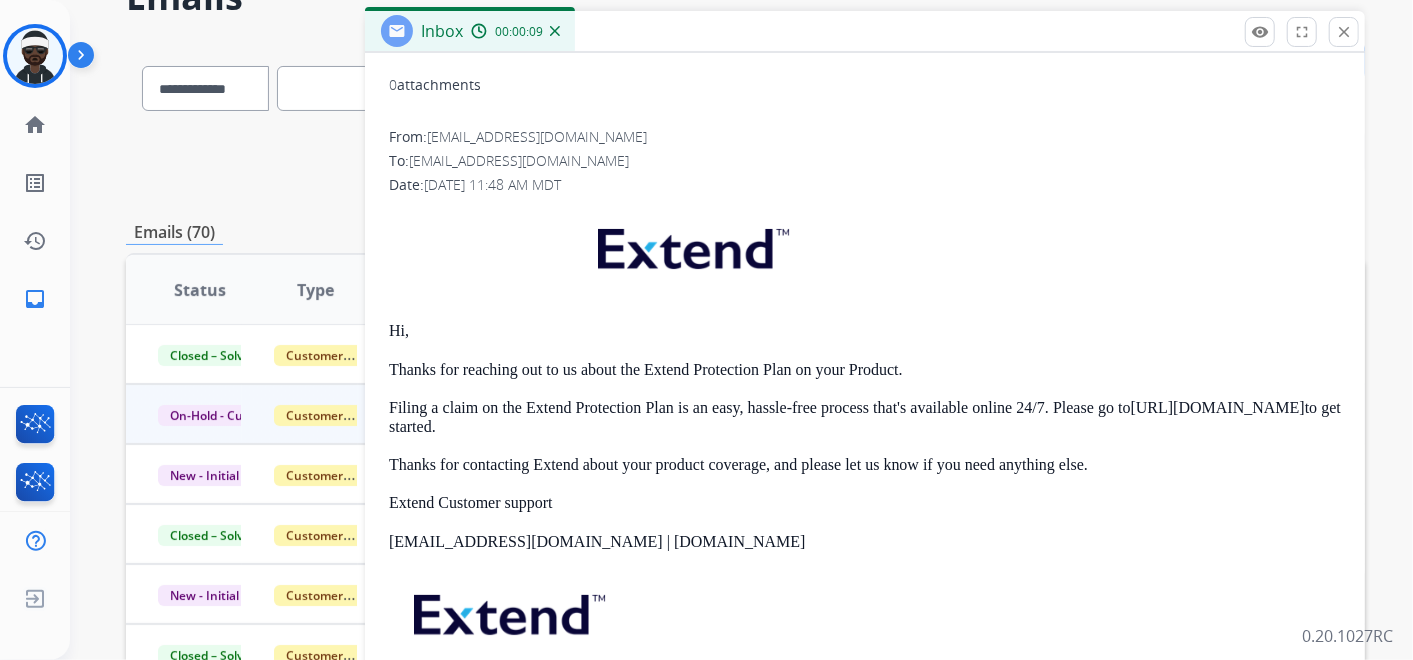scroll, scrollTop: 233, scrollLeft: 0, axis: vertical 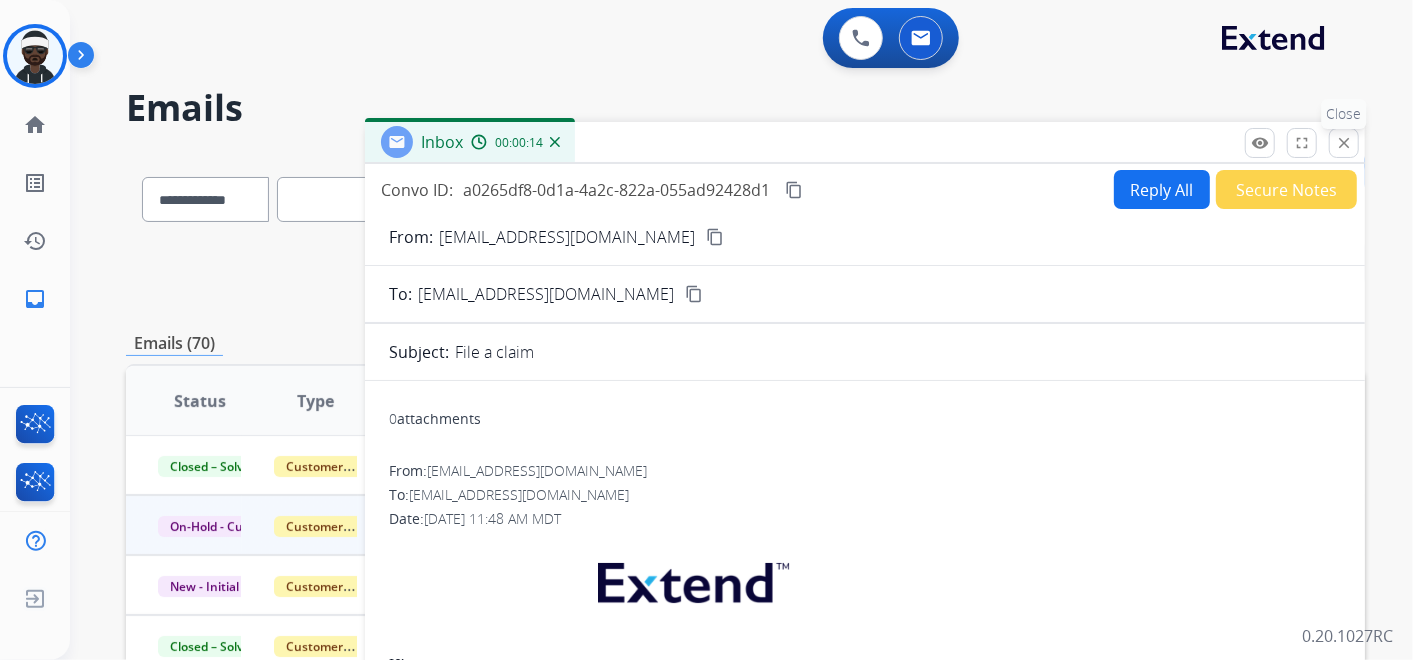 click on "close" at bounding box center (1344, 143) 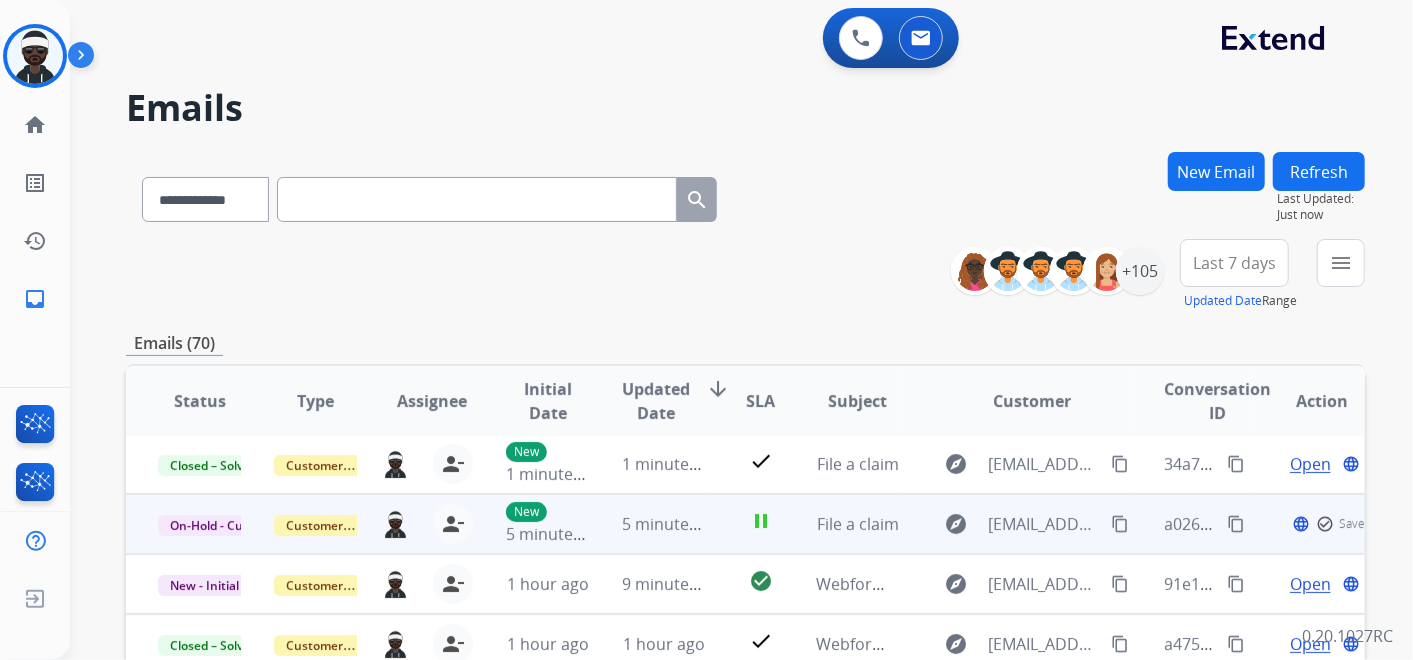 scroll, scrollTop: 1, scrollLeft: 0, axis: vertical 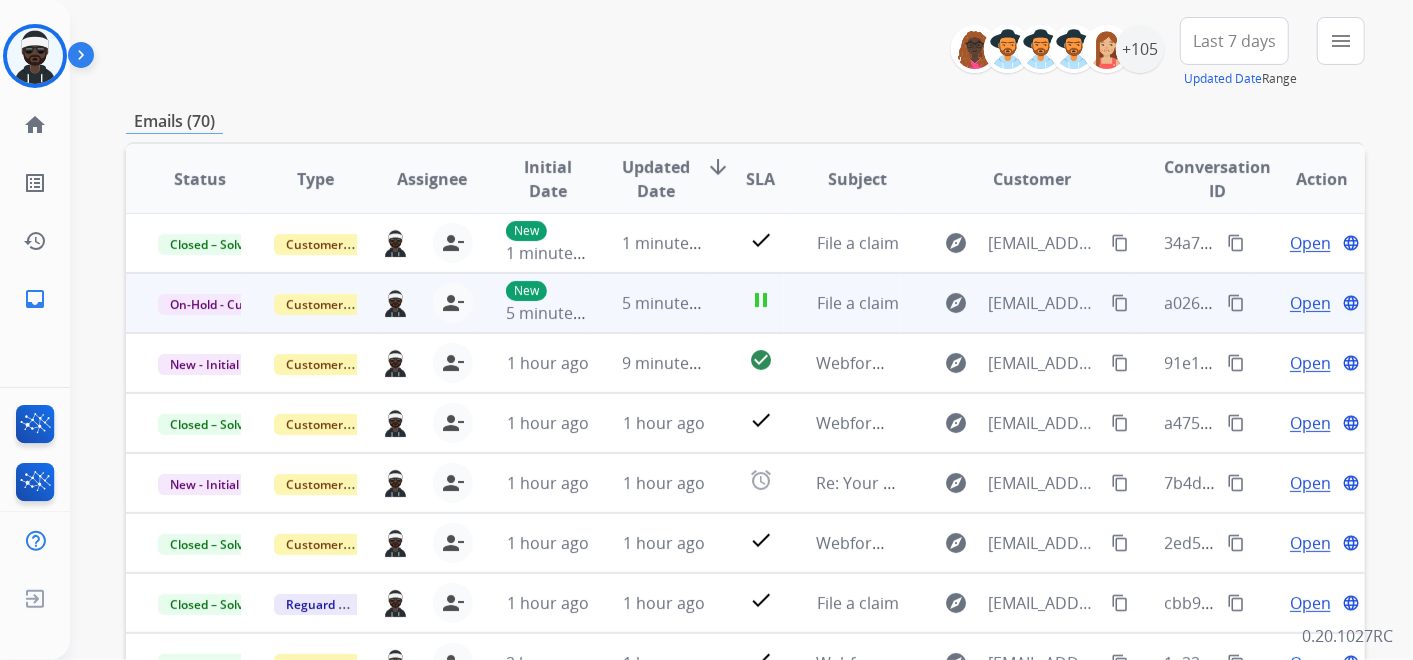 click on "Open" at bounding box center [1310, 303] 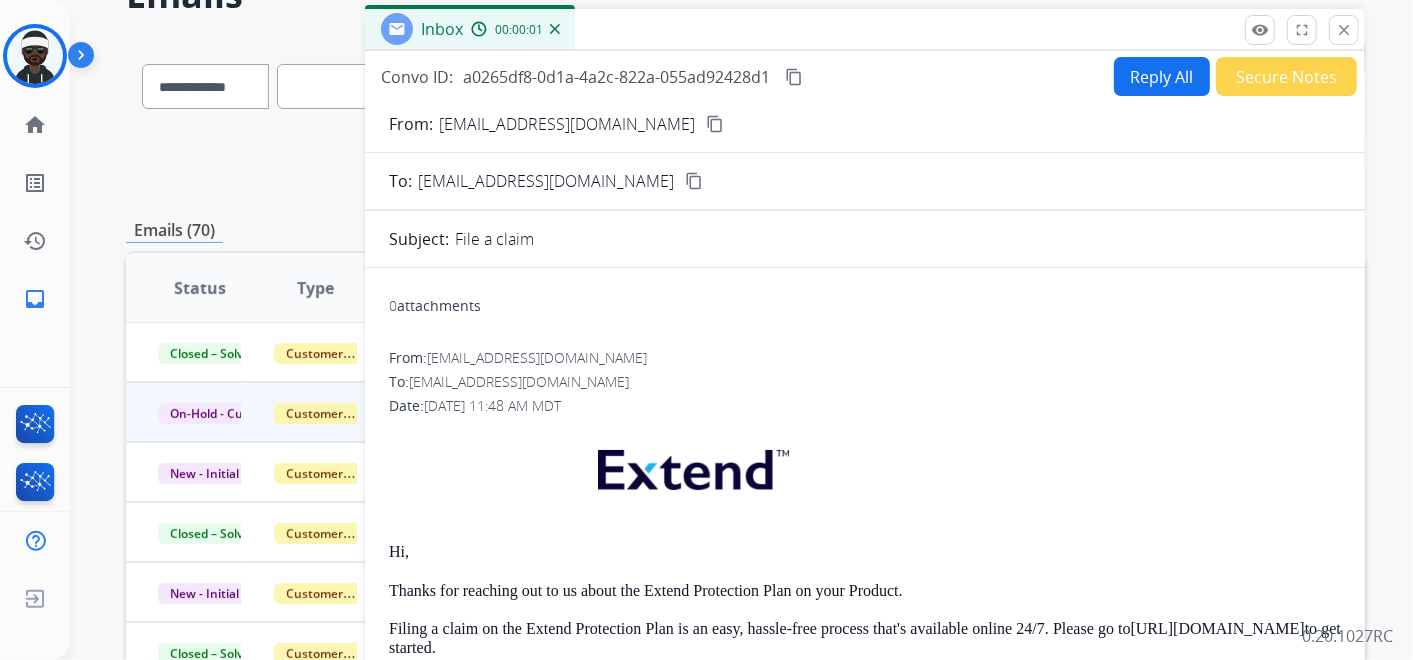 scroll, scrollTop: 0, scrollLeft: 0, axis: both 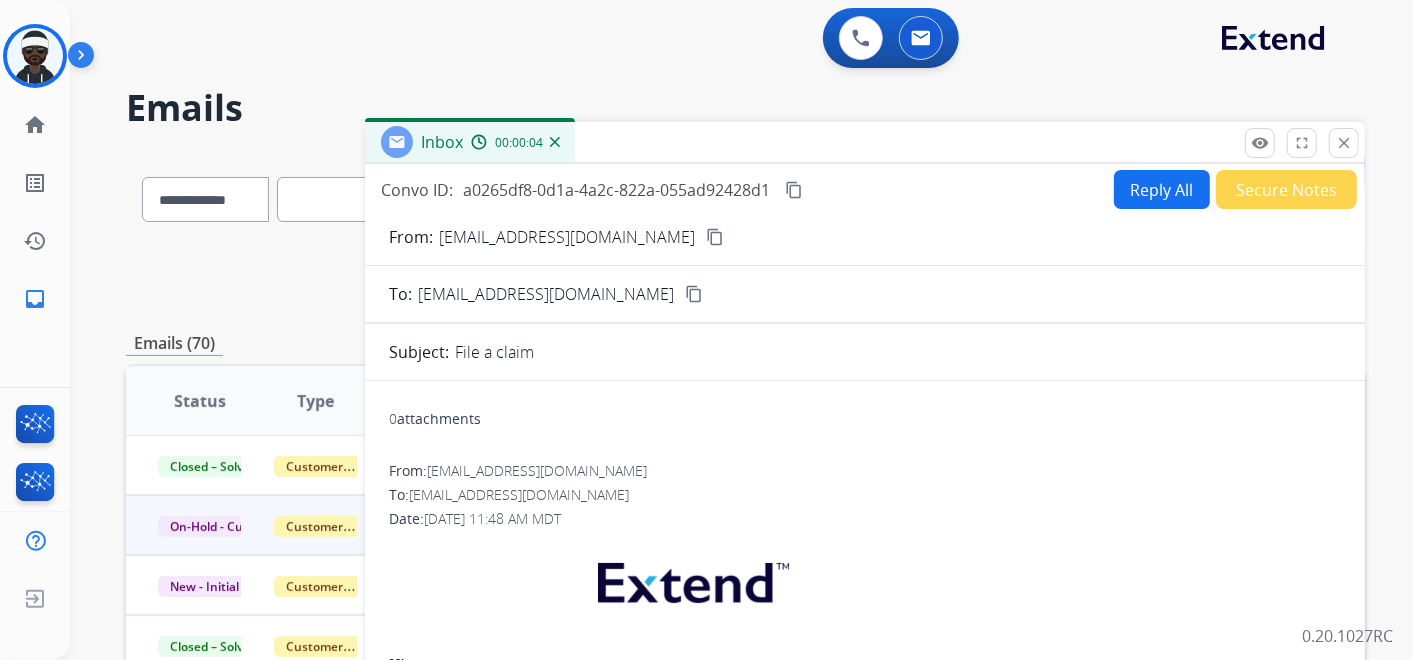 click on "Reply All" at bounding box center [1162, 189] 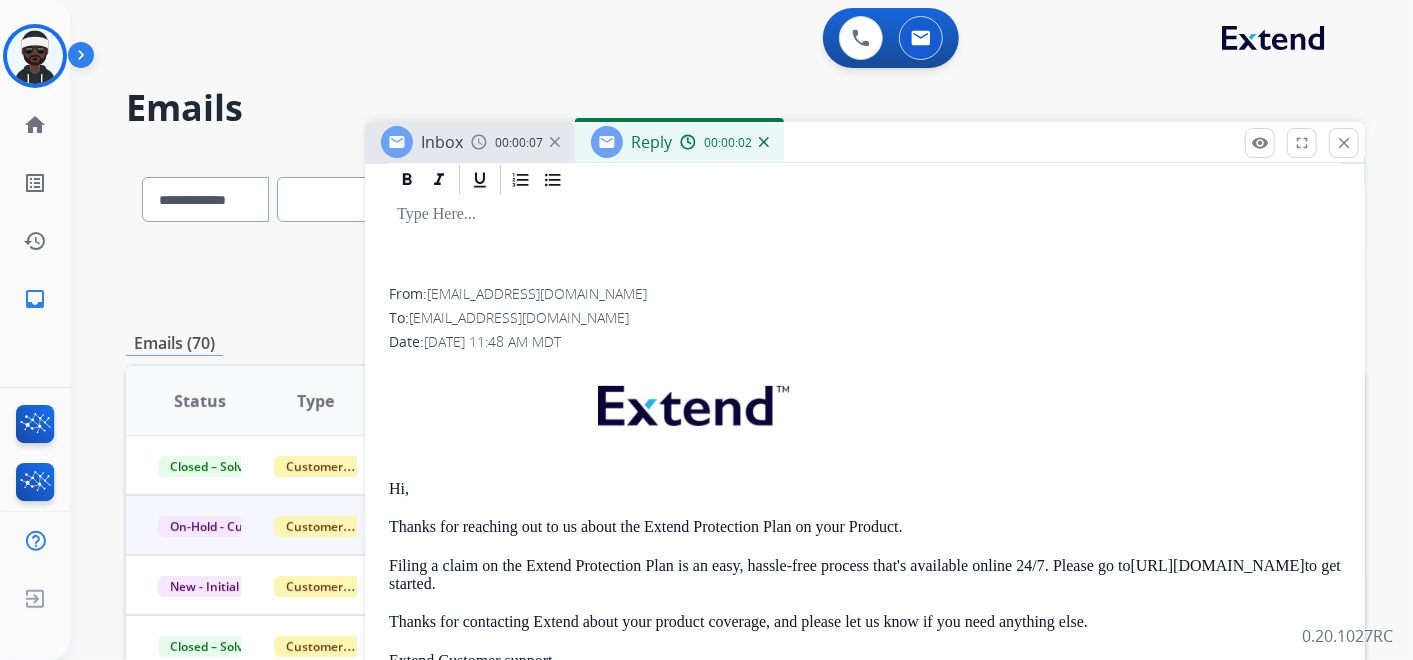 scroll, scrollTop: 388, scrollLeft: 0, axis: vertical 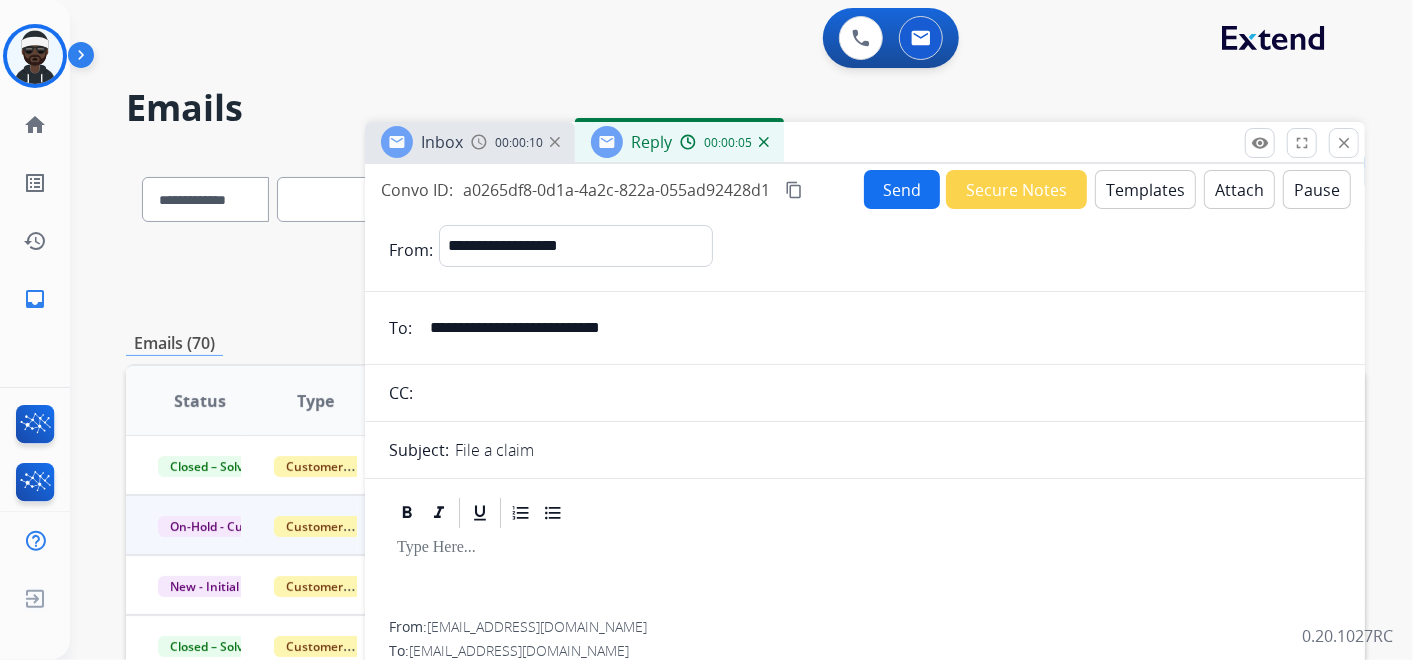click on "Send" at bounding box center [902, 189] 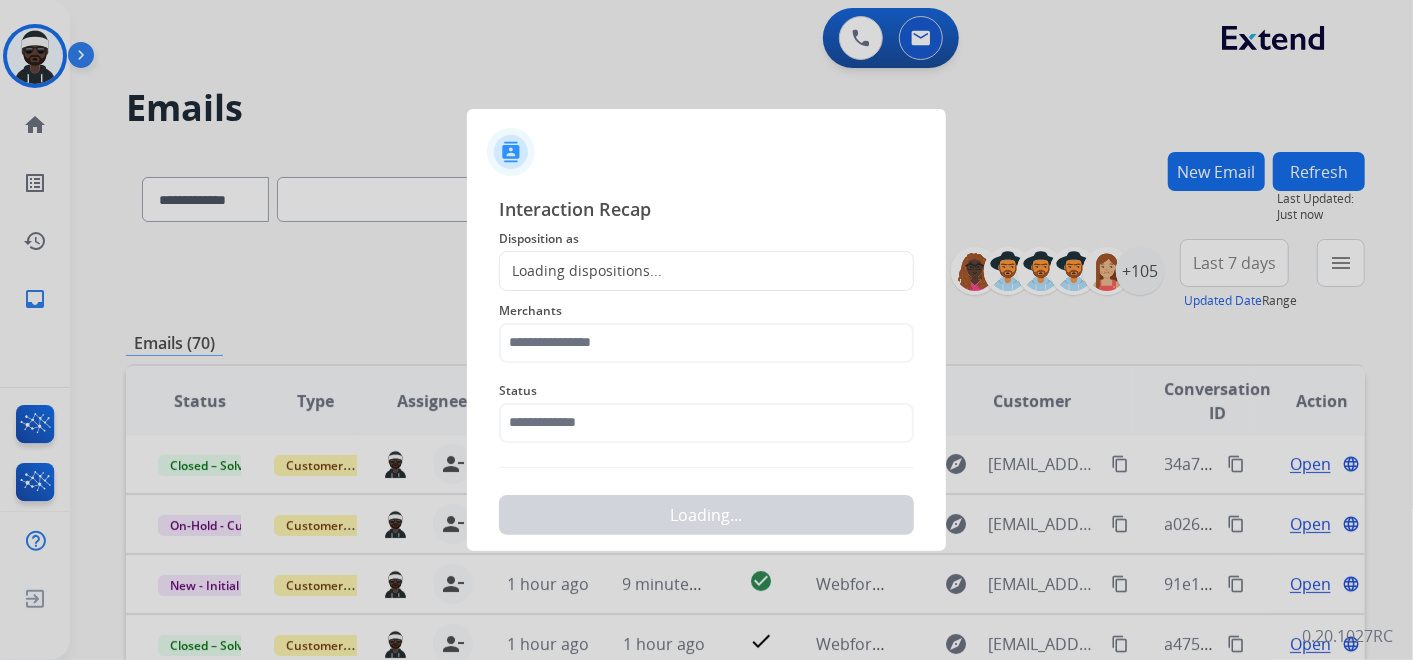 scroll, scrollTop: 1, scrollLeft: 0, axis: vertical 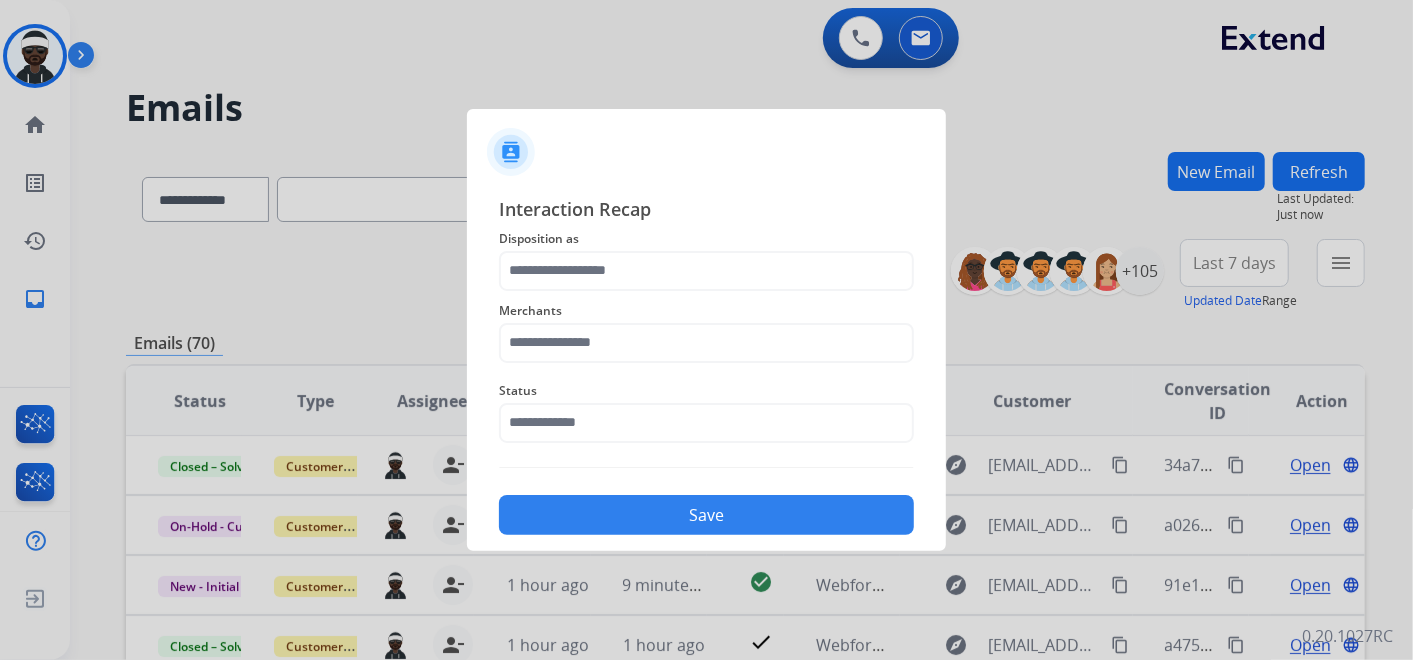 click on "Merchants" 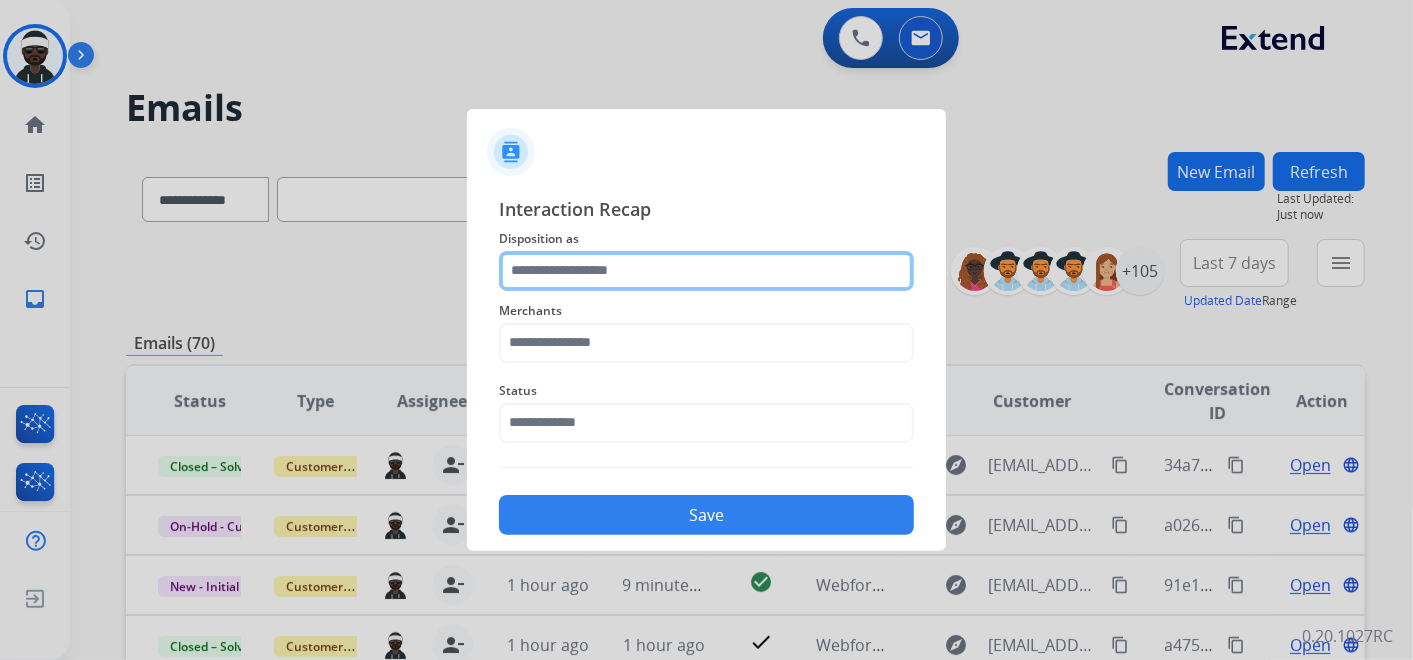click 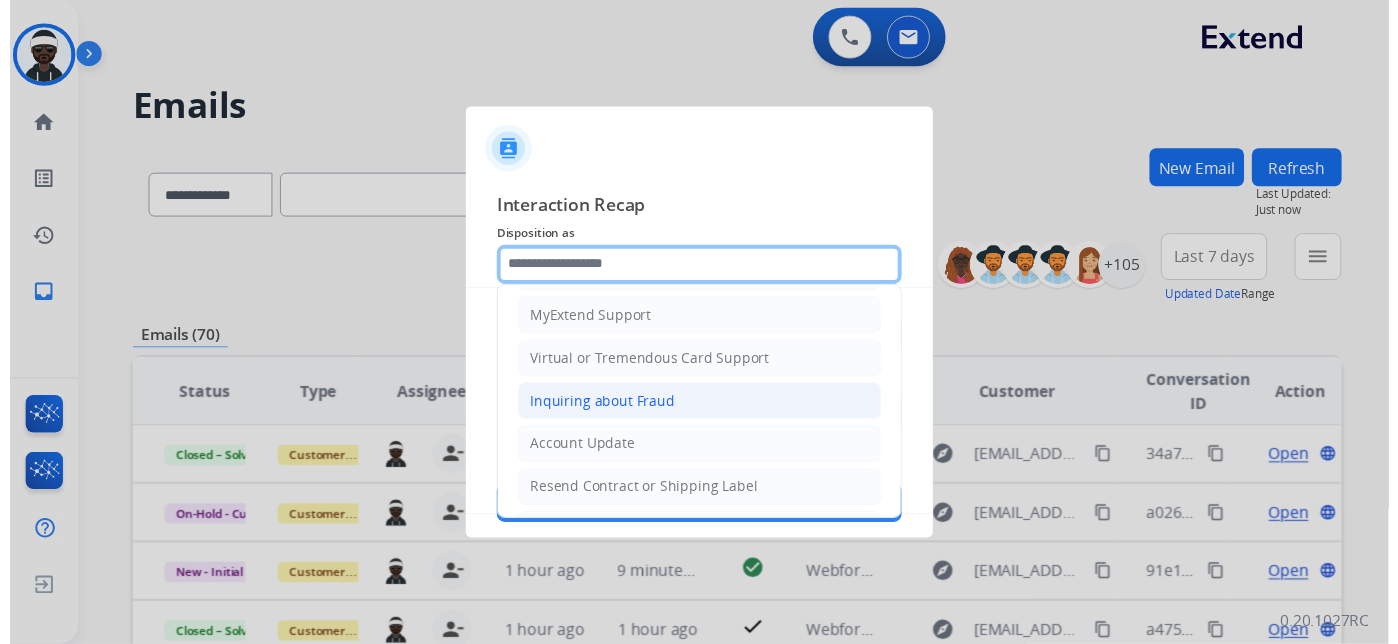 scroll, scrollTop: 111, scrollLeft: 0, axis: vertical 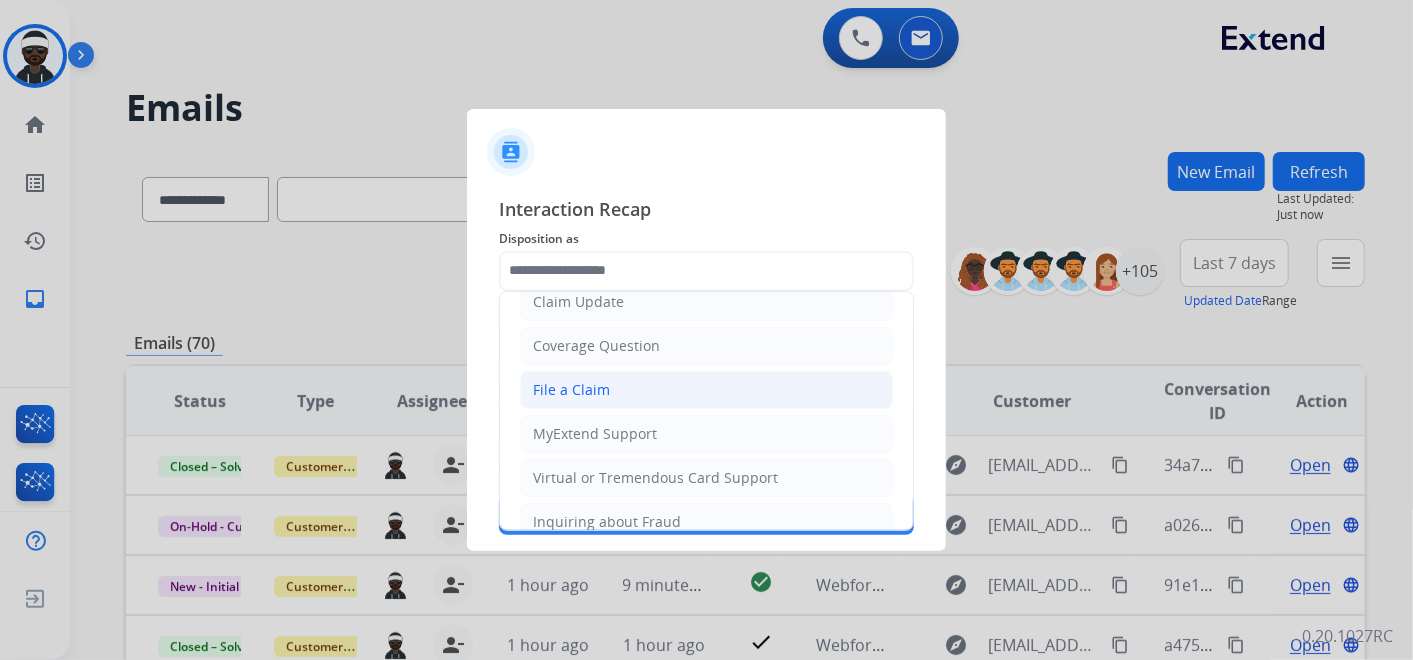 click on "File a Claim" 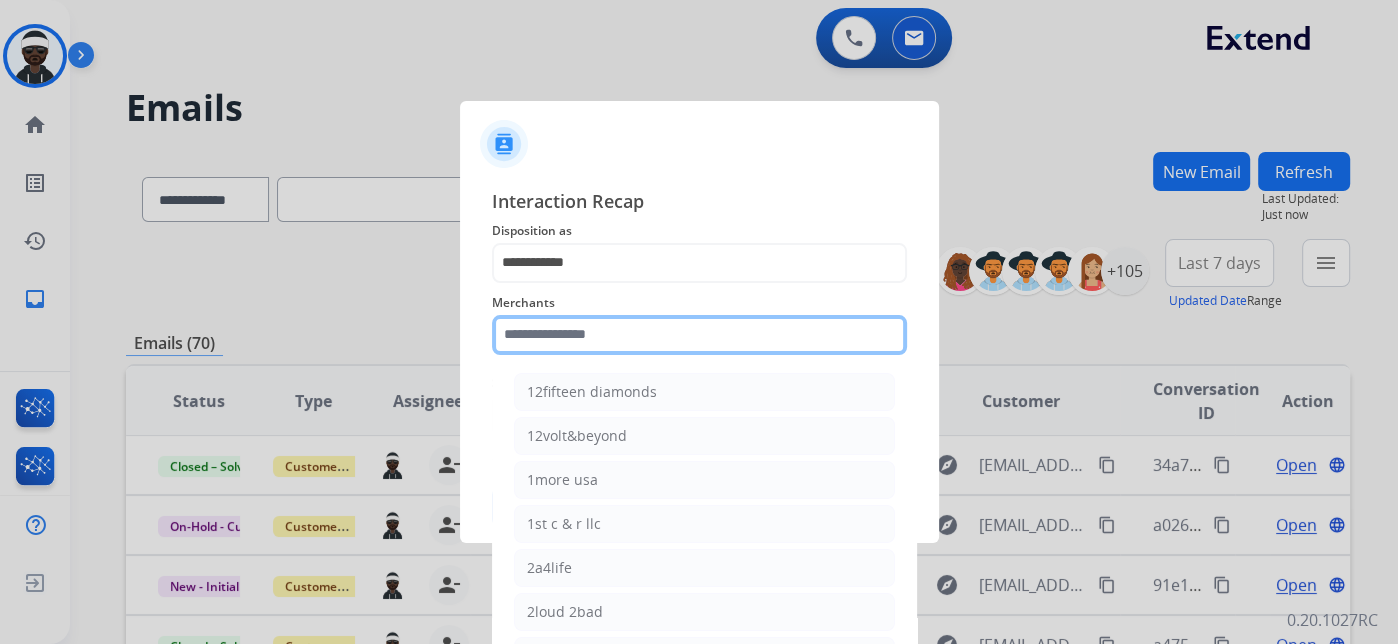 click 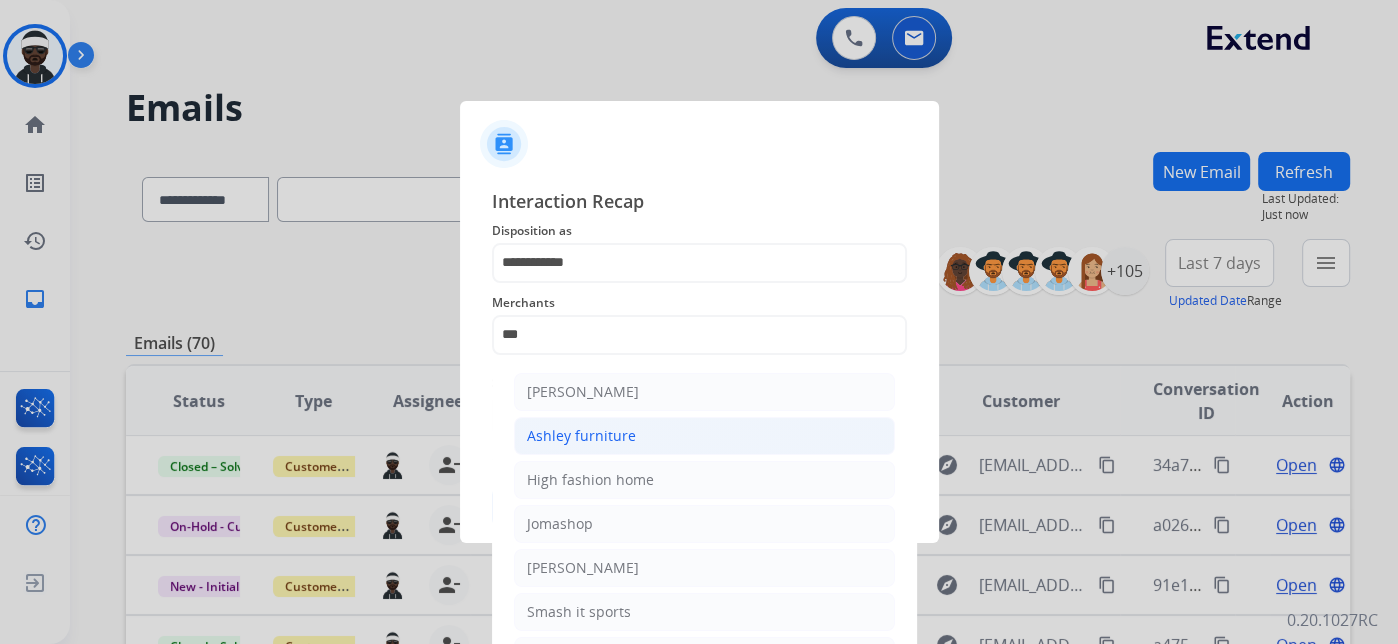 click on "Ashley furniture" 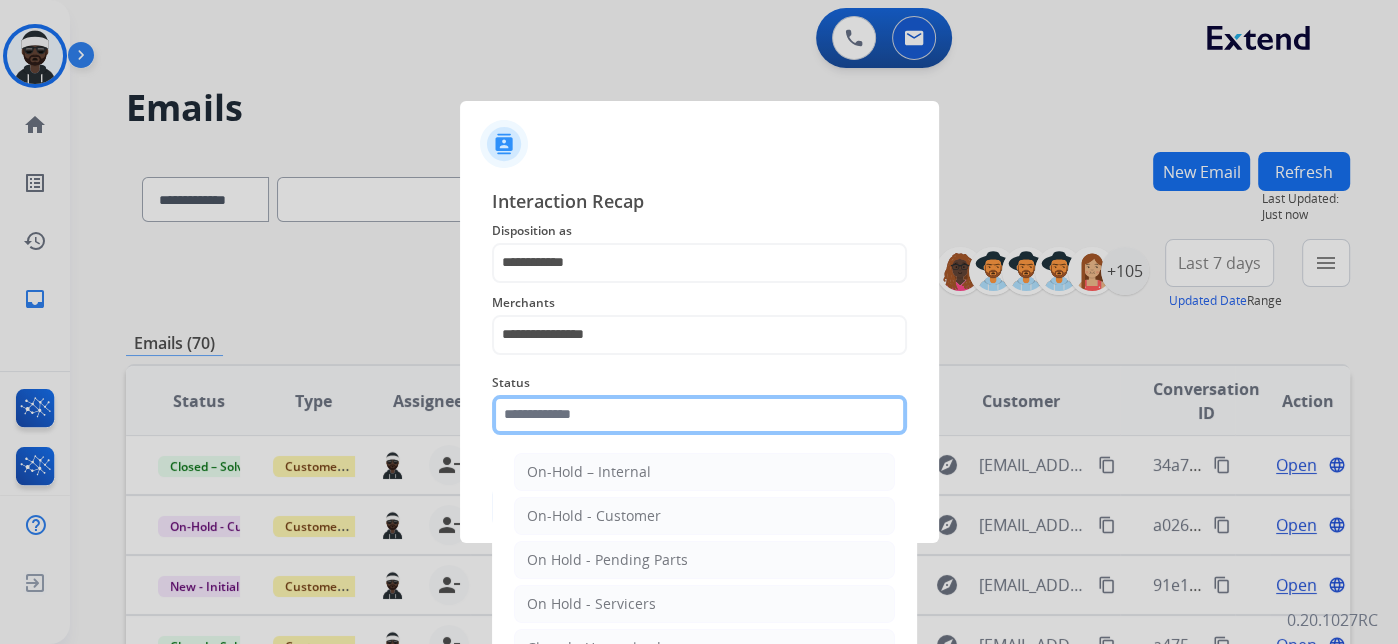 click 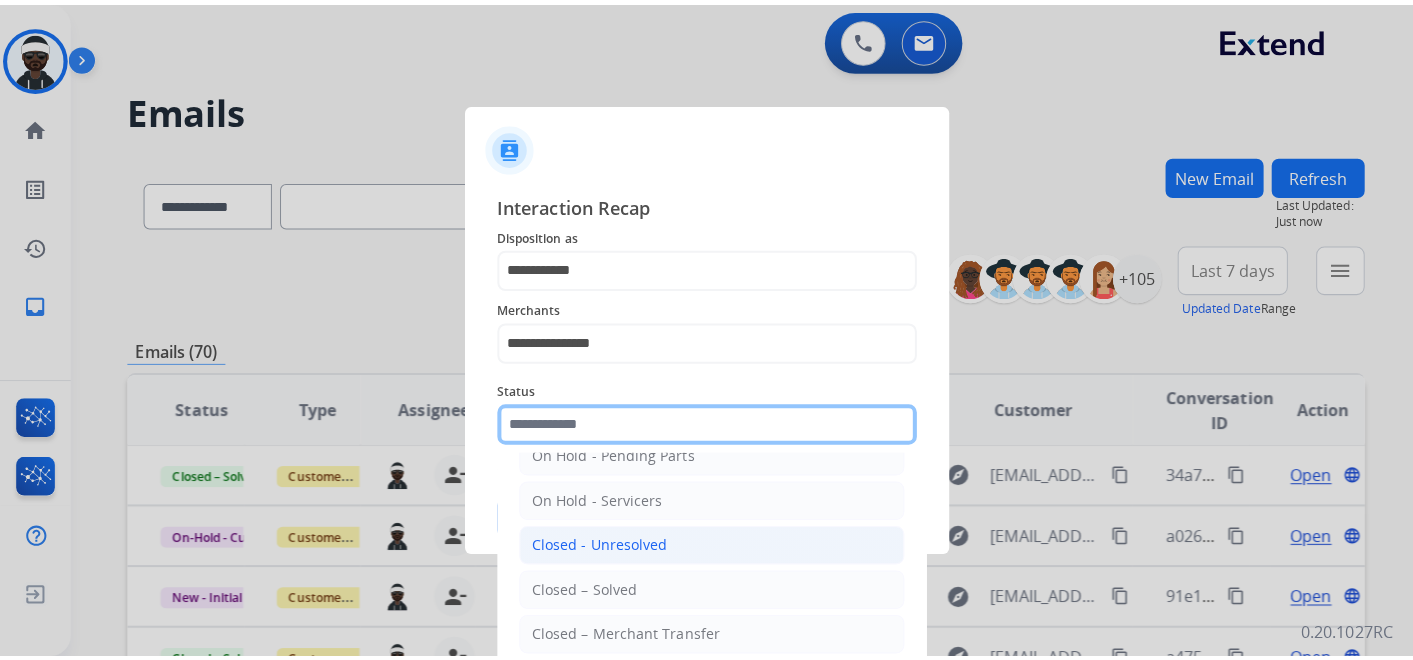 scroll, scrollTop: 114, scrollLeft: 0, axis: vertical 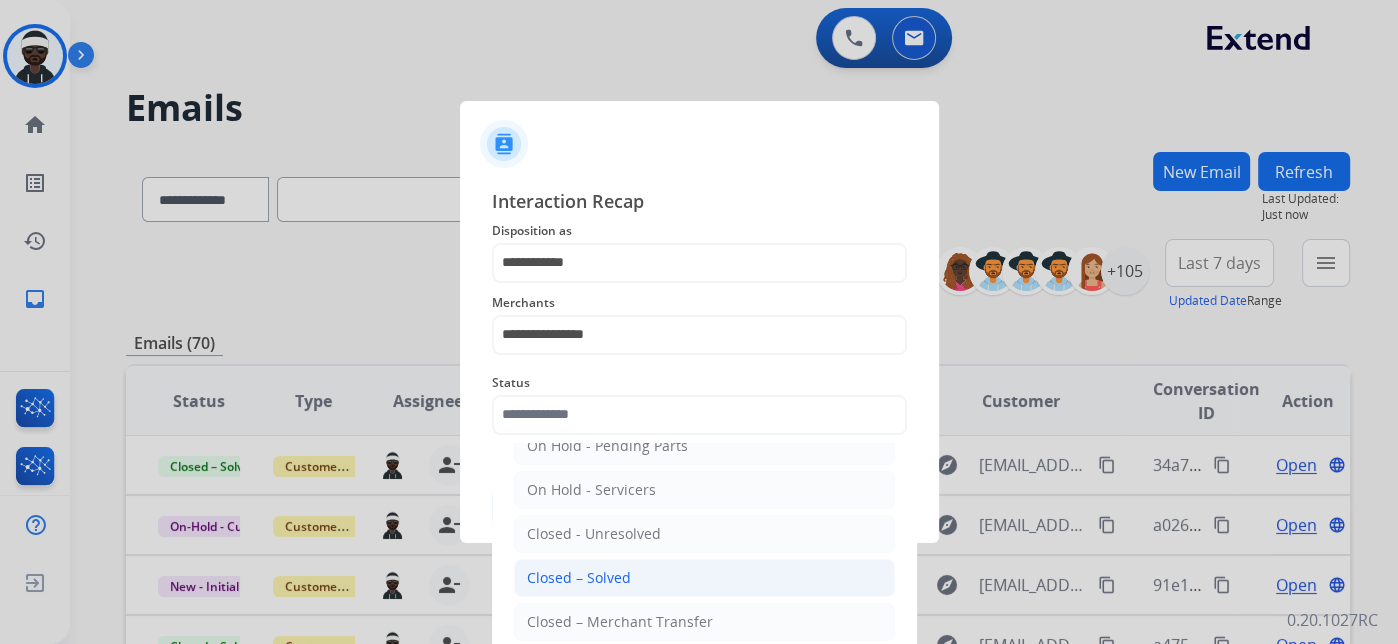 click on "Closed – Solved" 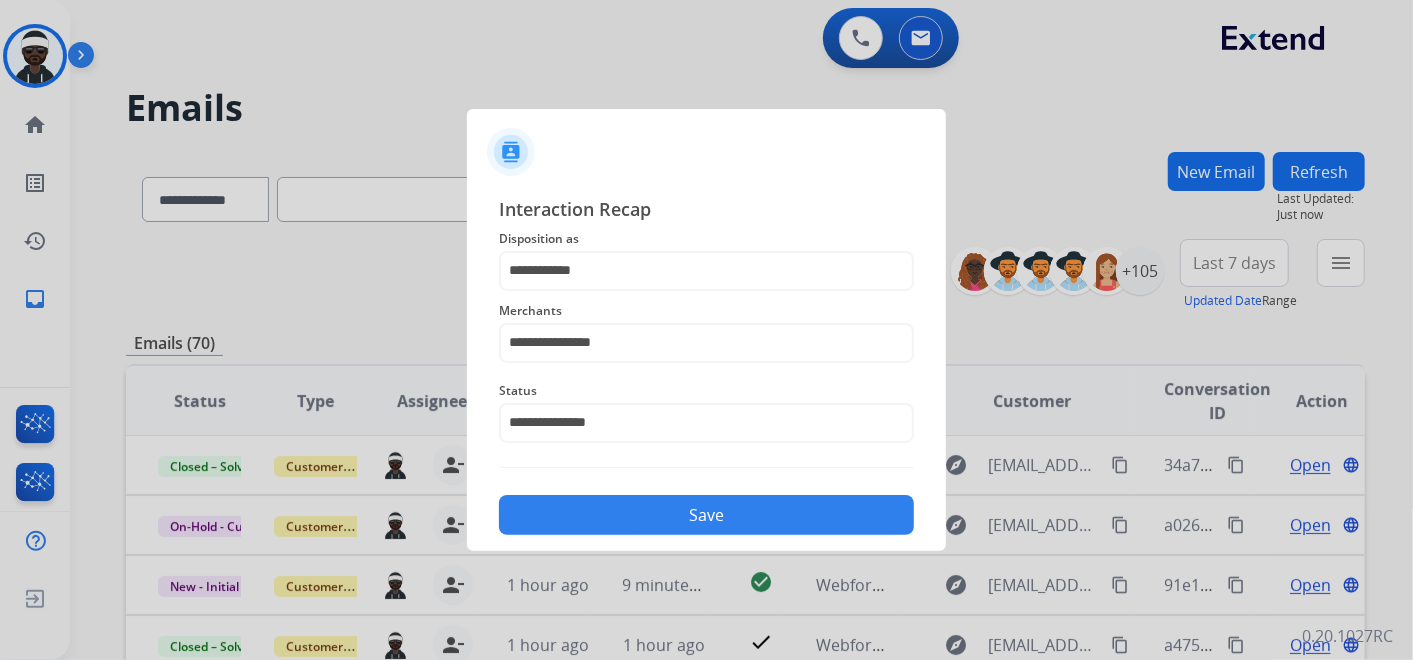 click on "Save" 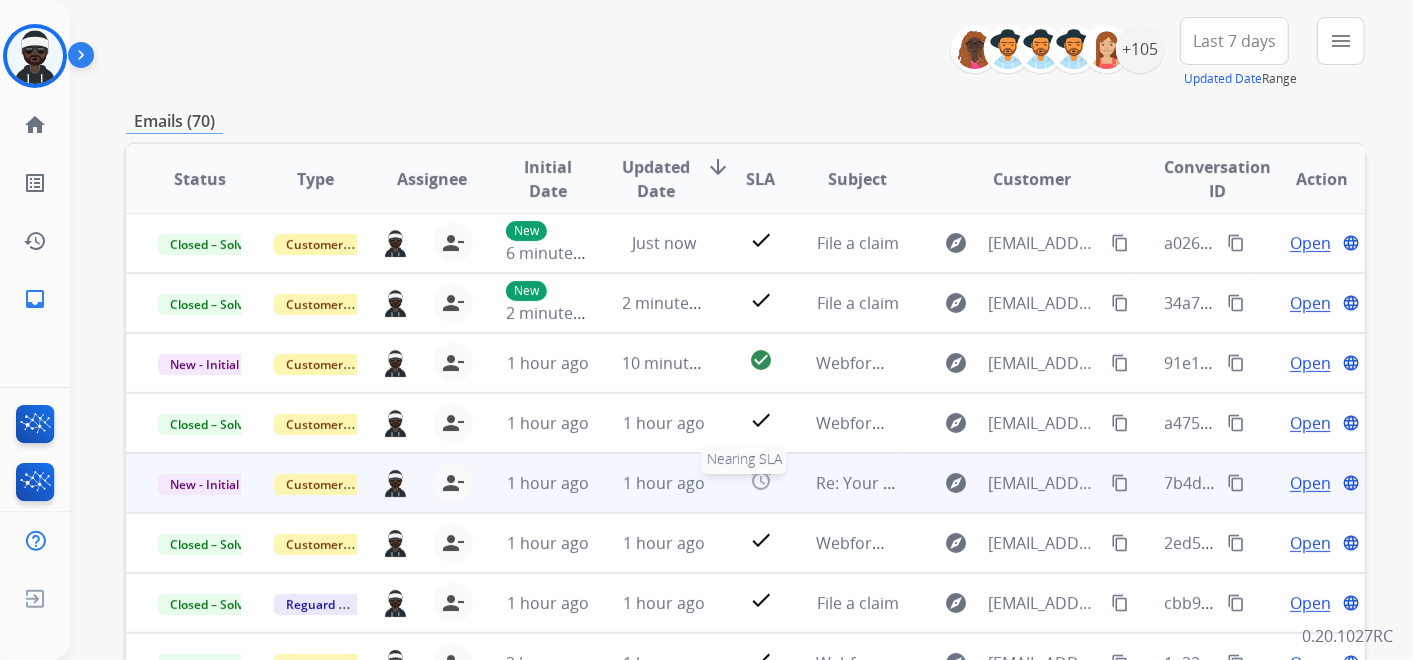 scroll, scrollTop: 333, scrollLeft: 0, axis: vertical 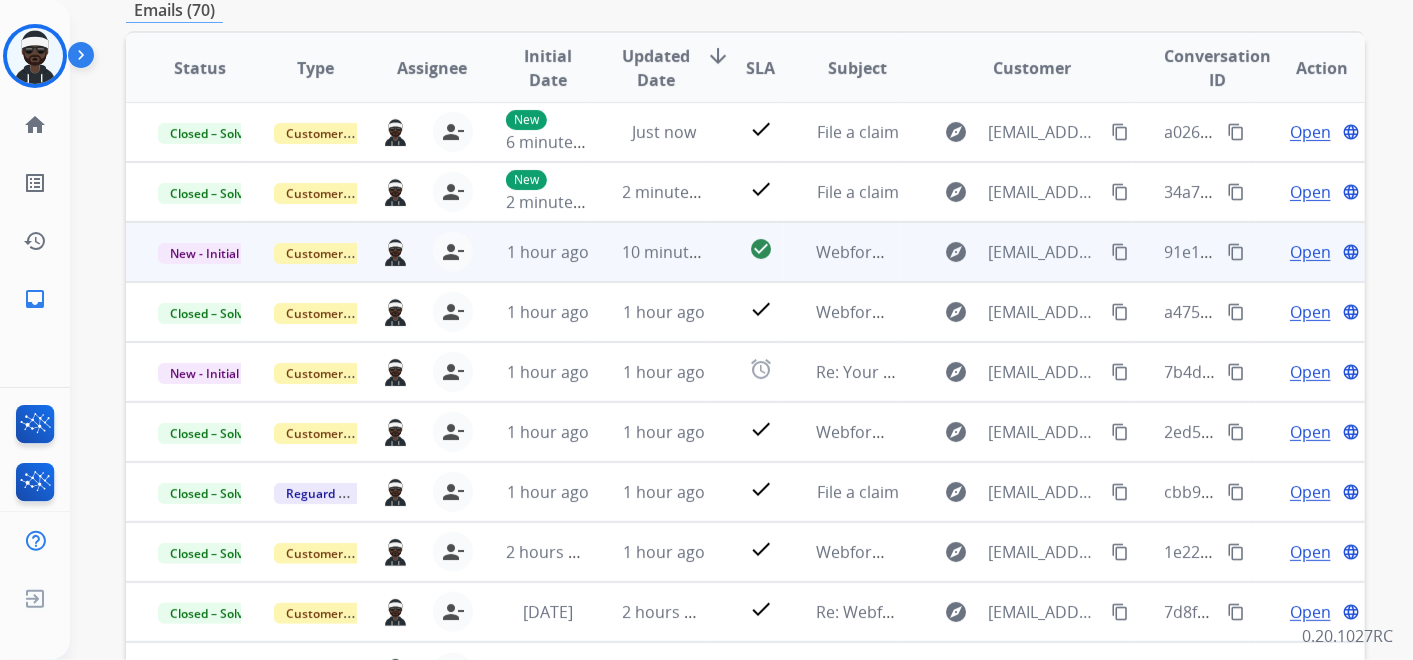 click on "Open" at bounding box center [1310, 252] 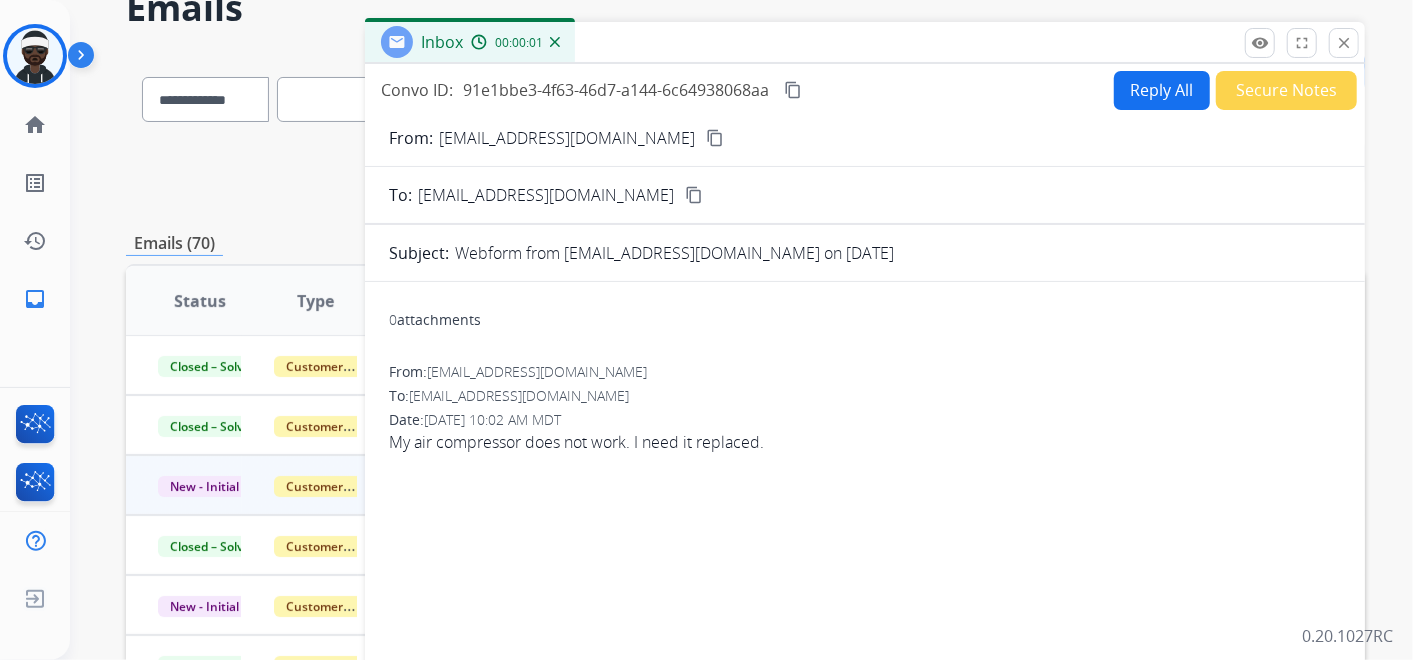 scroll, scrollTop: 0, scrollLeft: 0, axis: both 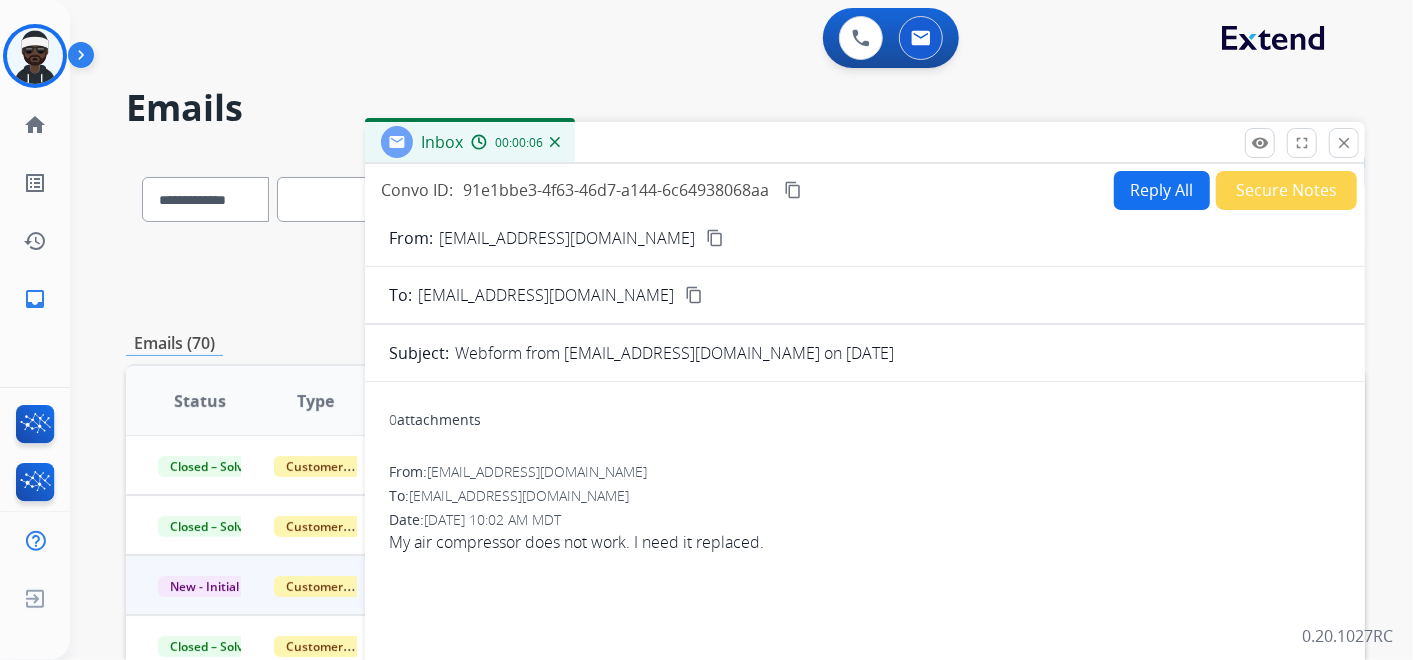 click on "Reply All" at bounding box center [1162, 190] 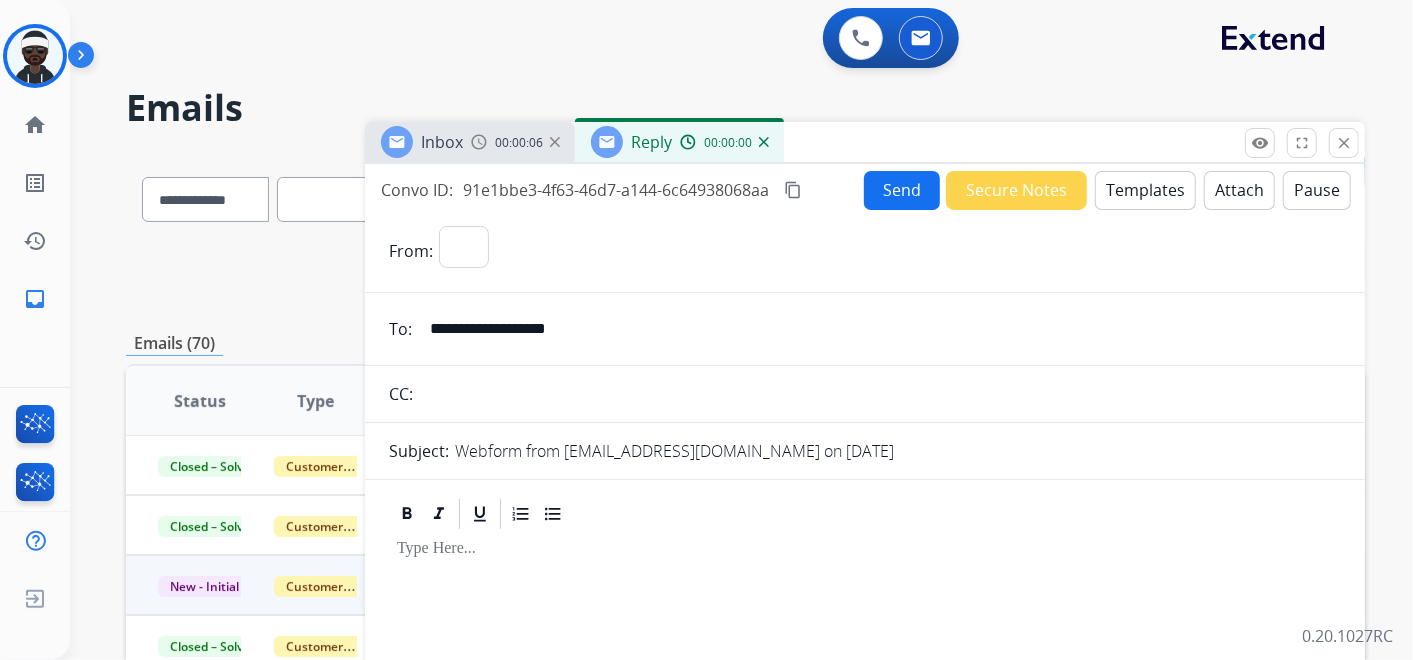 select on "**********" 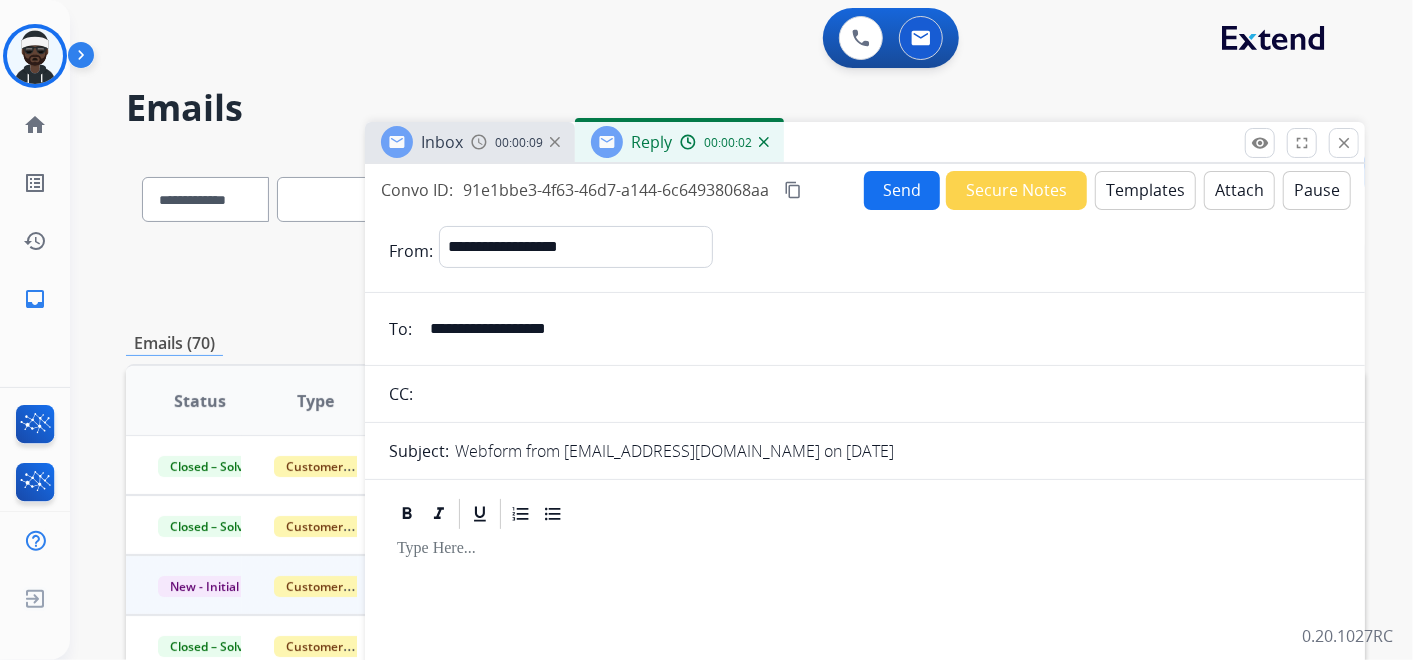 click at bounding box center [865, 549] 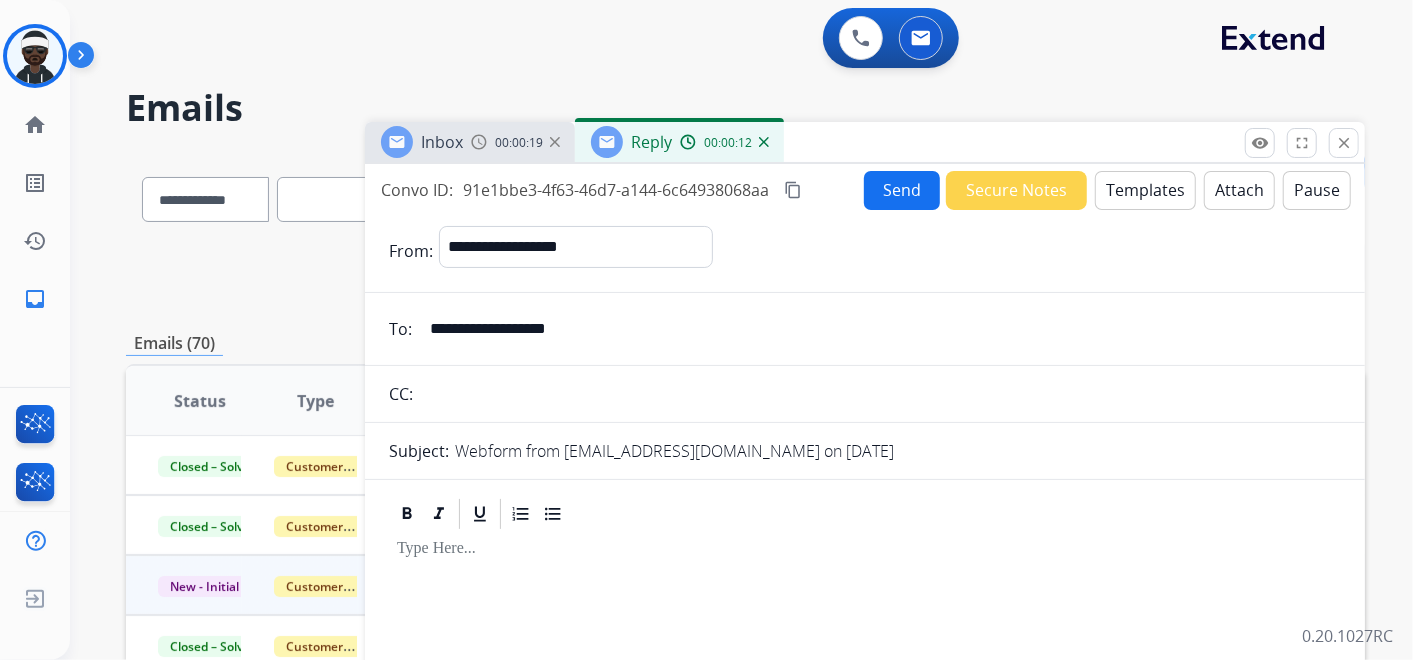 click on "Templates" at bounding box center [1145, 190] 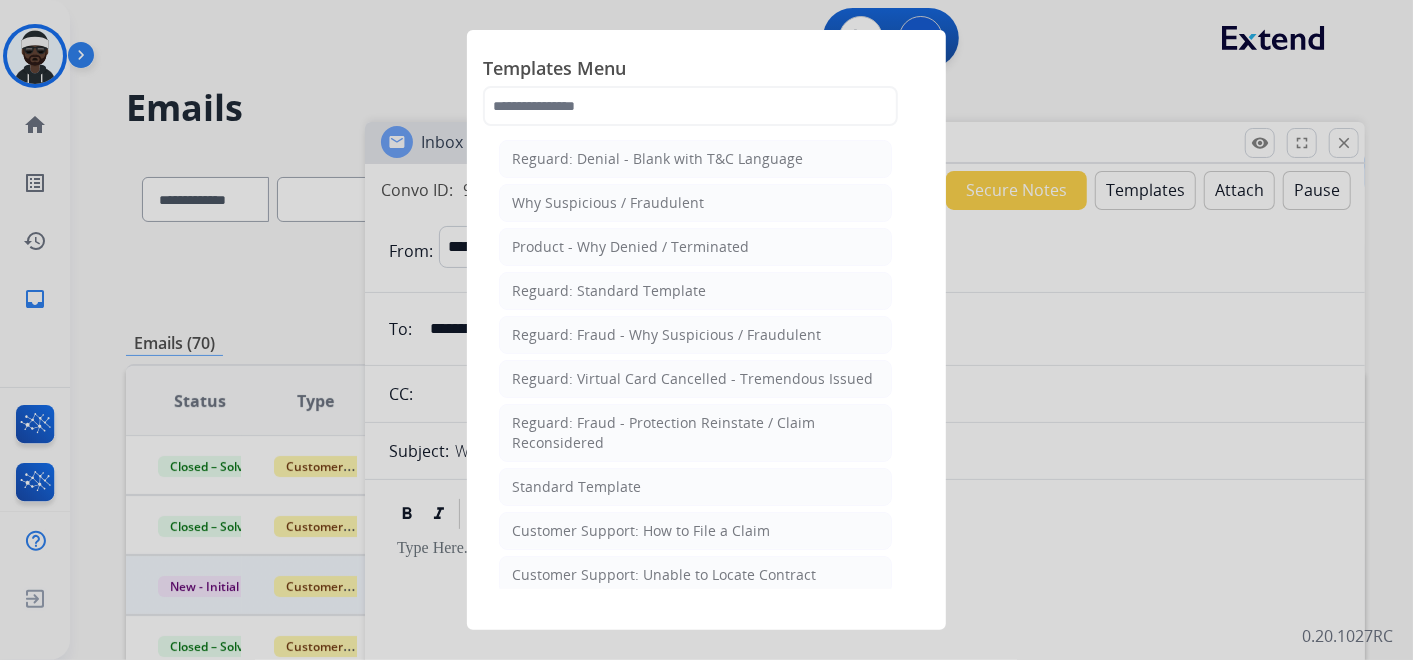 click 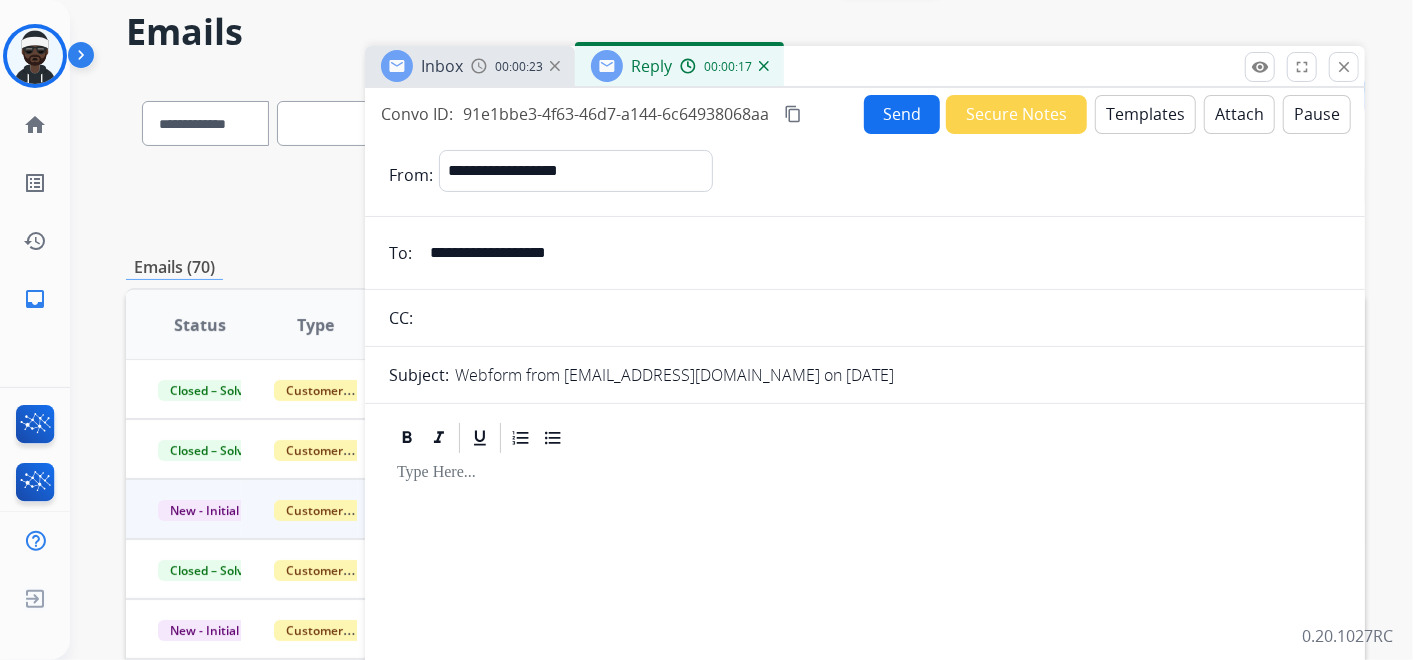 scroll, scrollTop: 111, scrollLeft: 0, axis: vertical 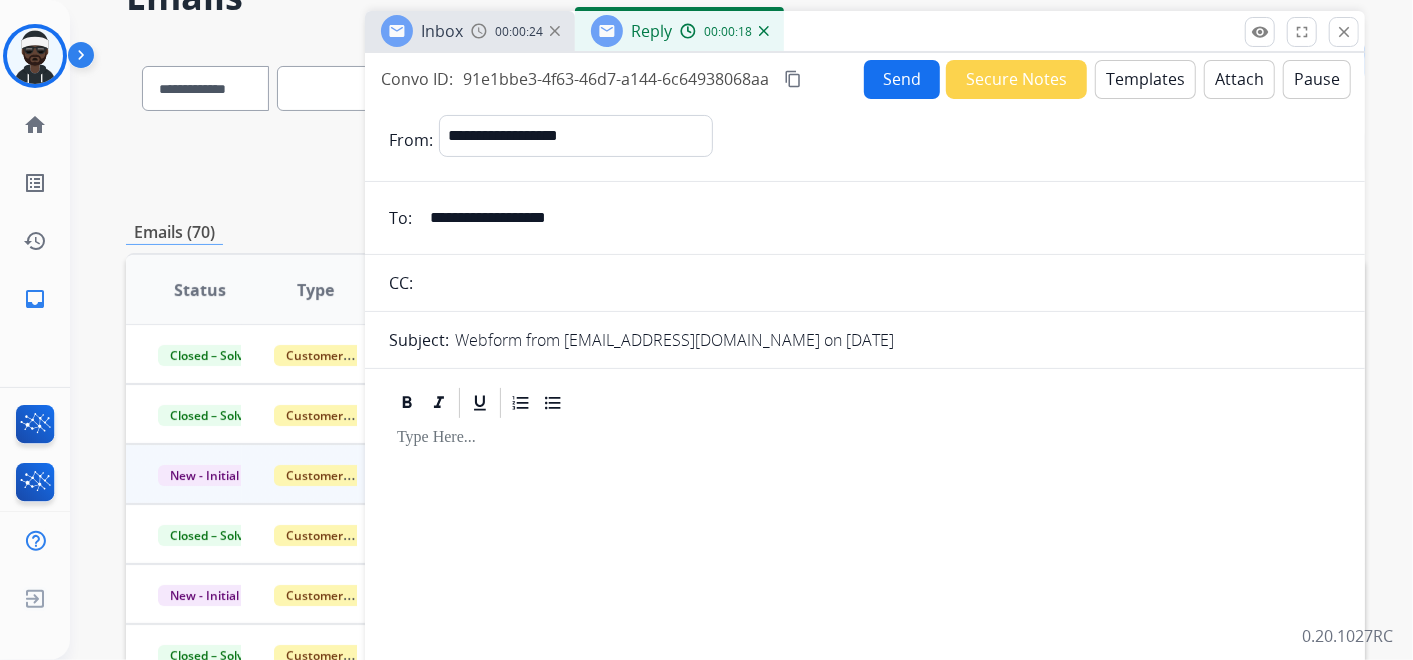 click at bounding box center [865, 438] 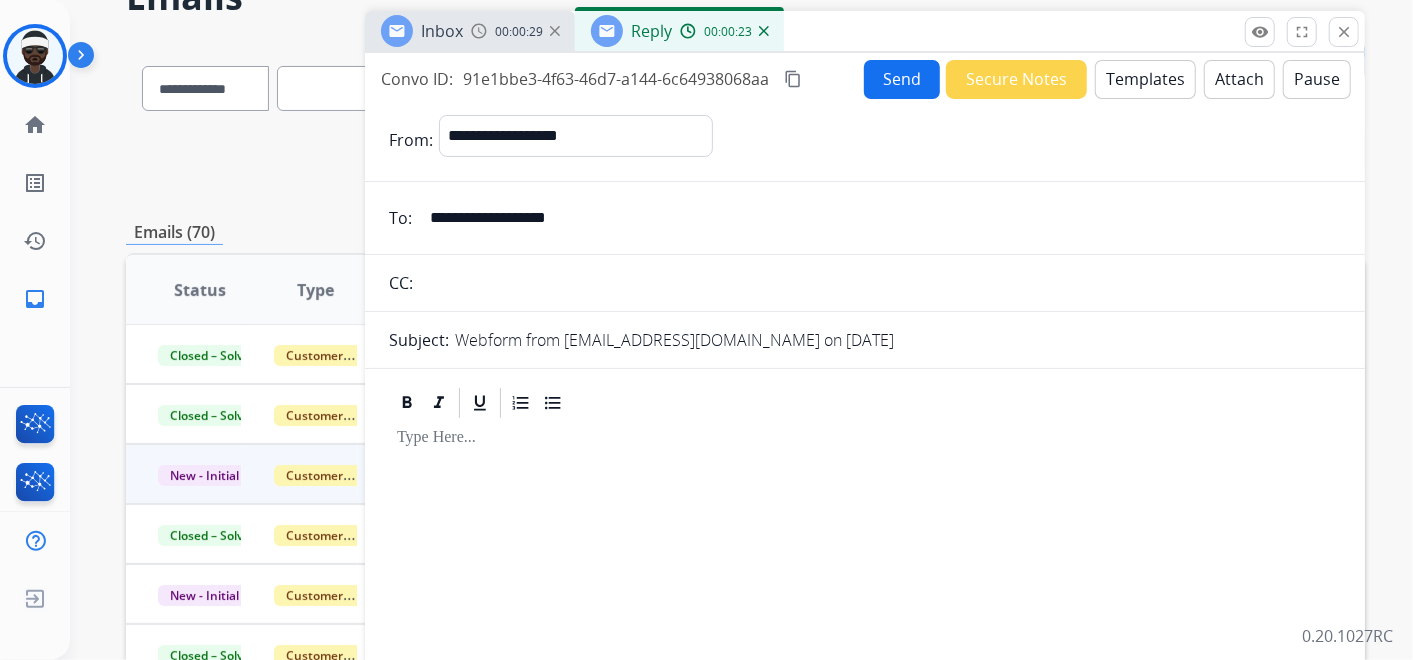 type 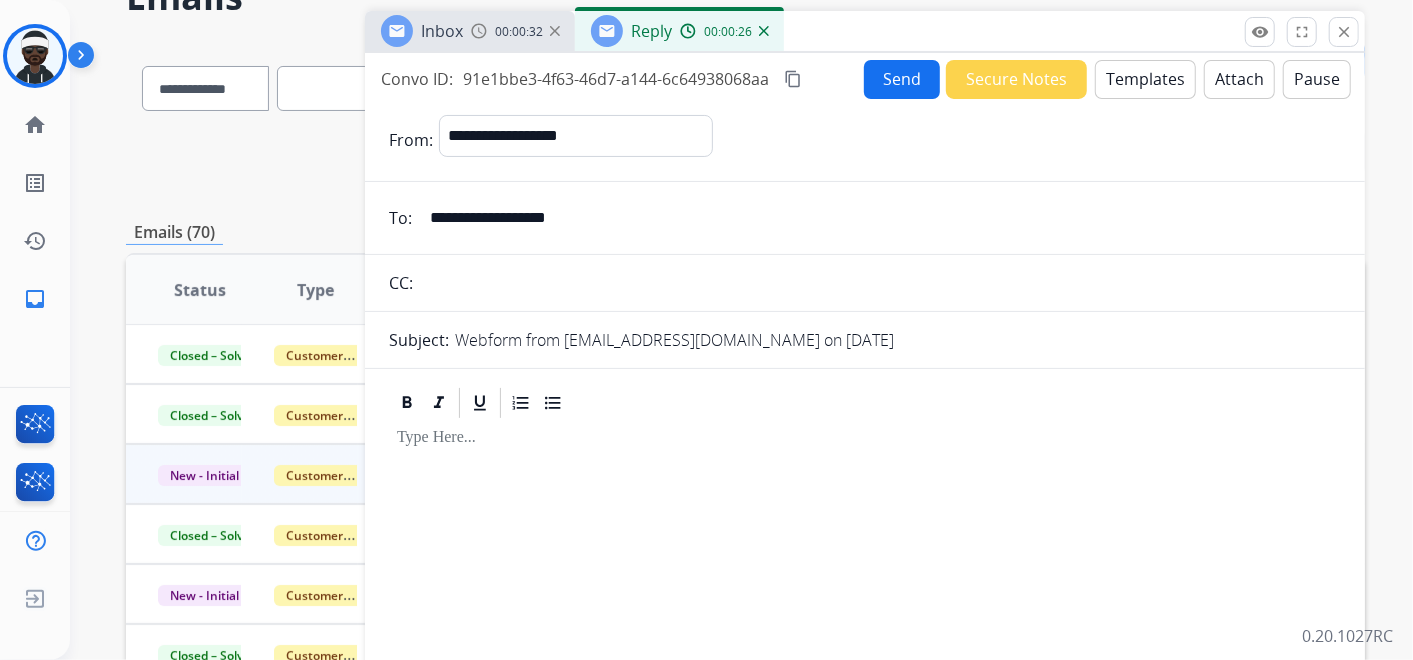 click on "Send  Secure Notes  Templates Attach  Pause" at bounding box center [1107, 79] 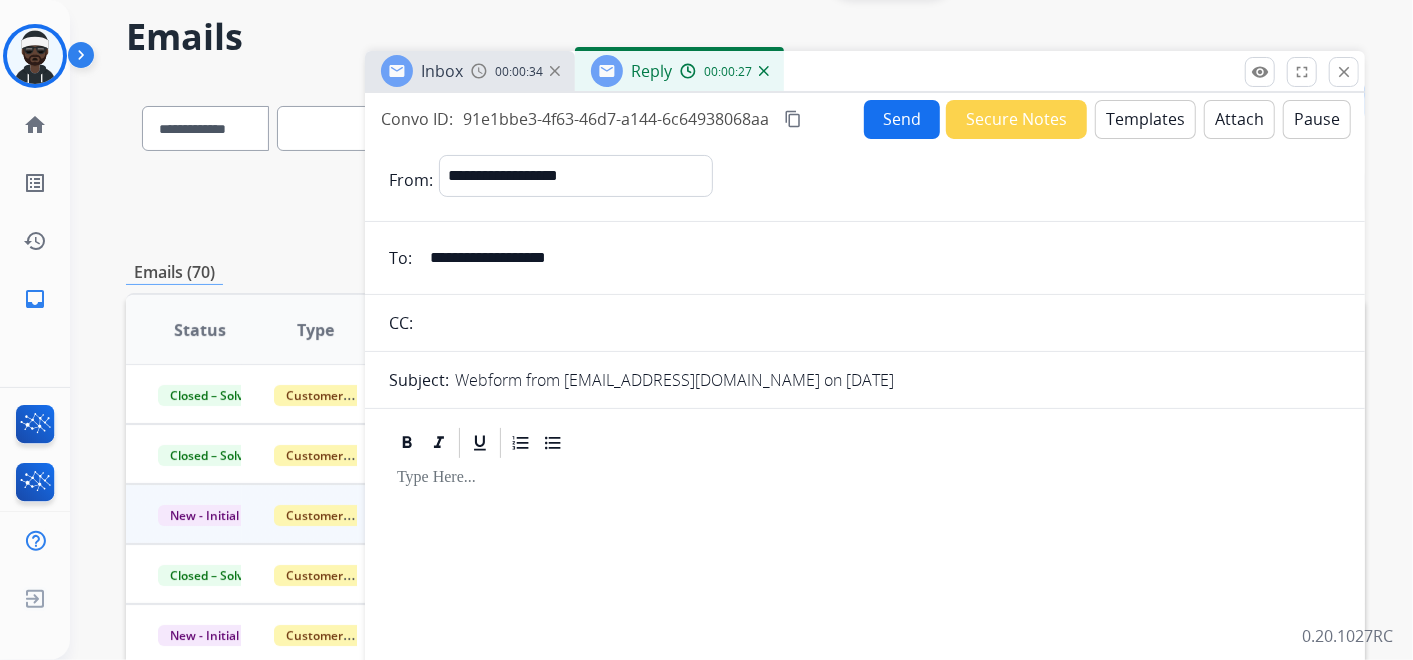 scroll, scrollTop: 0, scrollLeft: 0, axis: both 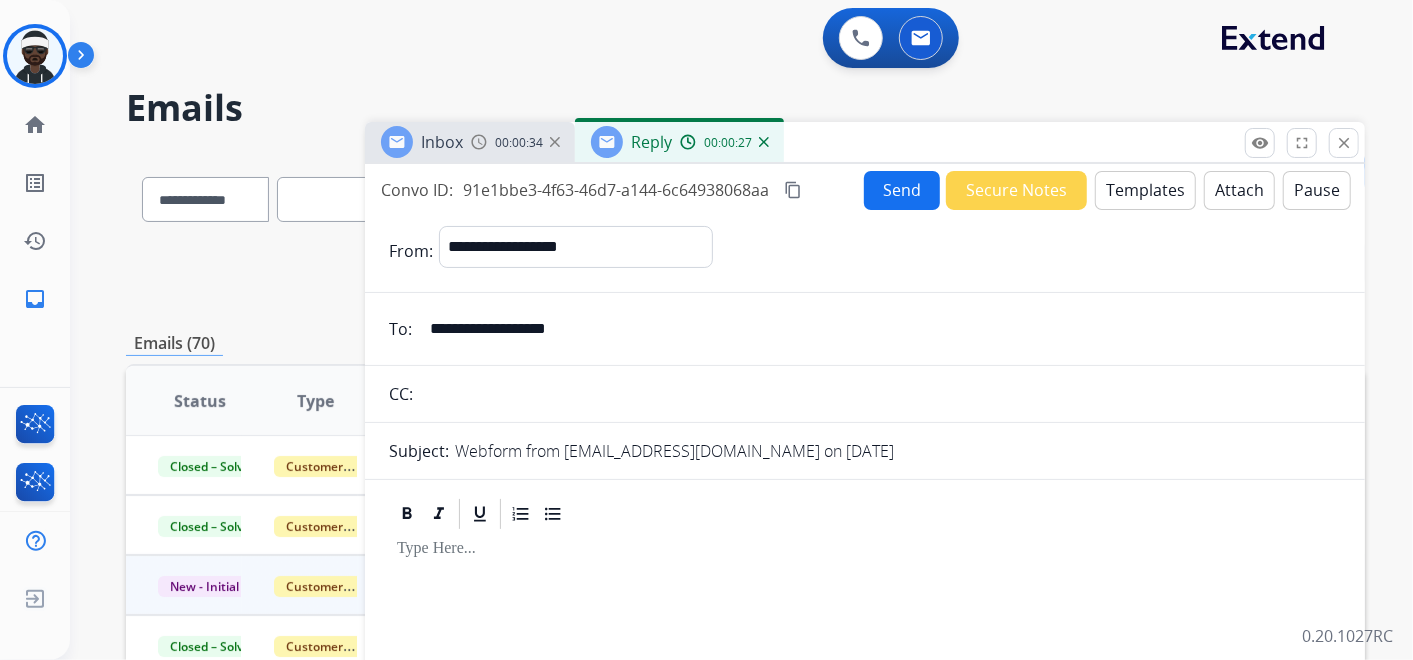 click on "Templates" at bounding box center (1145, 190) 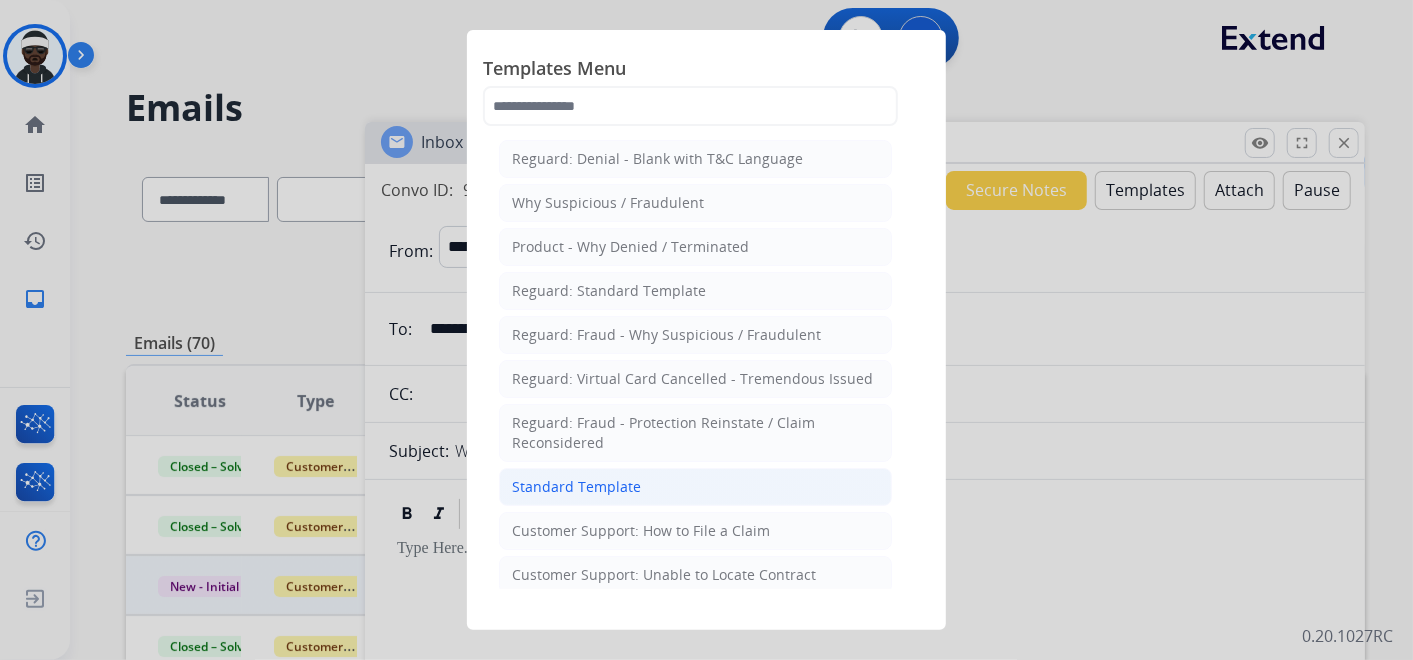 click on "Standard Template" 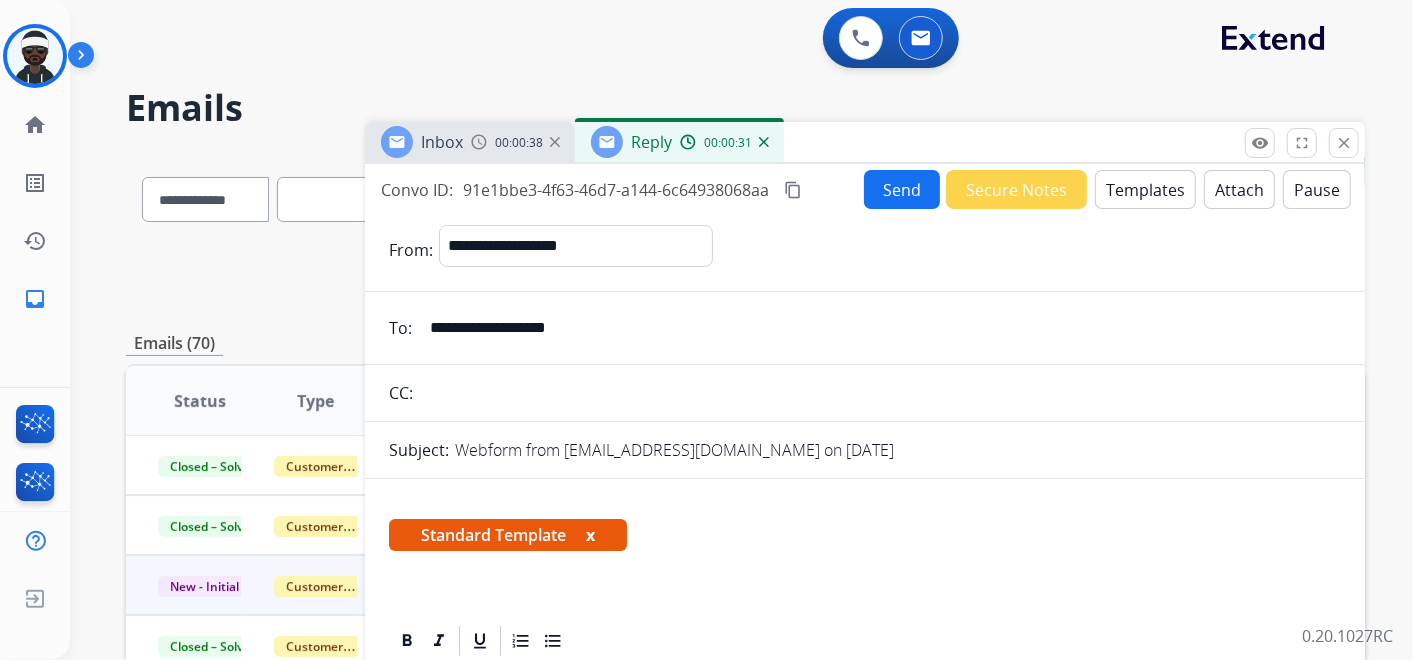 click on "x" at bounding box center [590, 535] 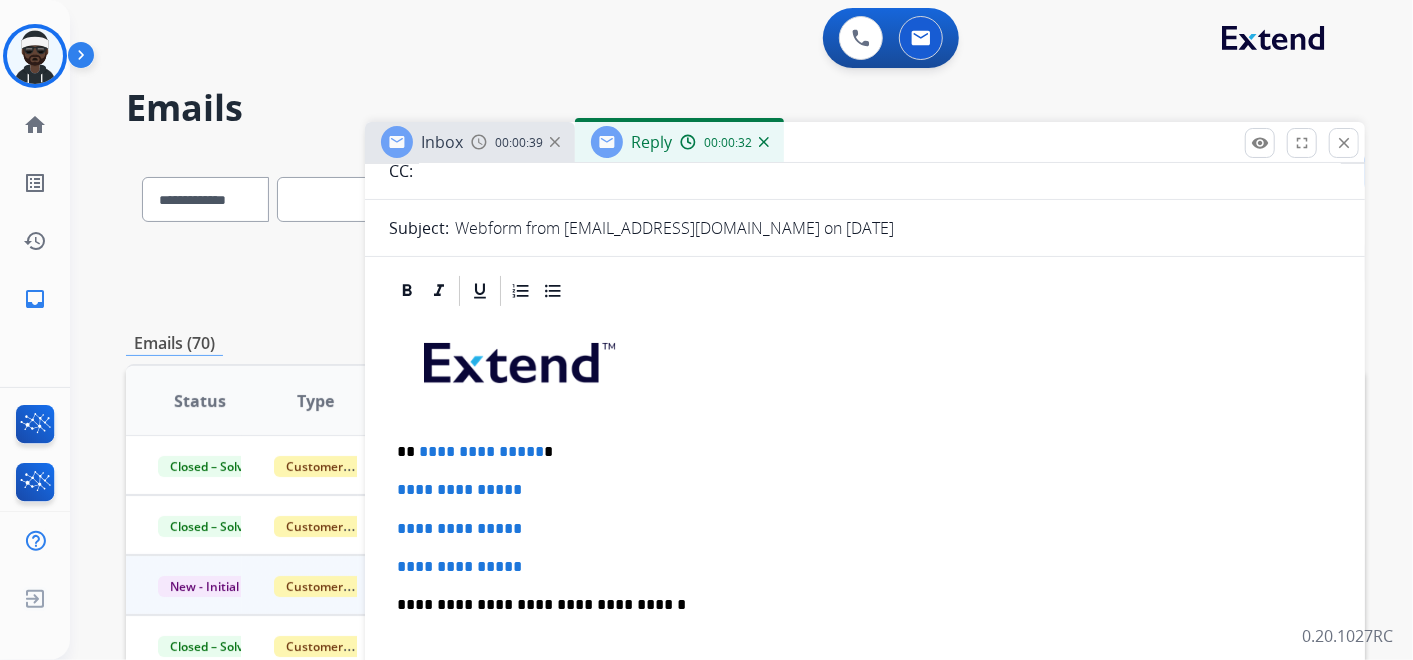 scroll, scrollTop: 333, scrollLeft: 0, axis: vertical 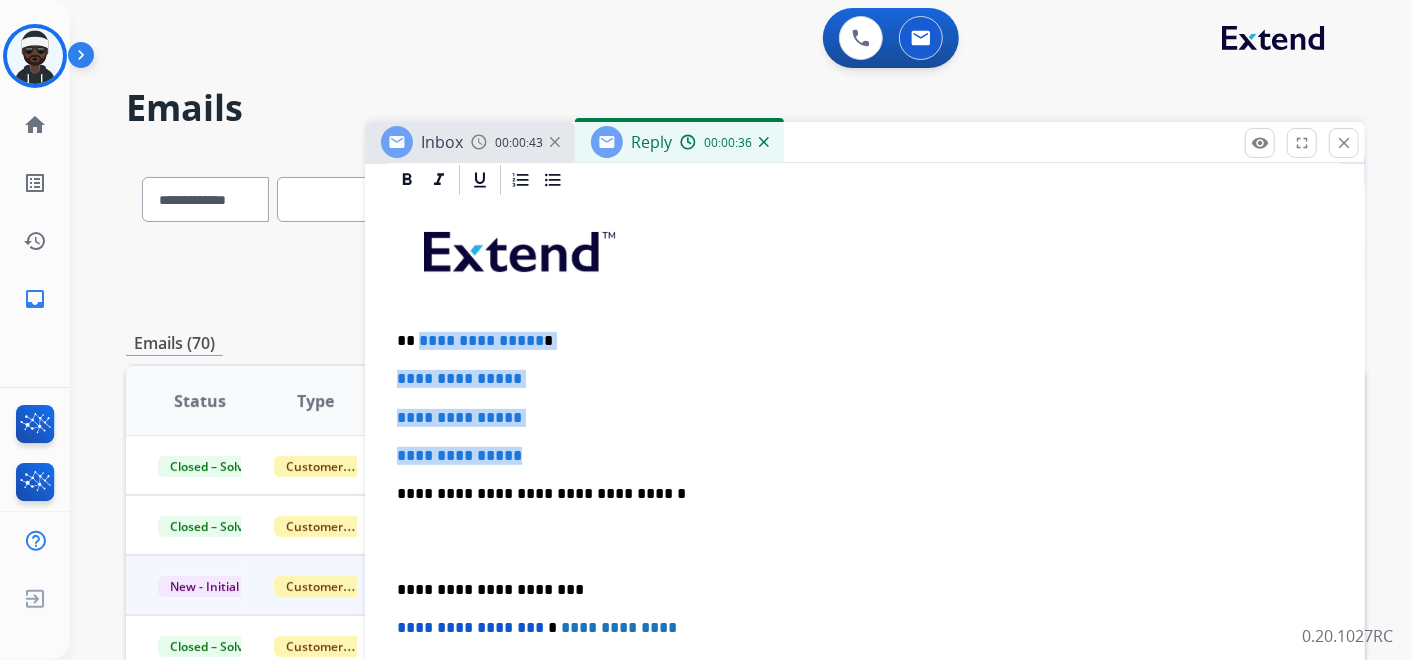 drag, startPoint x: 551, startPoint y: 454, endPoint x: 416, endPoint y: 344, distance: 174.14075 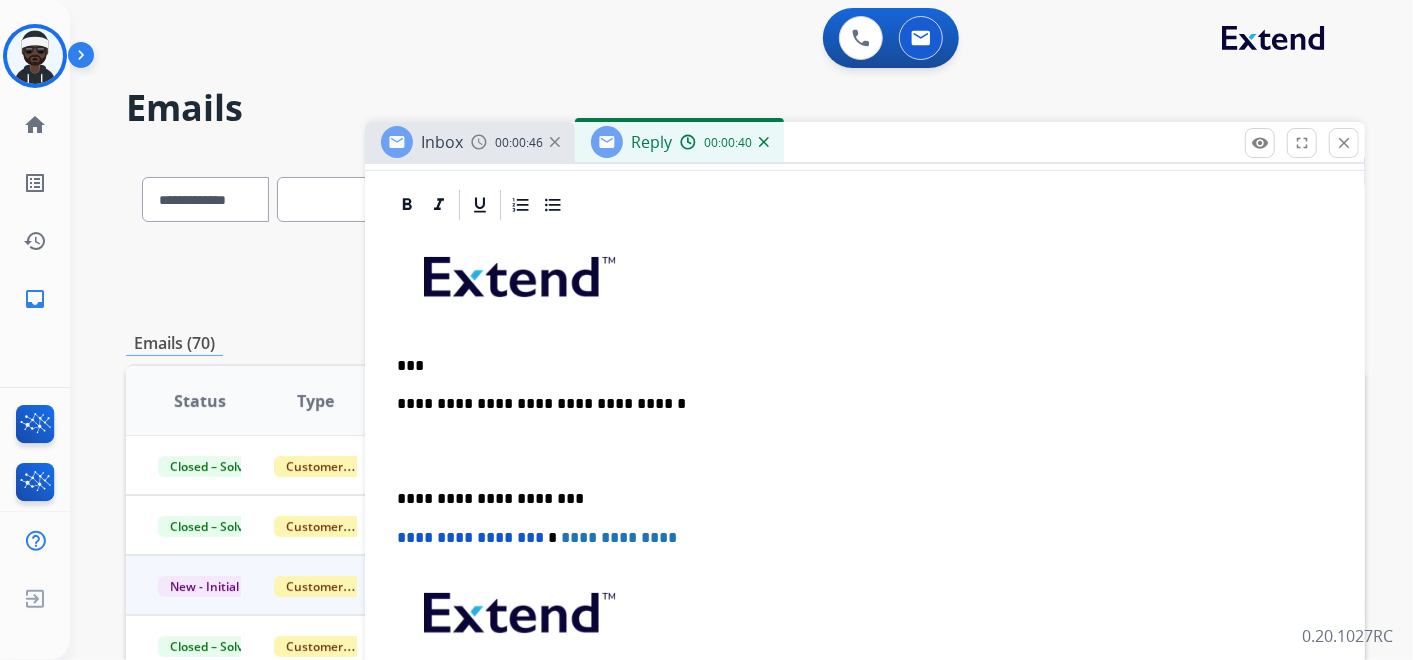 scroll, scrollTop: 333, scrollLeft: 0, axis: vertical 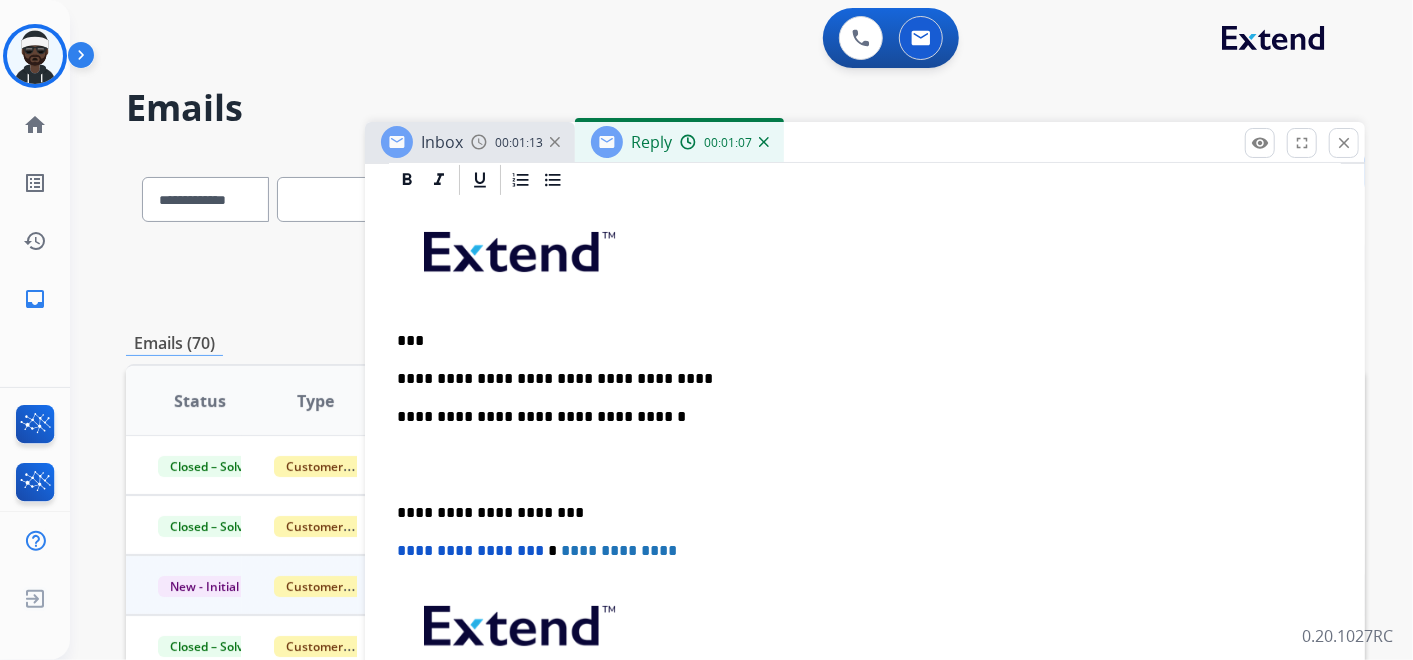 click on "**********" at bounding box center [857, 379] 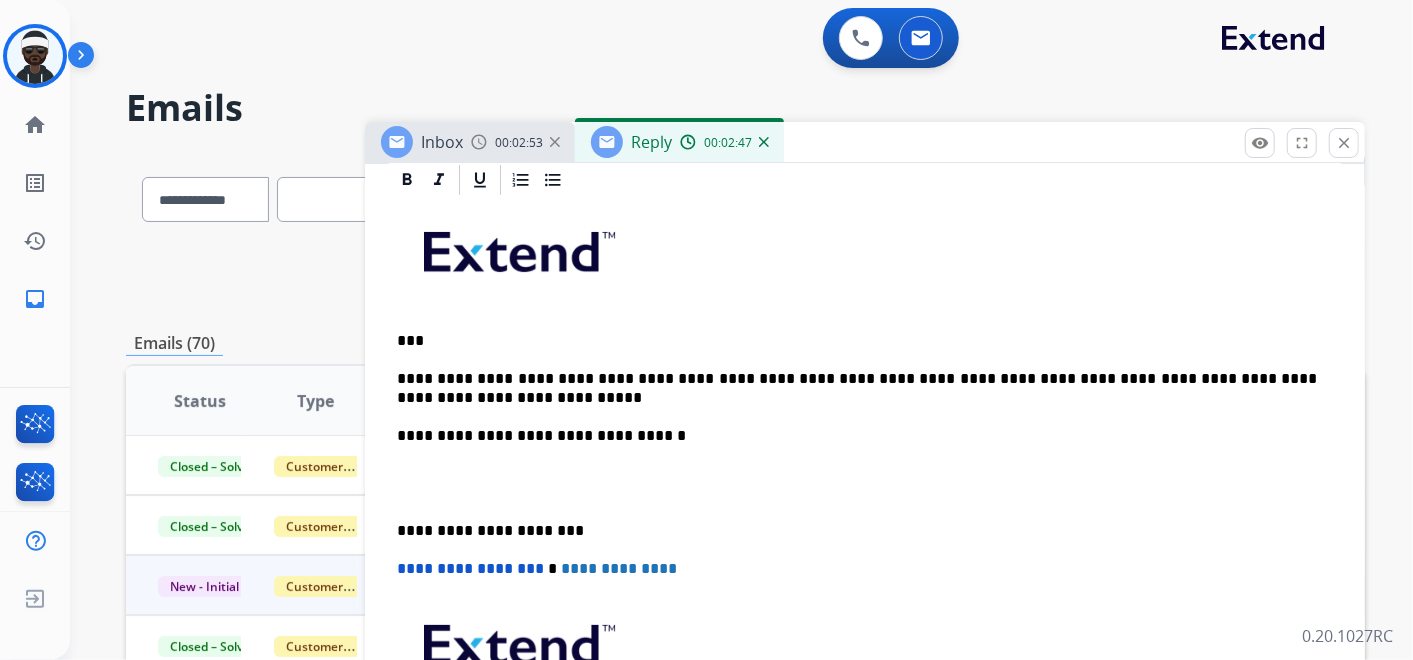 click on "**********" at bounding box center [857, 388] 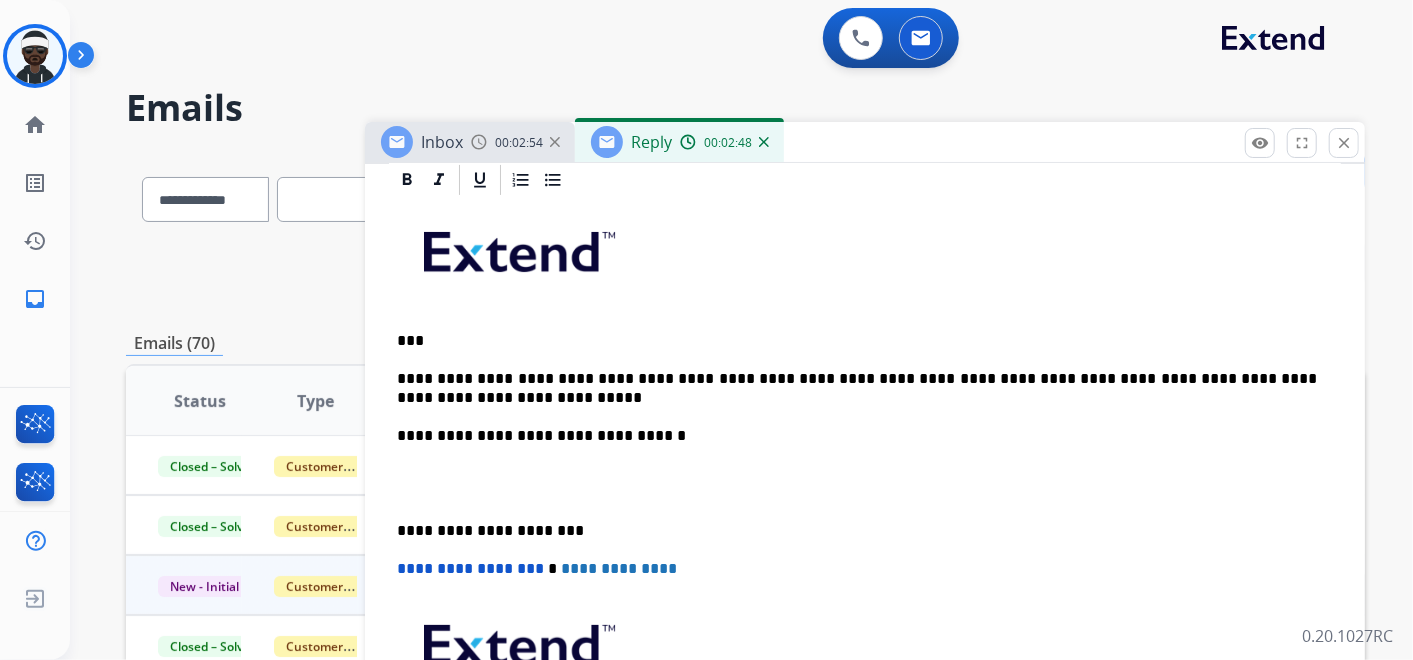 click on "**********" at bounding box center [857, 388] 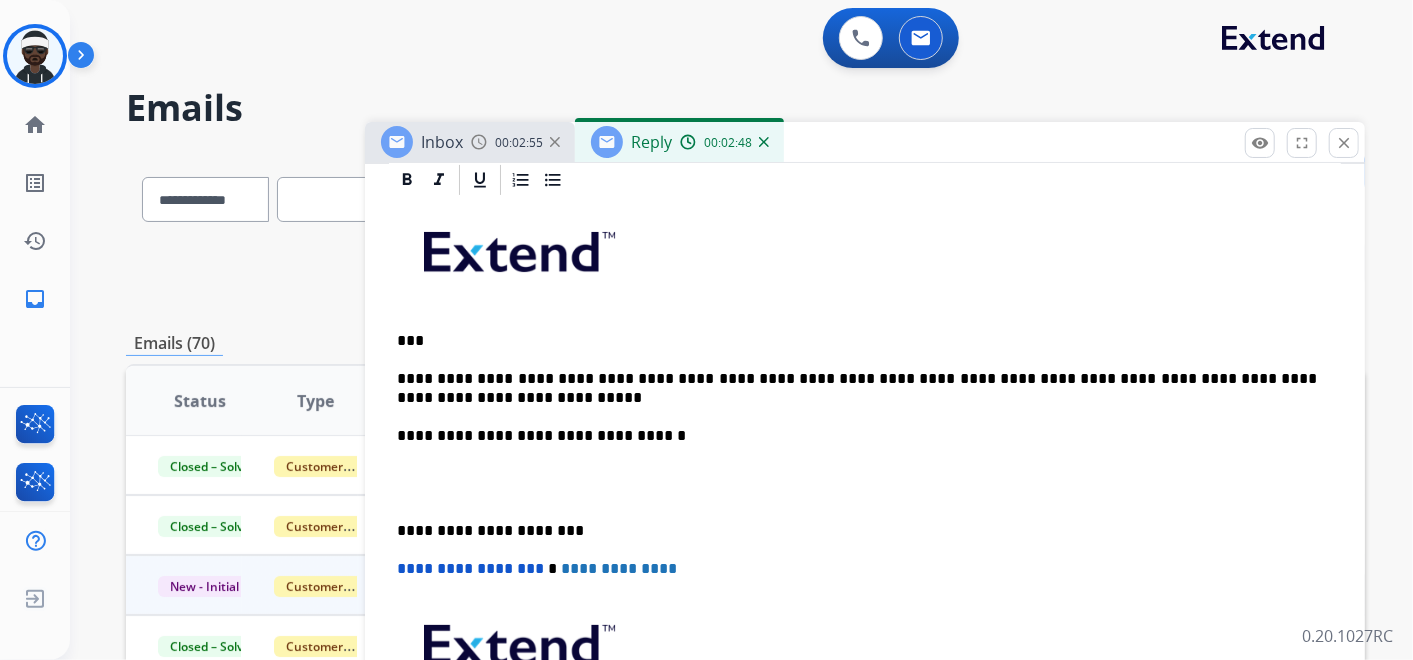 click at bounding box center (865, 483) 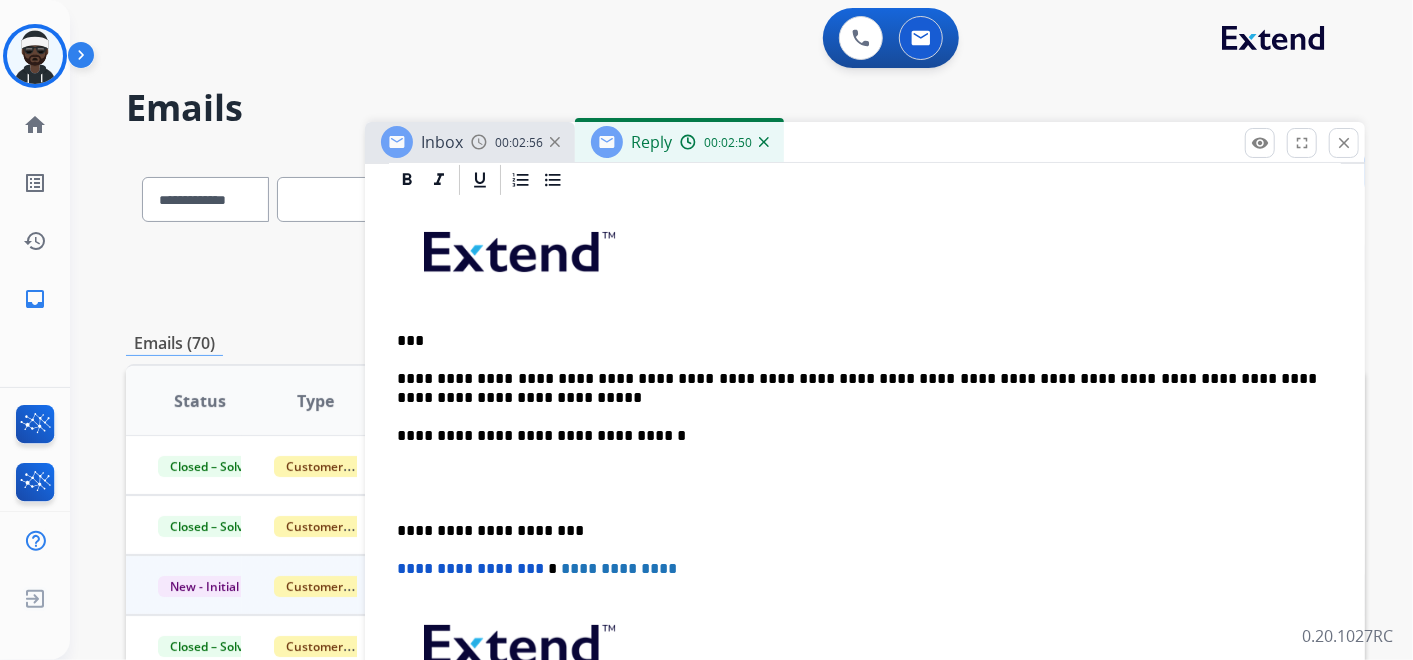 drag, startPoint x: 428, startPoint y: 395, endPoint x: 445, endPoint y: 399, distance: 17.464249 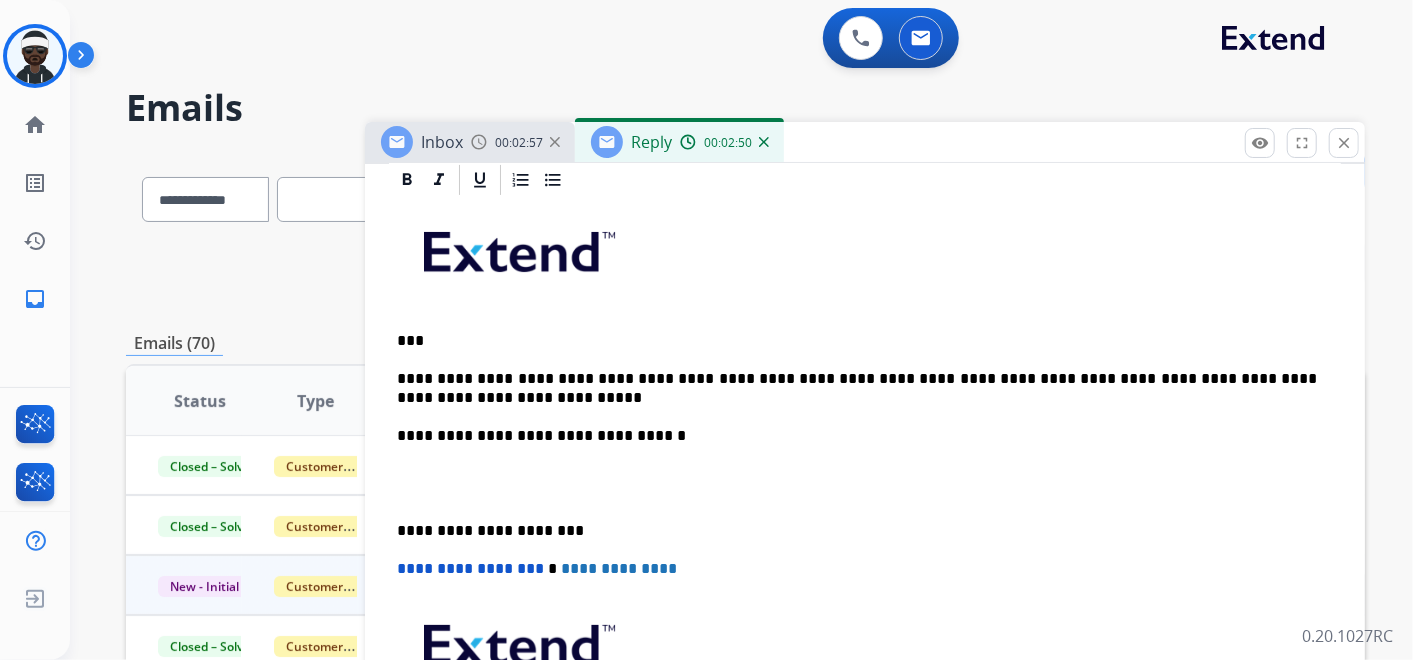 click on "**********" at bounding box center (865, 512) 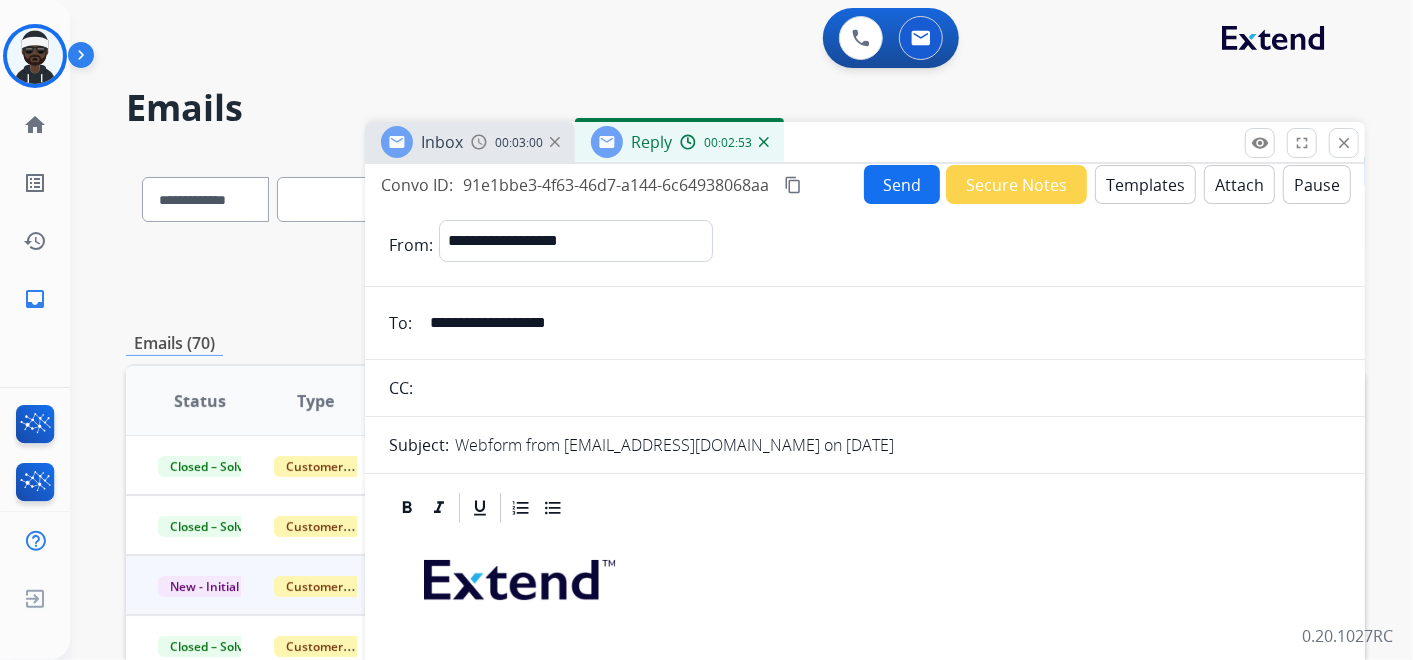 scroll, scrollTop: 0, scrollLeft: 0, axis: both 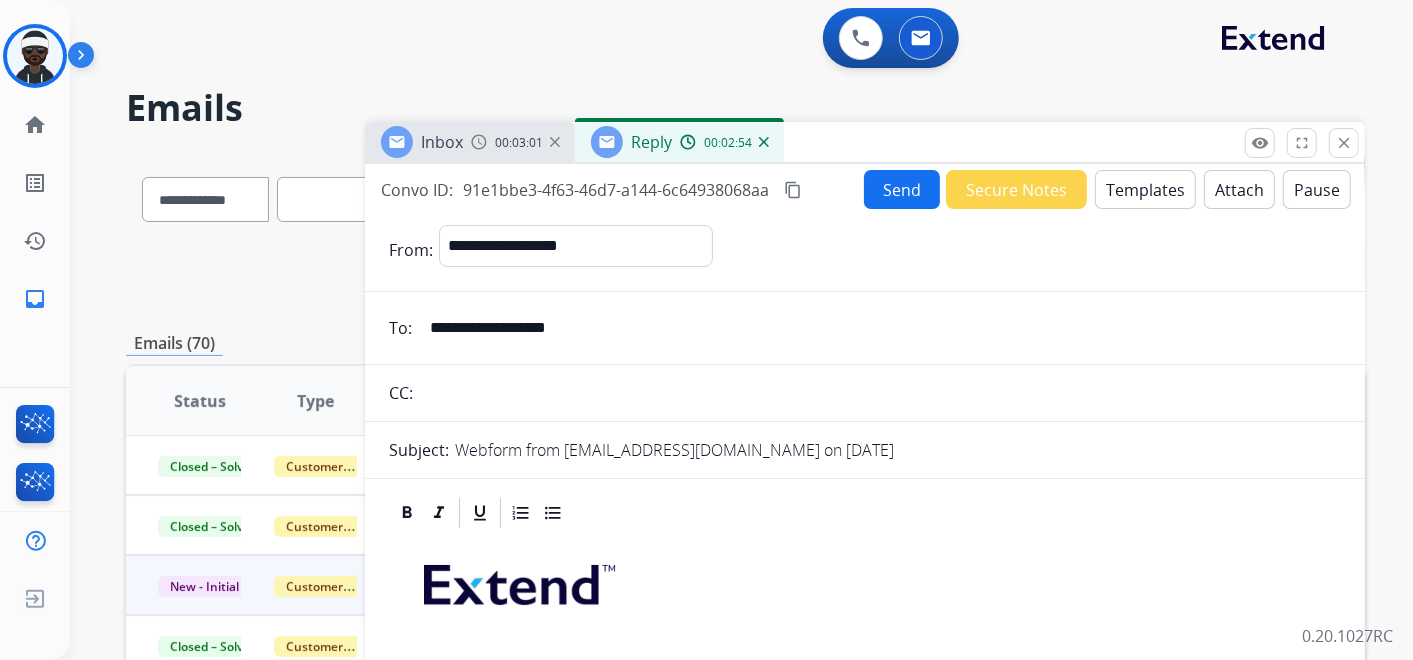 click on "Send" at bounding box center [902, 189] 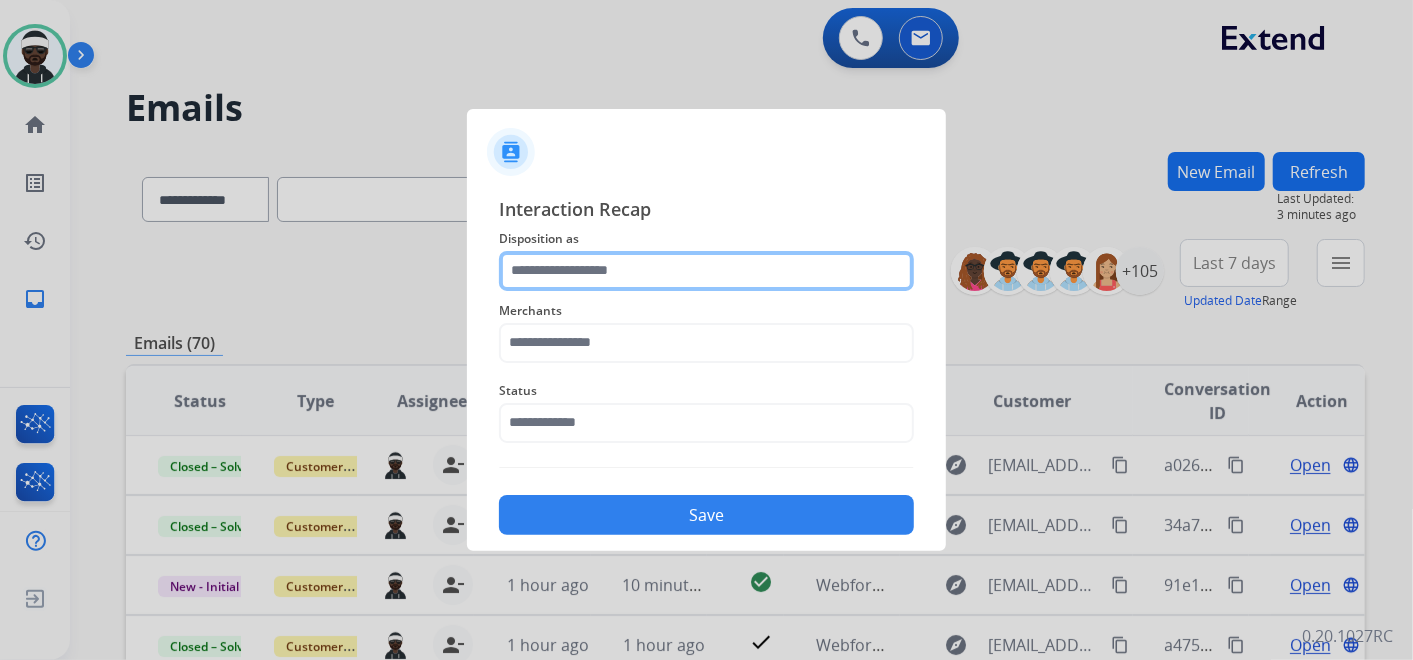 click 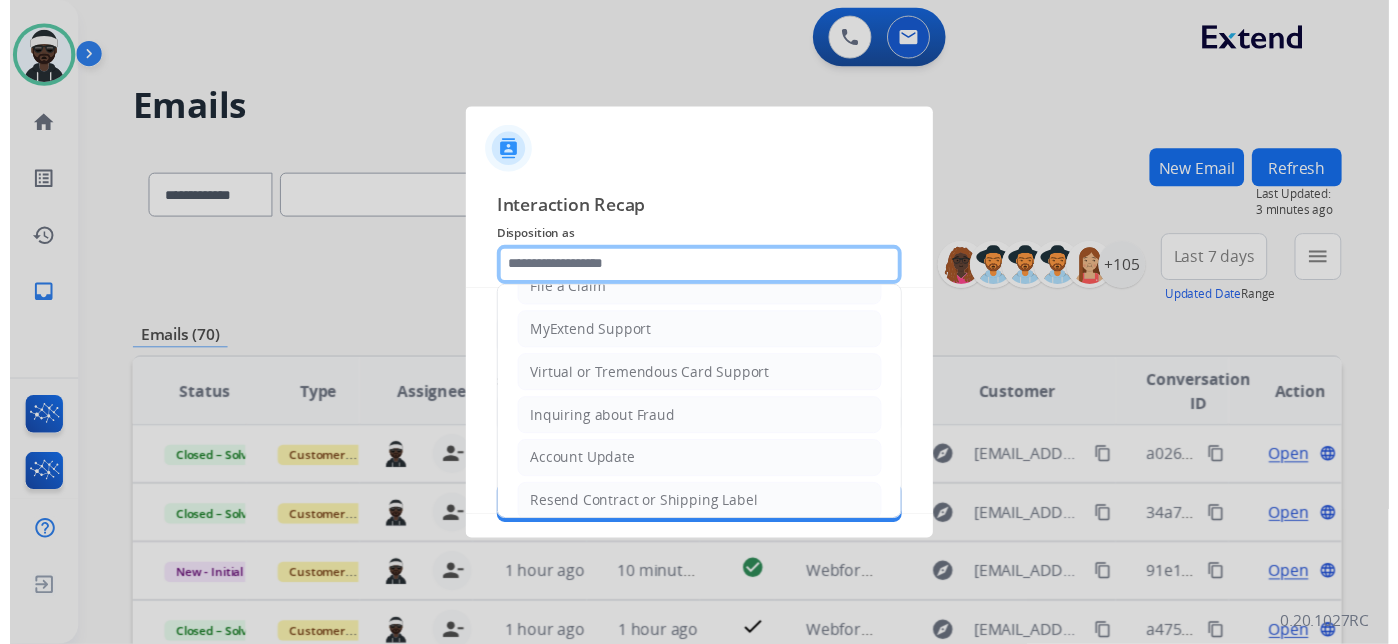 scroll, scrollTop: 305, scrollLeft: 0, axis: vertical 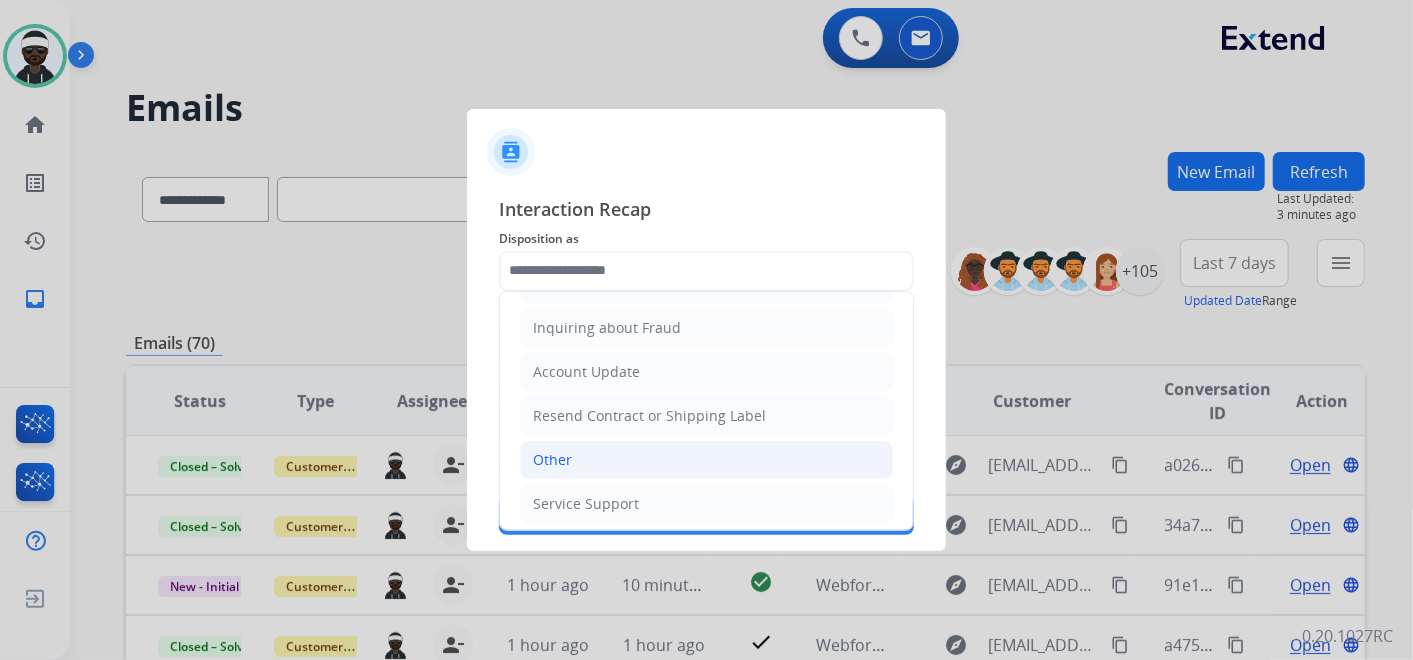 click on "Other" 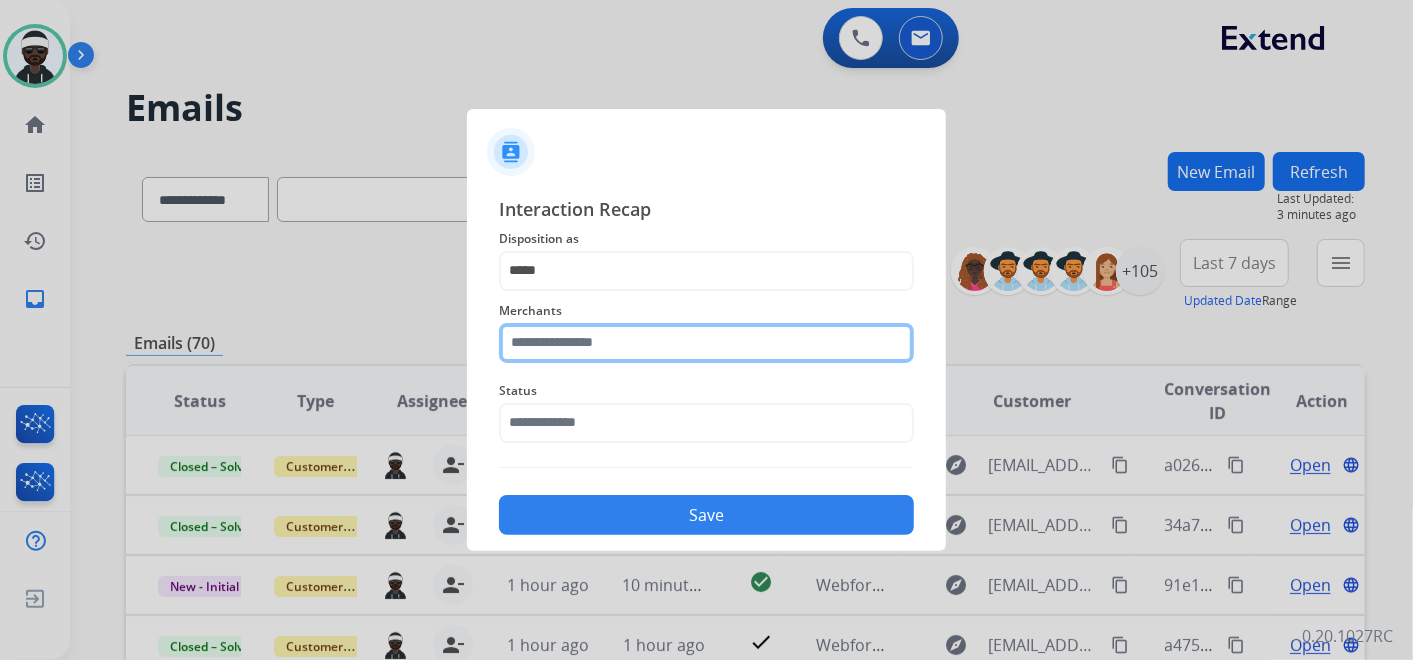 click 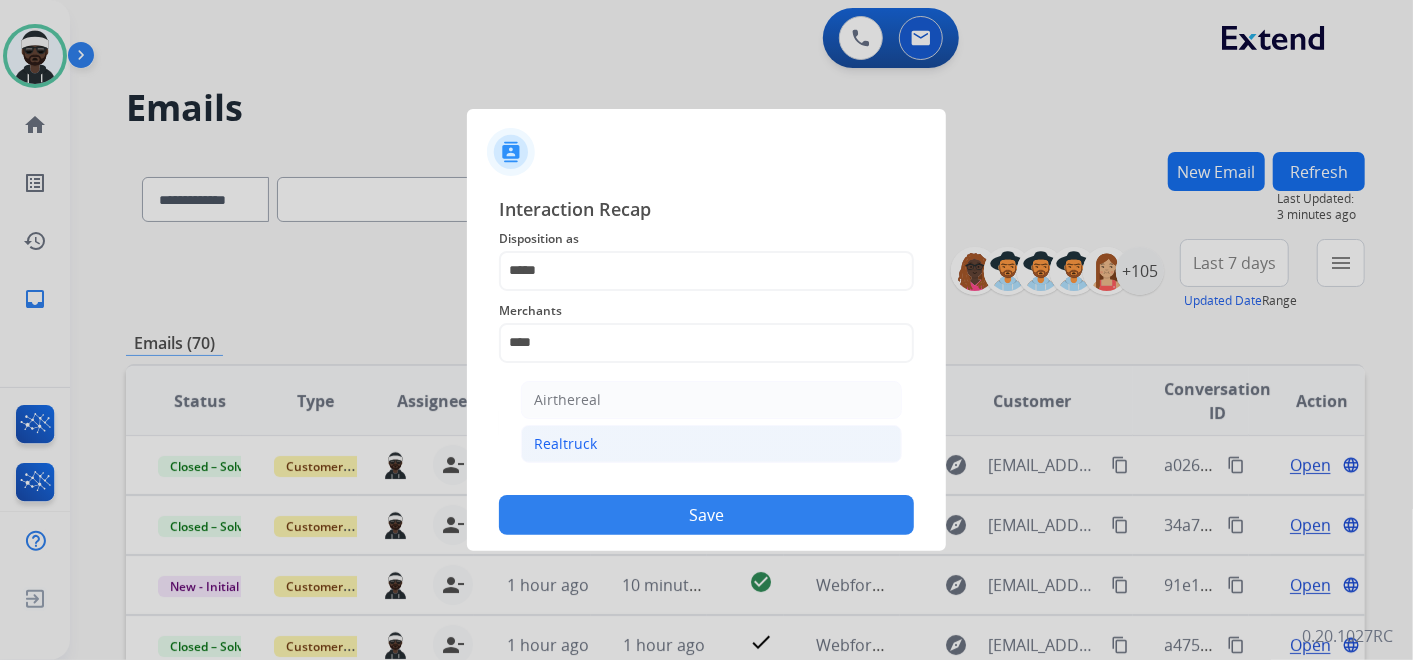 click on "Realtruck" 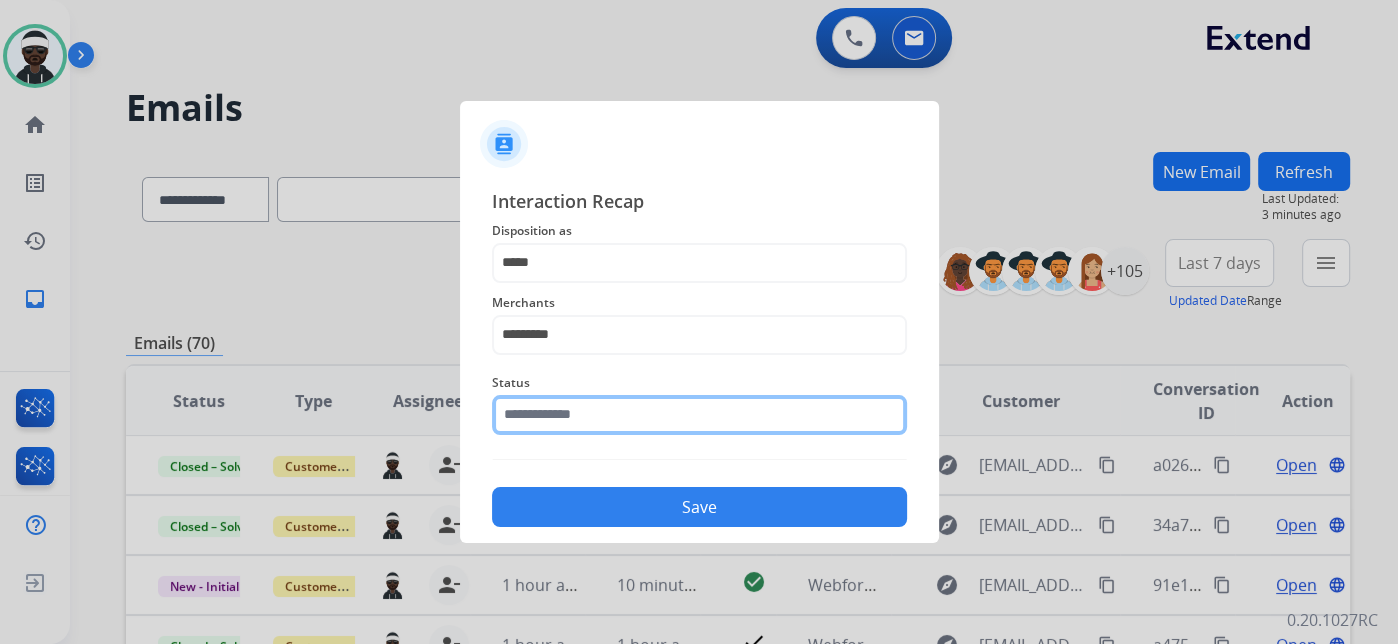 click 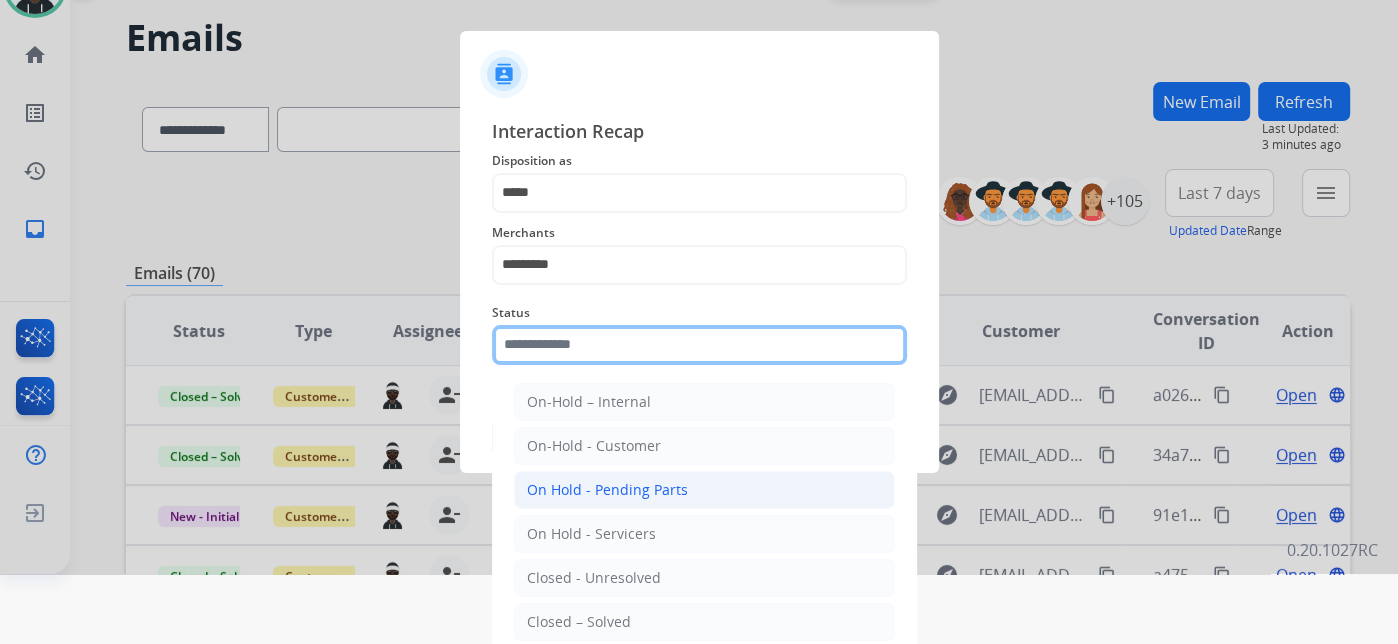 scroll, scrollTop: 98, scrollLeft: 0, axis: vertical 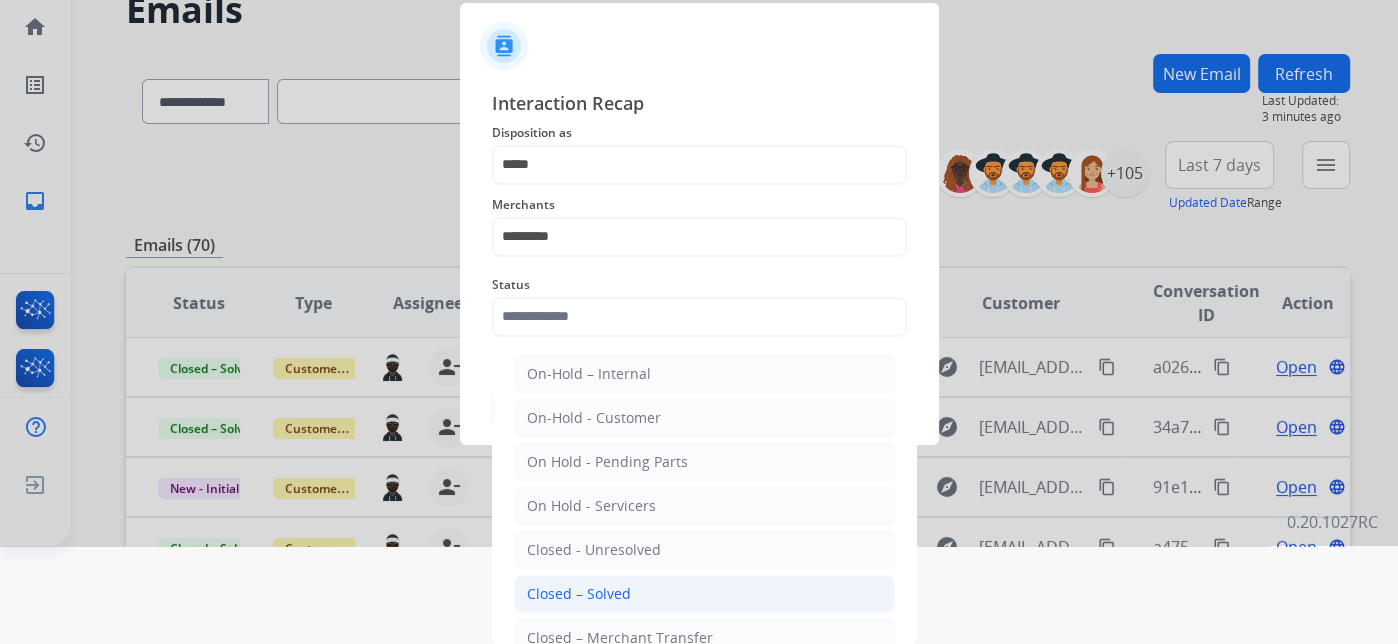 click on "Closed – Solved" 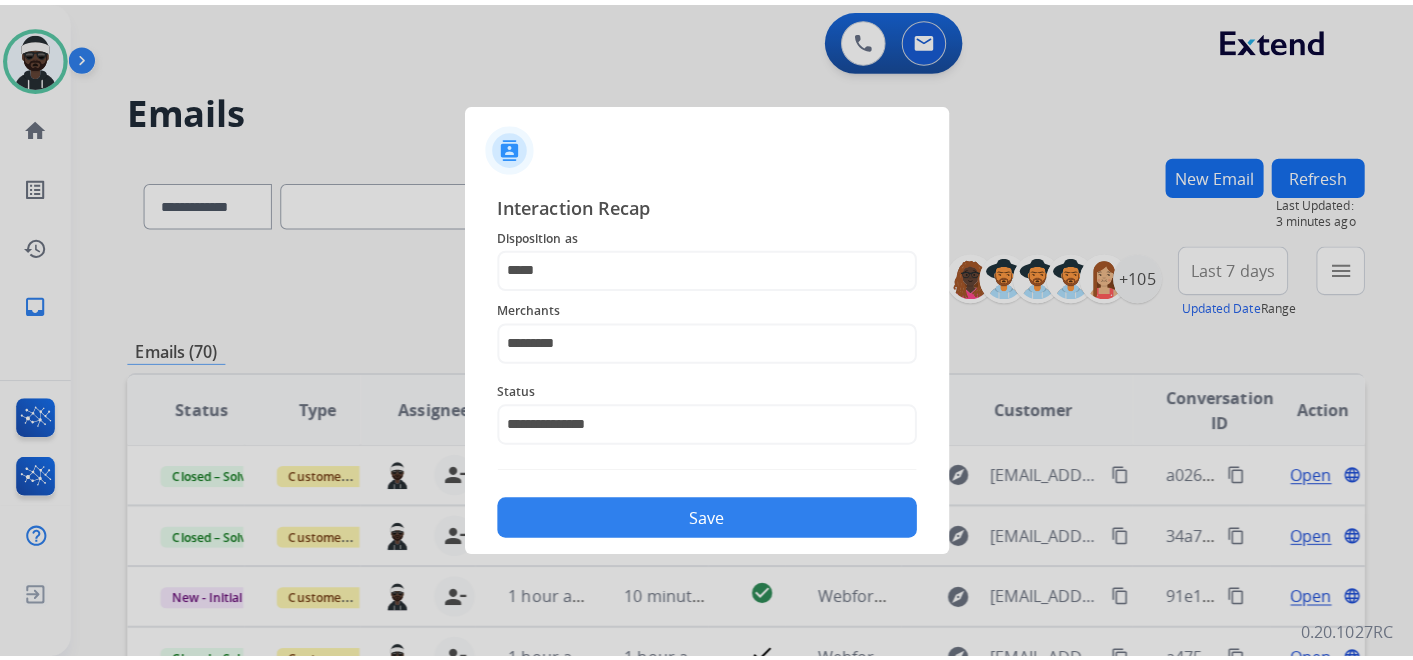 scroll, scrollTop: 0, scrollLeft: 0, axis: both 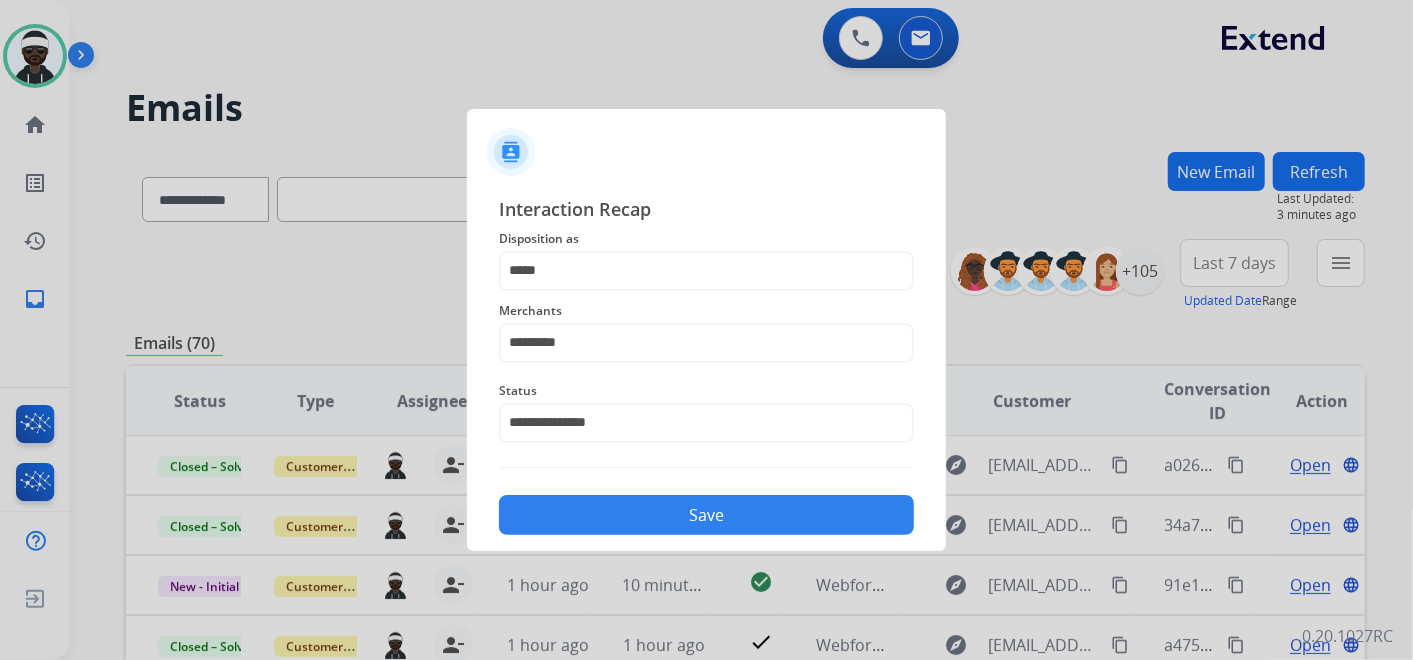 click on "Save" 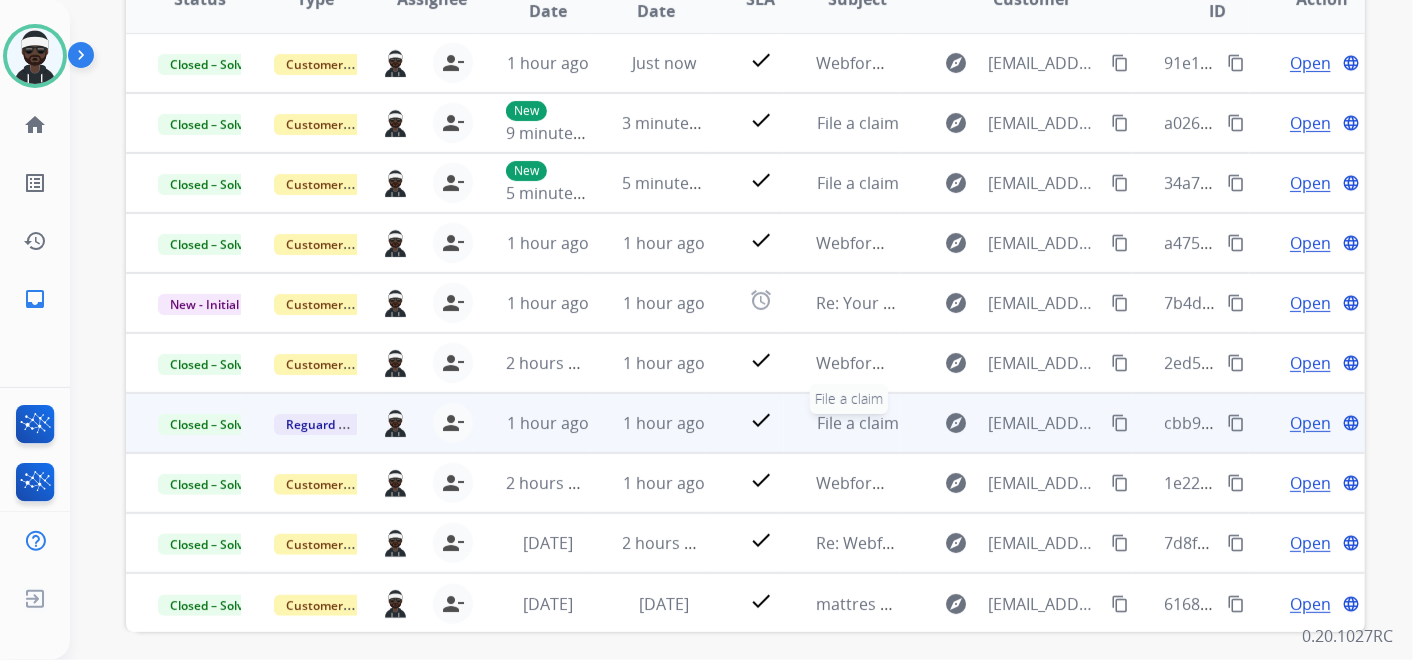 scroll, scrollTop: 444, scrollLeft: 0, axis: vertical 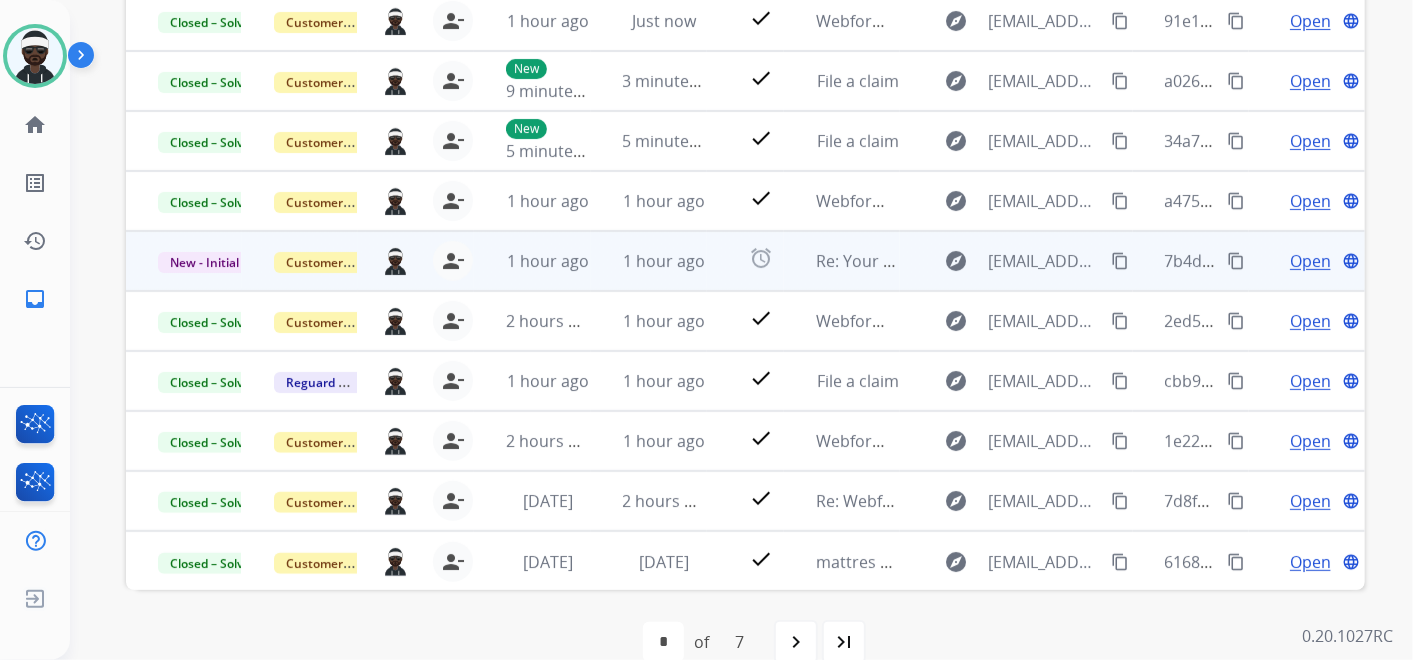 click on "Open" at bounding box center [1310, 261] 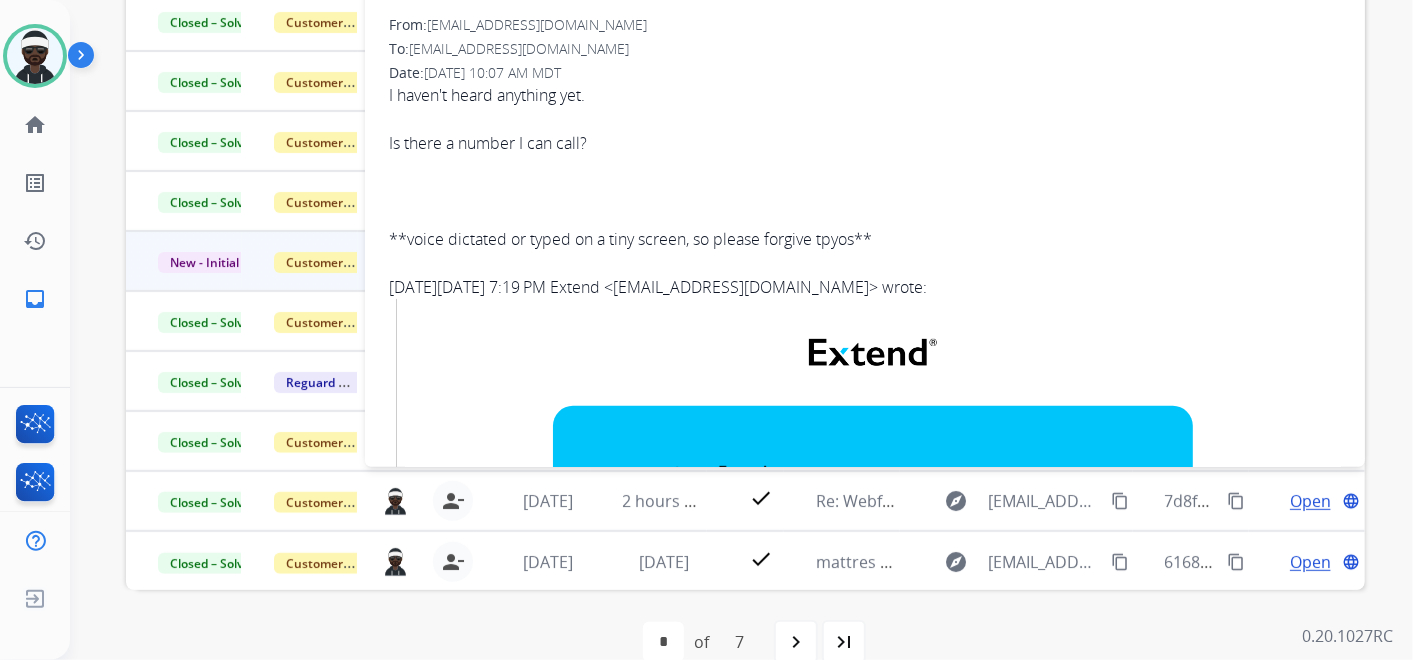 scroll, scrollTop: 0, scrollLeft: 0, axis: both 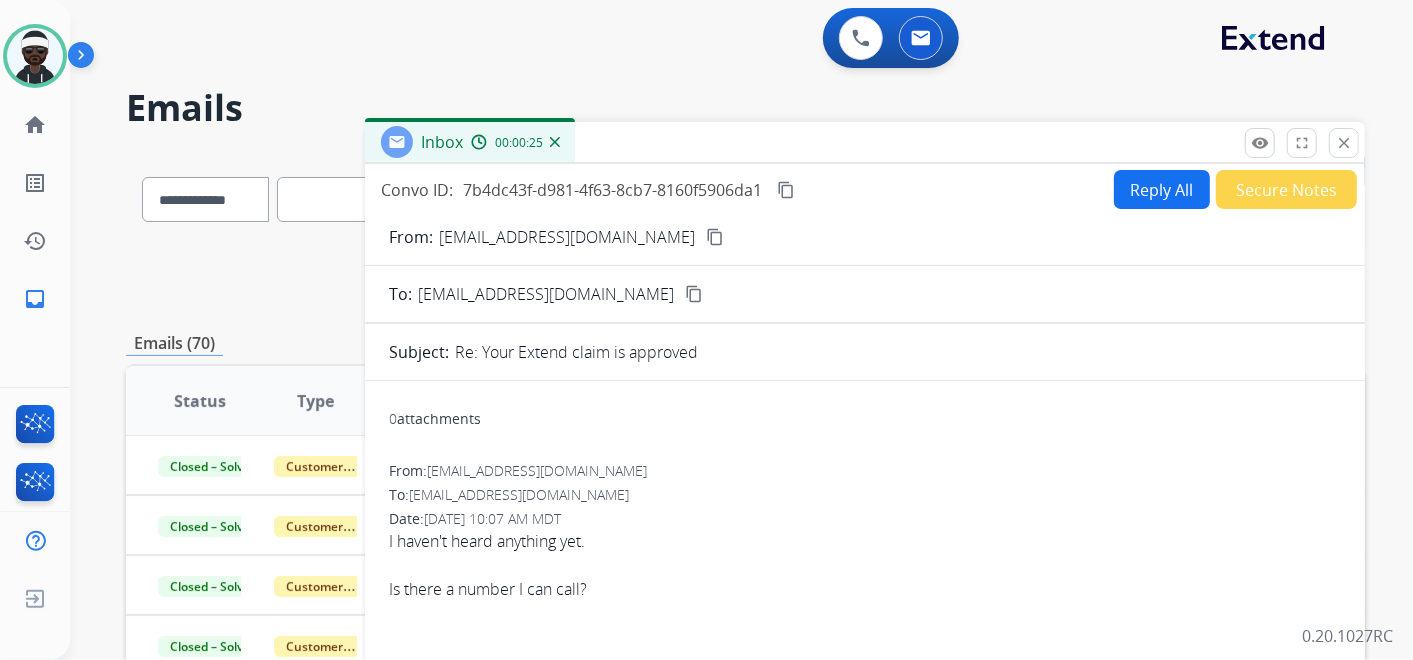 click on "From: karin1211@gmail.com content_copy" at bounding box center [865, 237] 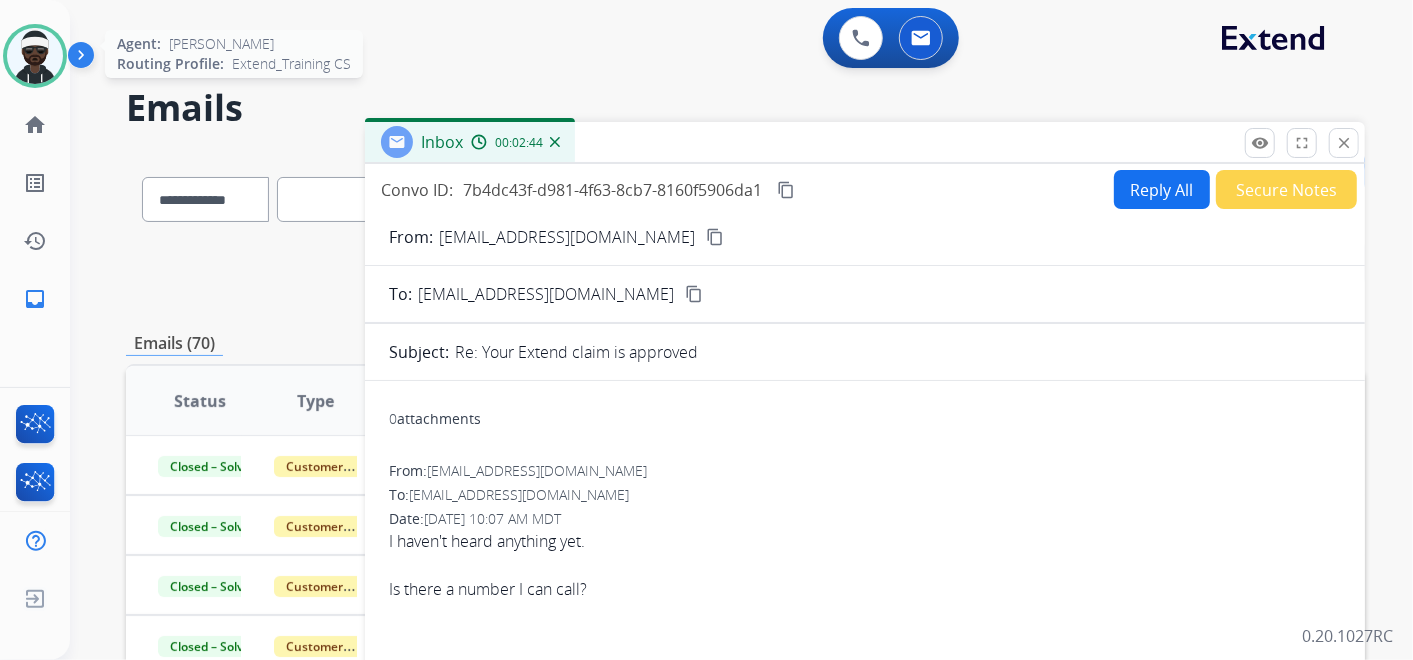click at bounding box center (35, 56) 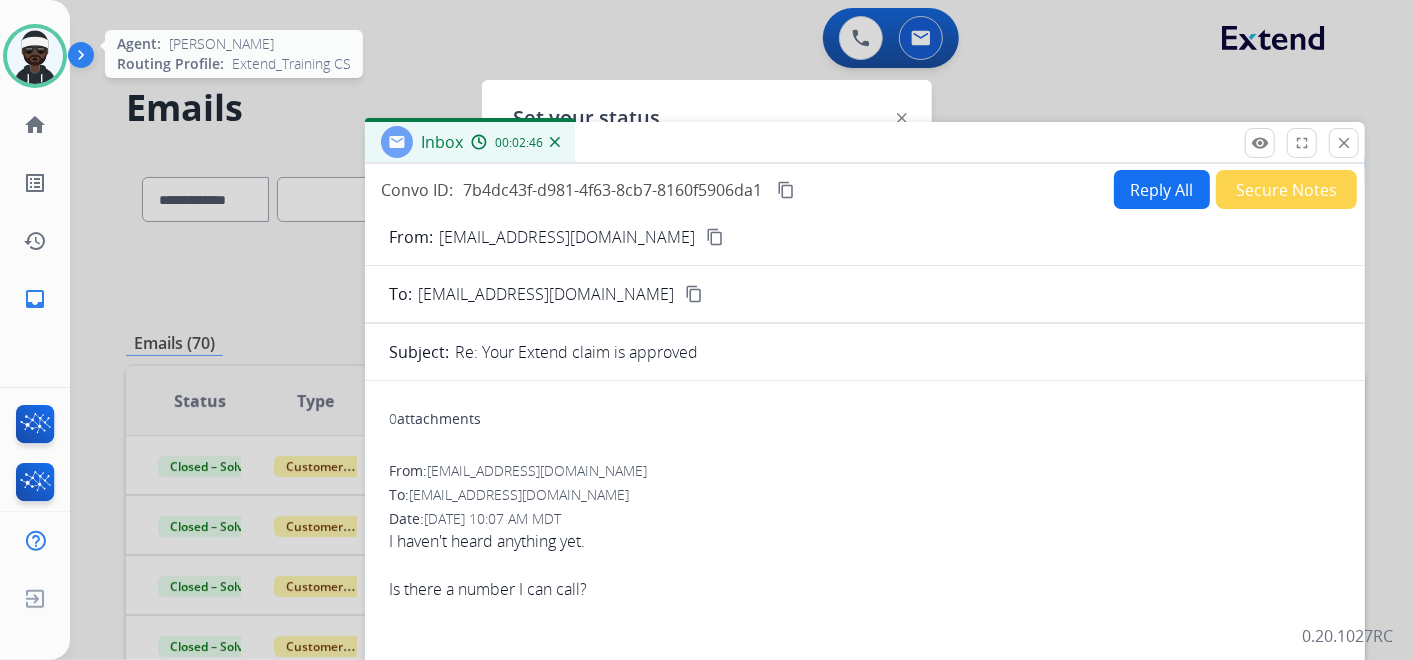 click at bounding box center [35, 56] 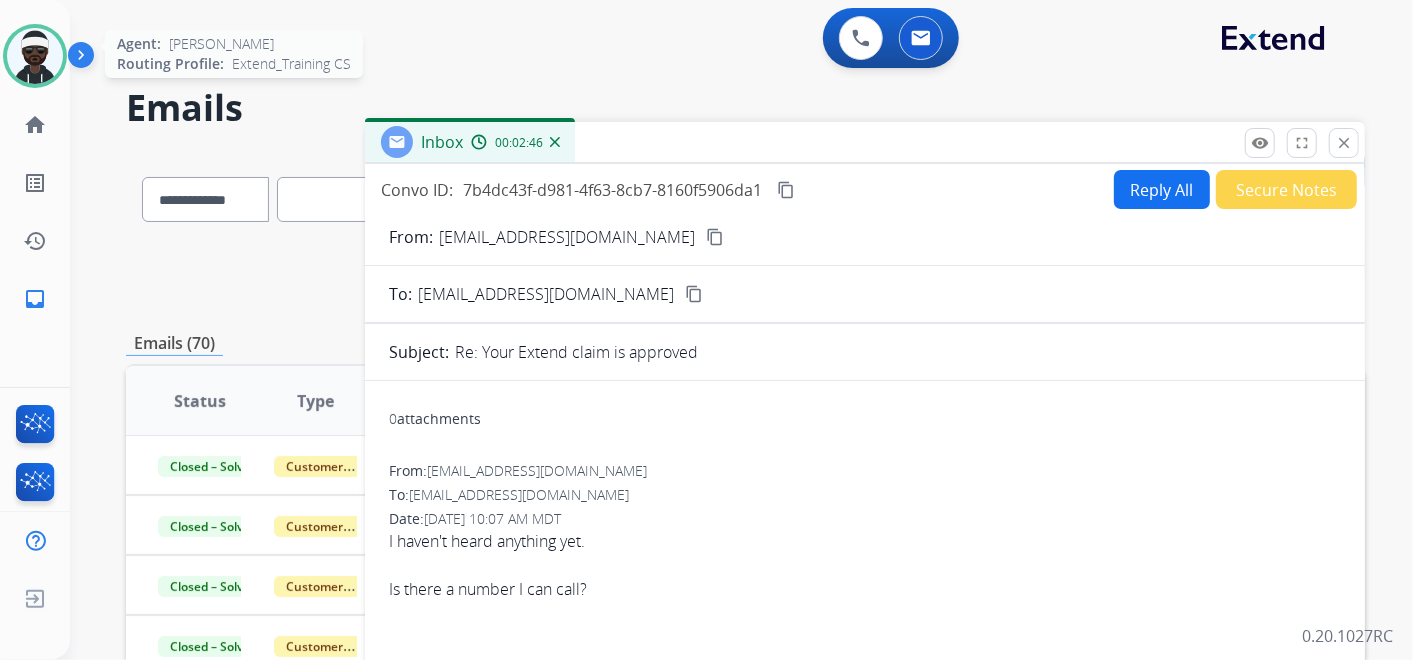 click at bounding box center [35, 56] 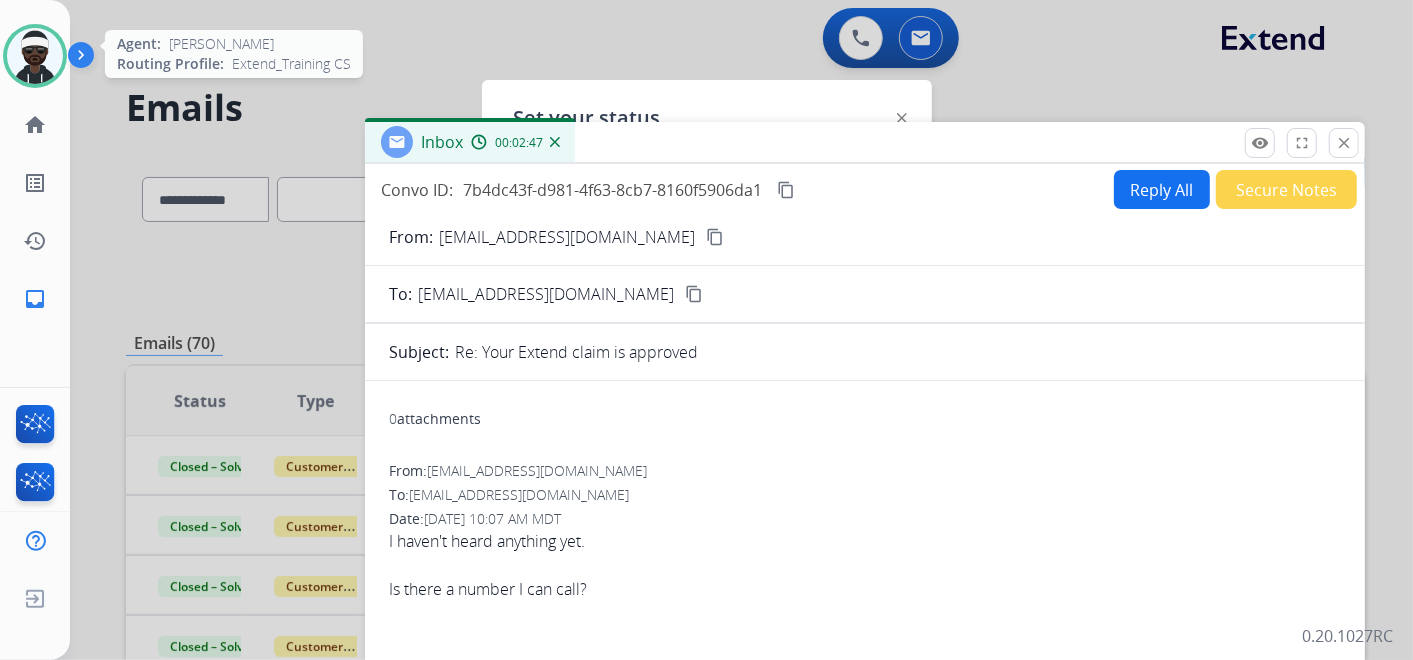 click at bounding box center (35, 56) 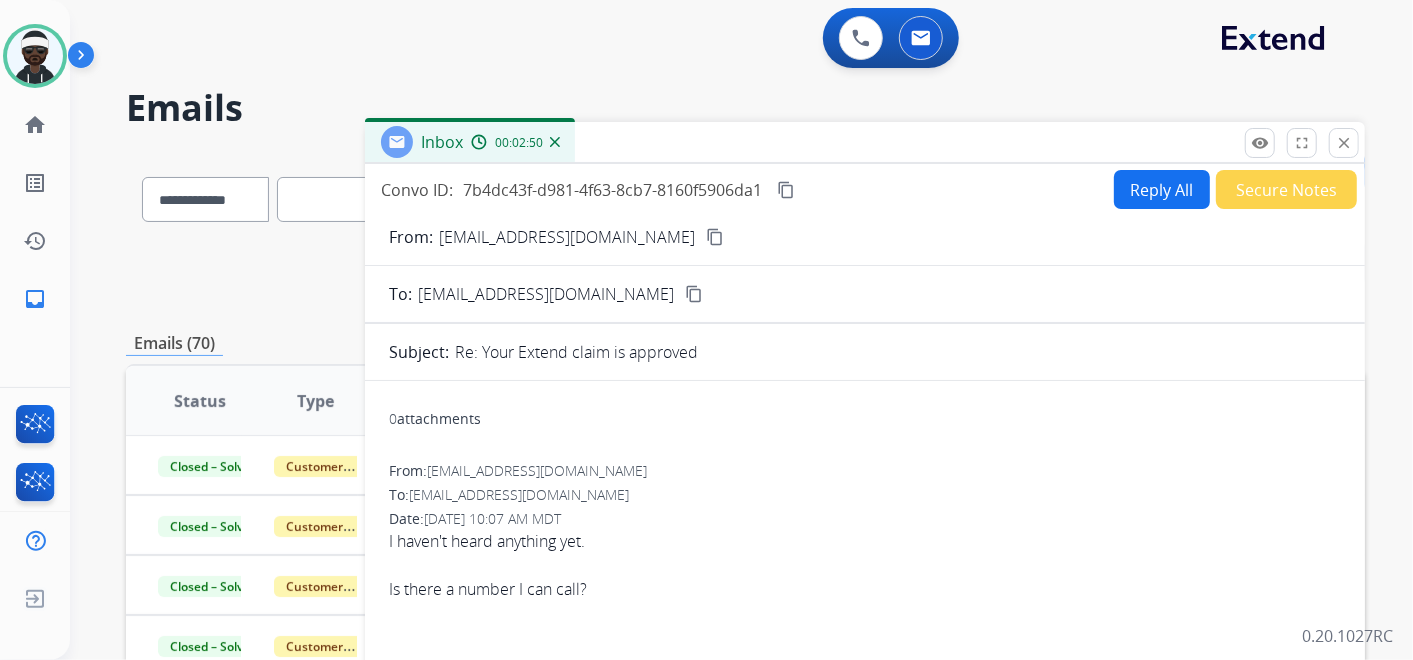 click on "Reply All" at bounding box center (1162, 189) 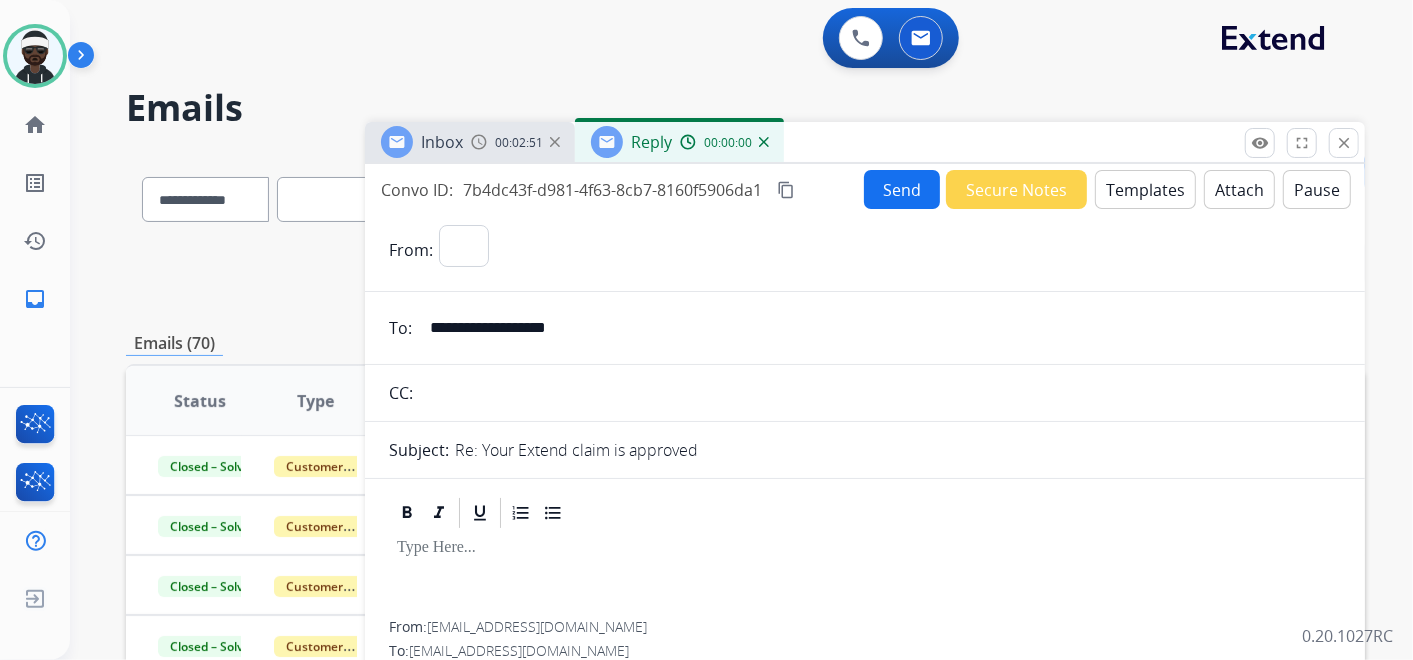 select on "**********" 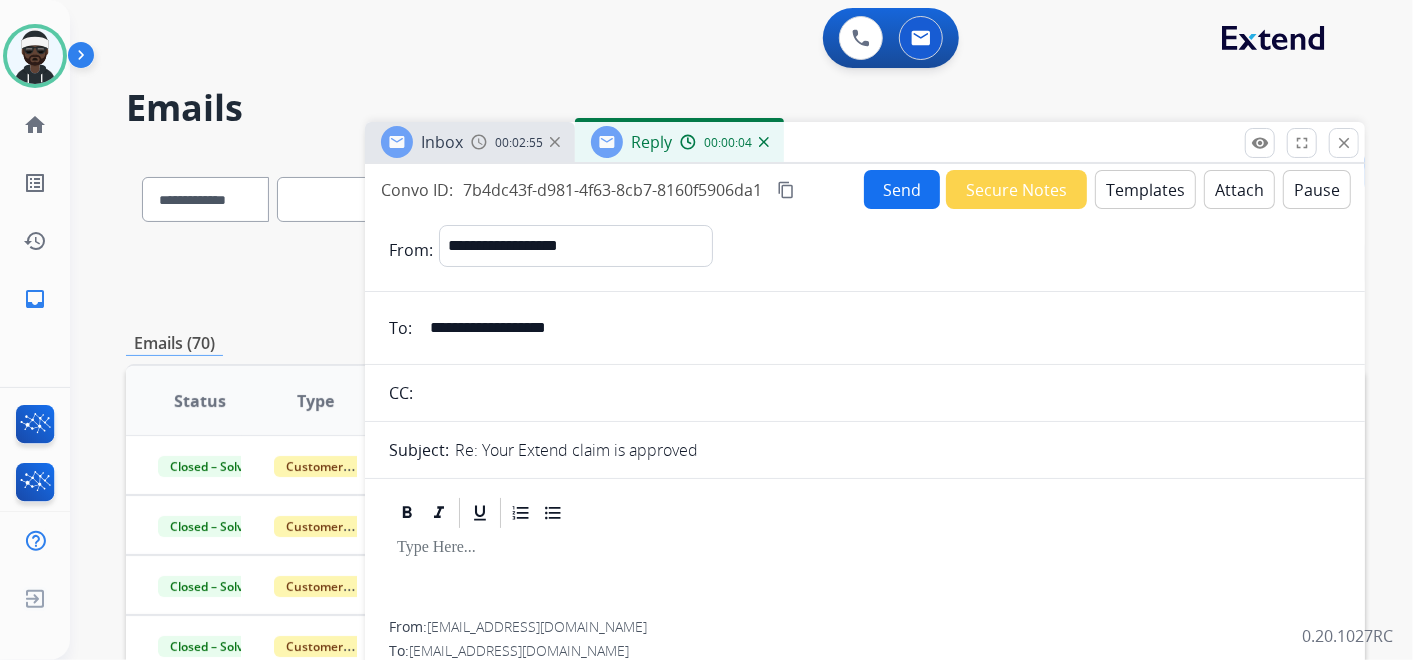 click on "Templates" at bounding box center [1145, 189] 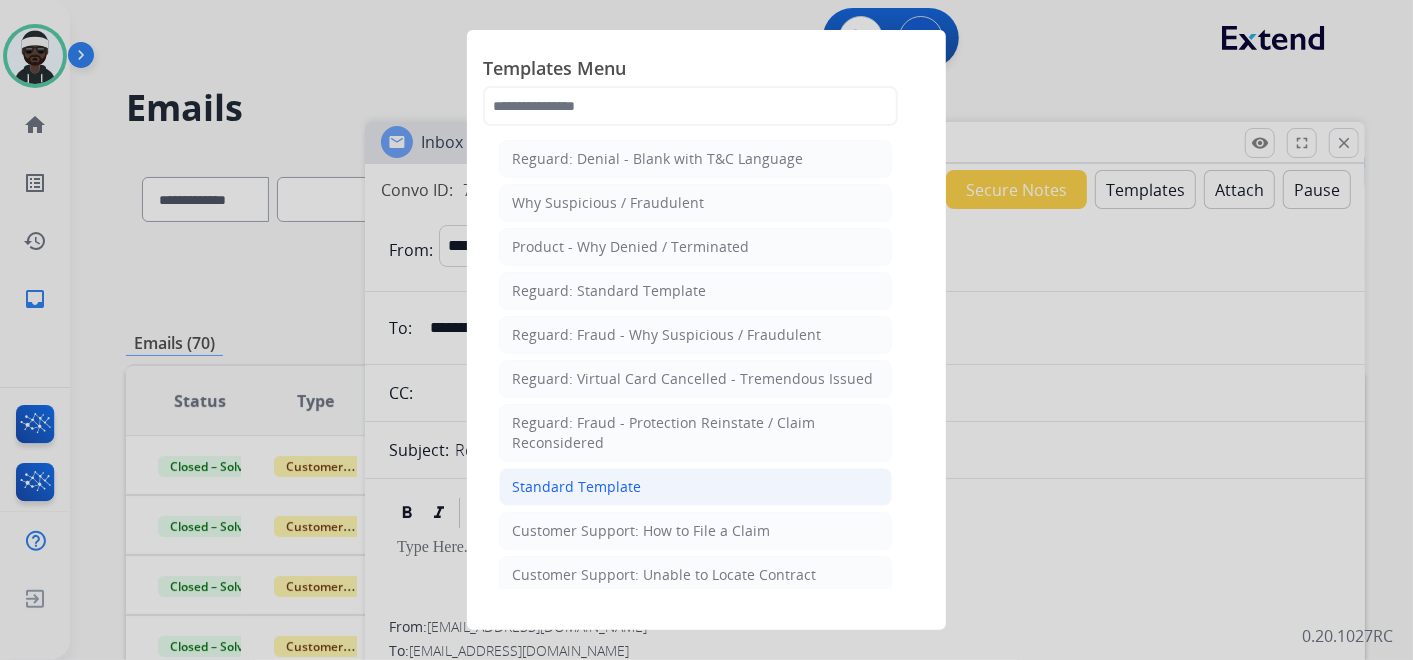 click on "Standard Template" 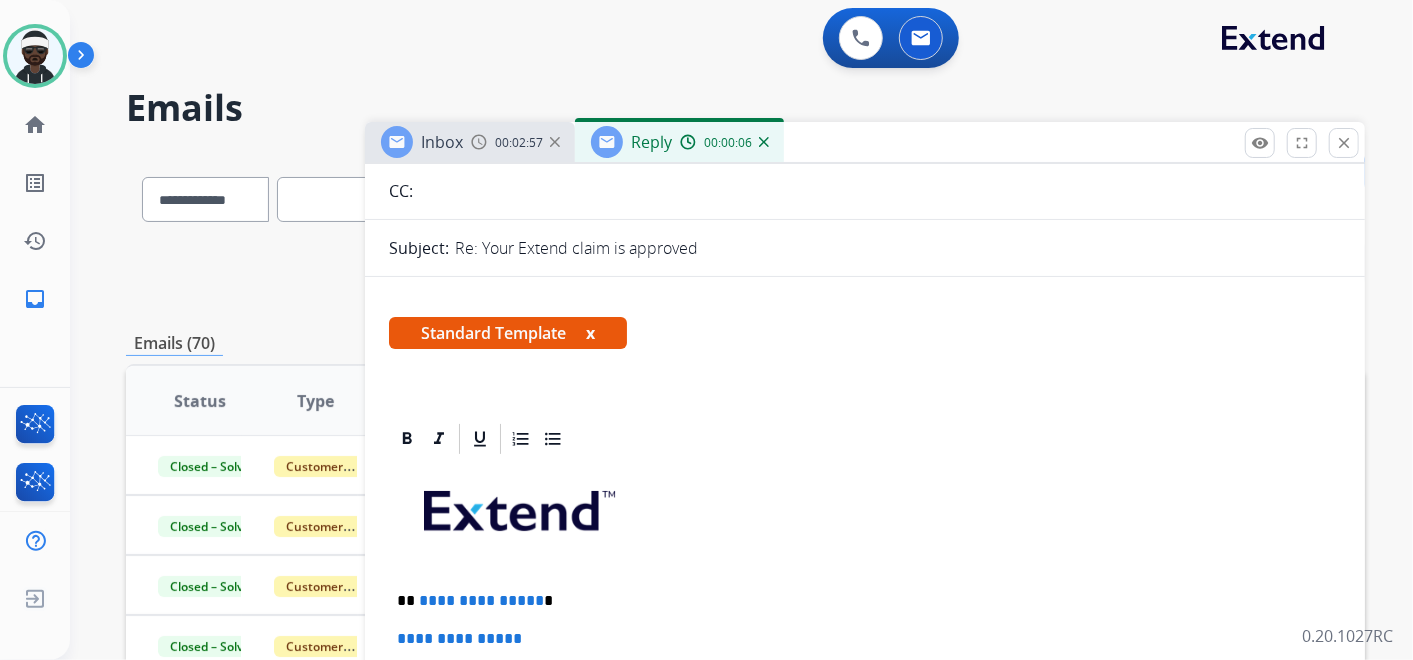 scroll, scrollTop: 222, scrollLeft: 0, axis: vertical 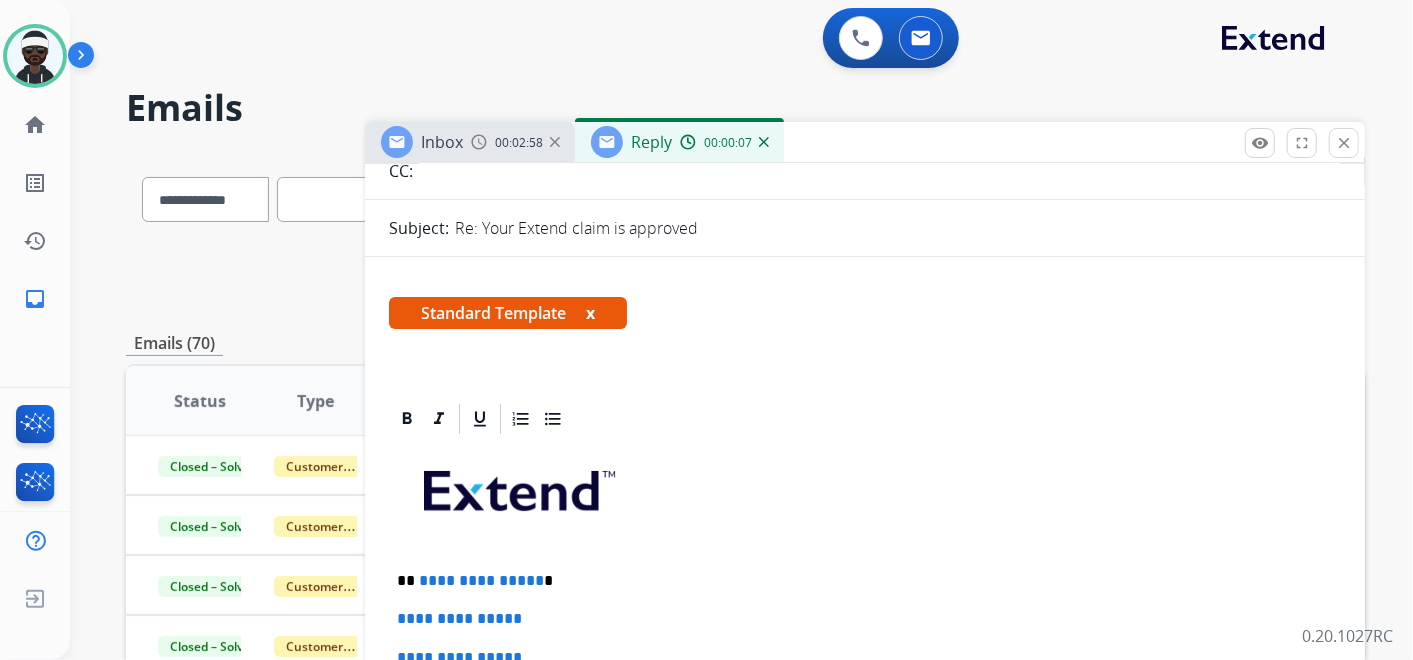 click on "x" at bounding box center (590, 313) 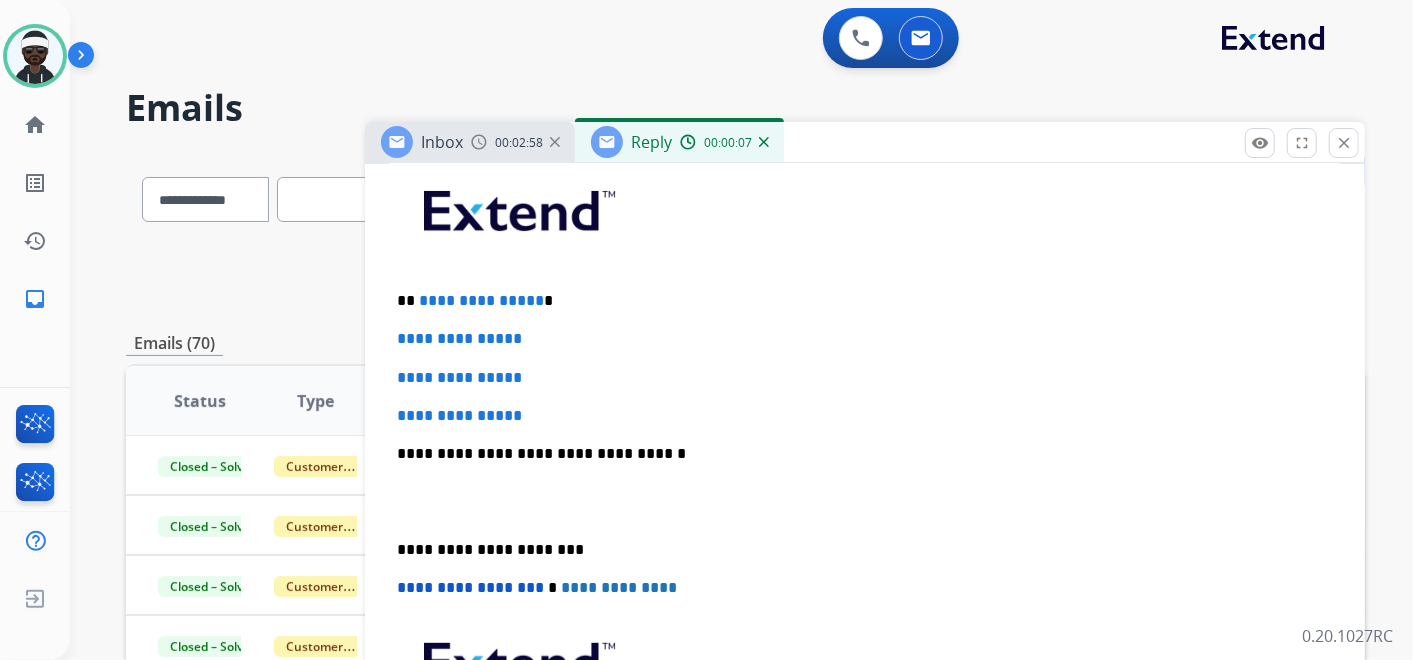 scroll, scrollTop: 444, scrollLeft: 0, axis: vertical 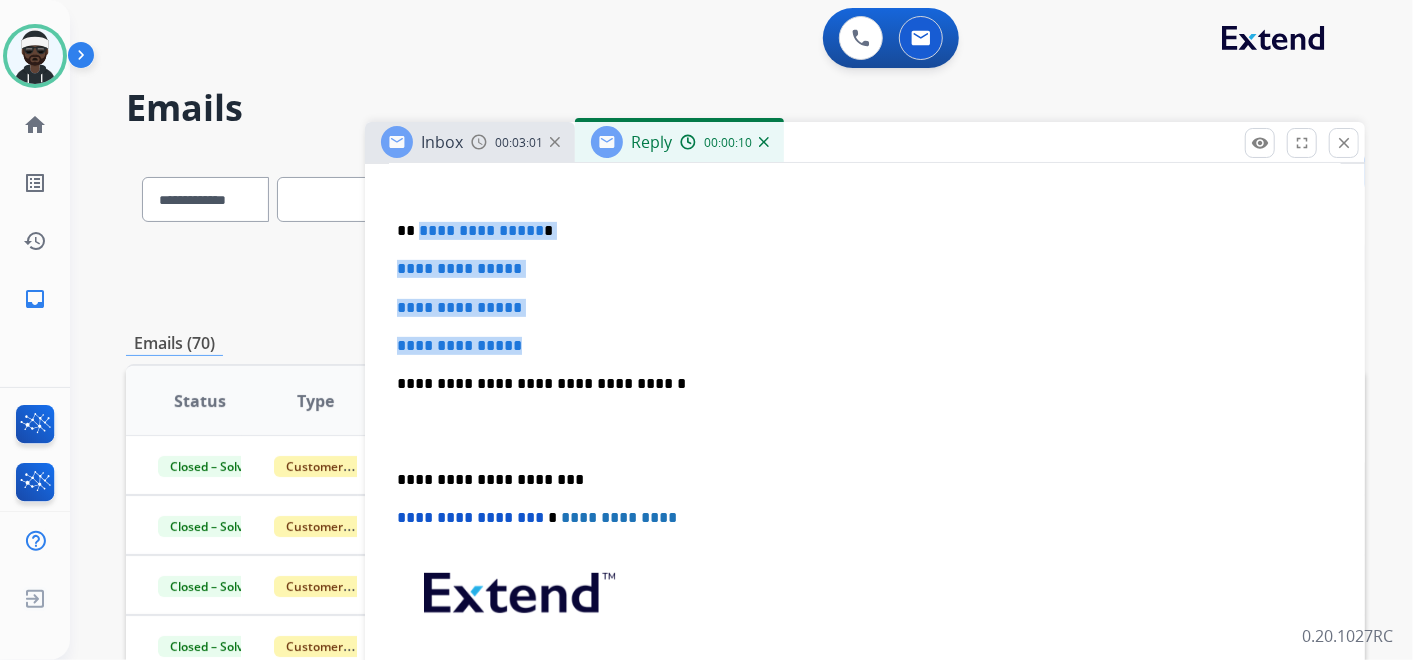 drag, startPoint x: 550, startPoint y: 334, endPoint x: 417, endPoint y: 225, distance: 171.9593 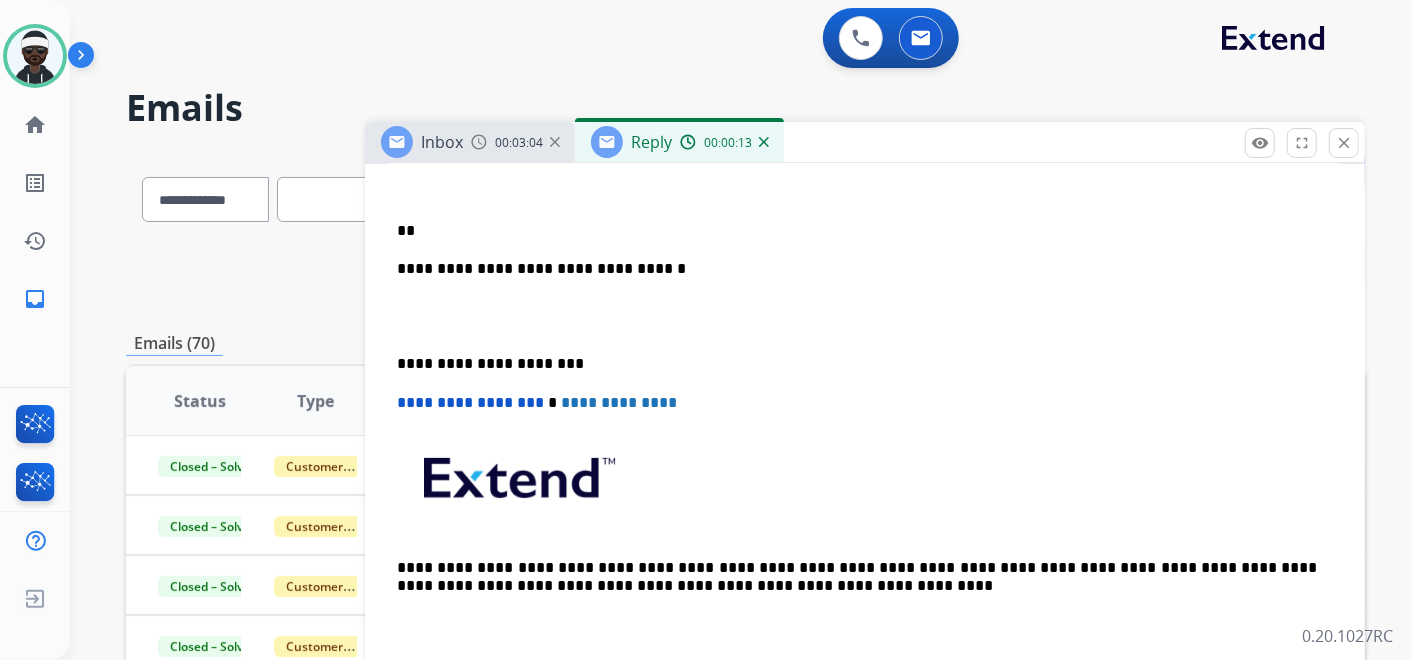type 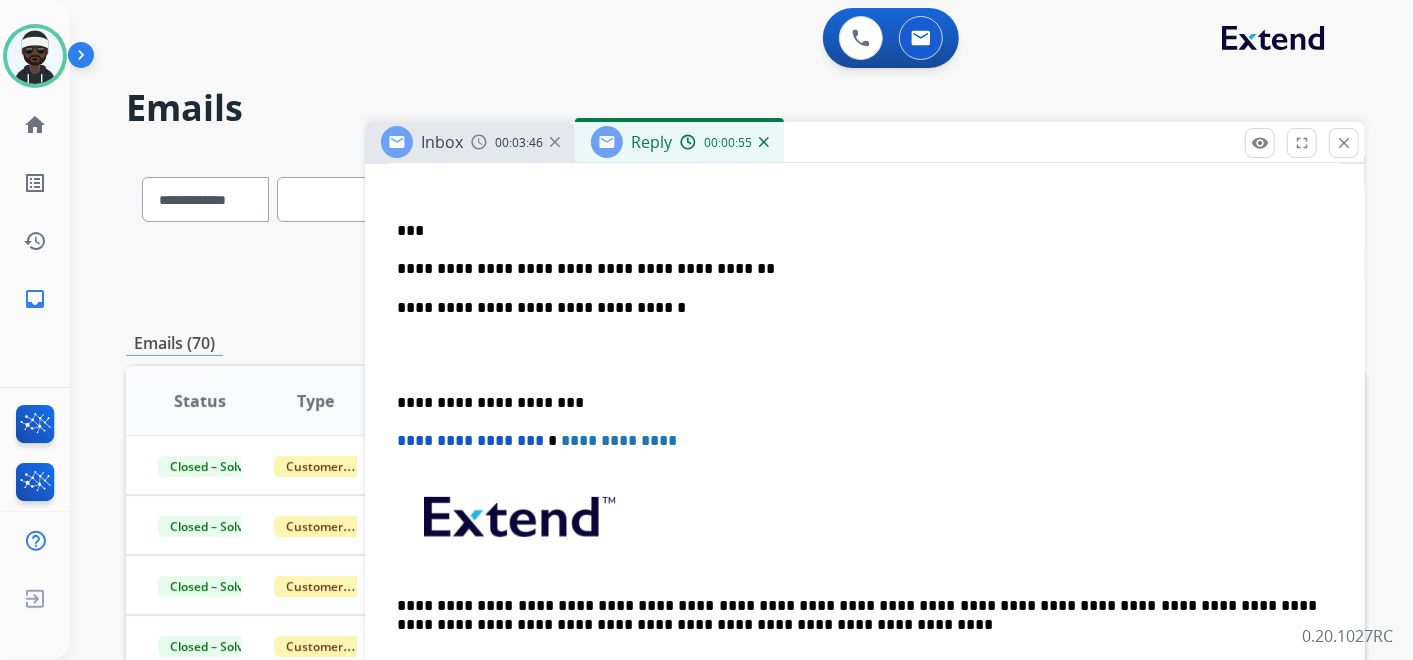 click on "**********" at bounding box center [857, 269] 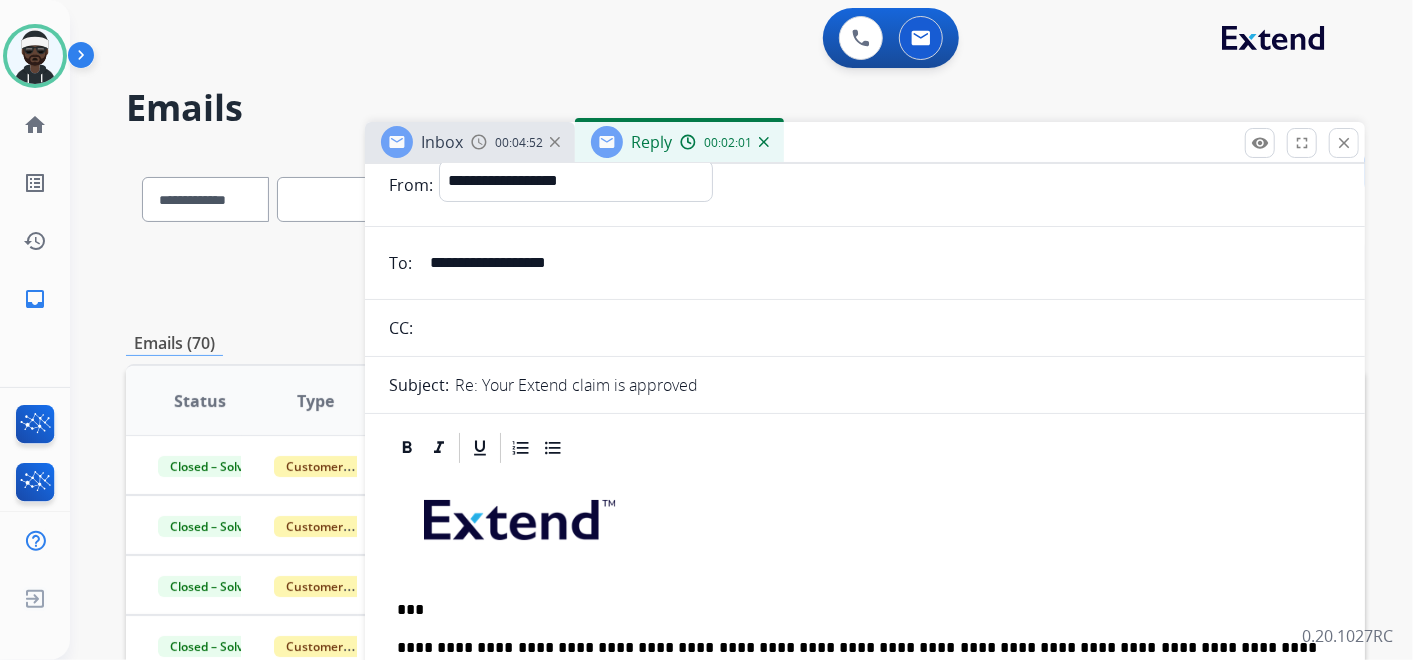 scroll, scrollTop: 0, scrollLeft: 0, axis: both 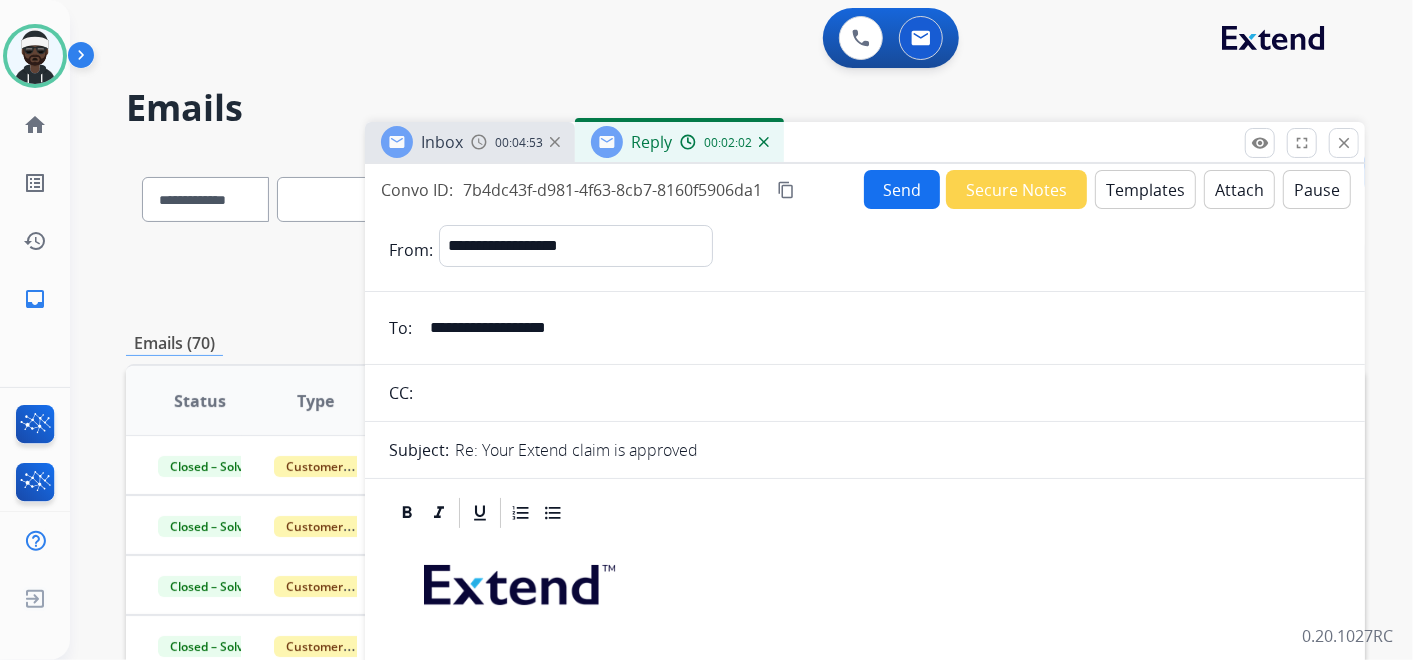 click on "Send" at bounding box center [902, 189] 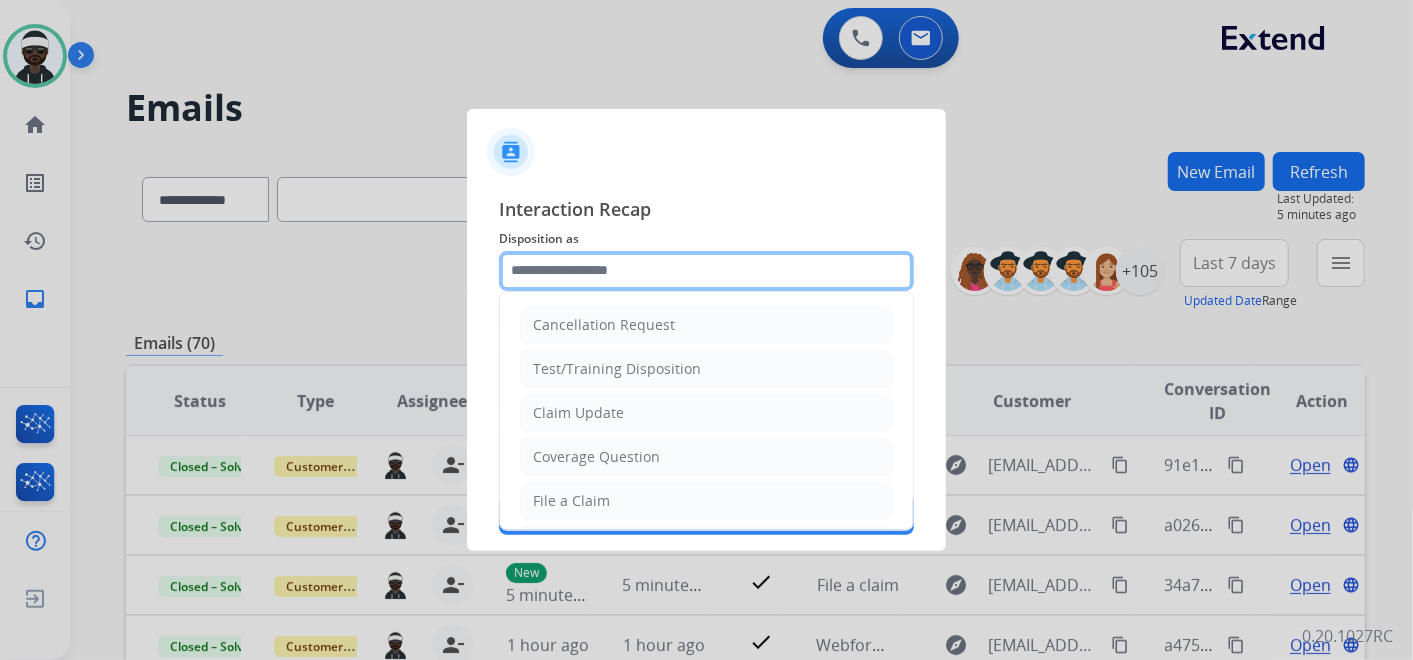 click 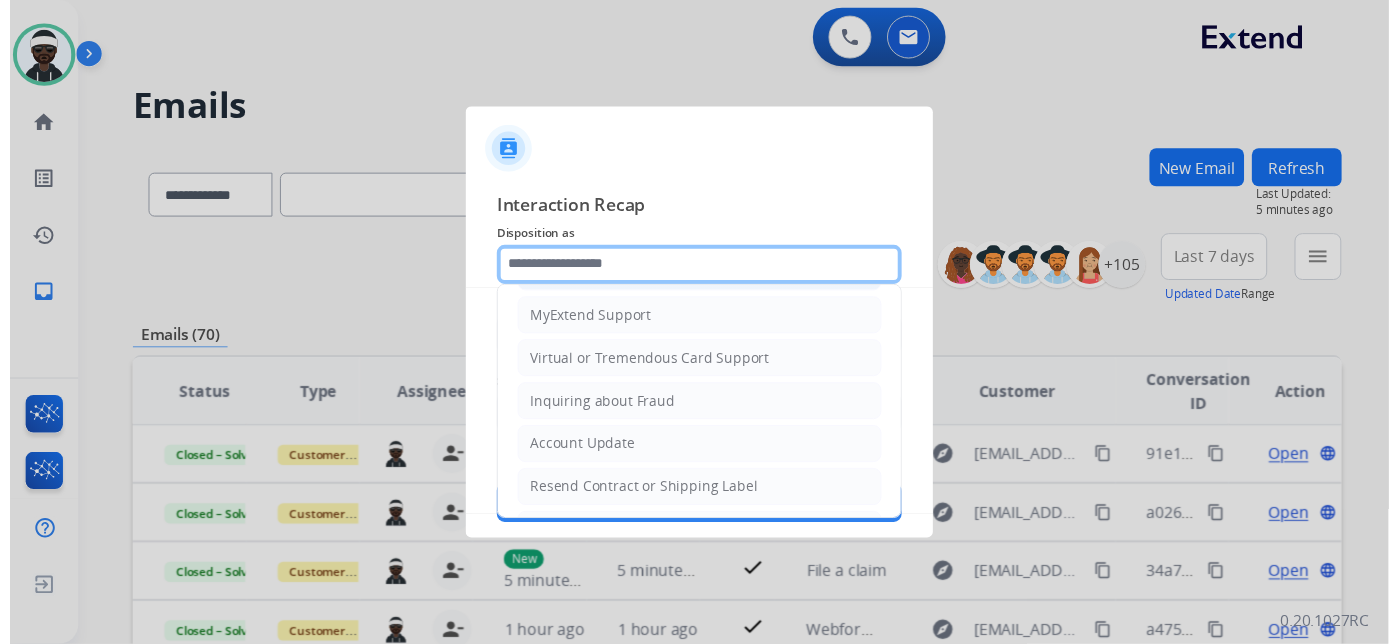 scroll, scrollTop: 305, scrollLeft: 0, axis: vertical 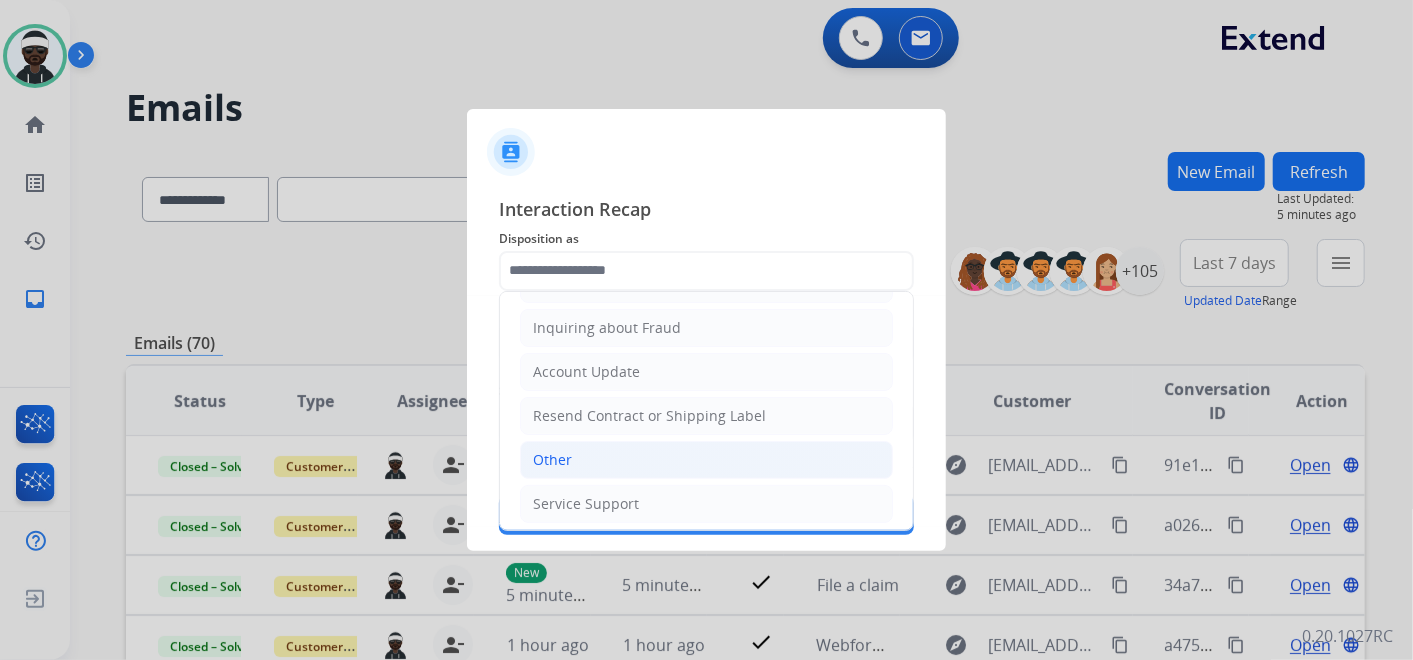 click on "Other" 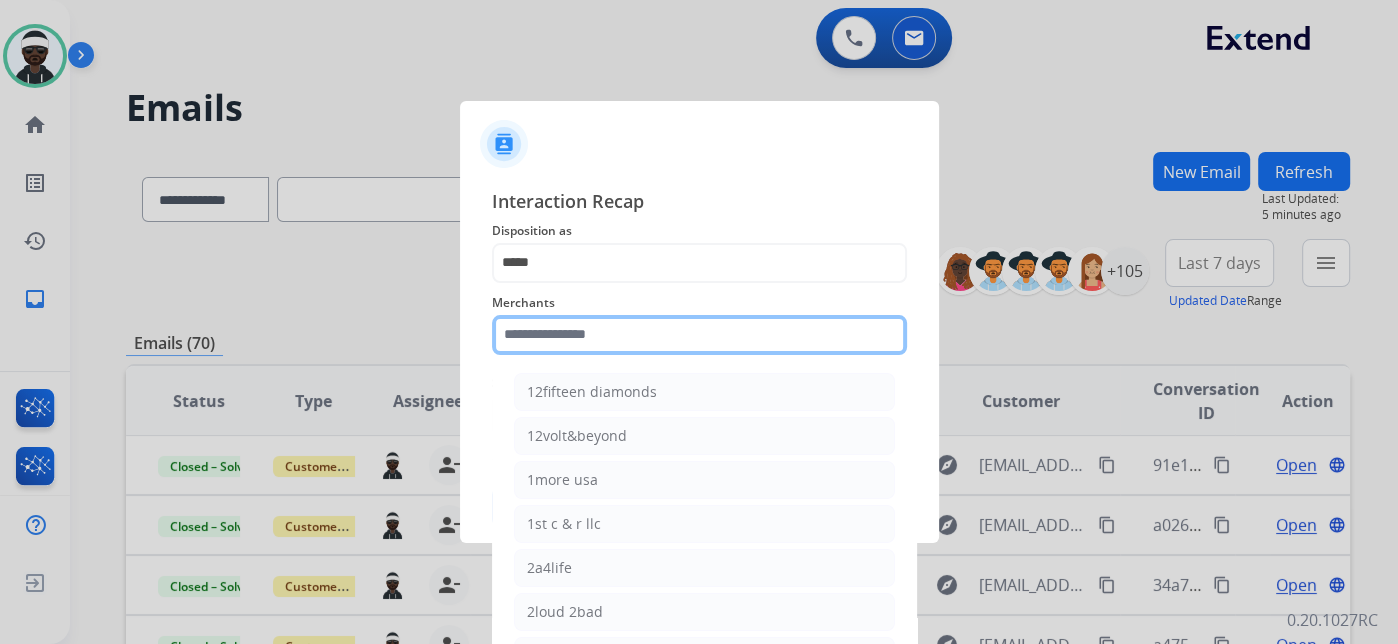 click 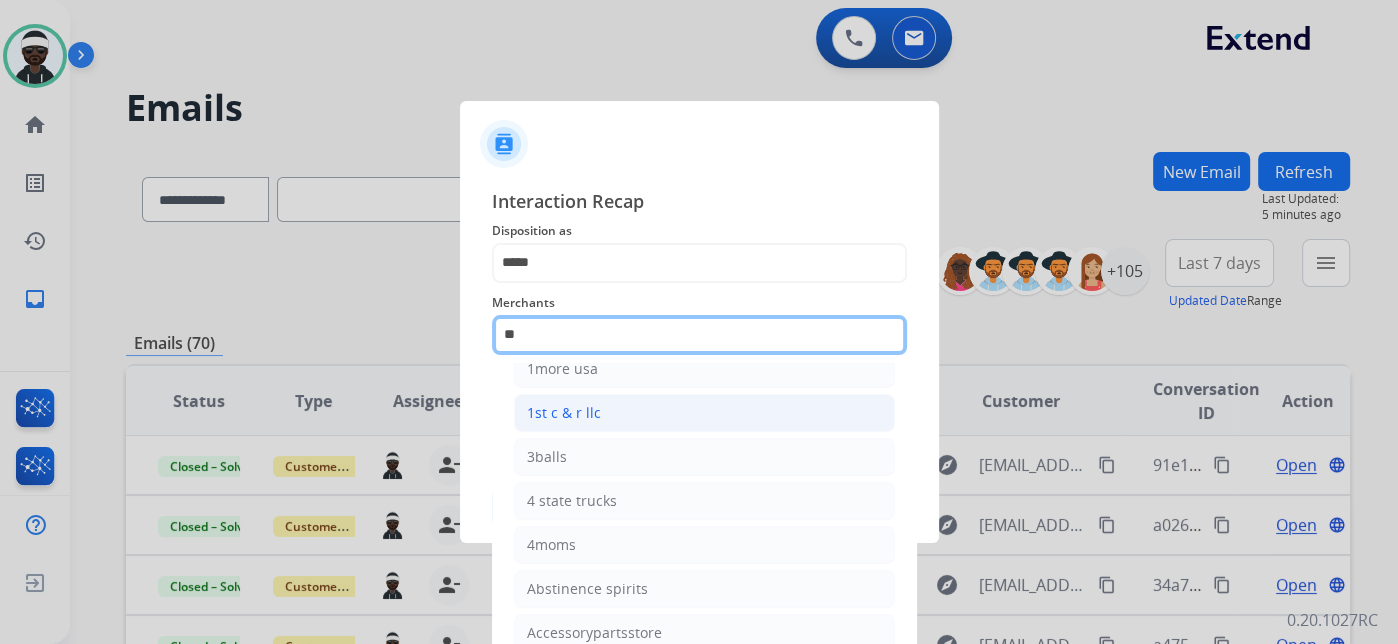 scroll, scrollTop: 0, scrollLeft: 0, axis: both 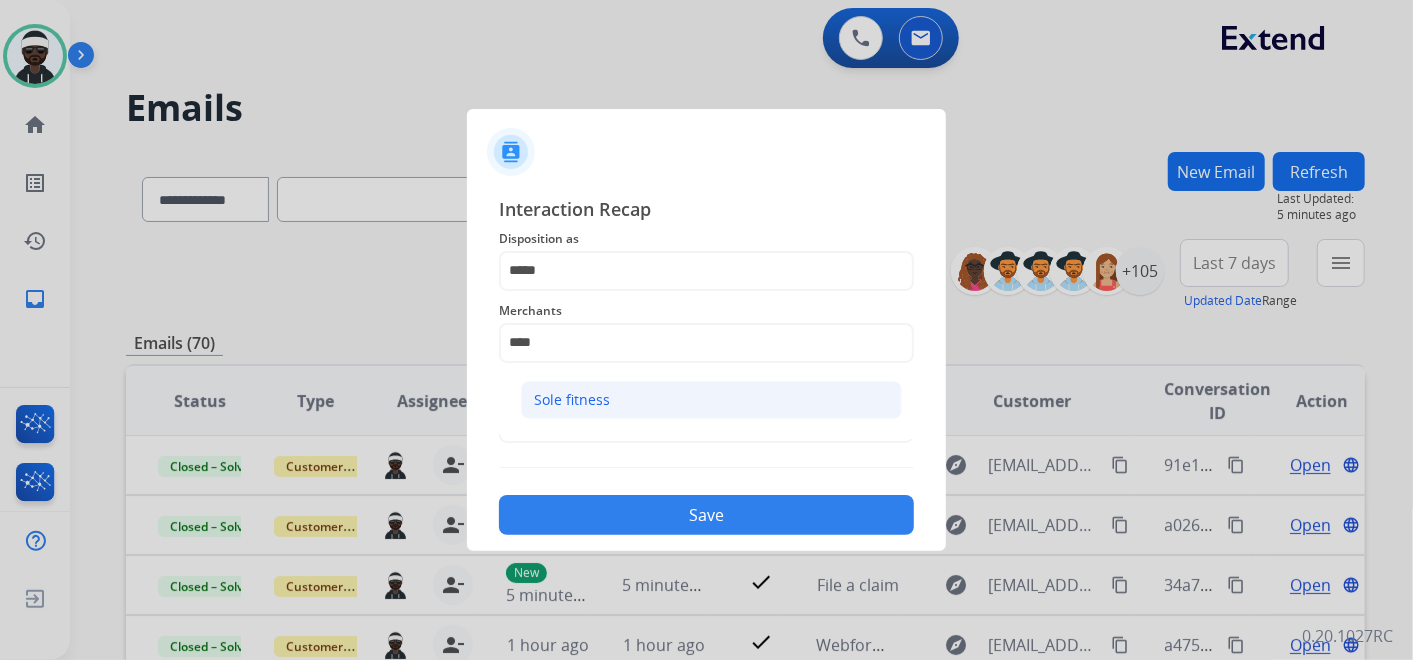 click on "Sole fitness" 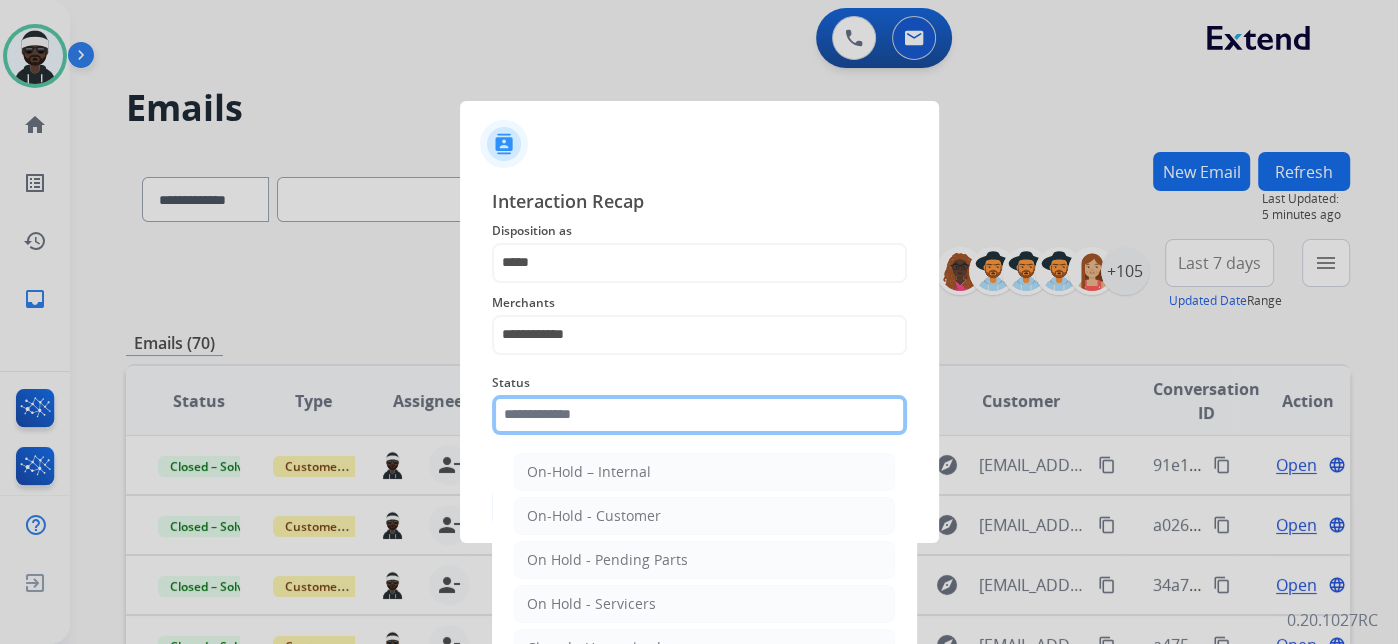 click 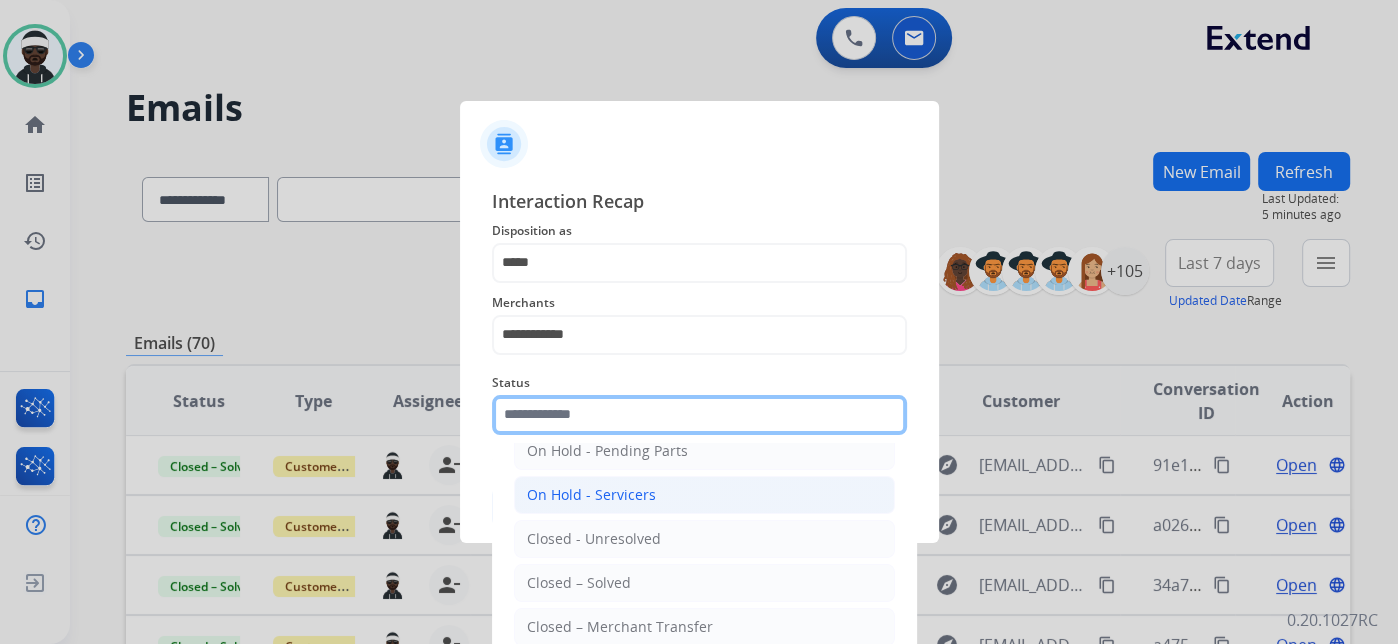 scroll, scrollTop: 114, scrollLeft: 0, axis: vertical 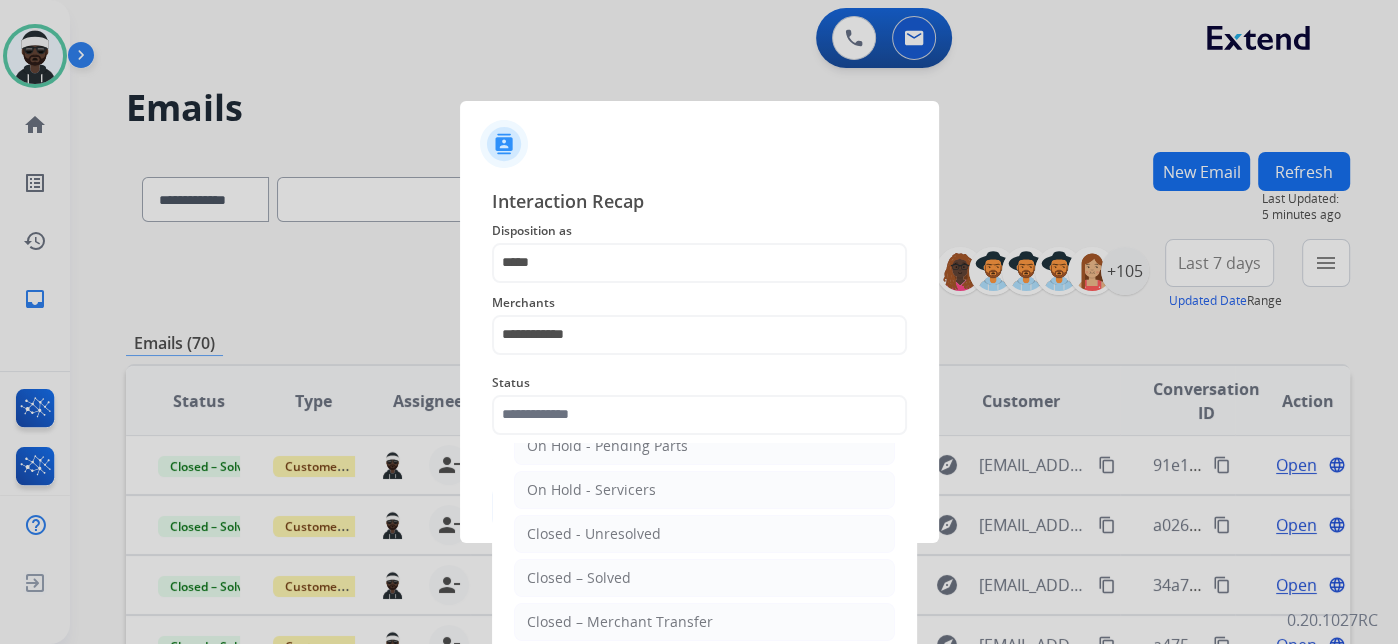 click on "Closed – Solved" 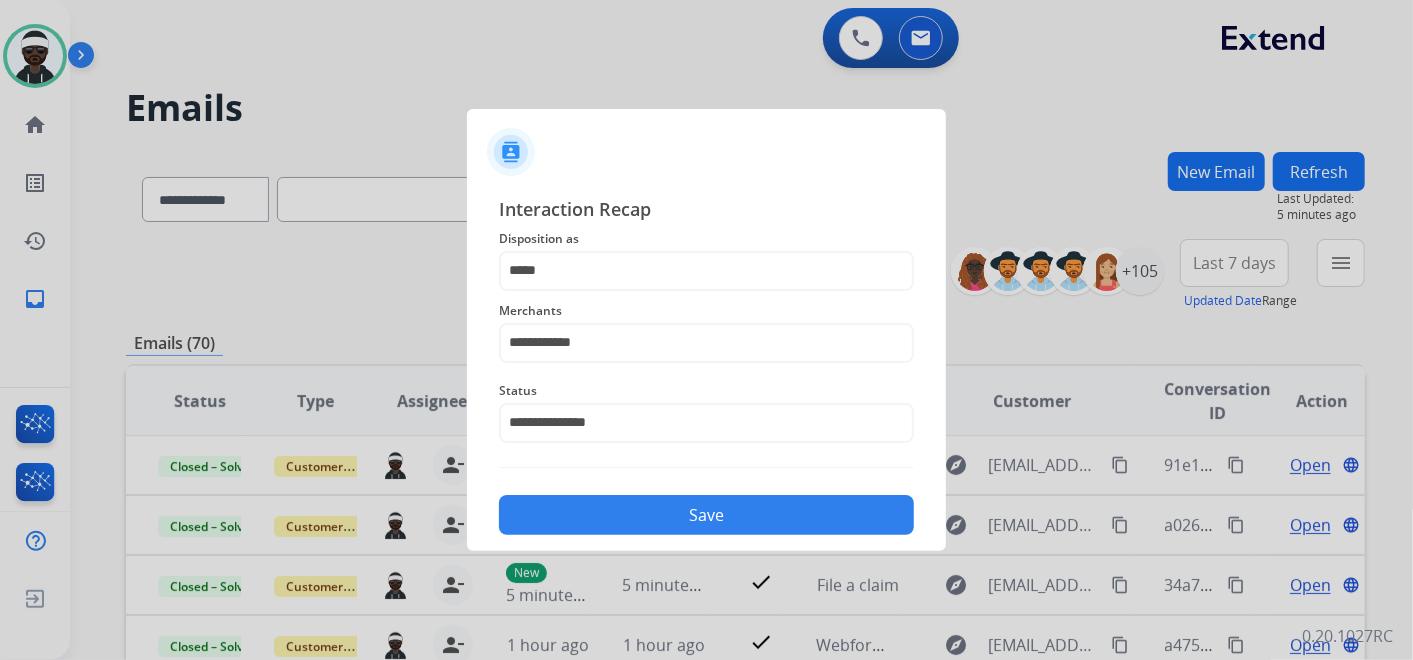 click on "Save" 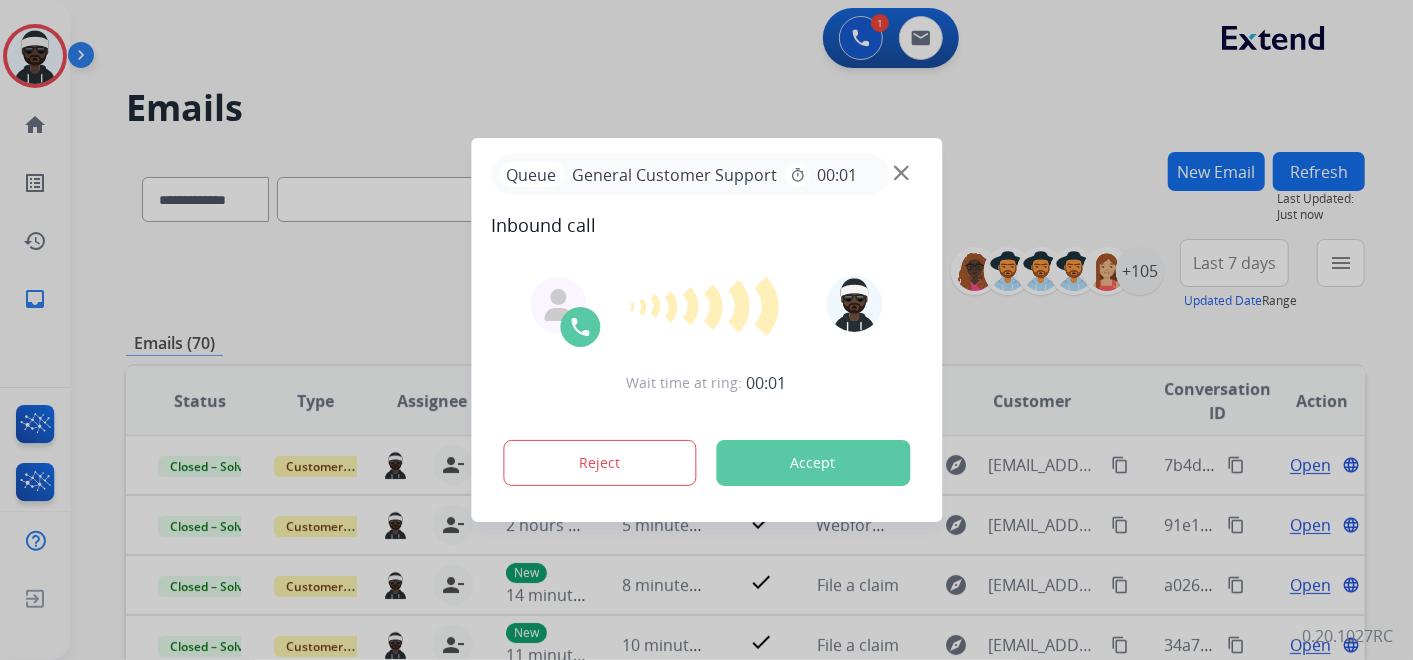 click on "Accept" at bounding box center [813, 463] 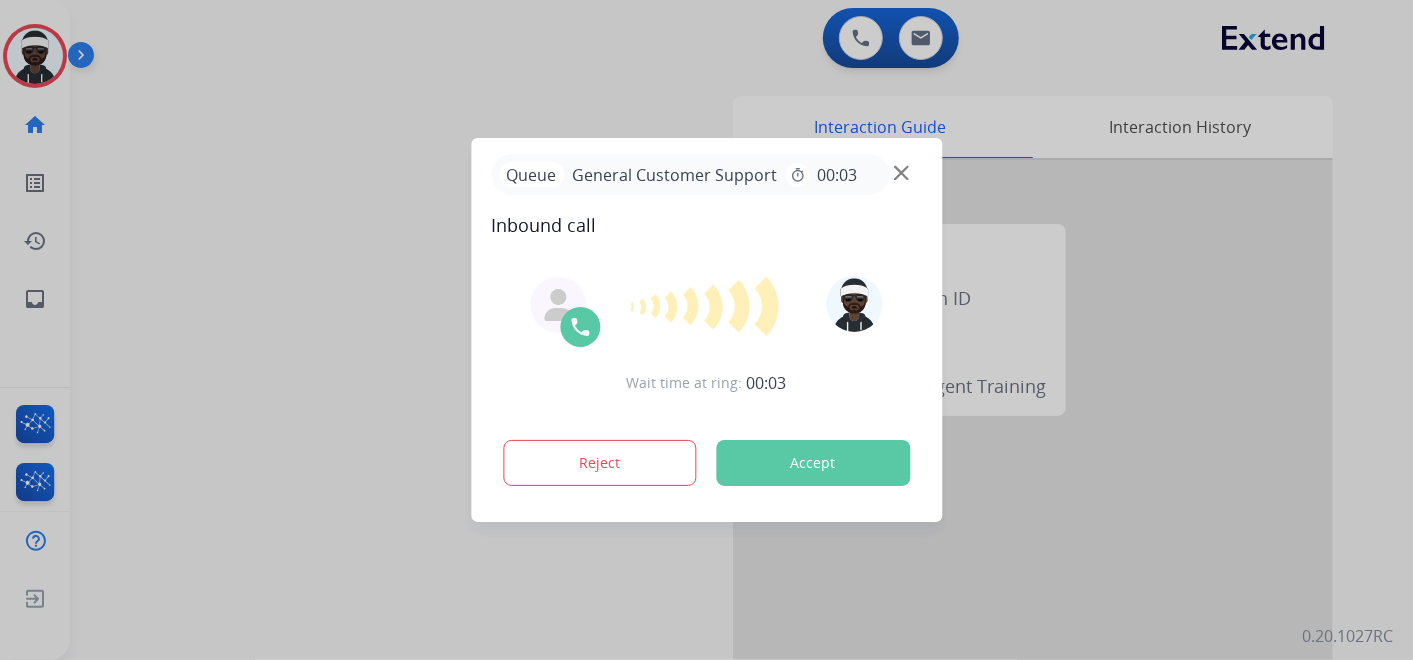 click on "Accept" at bounding box center (813, 463) 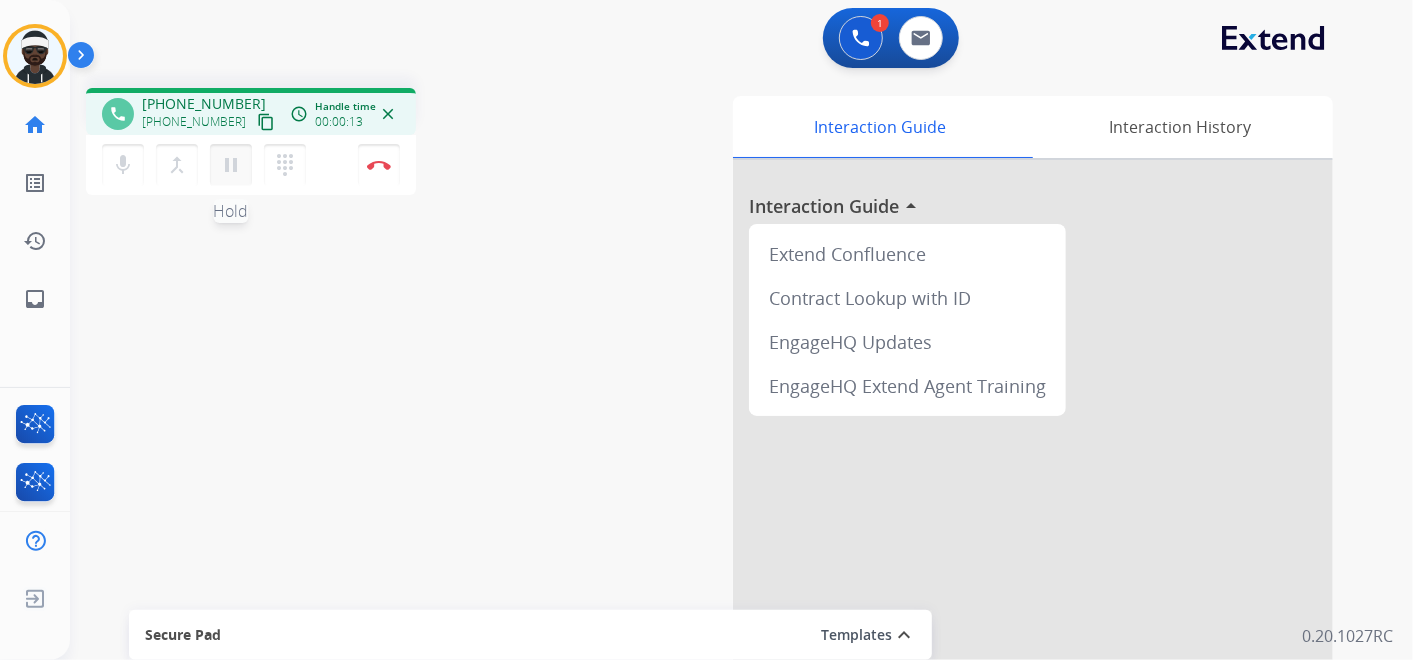 click on "pause Hold" at bounding box center [231, 165] 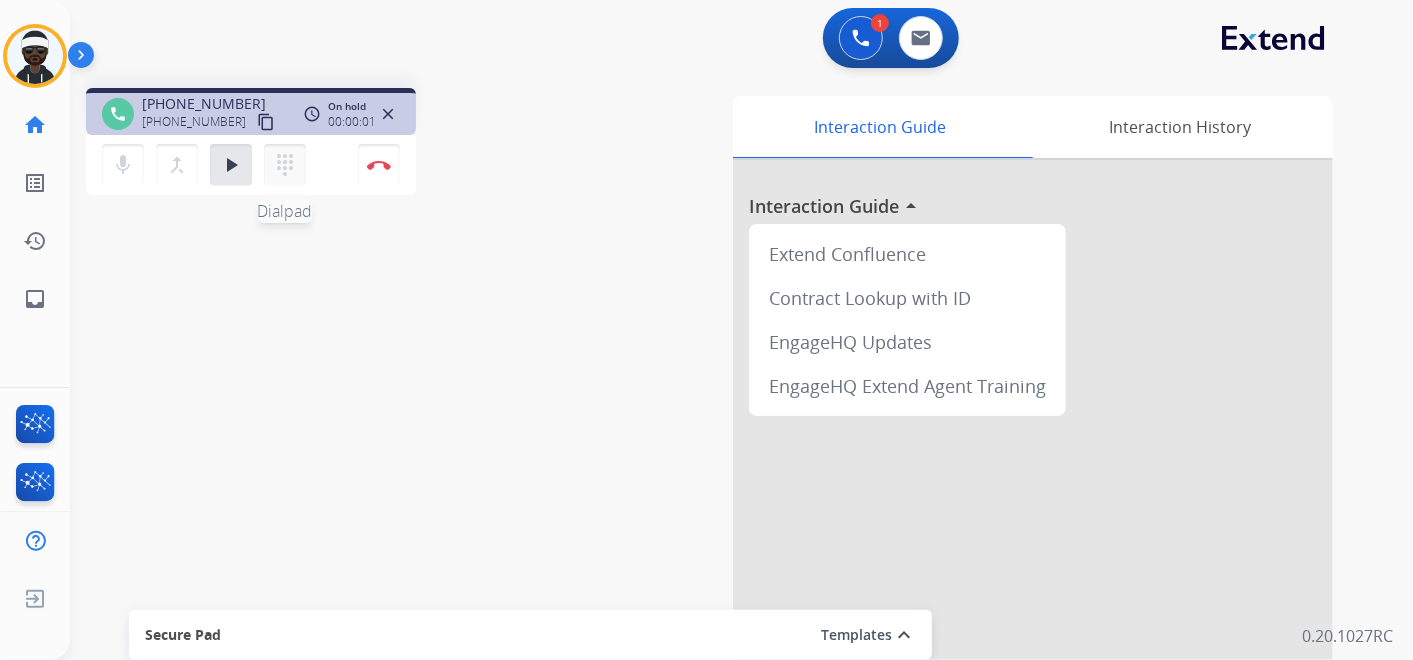 click on "dialpad" at bounding box center (285, 165) 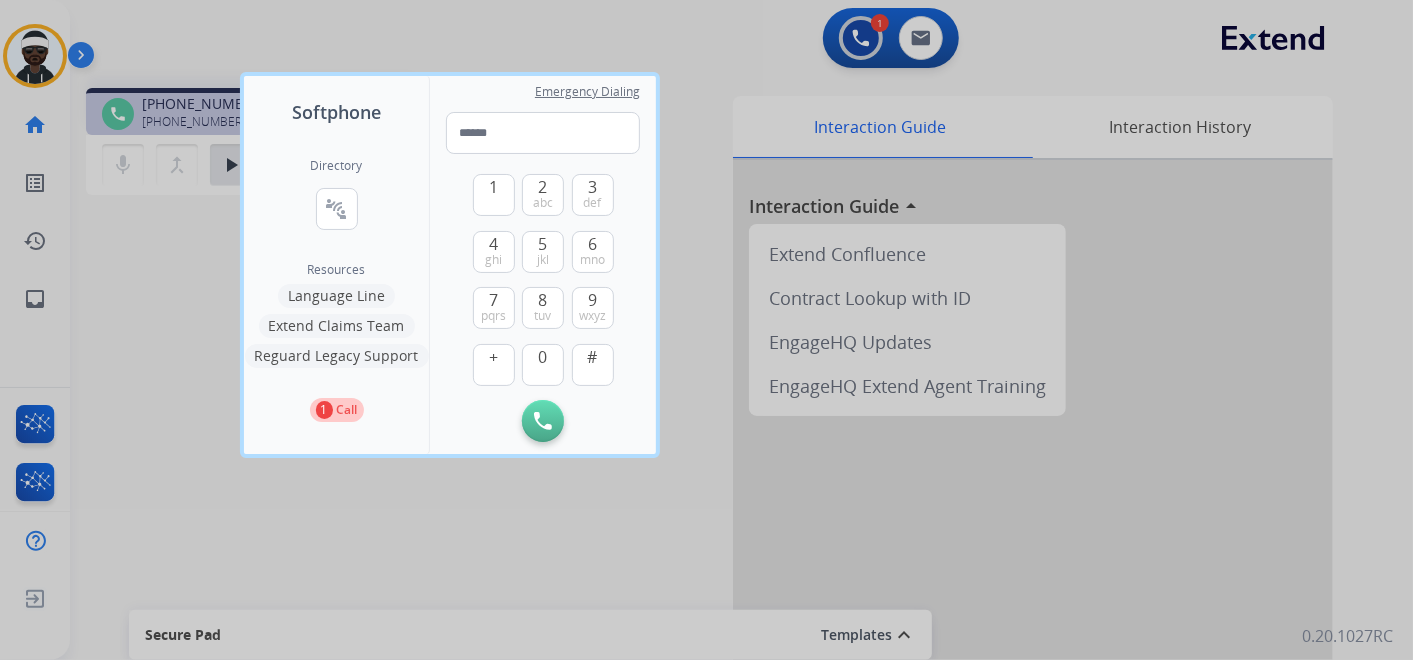 click on "Language Line" at bounding box center [336, 296] 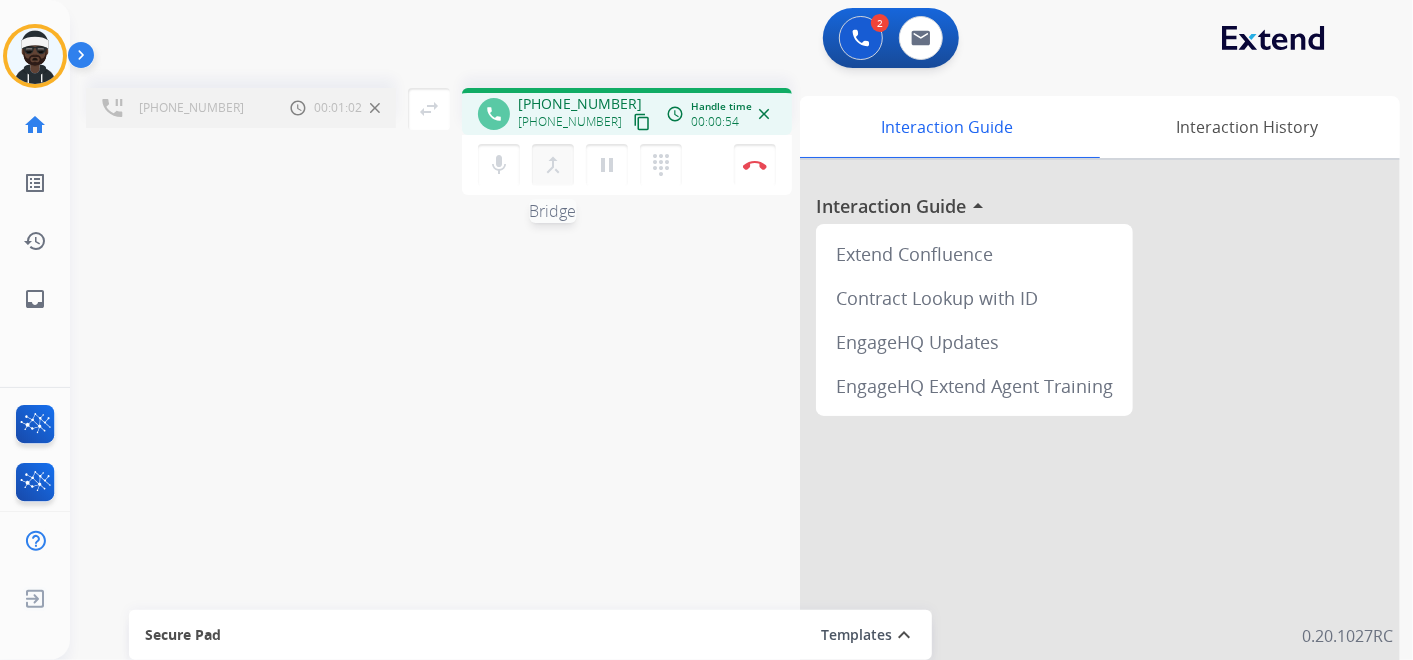 click on "merge_type" at bounding box center [553, 165] 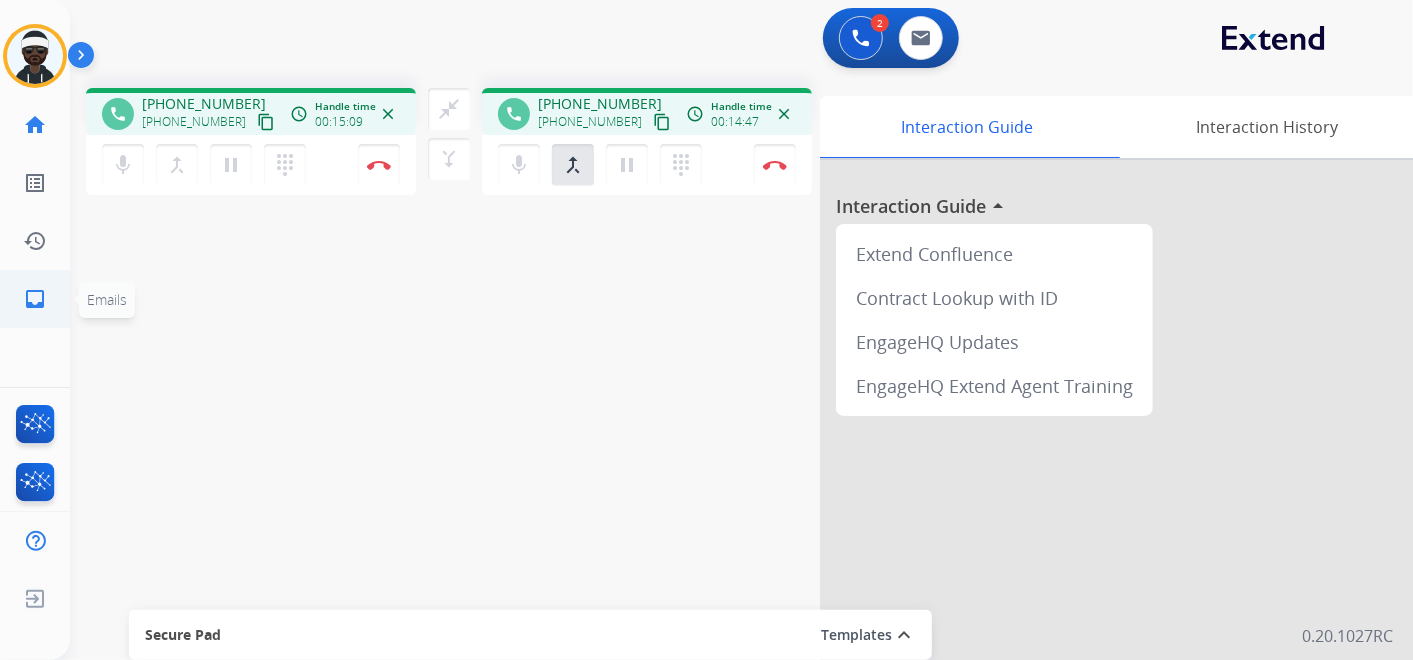 click on "inbox" 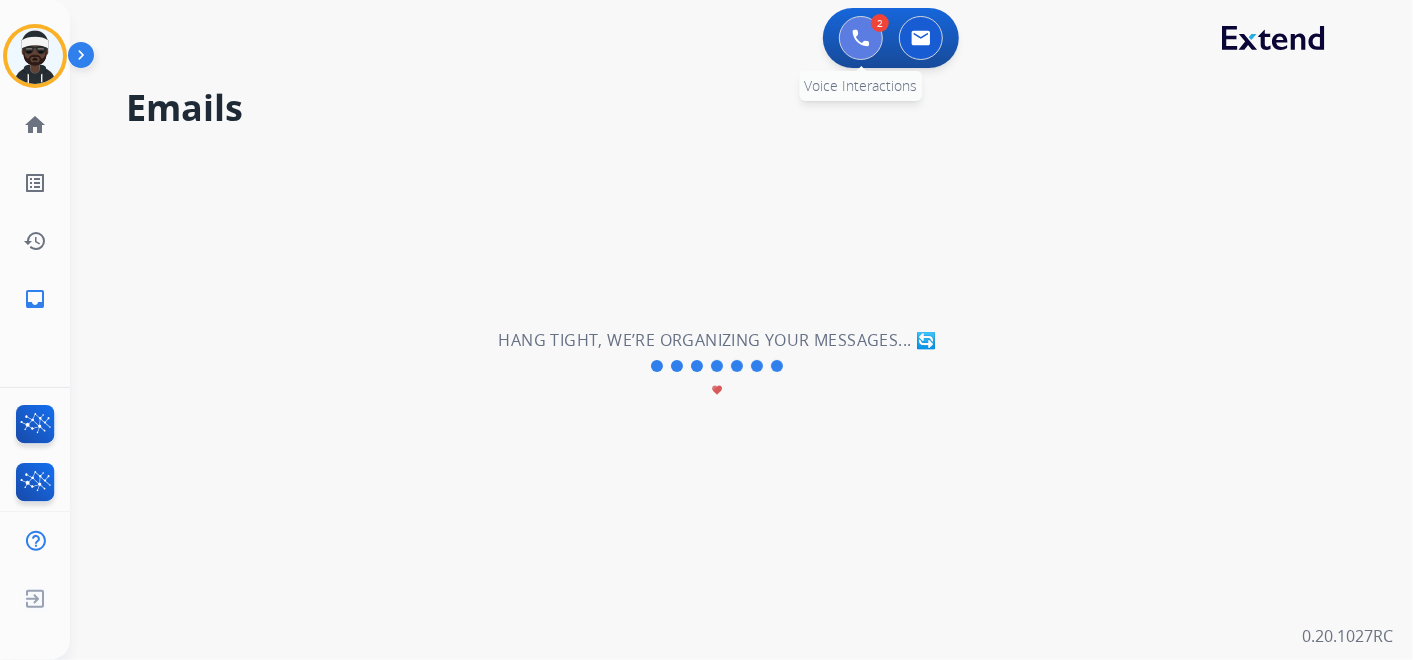 click at bounding box center [861, 38] 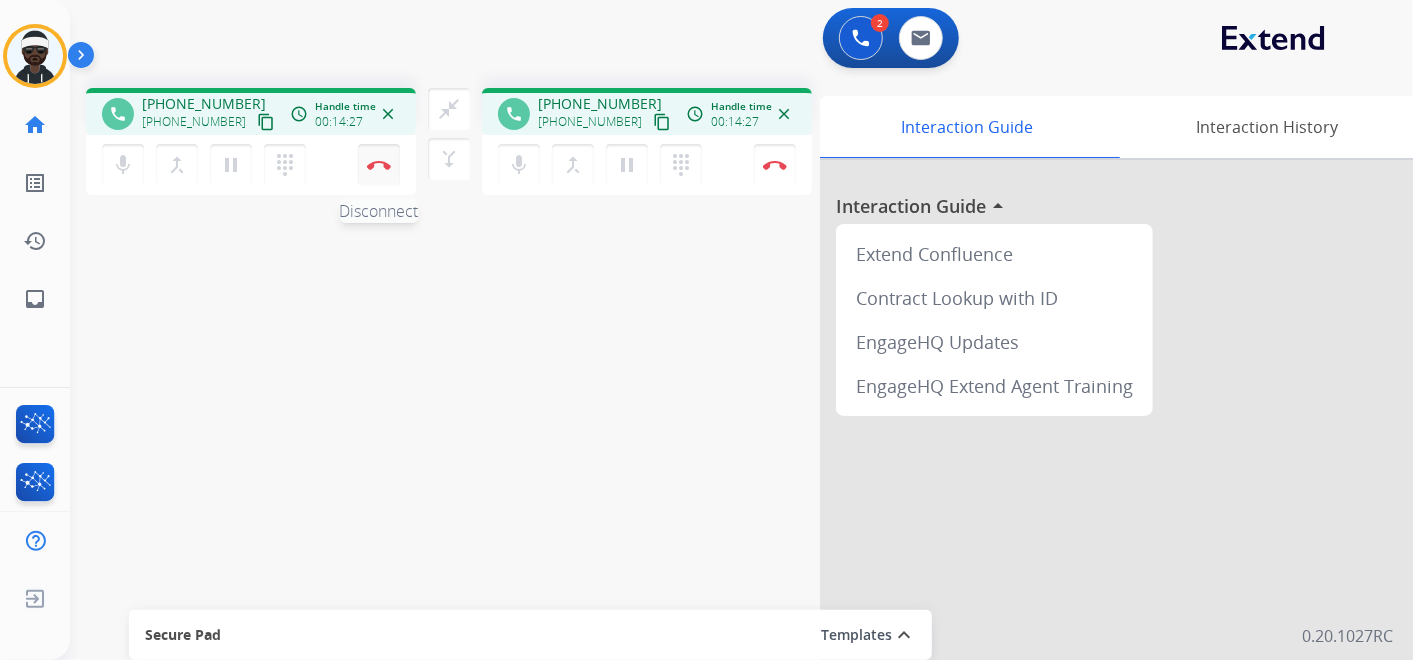 click at bounding box center [379, 165] 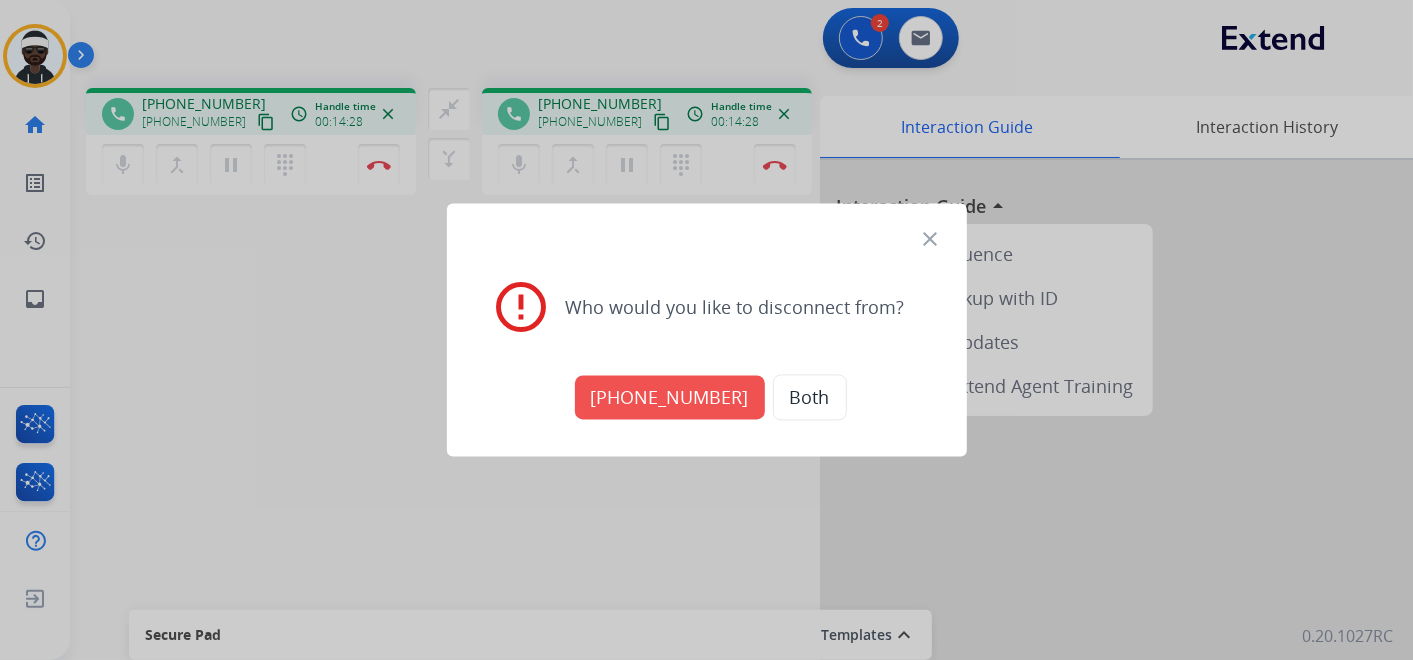 click on "+17864273048" at bounding box center [670, 398] 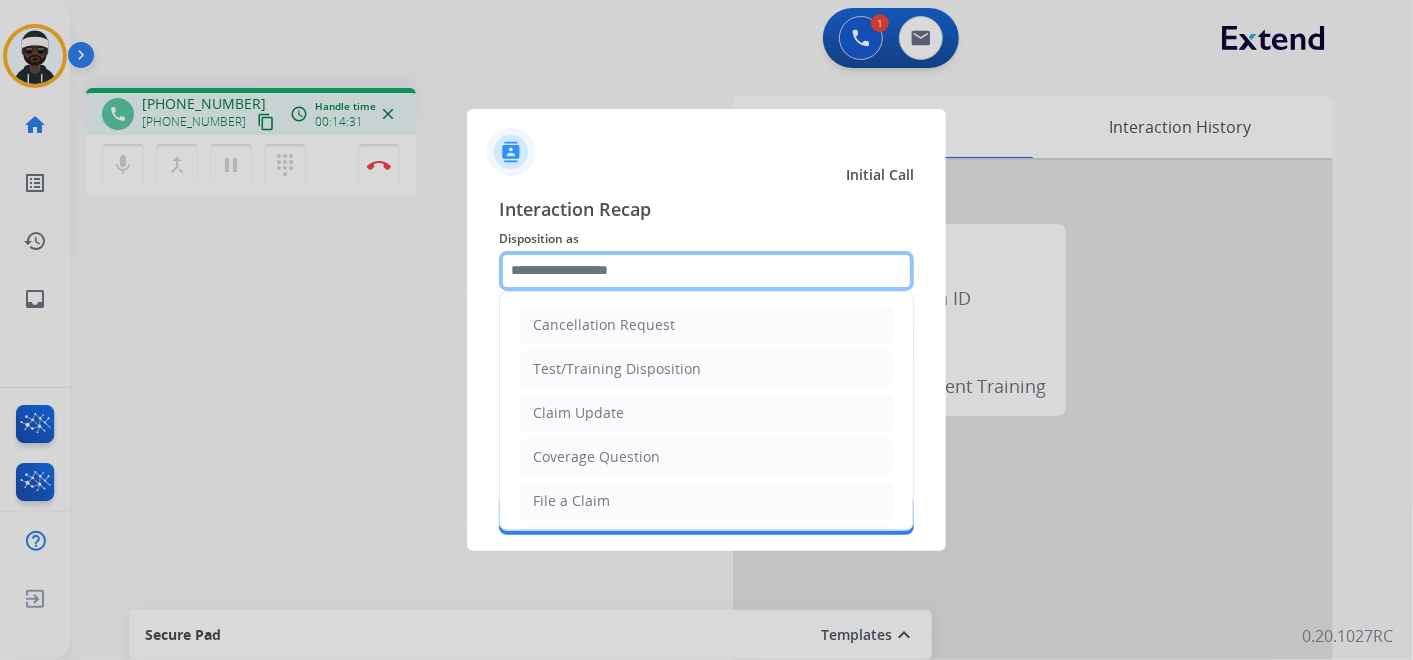 click 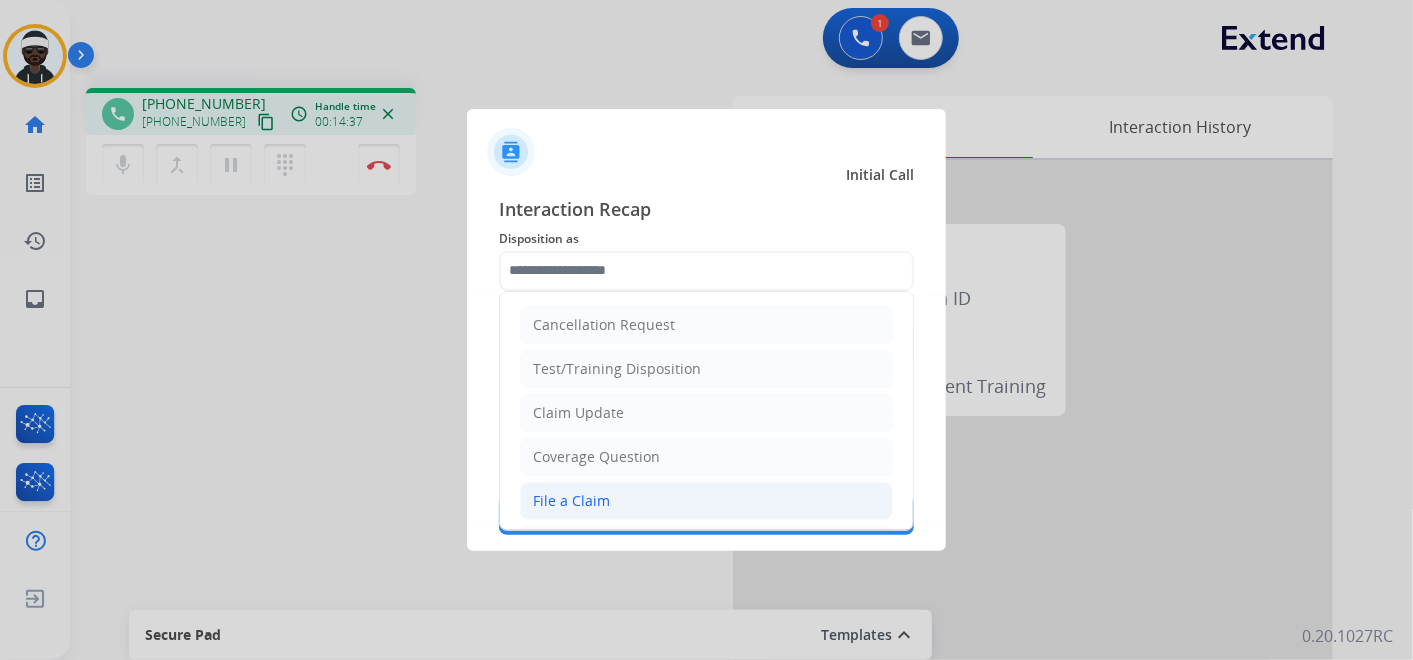 drag, startPoint x: 610, startPoint y: 509, endPoint x: 615, endPoint y: 500, distance: 10.29563 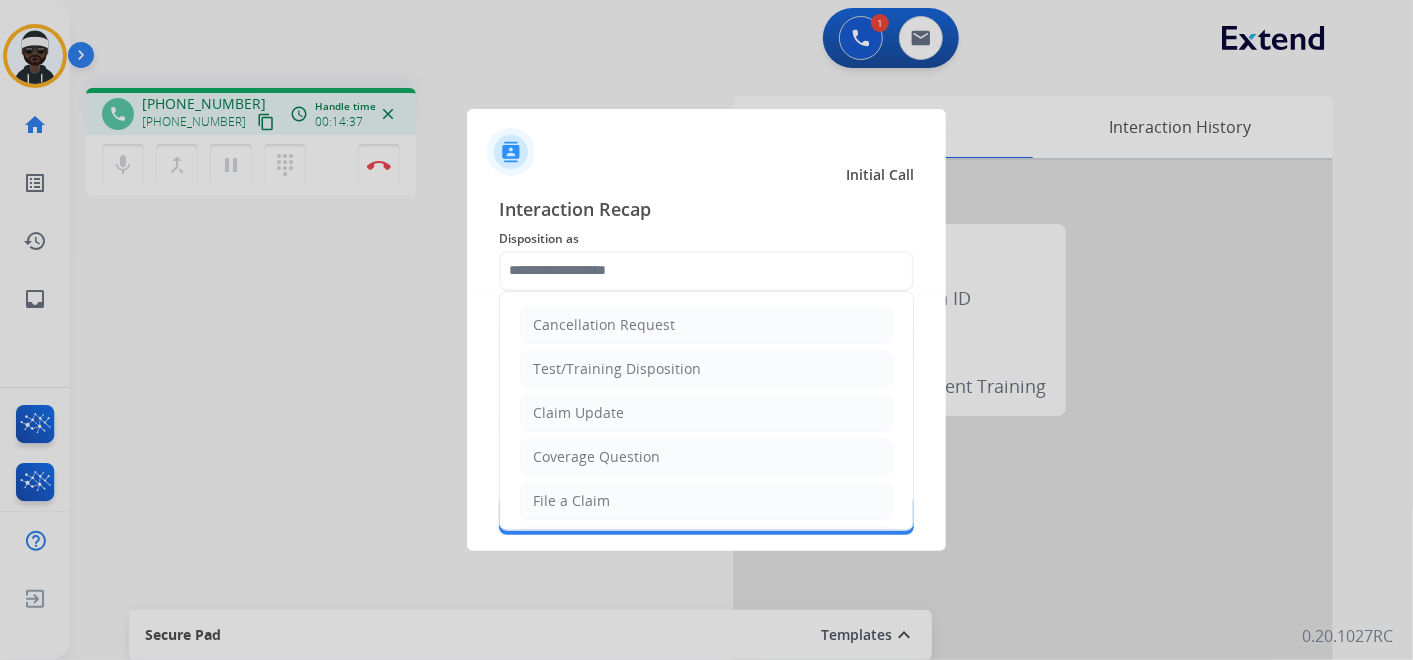 click on "File a Claim" 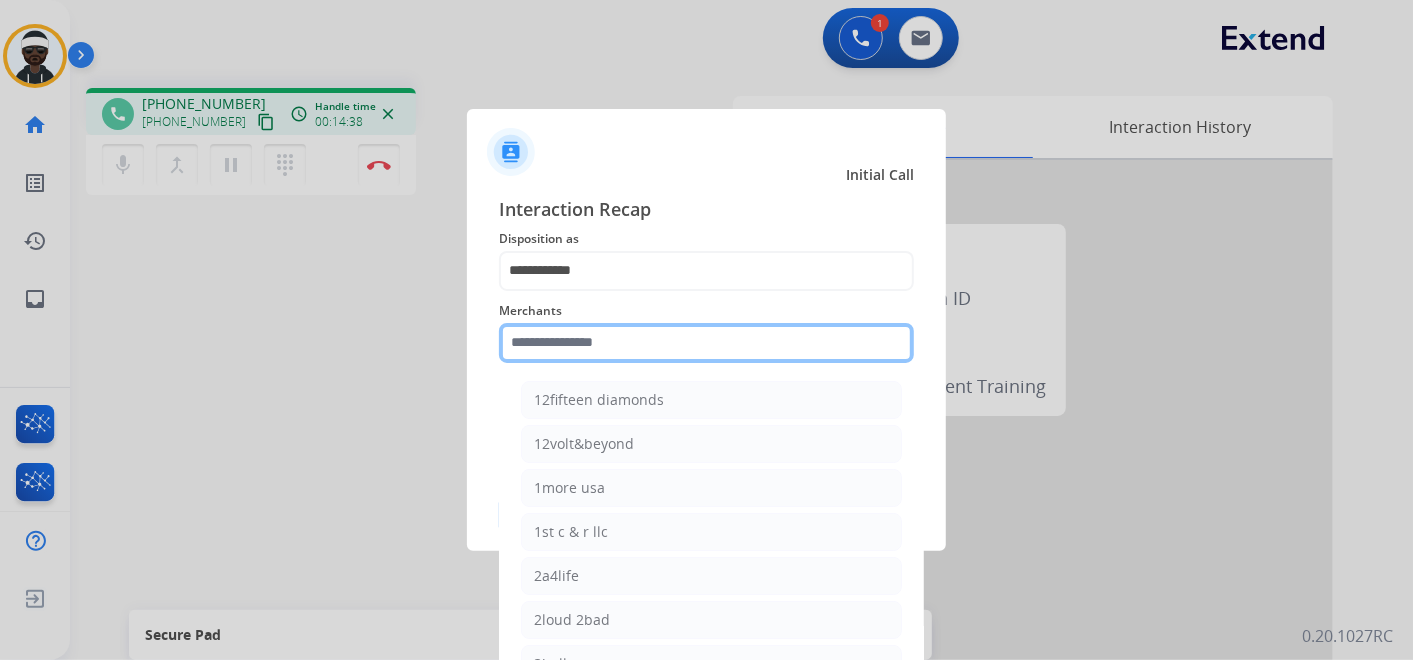 click 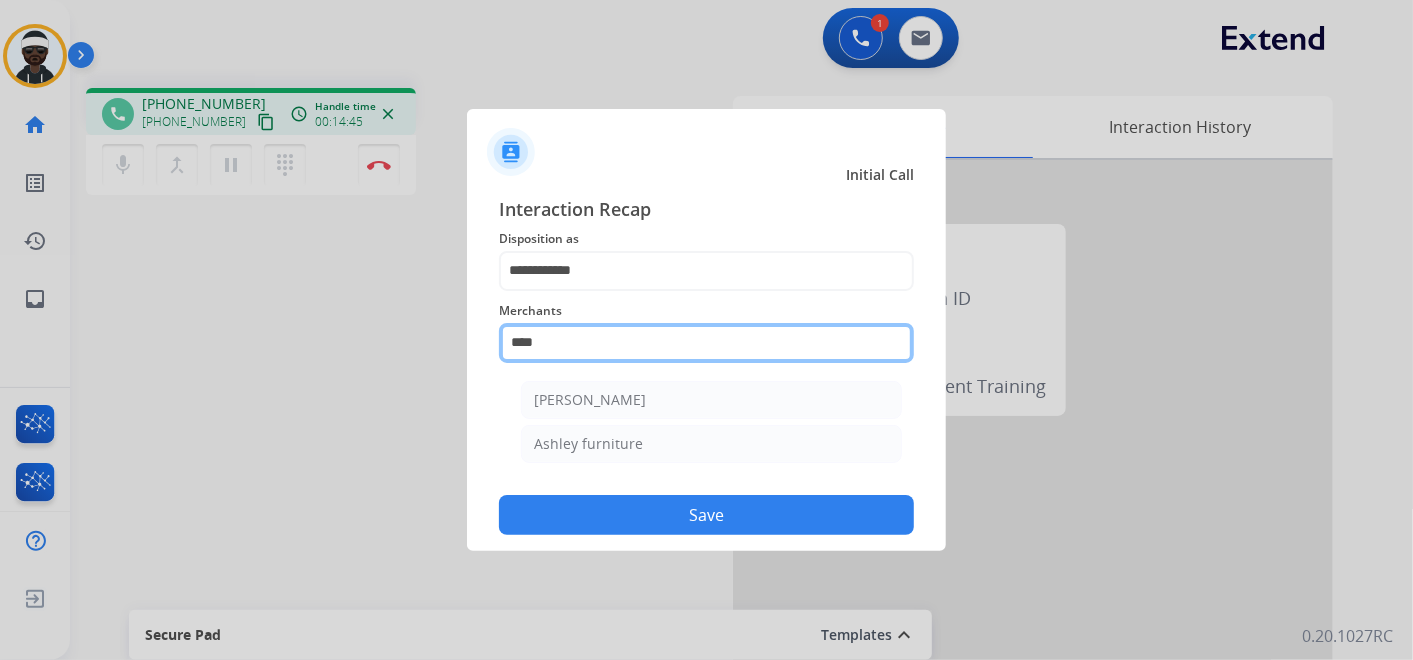 scroll, scrollTop: 0, scrollLeft: 0, axis: both 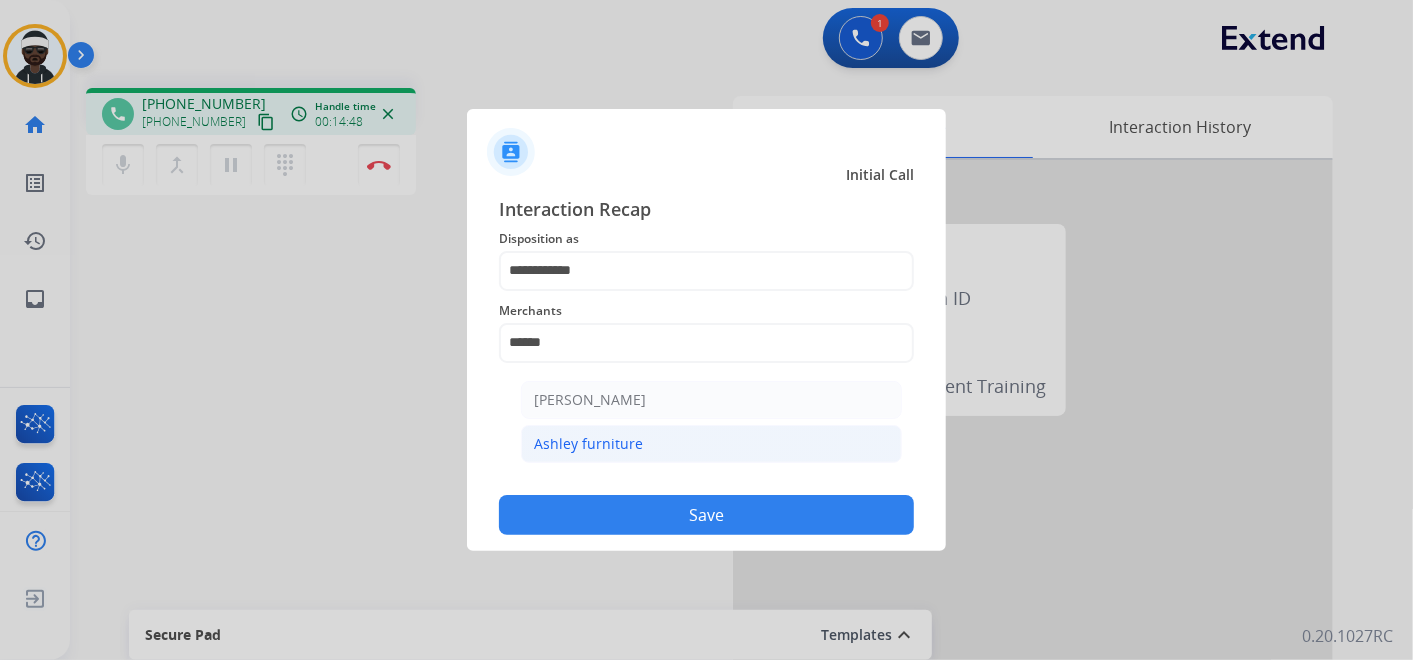 click on "Ashley furniture" 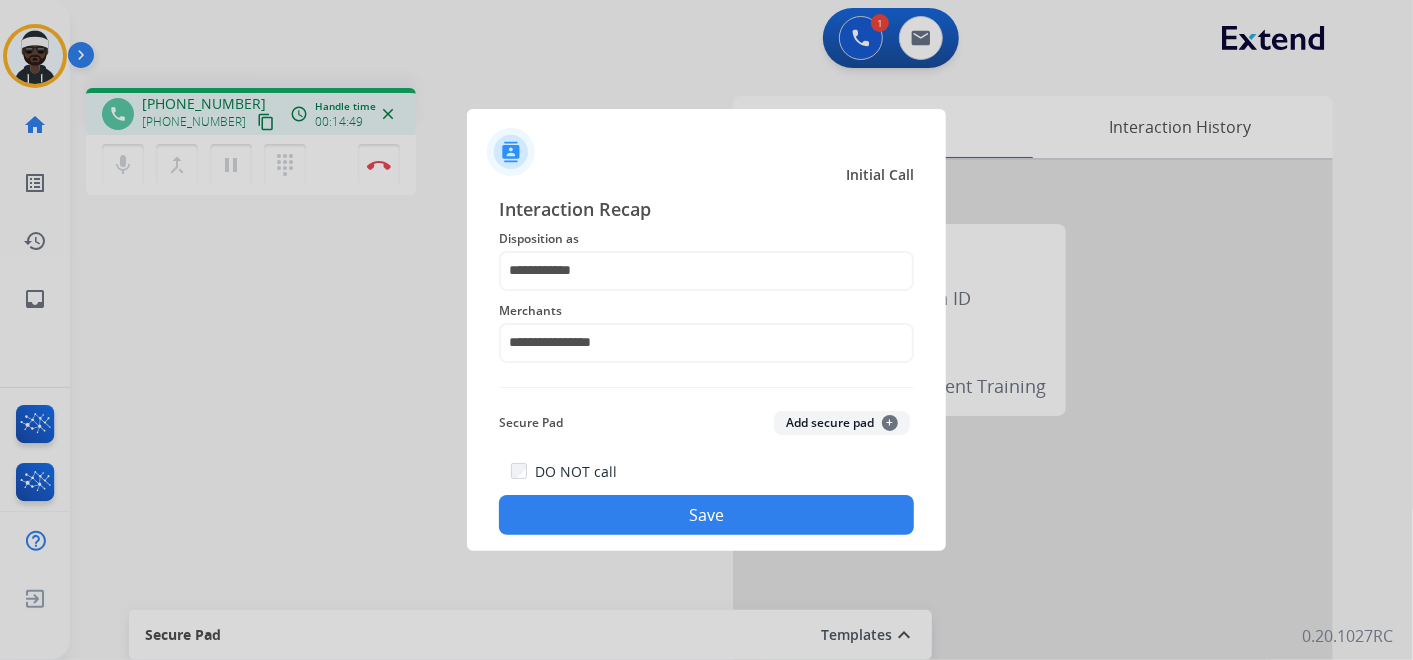click on "Save" 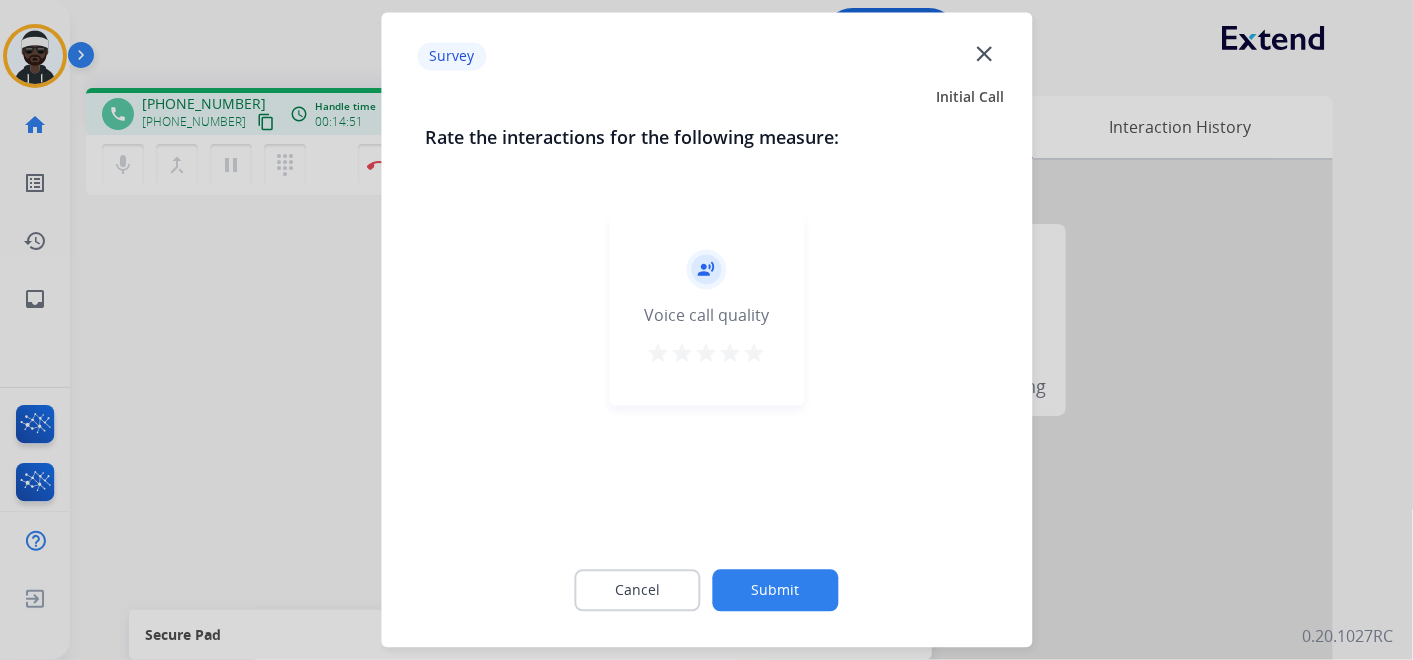 click on "Submit" 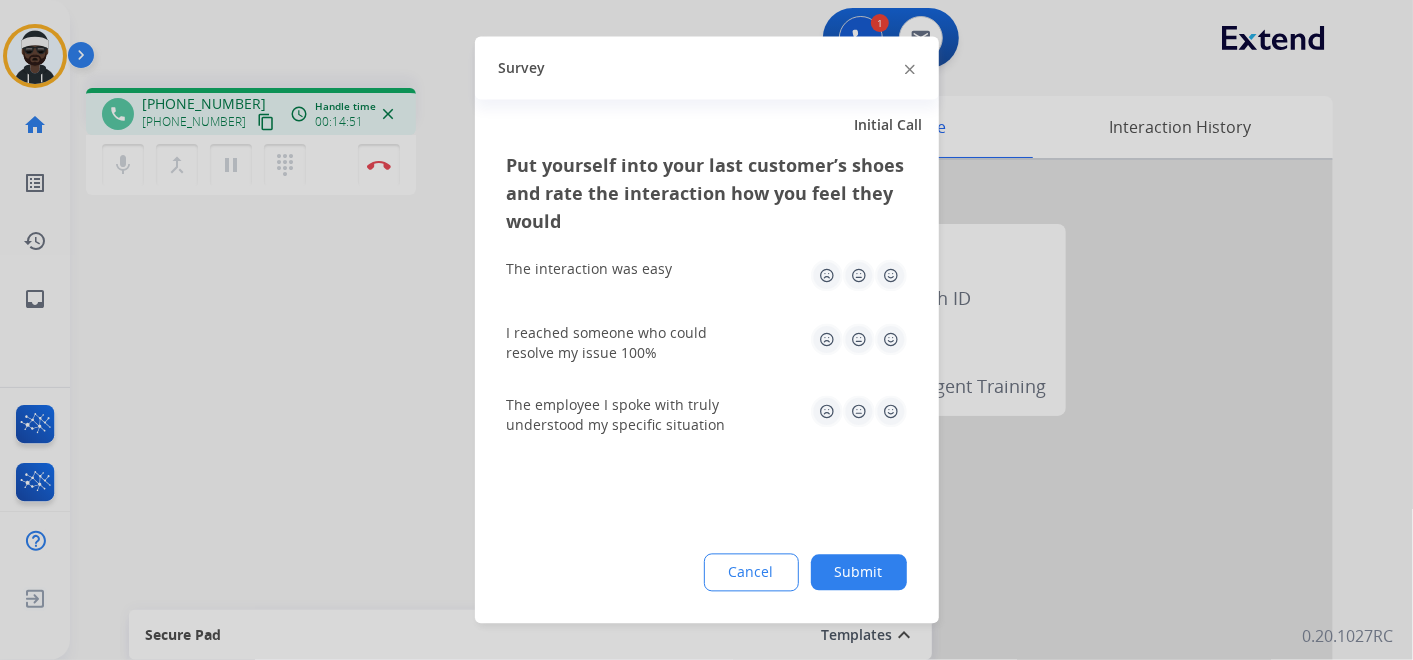 click on "Submit" 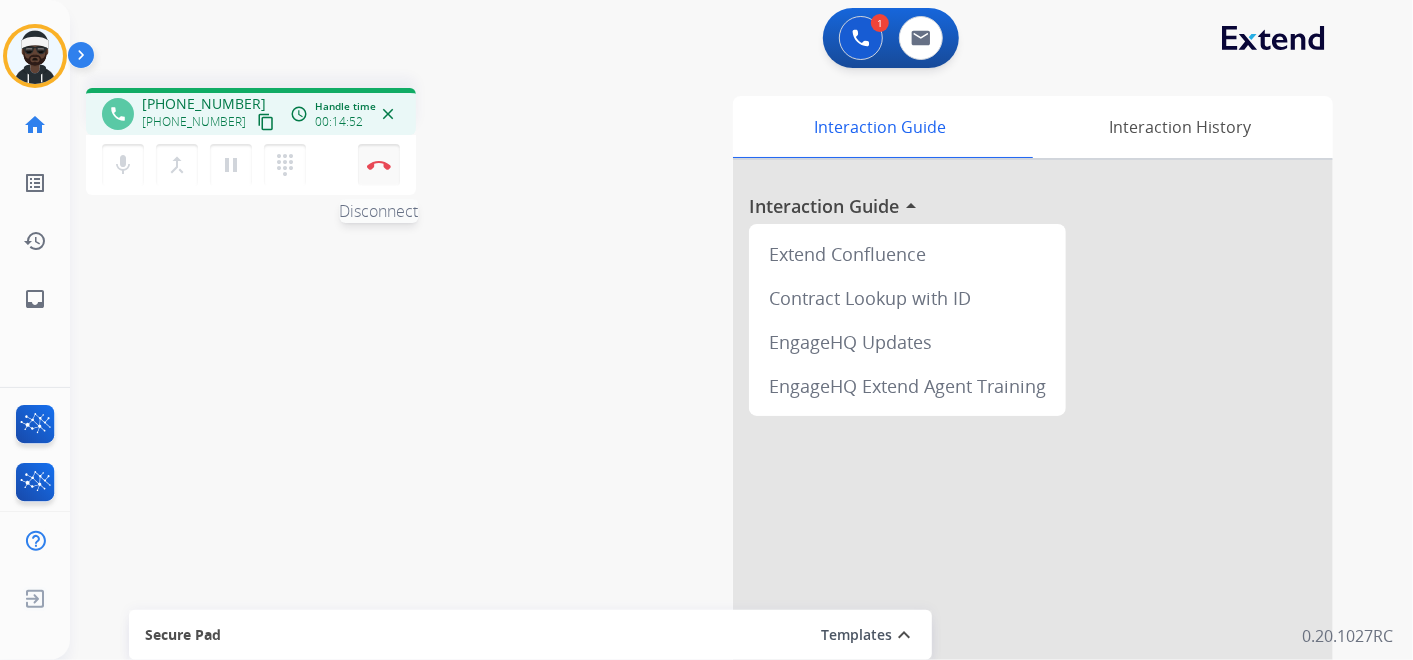 click on "Disconnect" at bounding box center [379, 165] 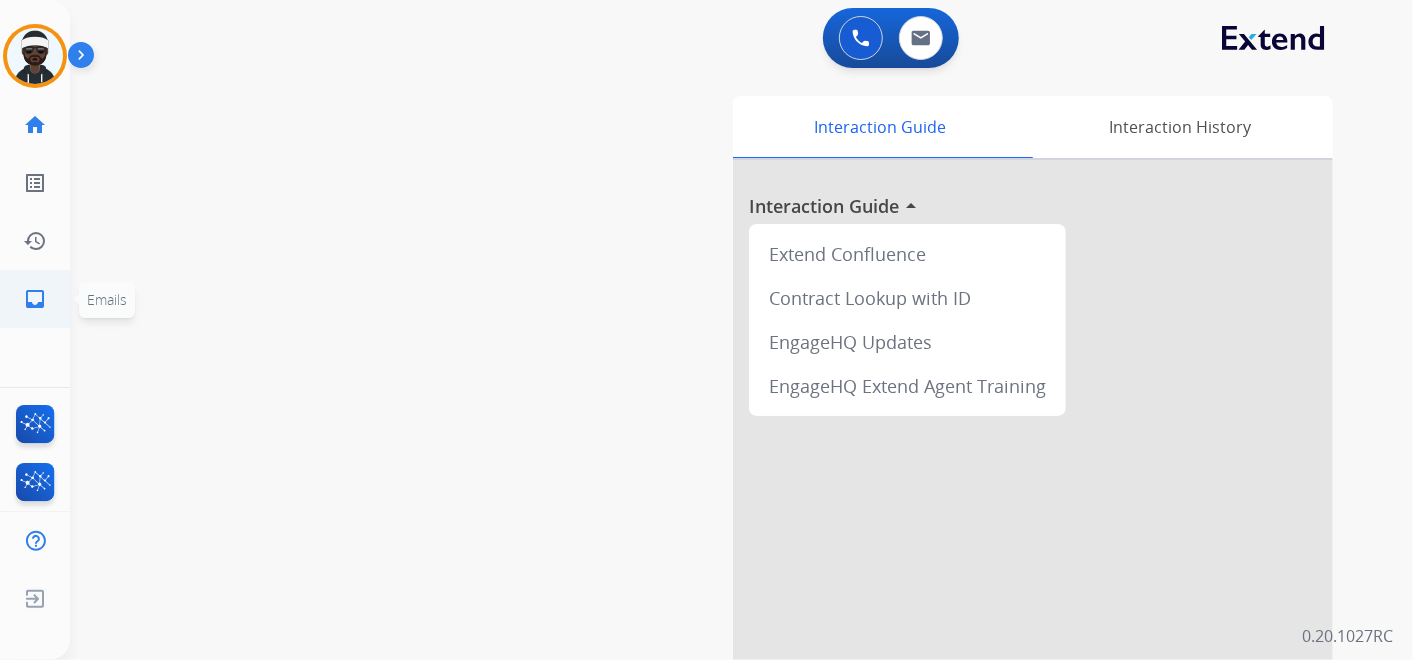 click on "inbox" 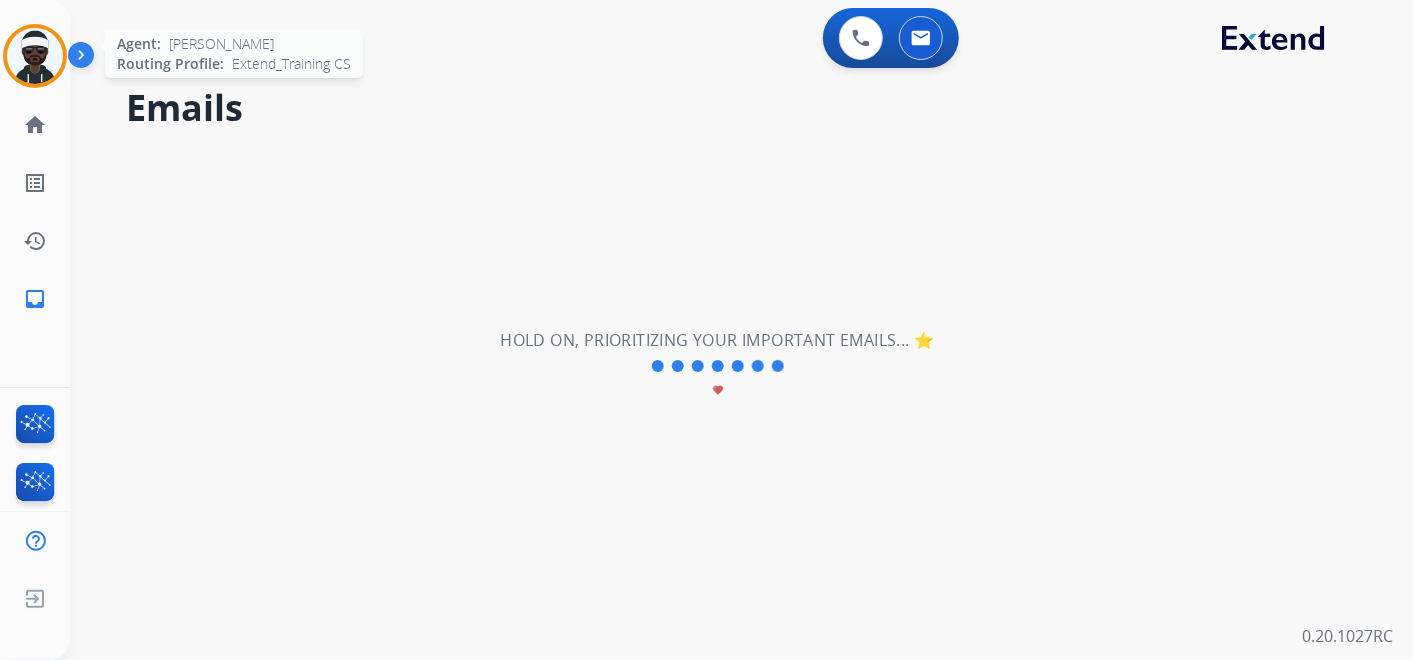 click at bounding box center [35, 56] 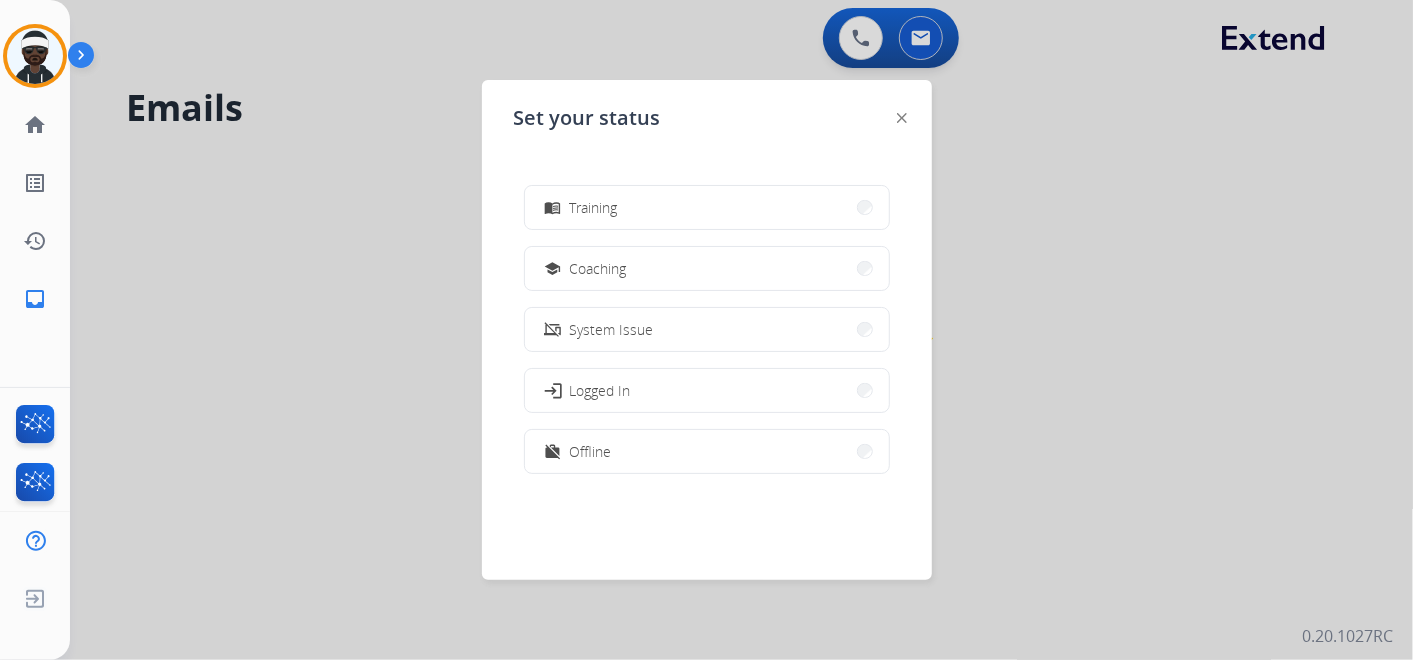 scroll, scrollTop: 0, scrollLeft: 0, axis: both 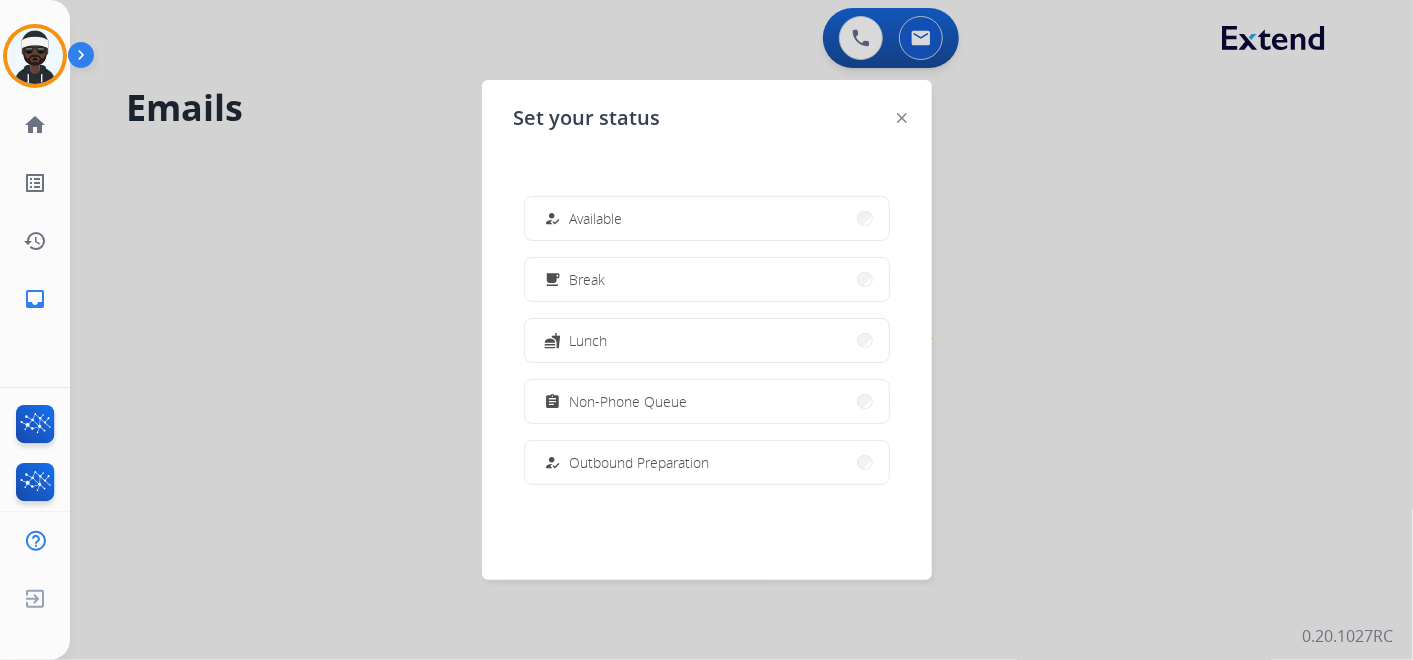 click 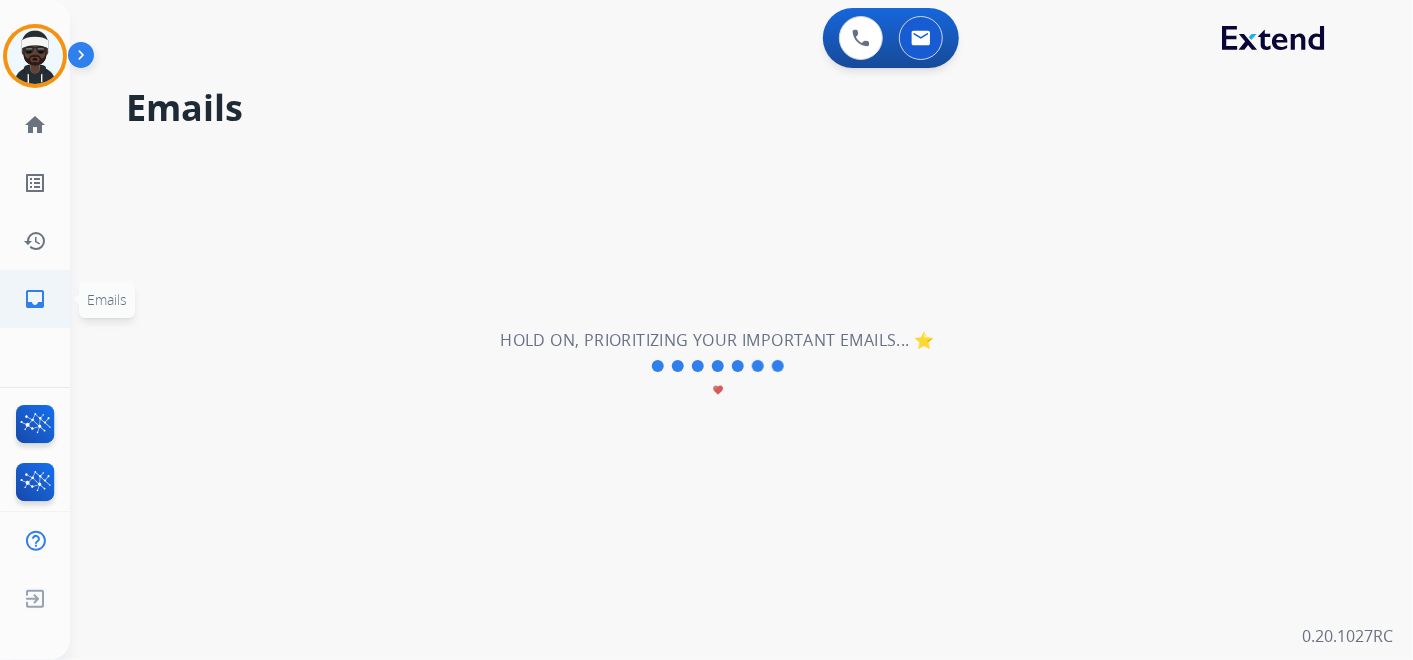 click on "inbox" 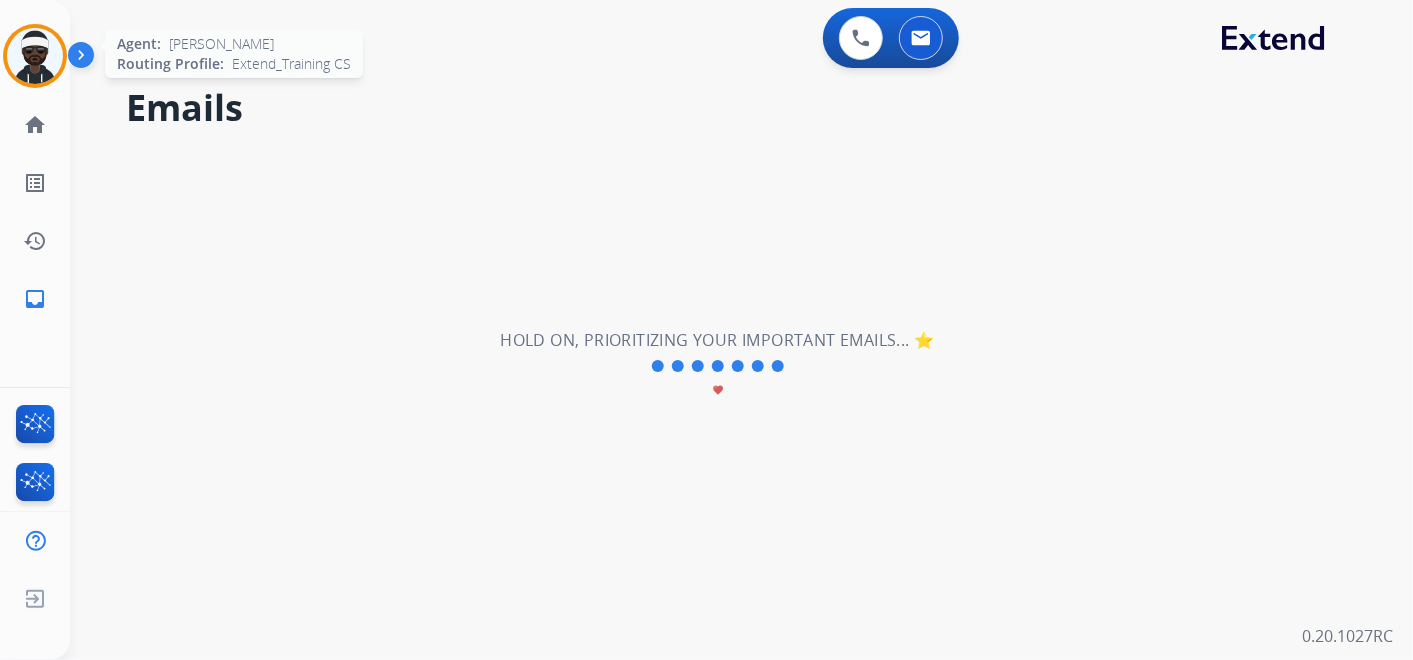 click at bounding box center [35, 56] 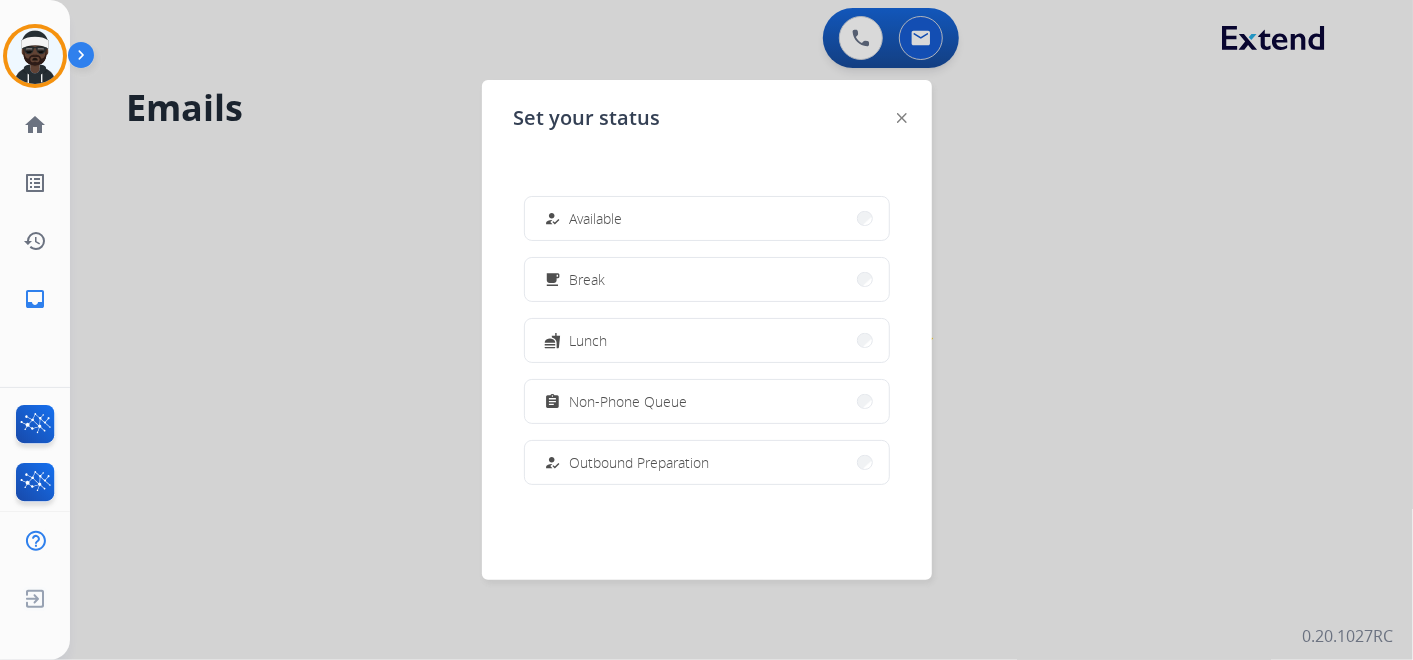 click on "Available" at bounding box center [596, 218] 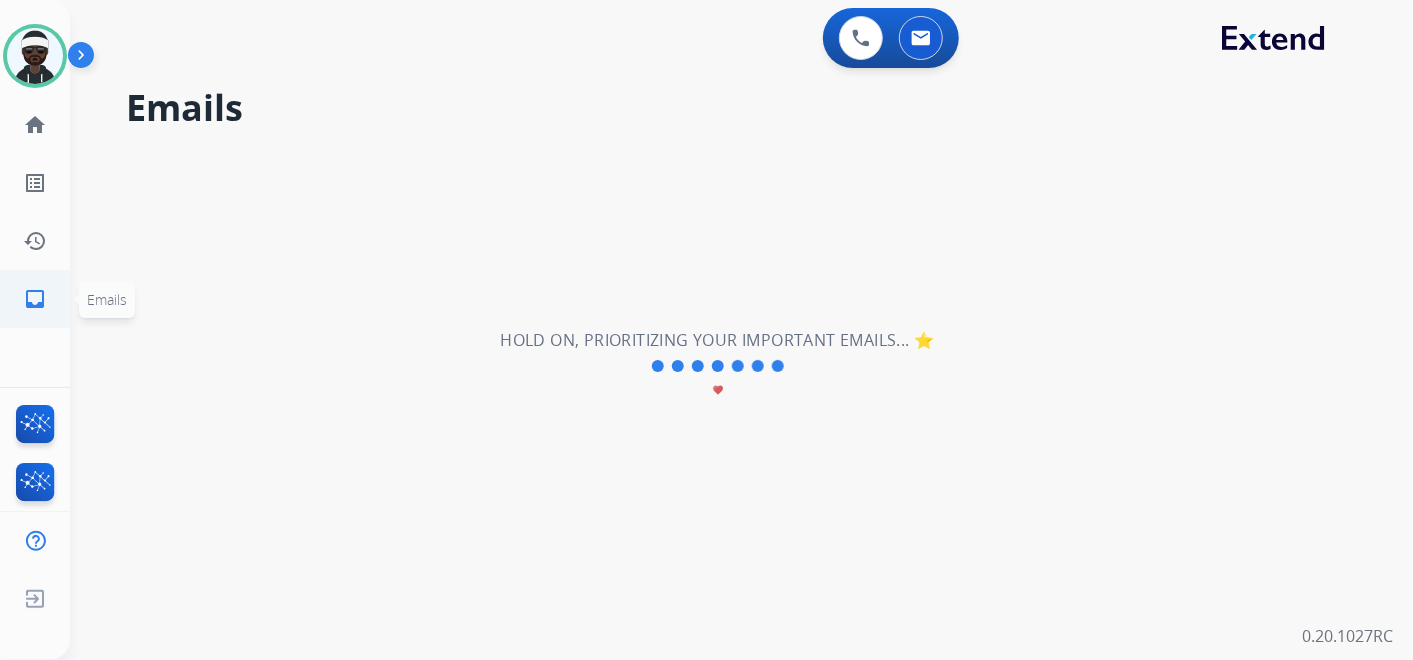 click on "inbox  Emails" 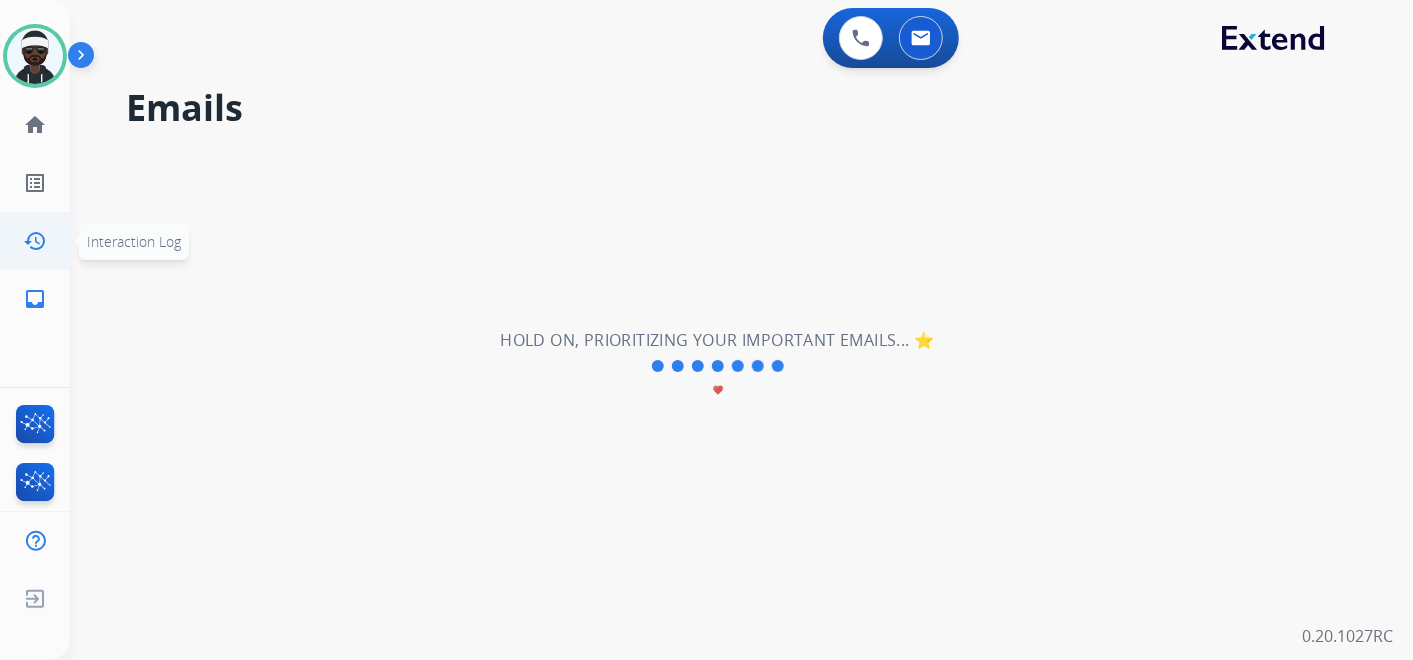 click on "history" 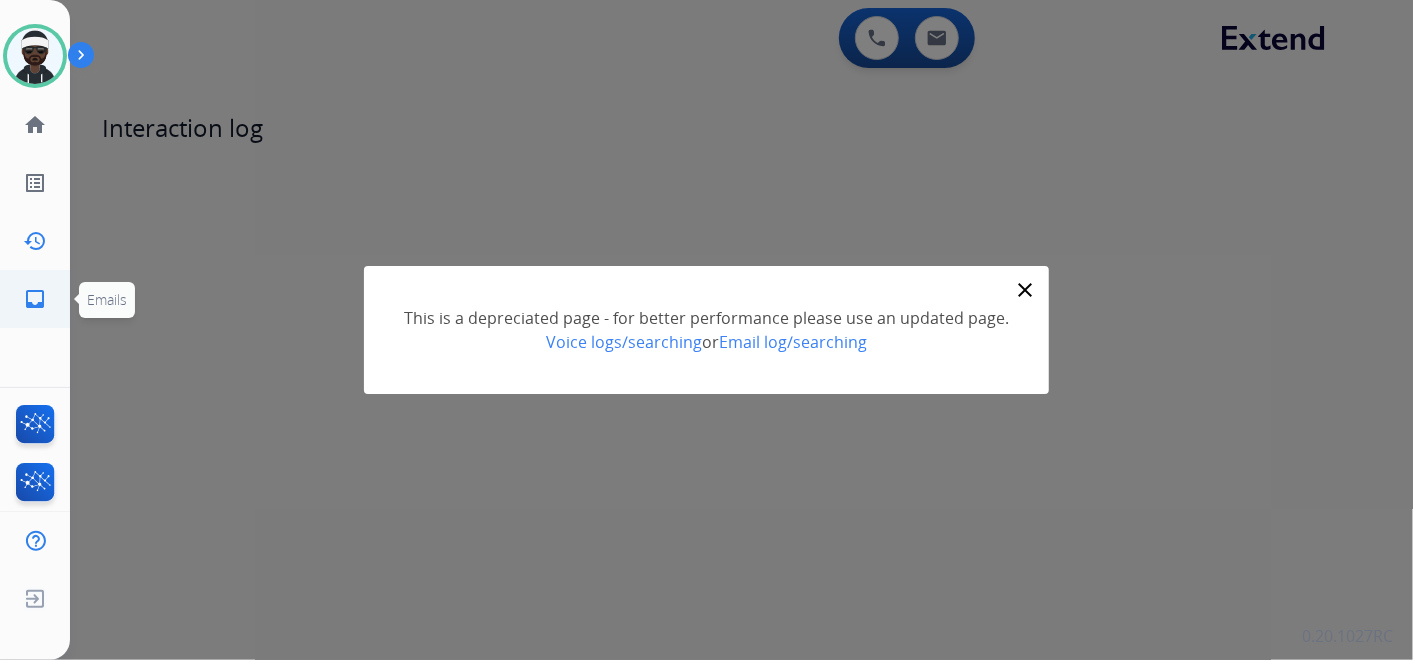 click on "inbox  Emails" 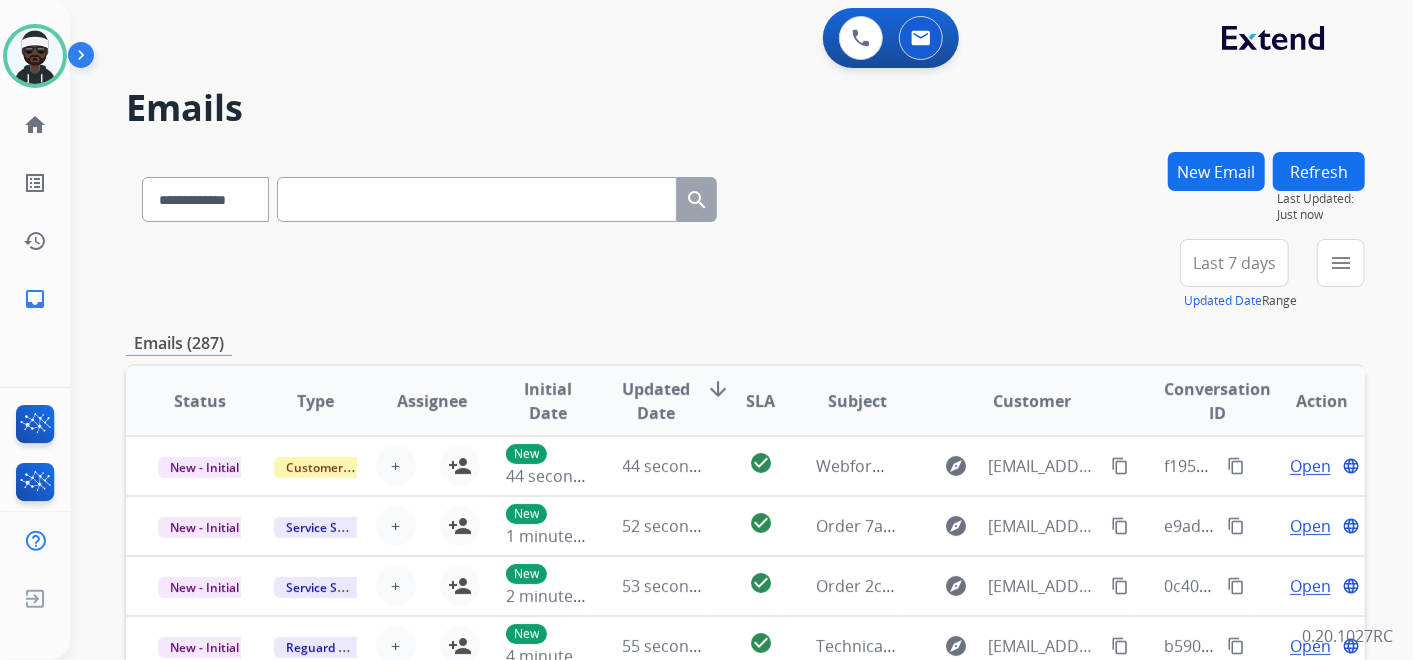 click on "New Email" at bounding box center (1216, 171) 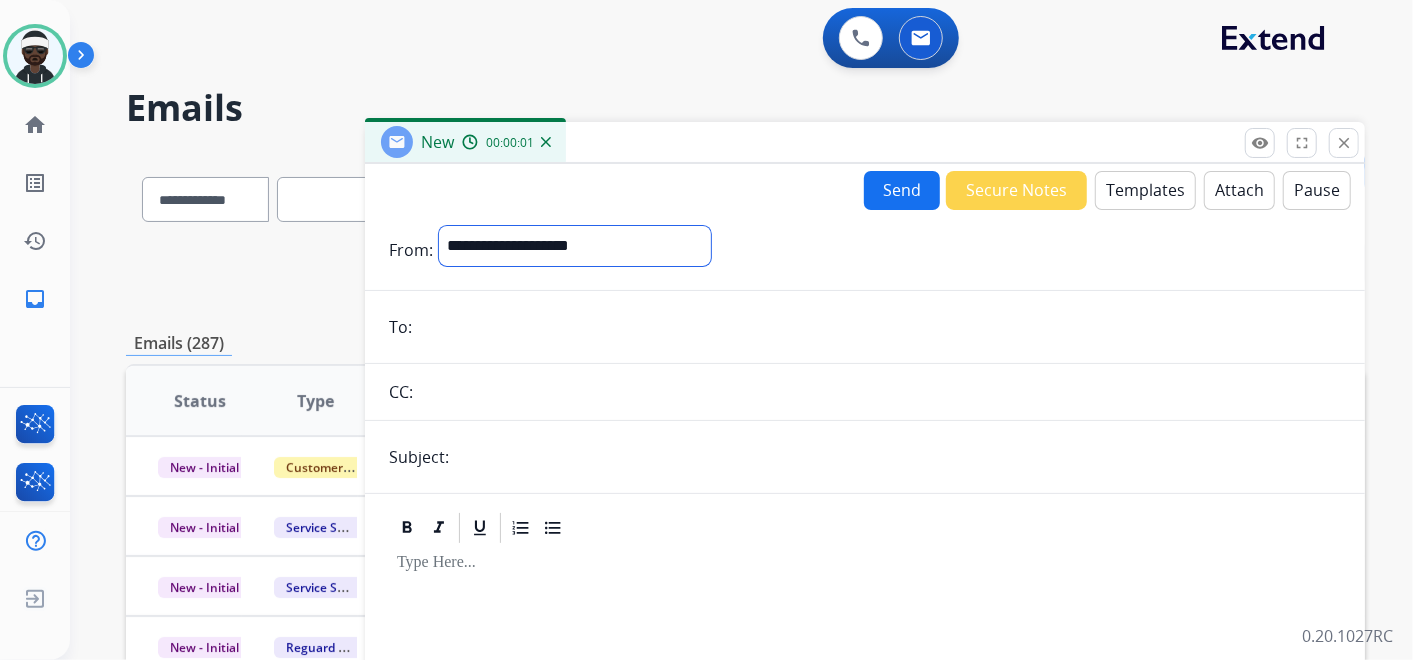 click on "**********" at bounding box center (575, 246) 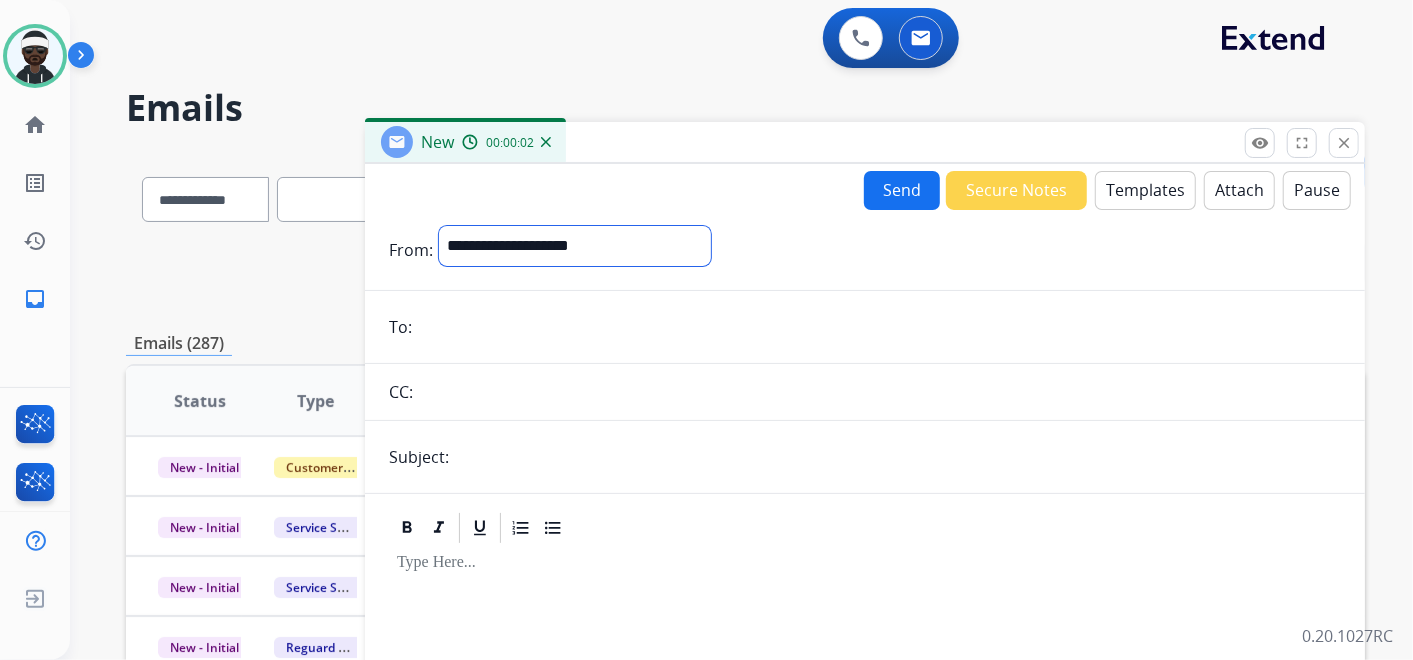 select on "**********" 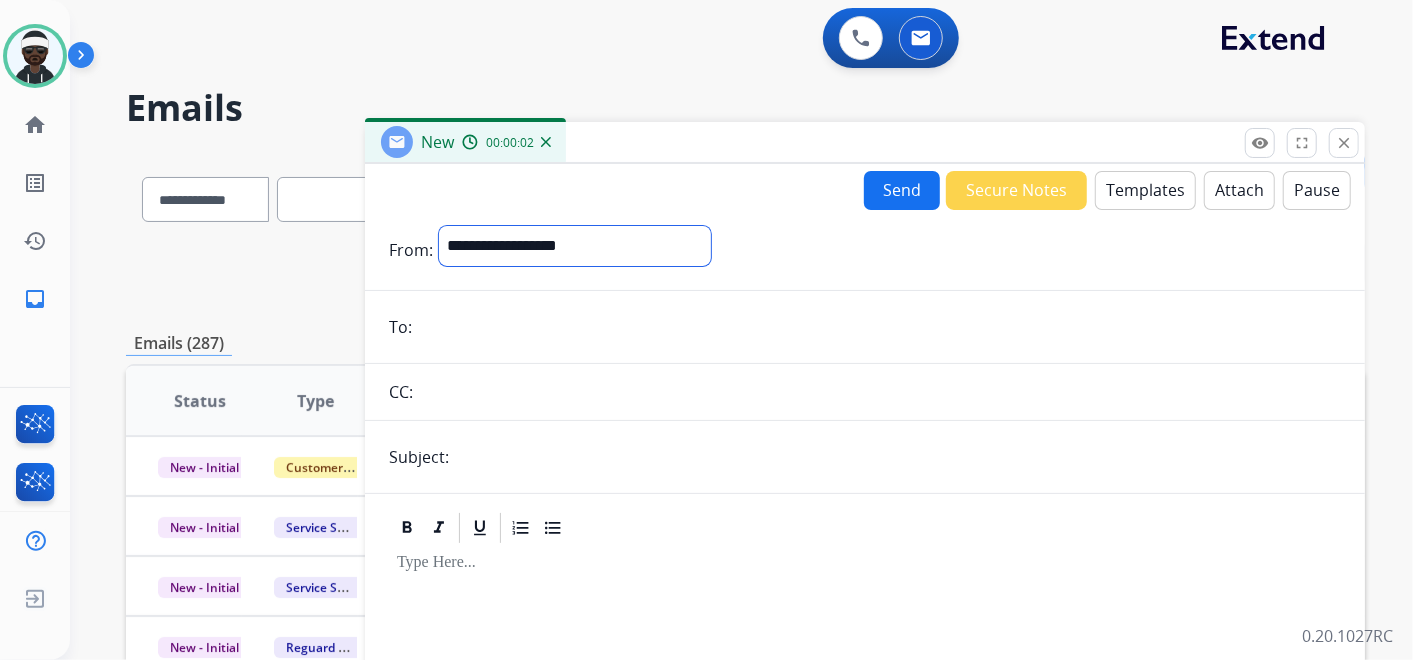 click on "**********" at bounding box center [575, 246] 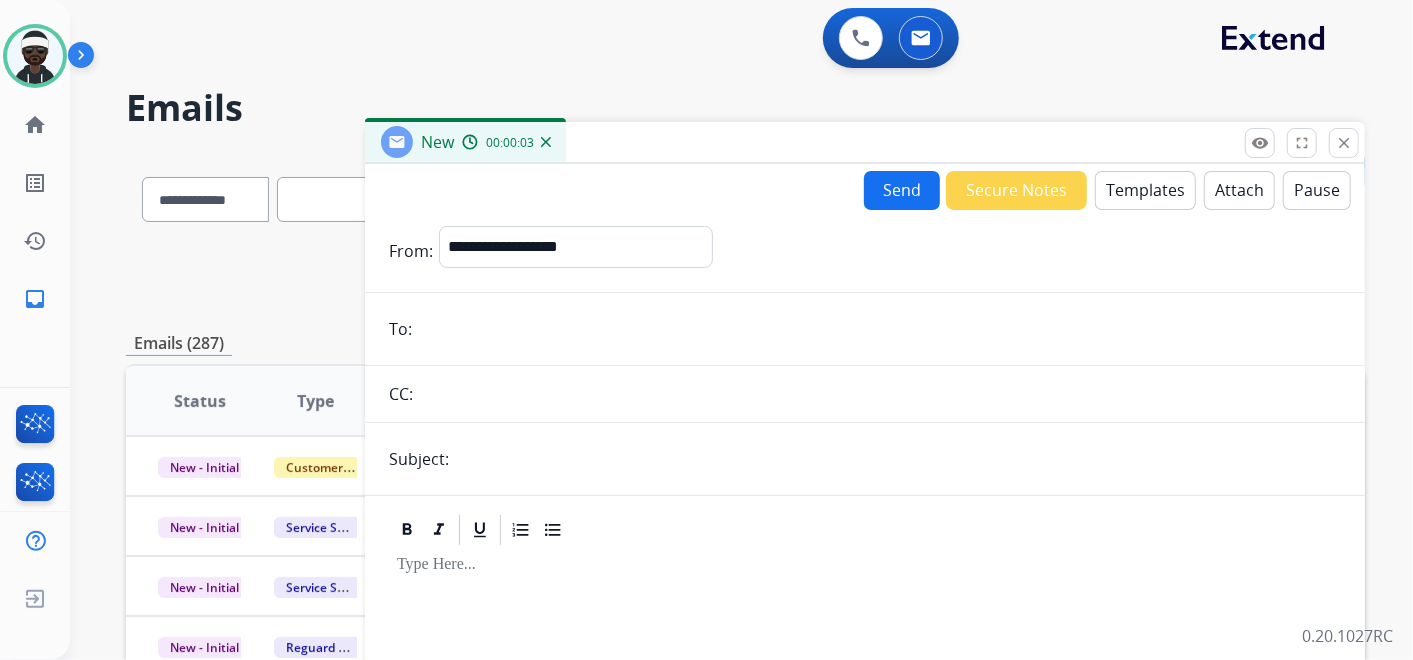 click at bounding box center (879, 329) 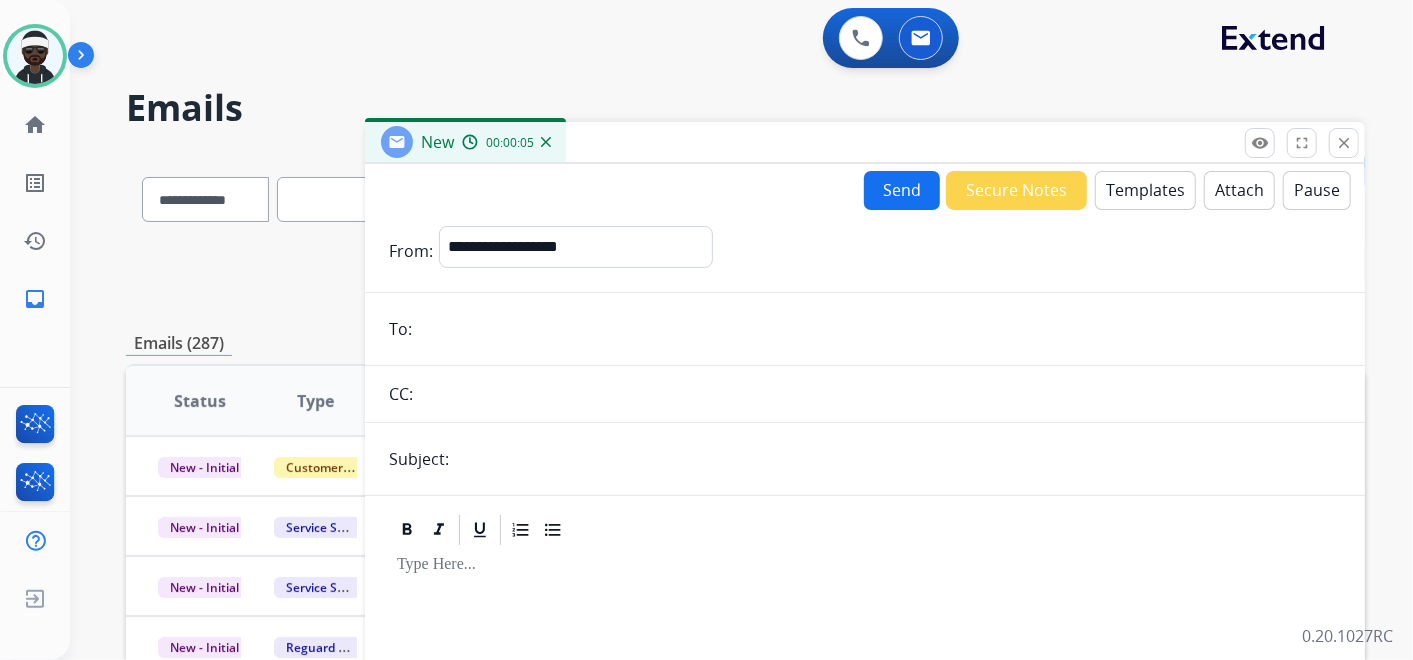 paste on "**********" 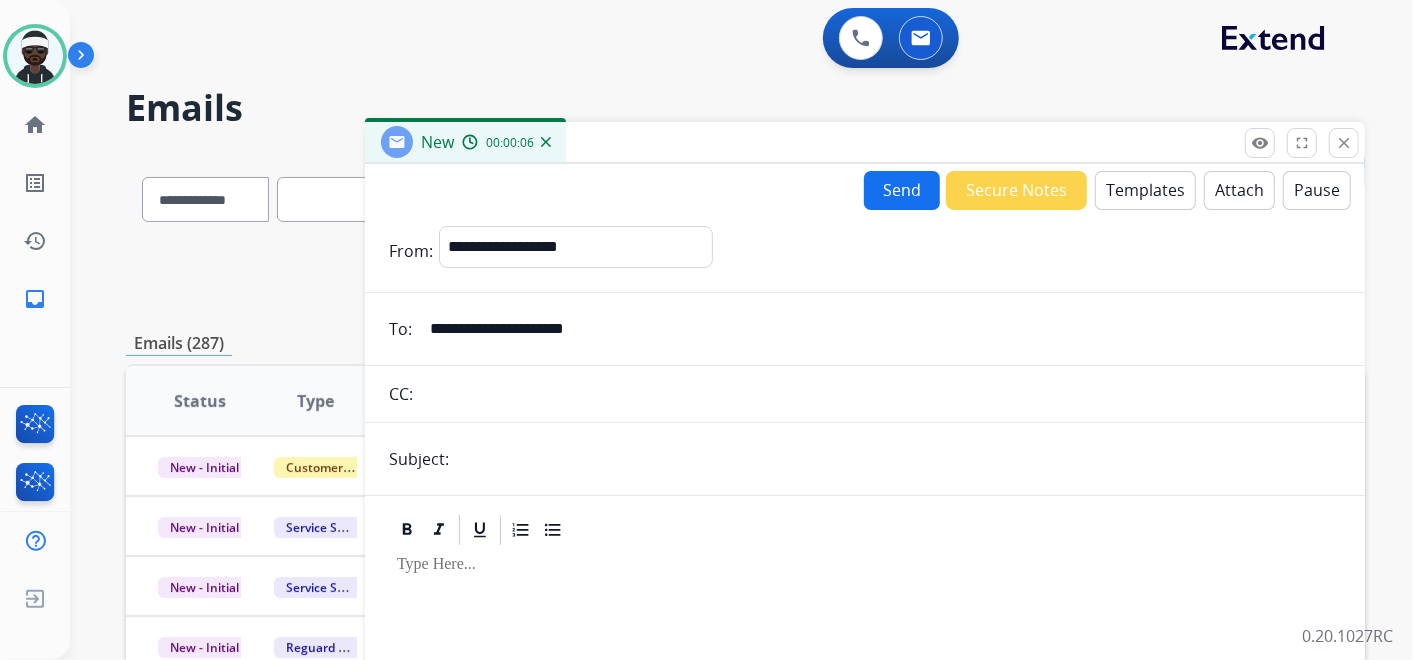 type on "**********" 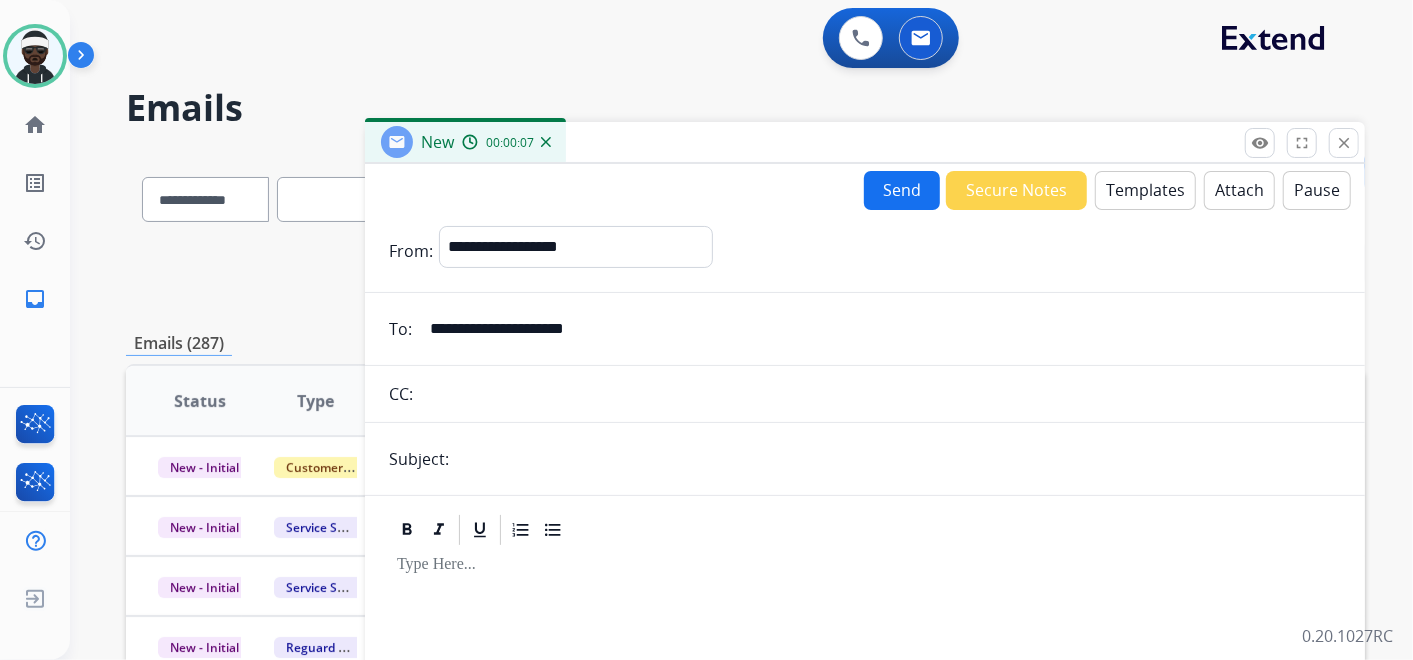 click at bounding box center (898, 459) 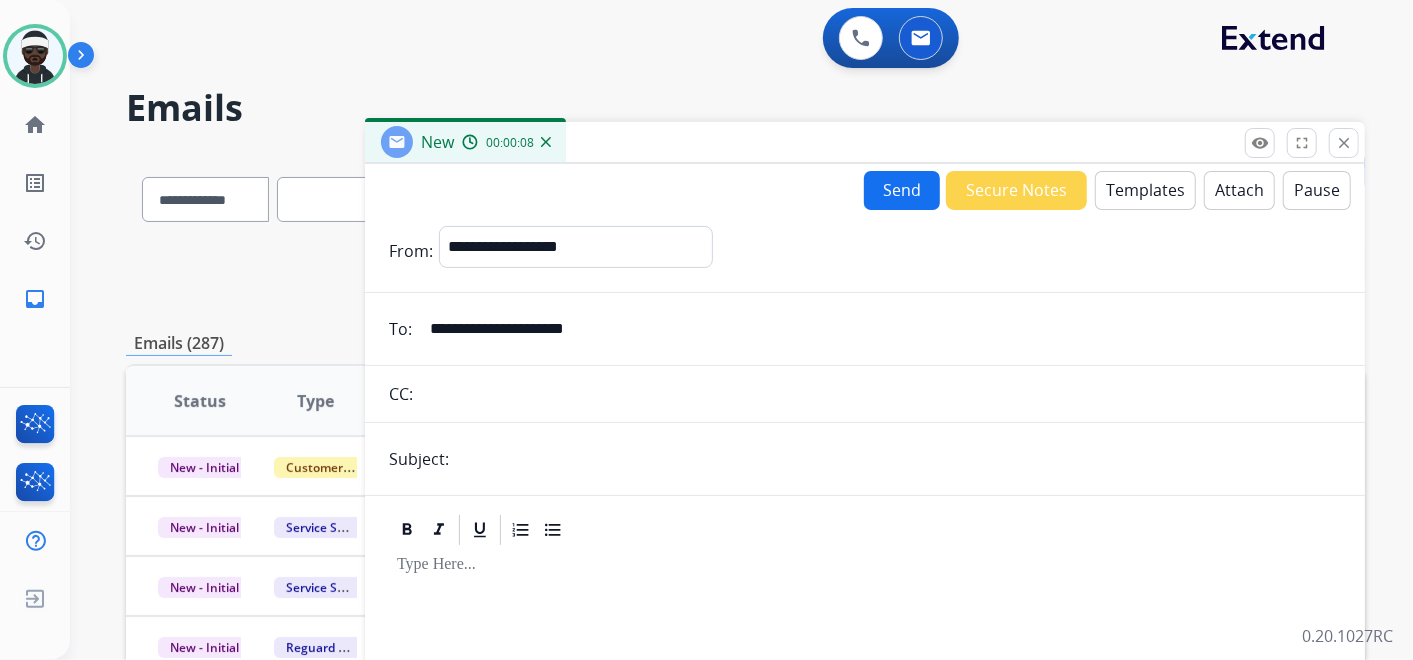 type on "**********" 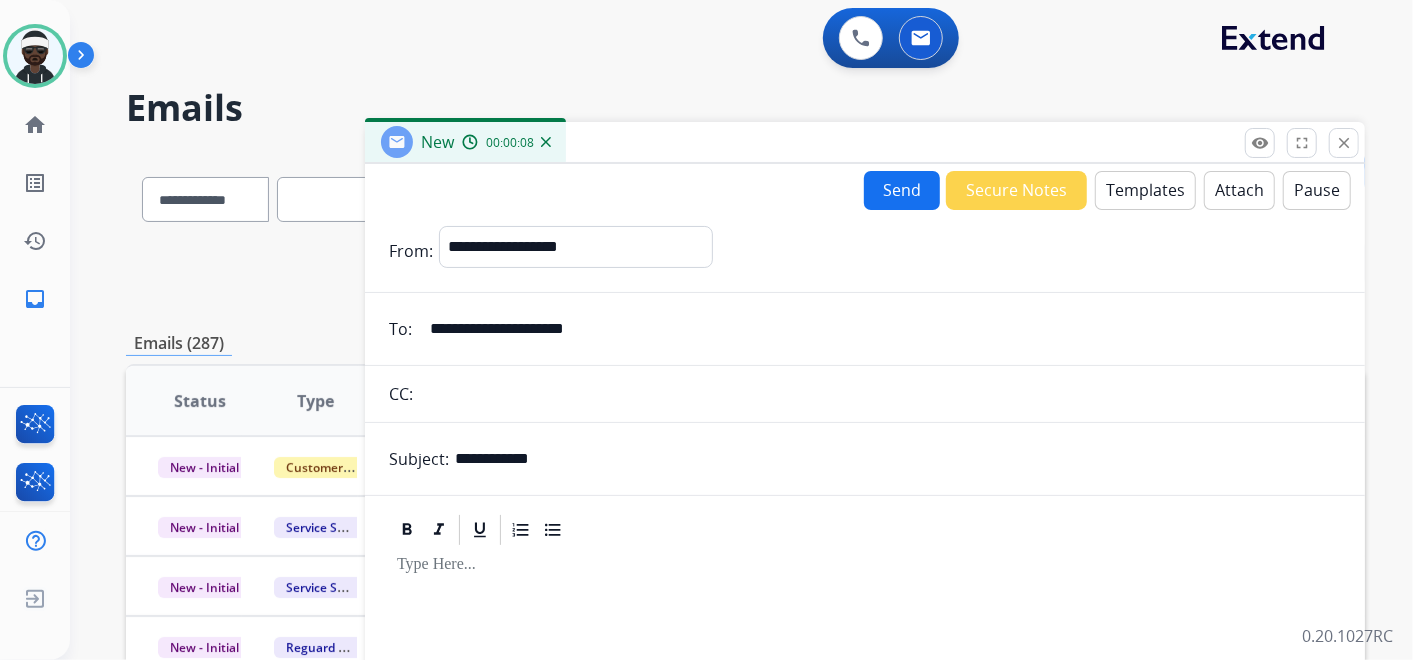 click on "Templates" at bounding box center [1145, 190] 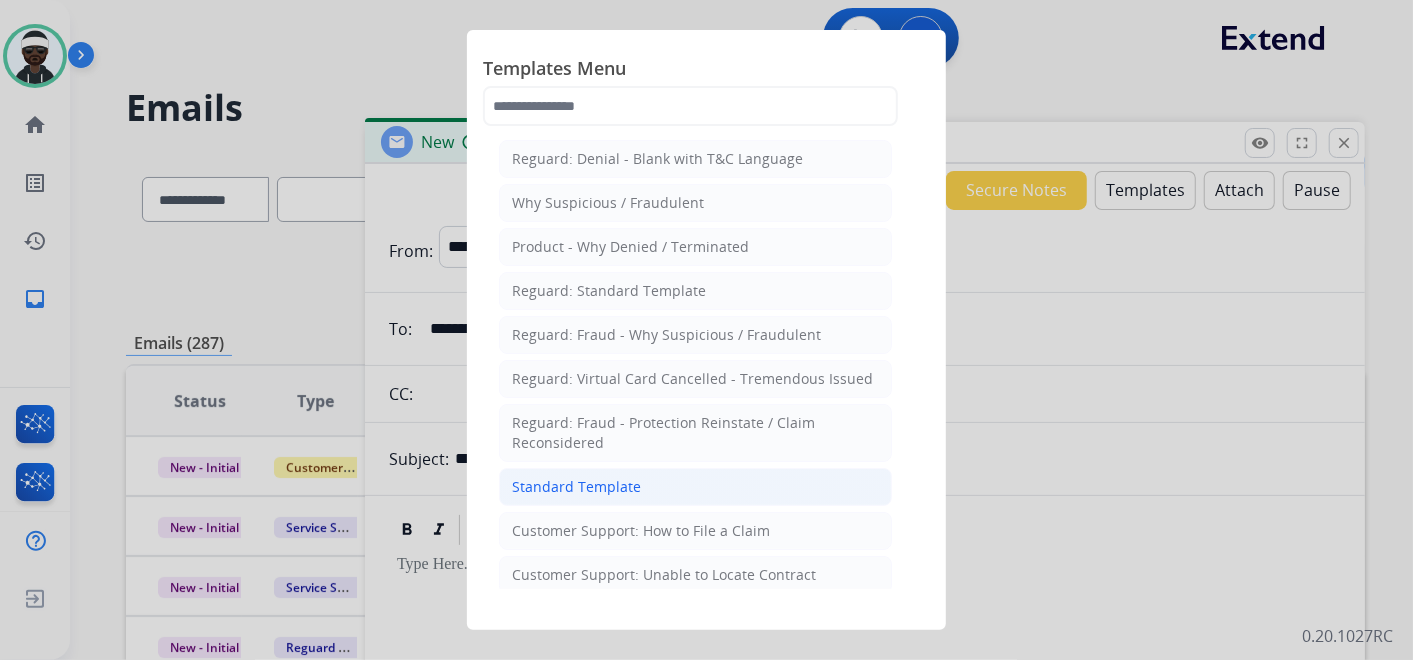 click on "Standard Template" 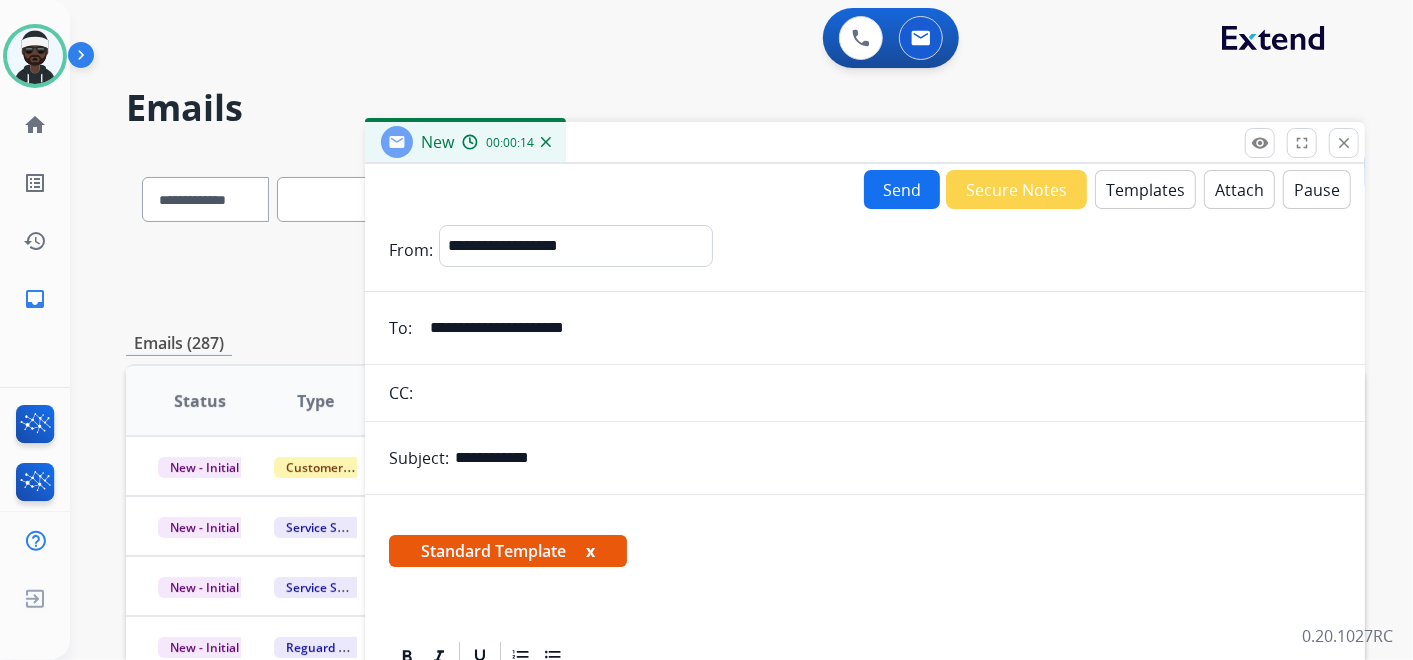 click on "**********" at bounding box center [865, 533] 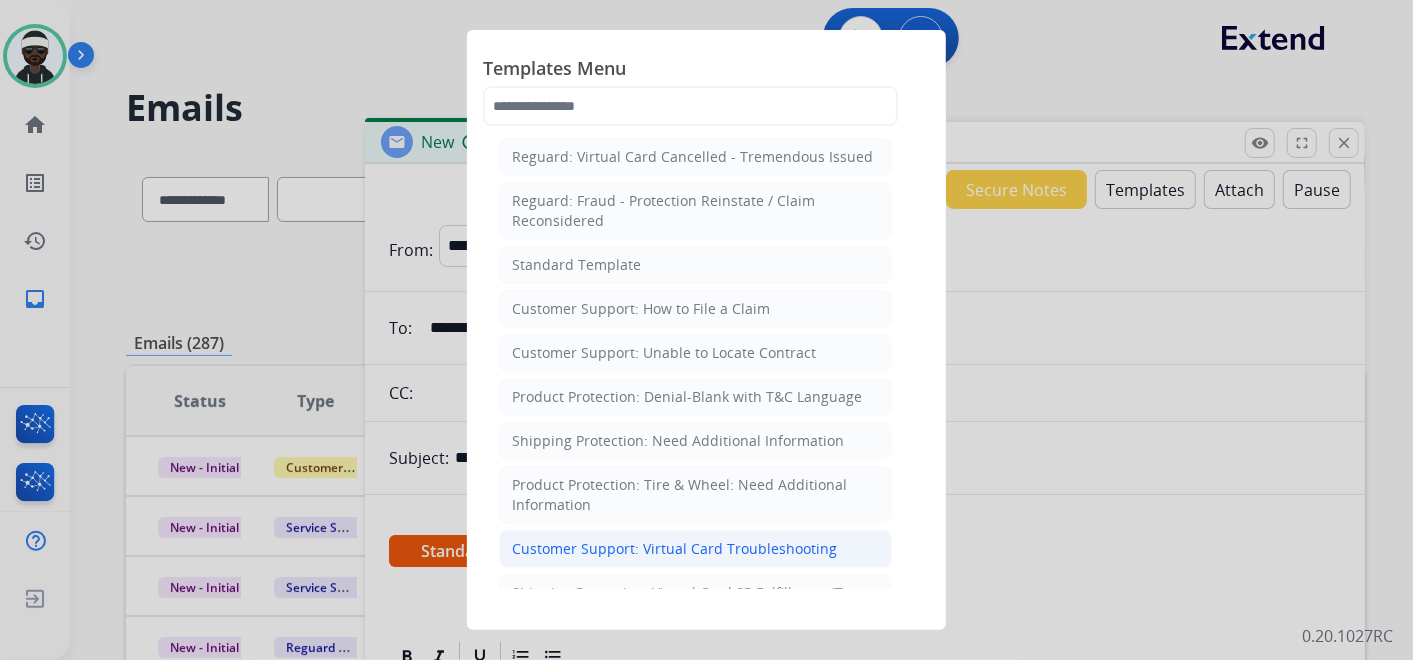 scroll, scrollTop: 333, scrollLeft: 0, axis: vertical 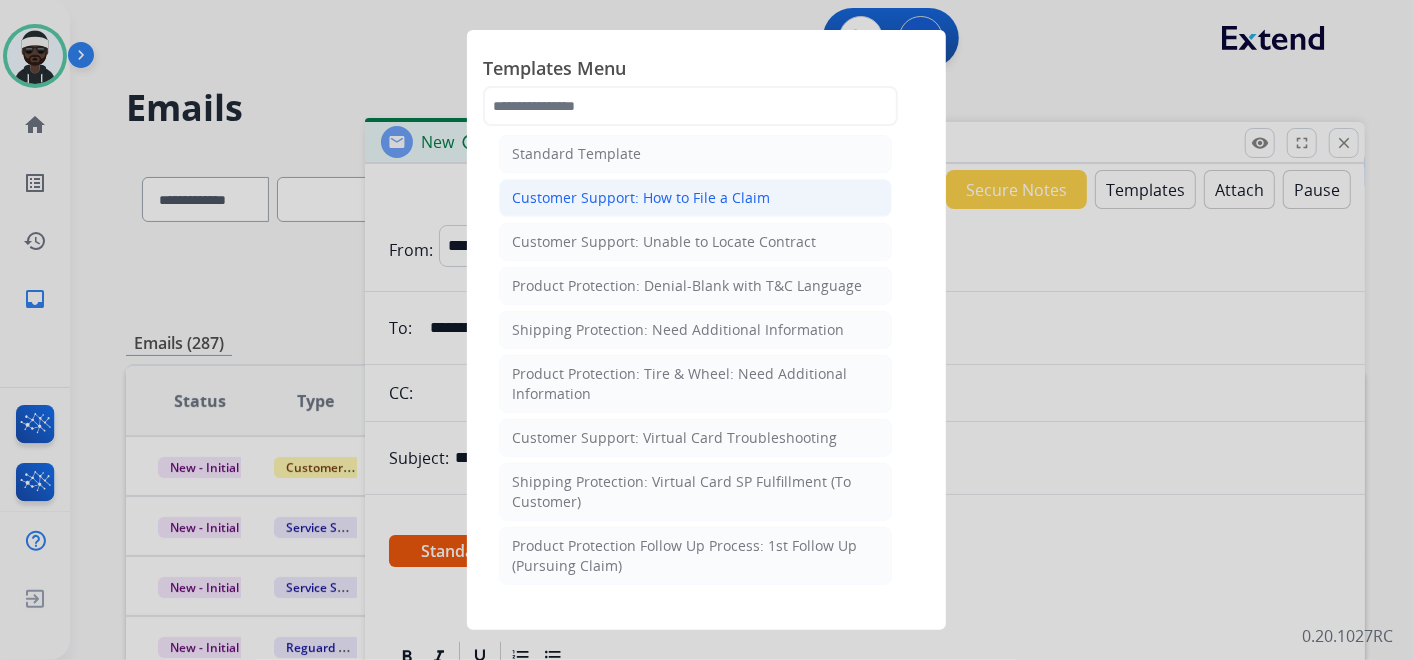 click on "Customer Support: How to File a Claim" 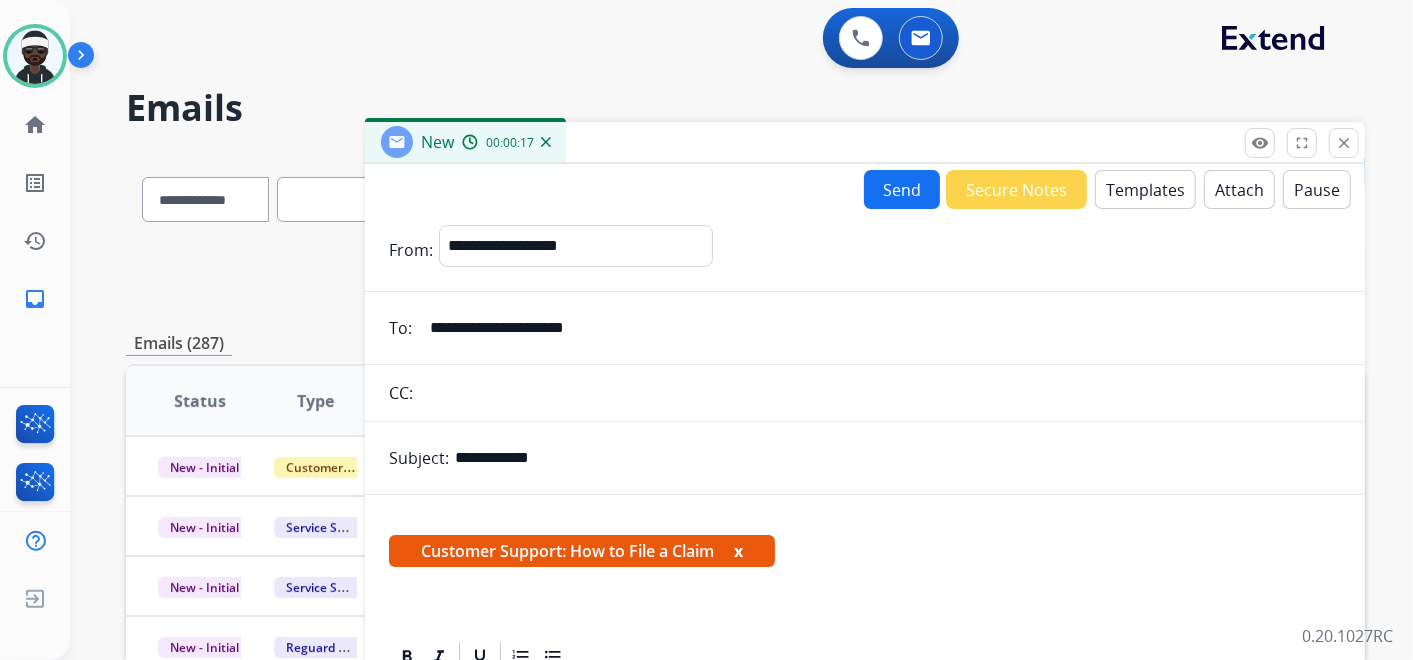 scroll, scrollTop: 111, scrollLeft: 0, axis: vertical 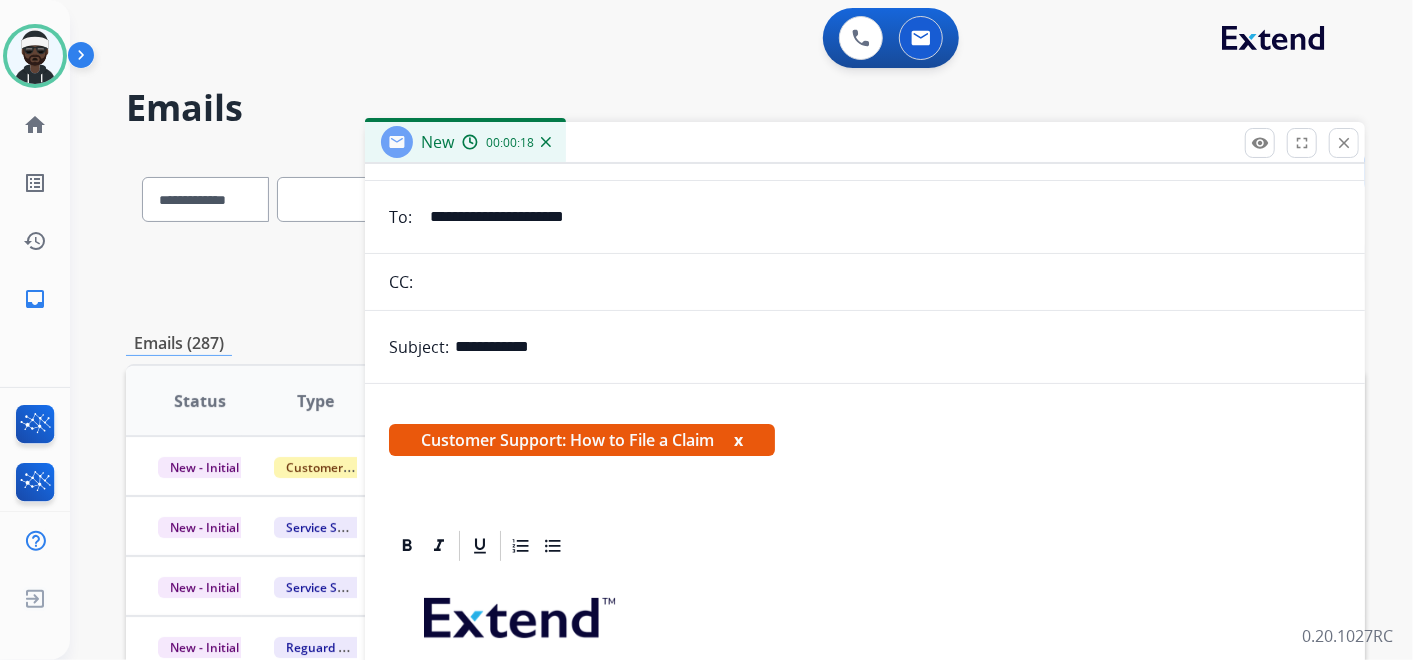 drag, startPoint x: 742, startPoint y: 437, endPoint x: 757, endPoint y: 451, distance: 20.518284 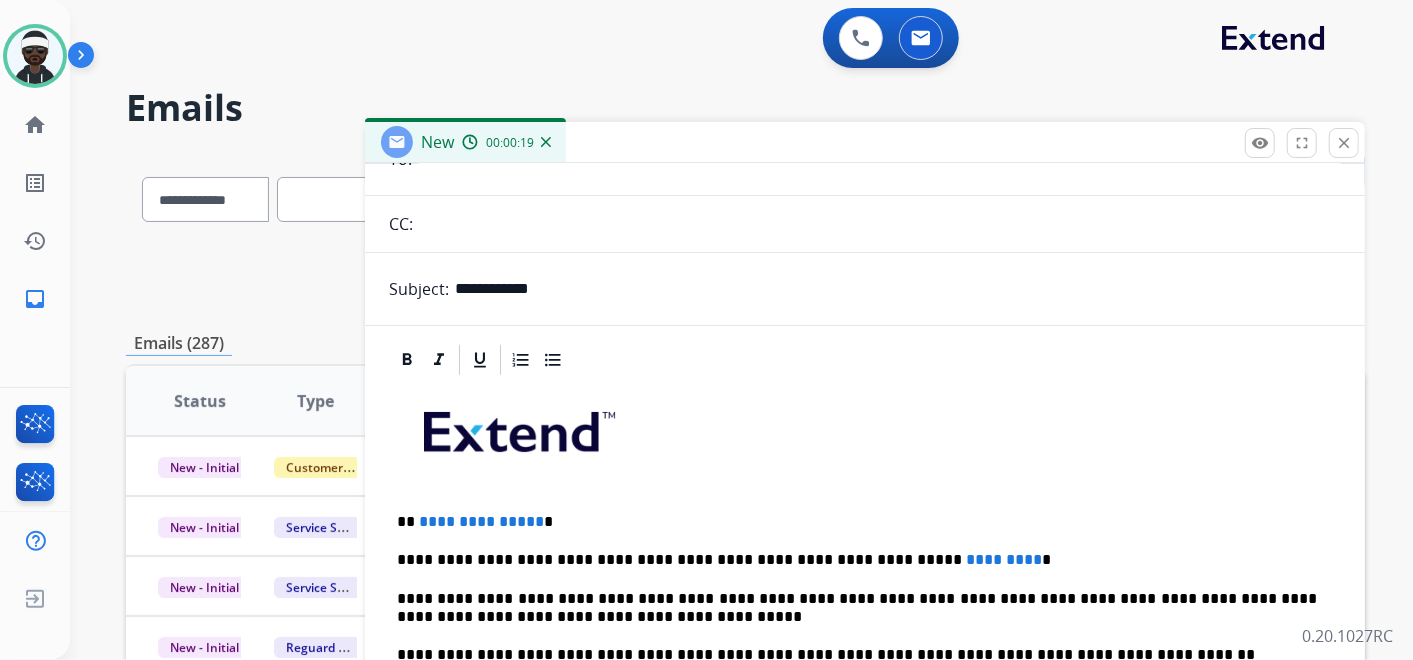 scroll, scrollTop: 254, scrollLeft: 0, axis: vertical 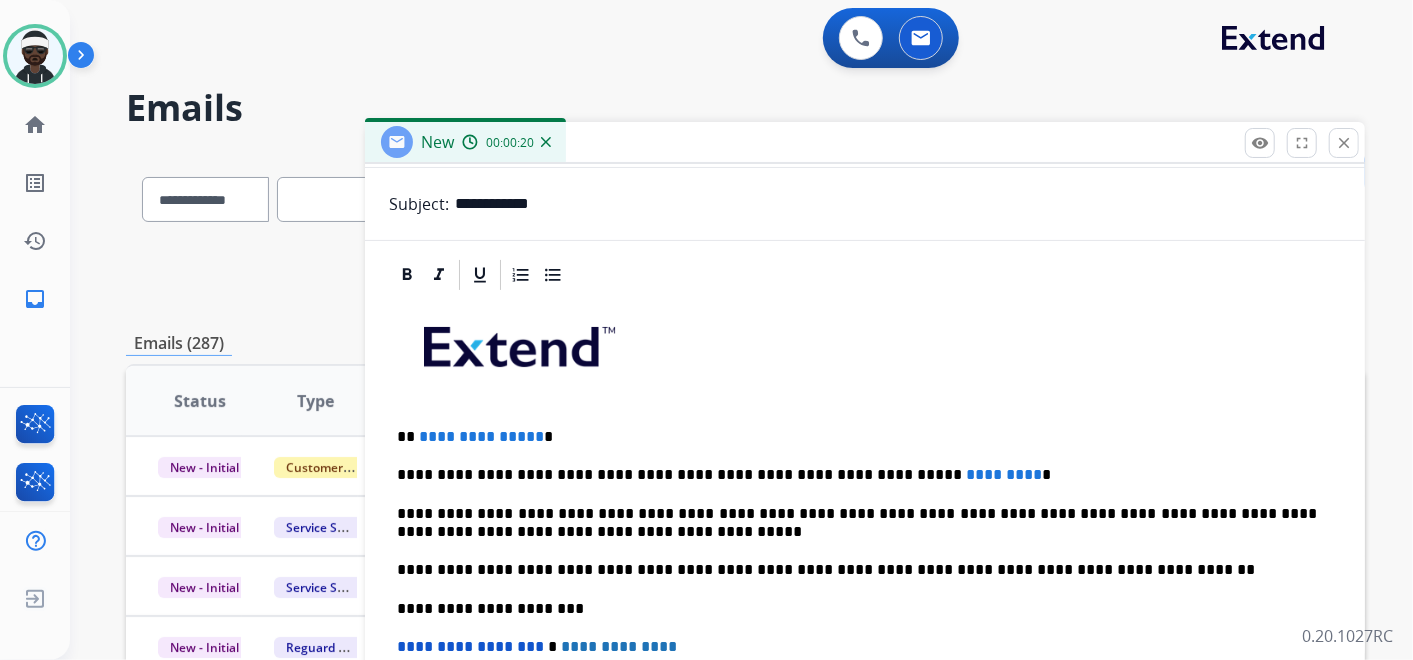 click on "**********" at bounding box center (857, 475) 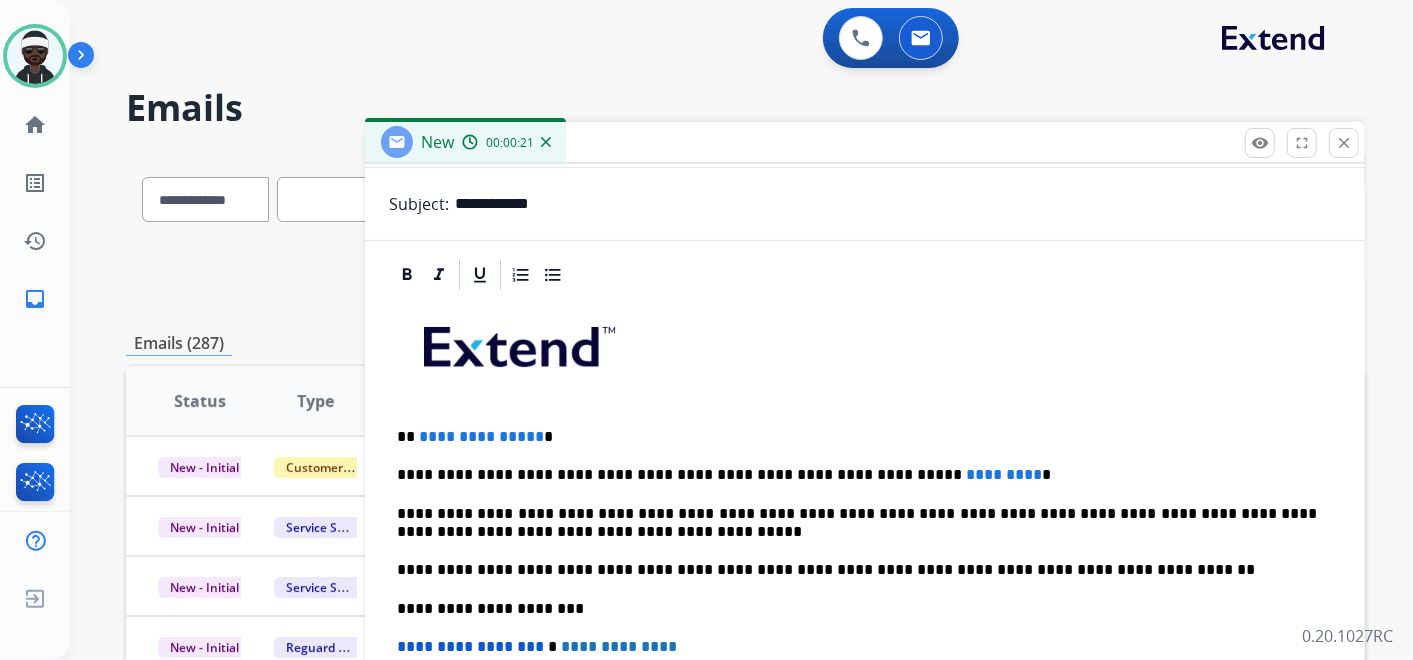 type 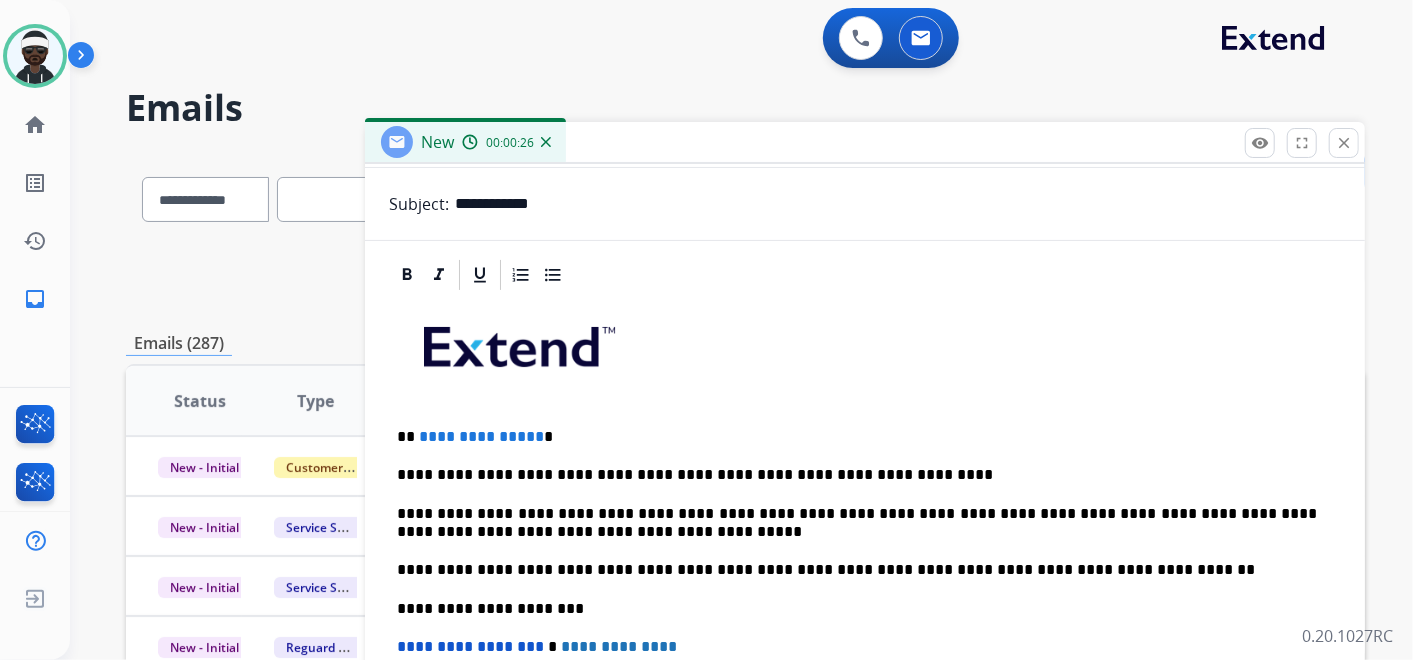 drag, startPoint x: 1020, startPoint y: 500, endPoint x: 1071, endPoint y: 514, distance: 52.886673 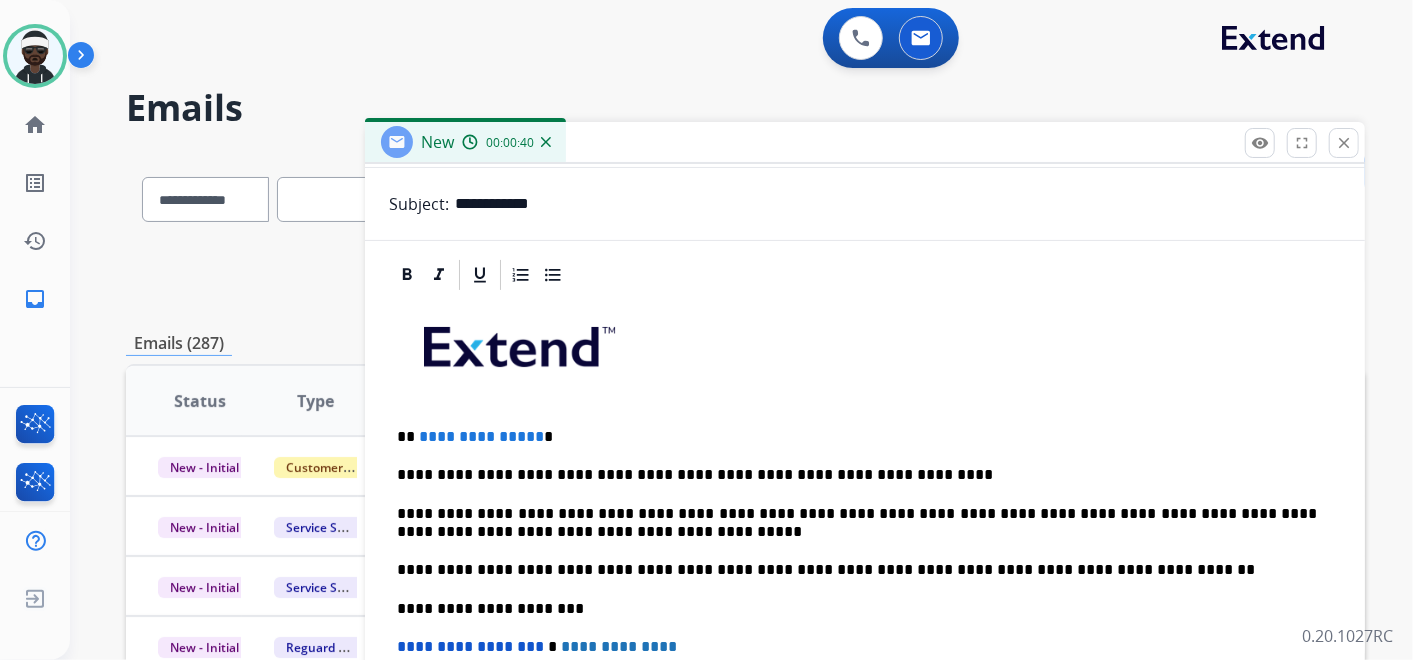 click on "**********" at bounding box center [857, 475] 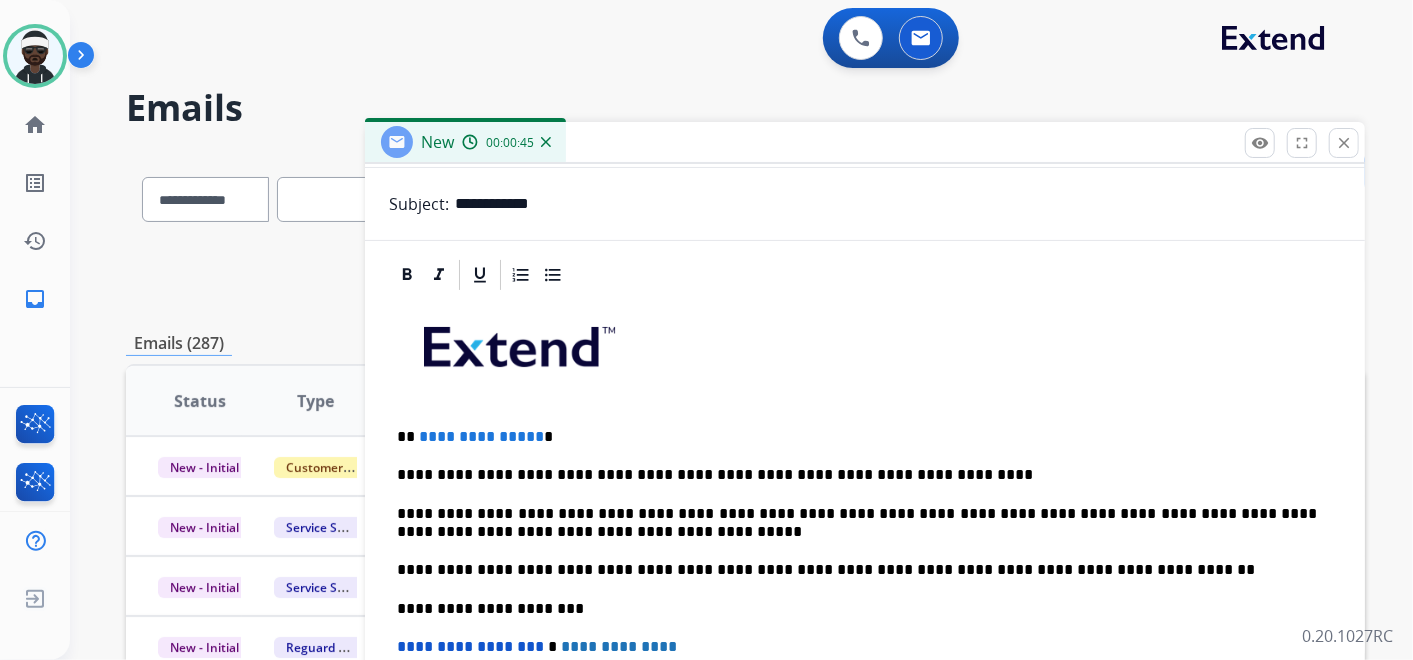 click on "**********" at bounding box center [857, 437] 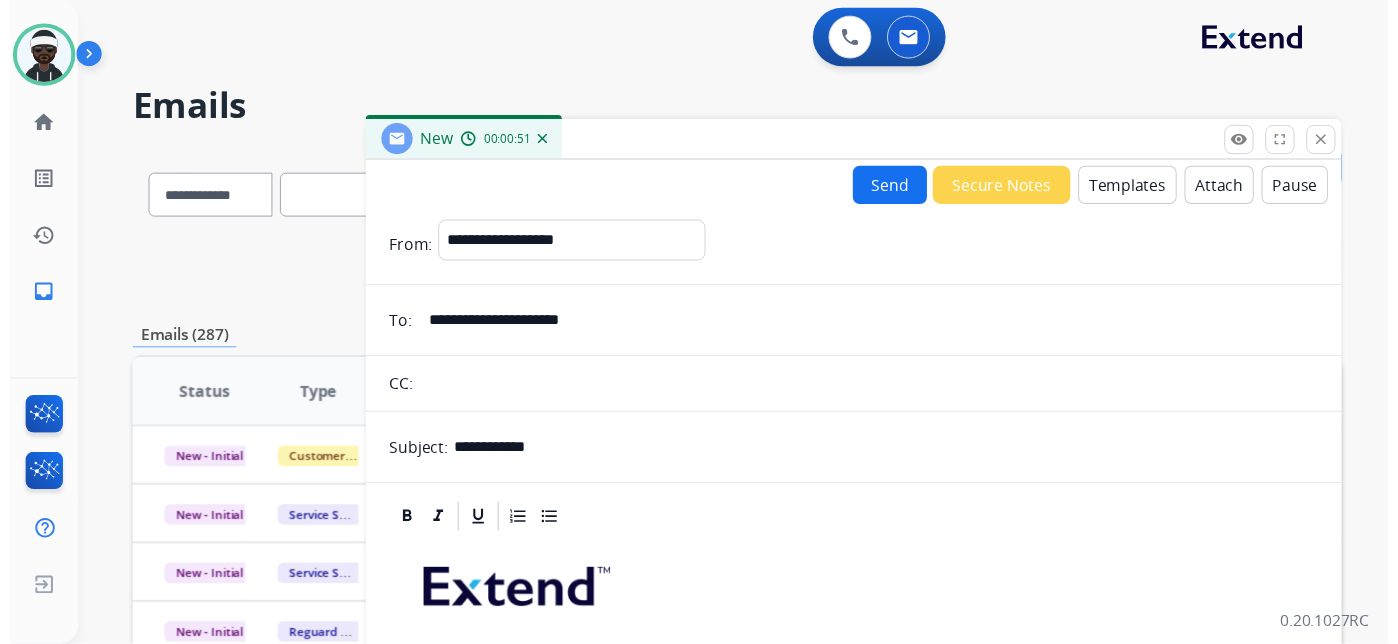 scroll, scrollTop: 0, scrollLeft: 0, axis: both 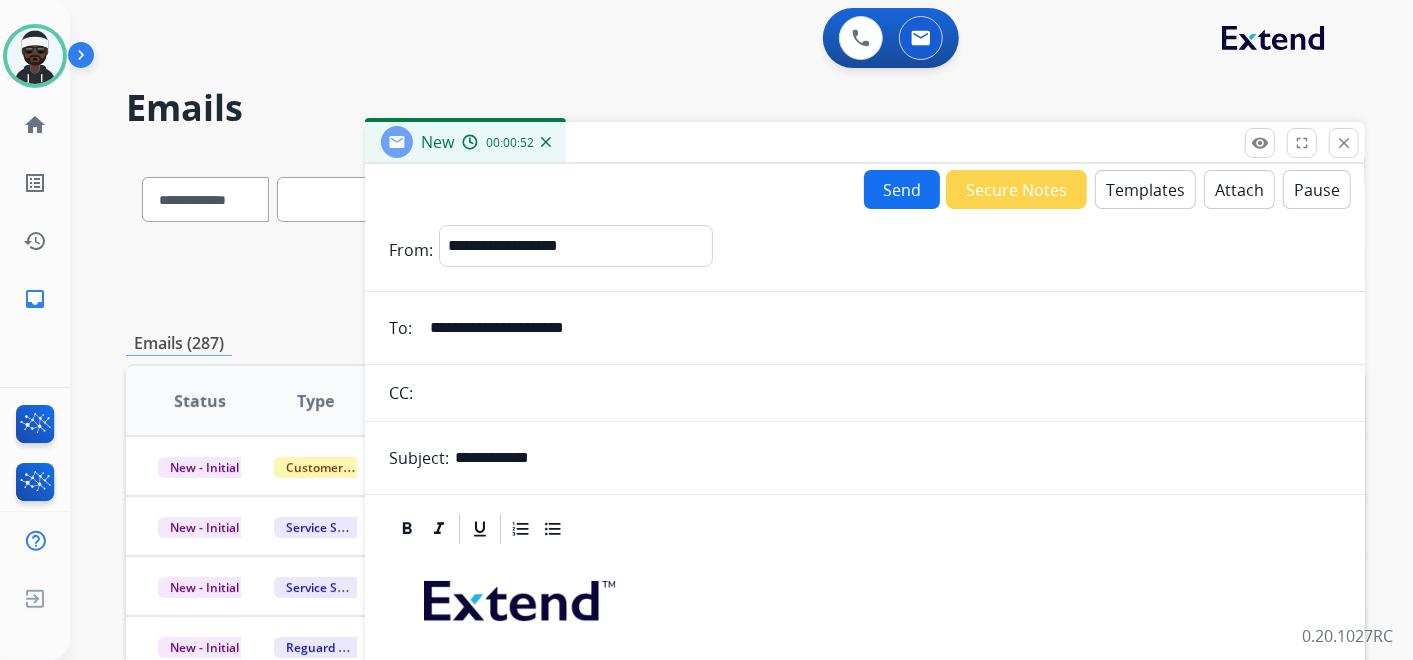 click on "Send" at bounding box center [902, 189] 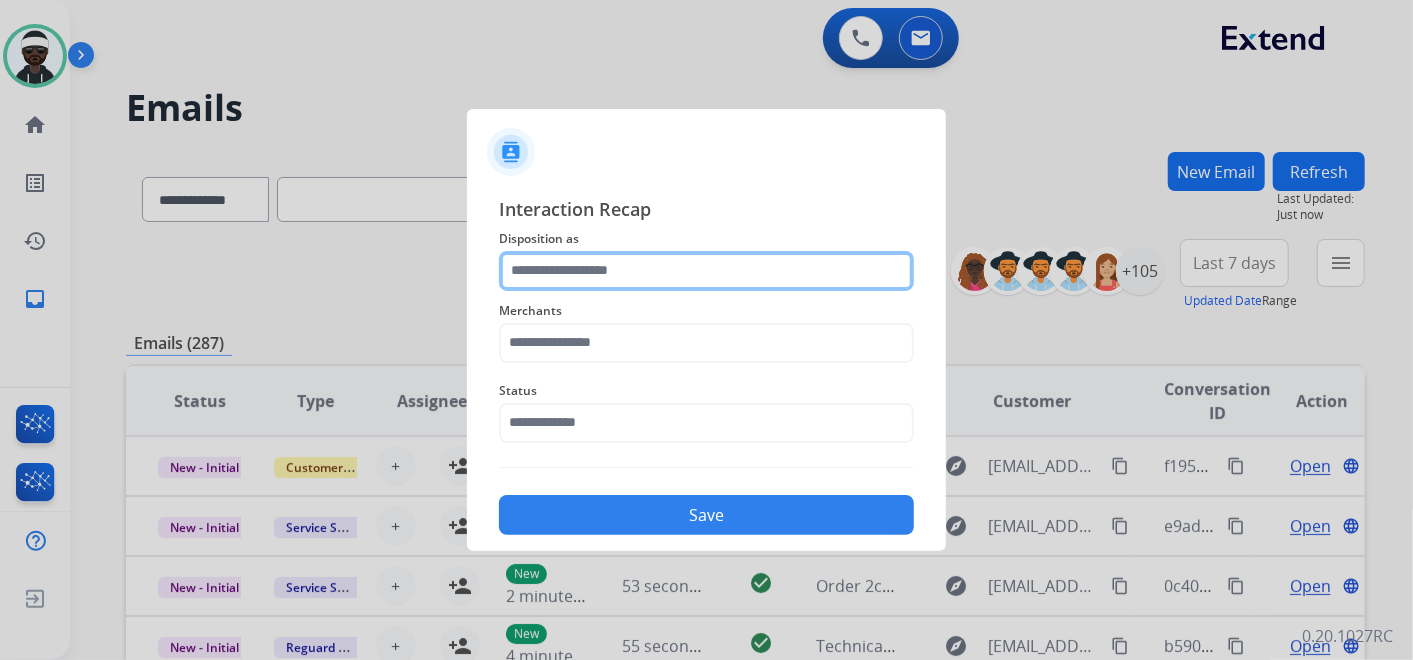 click 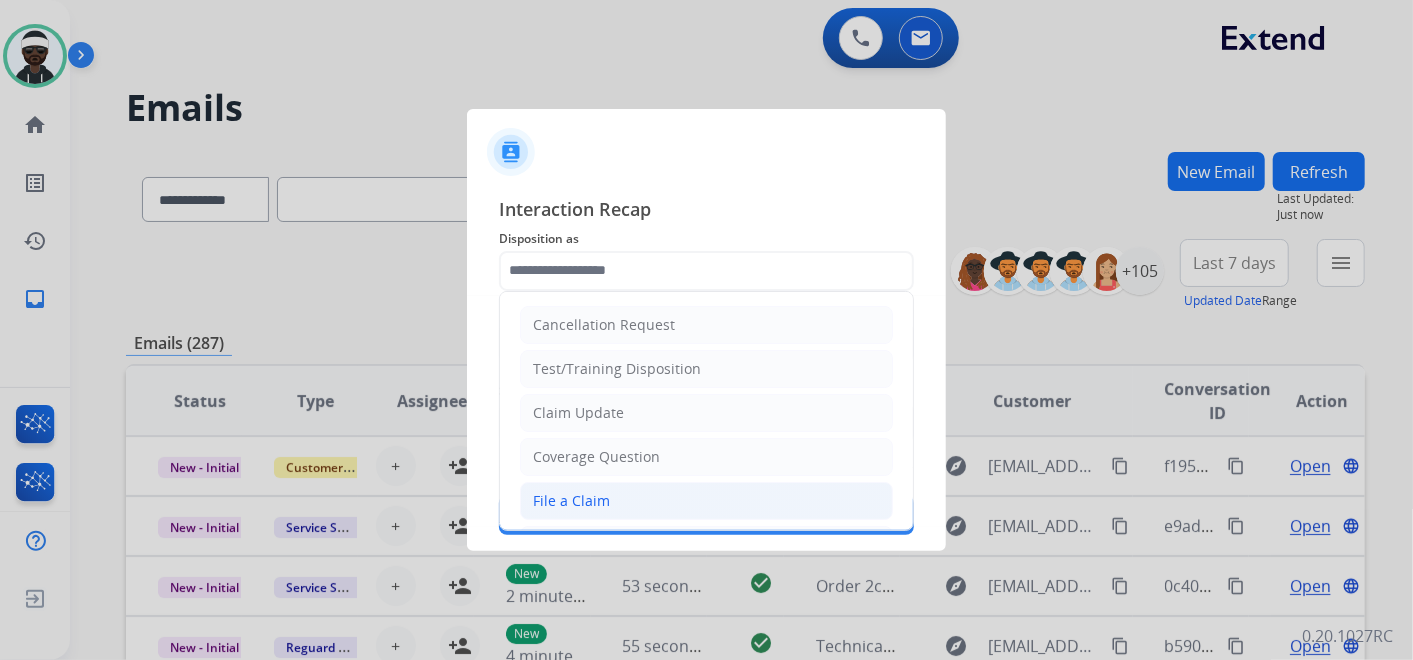 click on "File a Claim" 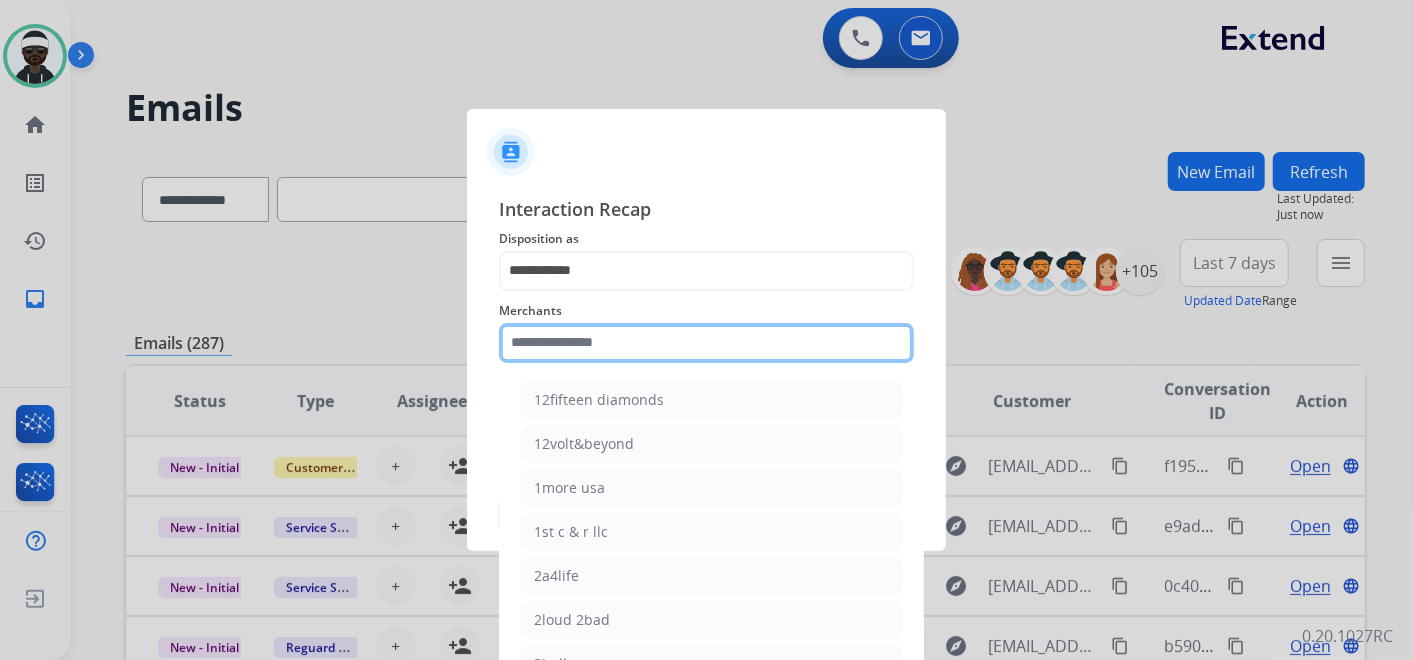 click 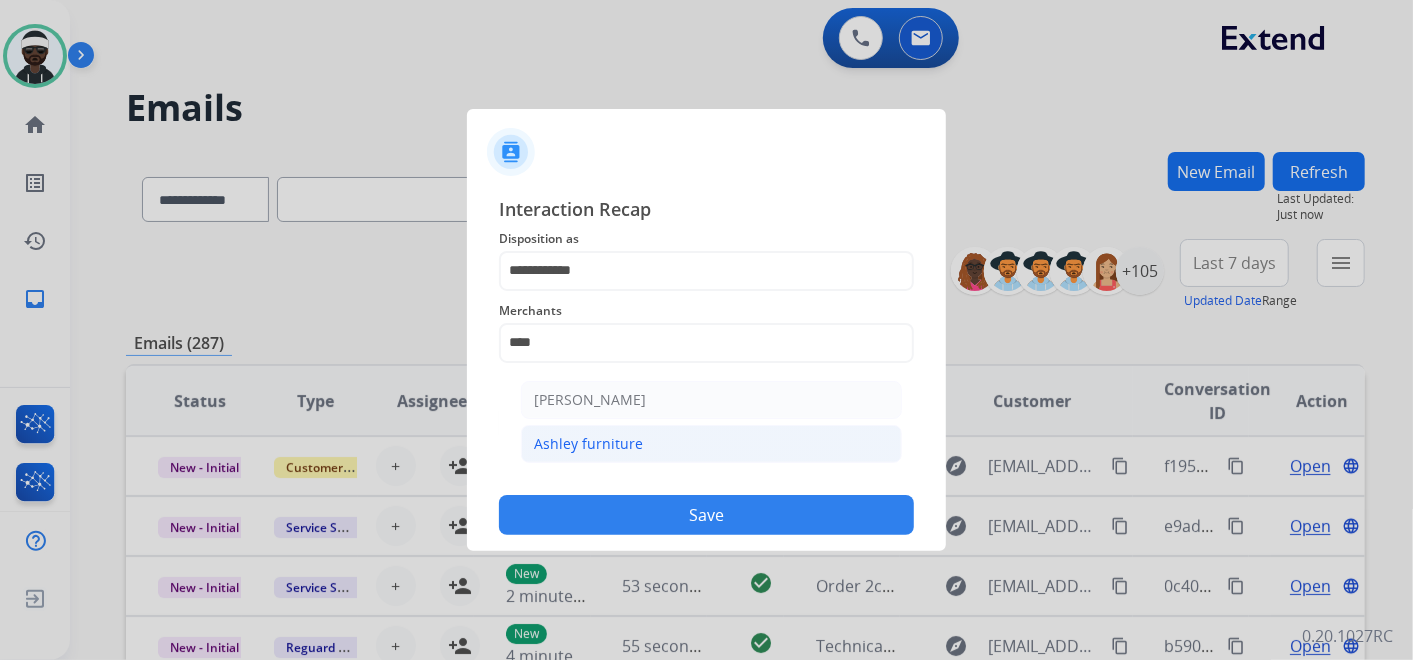 click on "Ashley furniture" 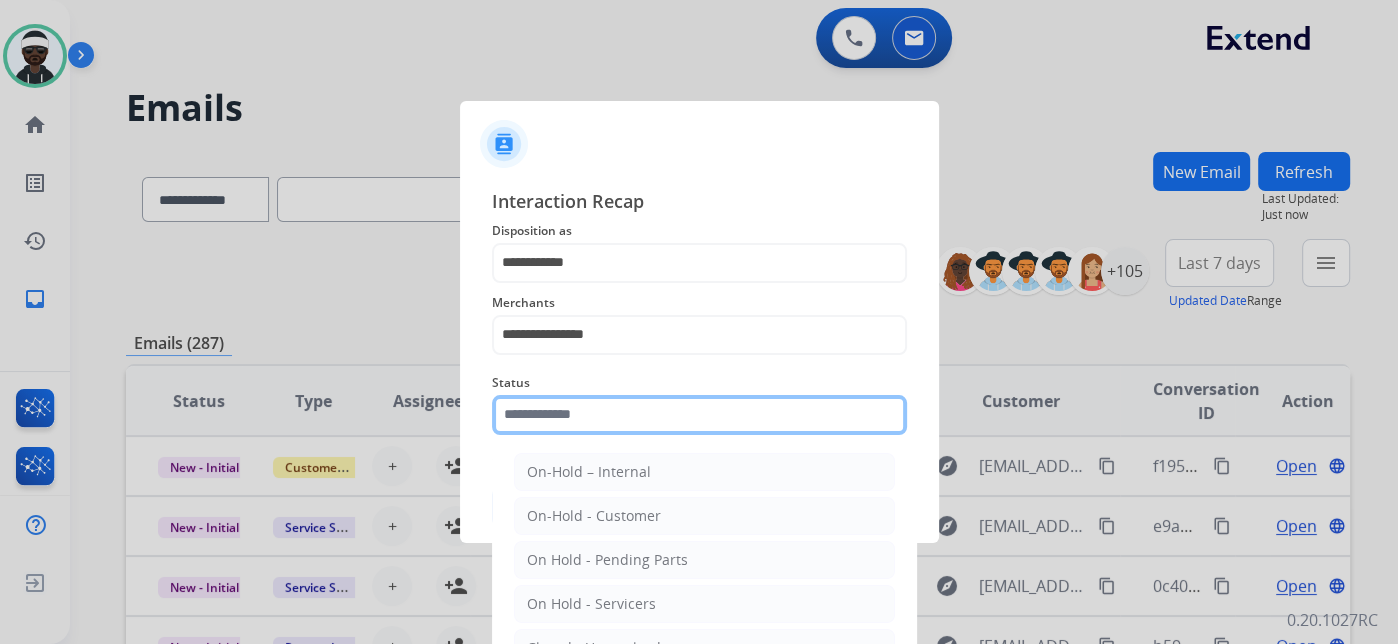 click 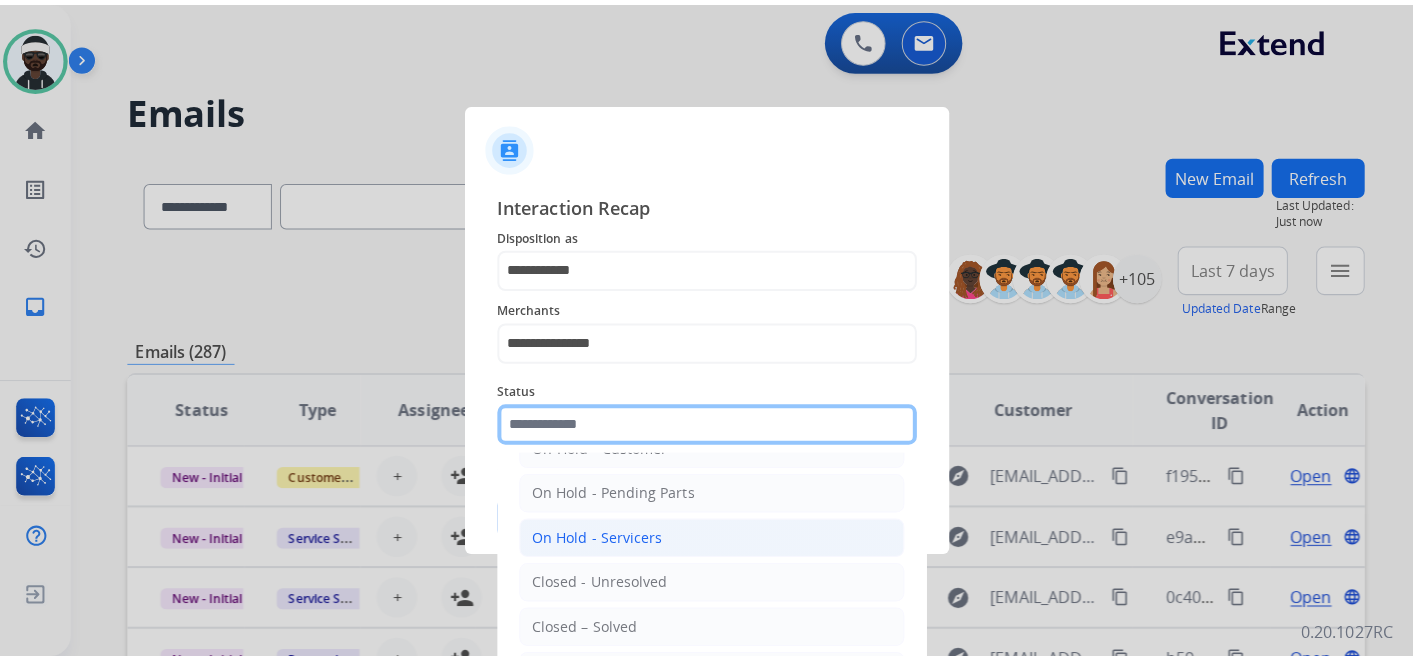 scroll, scrollTop: 114, scrollLeft: 0, axis: vertical 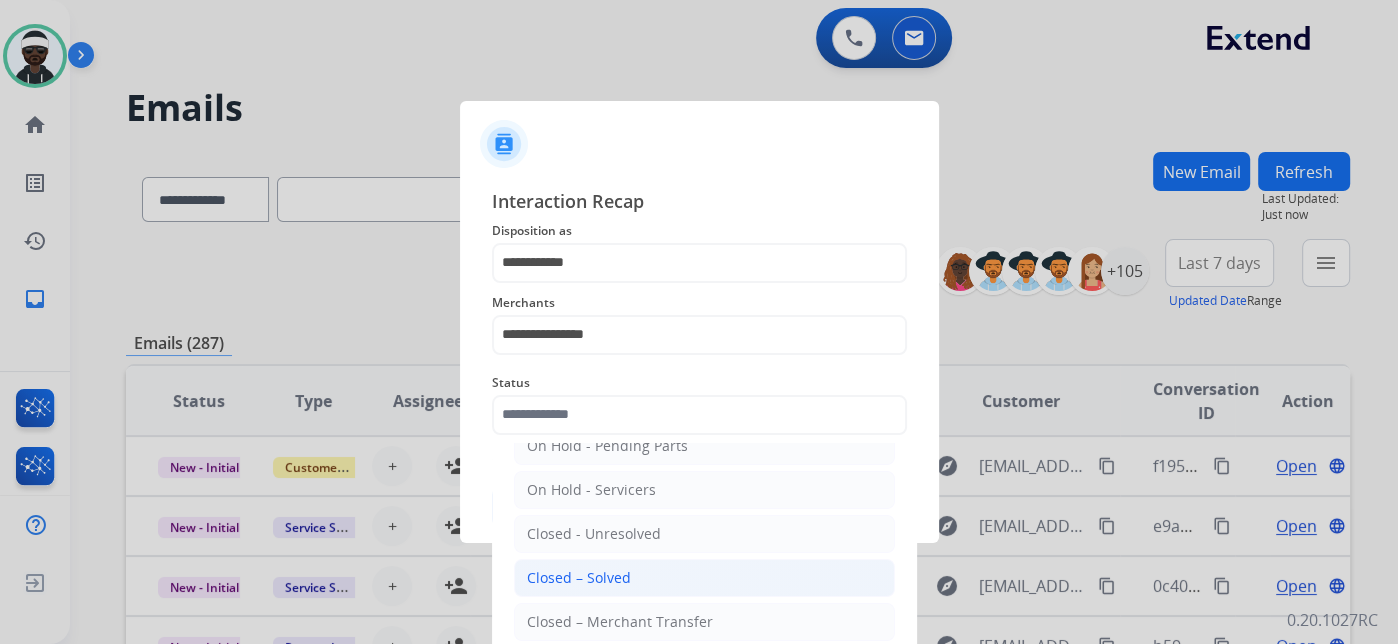 click on "Closed – Solved" 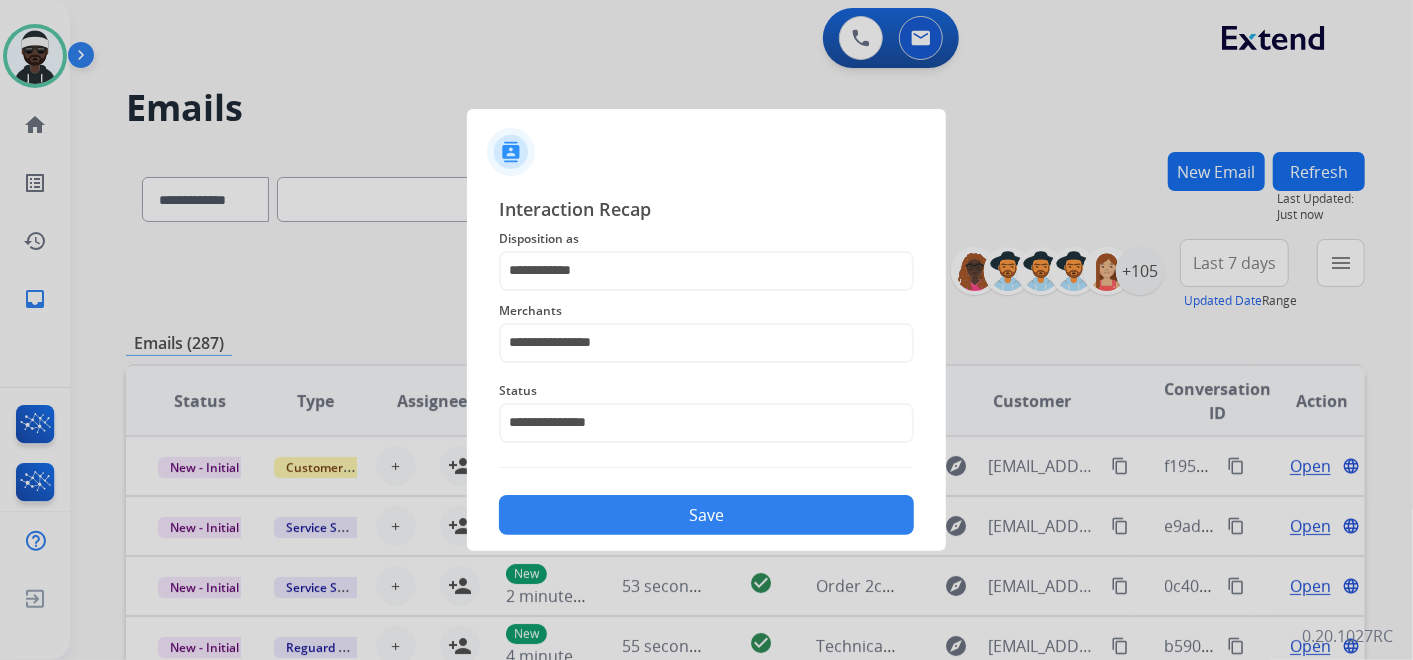 click on "Save" 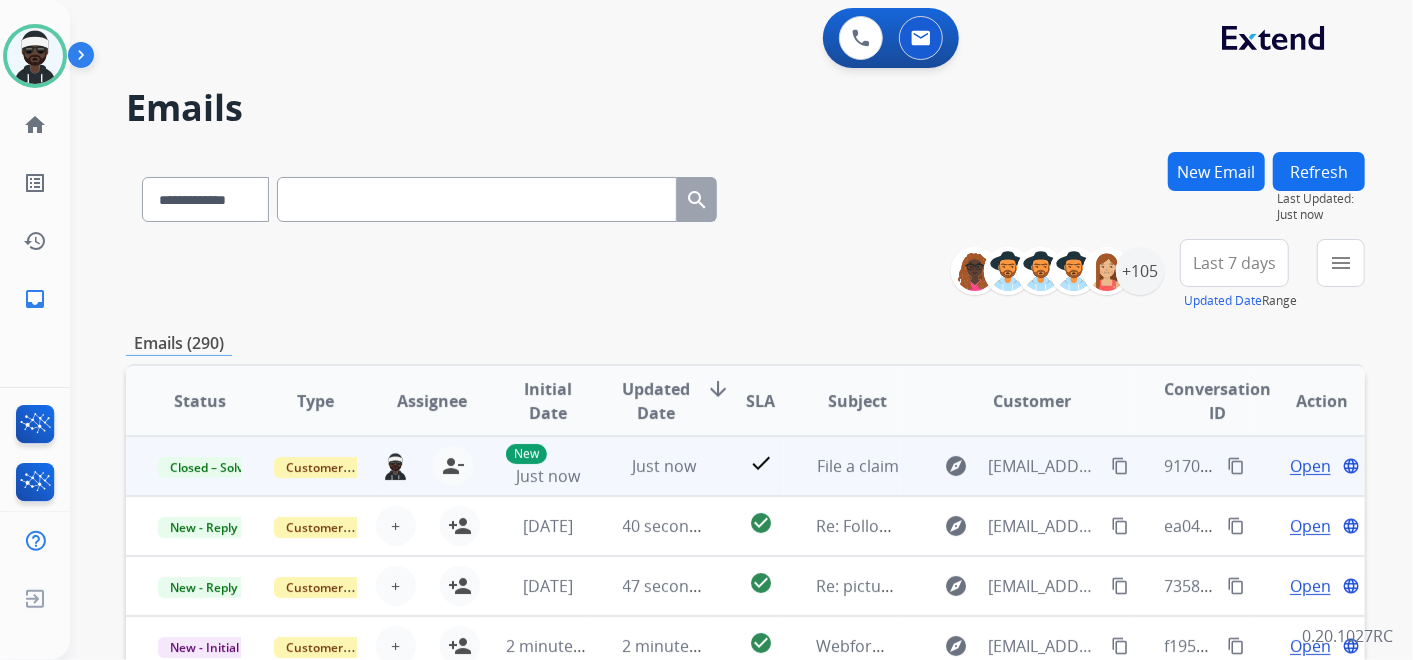 click on "content_copy" at bounding box center [1236, 466] 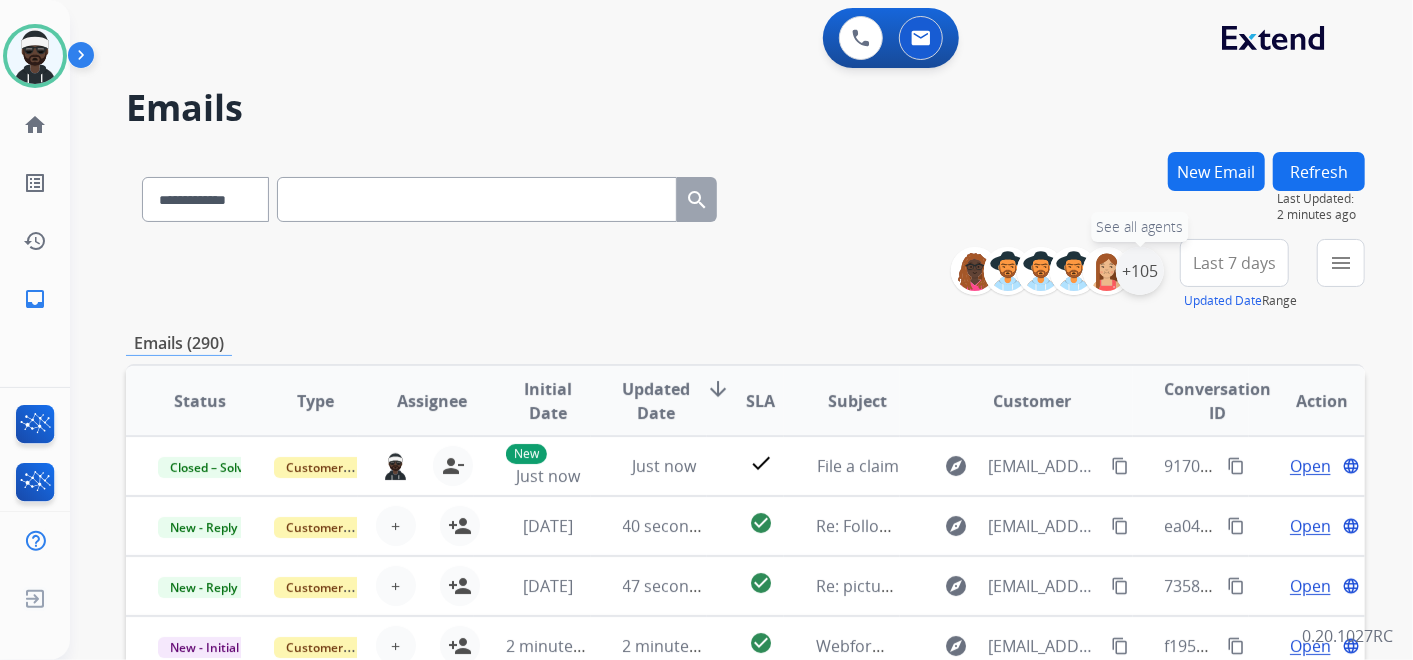 click on "+105" at bounding box center [1140, 271] 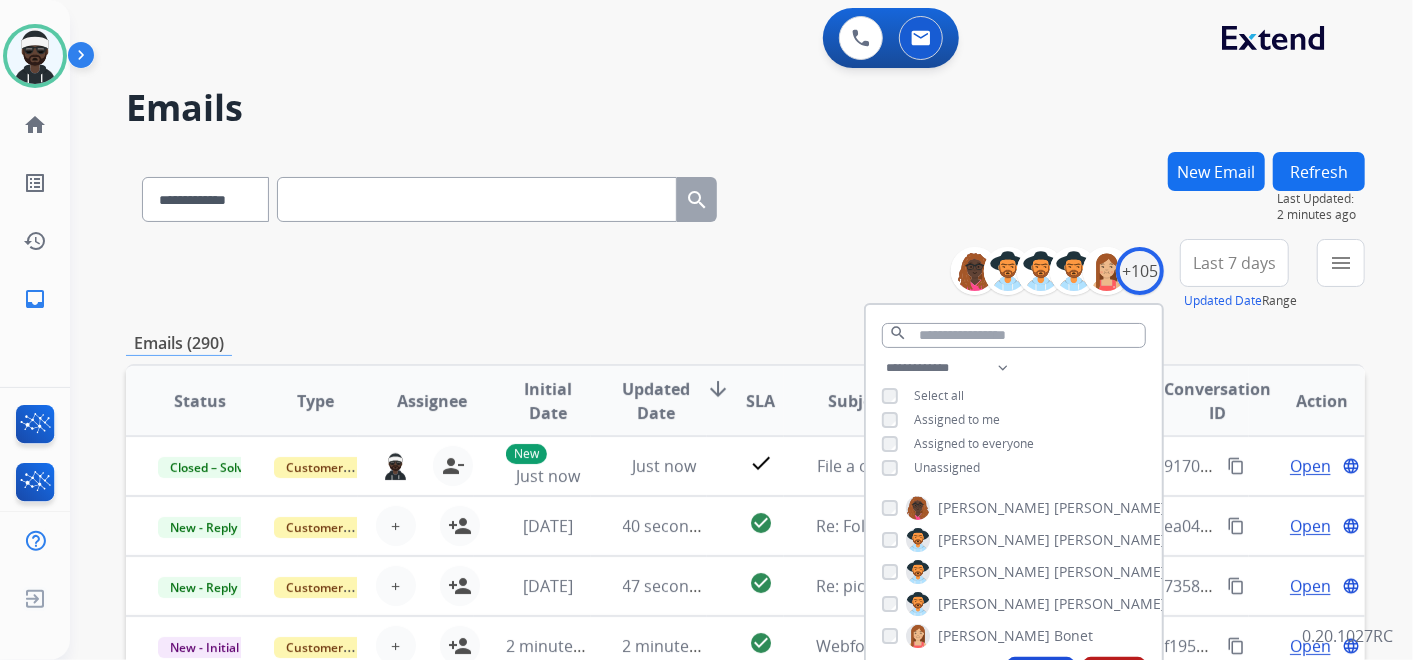 drag, startPoint x: 948, startPoint y: 466, endPoint x: 1003, endPoint y: 470, distance: 55.145264 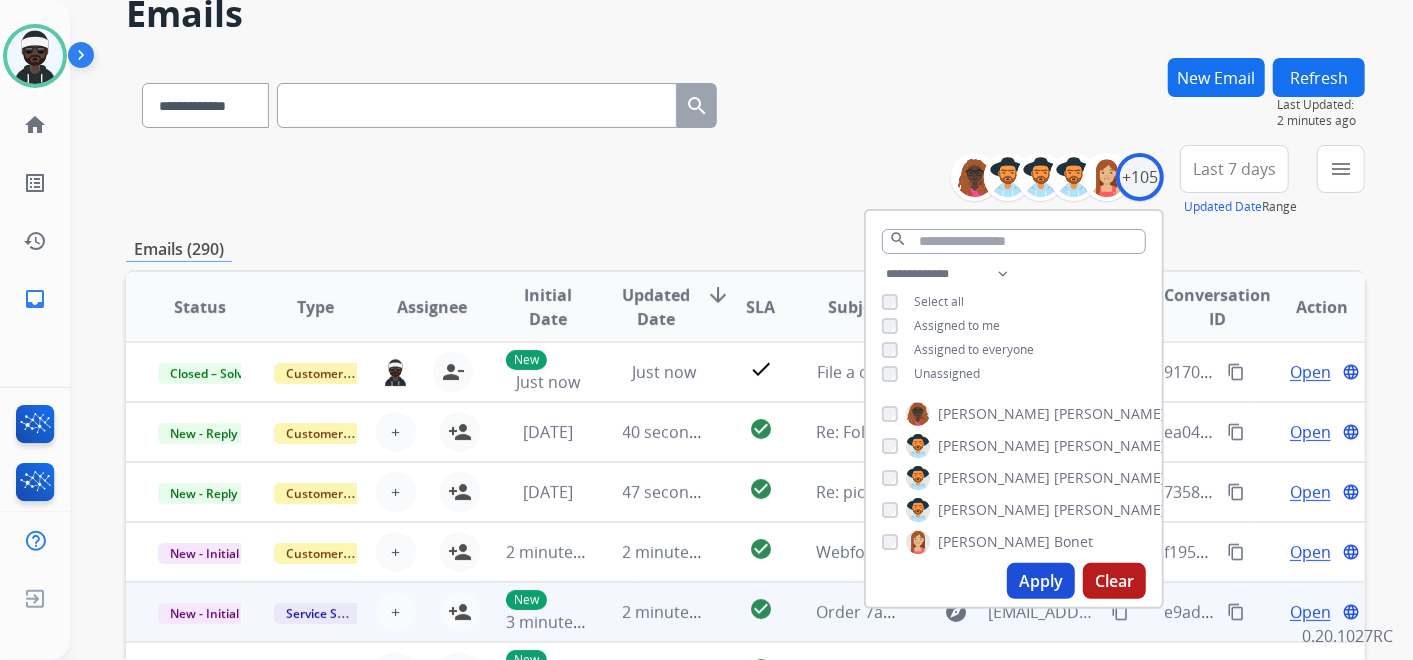 scroll, scrollTop: 222, scrollLeft: 0, axis: vertical 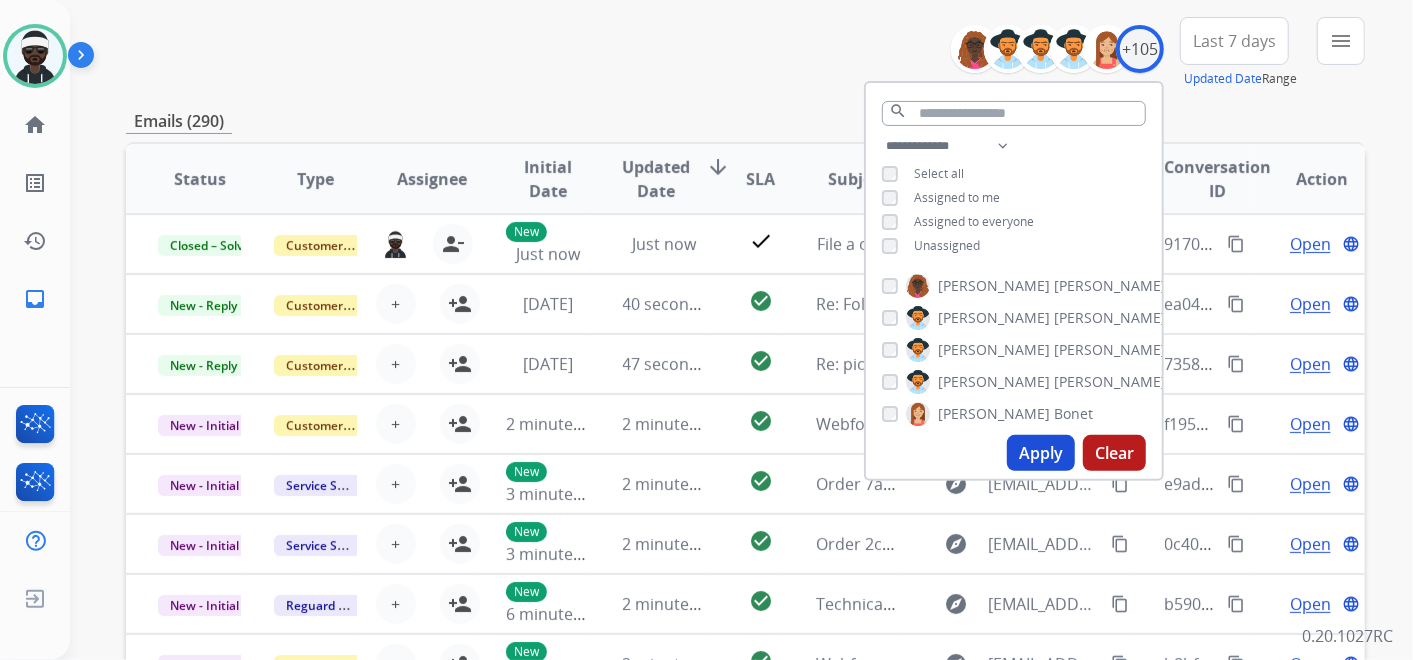 click on "Apply" at bounding box center [1041, 453] 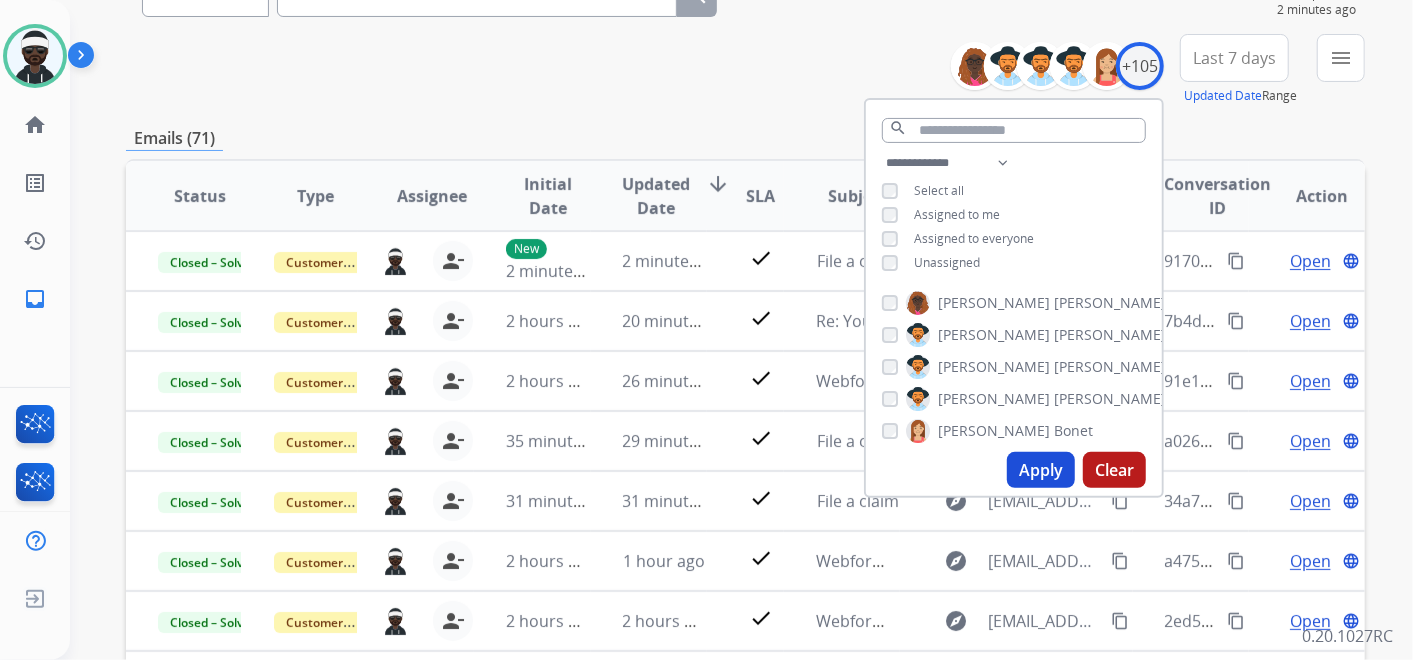scroll, scrollTop: 222, scrollLeft: 0, axis: vertical 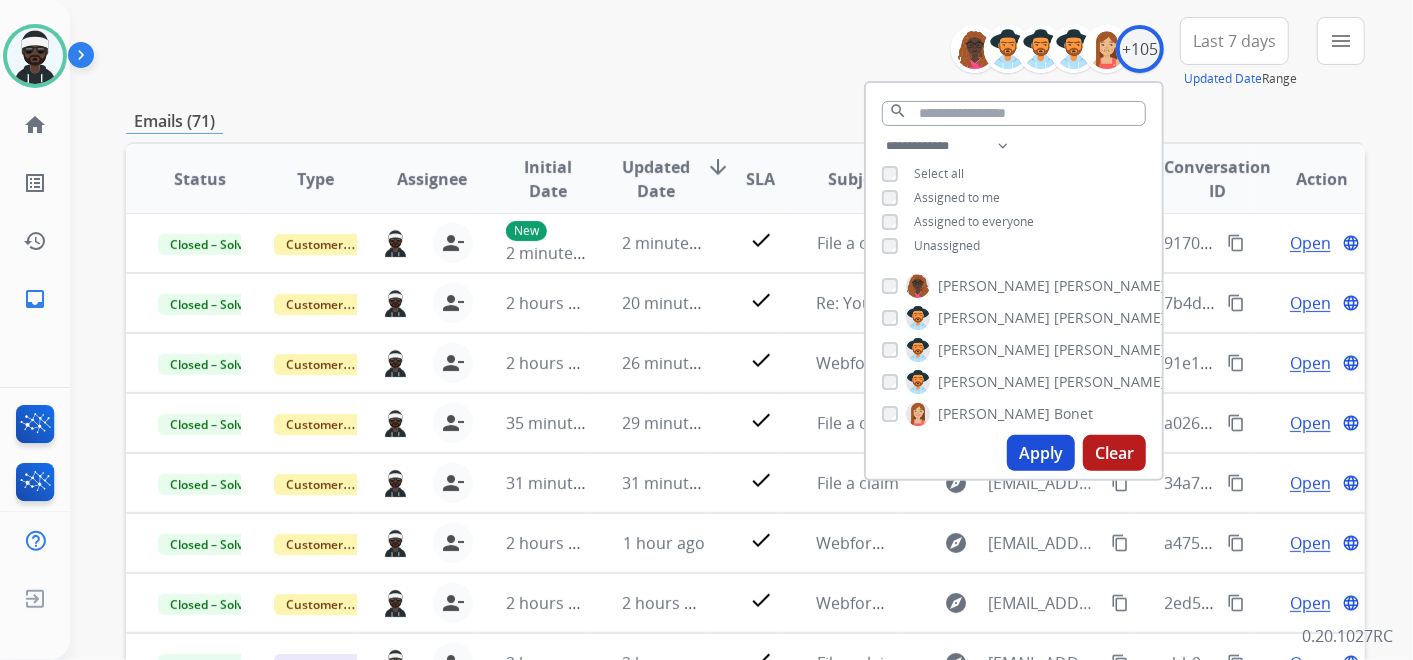 click on "**********" at bounding box center [745, 53] 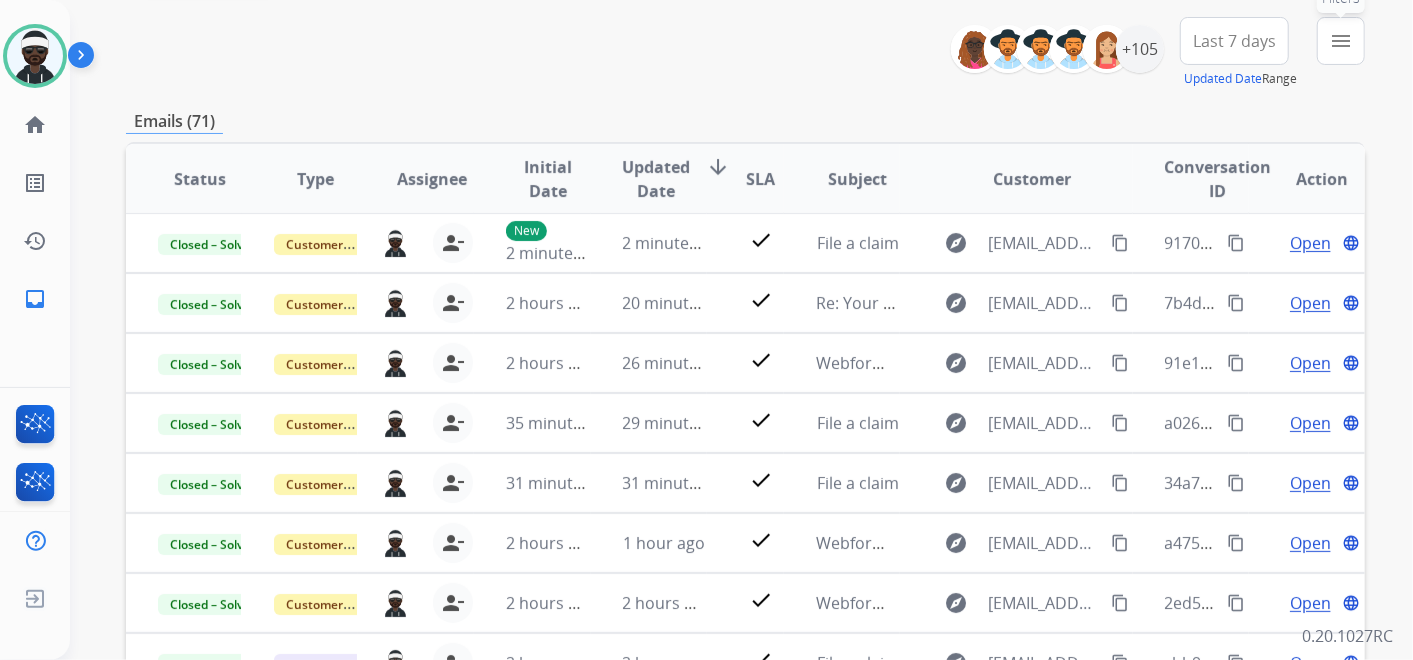 click on "menu" at bounding box center (1341, 41) 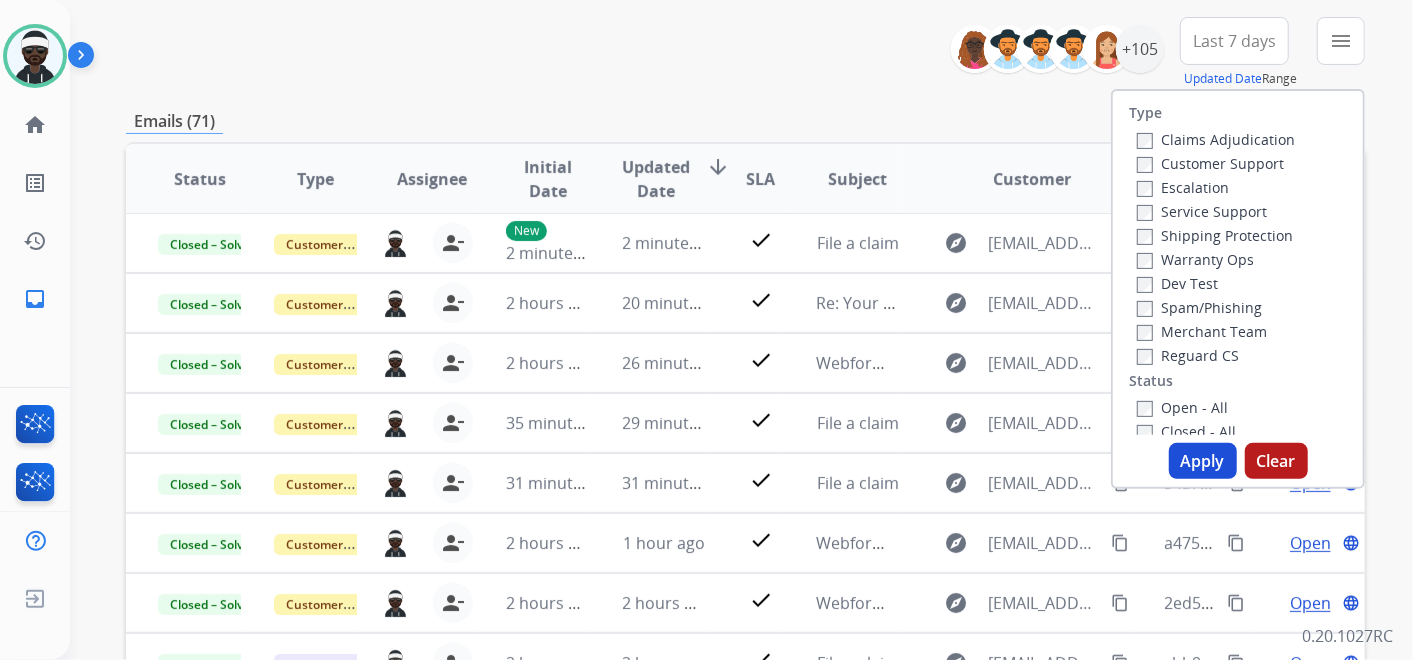 click on "Customer Support" at bounding box center [1210, 163] 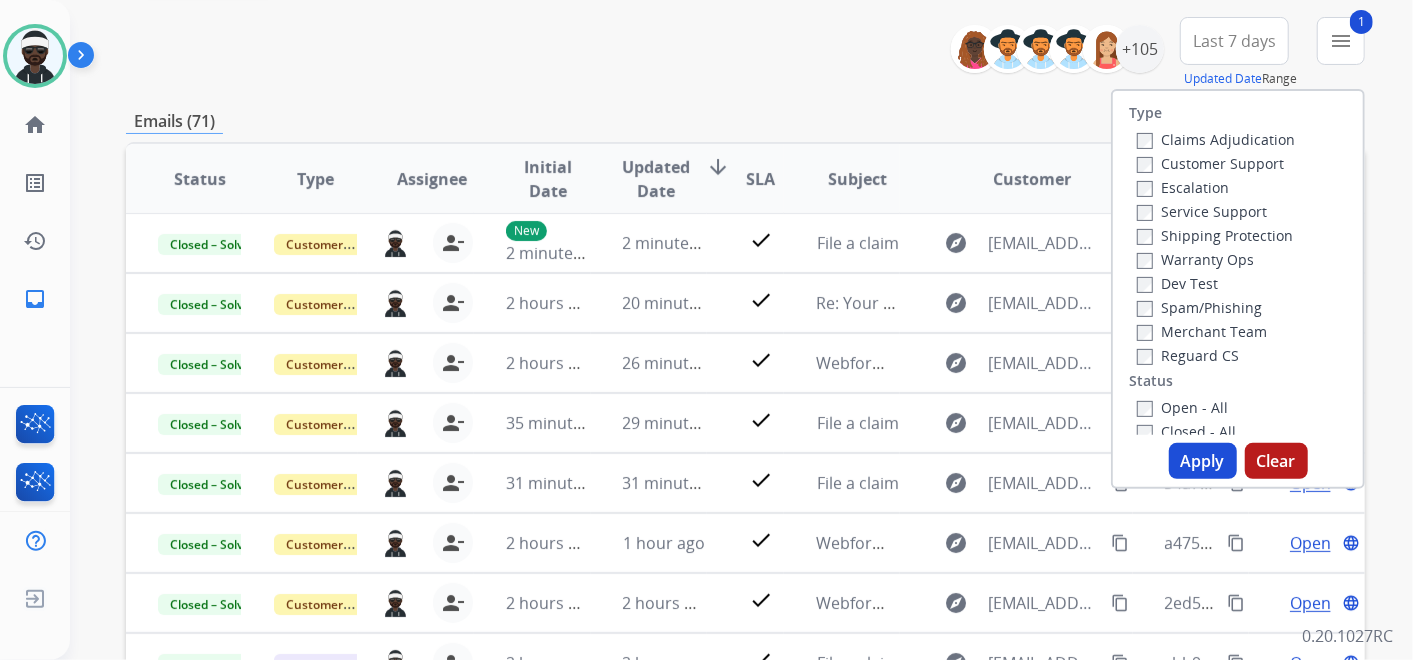 click on "Shipping Protection" at bounding box center (1215, 235) 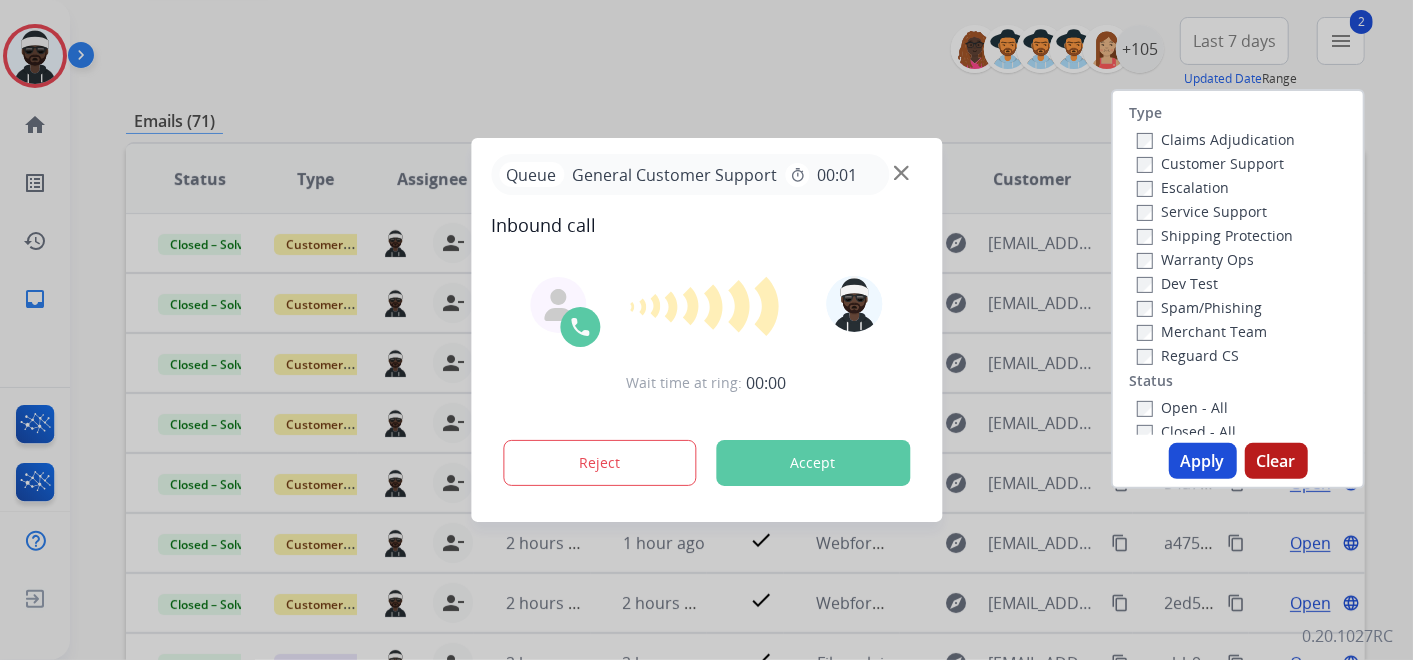 click on "Reguard CS" at bounding box center (1188, 355) 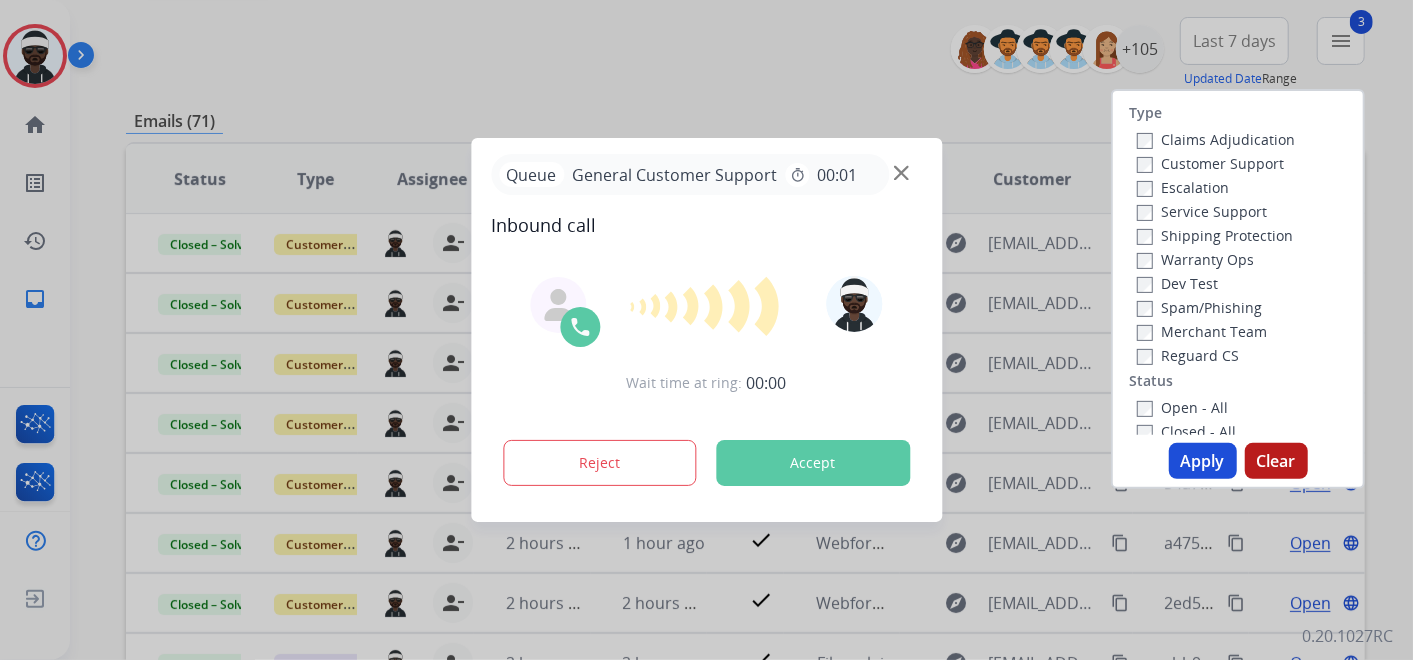 drag, startPoint x: 1182, startPoint y: 452, endPoint x: 1145, endPoint y: 446, distance: 37.48333 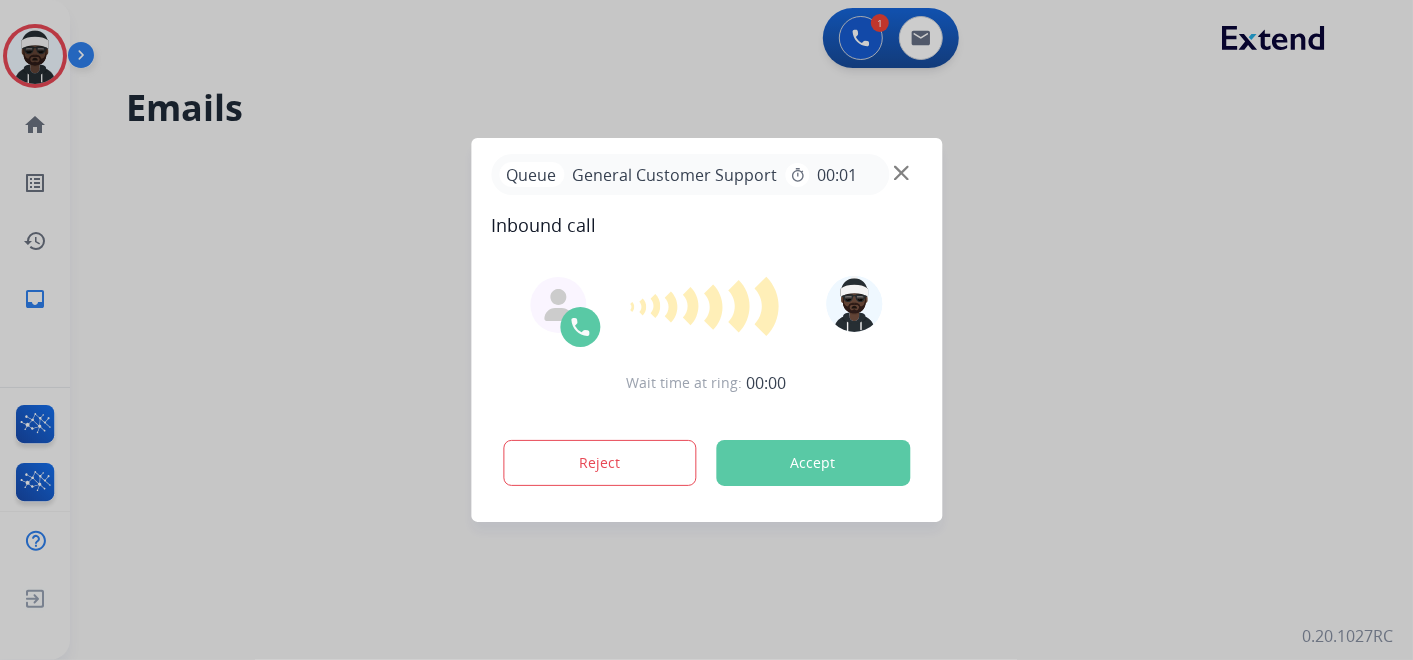 scroll, scrollTop: 0, scrollLeft: 0, axis: both 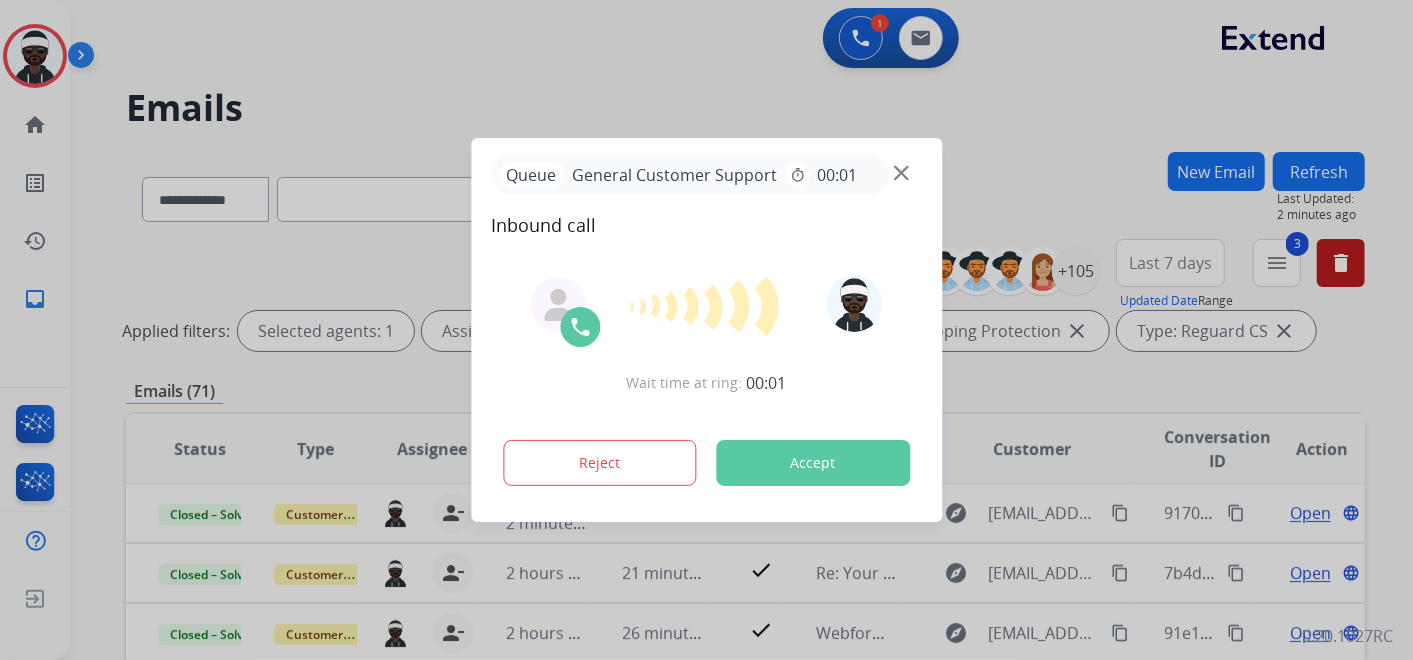 click on "Accept" at bounding box center (813, 463) 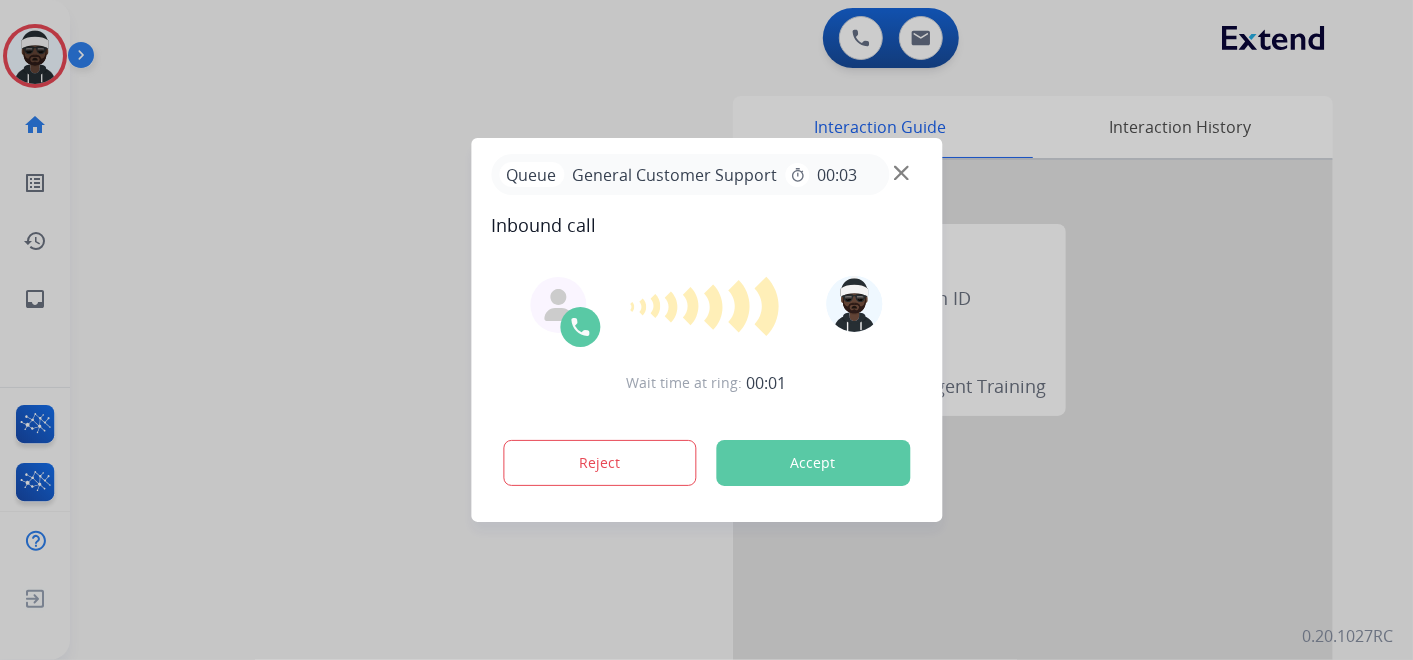click on "Accept" at bounding box center [813, 463] 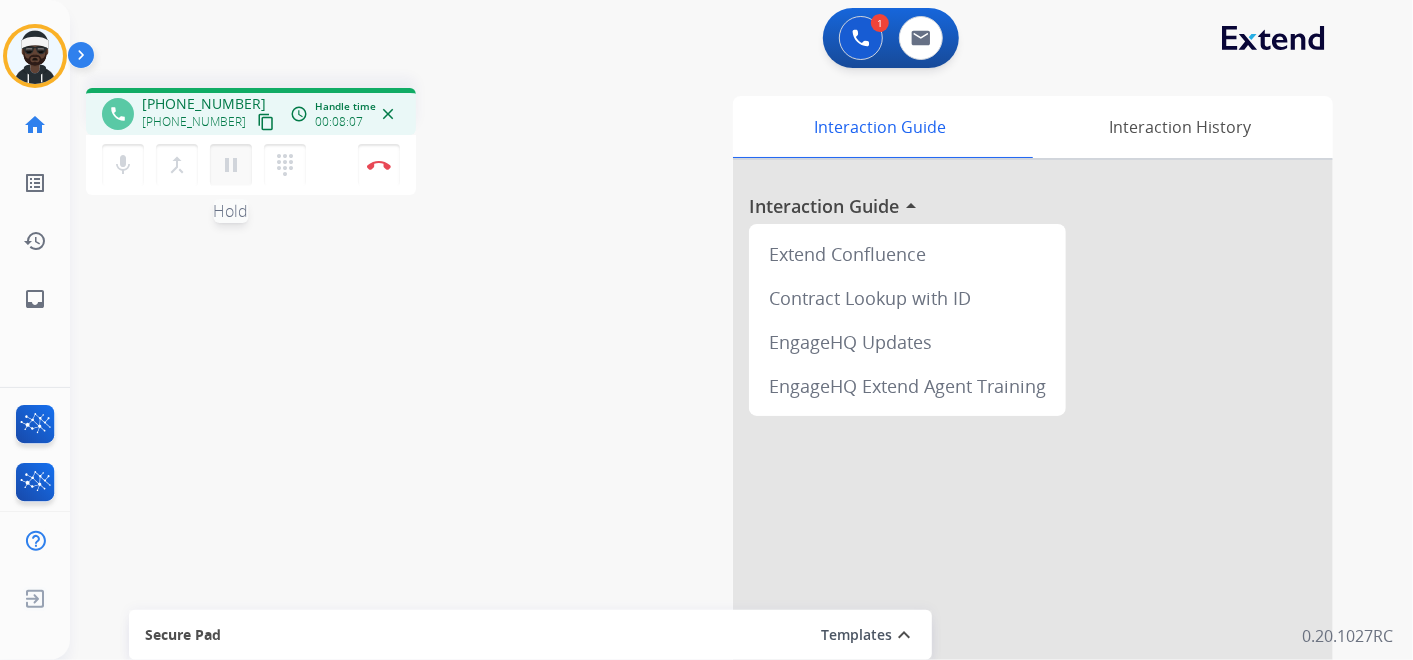click on "pause" at bounding box center [231, 165] 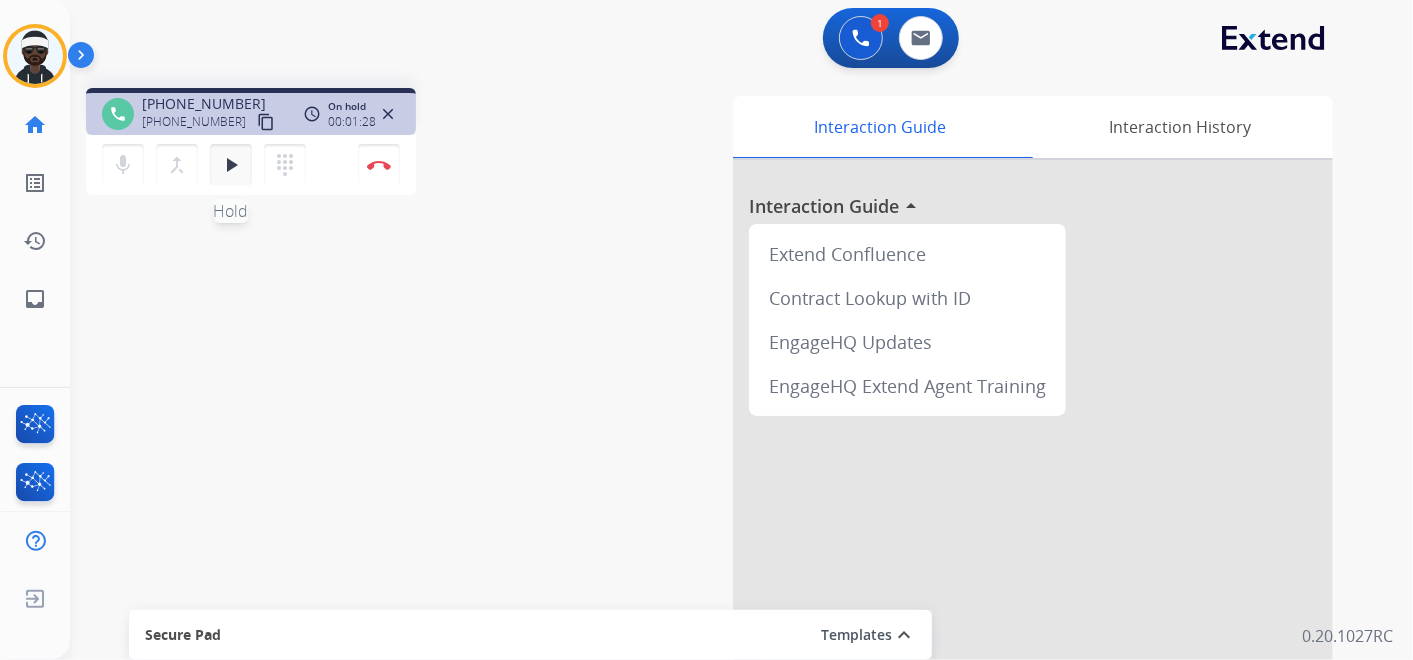 click on "play_arrow" at bounding box center [231, 165] 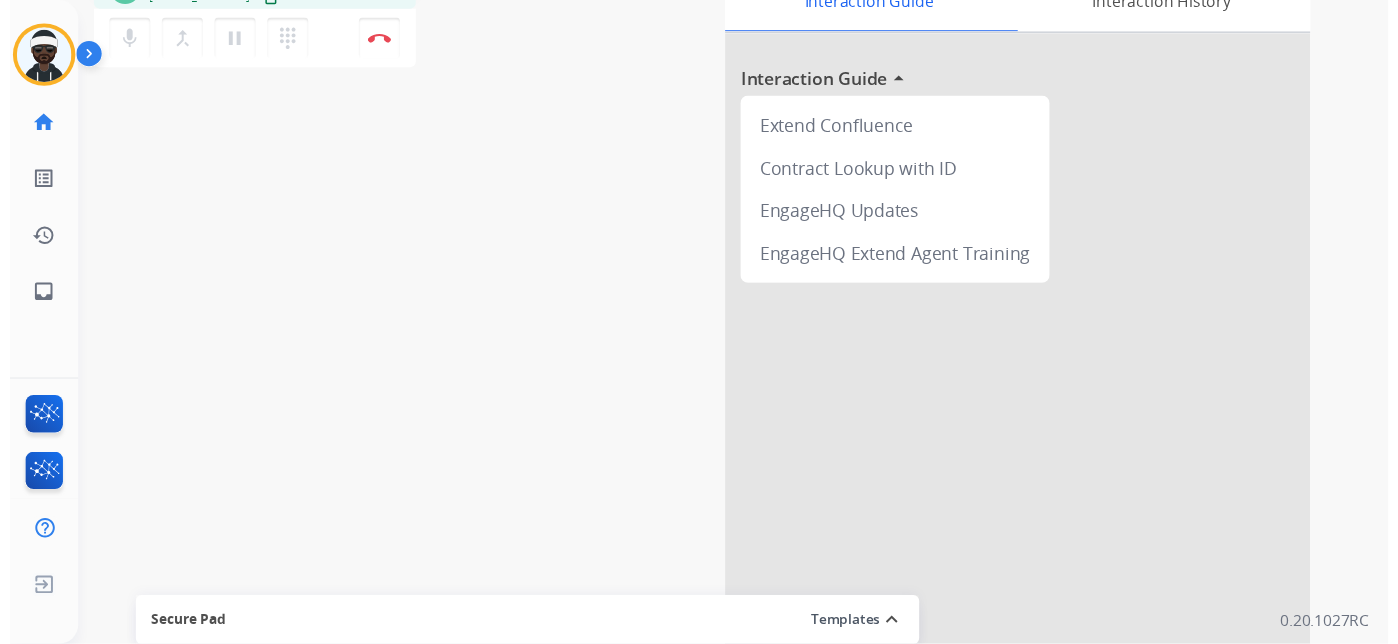 scroll, scrollTop: 0, scrollLeft: 0, axis: both 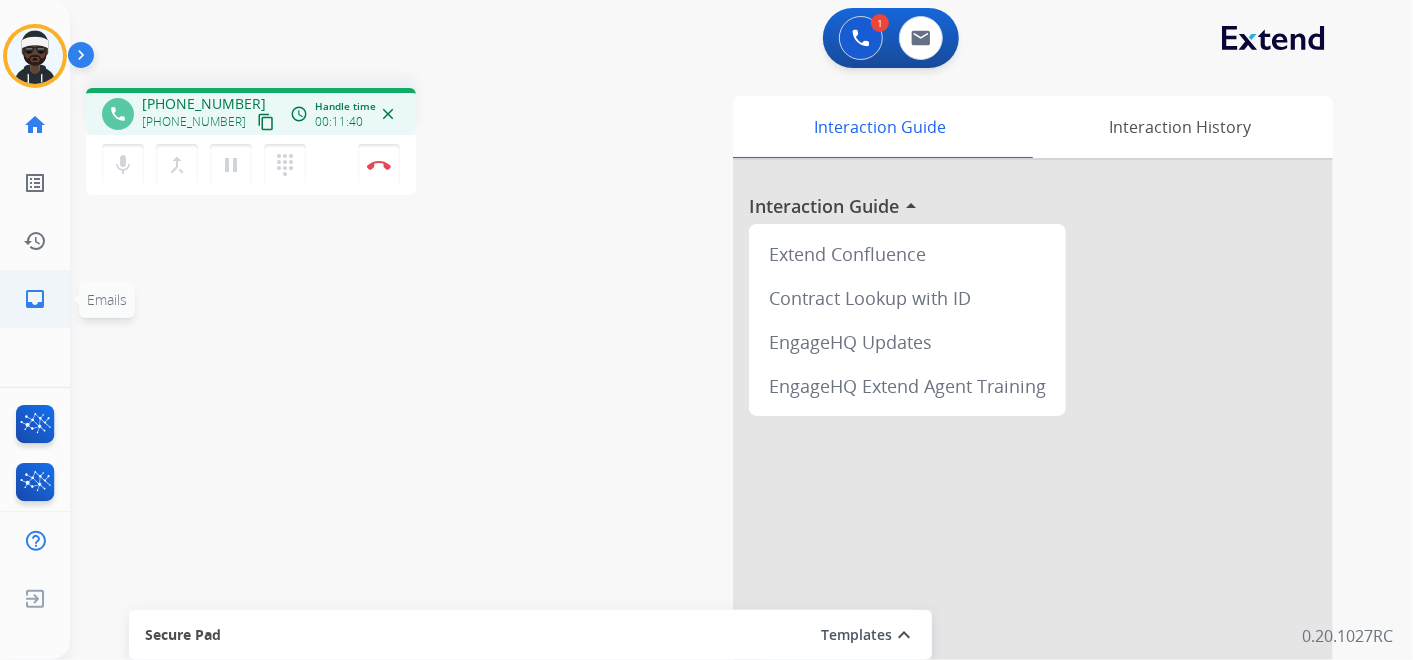 click on "inbox  Emails" 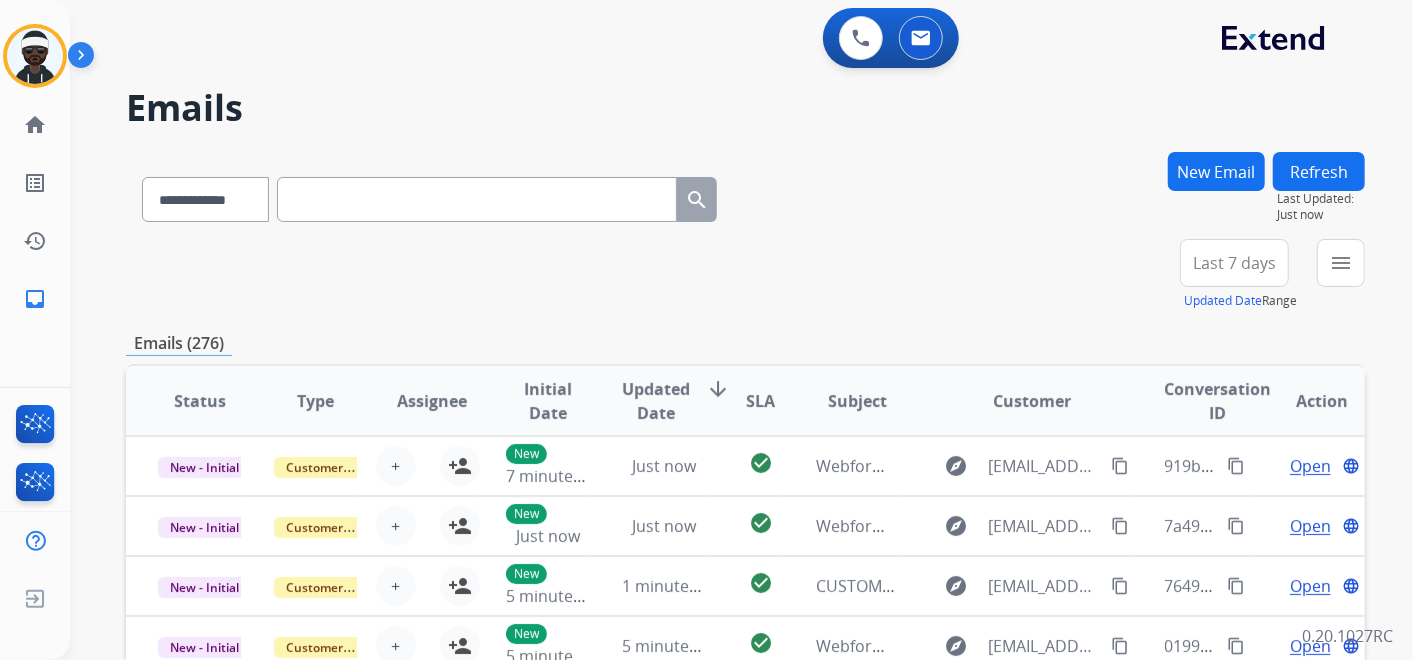click on "New Email" at bounding box center (1216, 171) 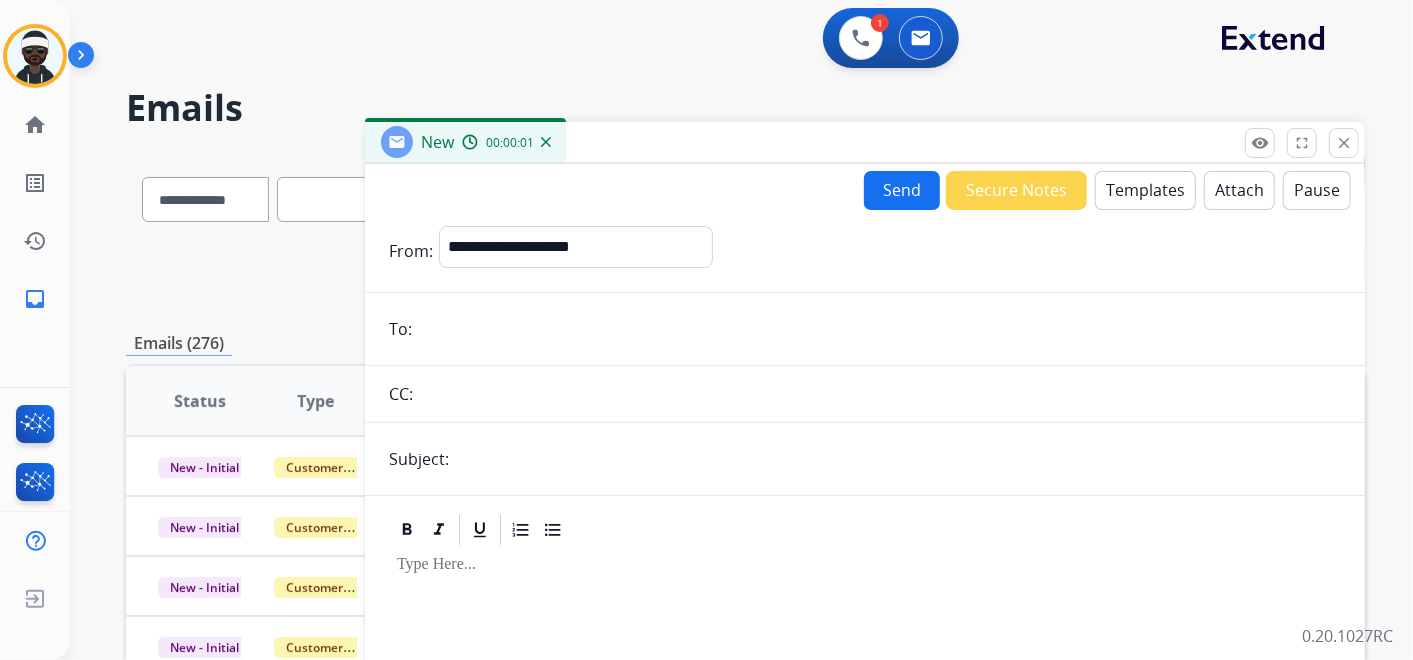 click on "Templates" at bounding box center [1145, 190] 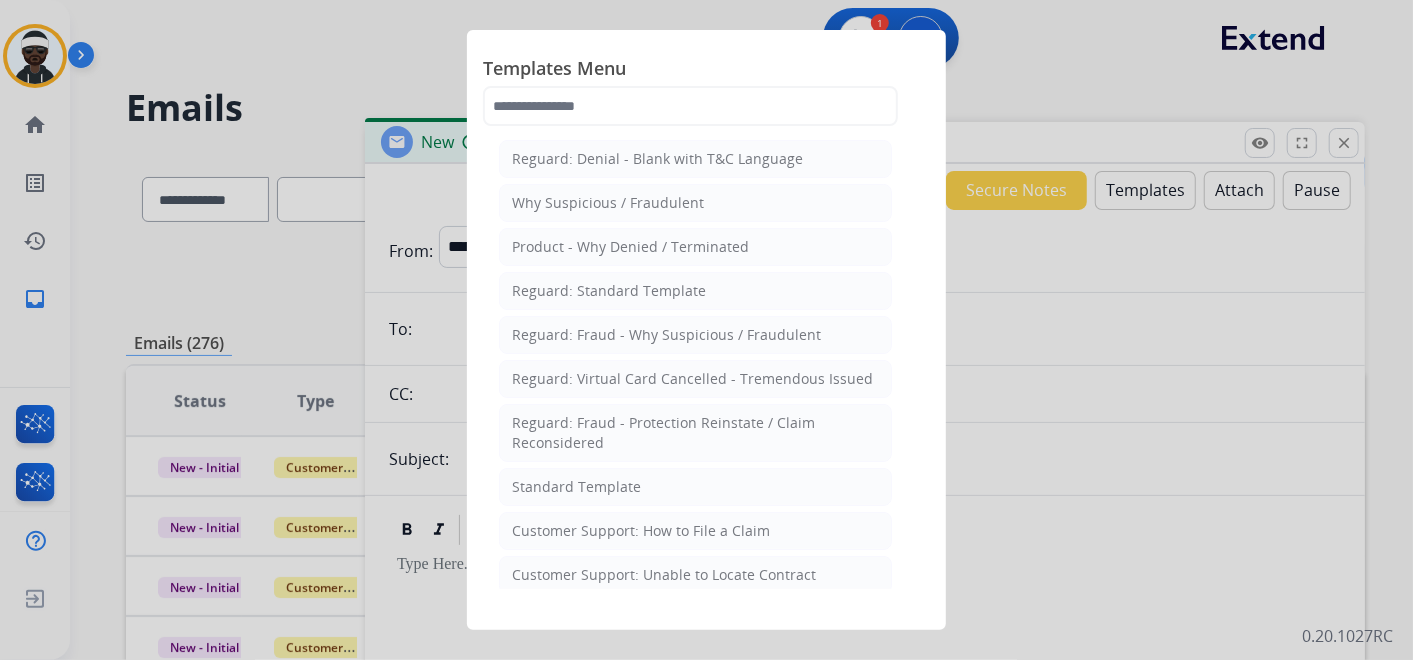 drag, startPoint x: 620, startPoint y: 491, endPoint x: 642, endPoint y: 474, distance: 27.802877 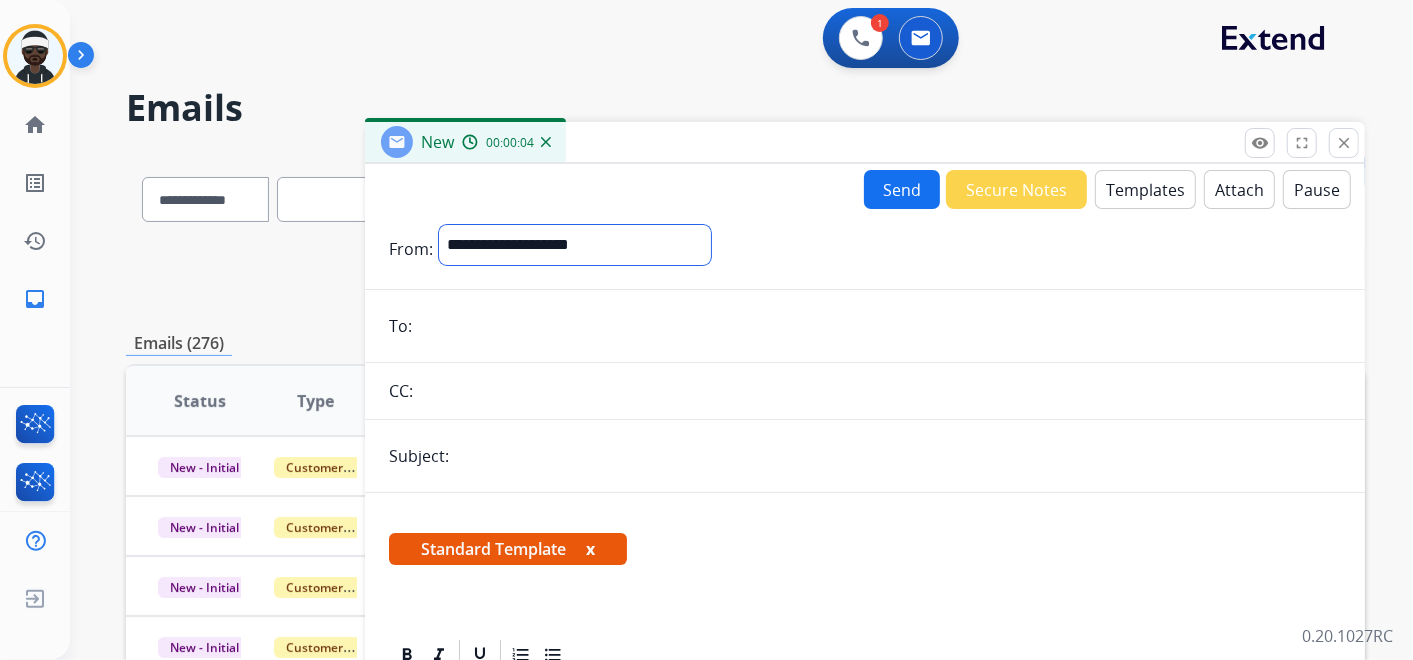 click on "**********" at bounding box center (575, 245) 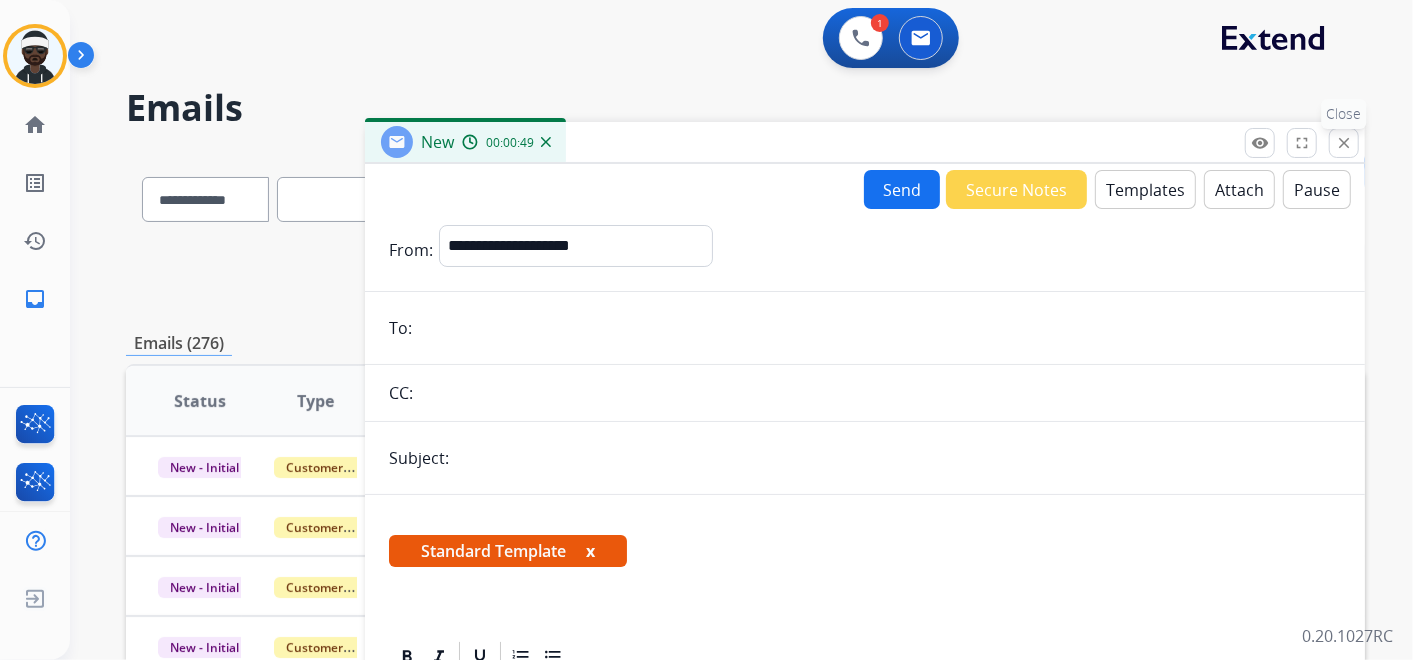 click on "close" at bounding box center (1344, 143) 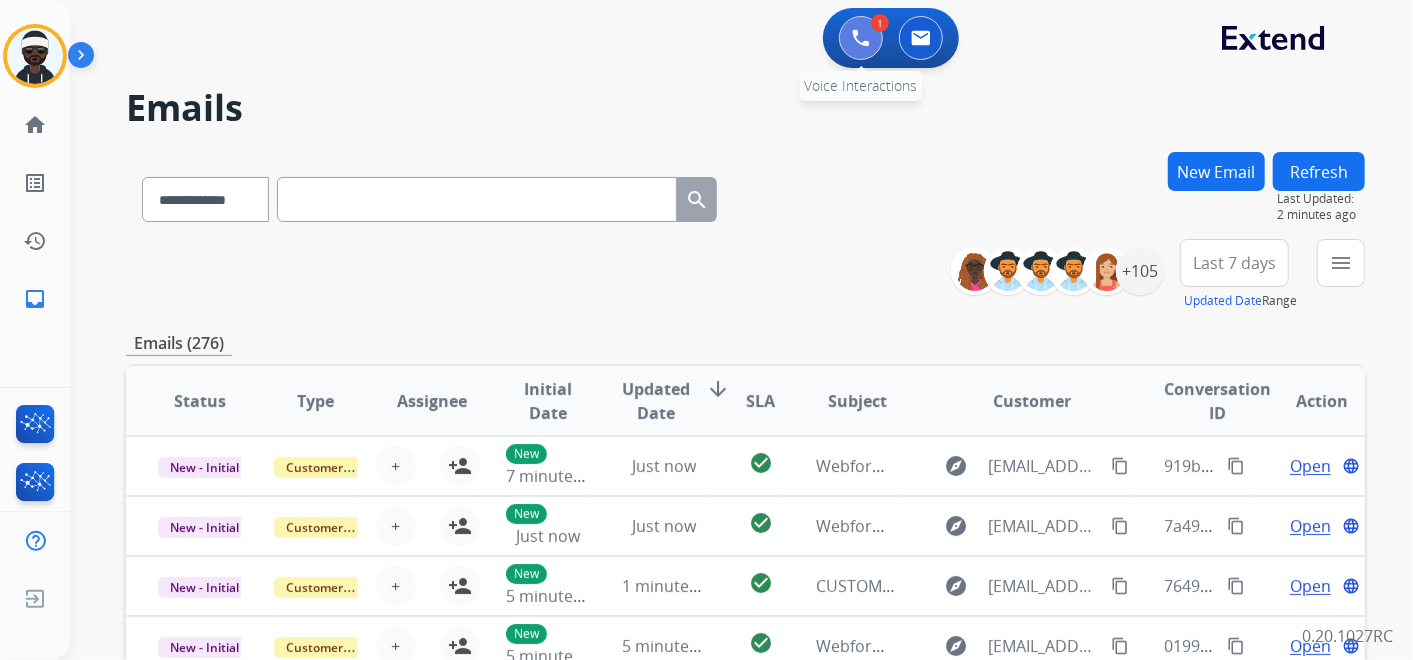 click at bounding box center [861, 38] 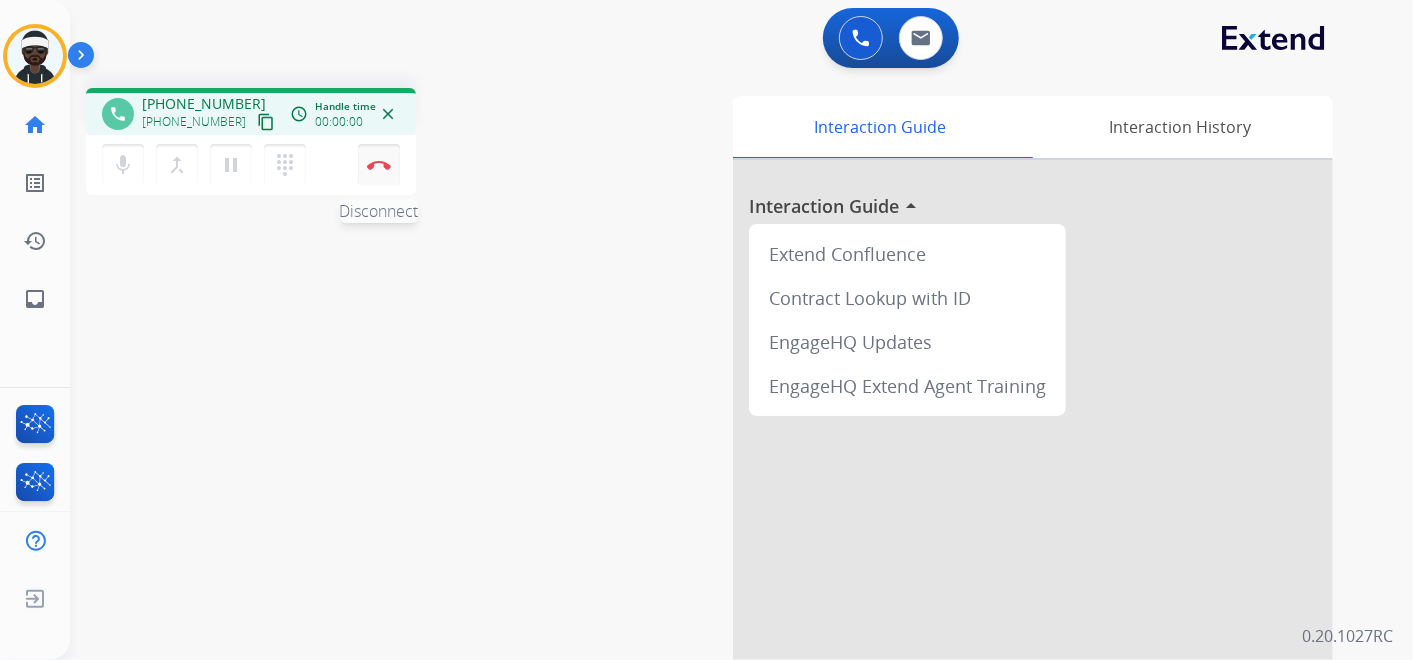 click at bounding box center [379, 165] 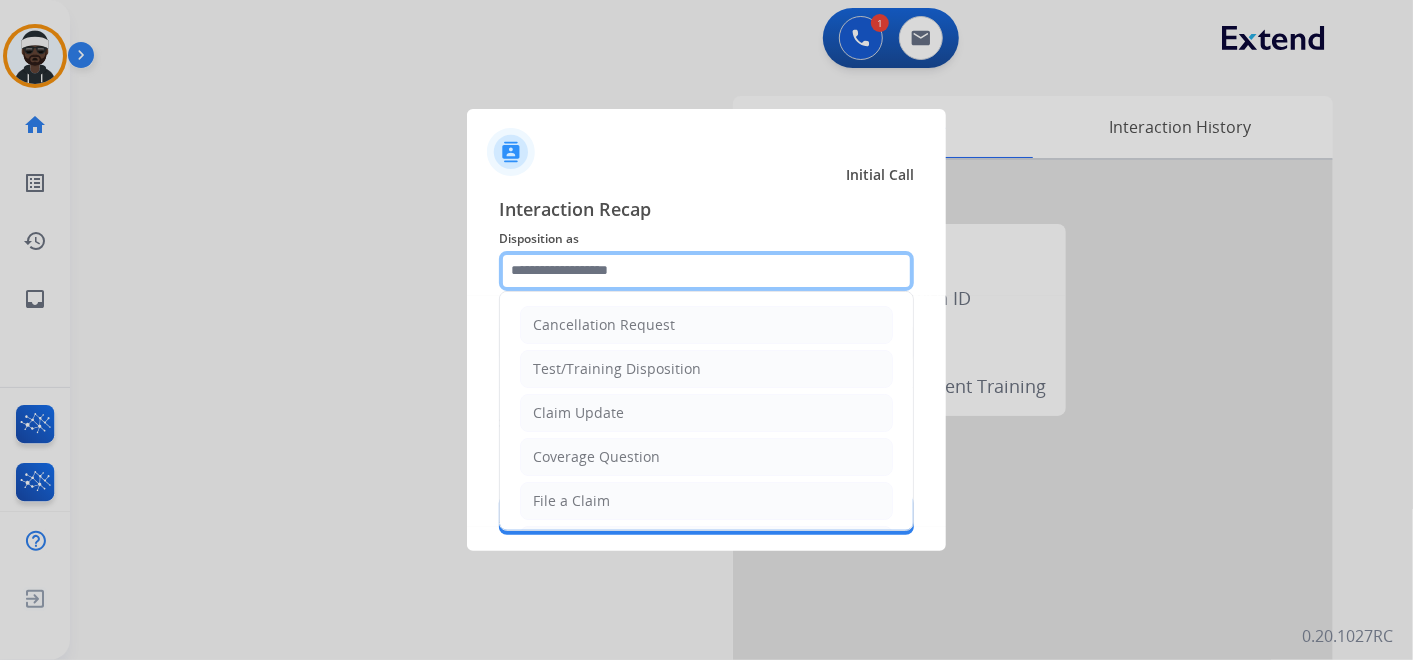 click 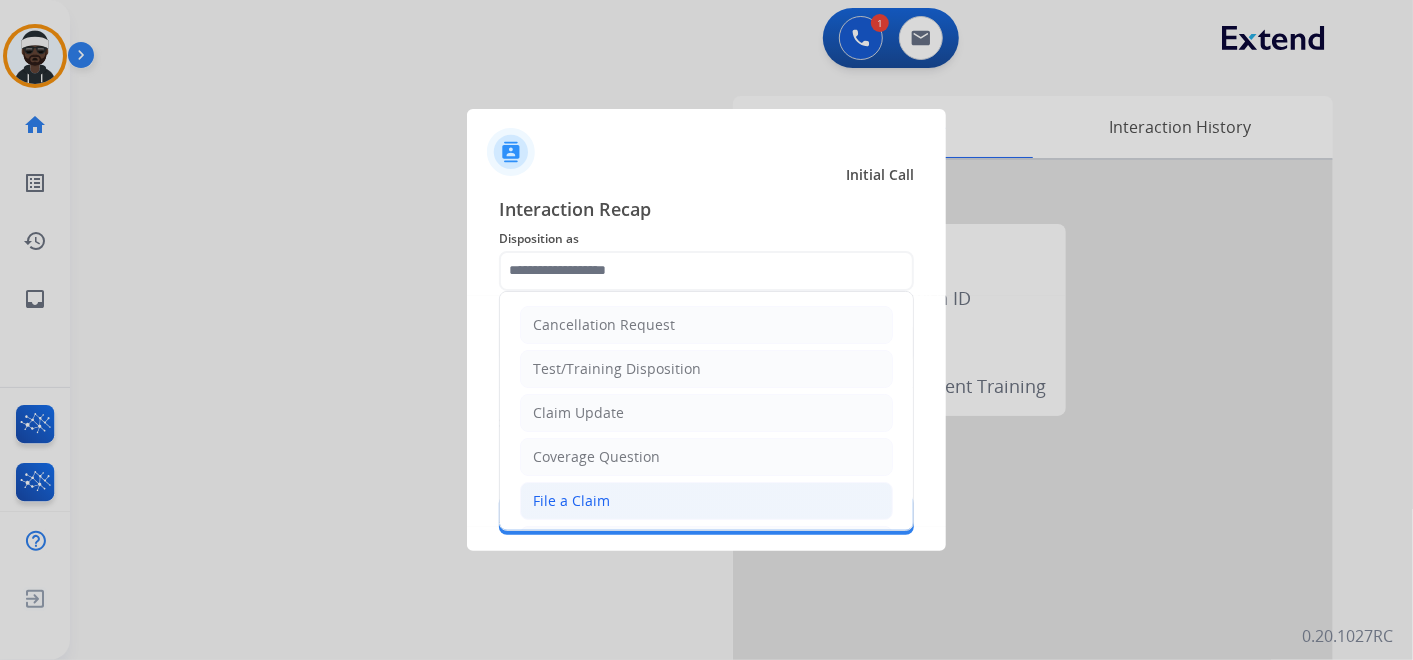 click on "File a Claim" 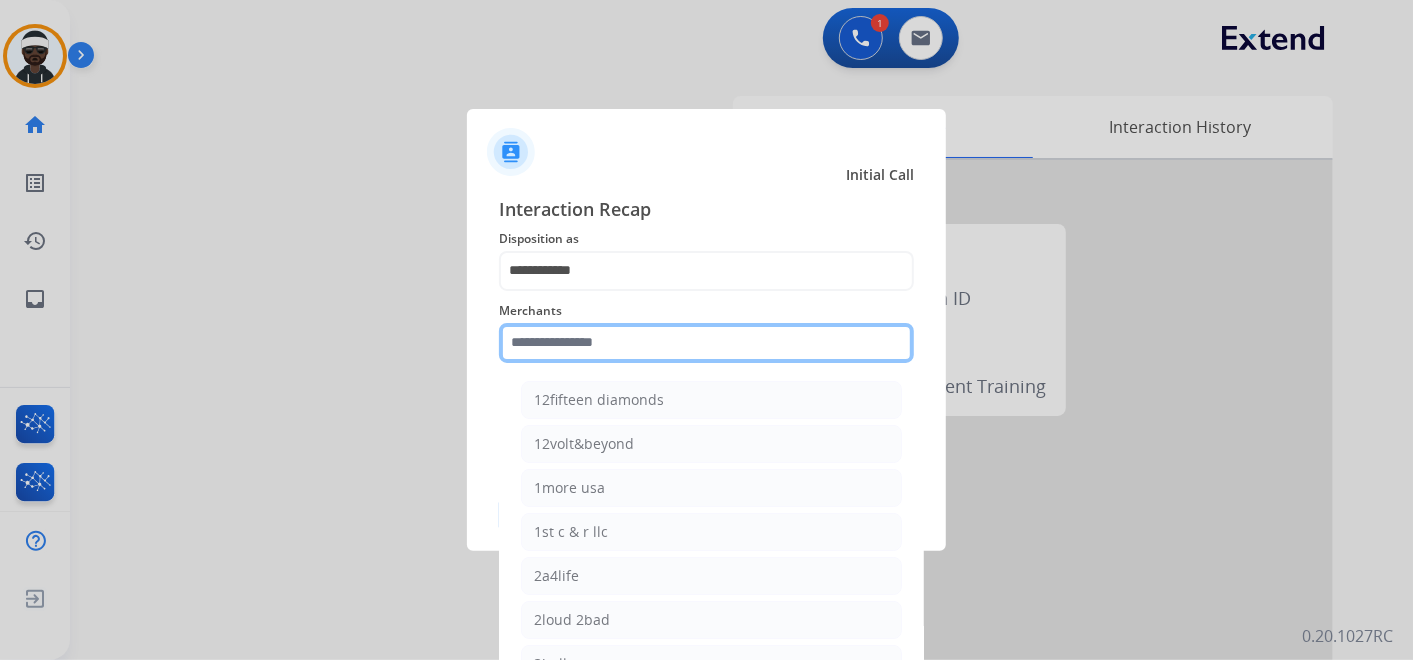 drag, startPoint x: 654, startPoint y: 357, endPoint x: 645, endPoint y: 372, distance: 17.492855 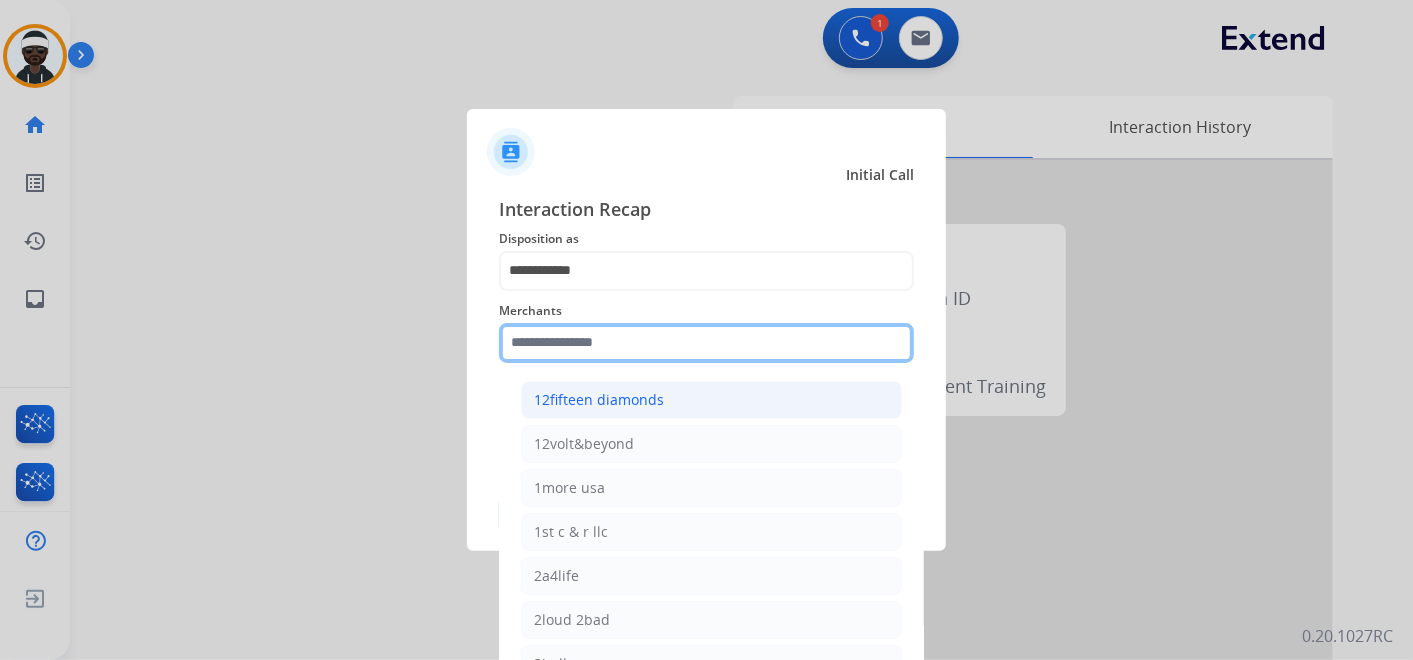 click on "Merchants    12fifteen diamonds   12volt&beyond   1more usa   1st c & r llc   2a4life   2loud 2bad   3balls   4 state trucks   4moms   Abstinence spirits   Accessorypartsstore   Action clutch   Active lifestyle store   Addaday   Adorama abs   Adorama business-to-business   Adrenaline offroad outfitters   Ads shocks   Advance auto parts   Aem electronics   Aerishealthinc   Ag solutions group, llc   Aim controllers   Air-relax   Airocide   Airslamit   Airsoft station   Airthereal   Alchemy fine home   Aleko products   Alice lane home   All around e-bikes   All electric motion   All things barbecue   Allen   Allied gaming north america, llc   Allied wheel components   Alta gracia motors   Alter   Ambient fires   American bass   American cornhole association   American medical sales and rentals   American technologies network   Ameridroid   Amethyst home   Amgair   Ams fireplace   Amscope   Andaaz jewelers   Anne klein   Anova   Anytime baseball supply   Anytime sports supply   Apec water systems   Apollo neuro" 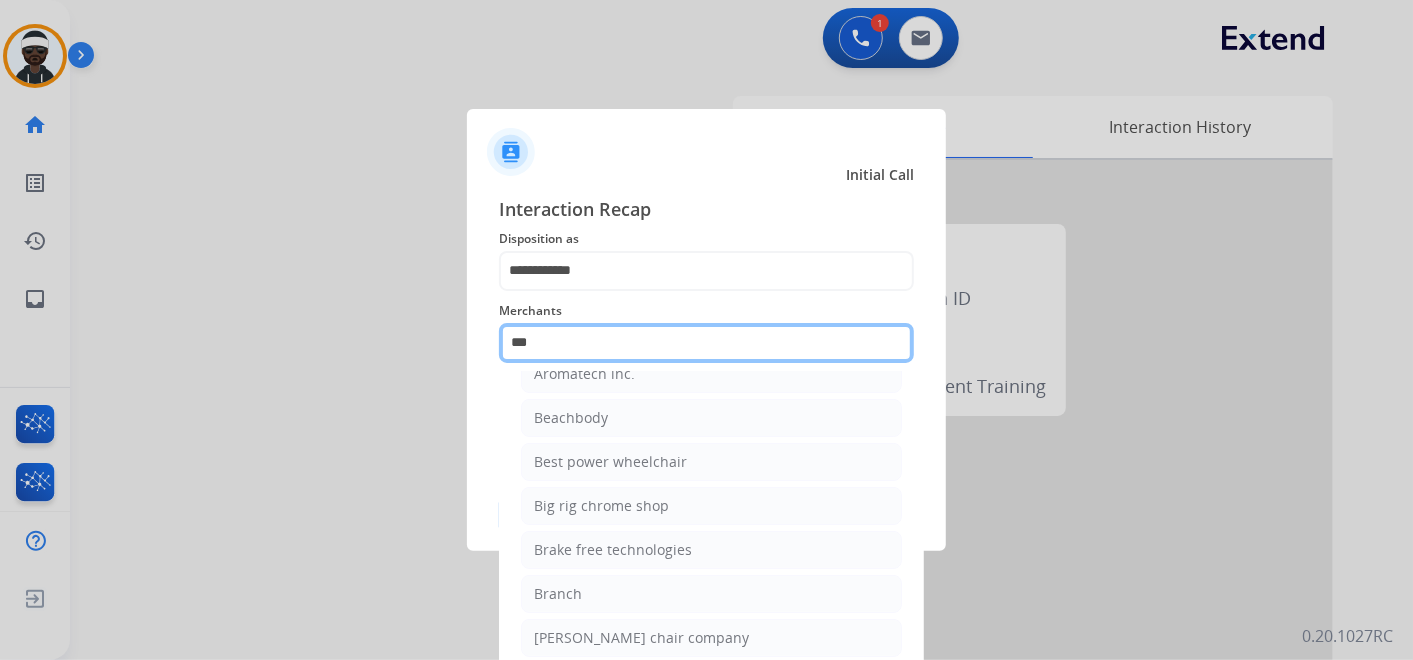 scroll, scrollTop: 0, scrollLeft: 0, axis: both 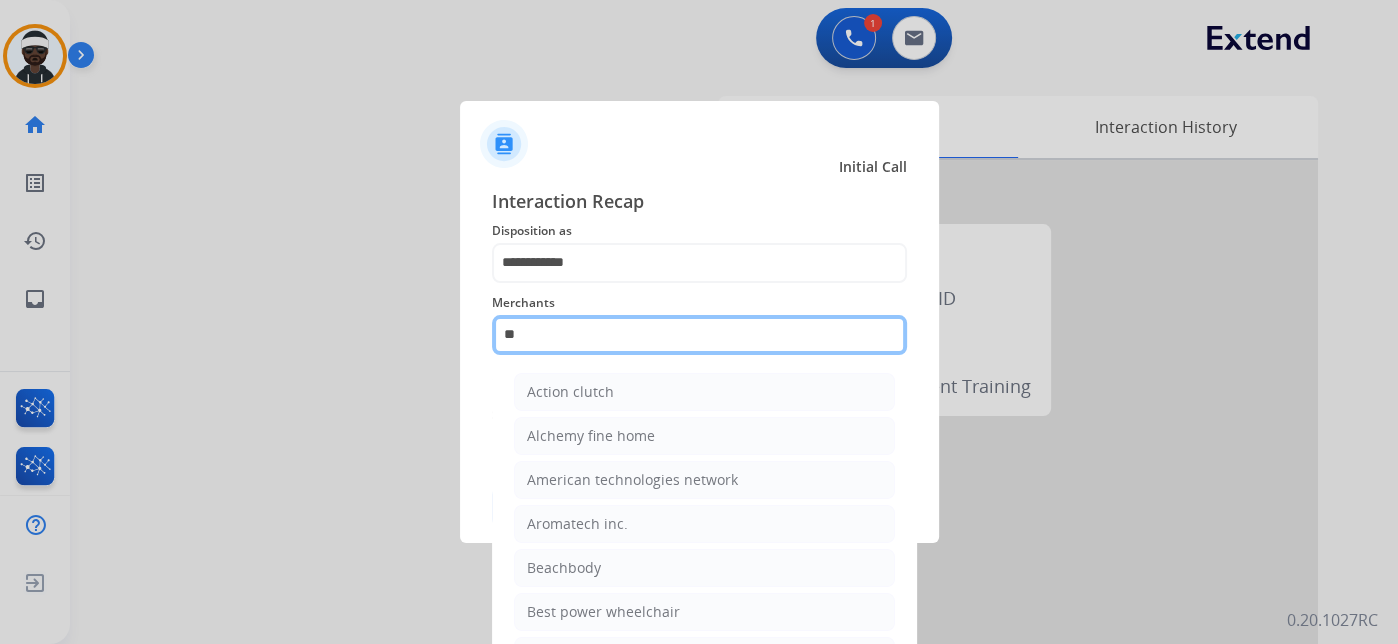 type on "*" 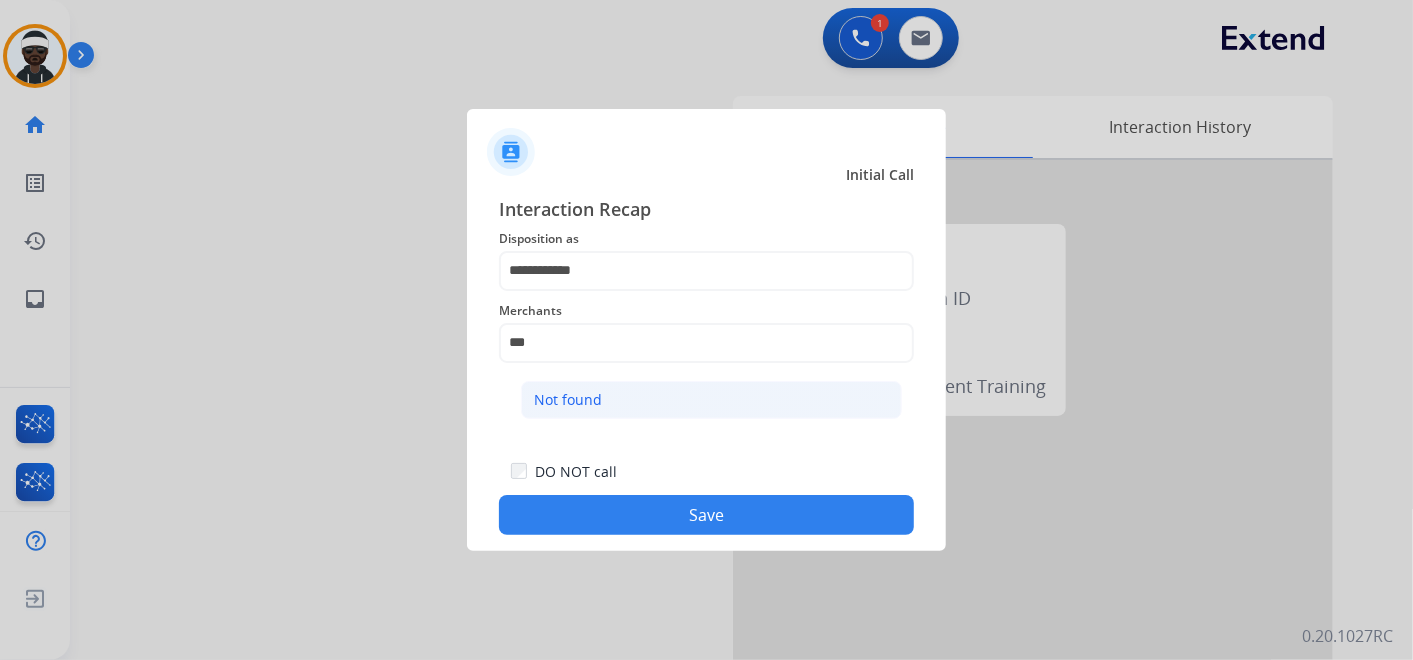 click on "Not found" 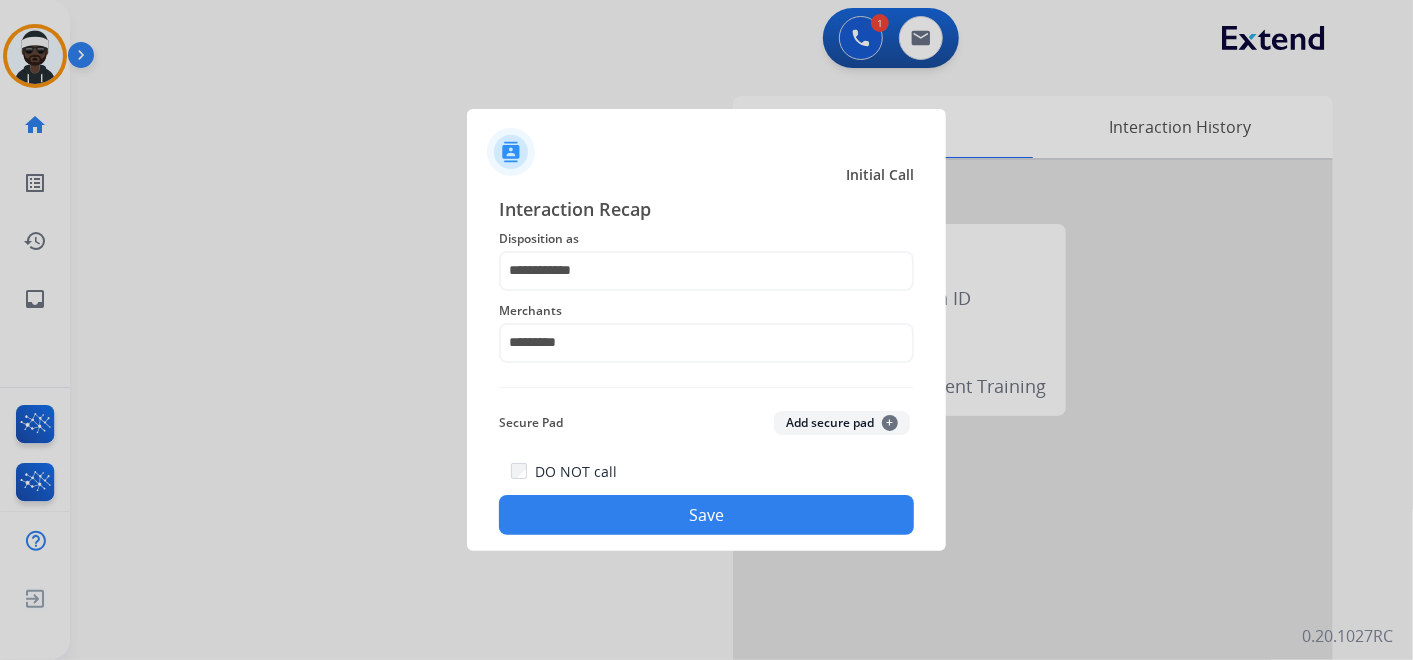 click on "Save" 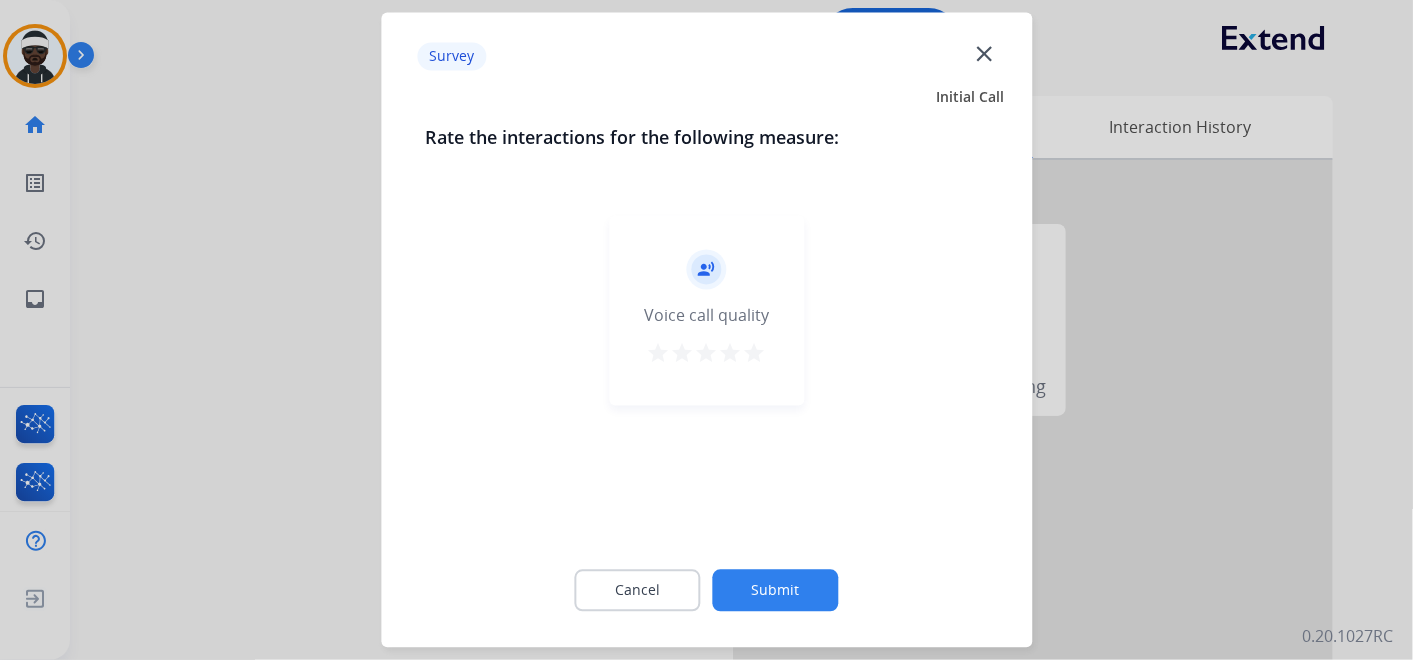 click on "Cancel Submit" 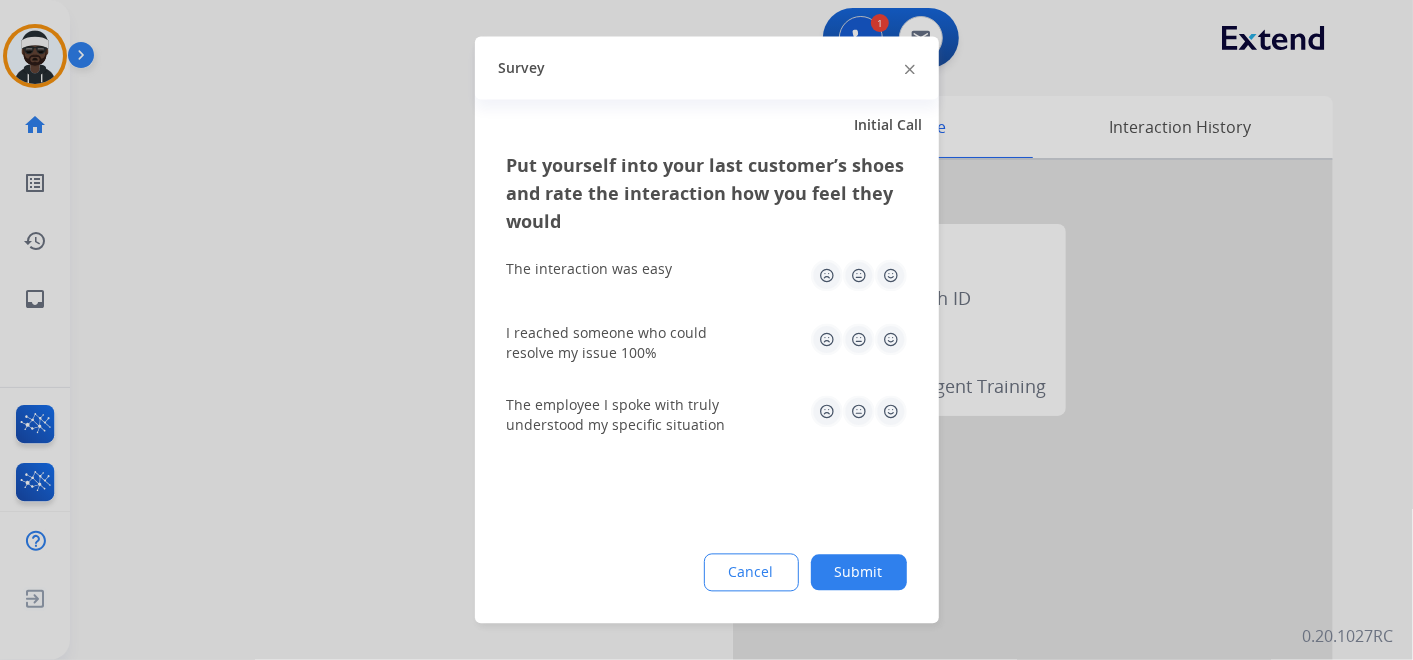 click on "Submit" 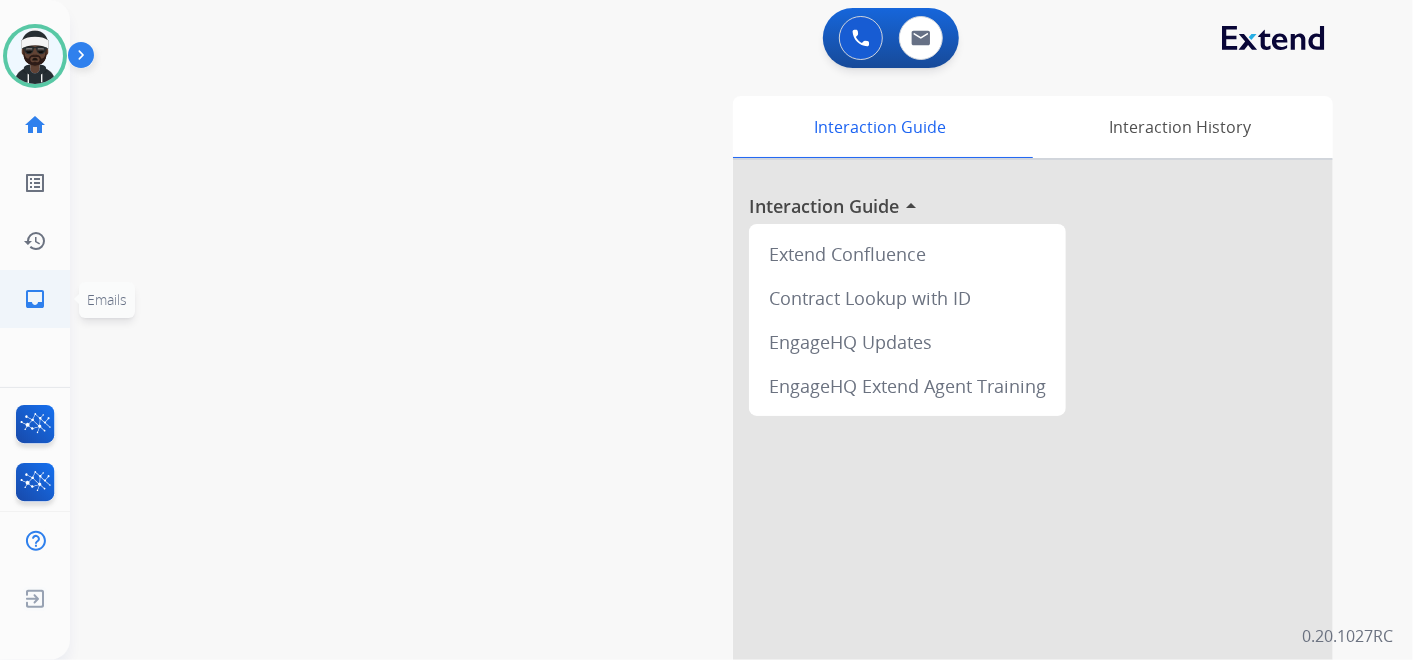 click on "inbox  Emails" 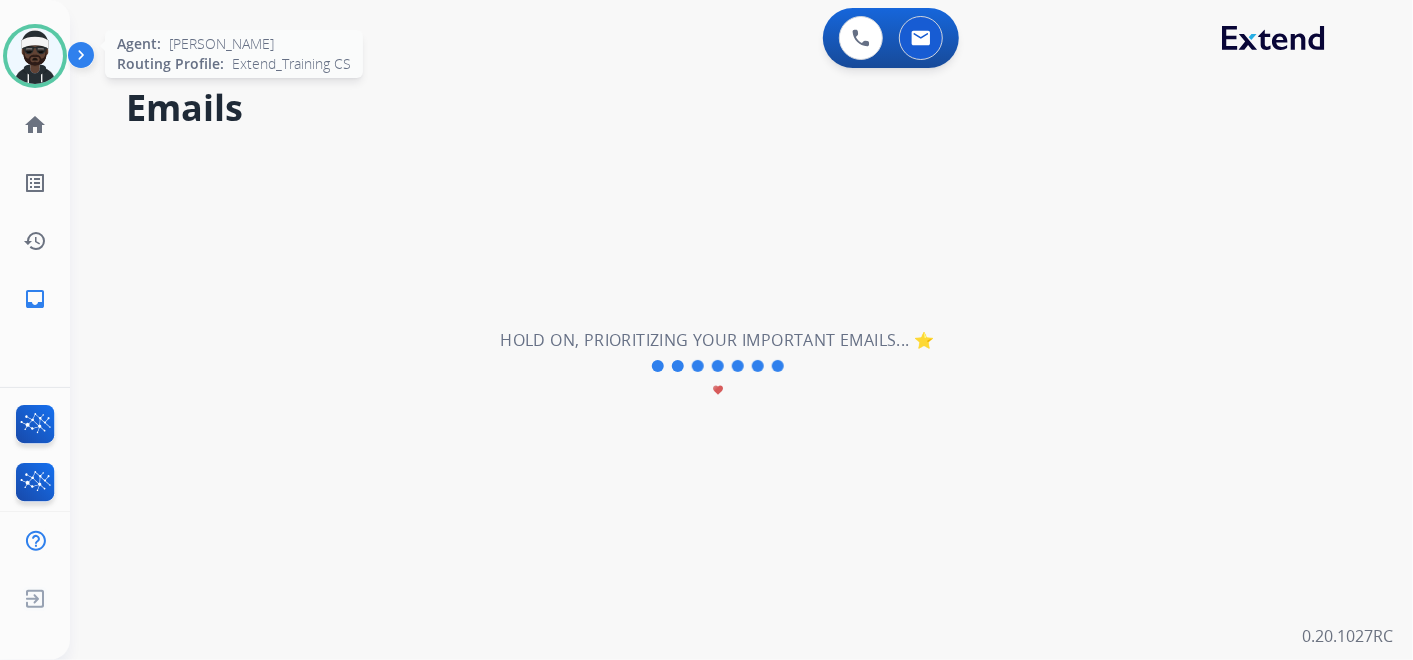 click at bounding box center (35, 56) 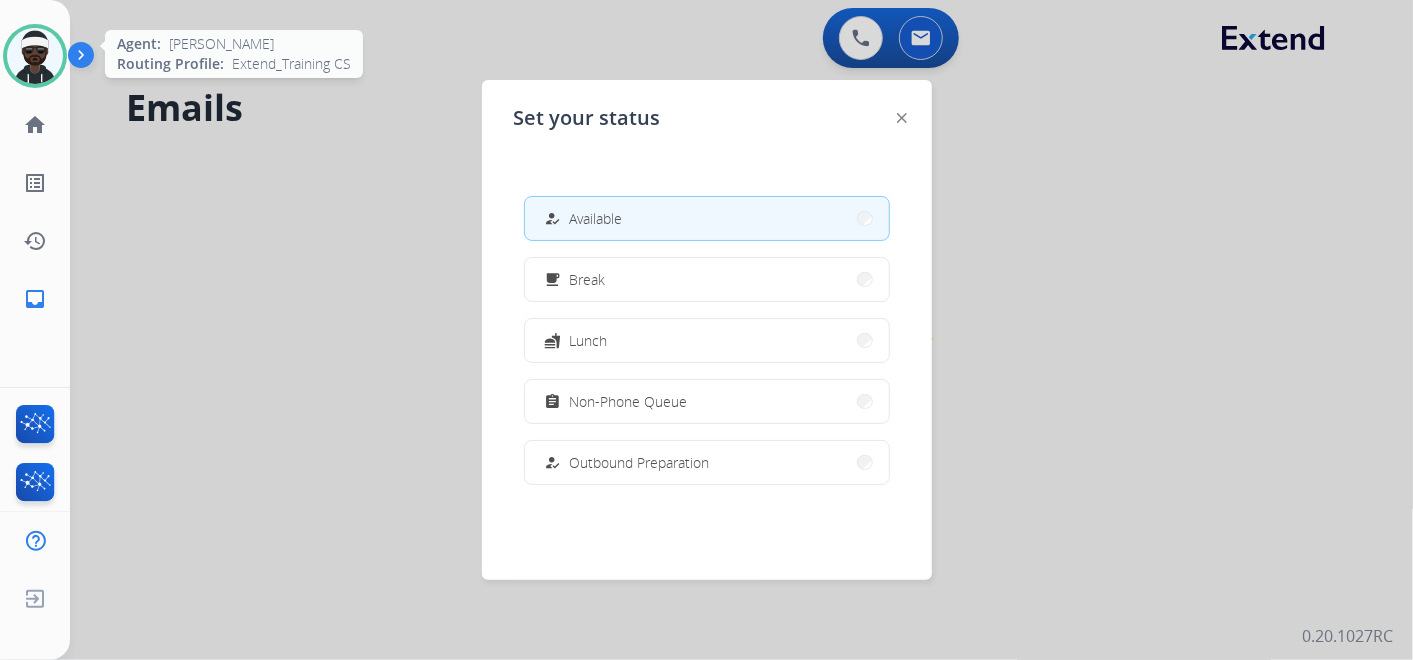 click at bounding box center (35, 56) 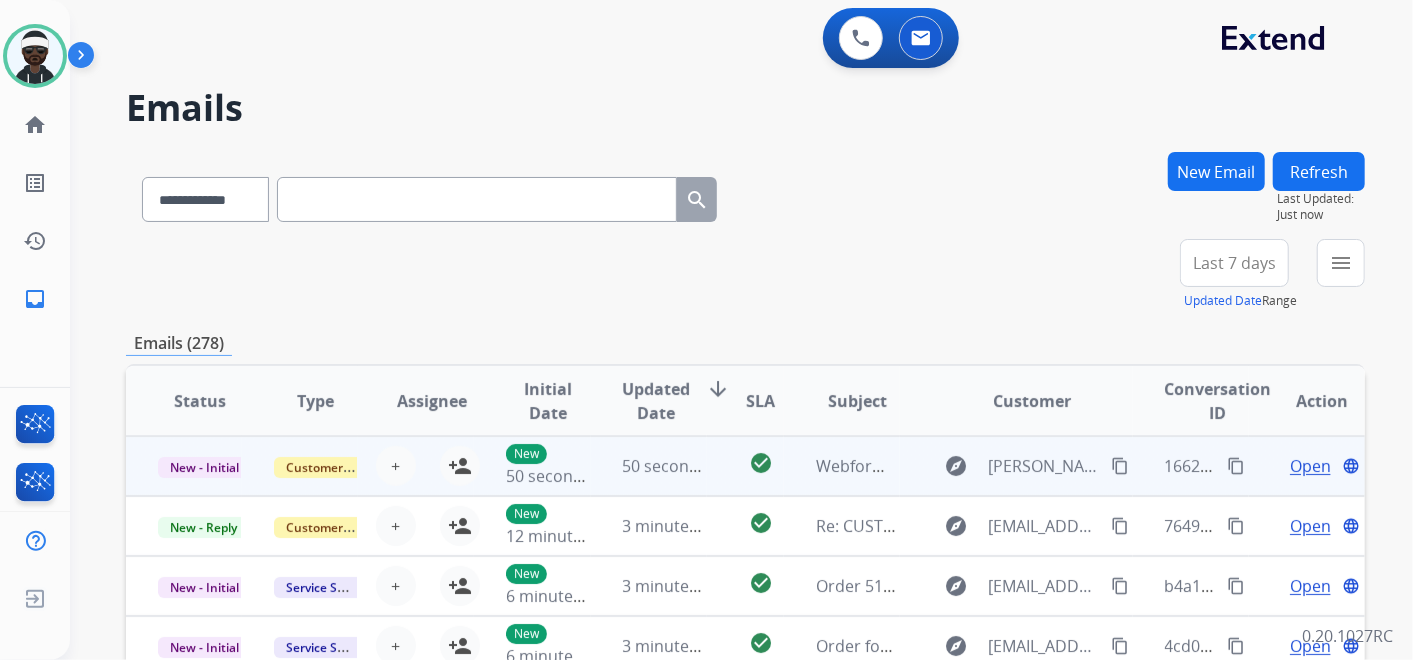 scroll, scrollTop: 1, scrollLeft: 0, axis: vertical 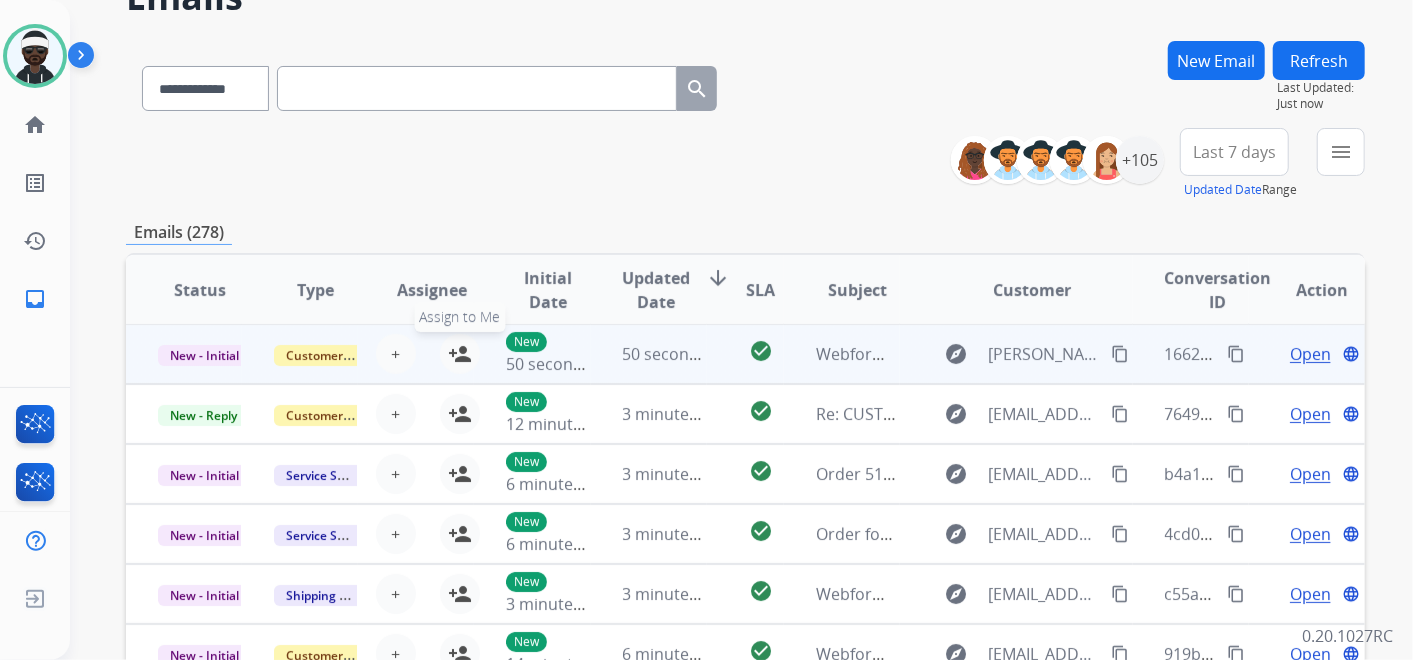 click on "person_add" at bounding box center [460, 354] 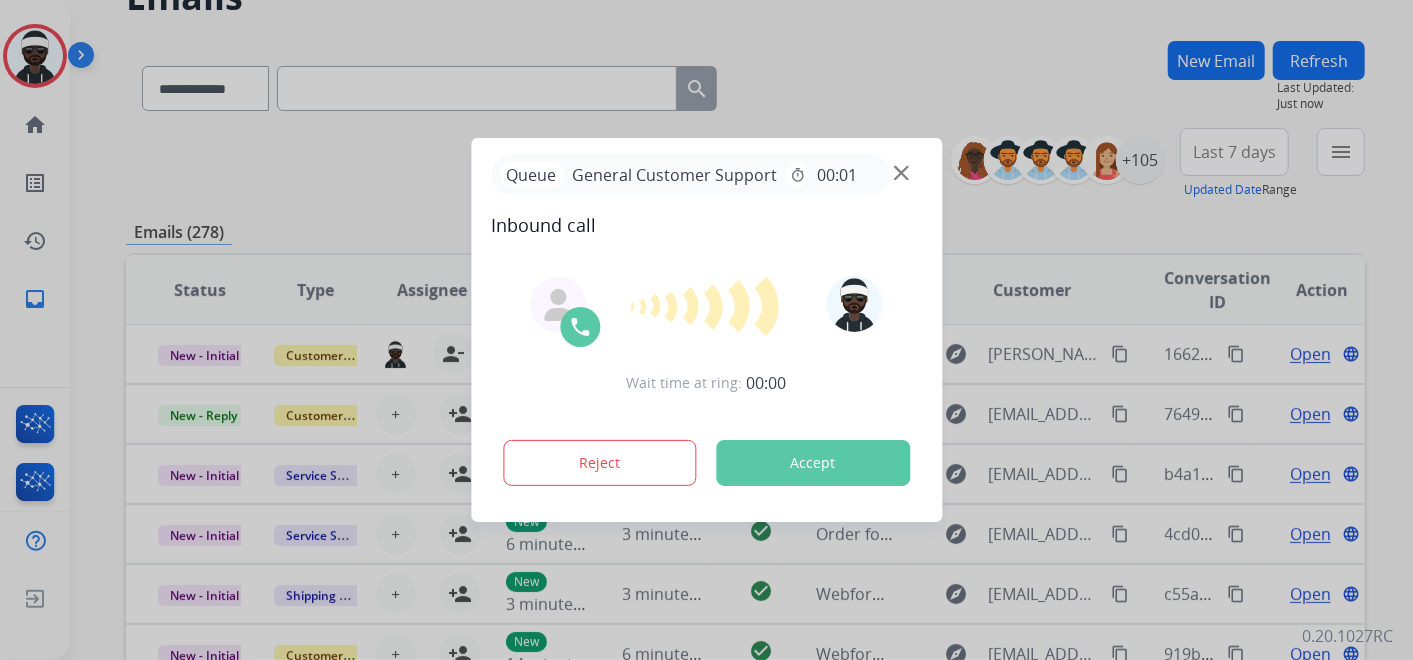 click on "Accept" at bounding box center [813, 463] 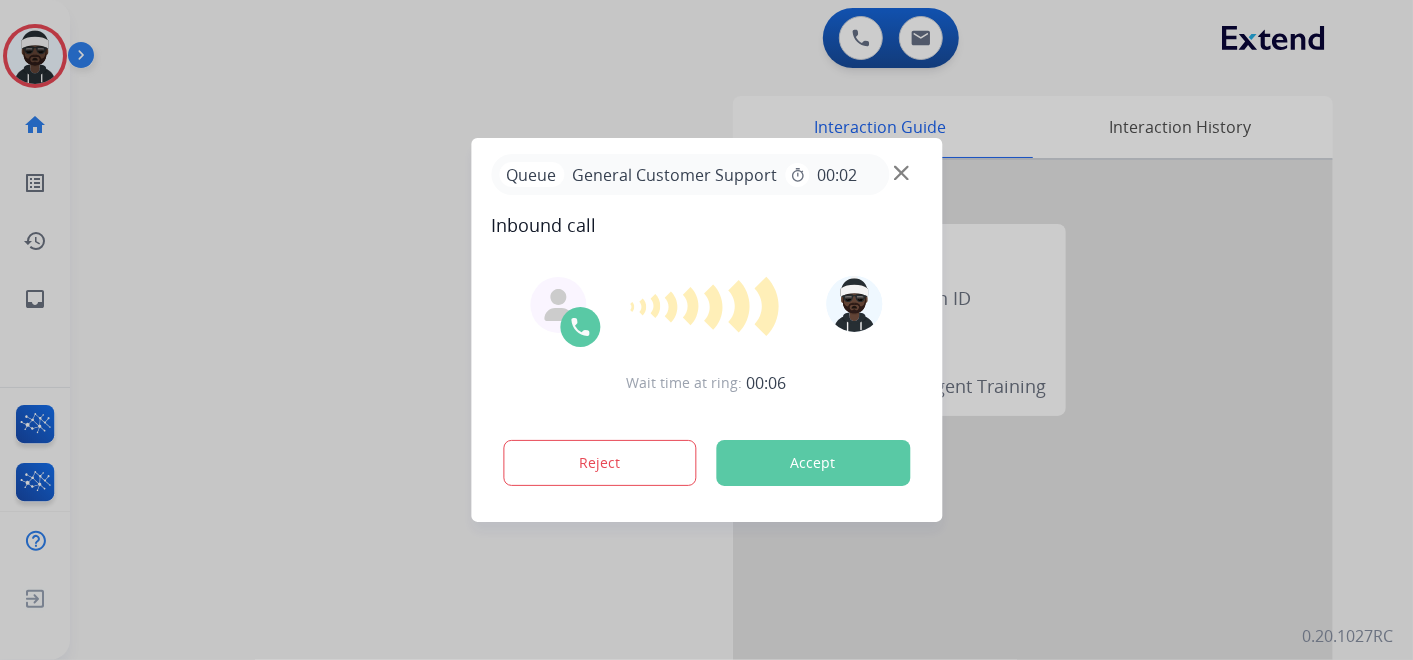 click on "Accept" at bounding box center [813, 463] 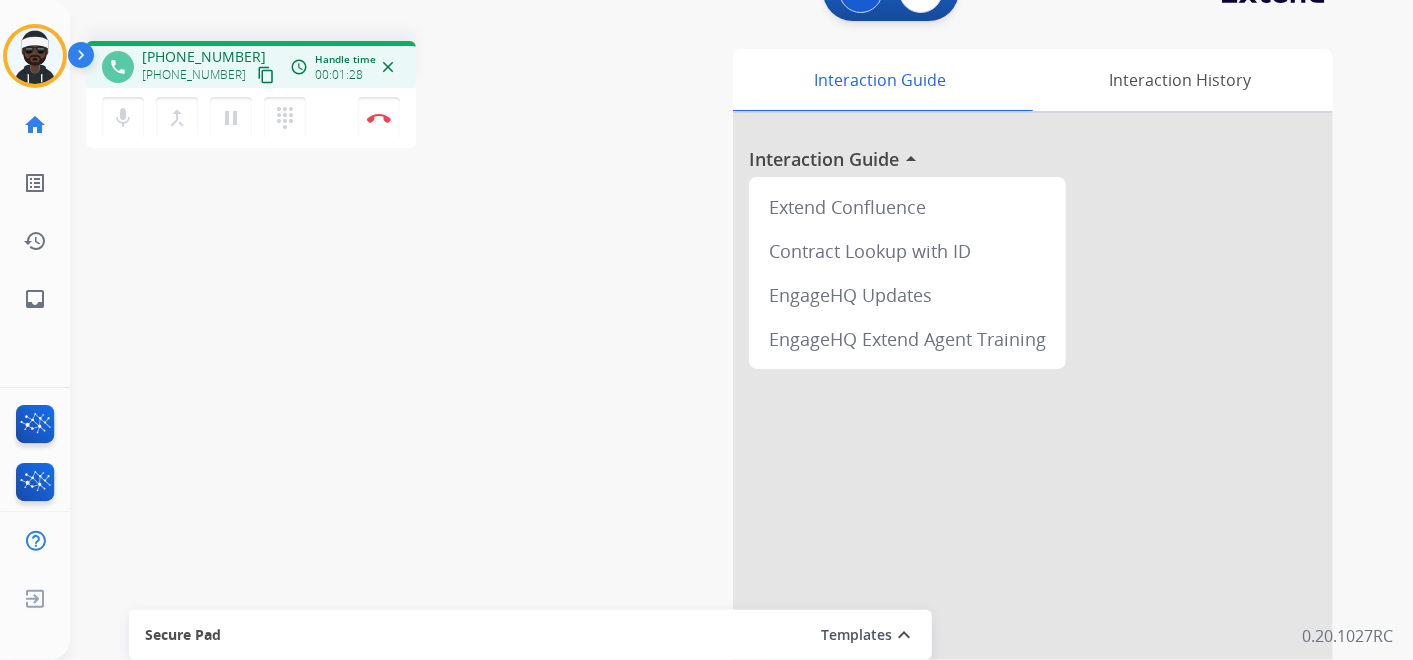scroll, scrollTop: 0, scrollLeft: 0, axis: both 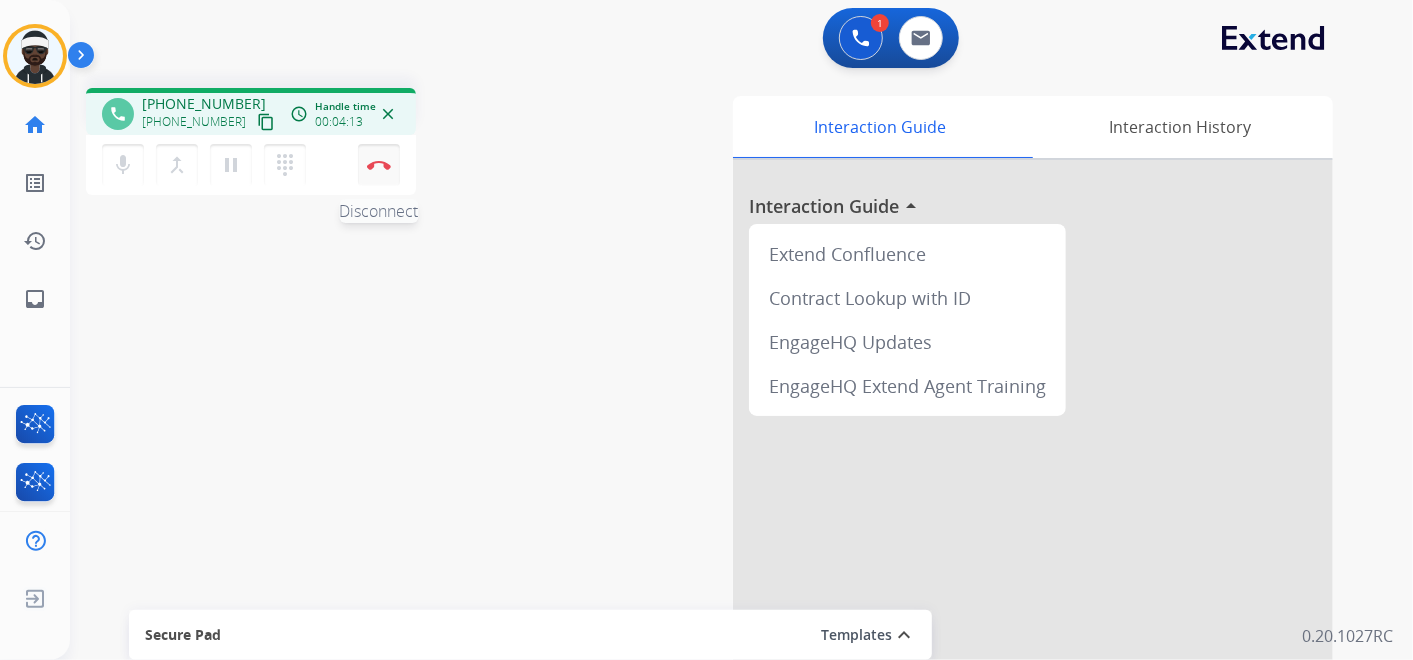 click on "Disconnect" at bounding box center (379, 165) 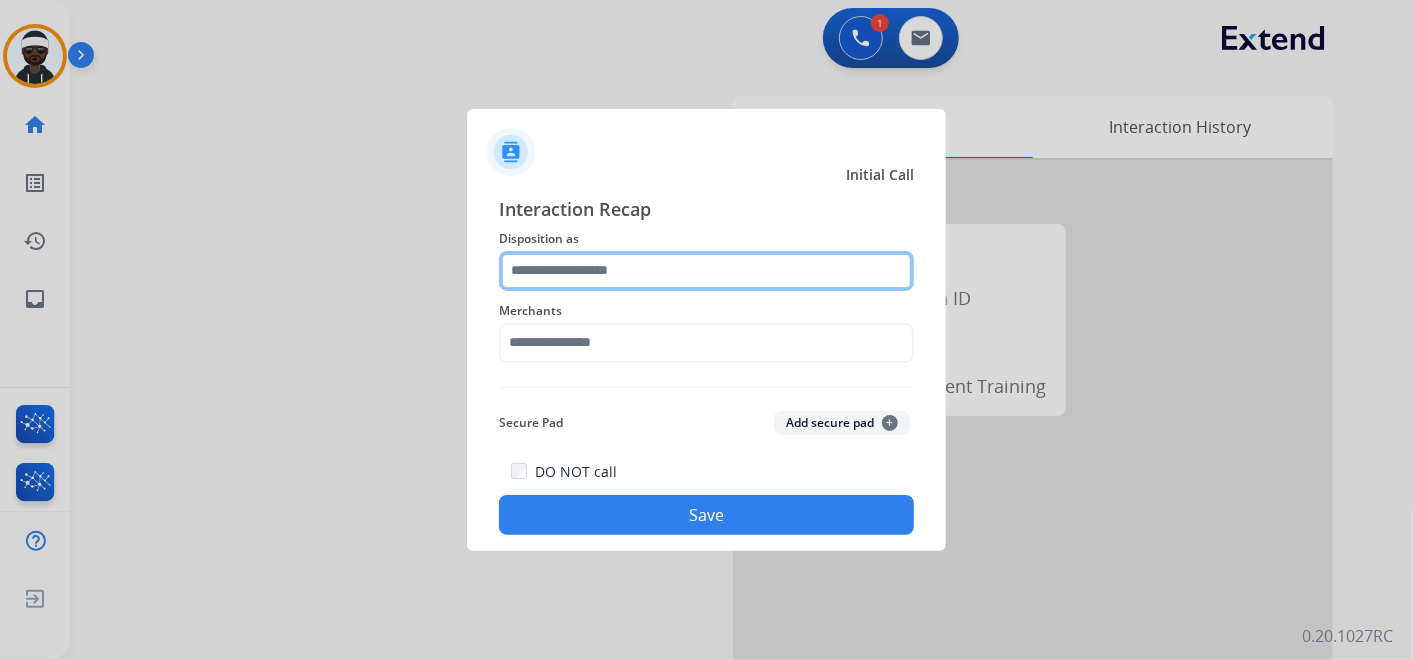 click 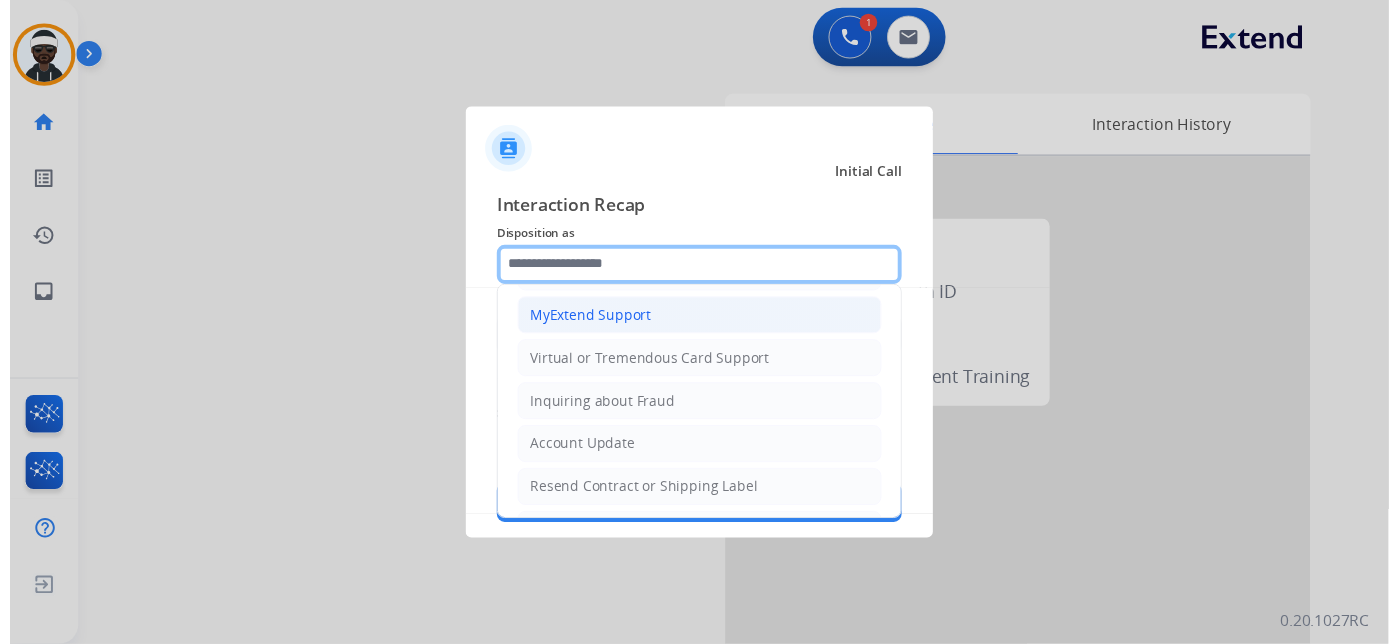 scroll, scrollTop: 305, scrollLeft: 0, axis: vertical 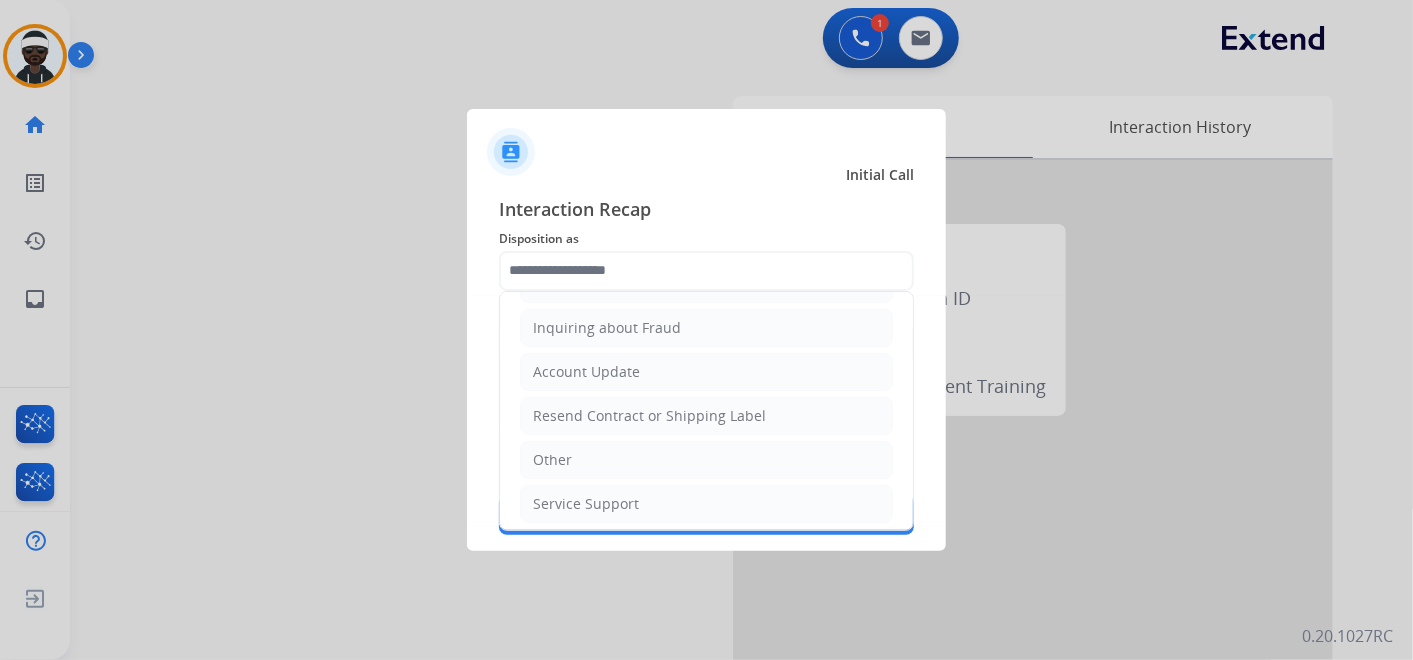 click on "Cancellation Request   Test/Training Disposition   Claim Update   Coverage Question   File a Claim   MyExtend Support   Virtual or Tremendous Card Support   Inquiring about Fraud   Account Update   Resend Contract or Shipping Label   Other   Service Support" 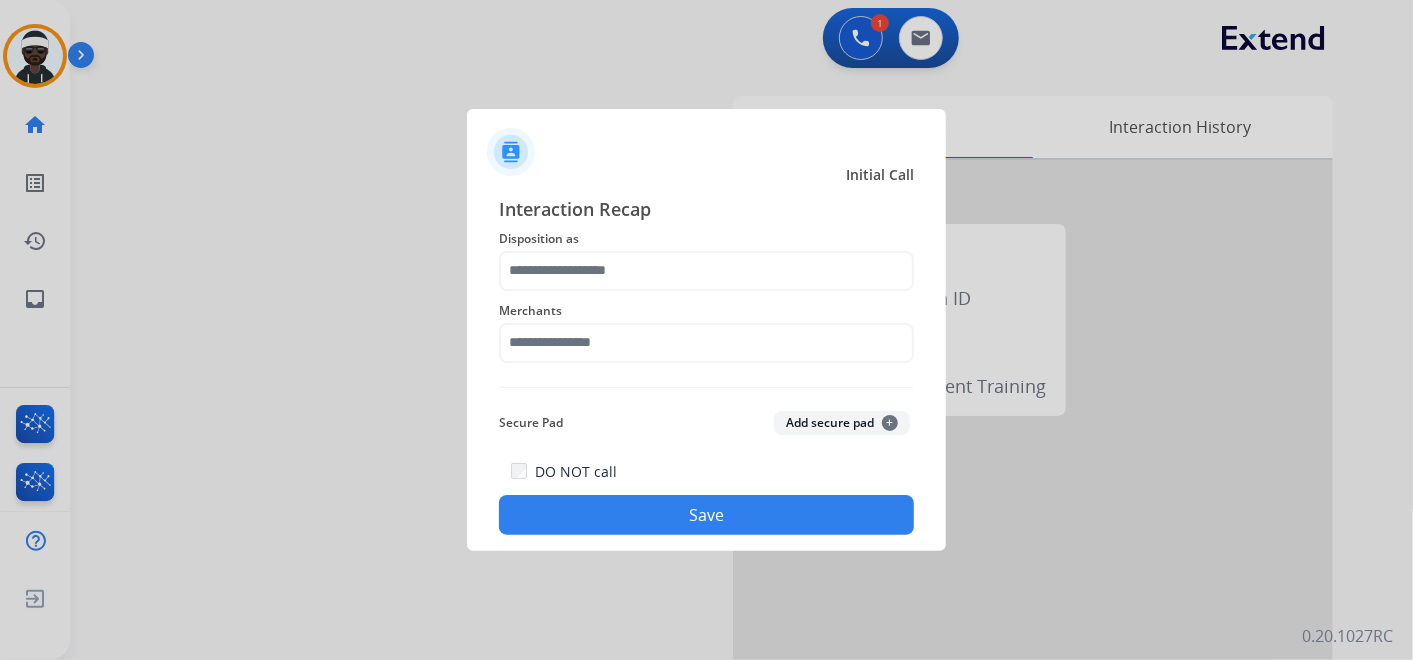 click on "Interaction Recap Disposition as    Merchants   Secure Pad  Add secure pad  +  DO NOT call   Save" 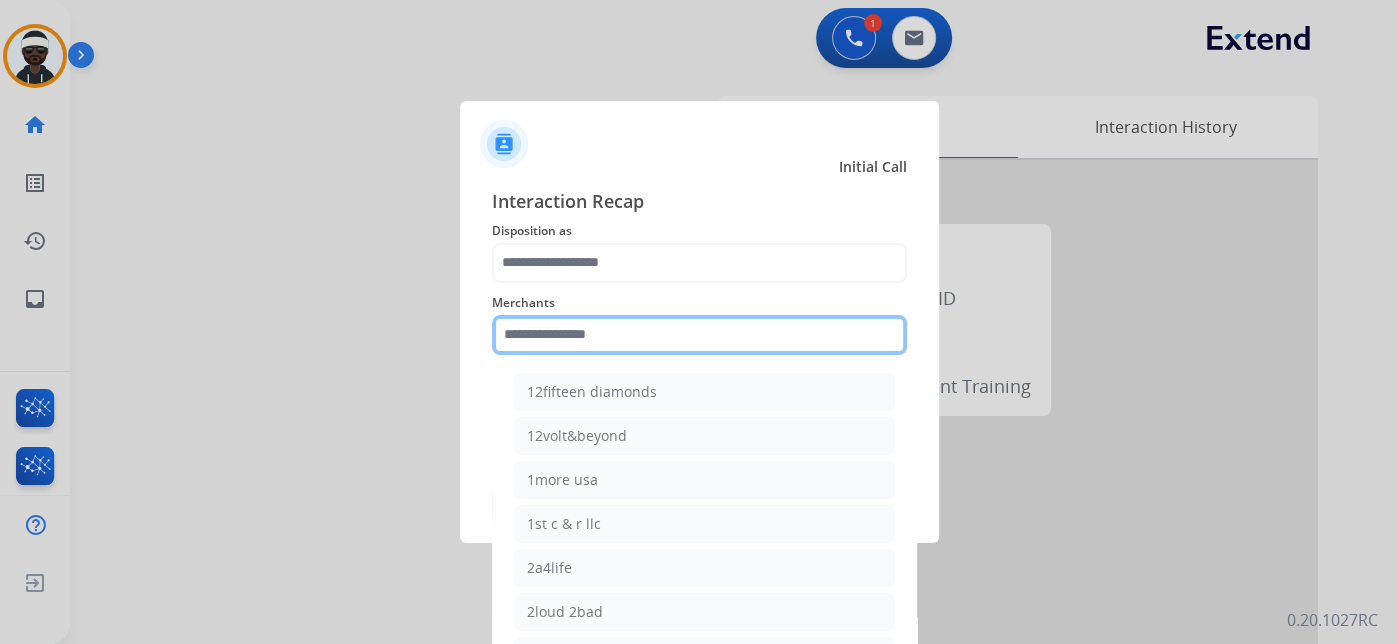 click 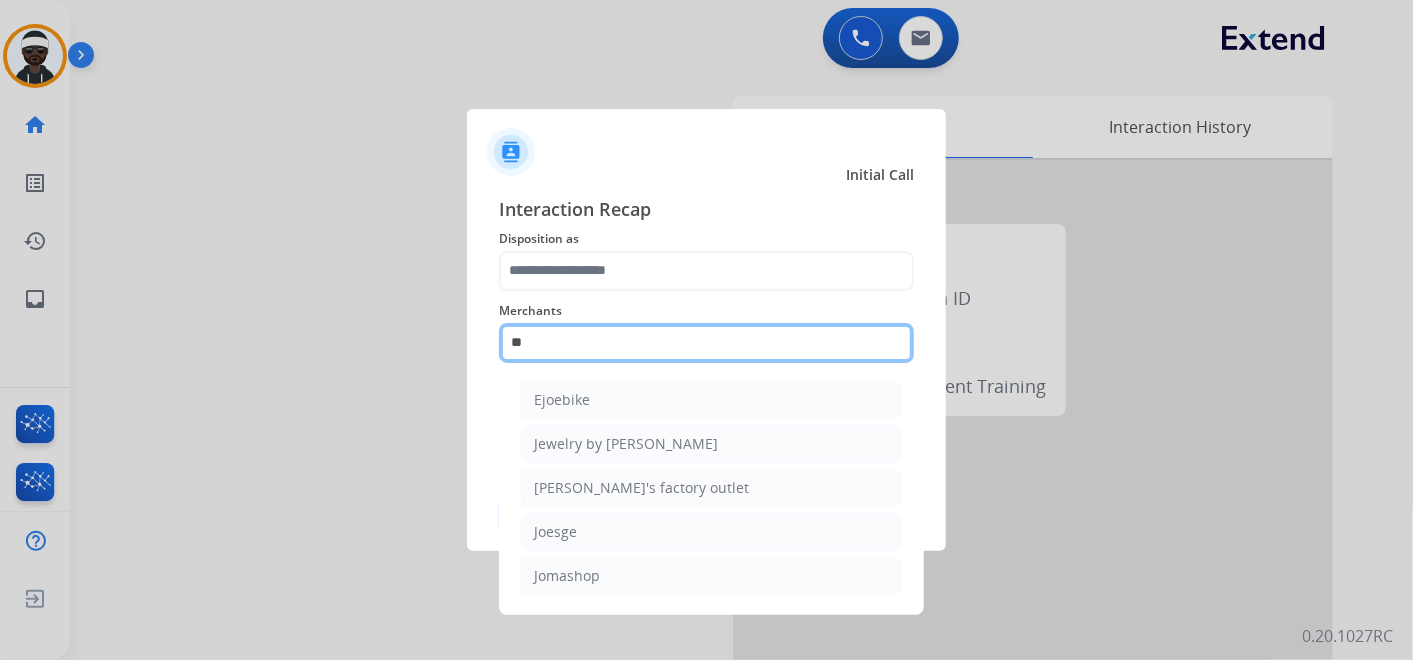 scroll, scrollTop: 0, scrollLeft: 0, axis: both 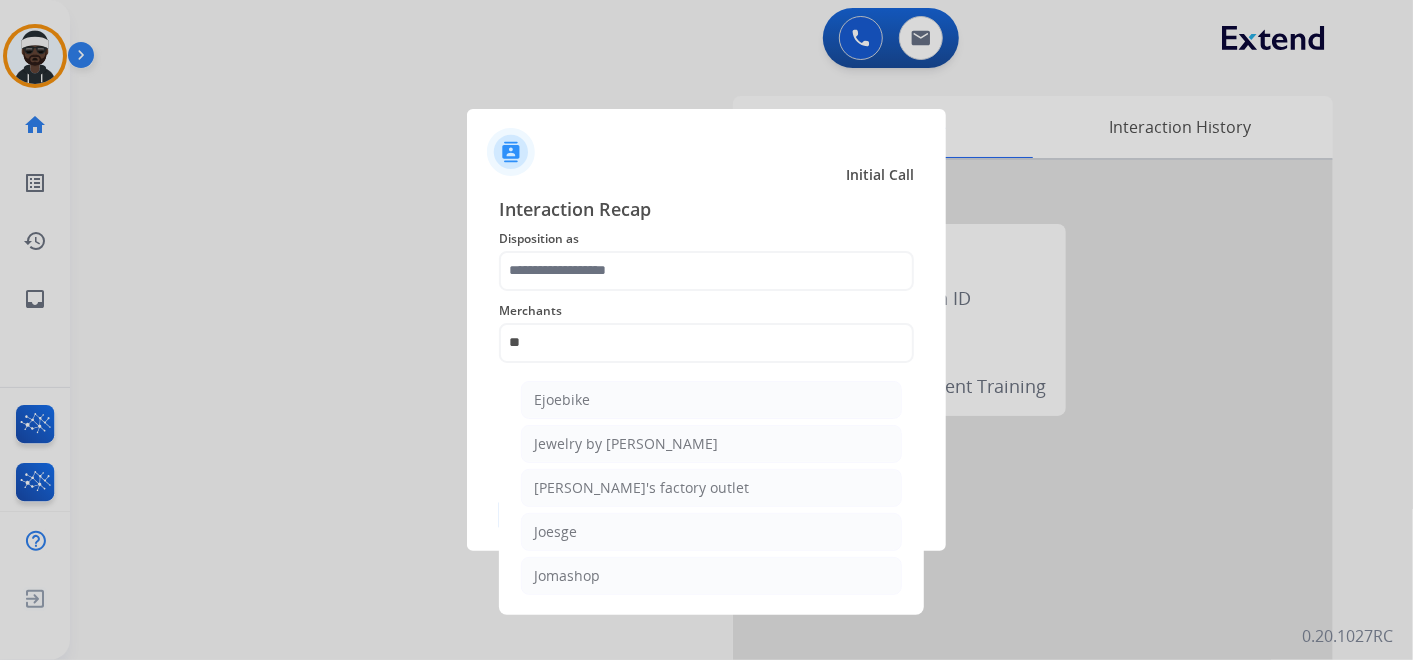 drag, startPoint x: 619, startPoint y: 573, endPoint x: 643, endPoint y: 572, distance: 24.020824 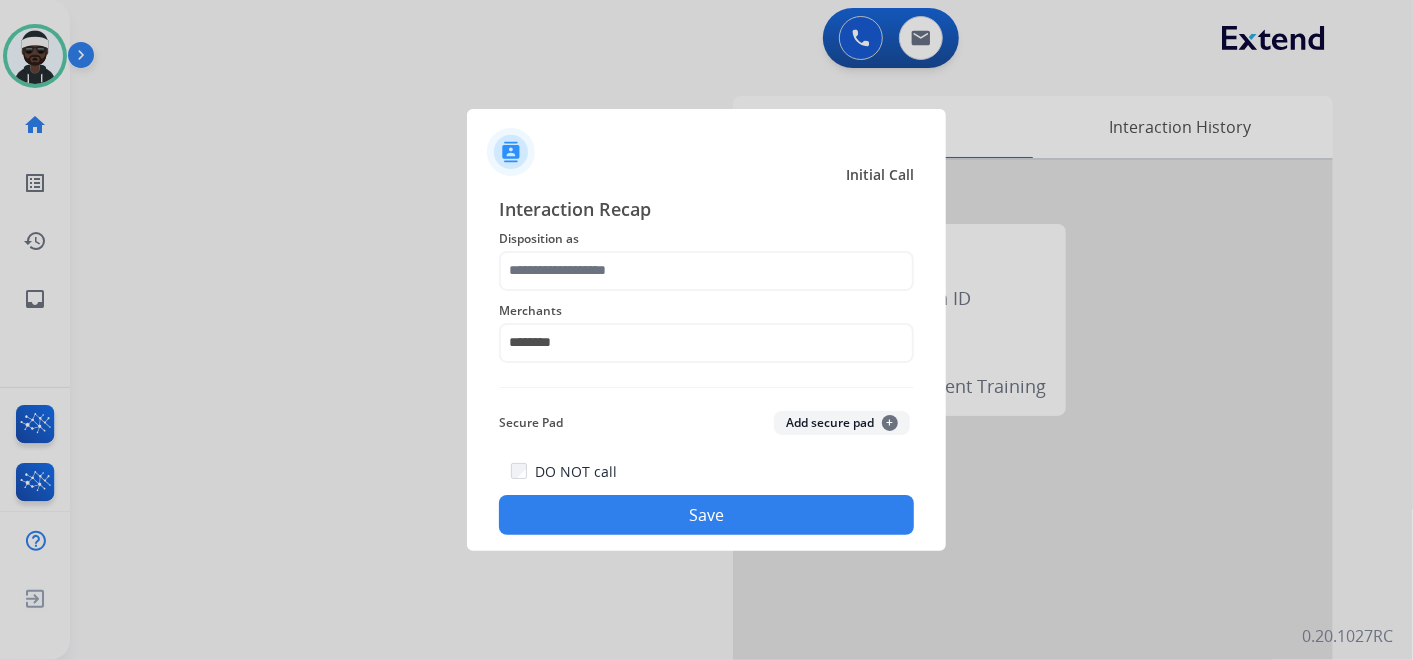 click on "Save" 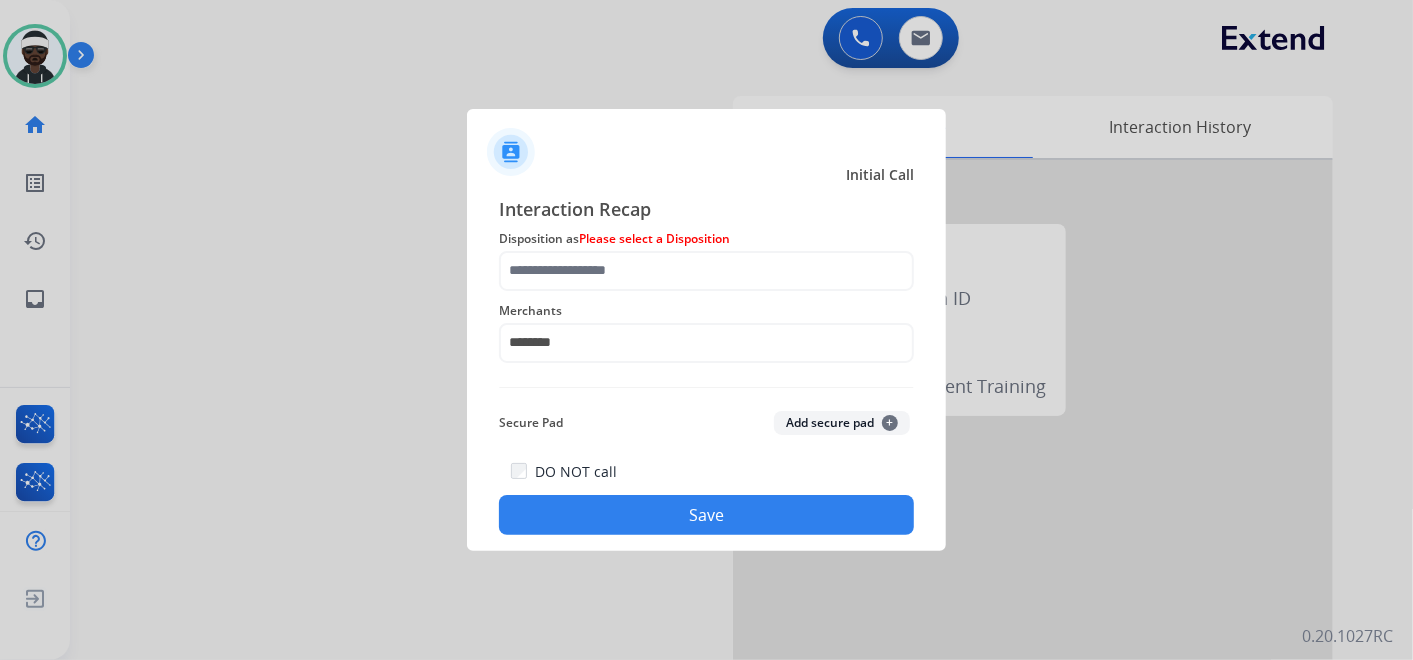 click on "Merchants   ********" 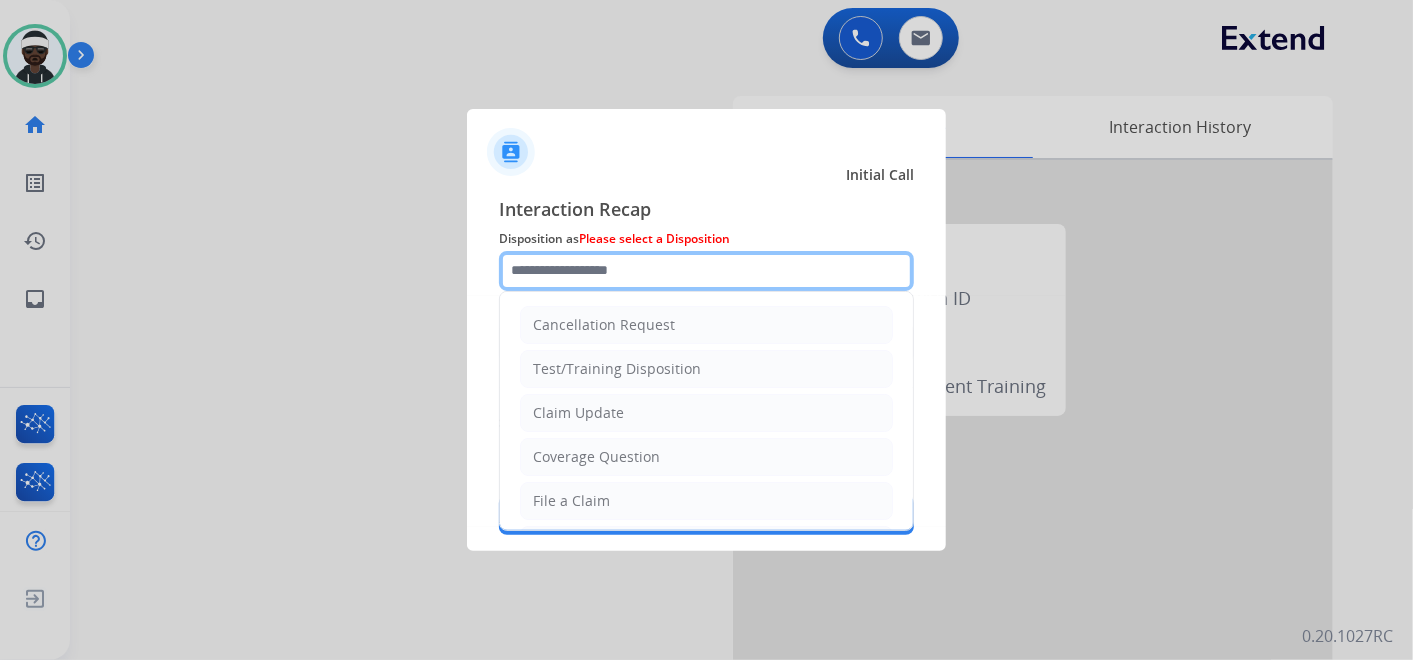 click 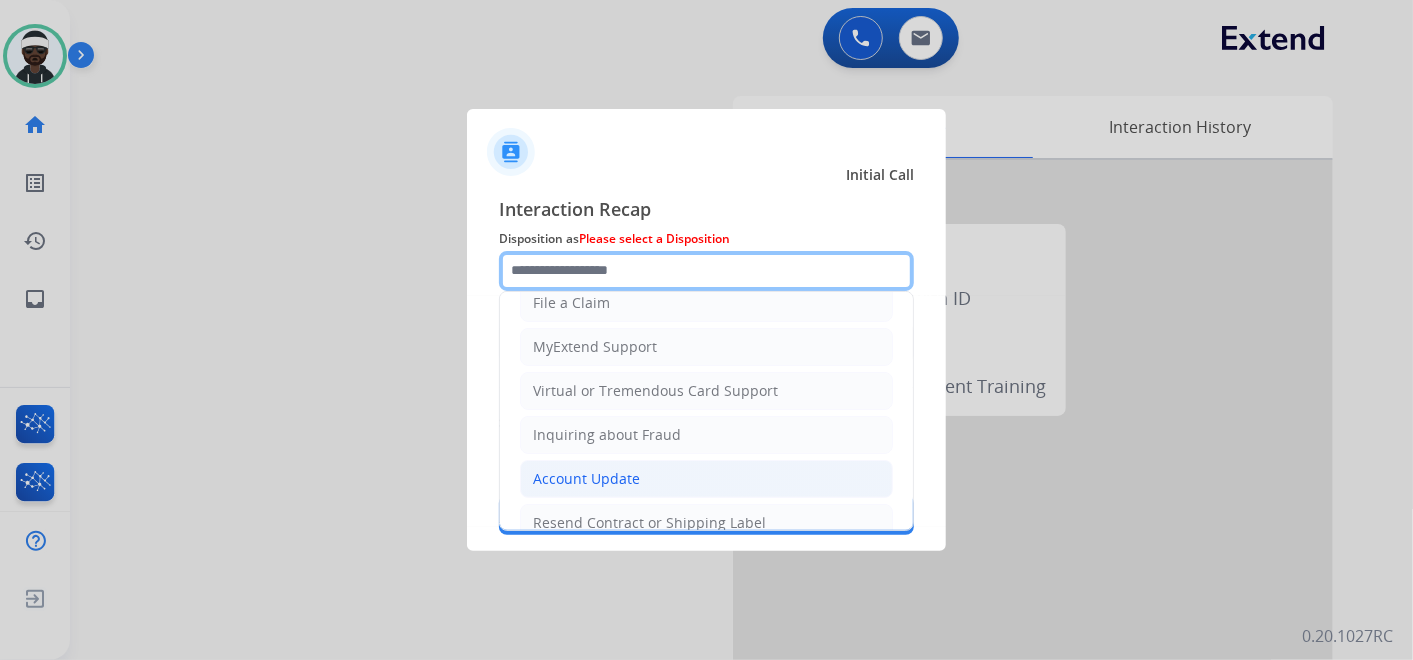 scroll, scrollTop: 305, scrollLeft: 0, axis: vertical 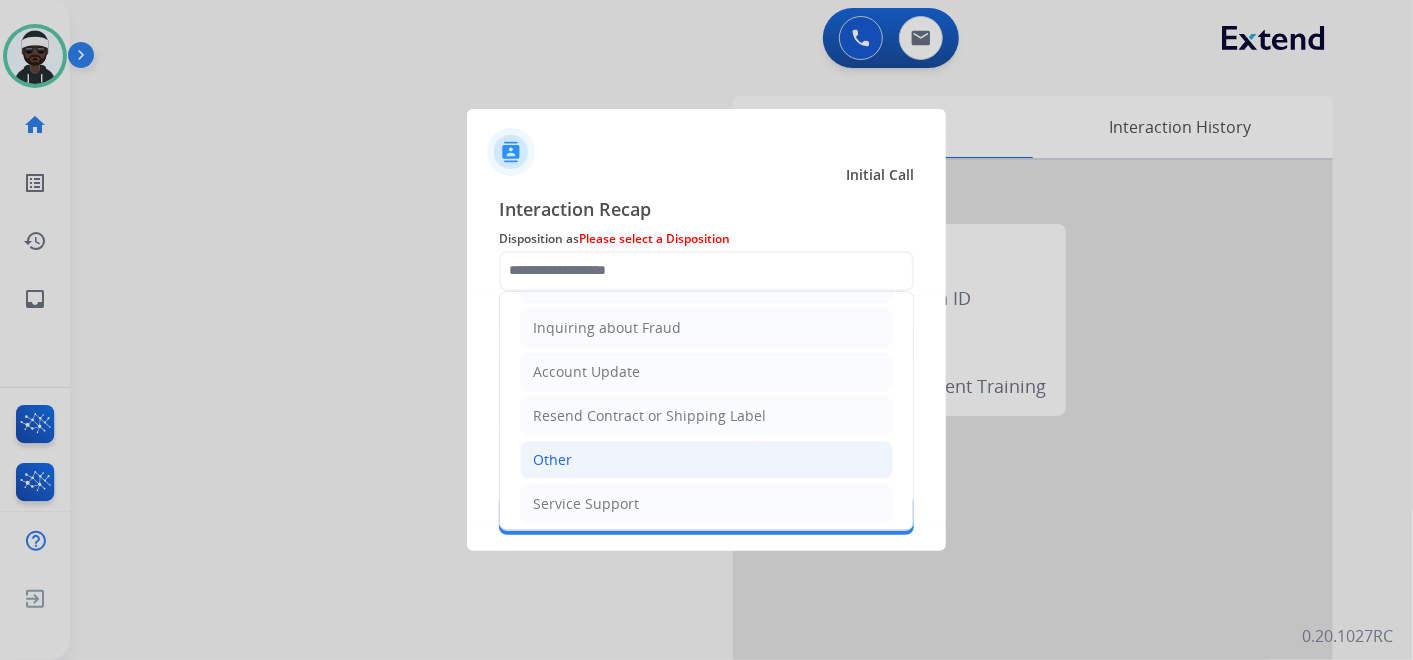 click on "Other" 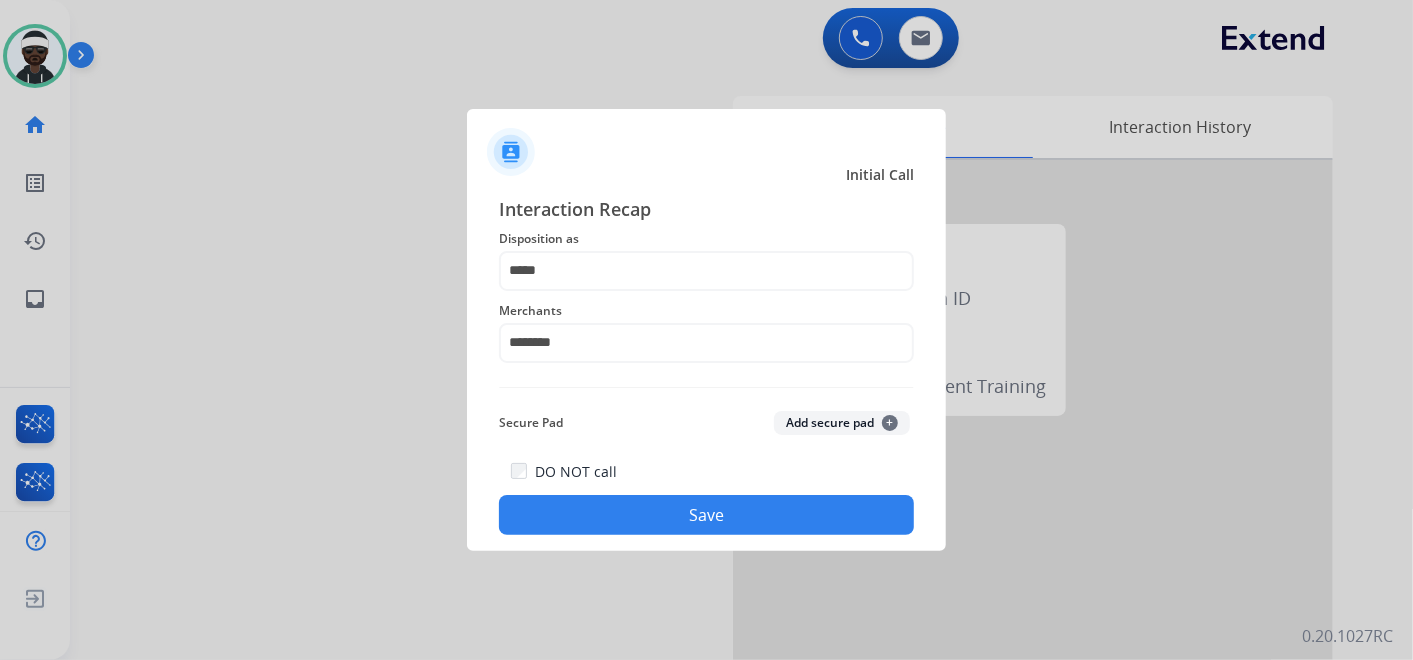 click on "DO NOT call   Save" 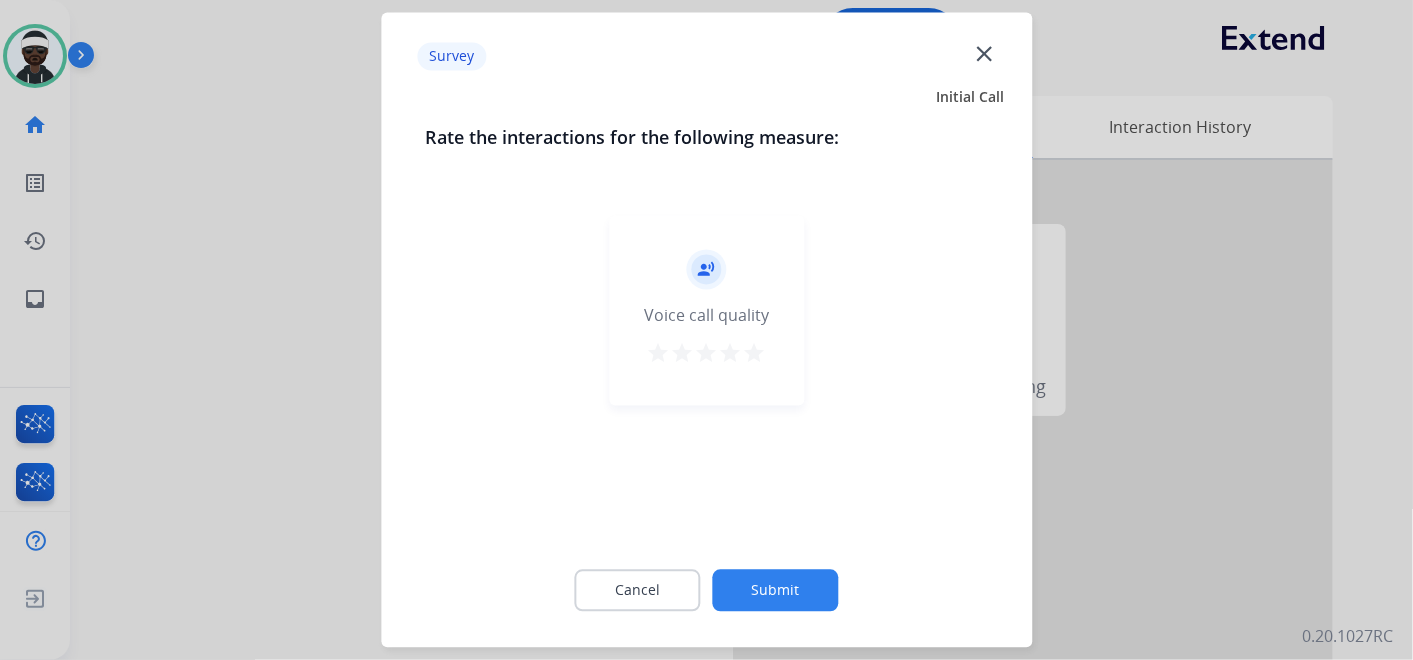 click on "star" at bounding box center (755, 354) 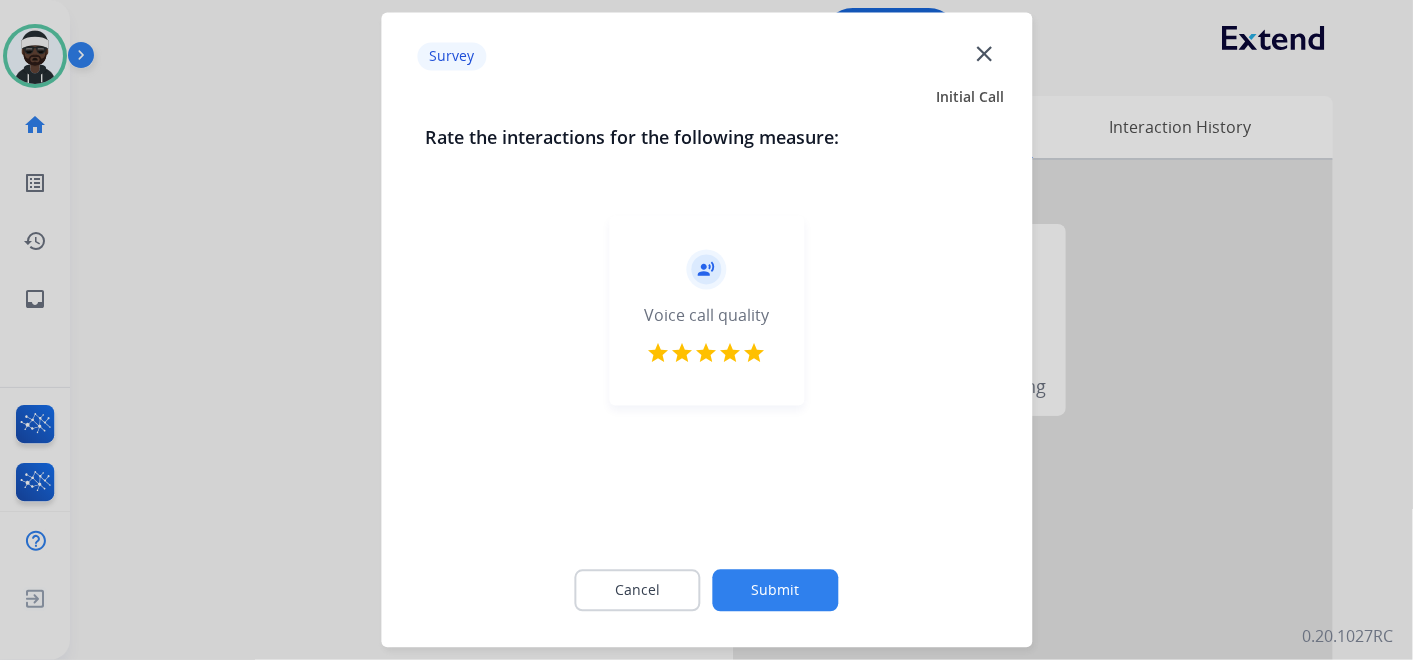 click on "Submit" 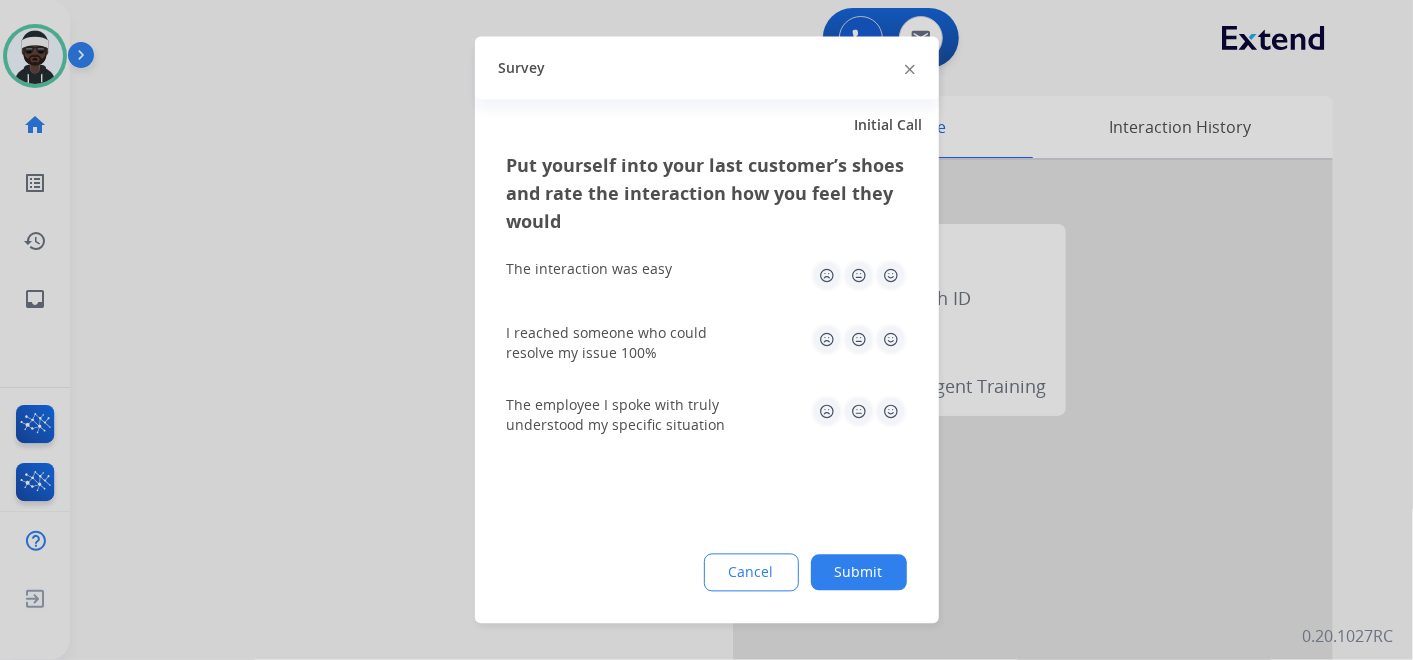 click 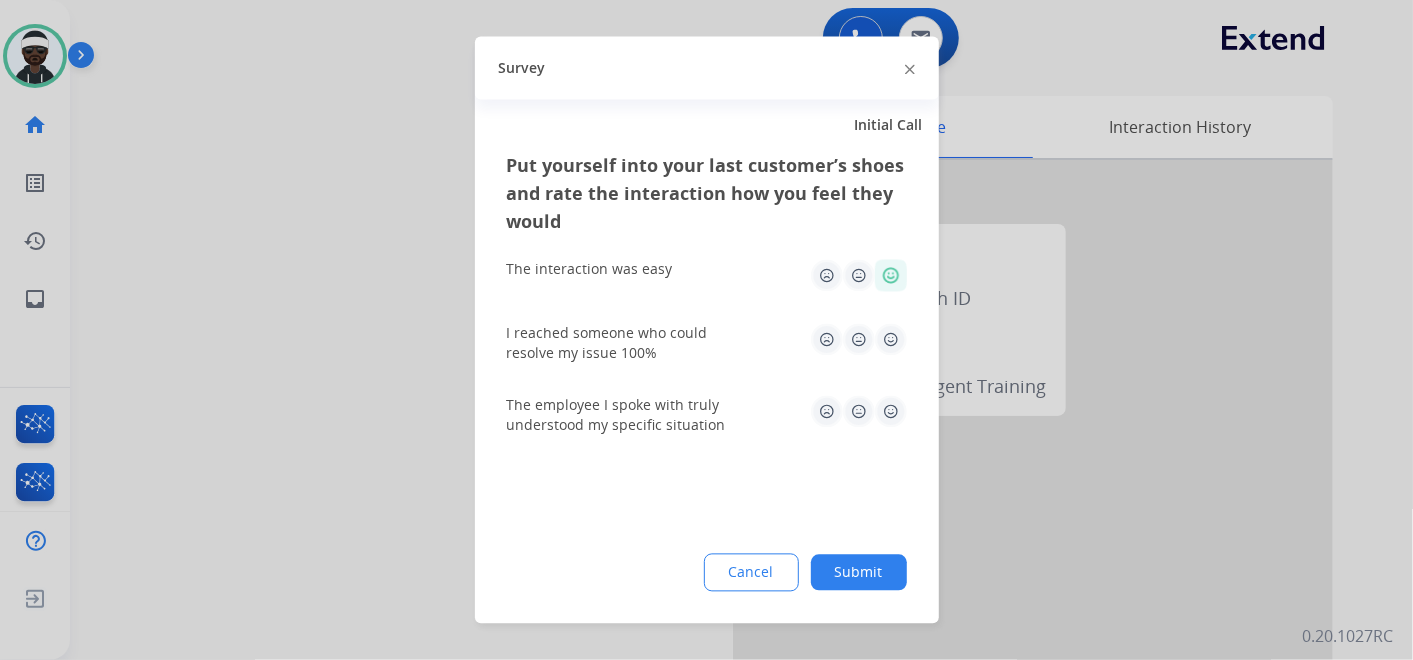 click 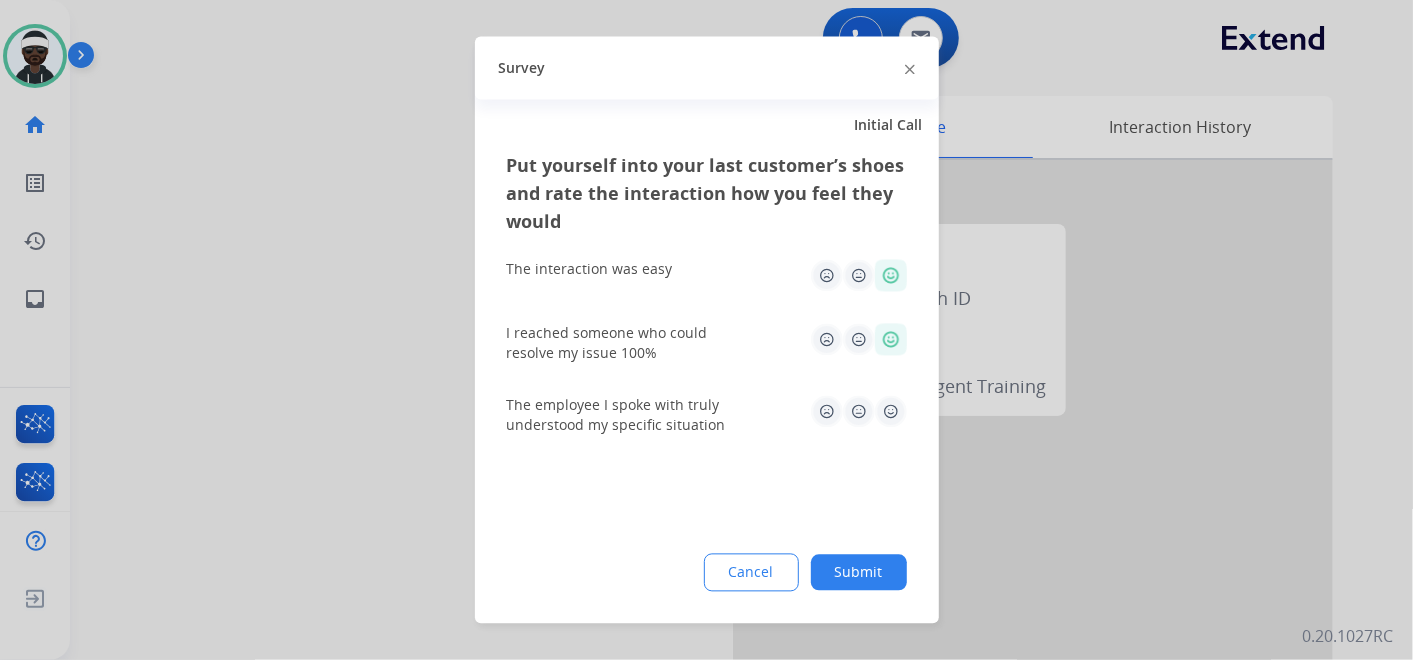 click 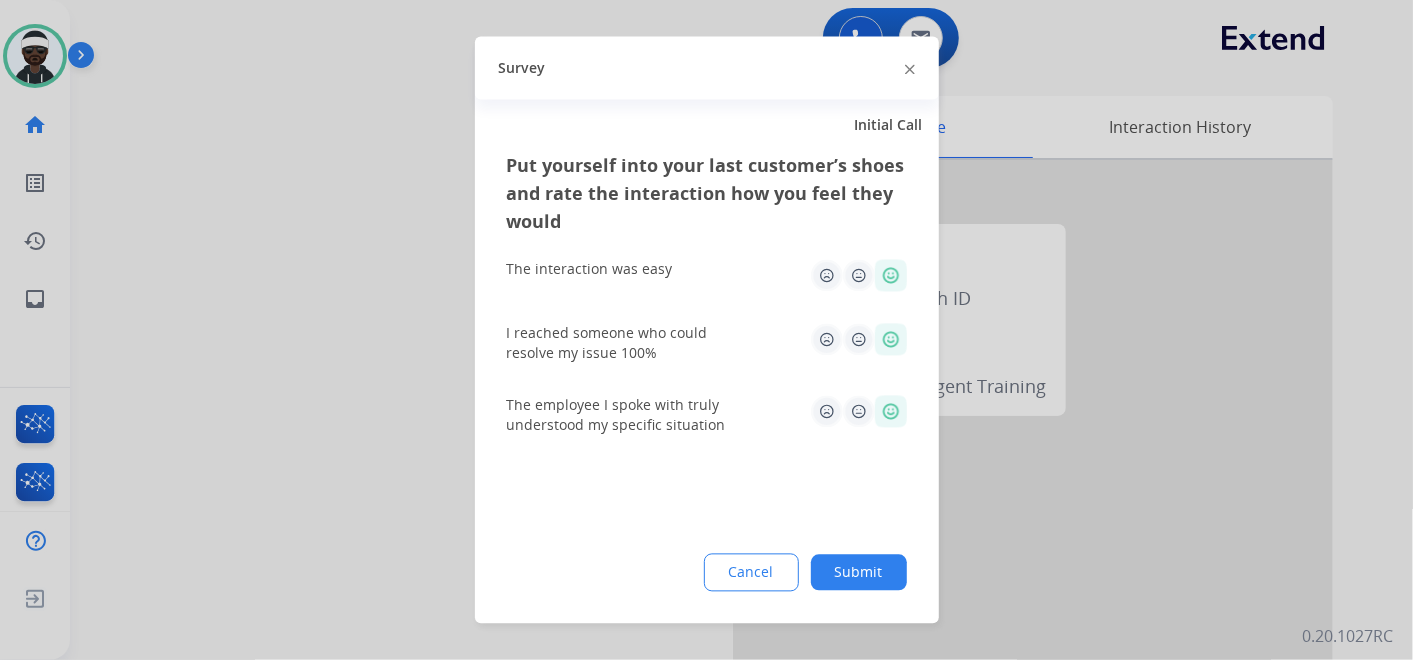 click on "Submit" 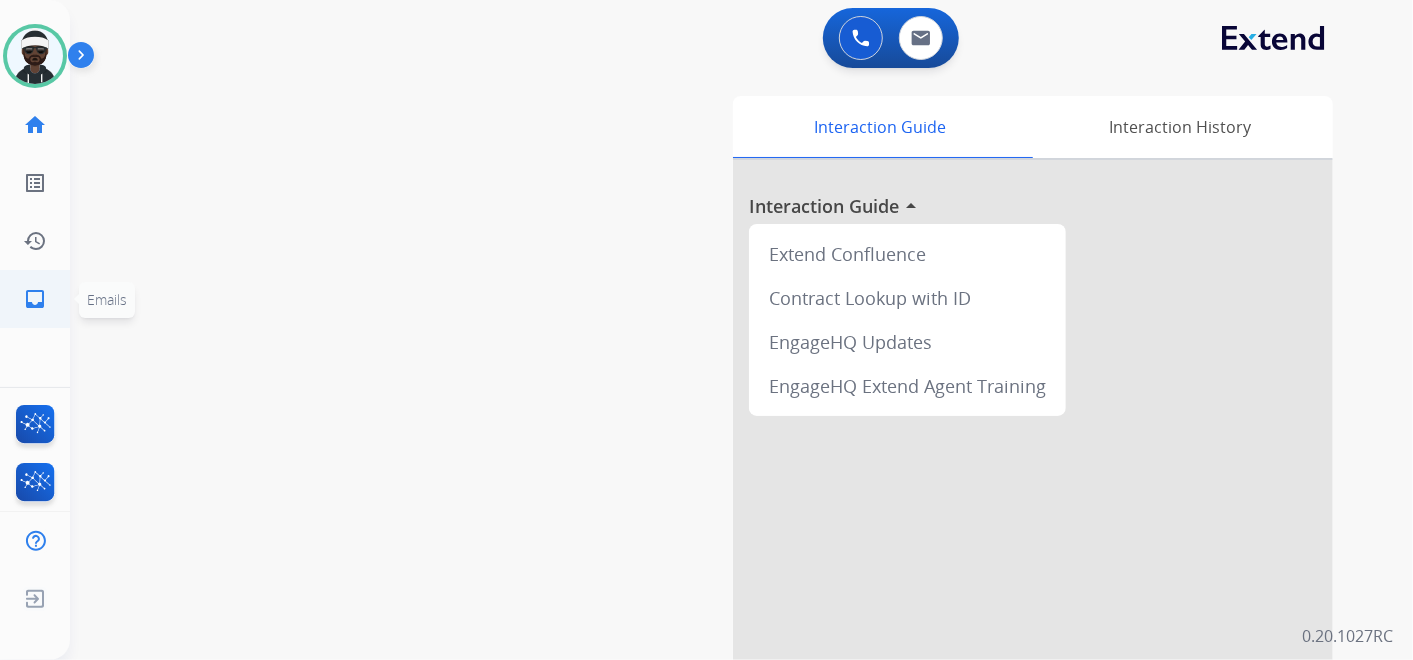 click on "inbox" 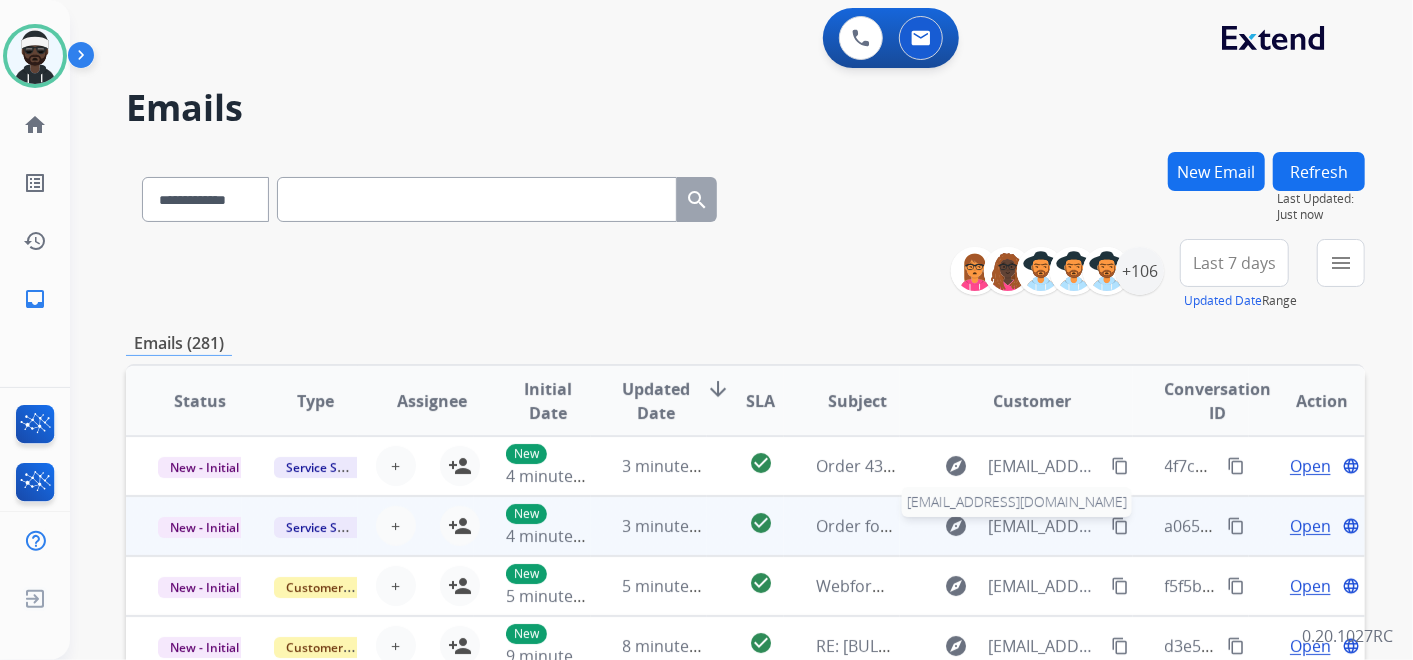 scroll, scrollTop: 1, scrollLeft: 0, axis: vertical 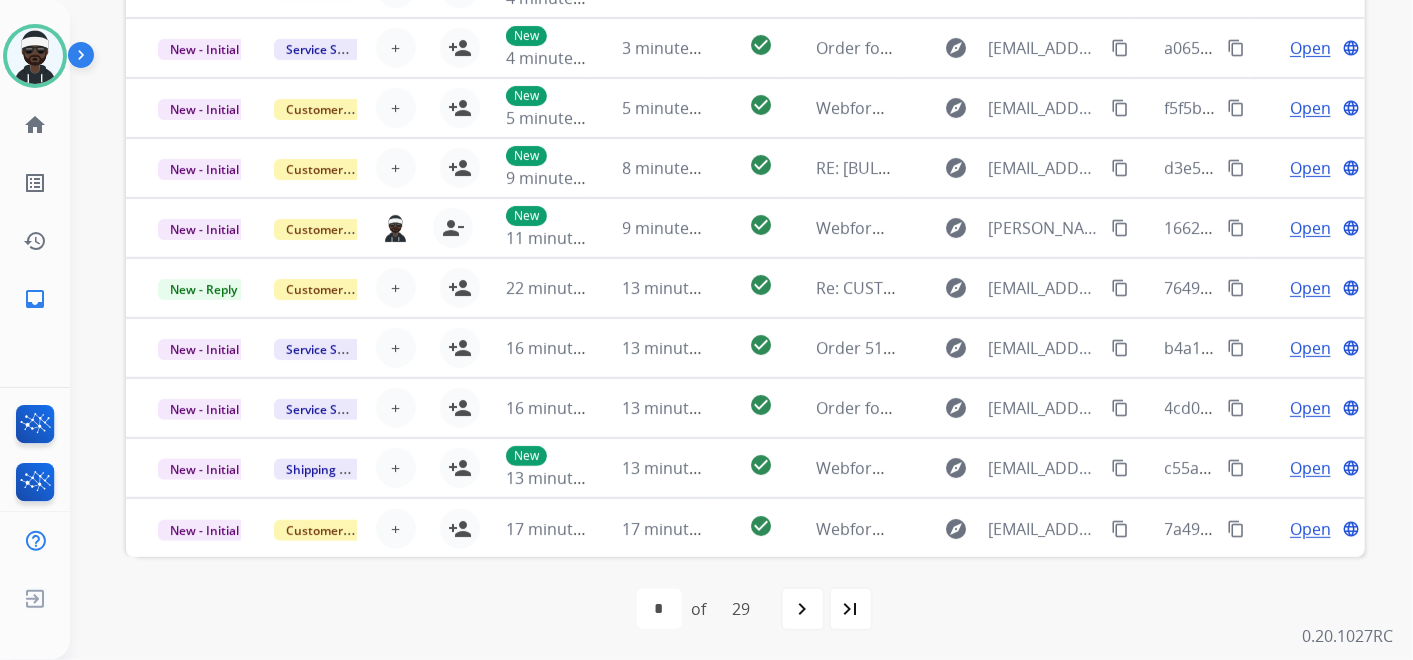 click on "navigate_next" at bounding box center (803, 609) 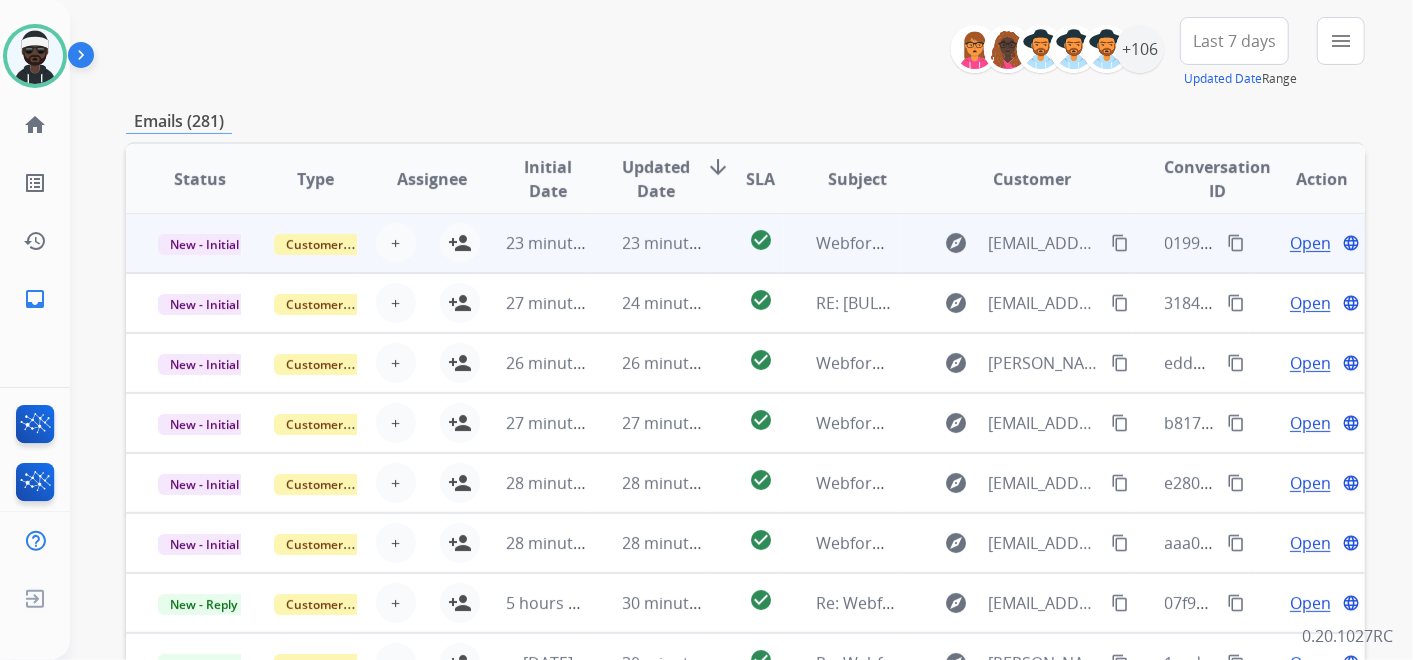 scroll, scrollTop: 333, scrollLeft: 0, axis: vertical 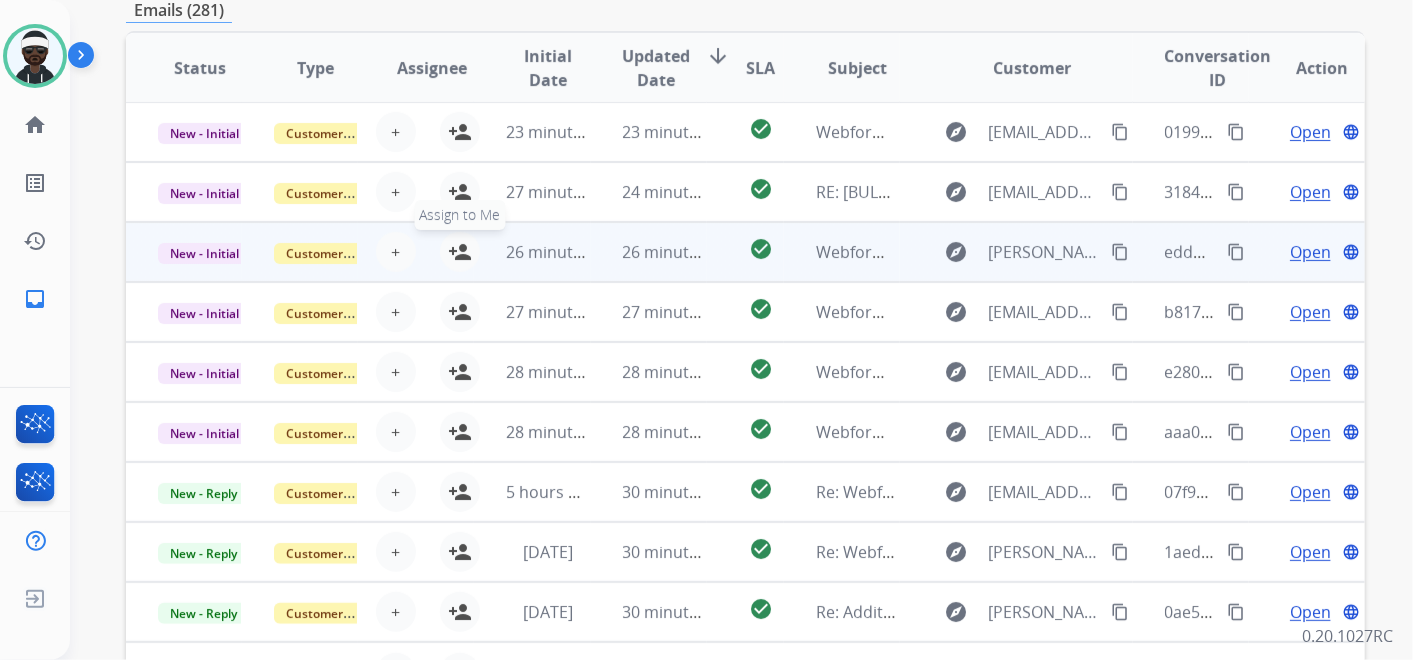 click on "person_add" at bounding box center [460, 252] 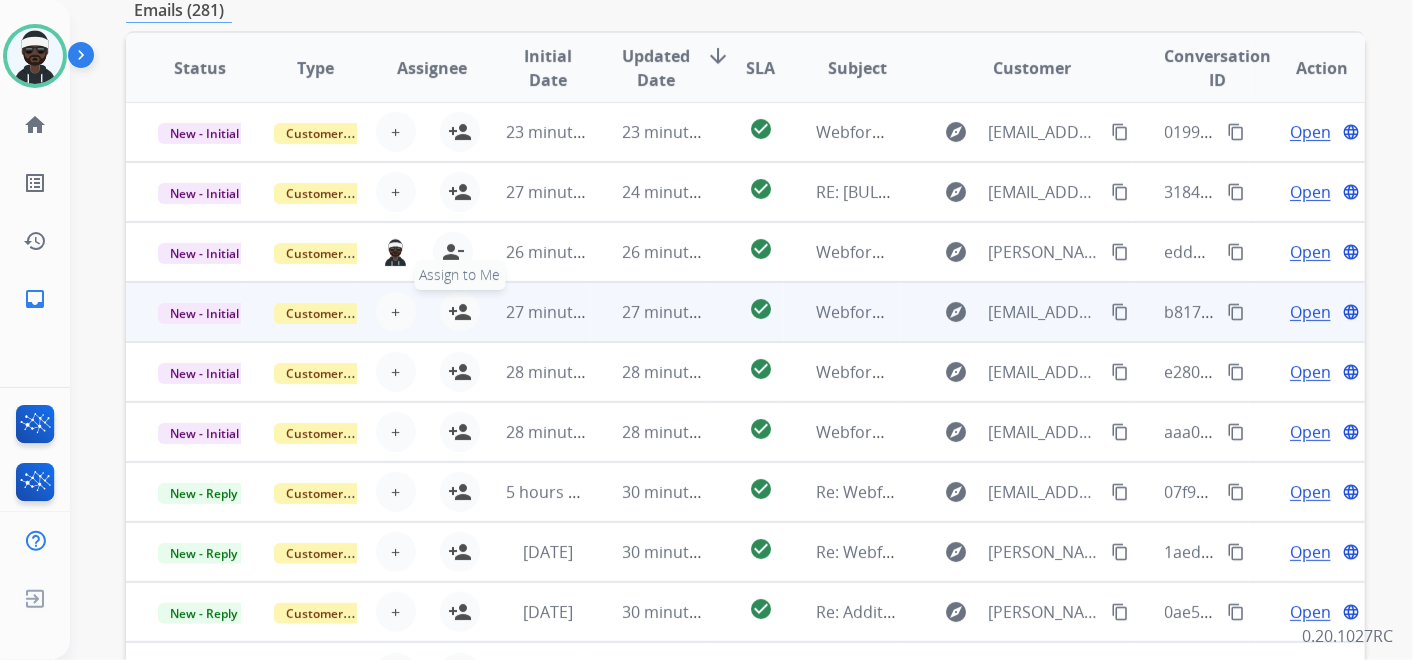 click on "person_add" at bounding box center (460, 312) 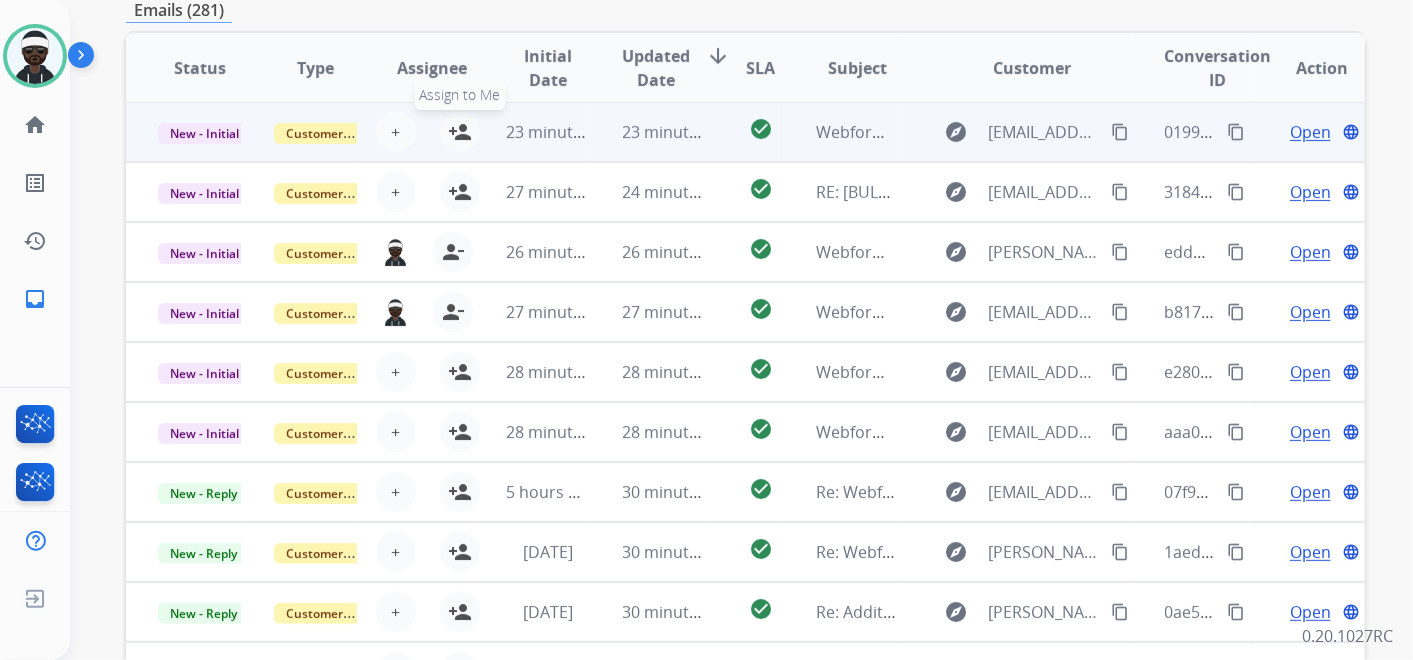 click on "person_add" at bounding box center (460, 132) 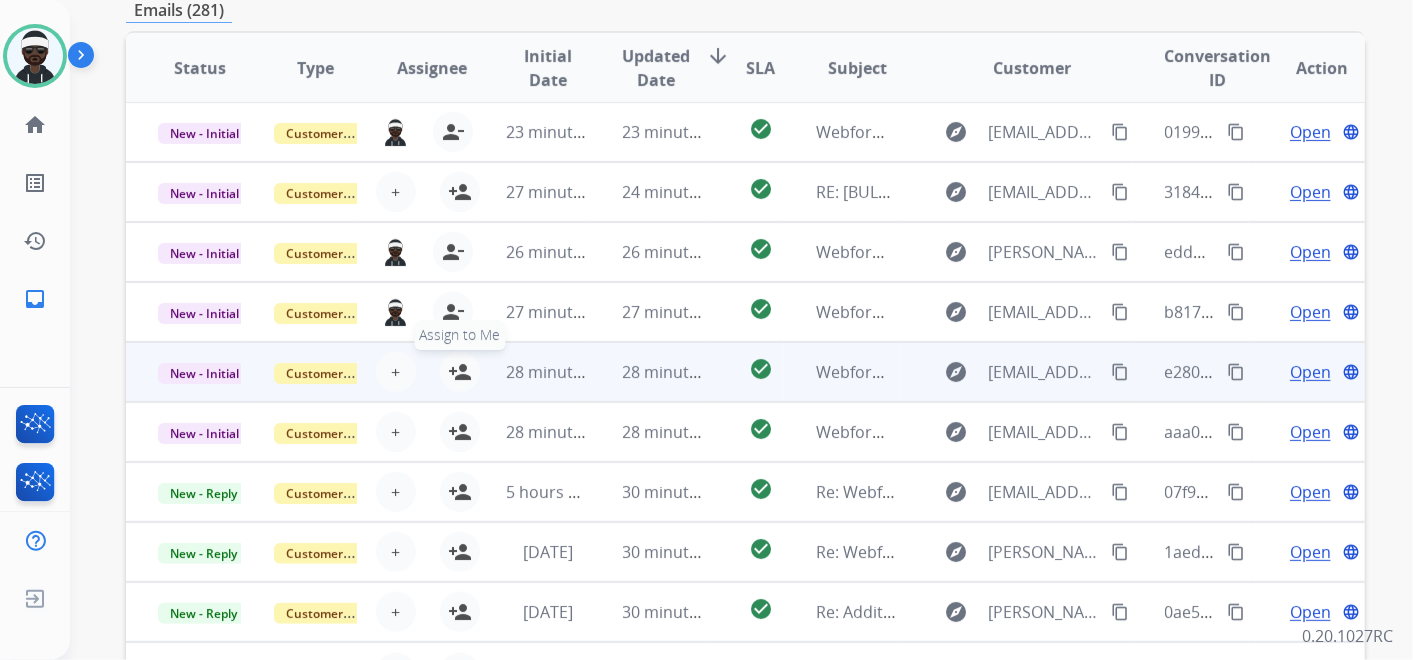 click on "person_add" at bounding box center (460, 372) 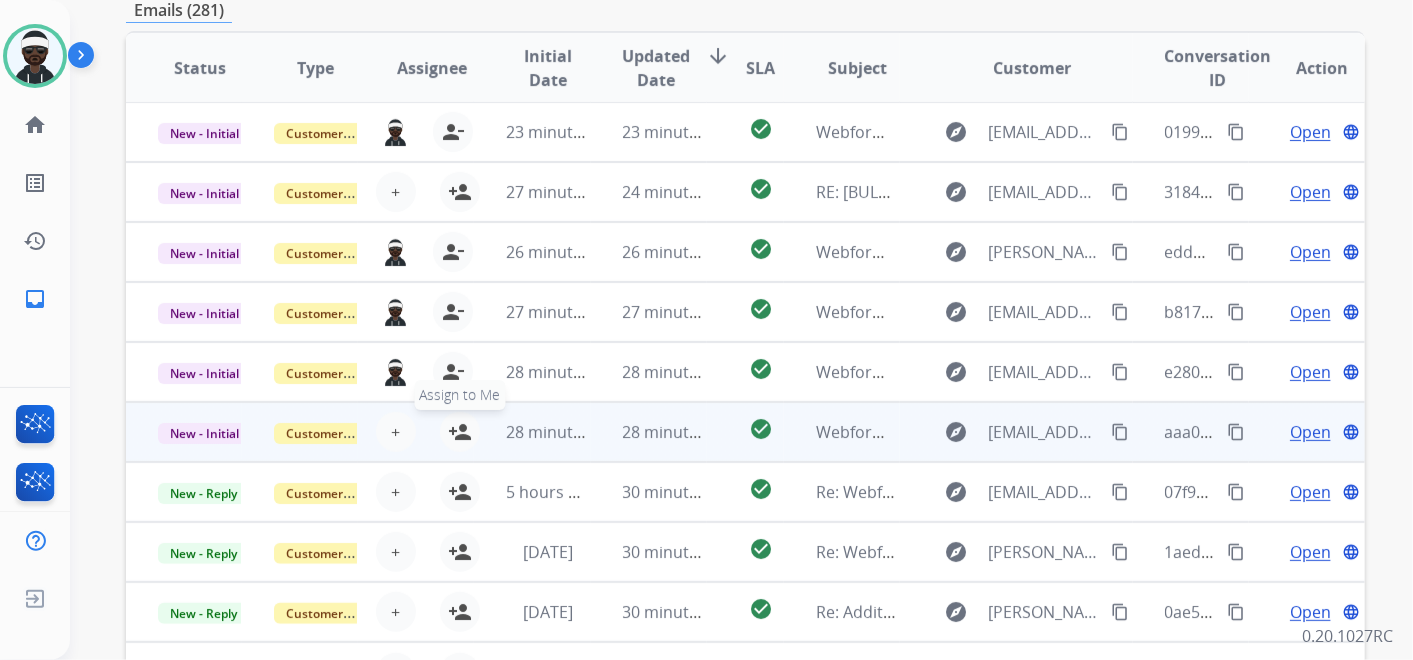 click on "person_add" at bounding box center [460, 432] 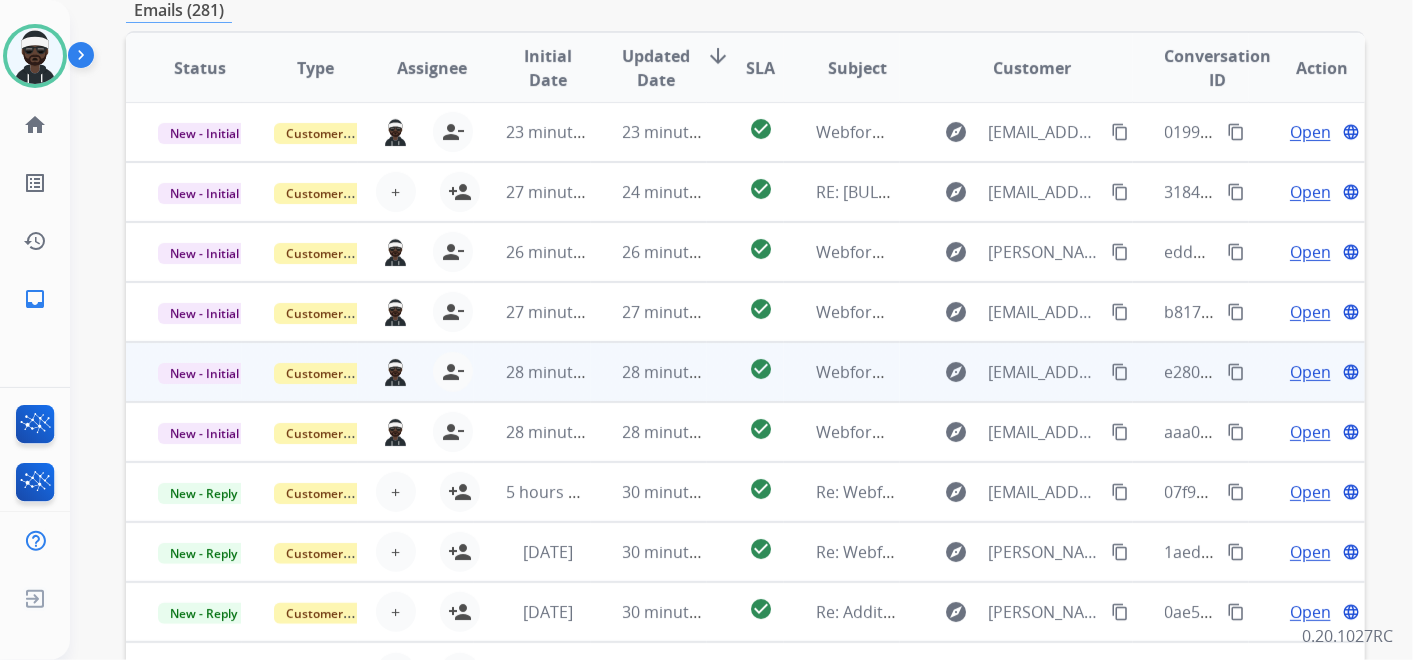scroll, scrollTop: 0, scrollLeft: 0, axis: both 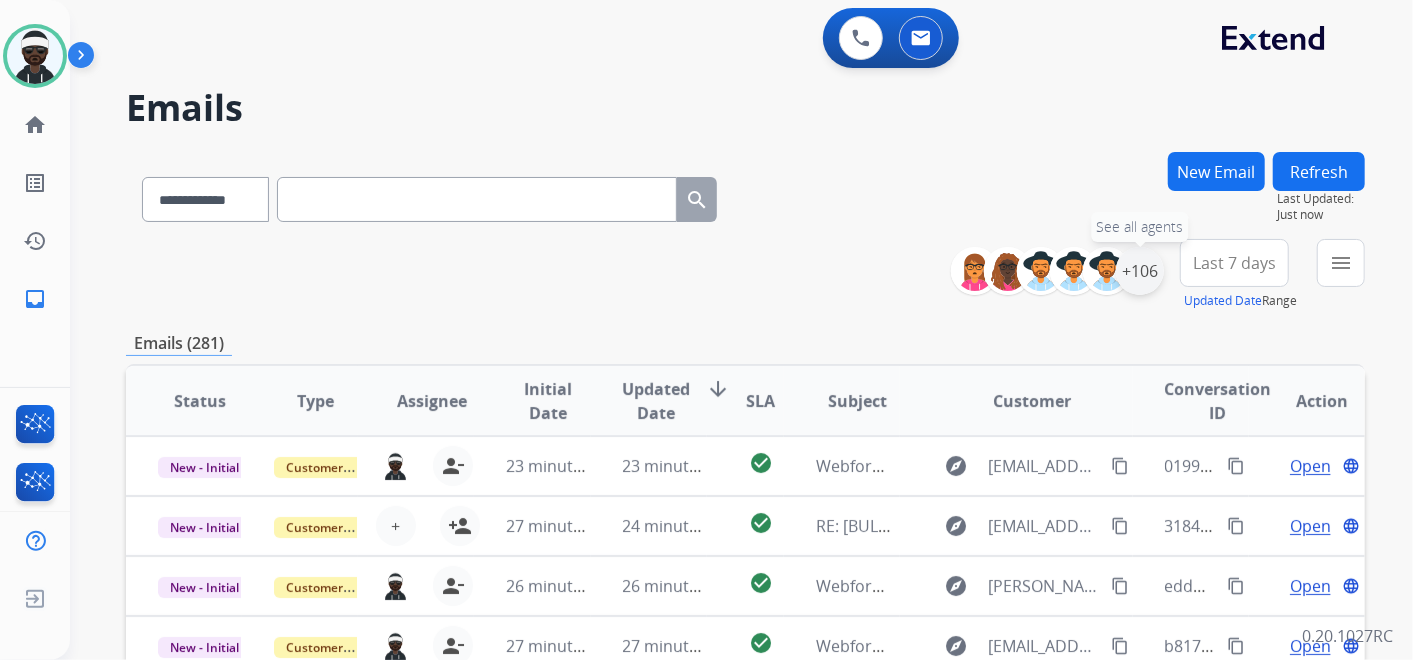 click on "+106" at bounding box center [1140, 271] 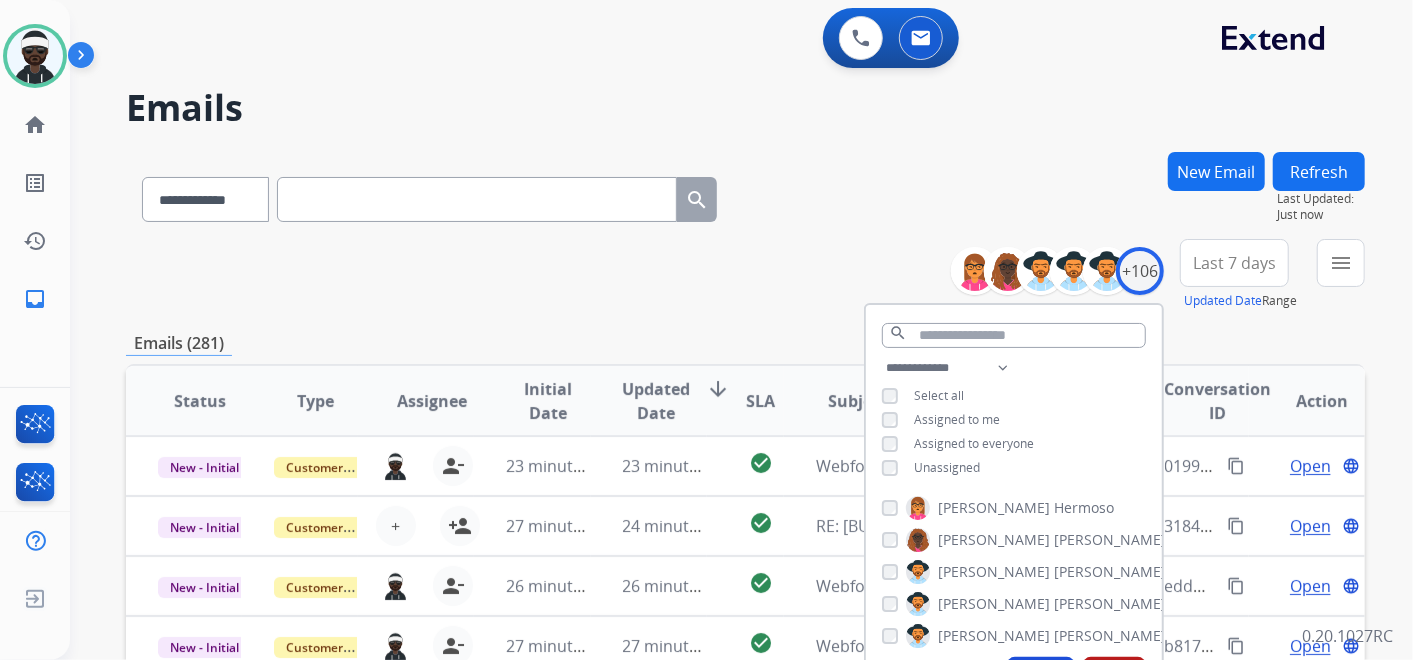 click on "Unassigned" at bounding box center (947, 467) 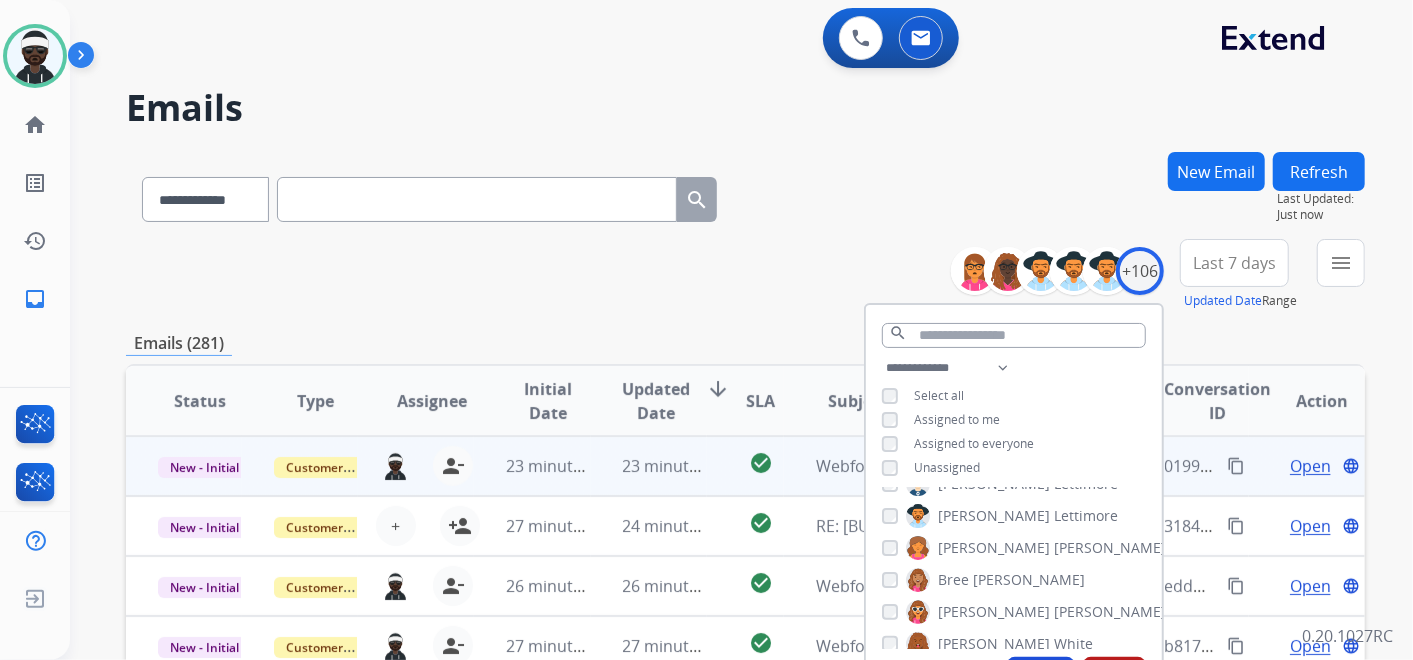scroll, scrollTop: 444, scrollLeft: 0, axis: vertical 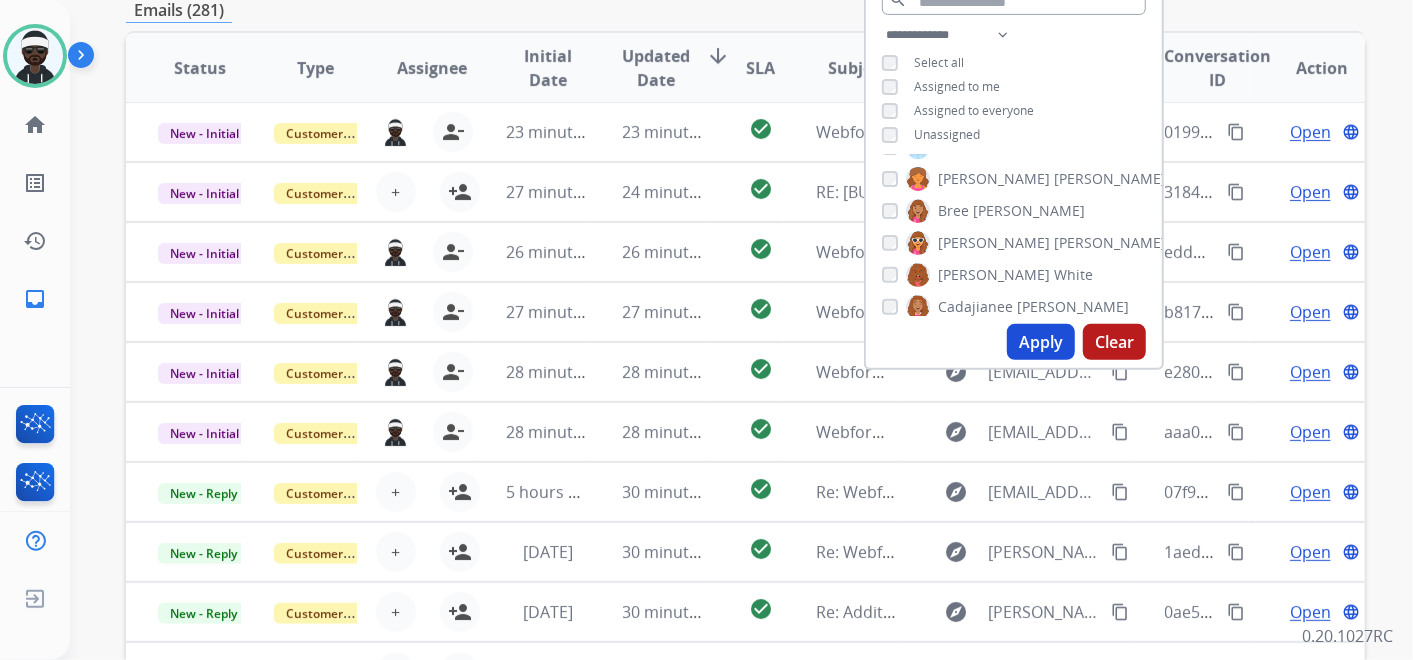 click on "Apply" at bounding box center (1041, 342) 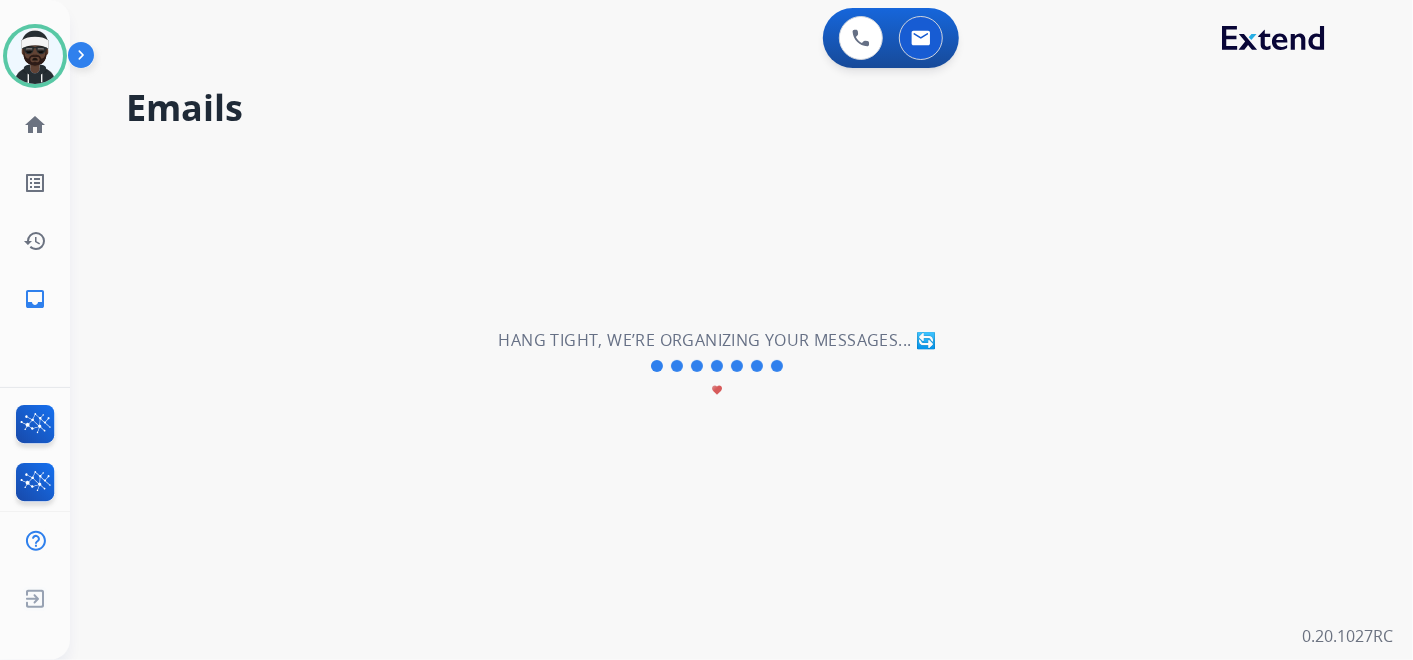 scroll, scrollTop: 0, scrollLeft: 0, axis: both 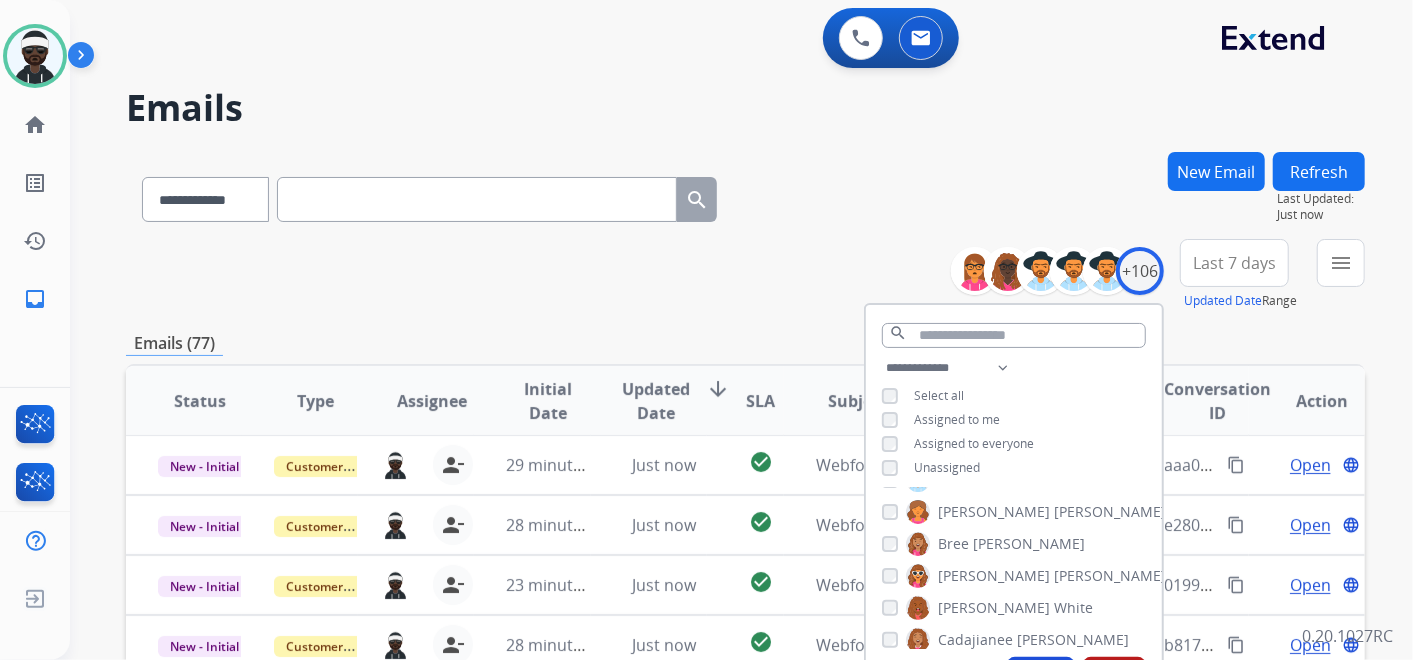 click on "**********" at bounding box center [745, 195] 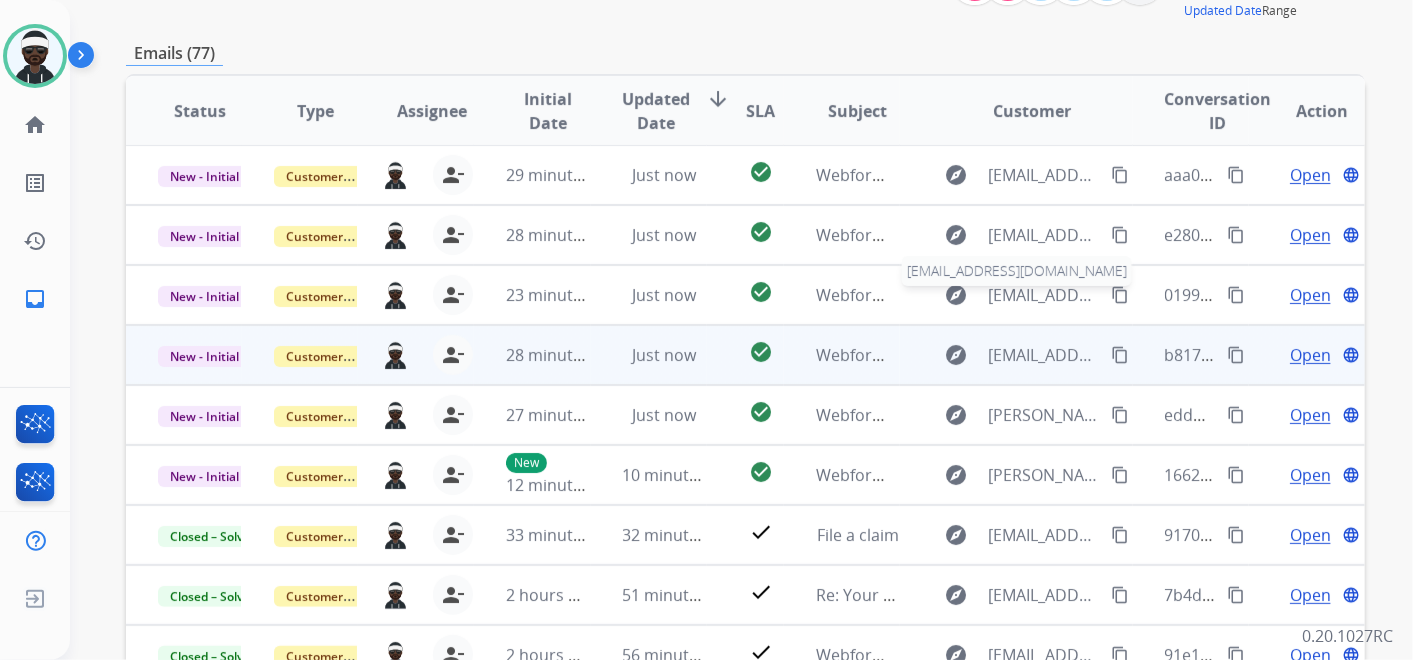 scroll, scrollTop: 333, scrollLeft: 0, axis: vertical 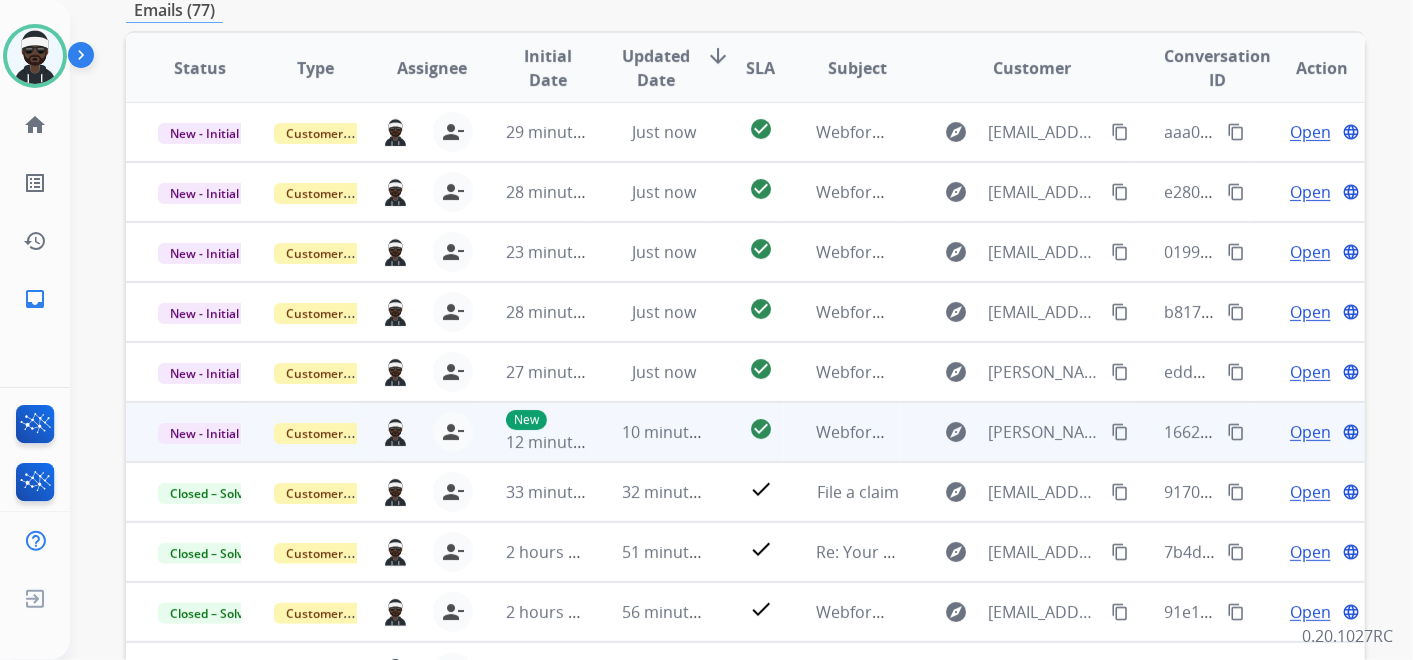 click on "Open language" at bounding box center [1322, 432] 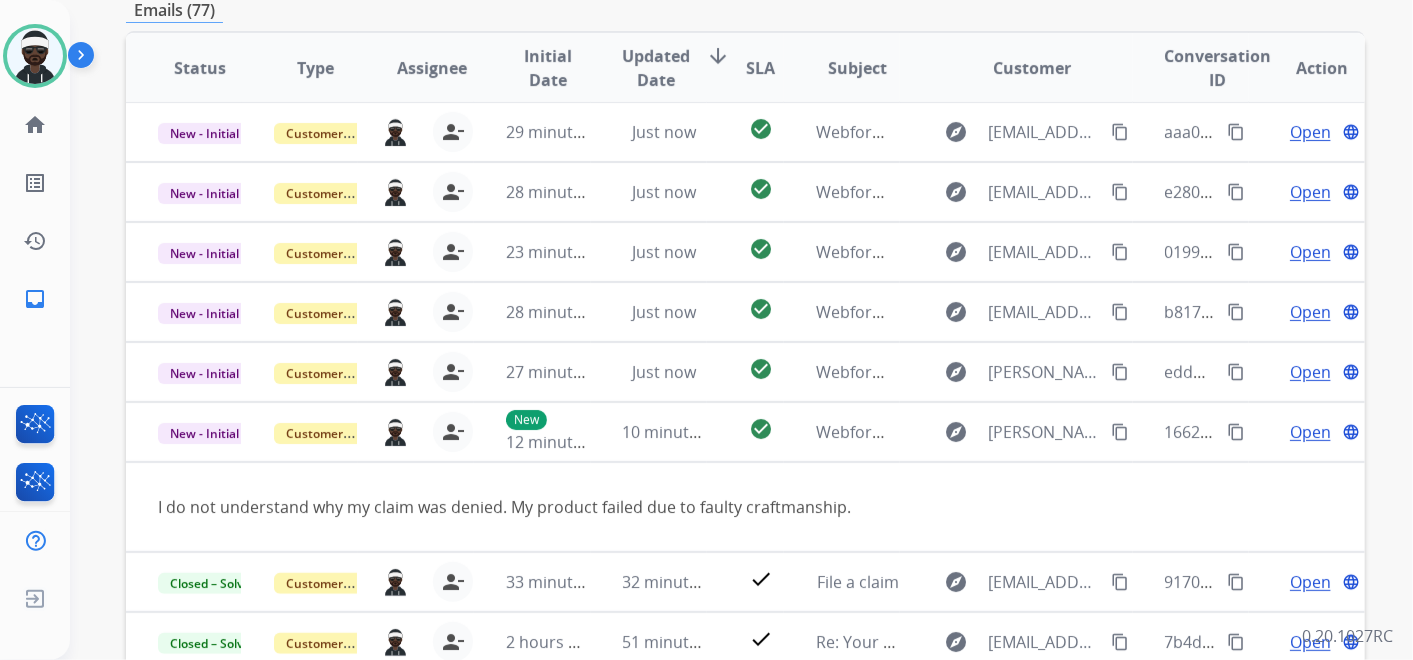 scroll, scrollTop: 91, scrollLeft: 0, axis: vertical 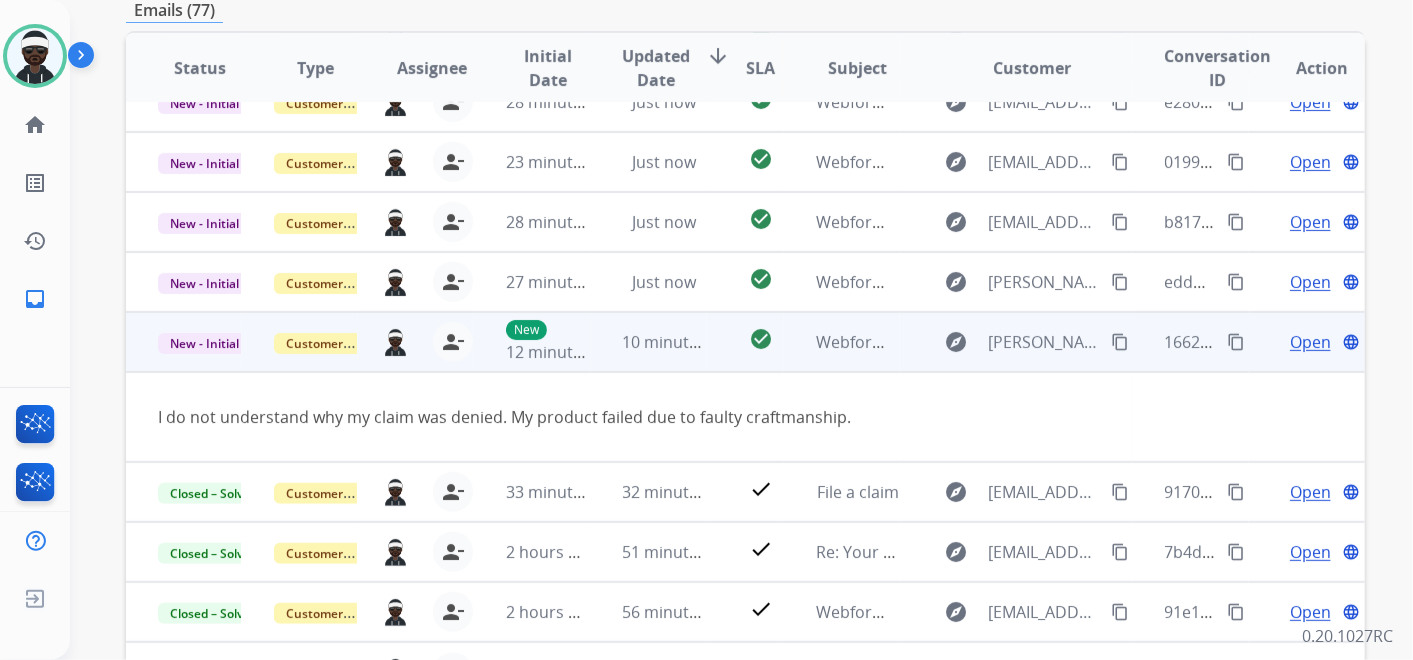 click on "content_copy" at bounding box center (1120, 342) 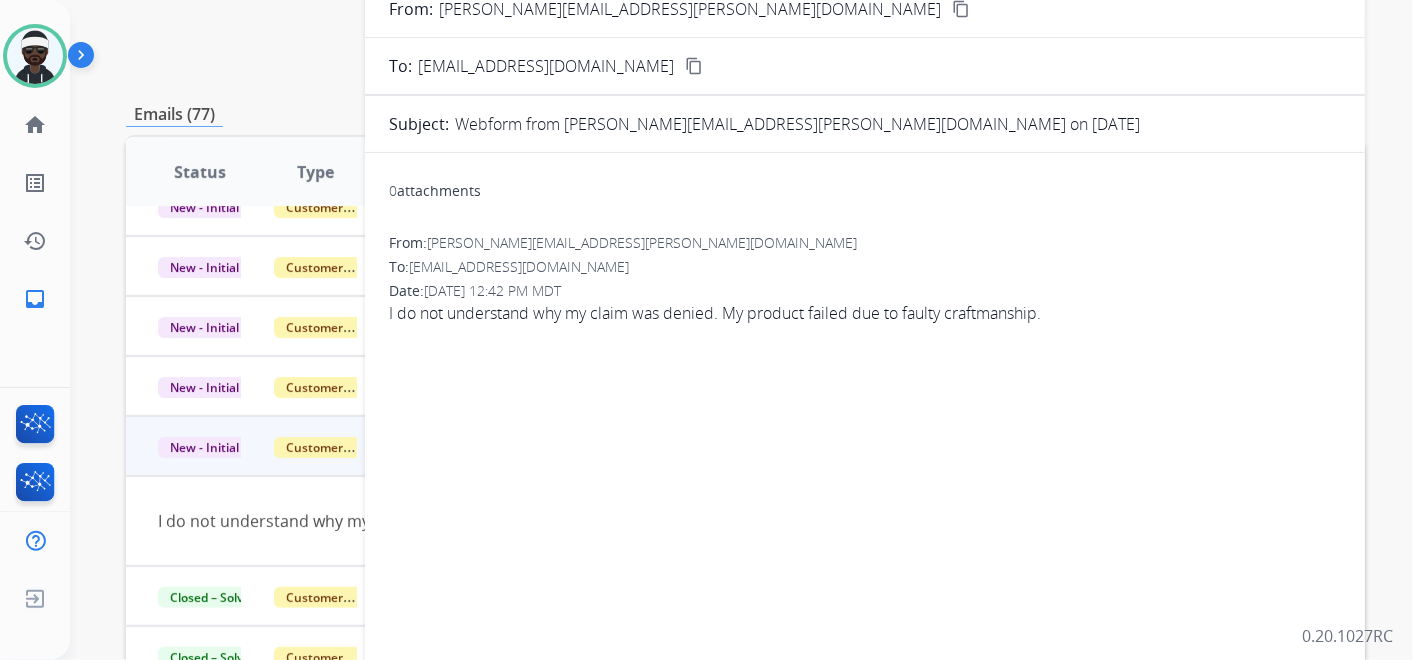 scroll, scrollTop: 0, scrollLeft: 0, axis: both 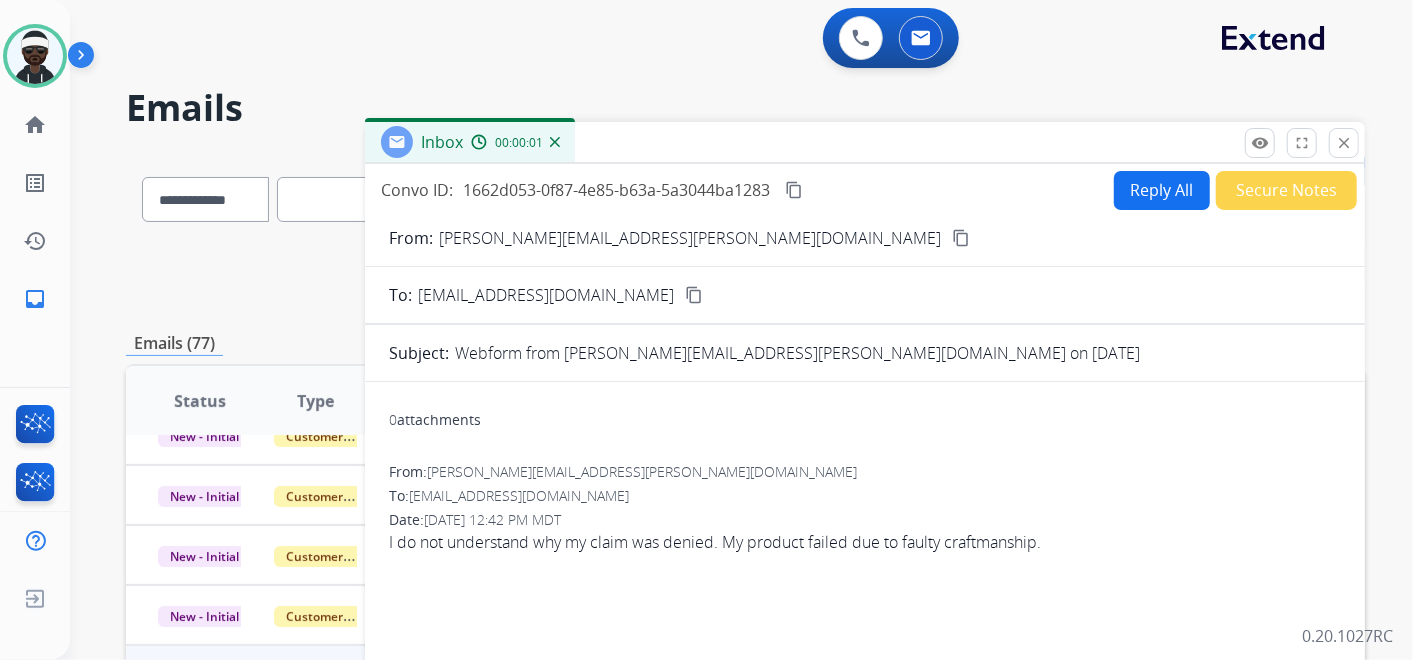 click on "Reply All" at bounding box center [1162, 190] 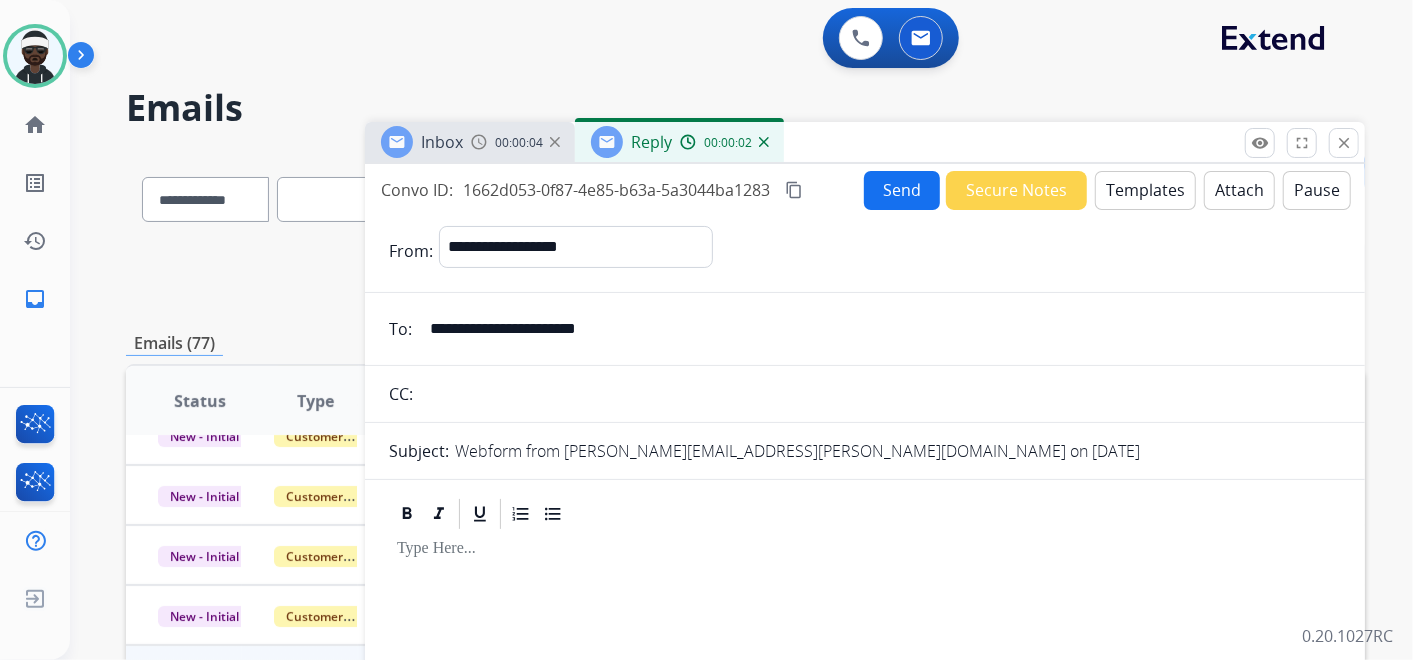 click at bounding box center (865, 657) 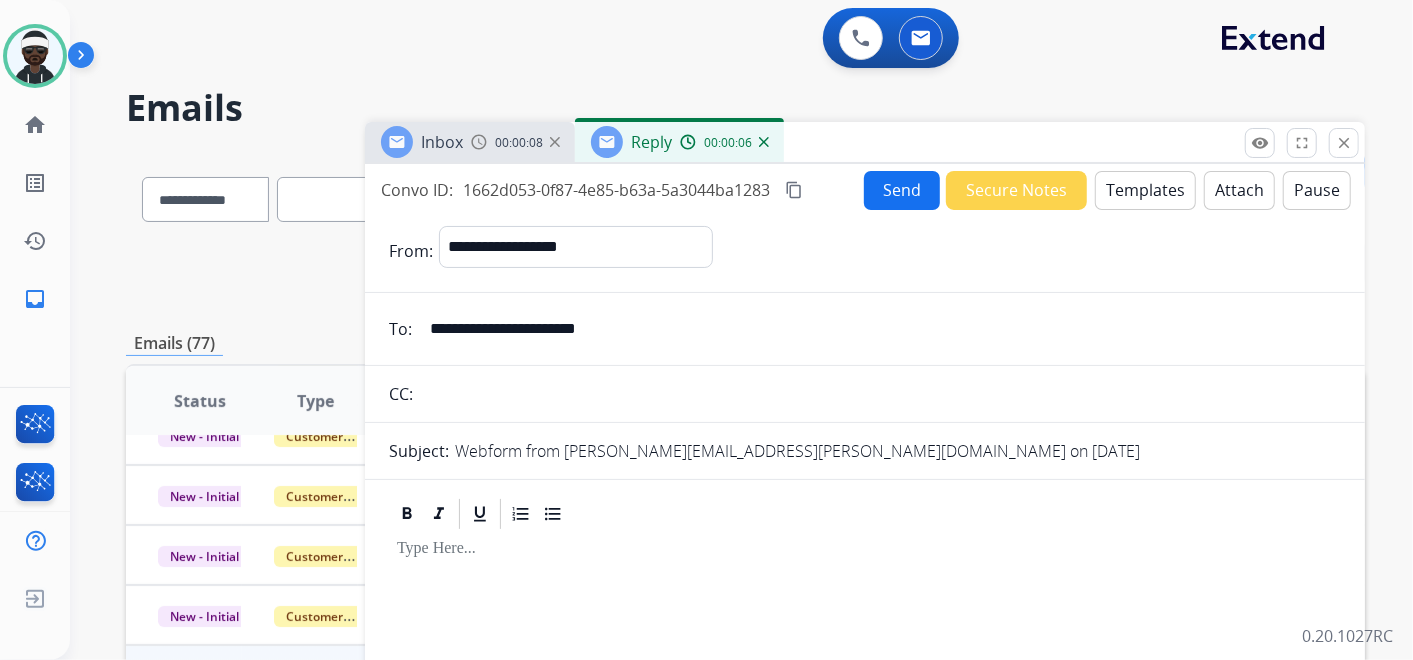 click on "Templates" at bounding box center [1145, 190] 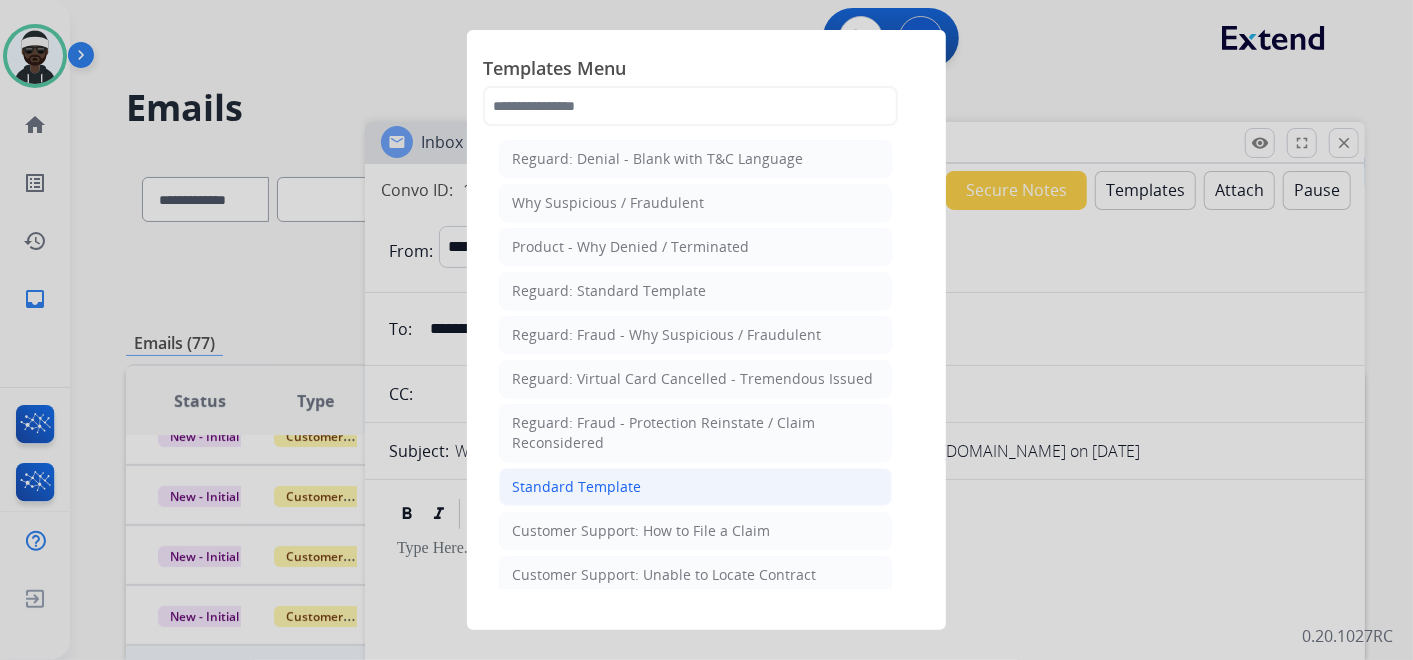 click on "Standard Template" 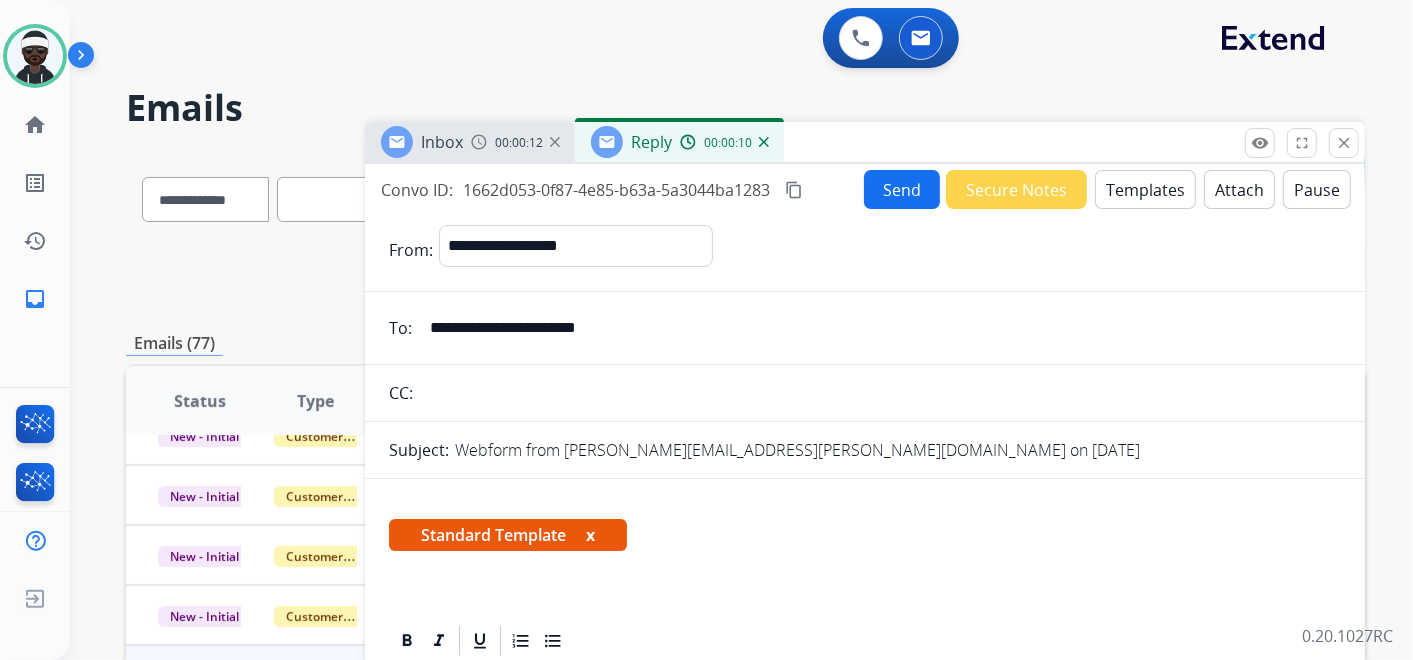 click on "x" at bounding box center [590, 535] 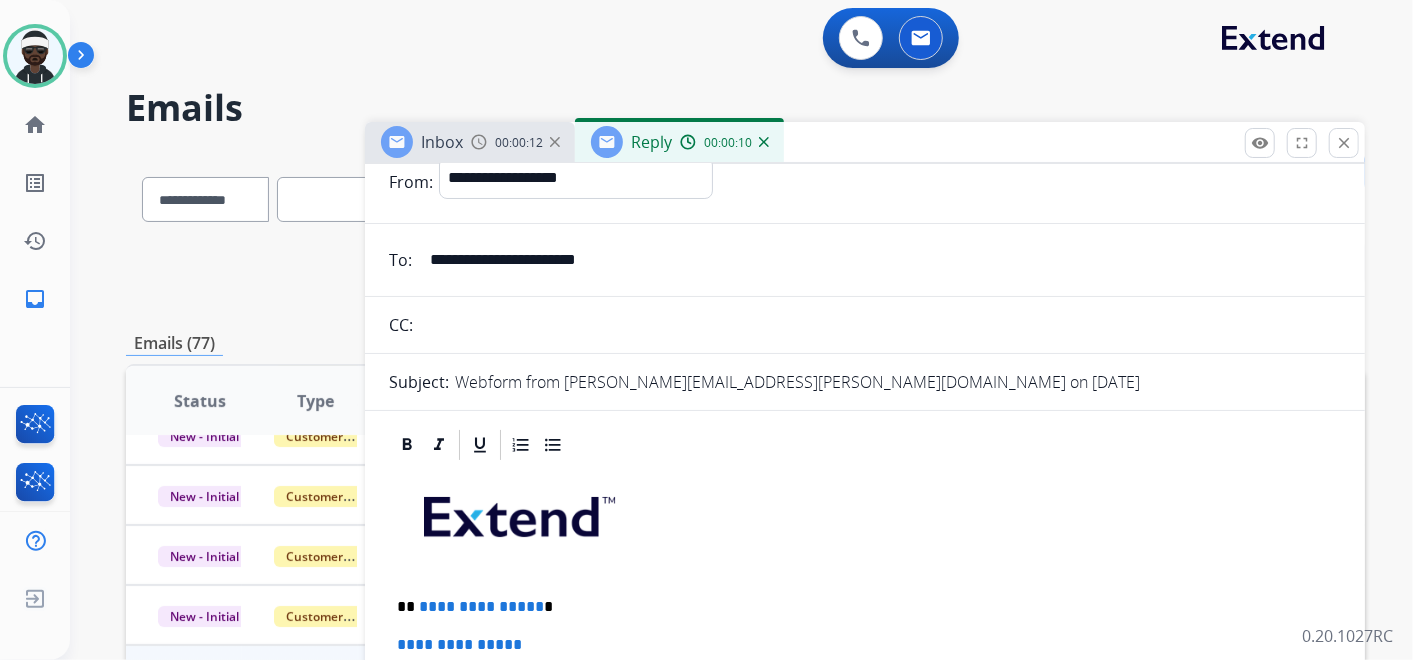 scroll, scrollTop: 222, scrollLeft: 0, axis: vertical 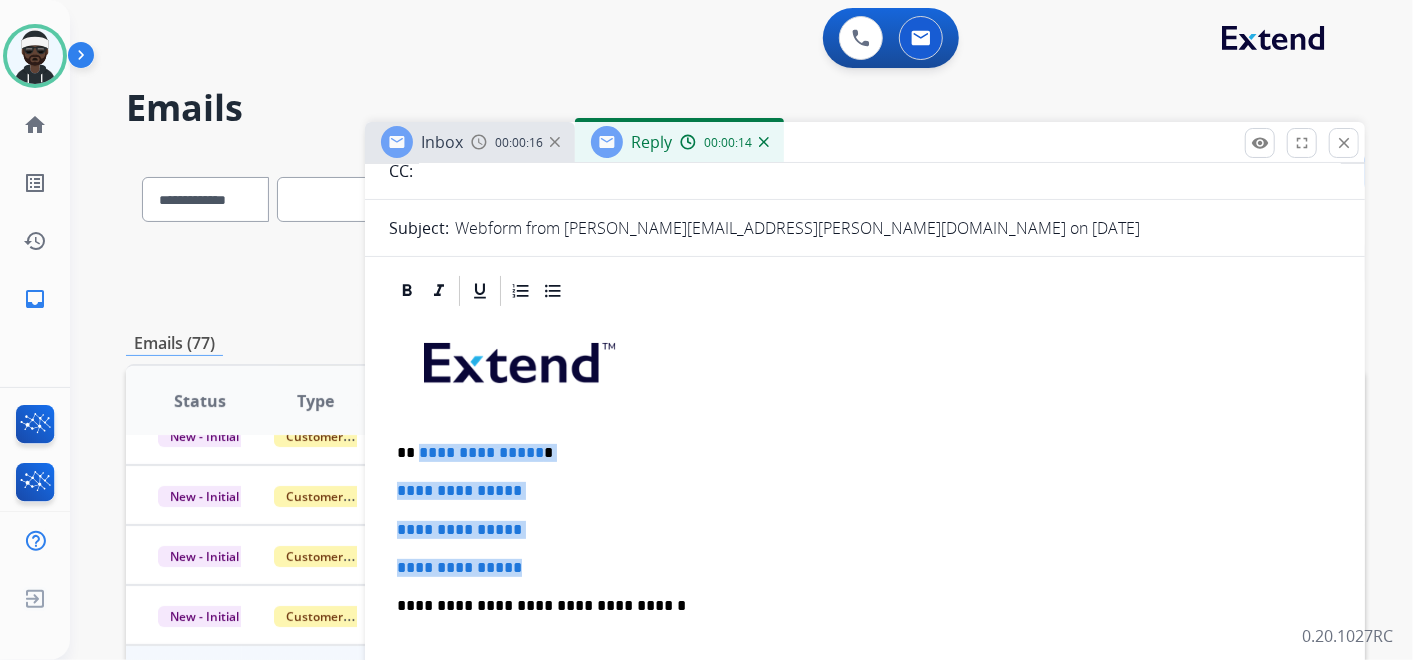 drag, startPoint x: 545, startPoint y: 564, endPoint x: 507, endPoint y: 468, distance: 103.24728 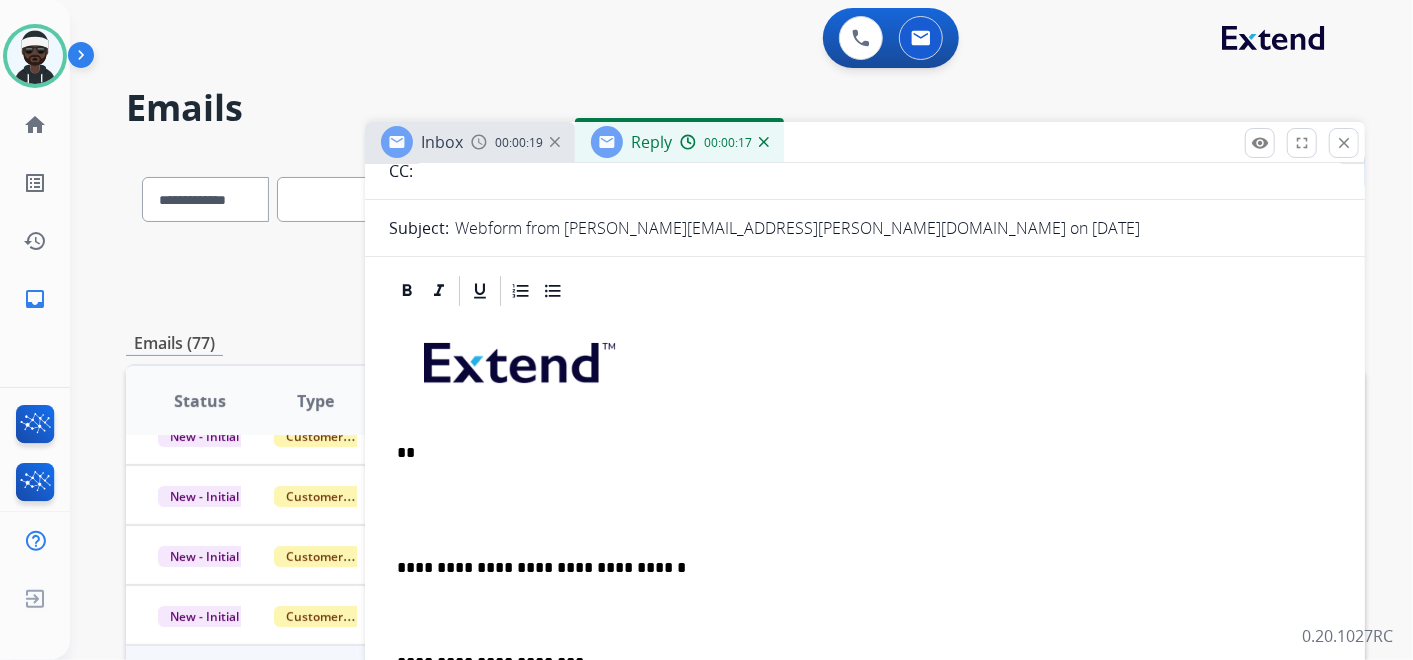 type 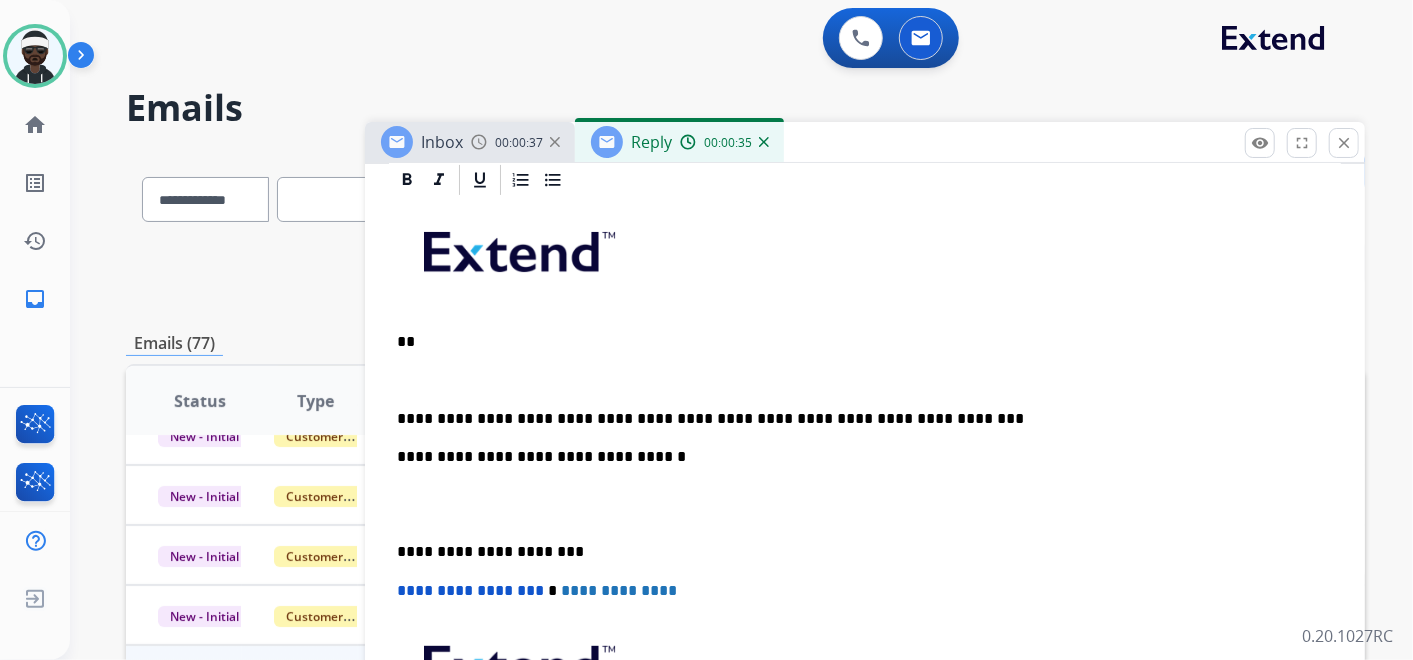 scroll, scrollTop: 385, scrollLeft: 0, axis: vertical 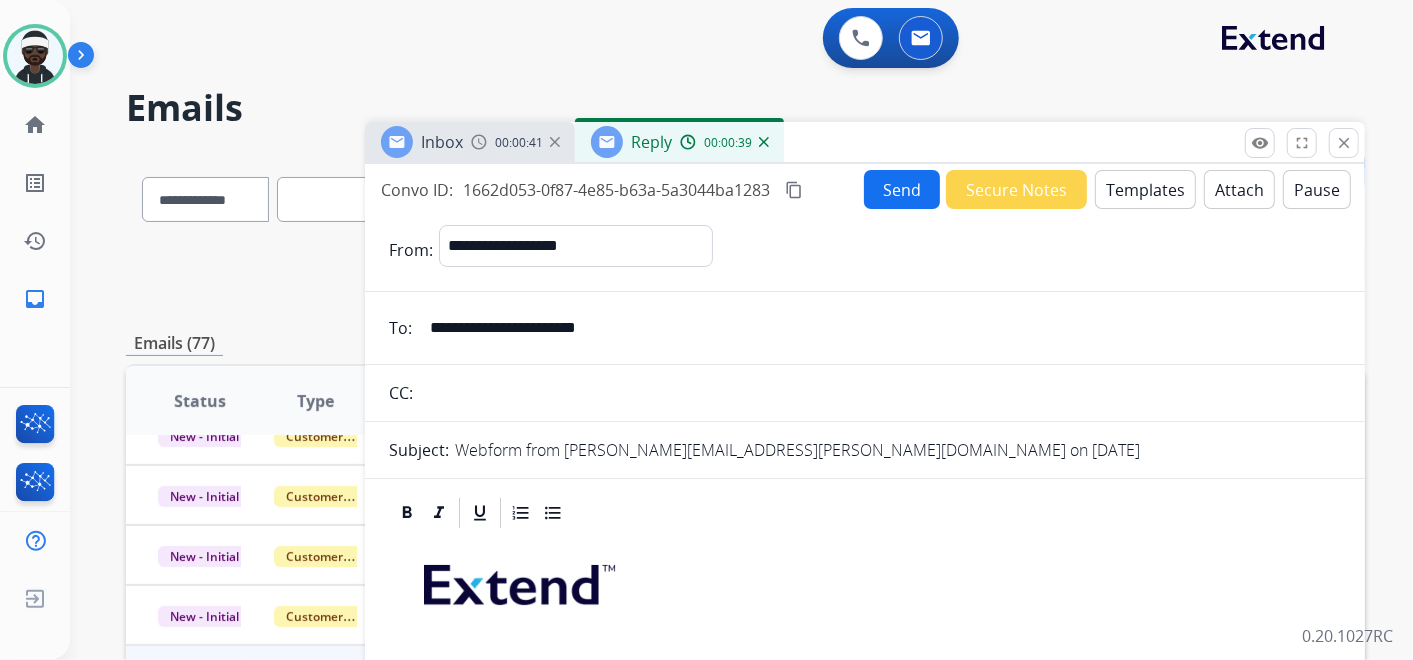 click on "Send" at bounding box center (902, 189) 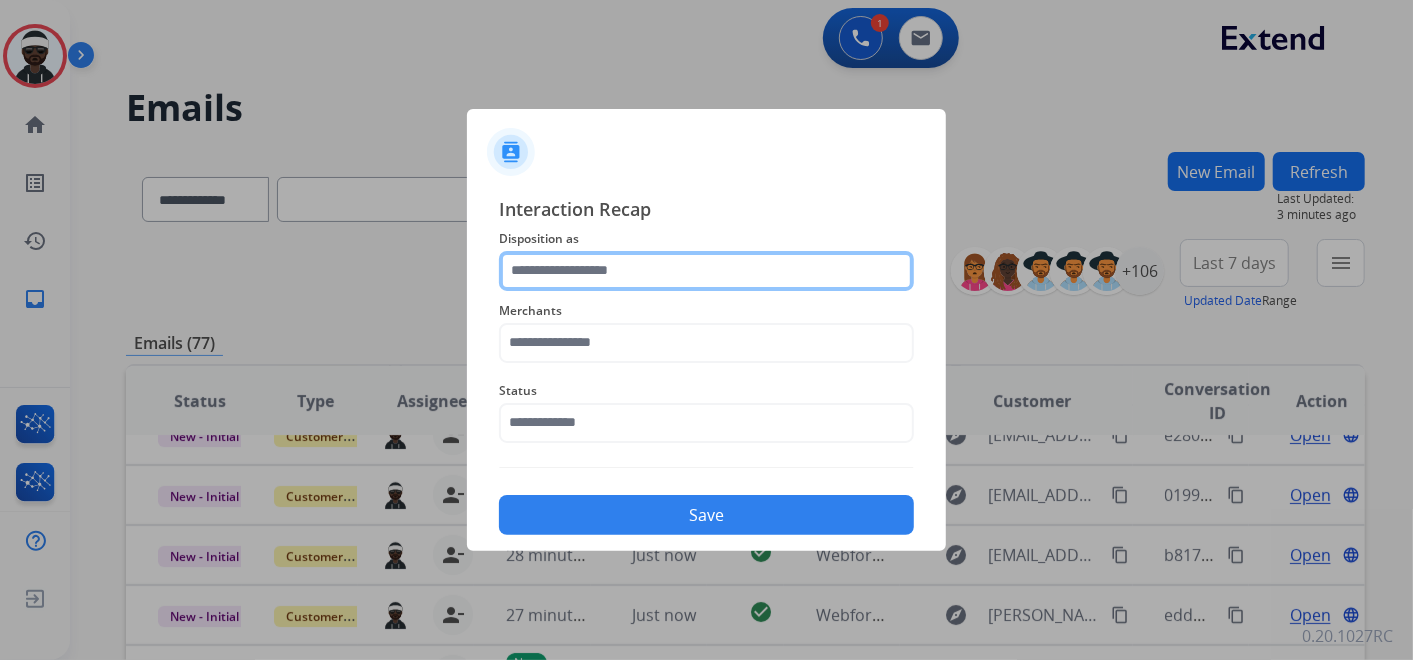 click 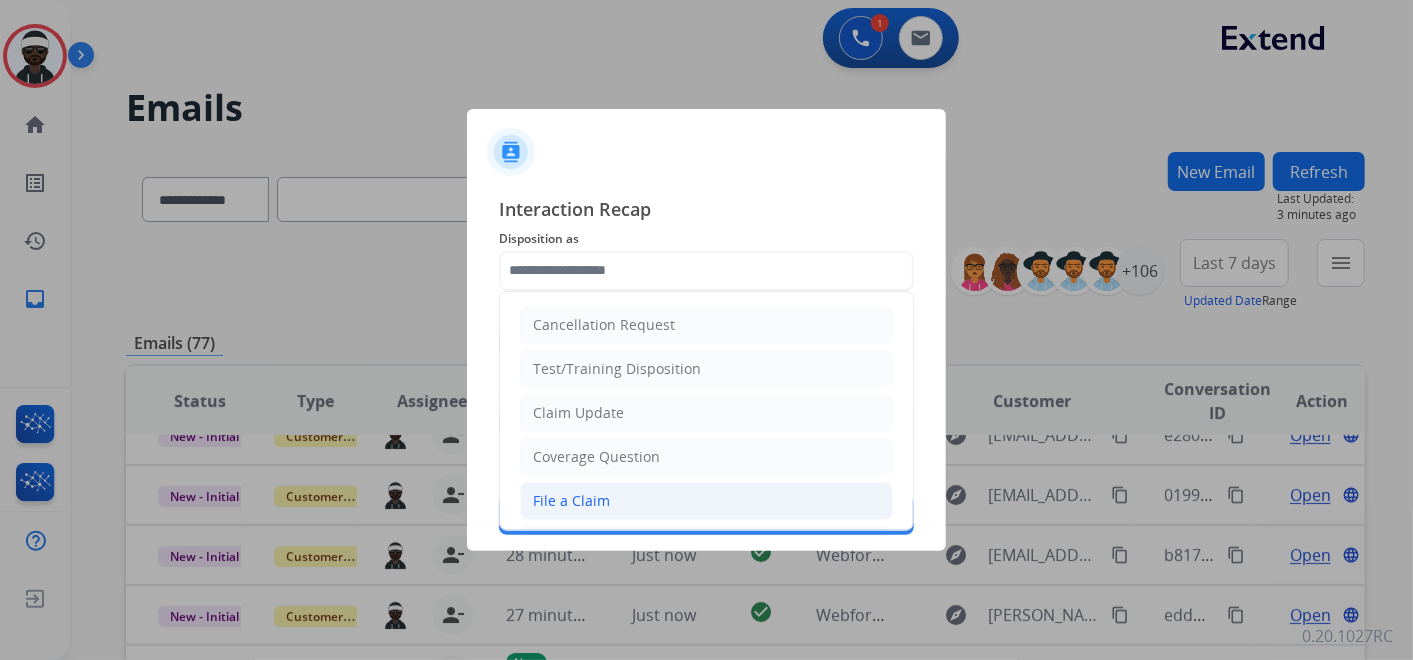 click on "File a Claim" 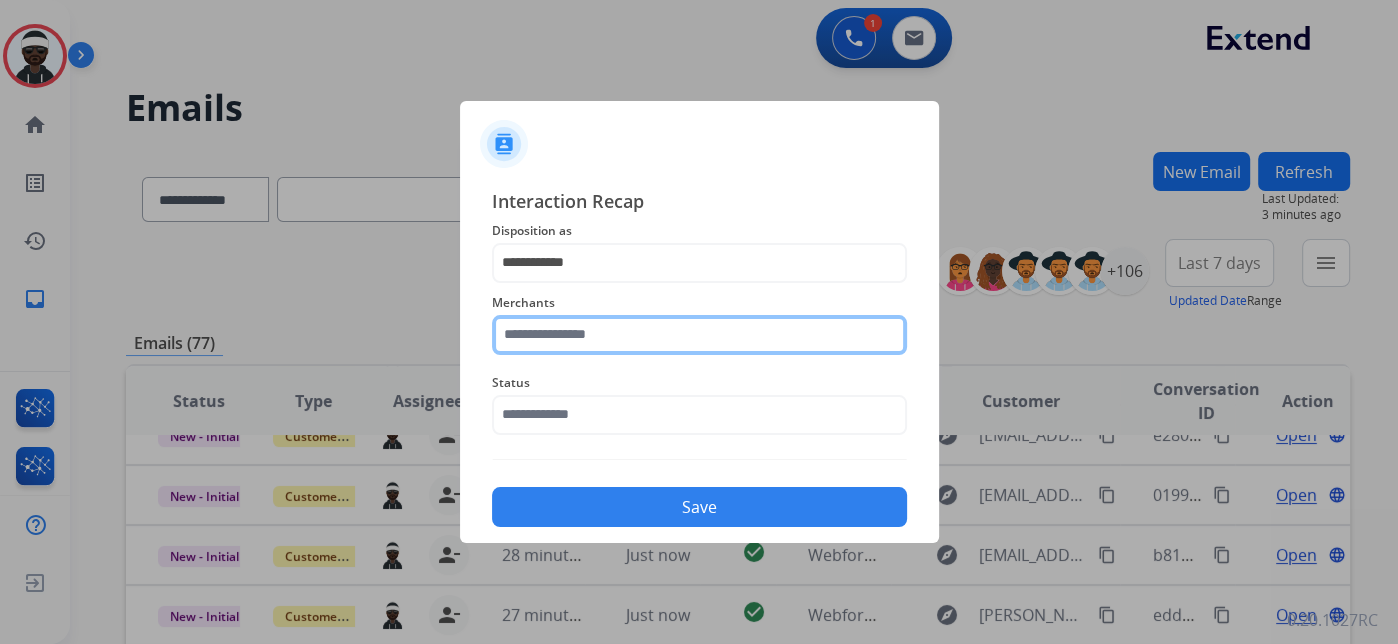 click 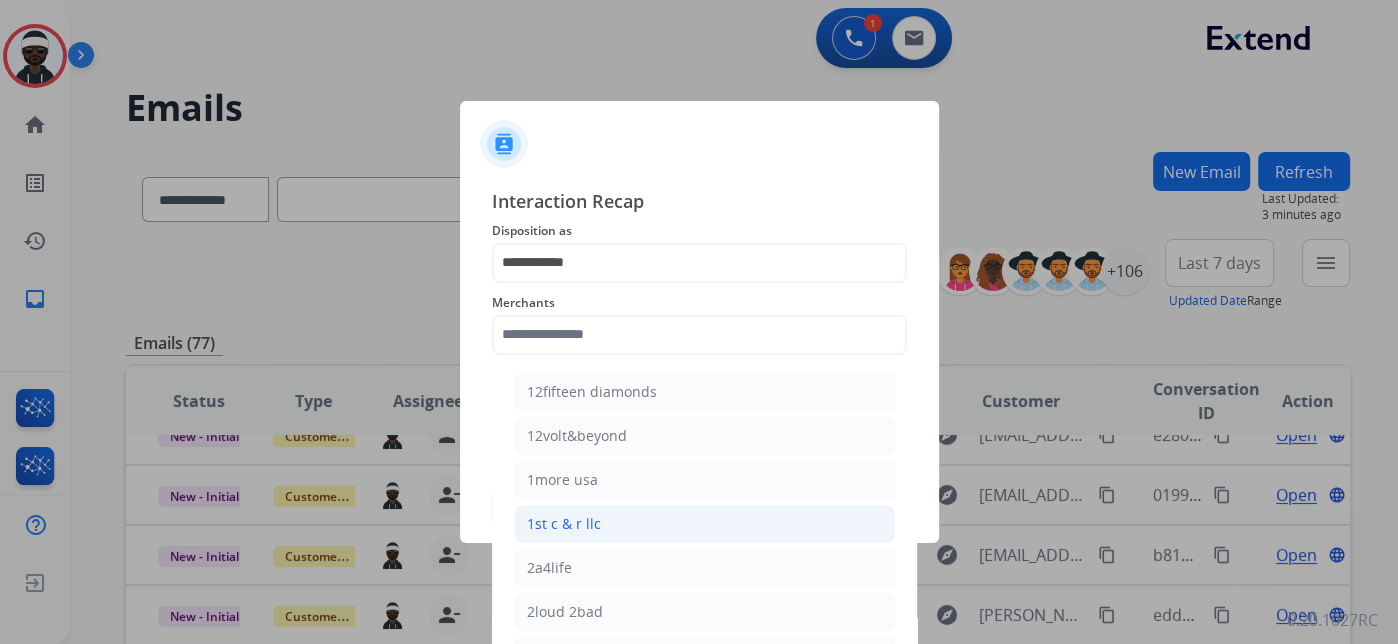 click on "1st c & r llc" 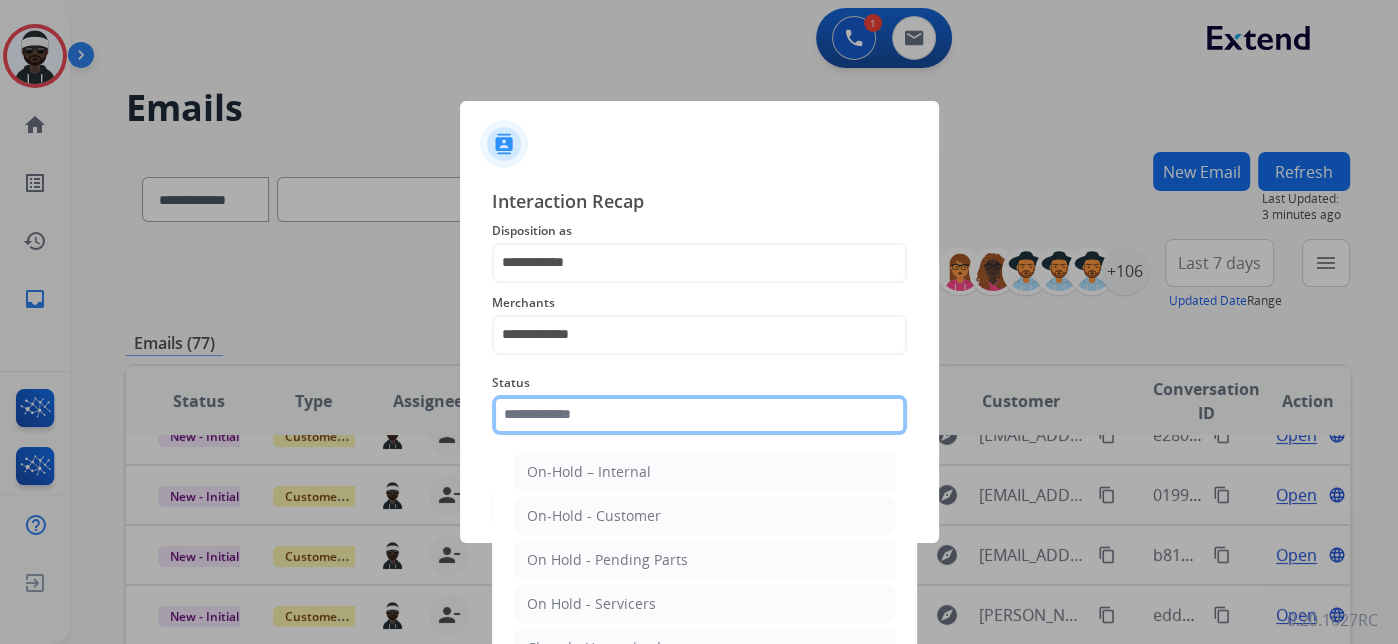 click 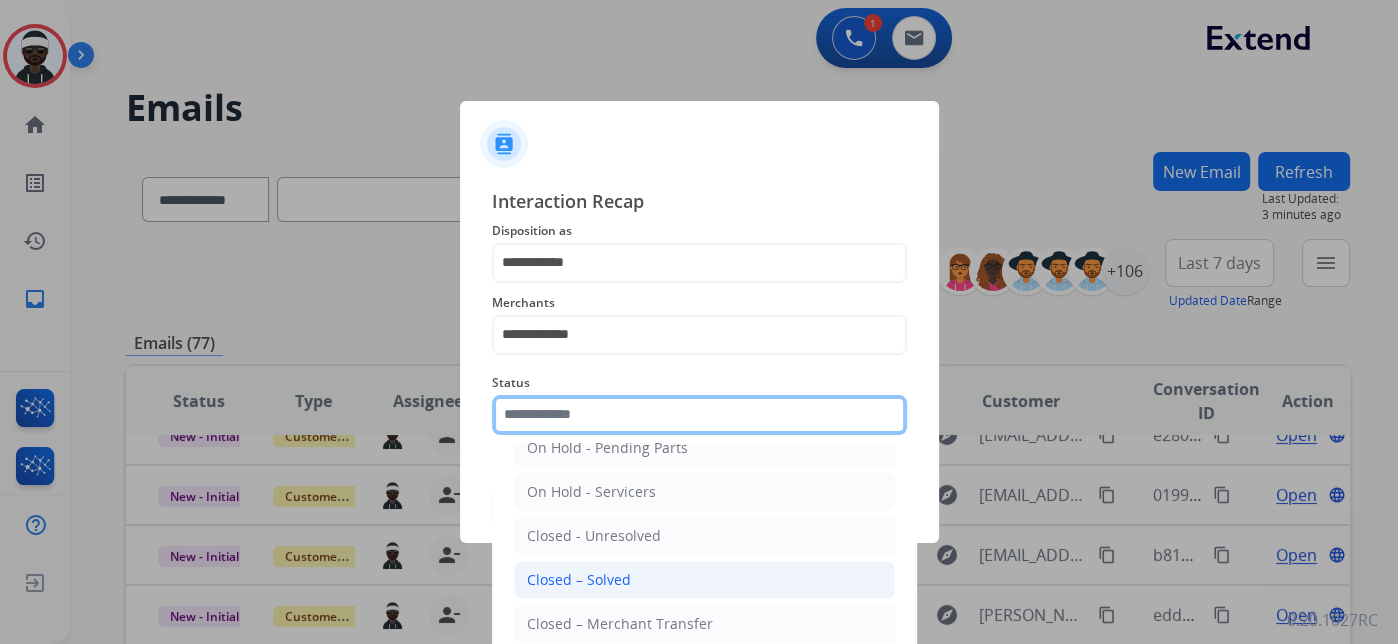 scroll, scrollTop: 114, scrollLeft: 0, axis: vertical 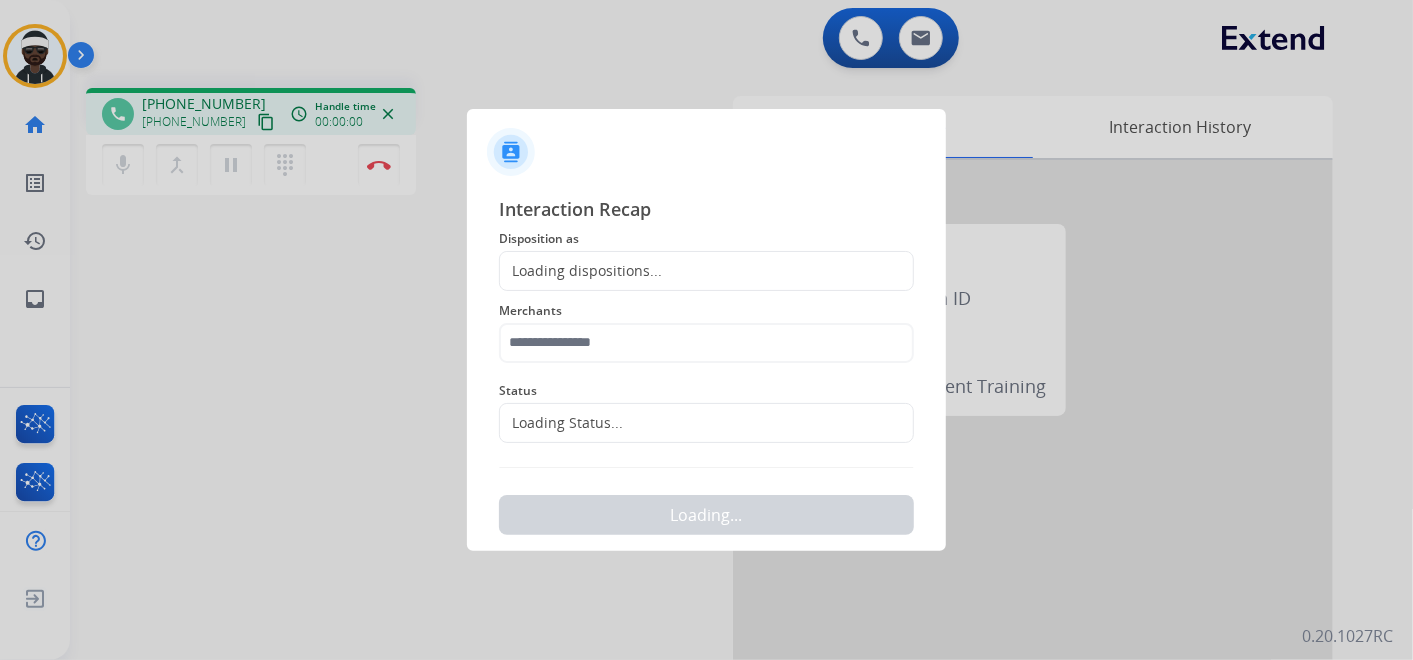 click at bounding box center (706, 330) 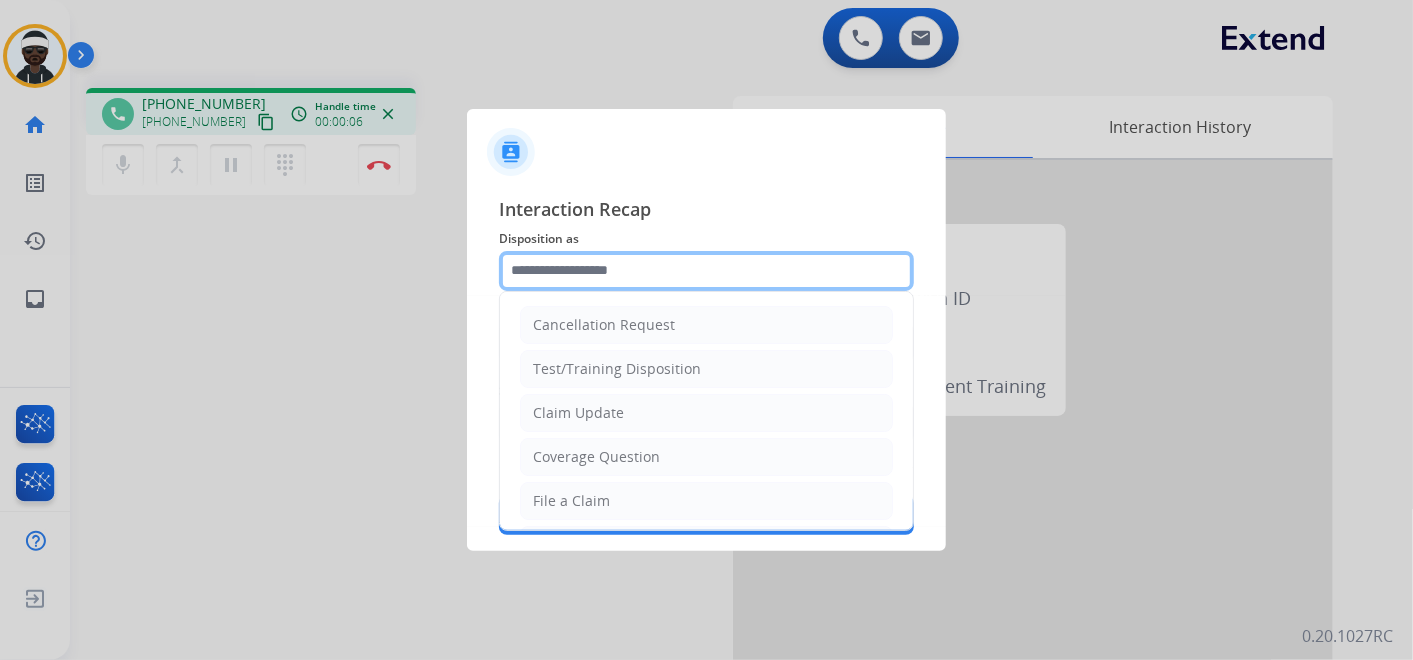 click 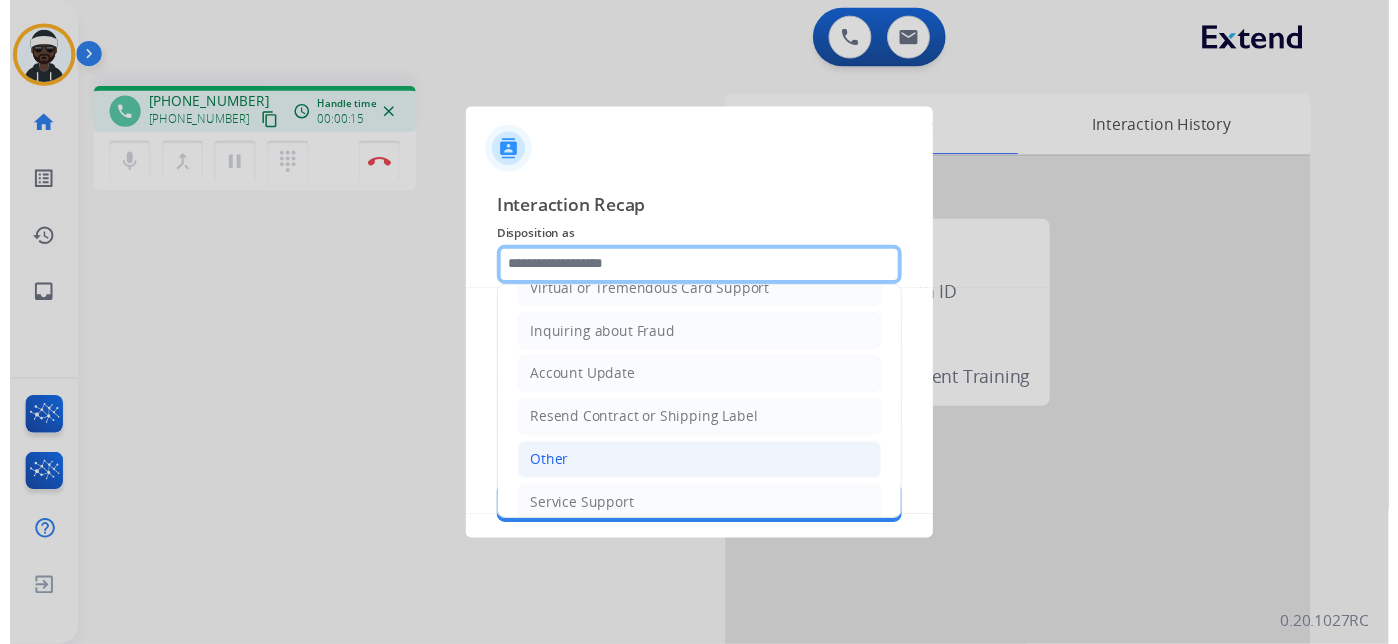 scroll, scrollTop: 305, scrollLeft: 0, axis: vertical 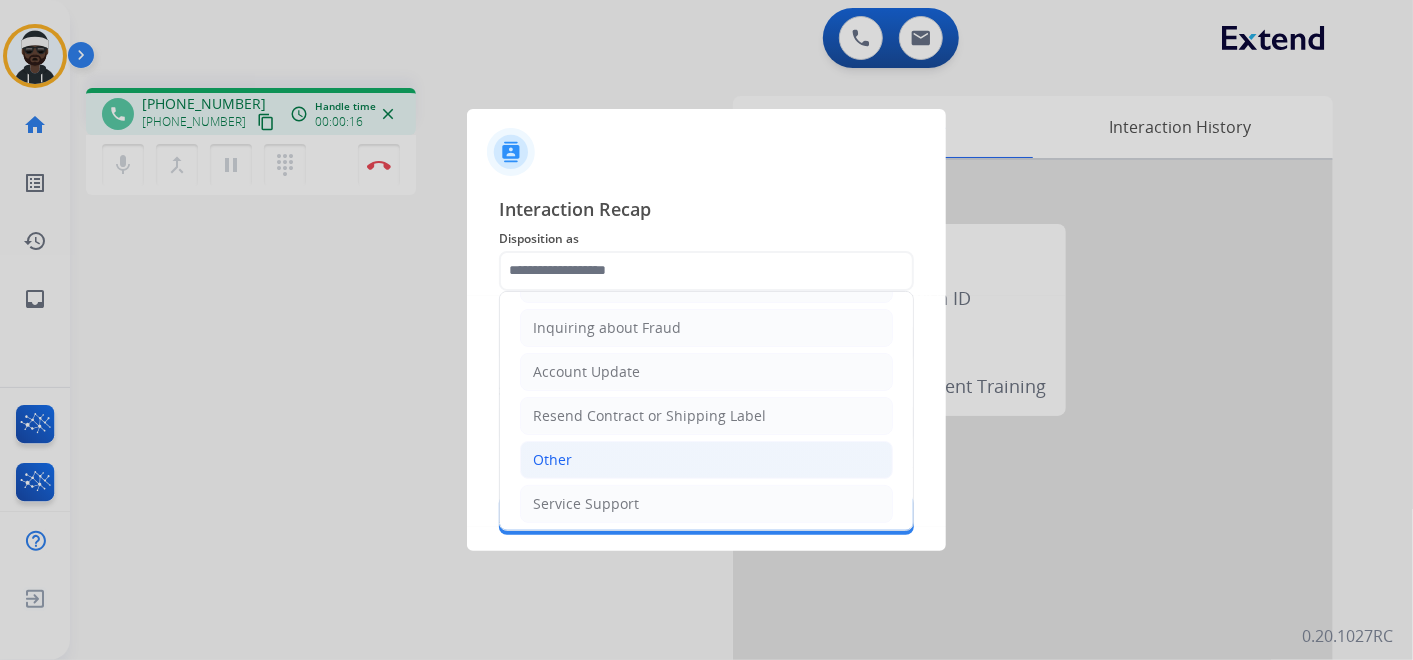 click on "Other" 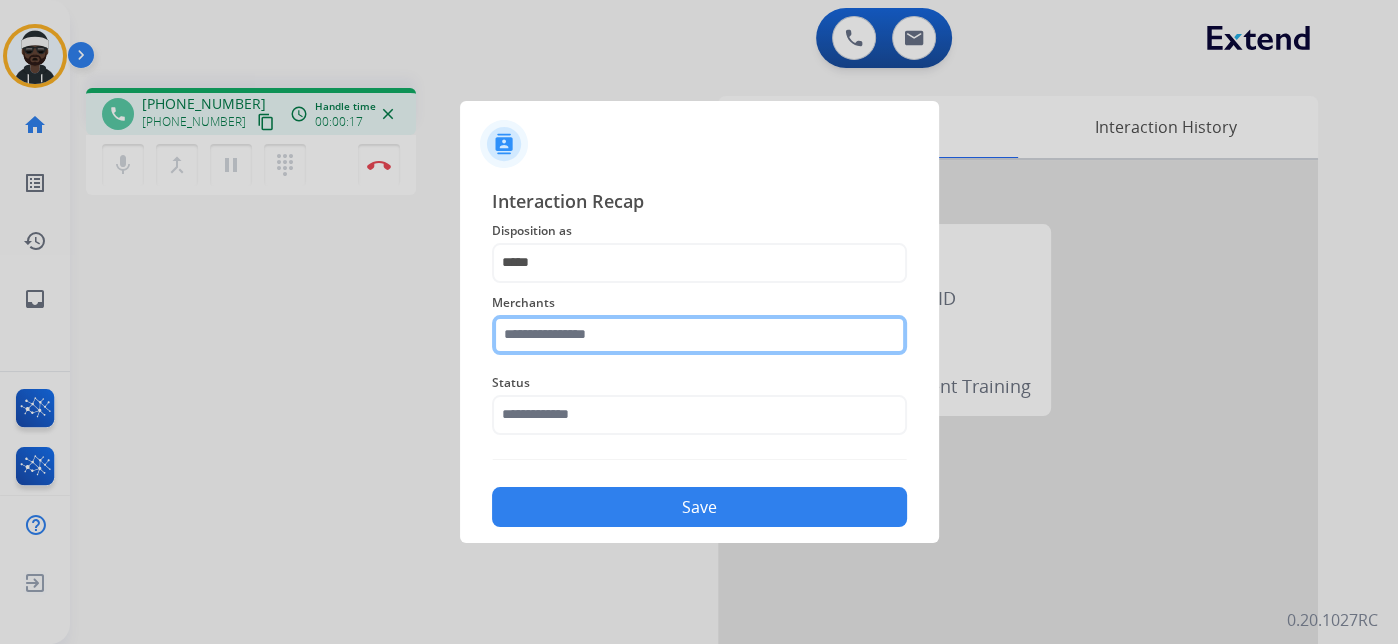 click 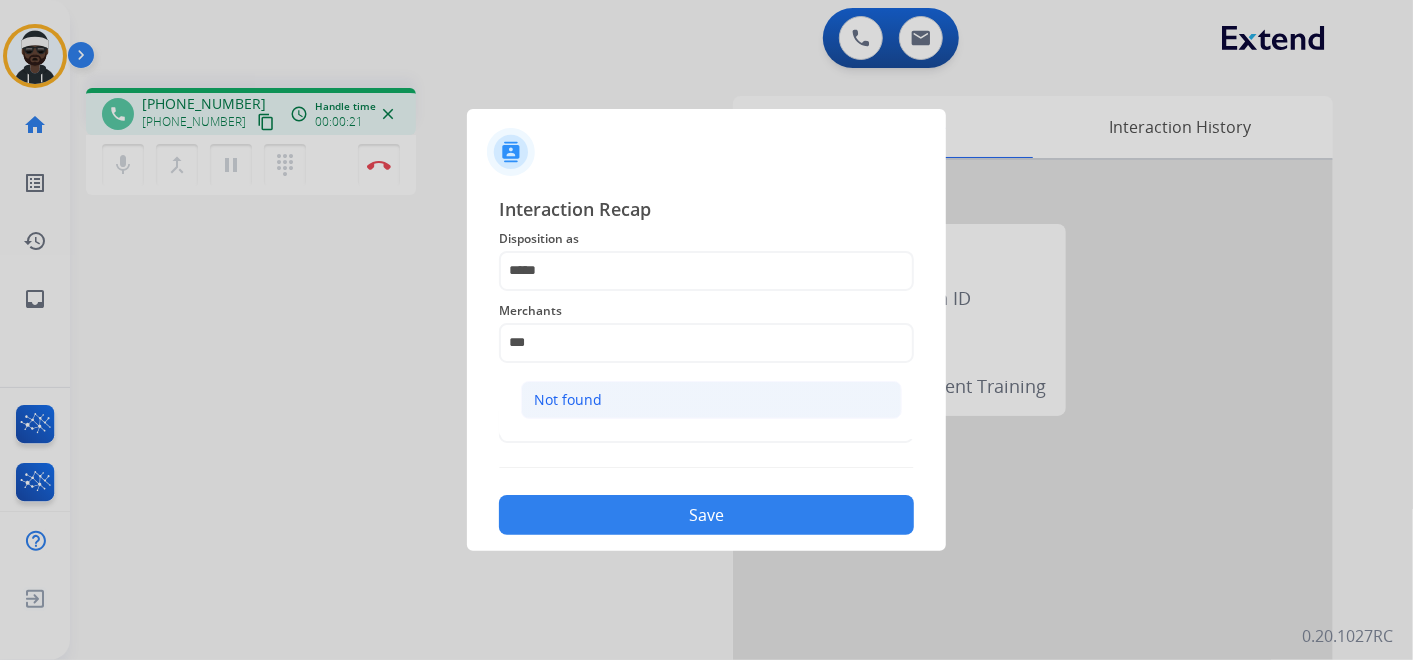 click on "Not found" 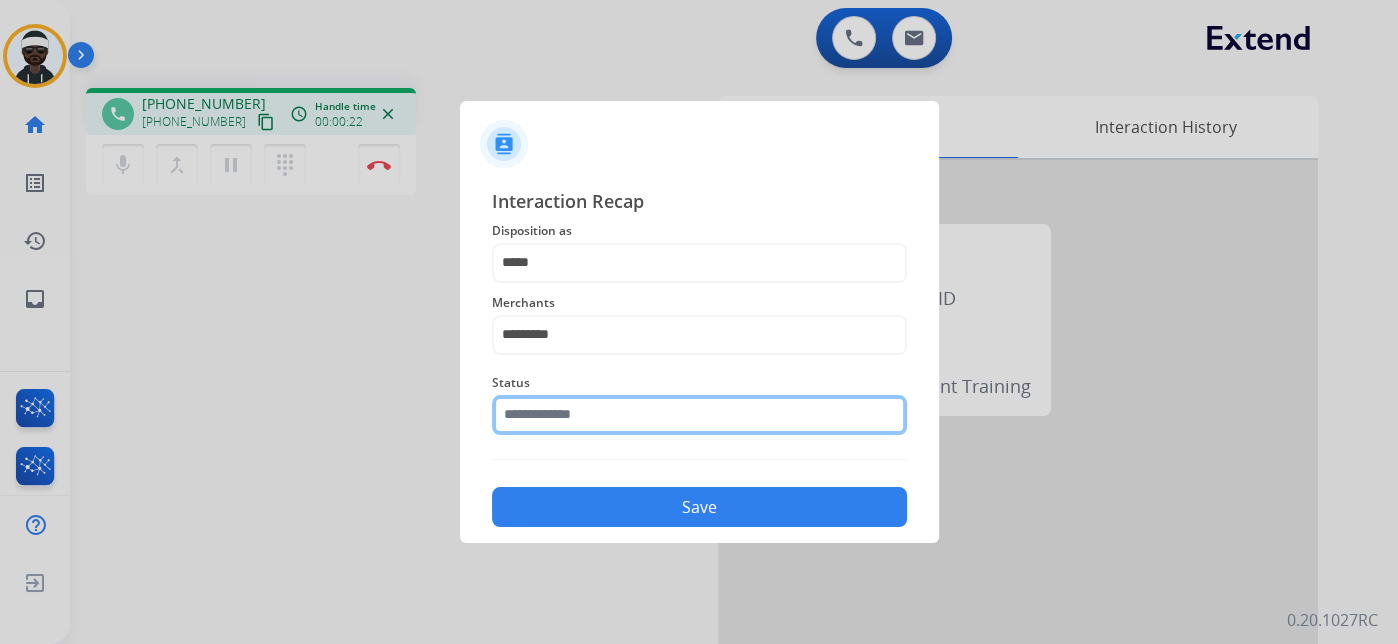 click on "Status" 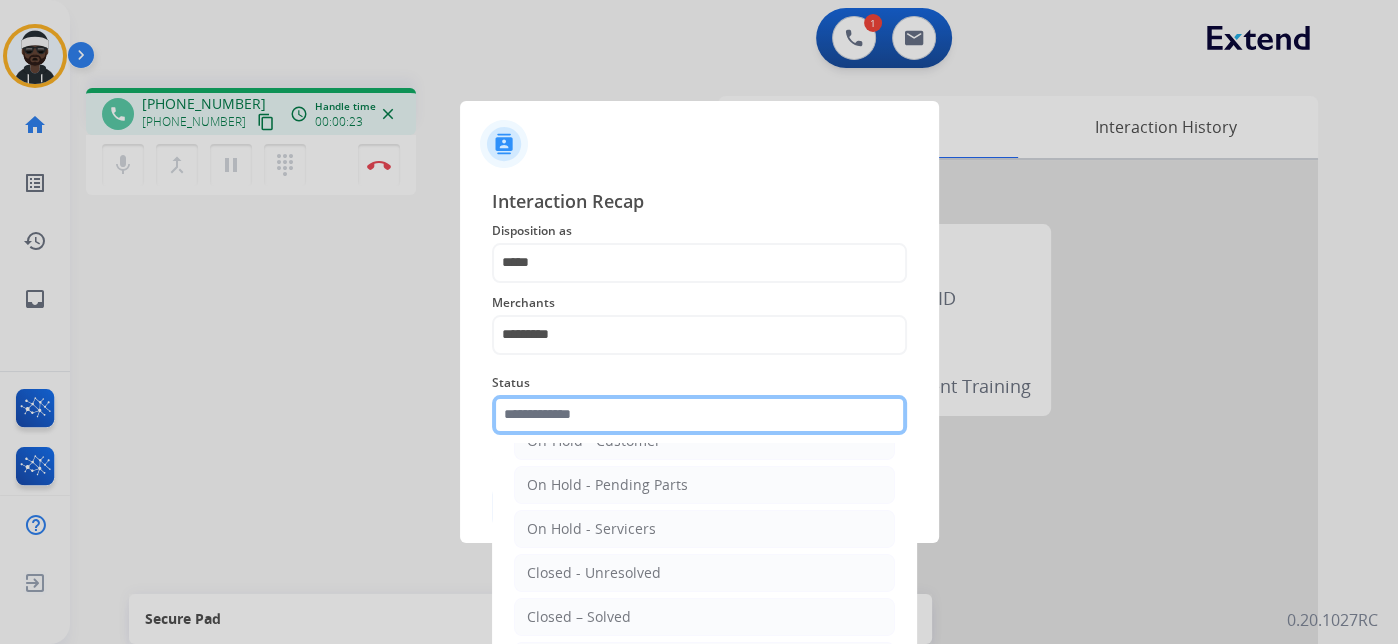 scroll, scrollTop: 114, scrollLeft: 0, axis: vertical 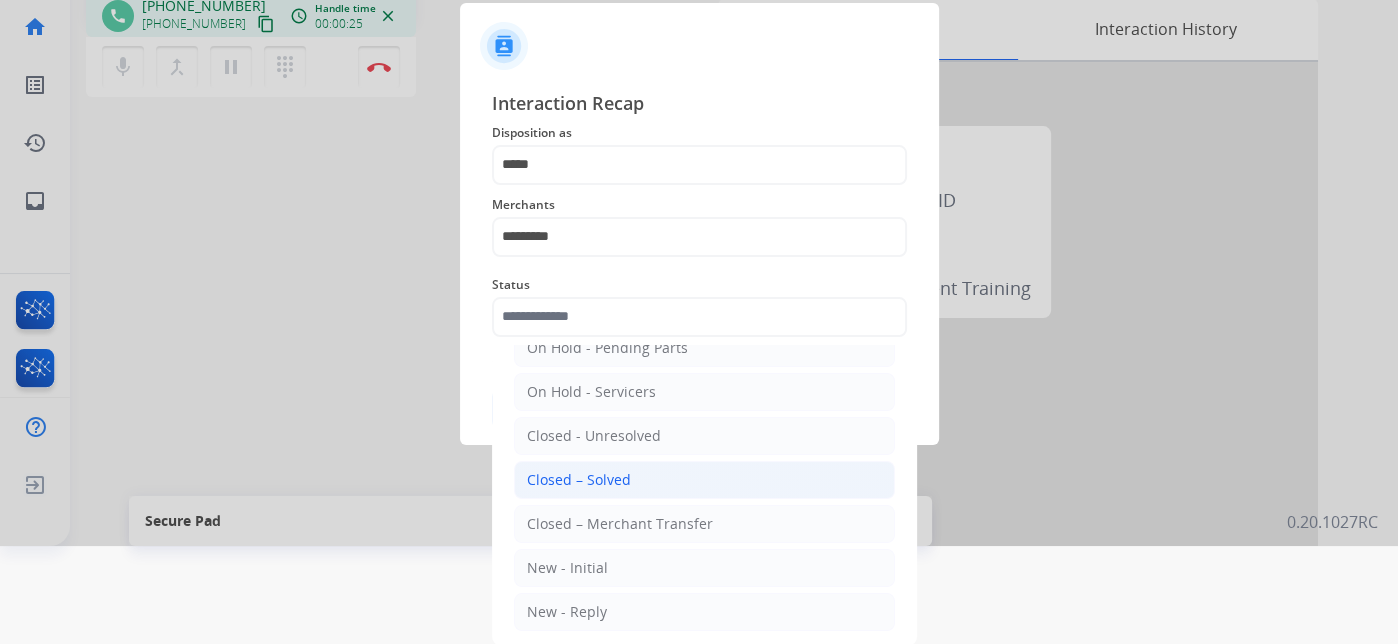 click on "Closed – Solved" 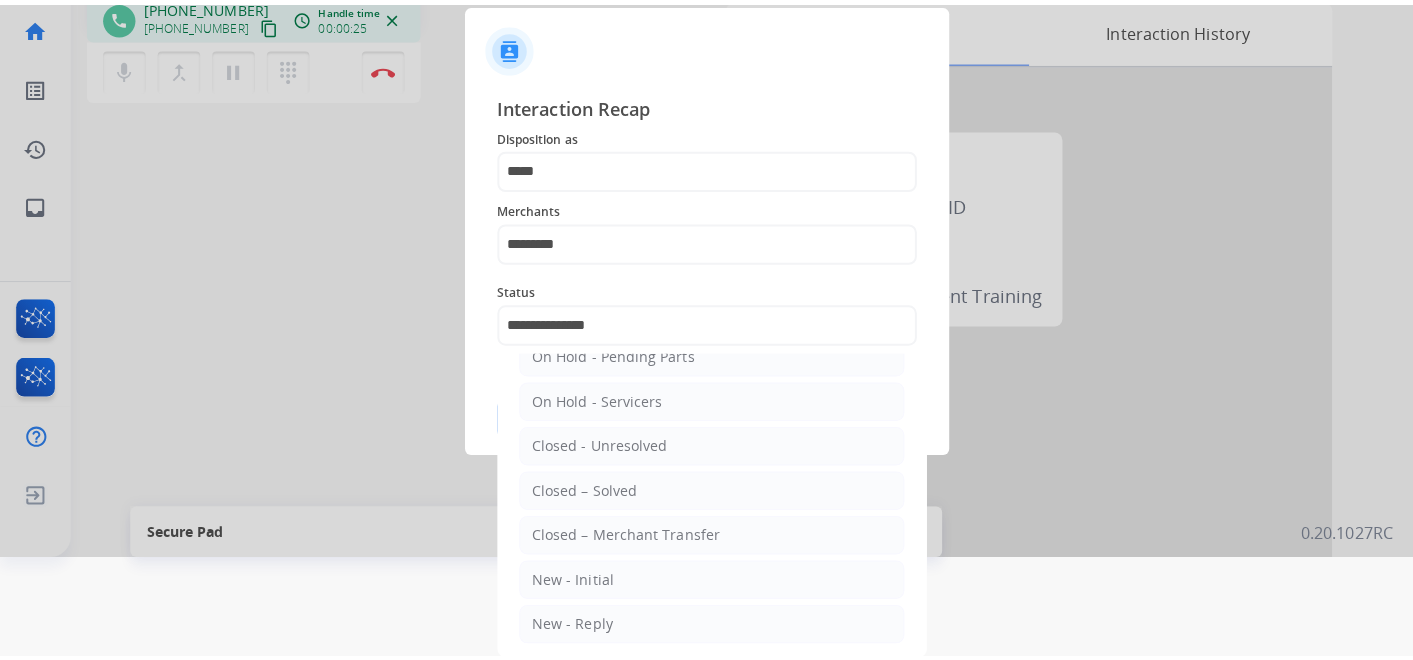 scroll, scrollTop: 0, scrollLeft: 0, axis: both 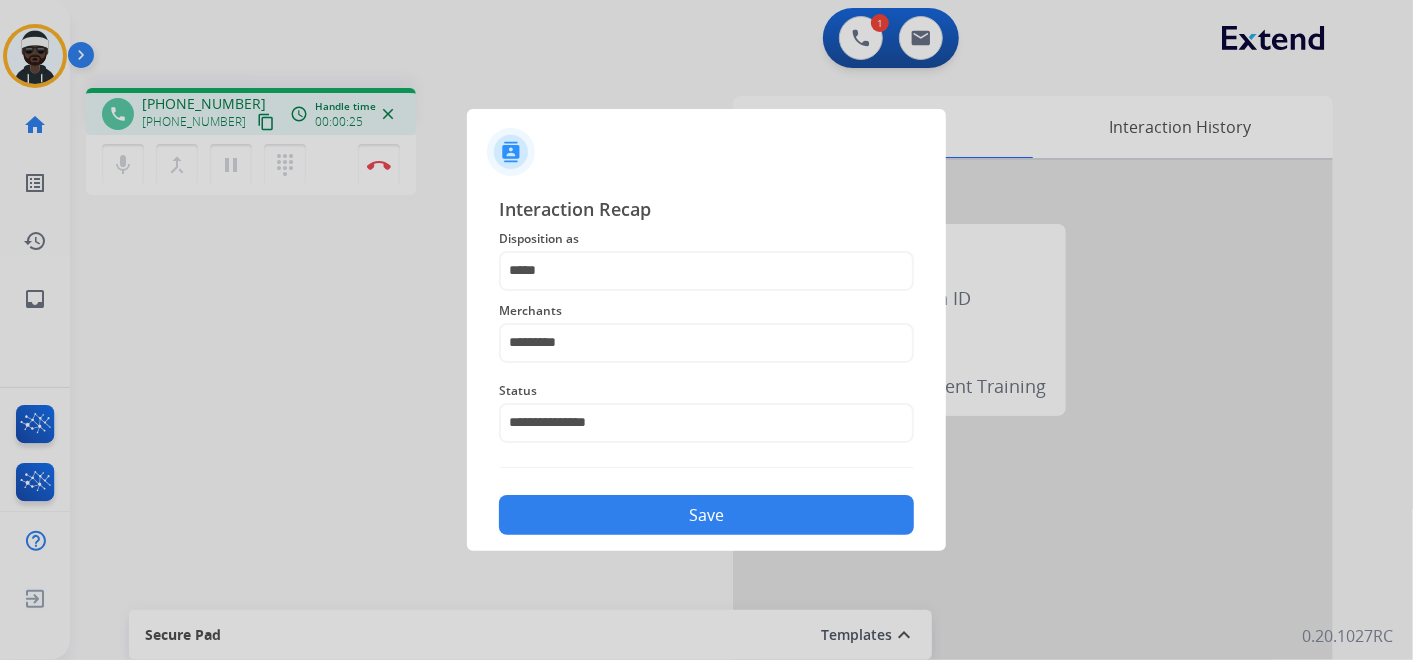 click on "Save" 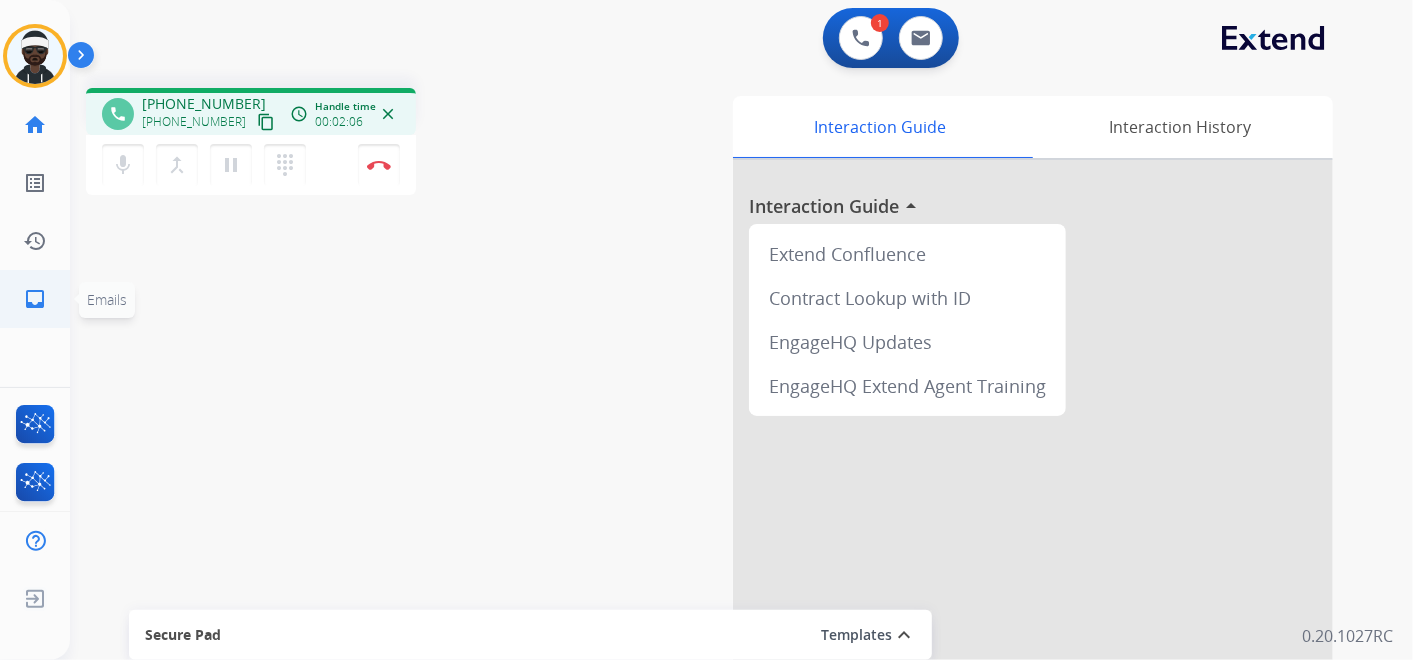 click on "inbox" 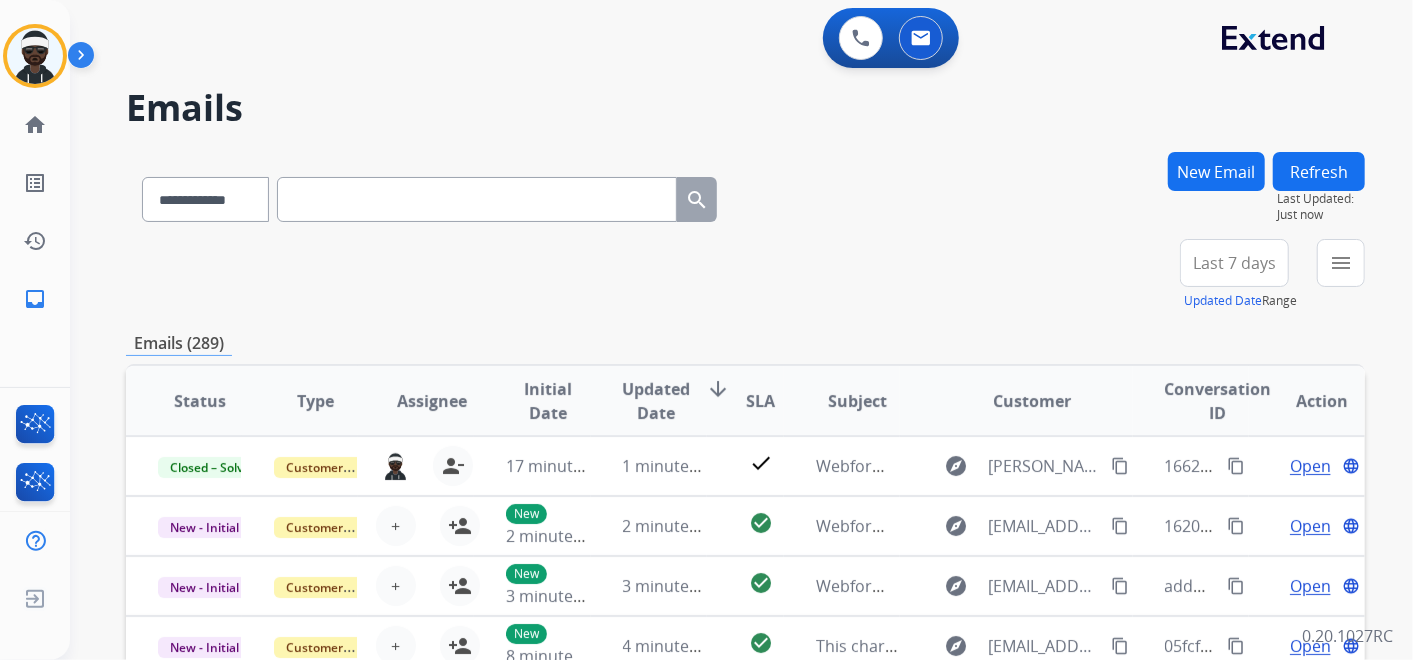 click on "New Email" at bounding box center (1216, 171) 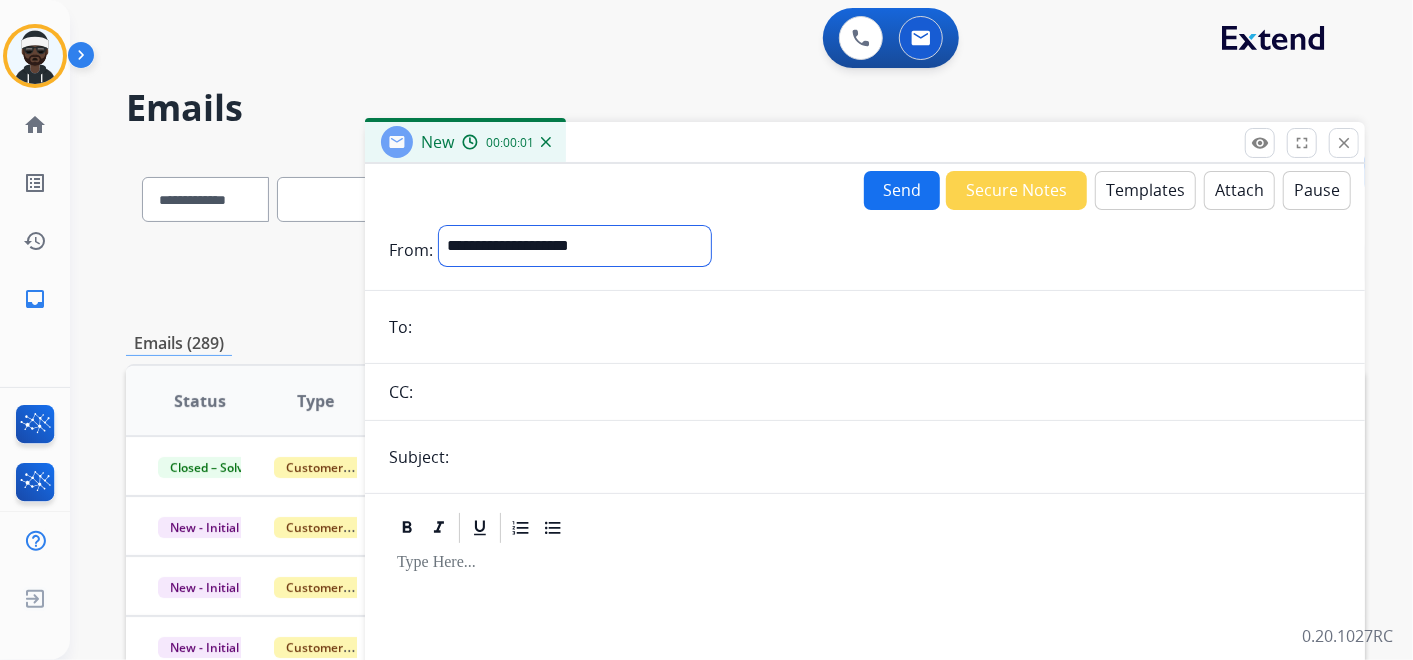 click on "**********" at bounding box center [575, 246] 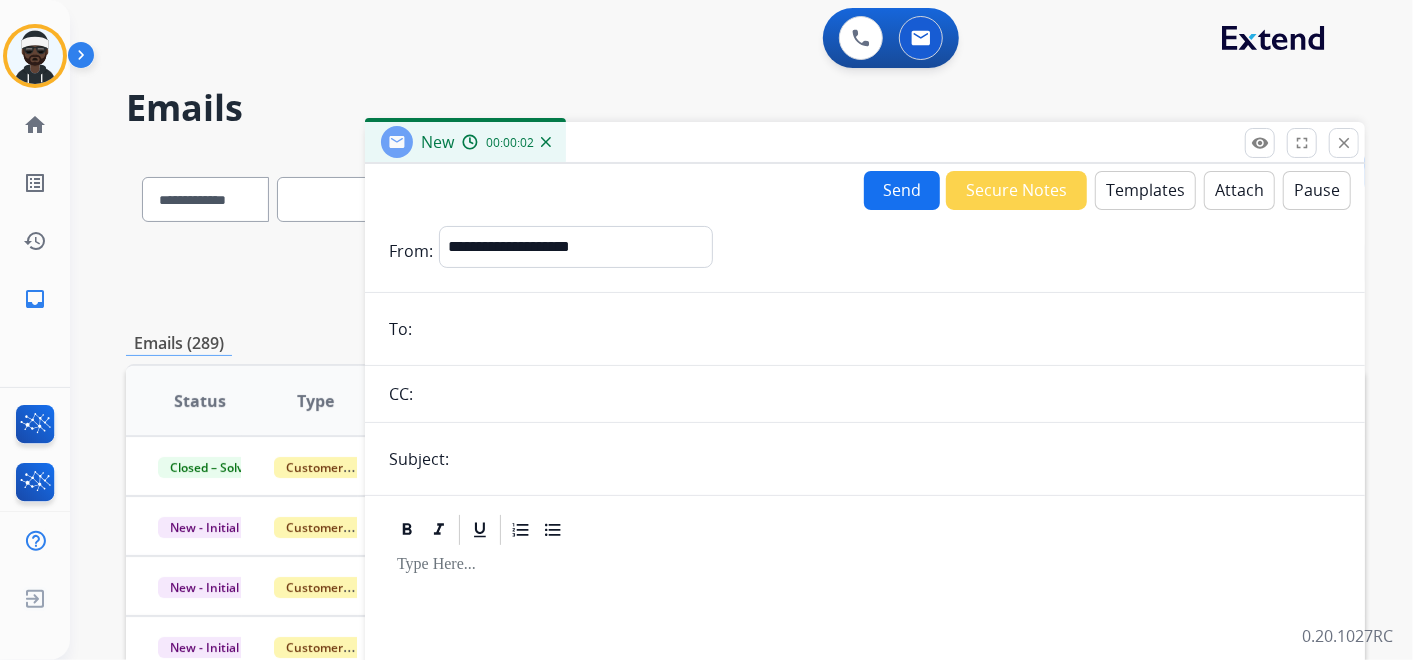 click on "Emails" at bounding box center (745, 108) 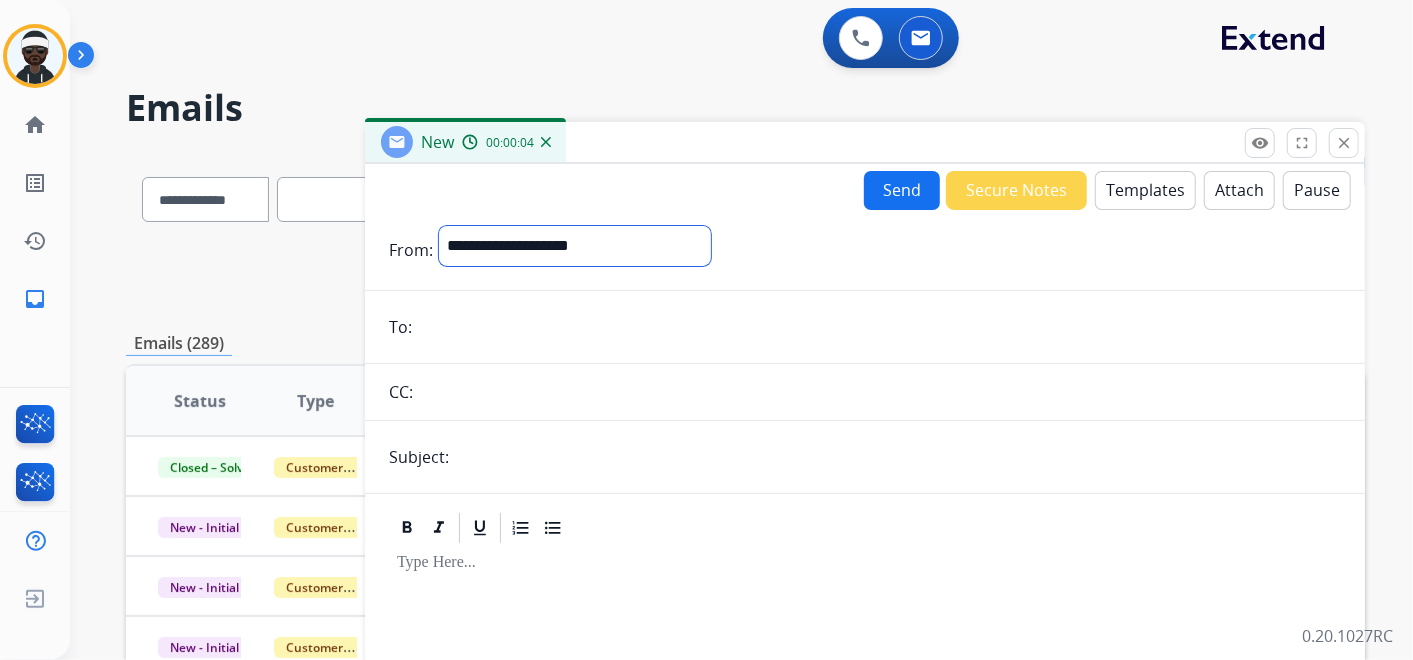 click on "**********" at bounding box center (575, 246) 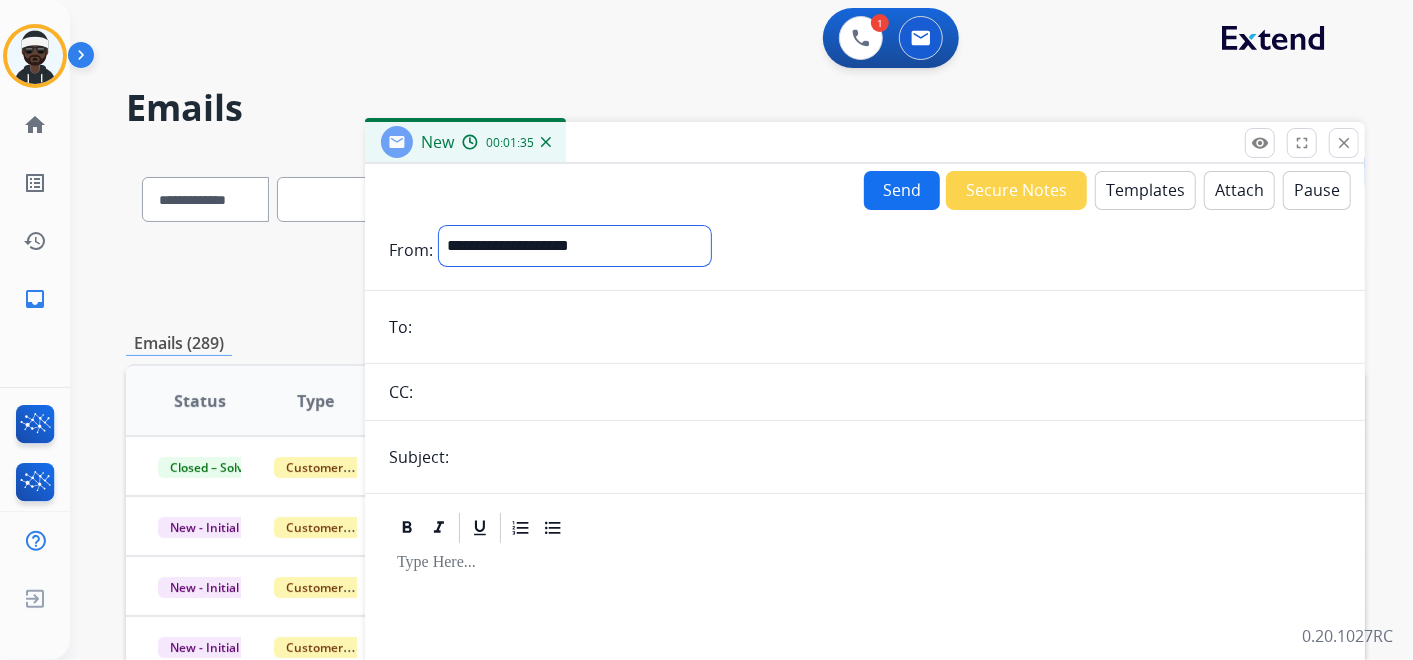 click on "**********" at bounding box center [575, 246] 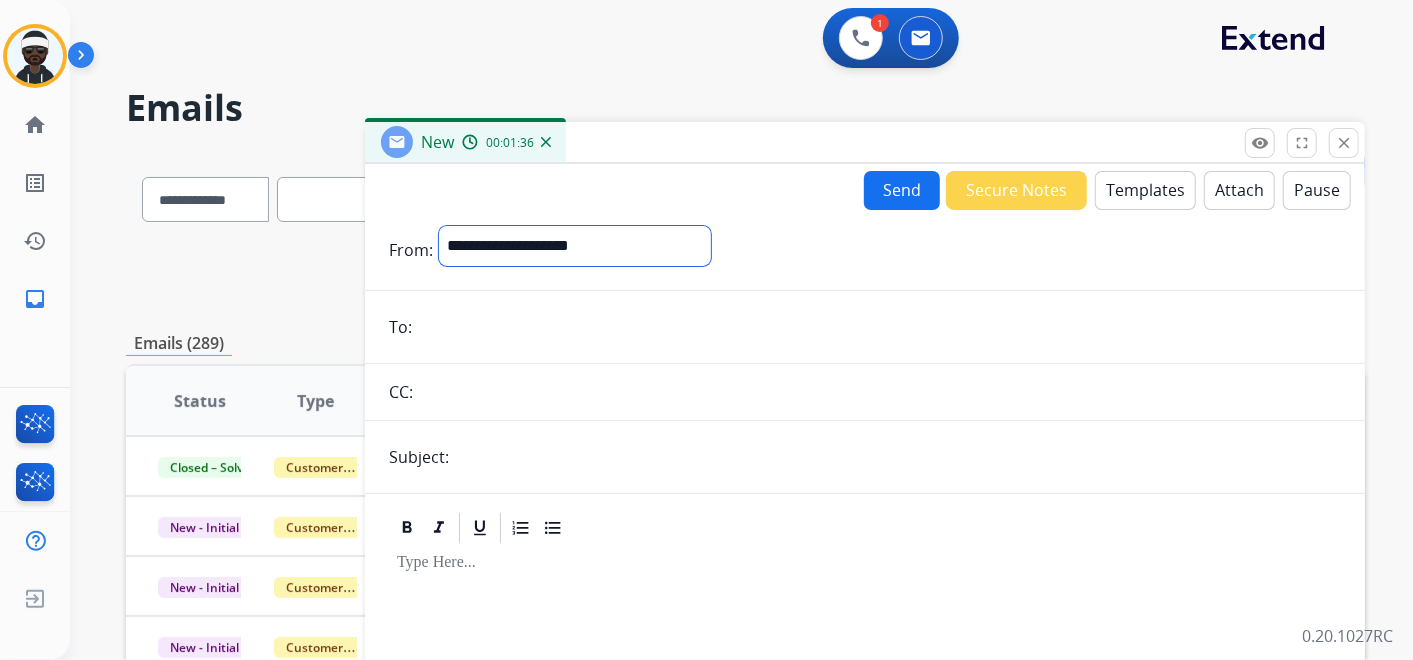 select on "**********" 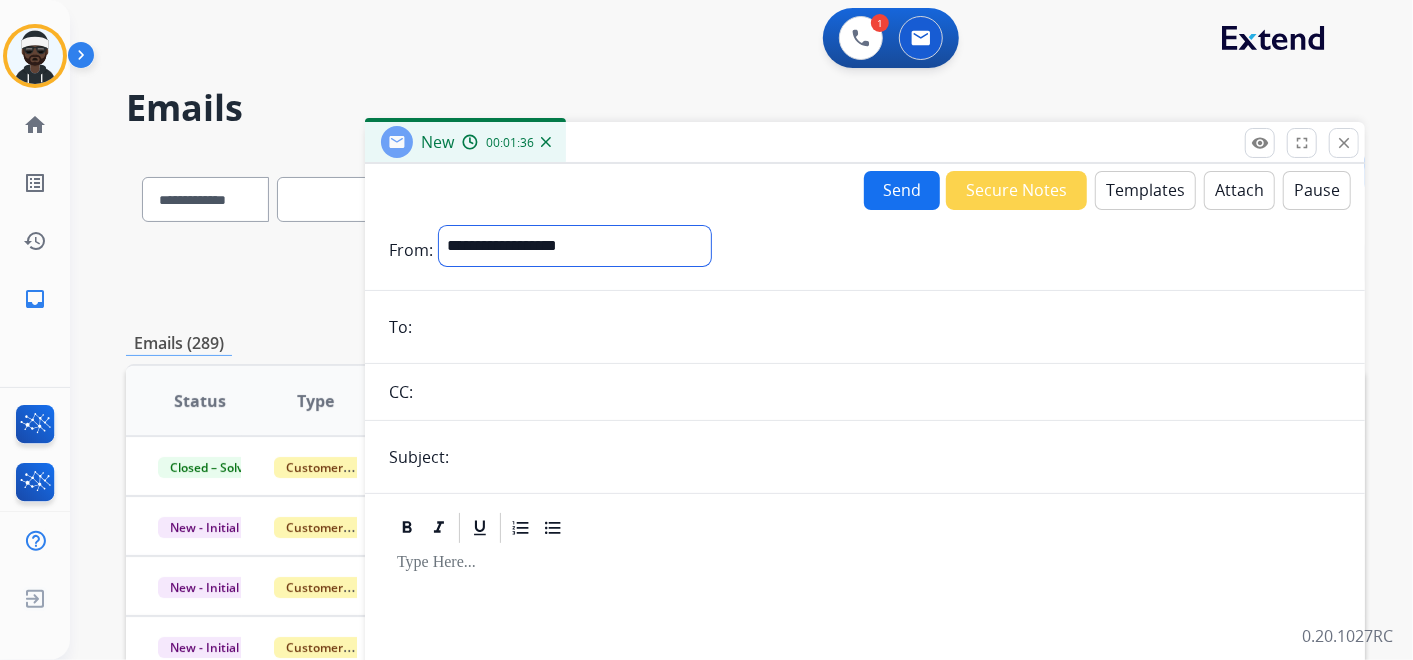 click on "**********" at bounding box center [575, 246] 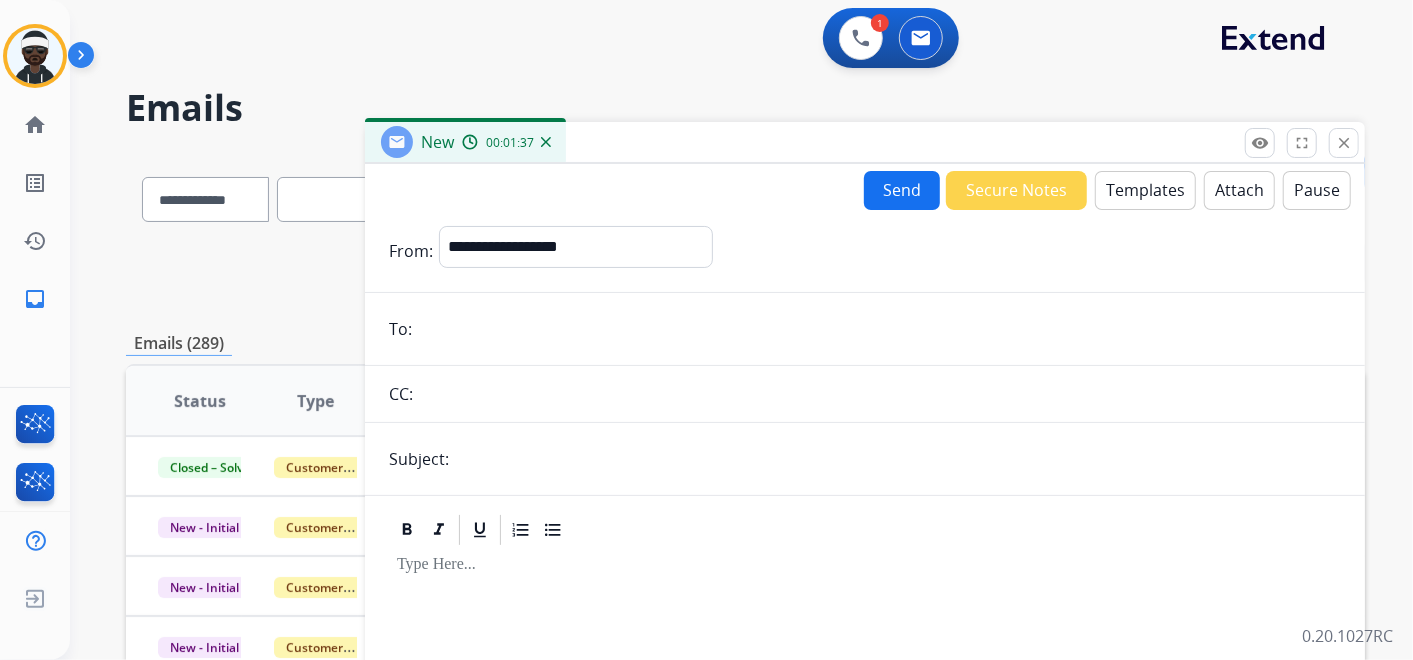 click at bounding box center (879, 329) 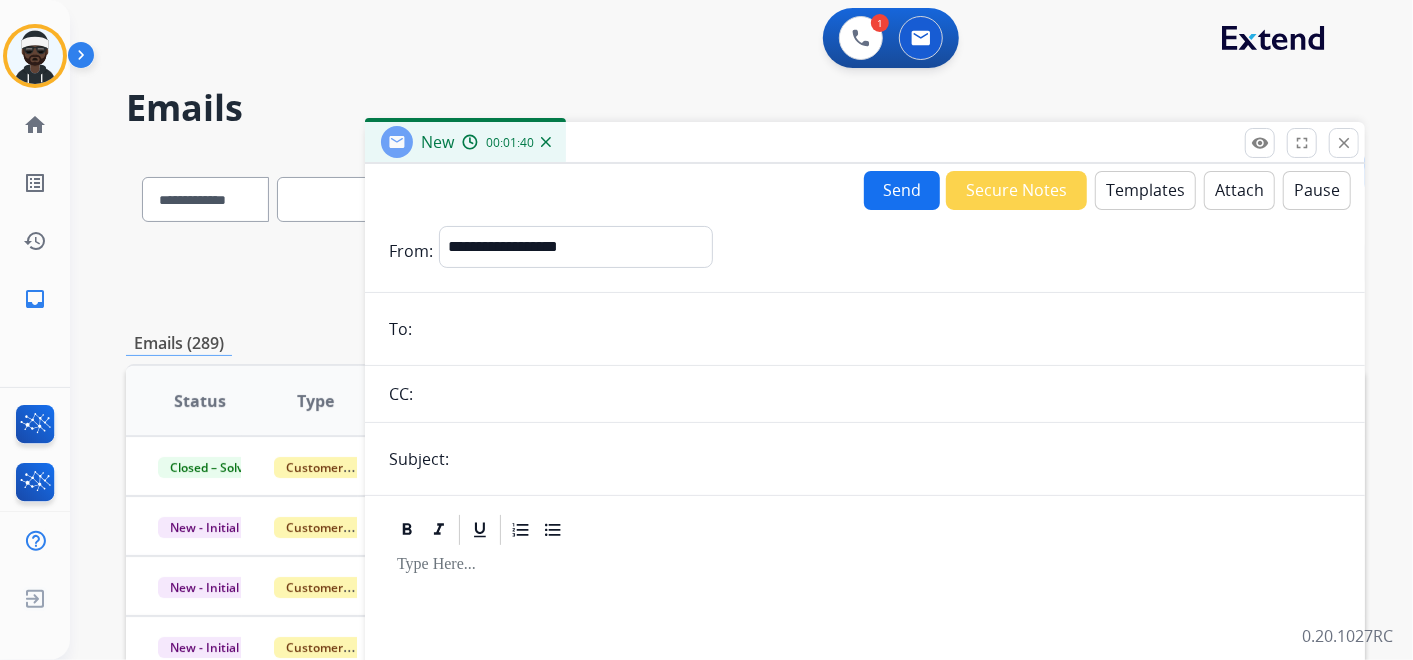 paste on "**********" 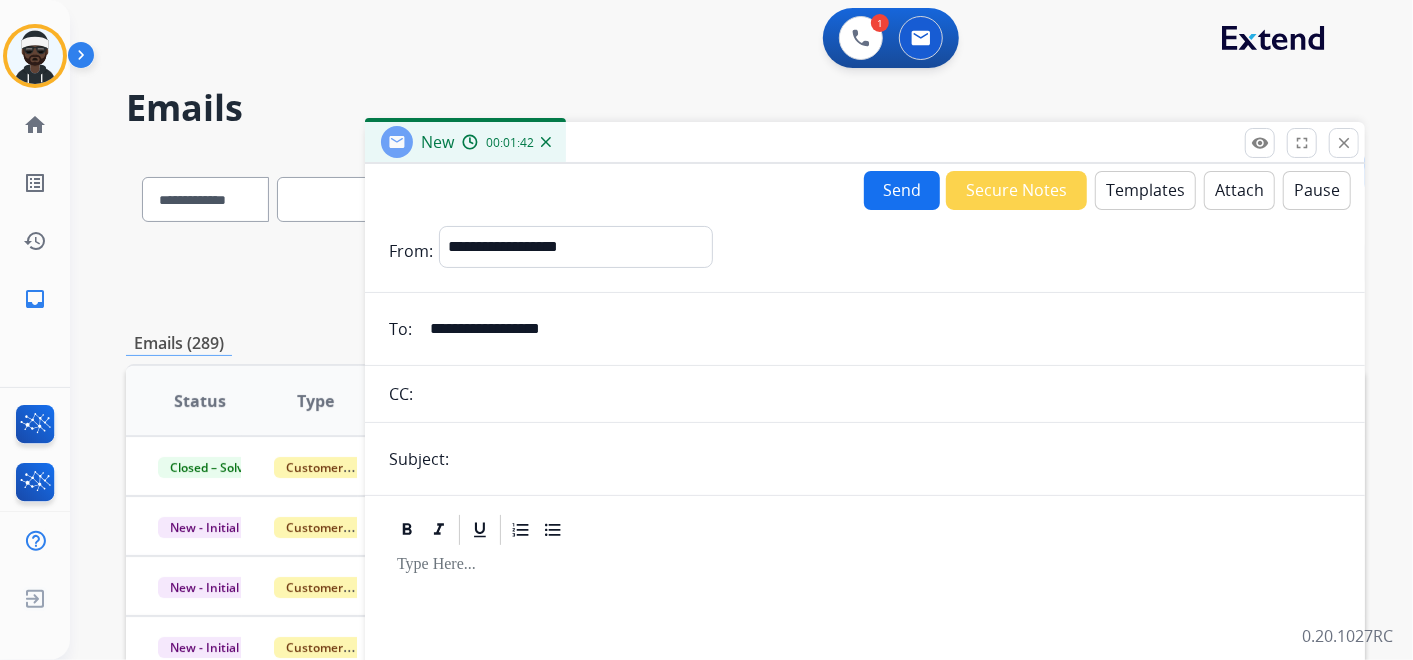 type on "**********" 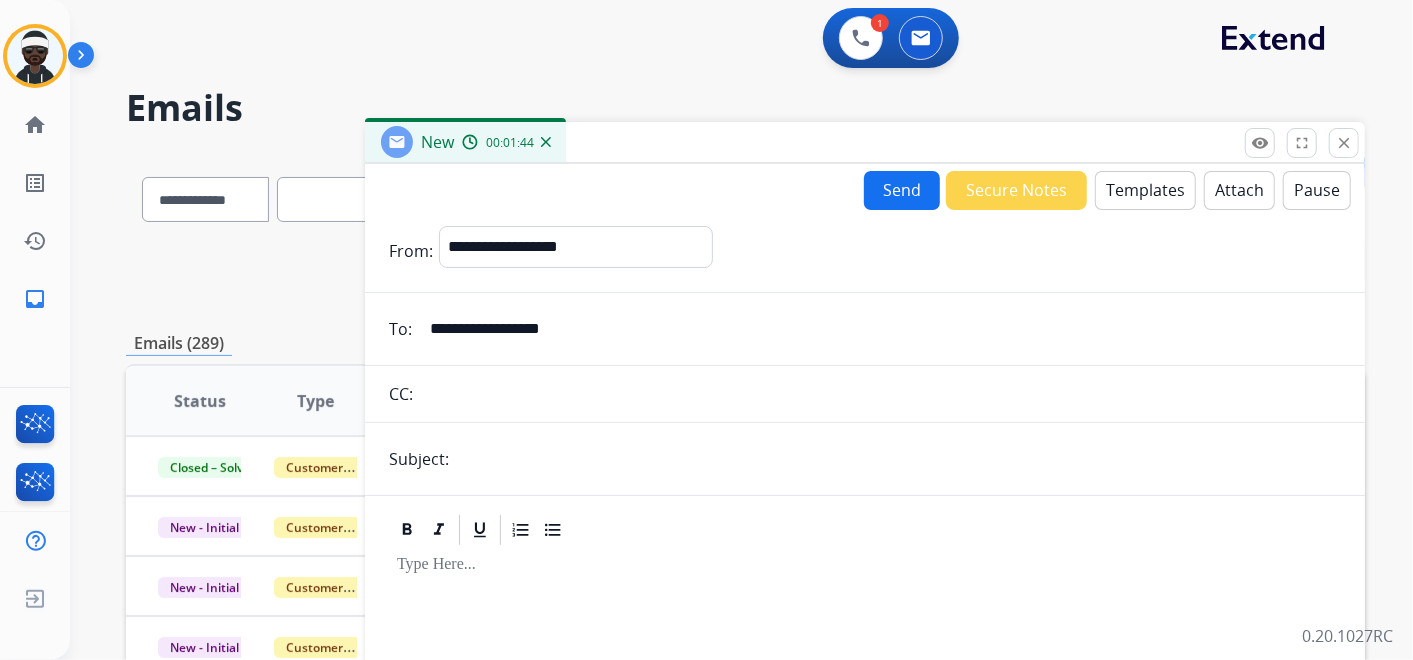 type on "**********" 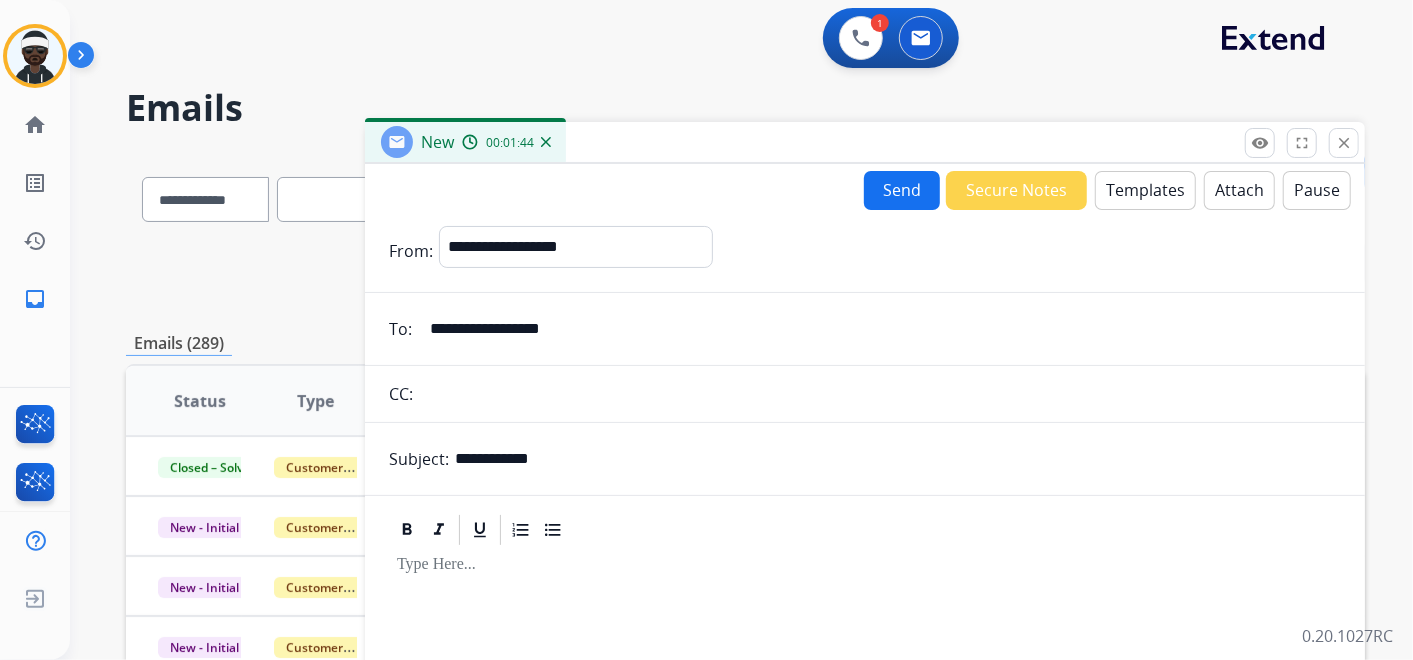 click on "Templates" at bounding box center [1145, 190] 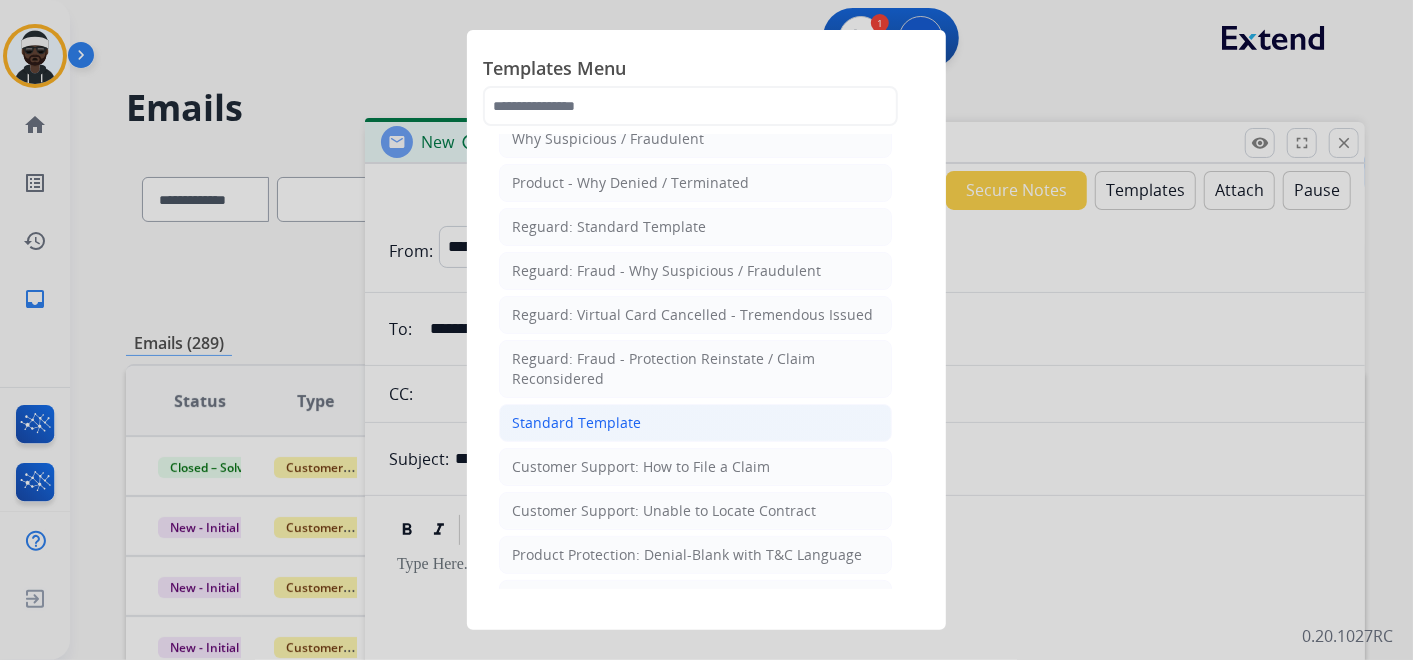 scroll, scrollTop: 111, scrollLeft: 0, axis: vertical 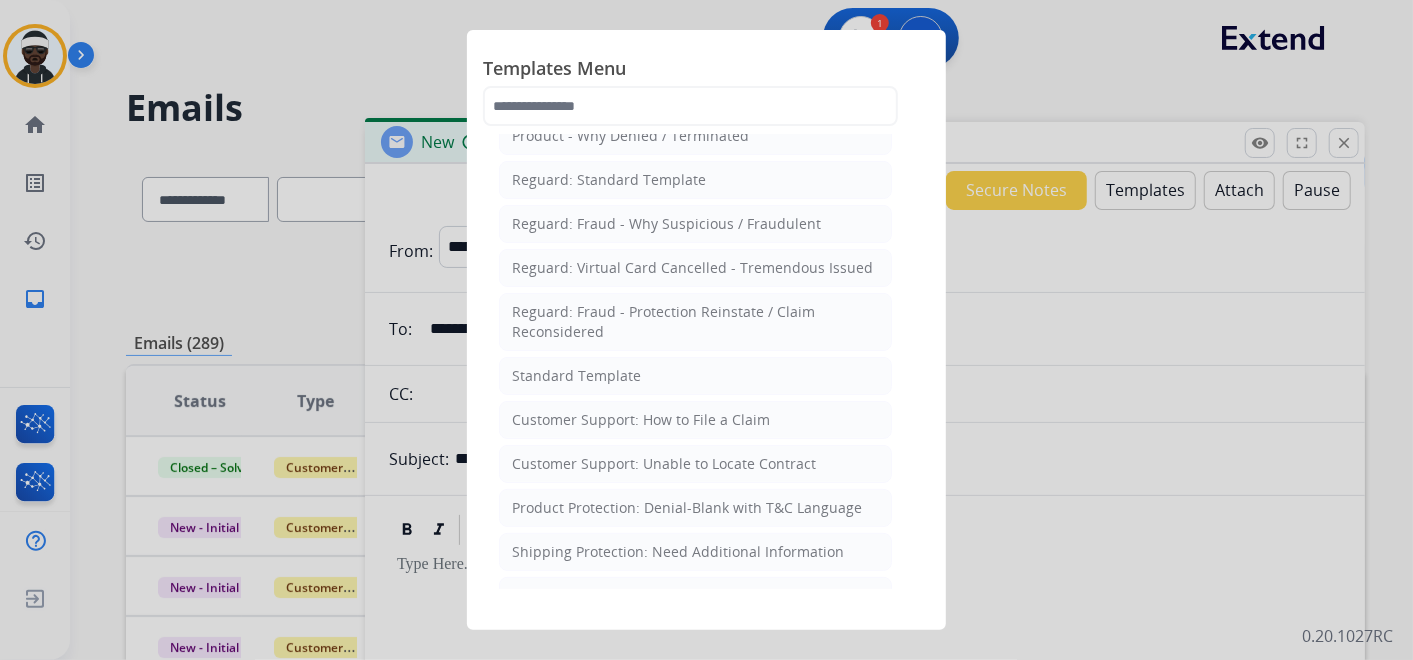 click on "Customer Support: How to File a Claim" 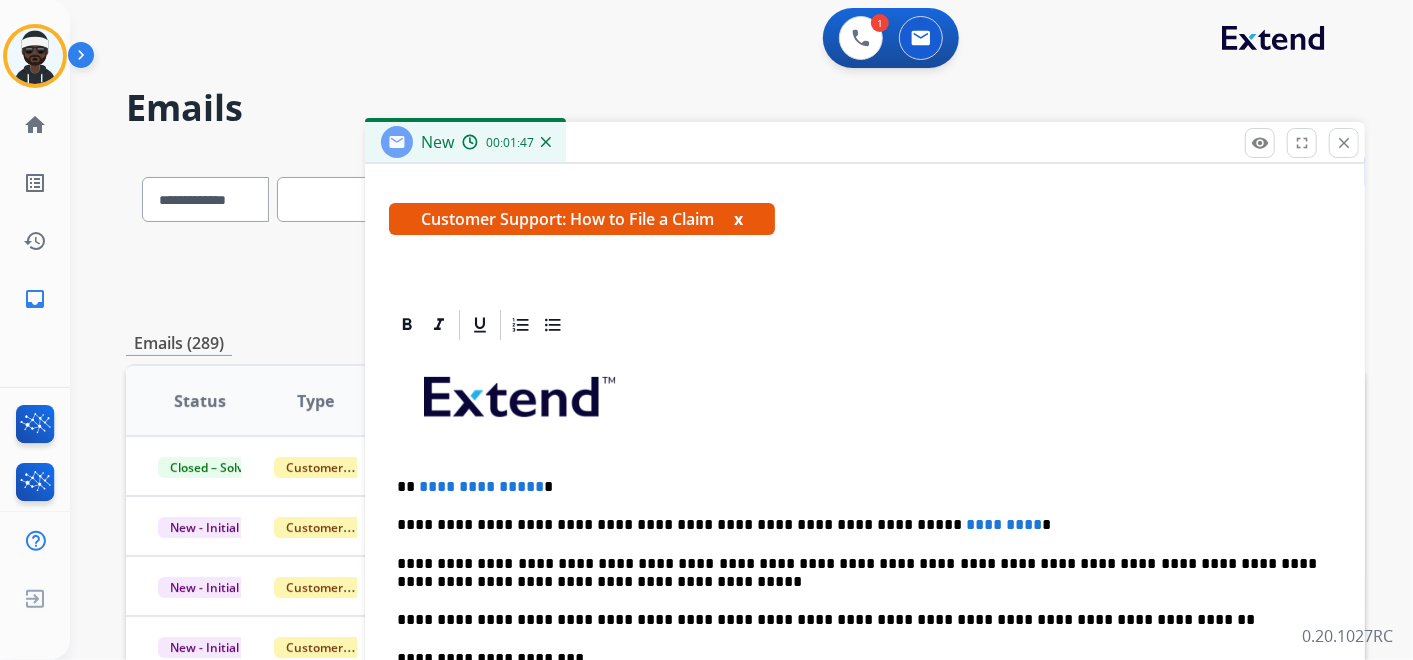 scroll, scrollTop: 333, scrollLeft: 0, axis: vertical 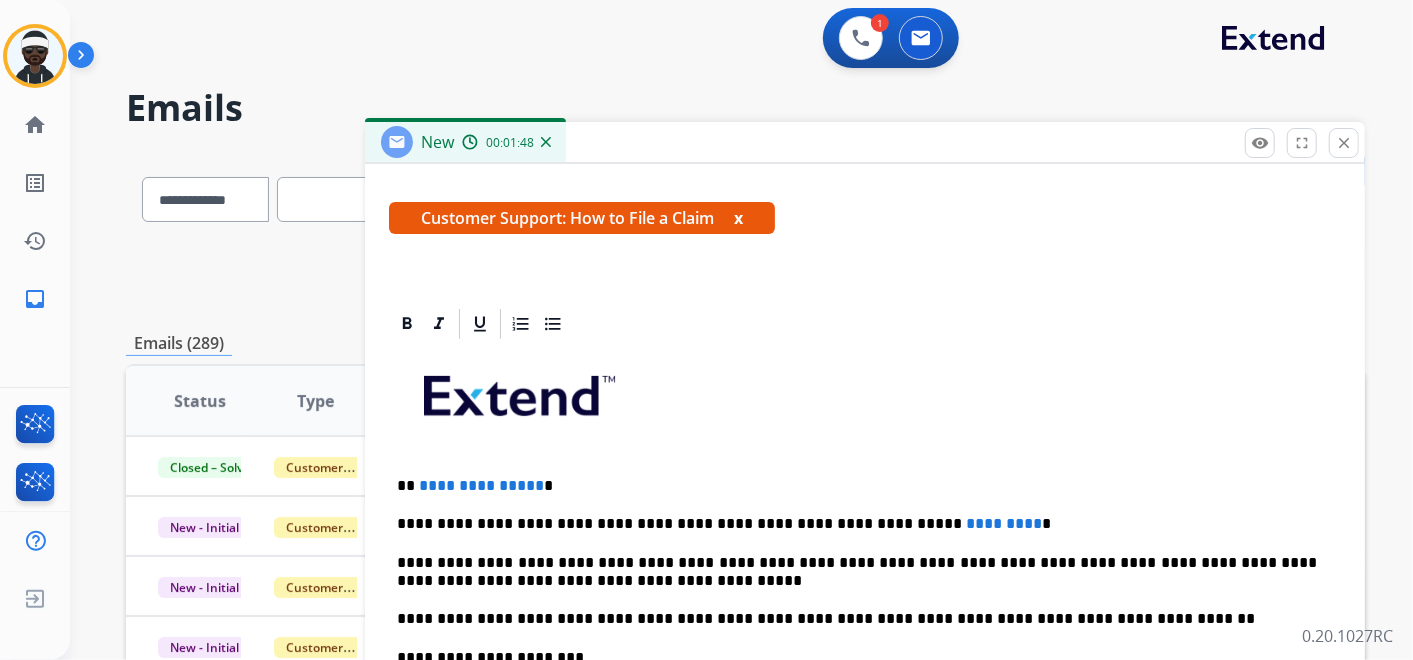 click on "Customer Support: How to File a Claim   x" at bounding box center (582, 218) 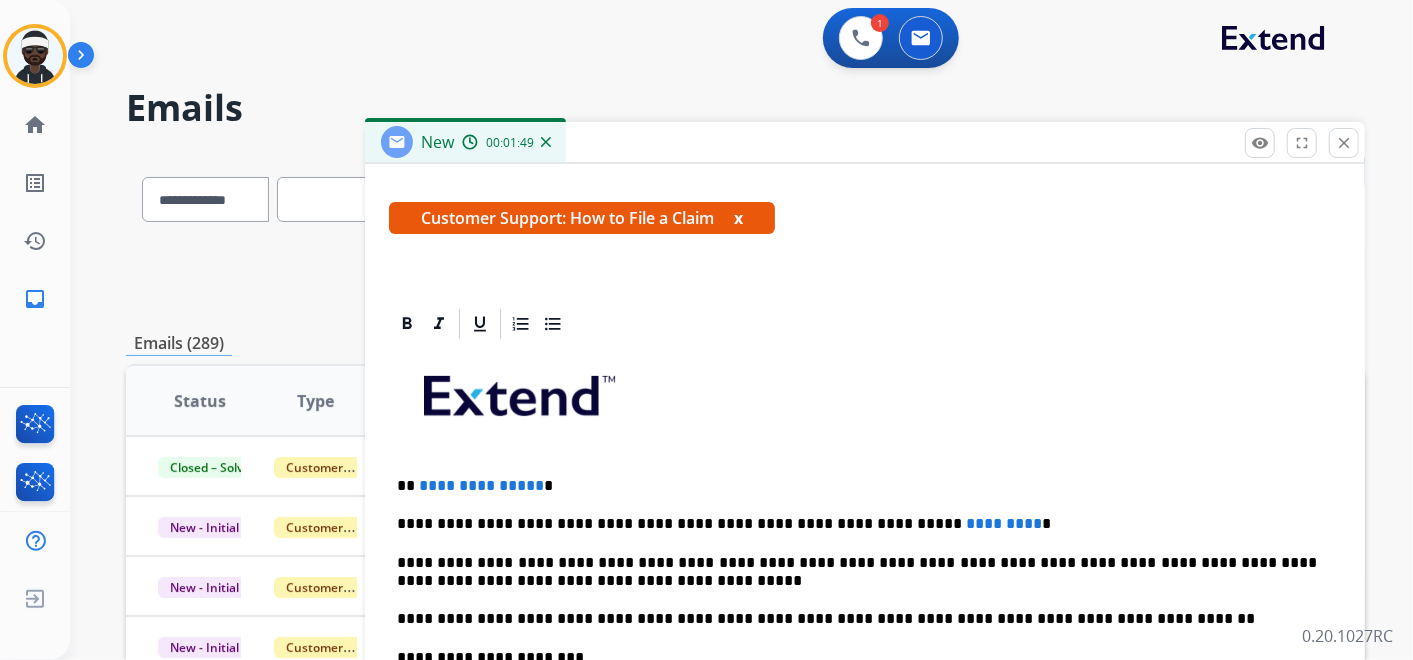 click on "*********" at bounding box center (1004, 523) 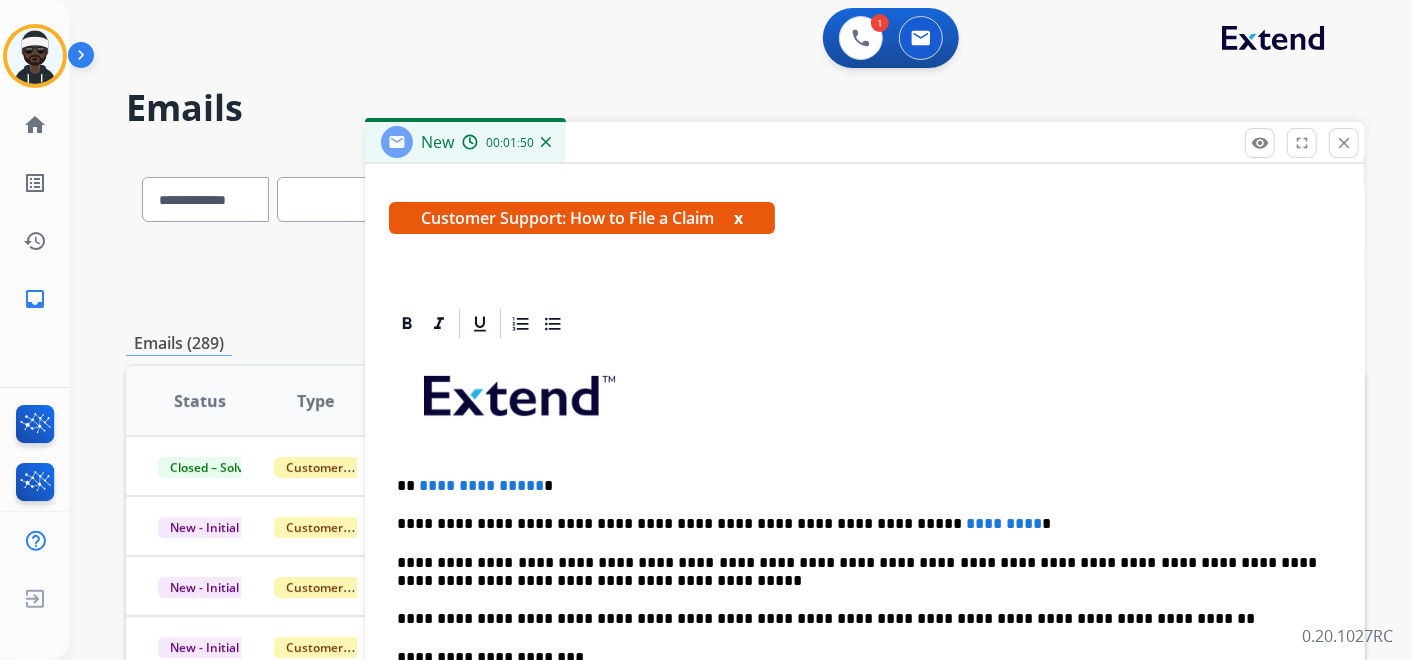 type 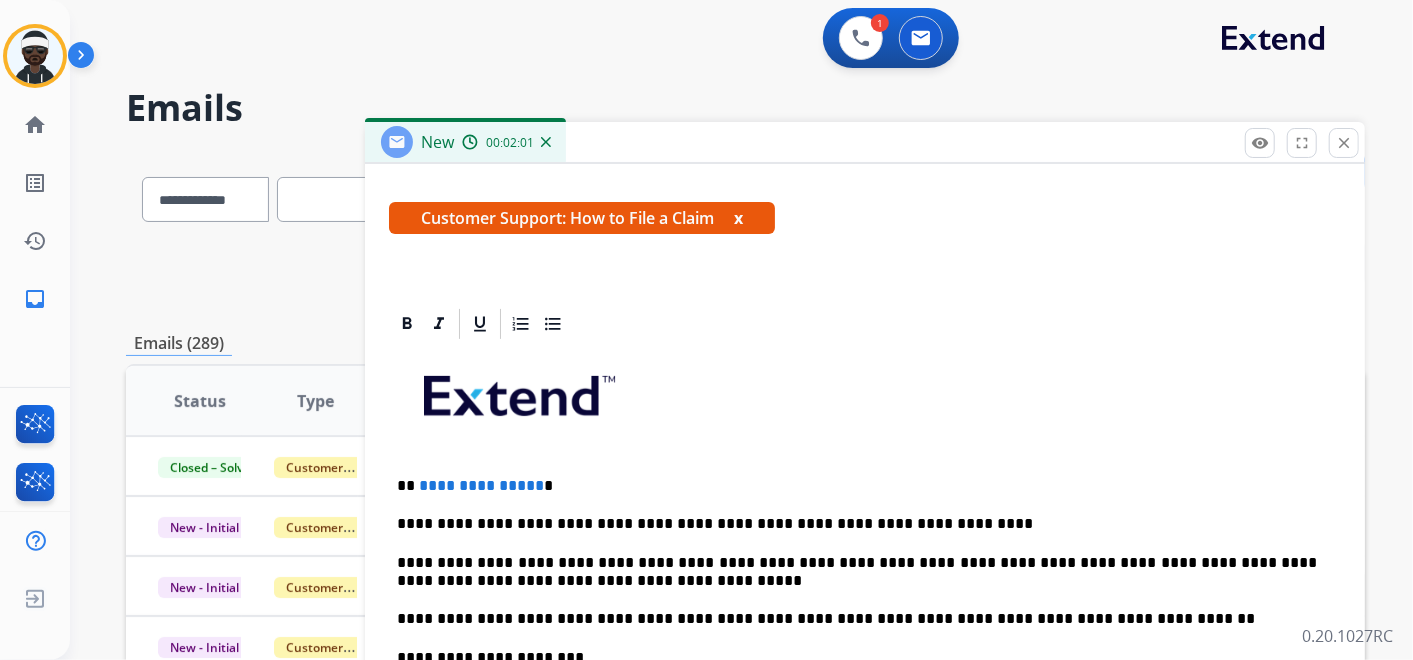 click on "**********" at bounding box center (857, 486) 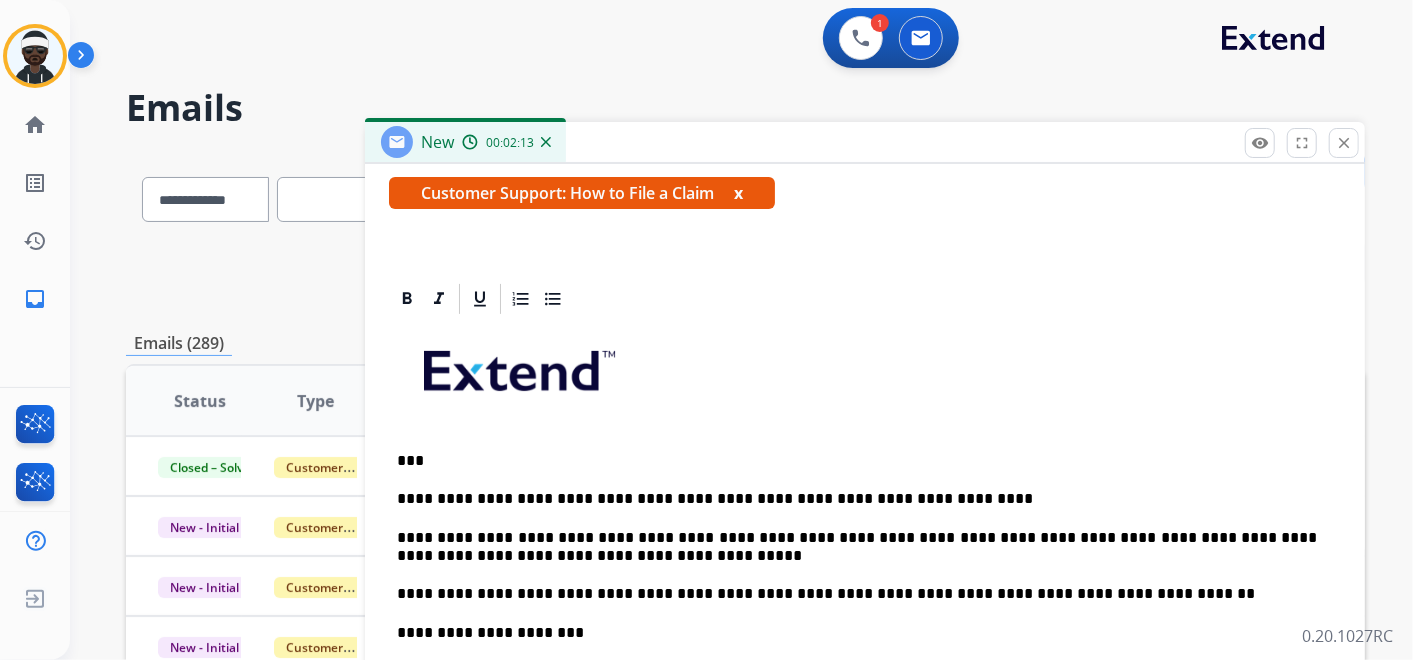 scroll, scrollTop: 382, scrollLeft: 0, axis: vertical 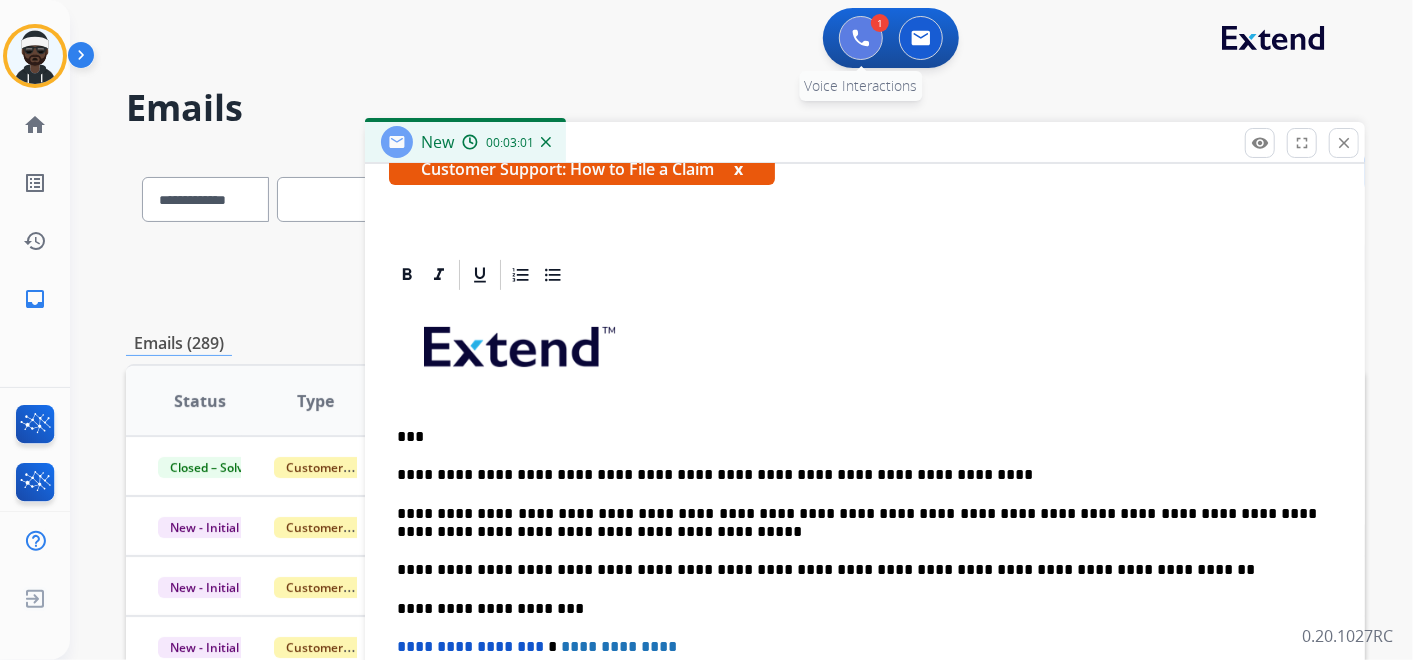 click at bounding box center (861, 38) 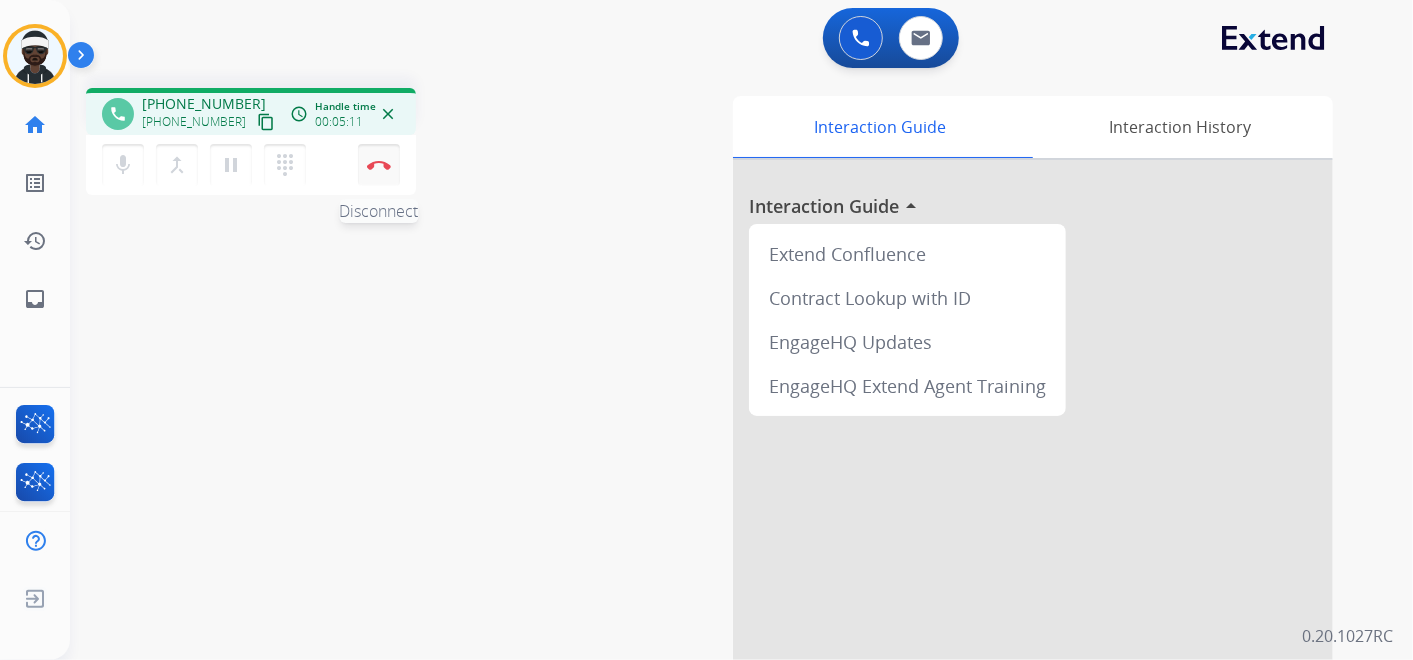 click at bounding box center (379, 165) 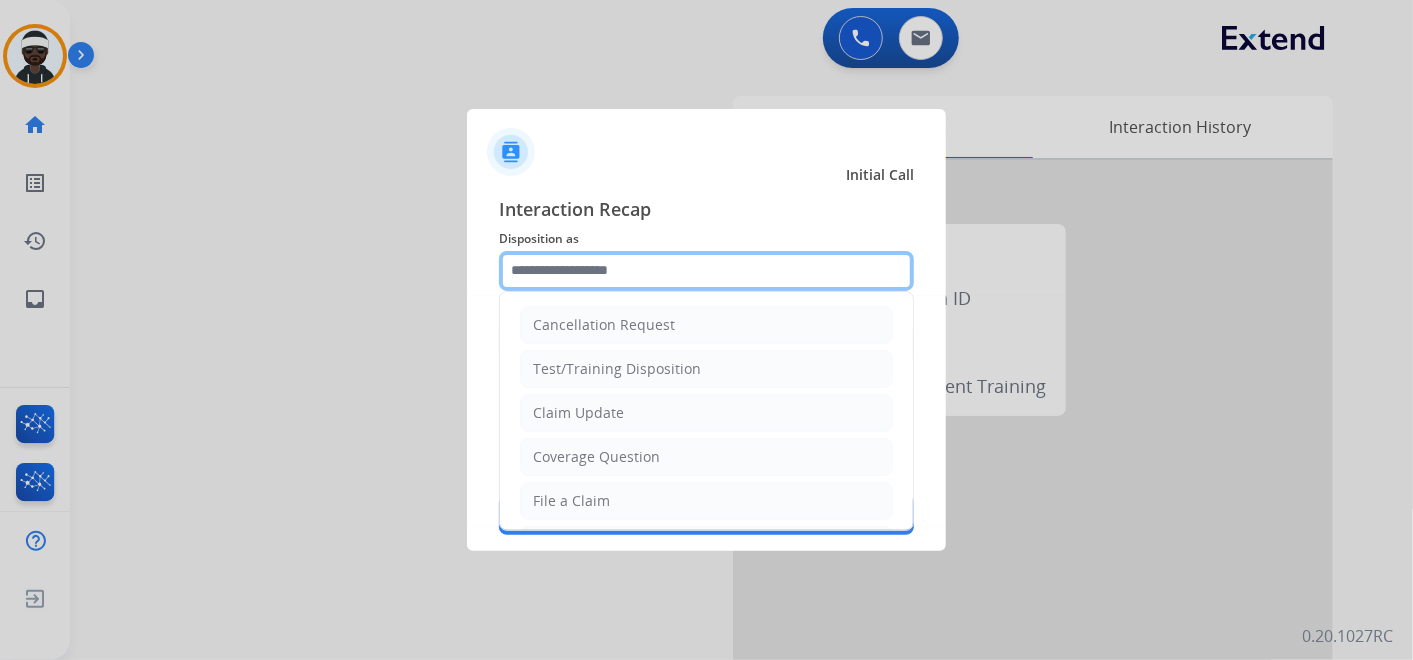 drag, startPoint x: 593, startPoint y: 254, endPoint x: 617, endPoint y: 261, distance: 25 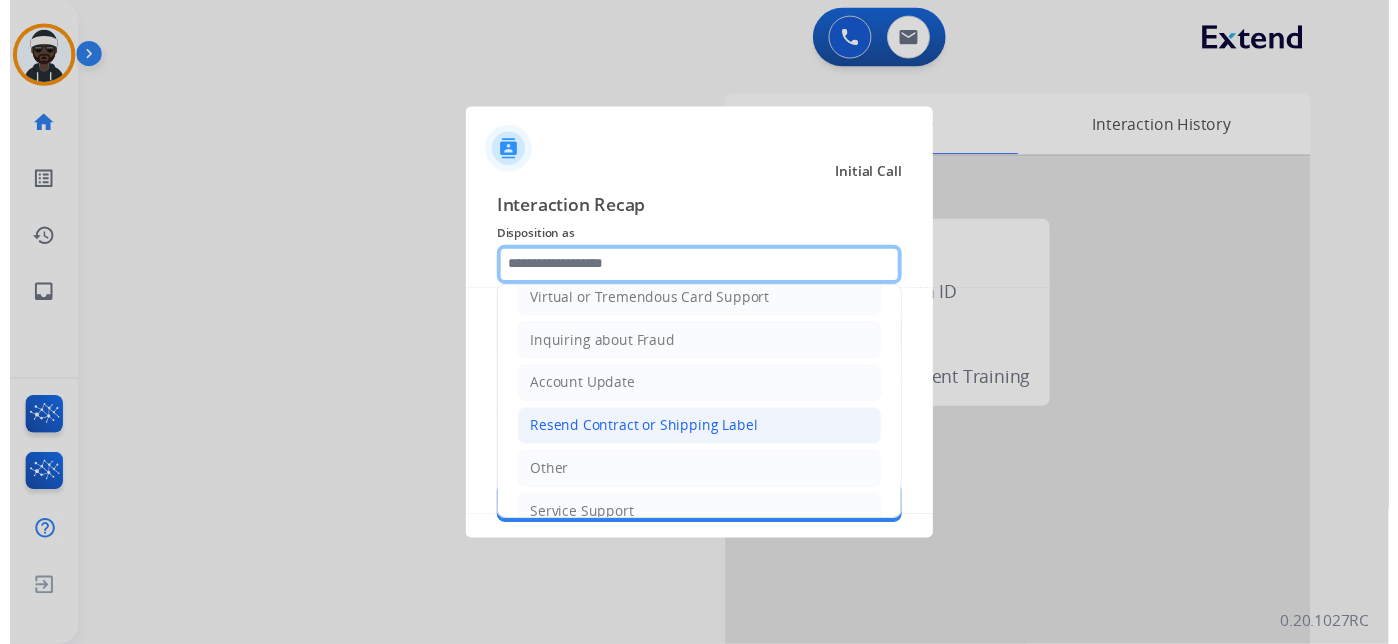 scroll, scrollTop: 305, scrollLeft: 0, axis: vertical 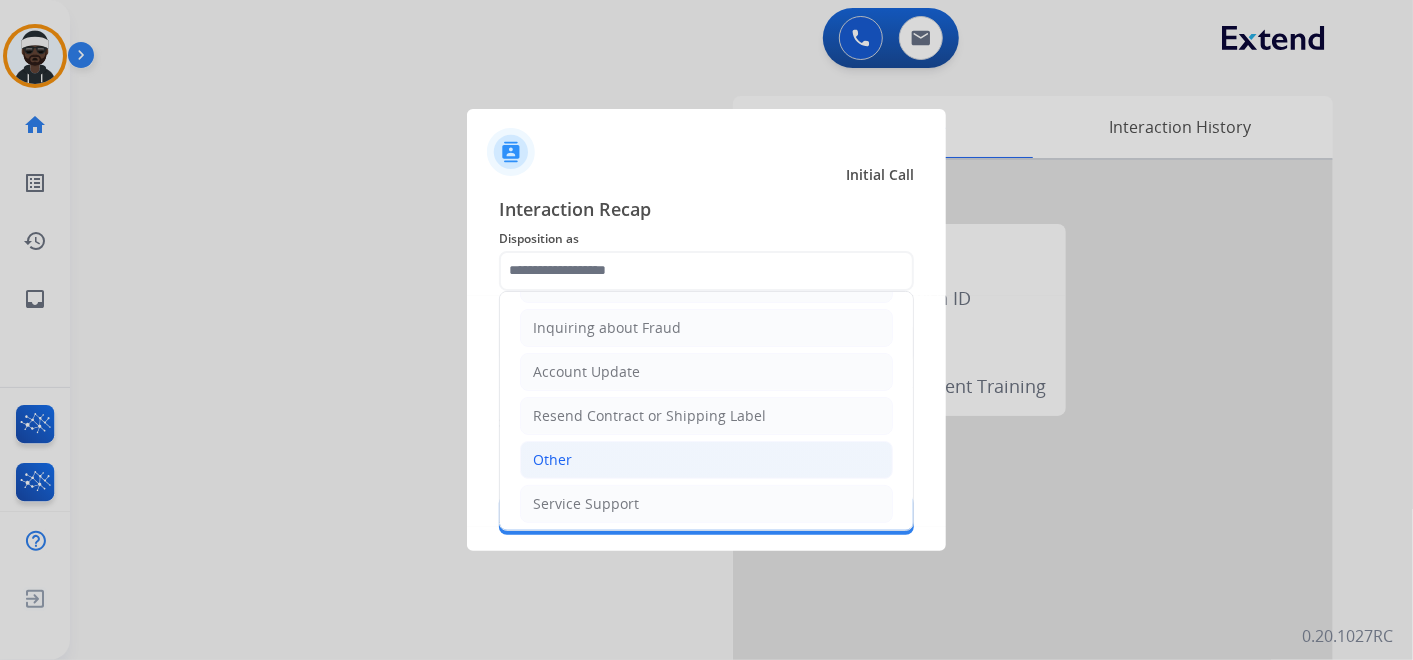 click on "Other" 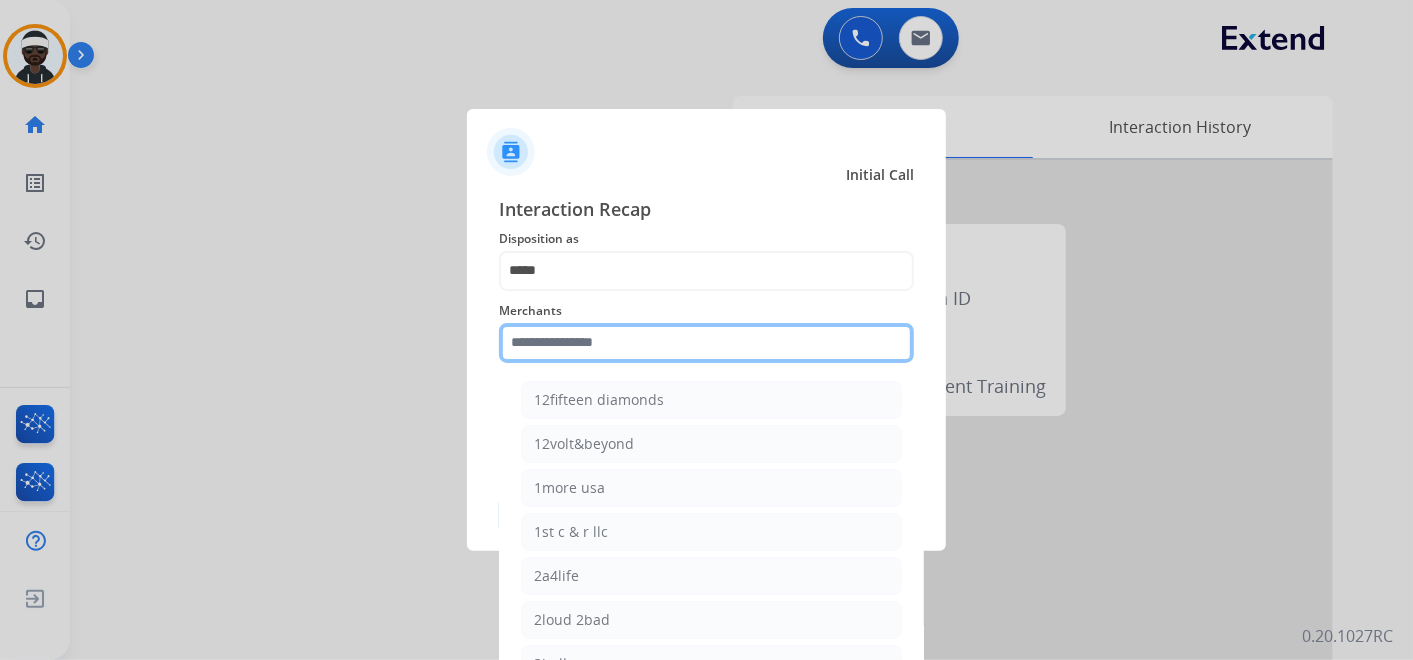 click 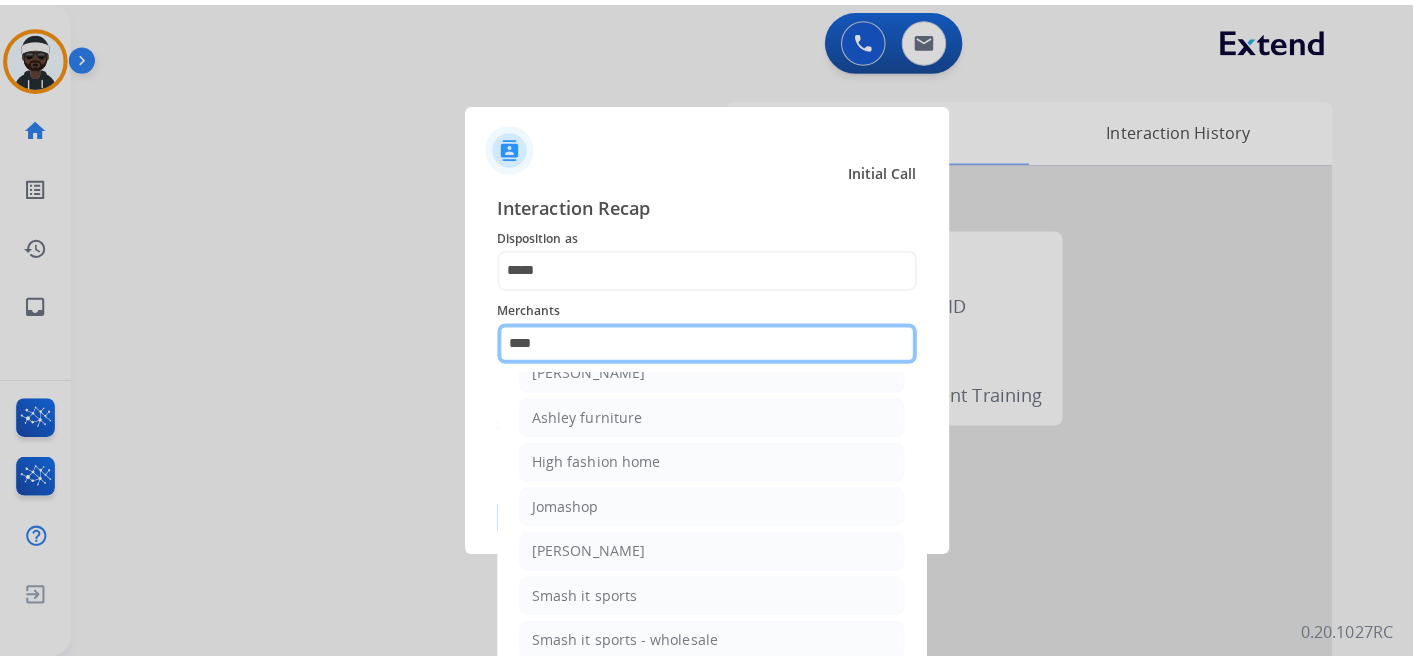 scroll, scrollTop: 0, scrollLeft: 0, axis: both 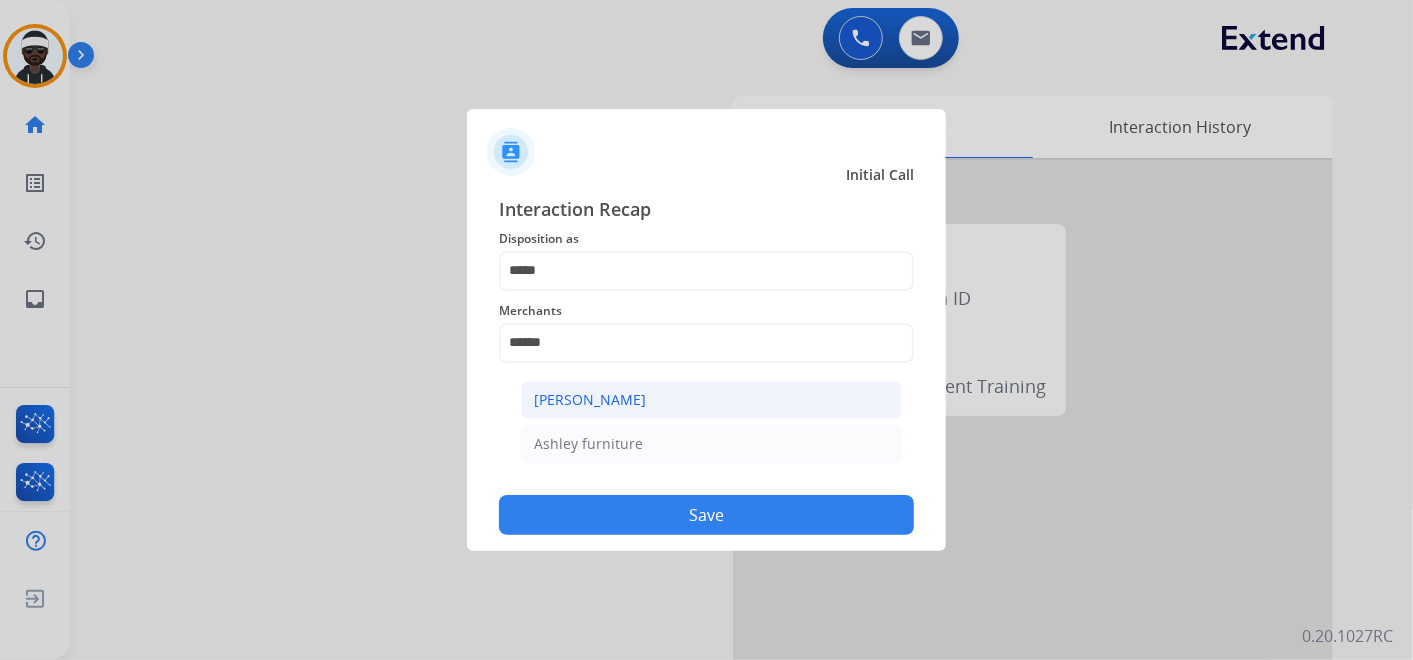 click on "[PERSON_NAME]" 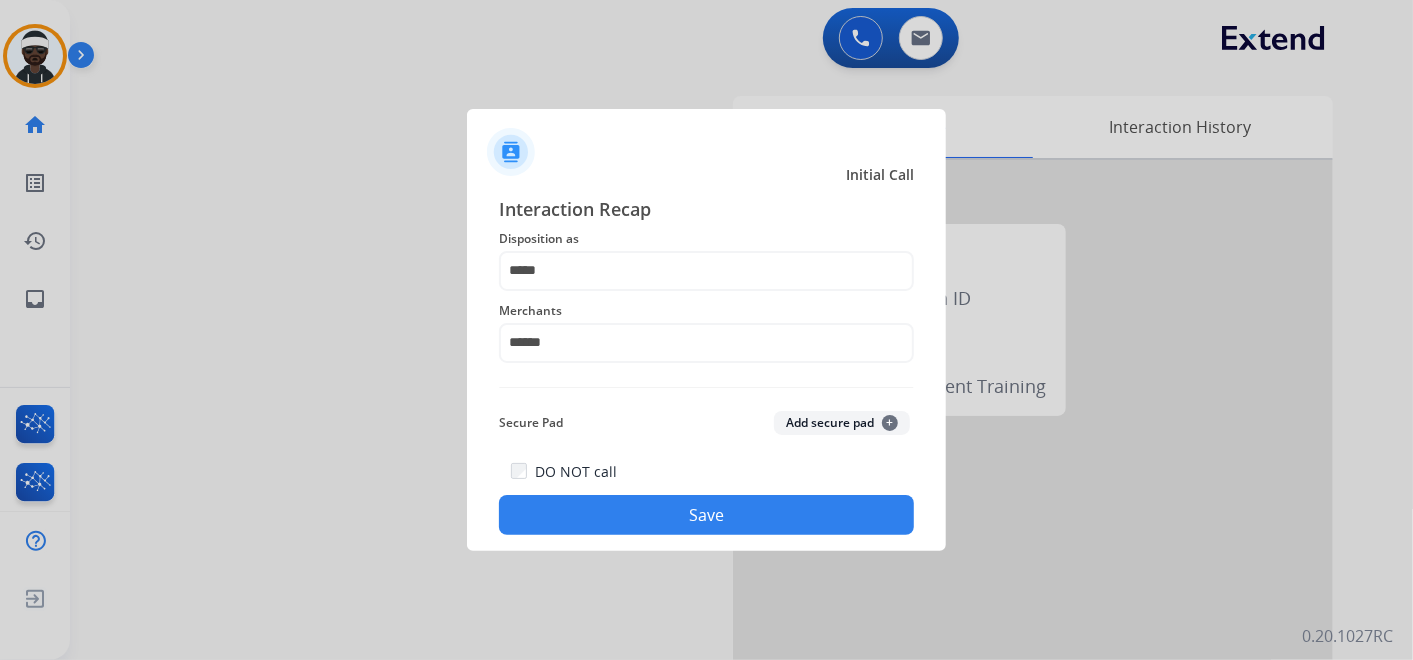 type on "**********" 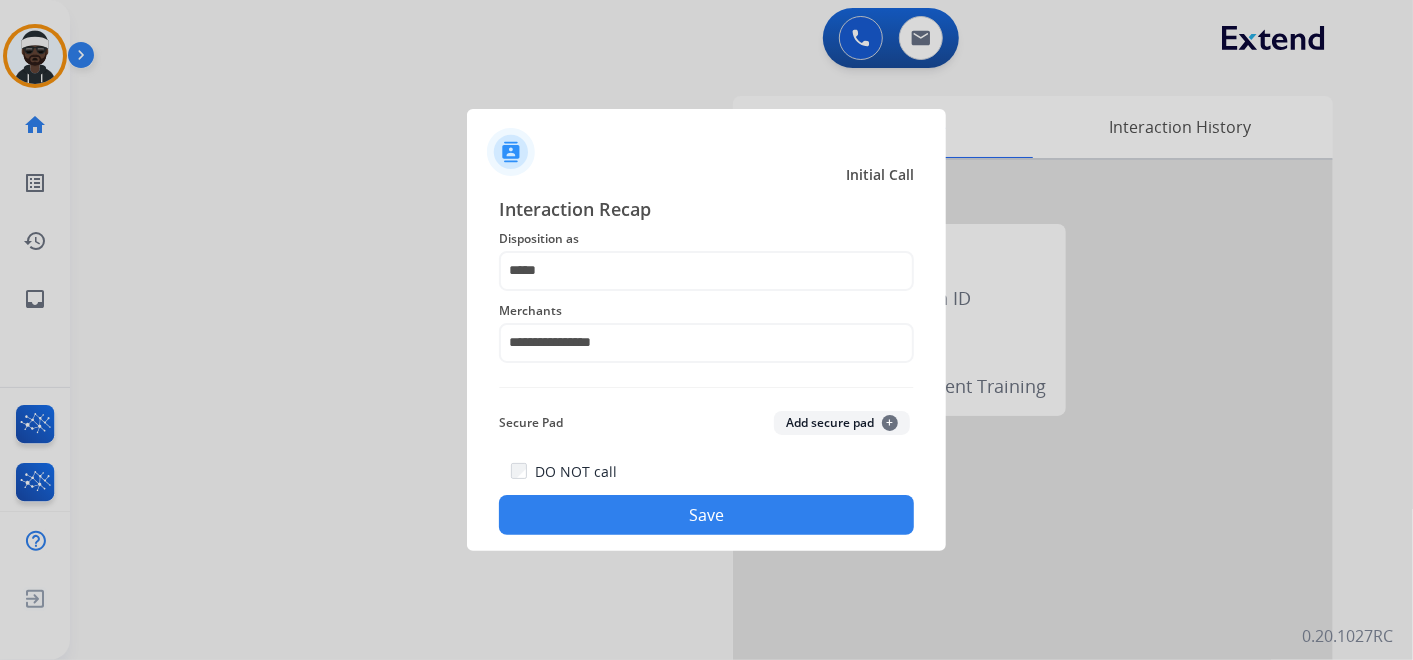 click on "Save" 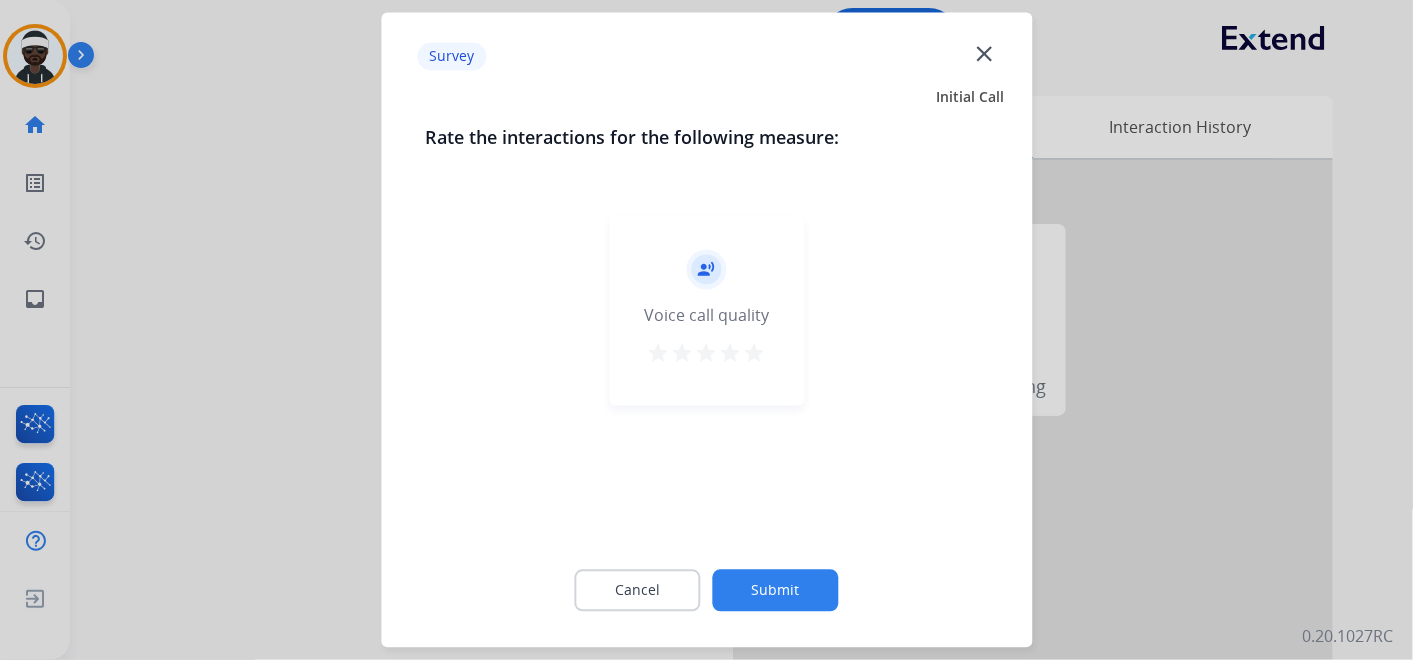 click on "Submit" 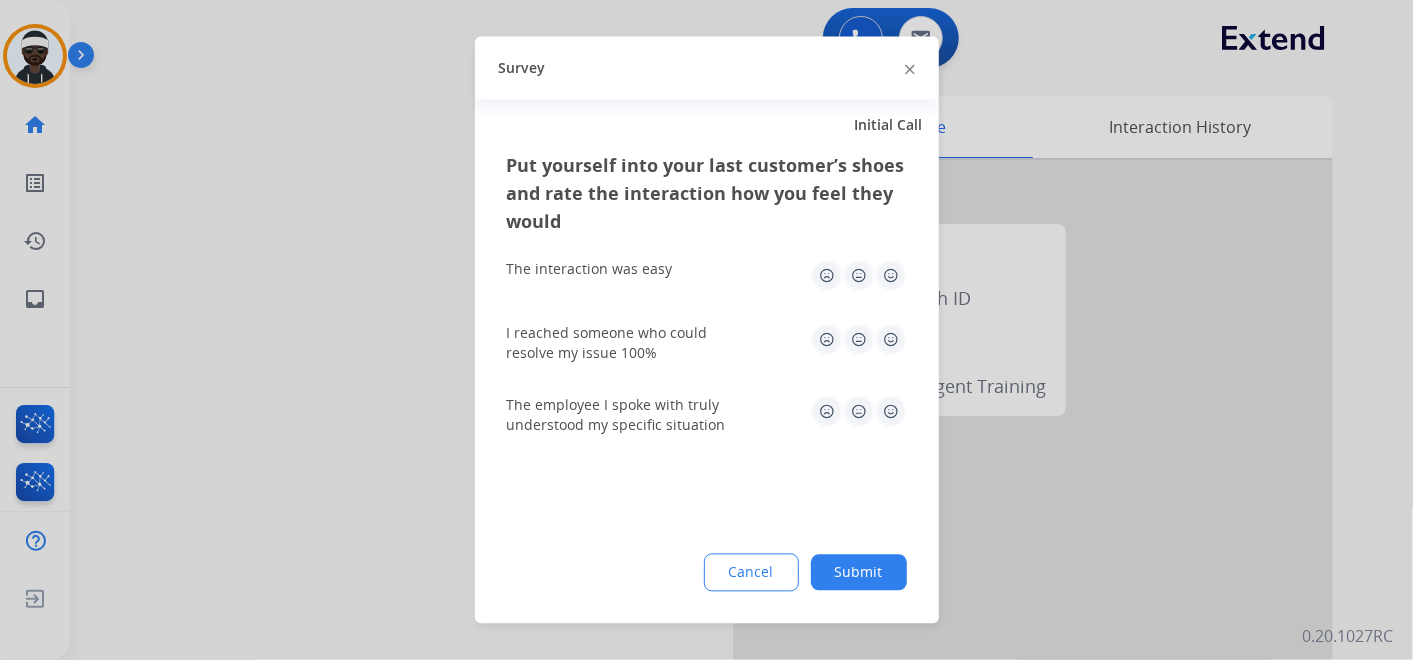 drag, startPoint x: 845, startPoint y: 580, endPoint x: 874, endPoint y: 543, distance: 47.010635 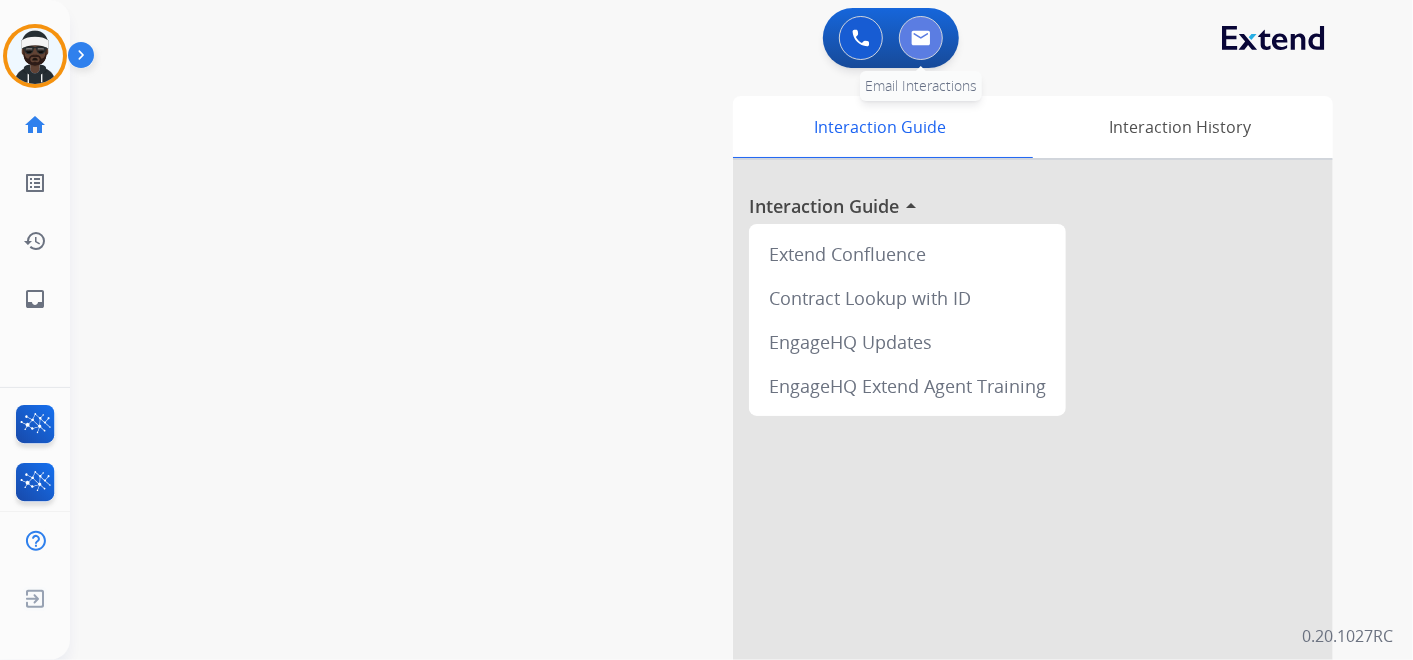 click at bounding box center (921, 38) 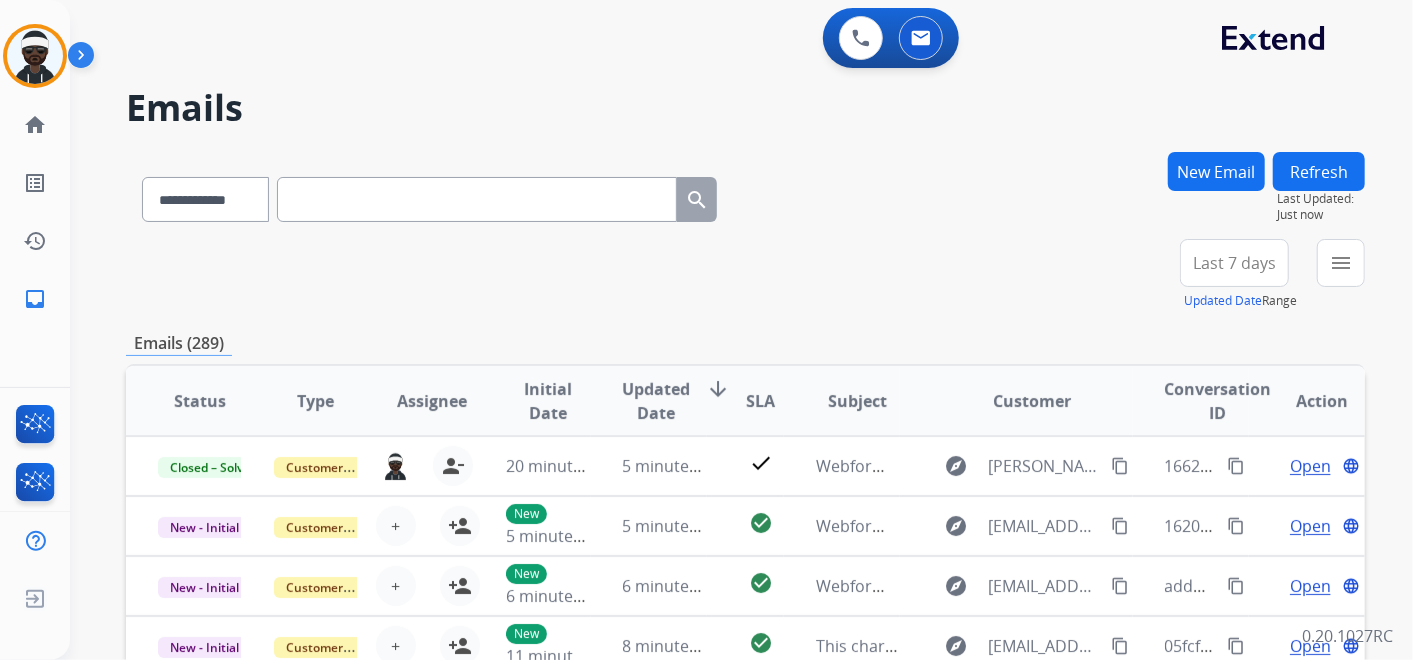scroll, scrollTop: 1, scrollLeft: 0, axis: vertical 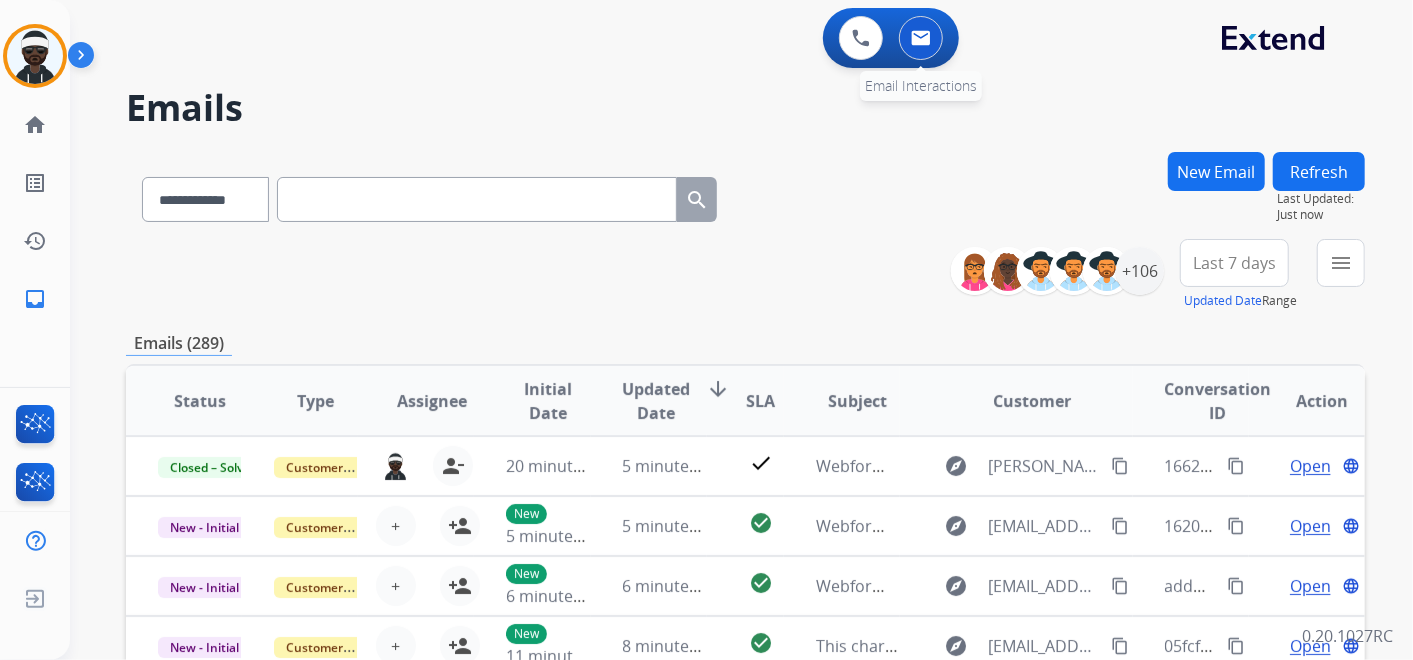 click at bounding box center (921, 38) 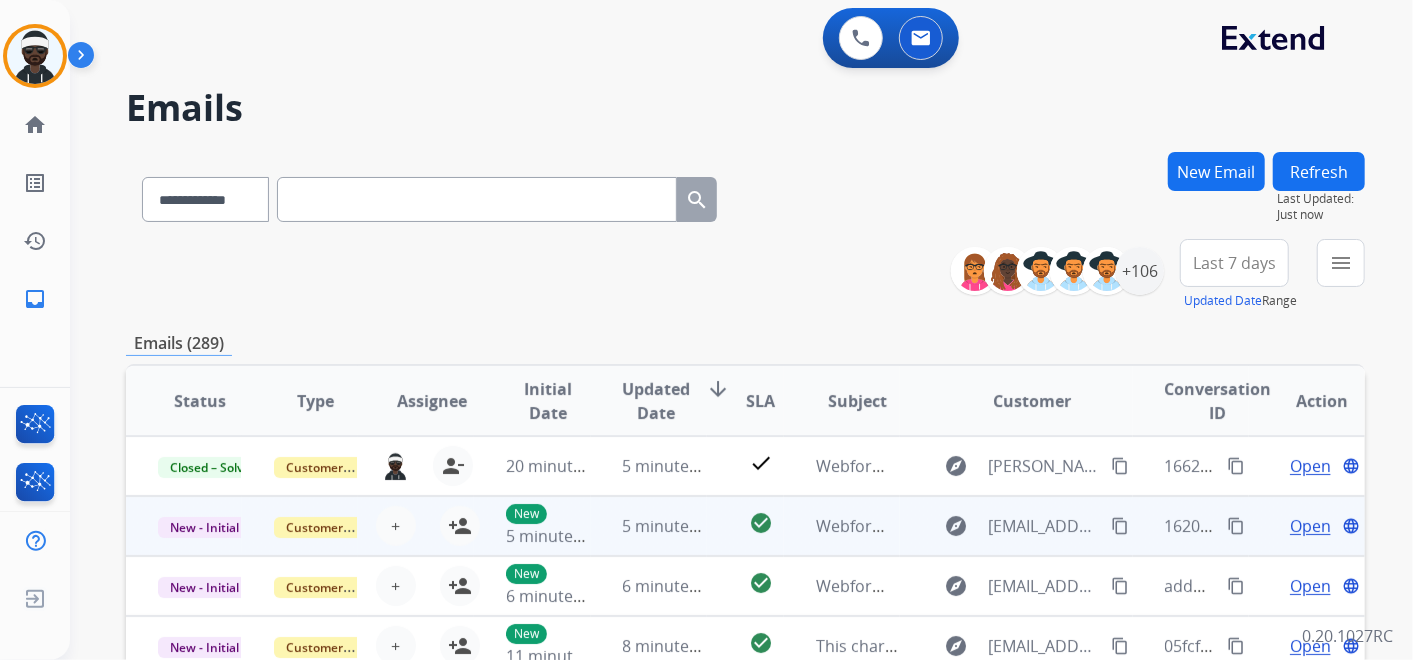 scroll, scrollTop: 1, scrollLeft: 0, axis: vertical 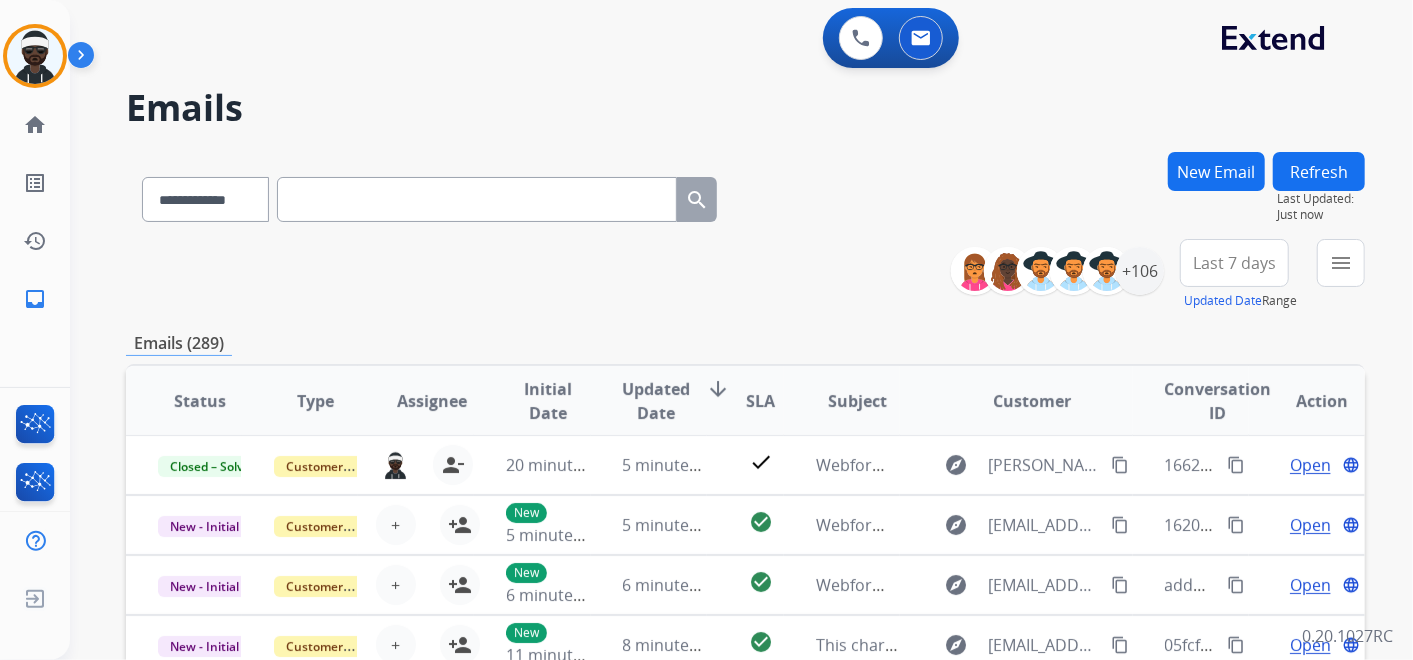 click on "New Email" at bounding box center [1216, 171] 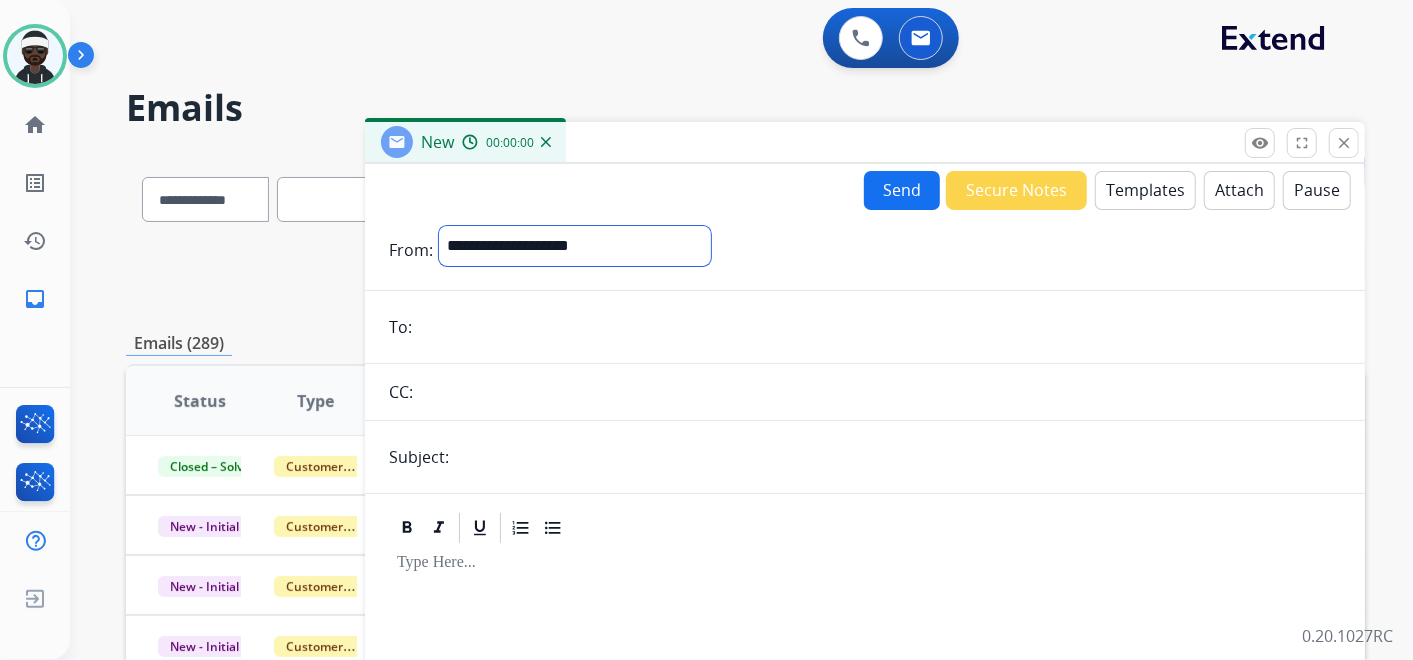 click on "**********" at bounding box center [575, 246] 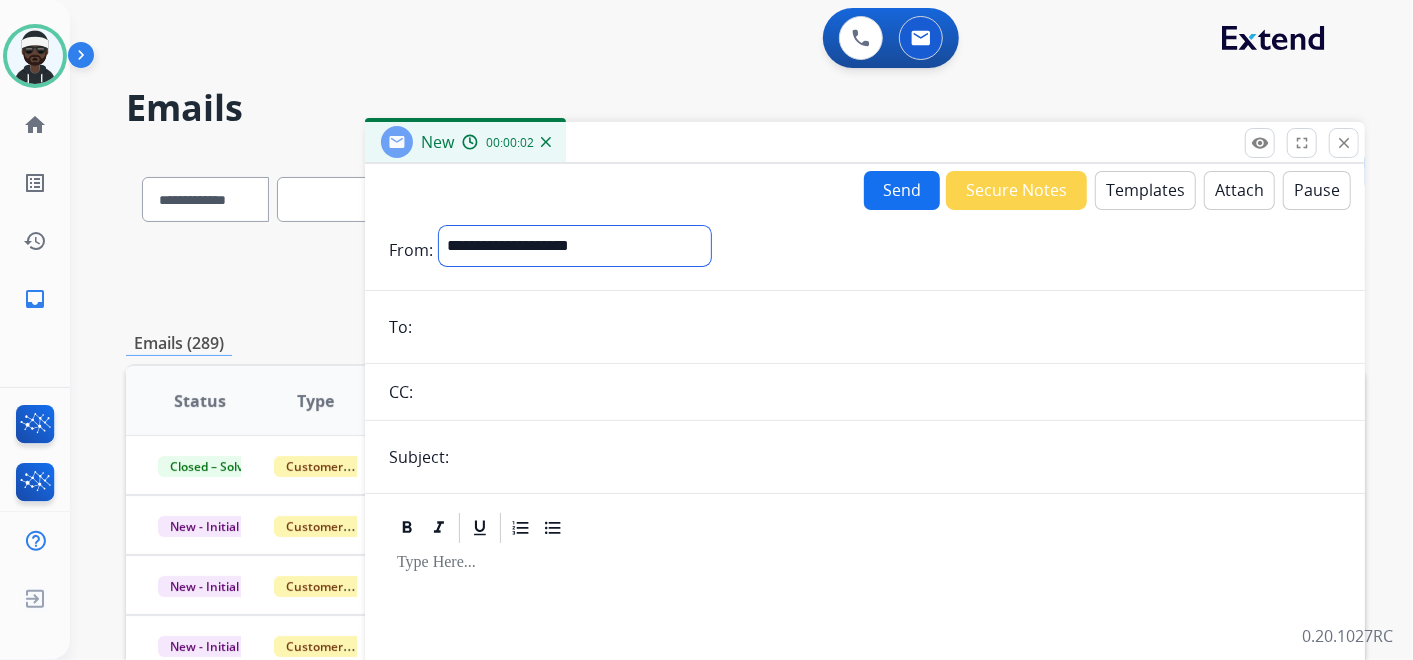select on "**********" 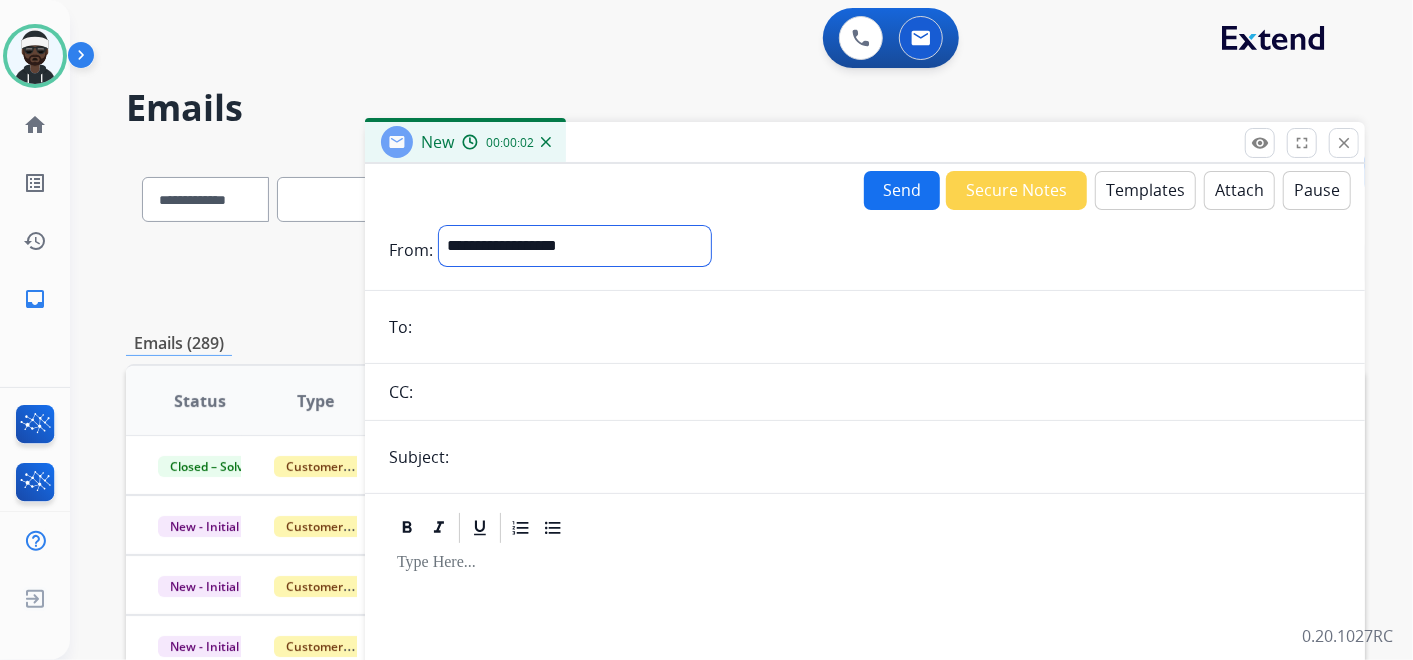 click on "**********" at bounding box center [575, 246] 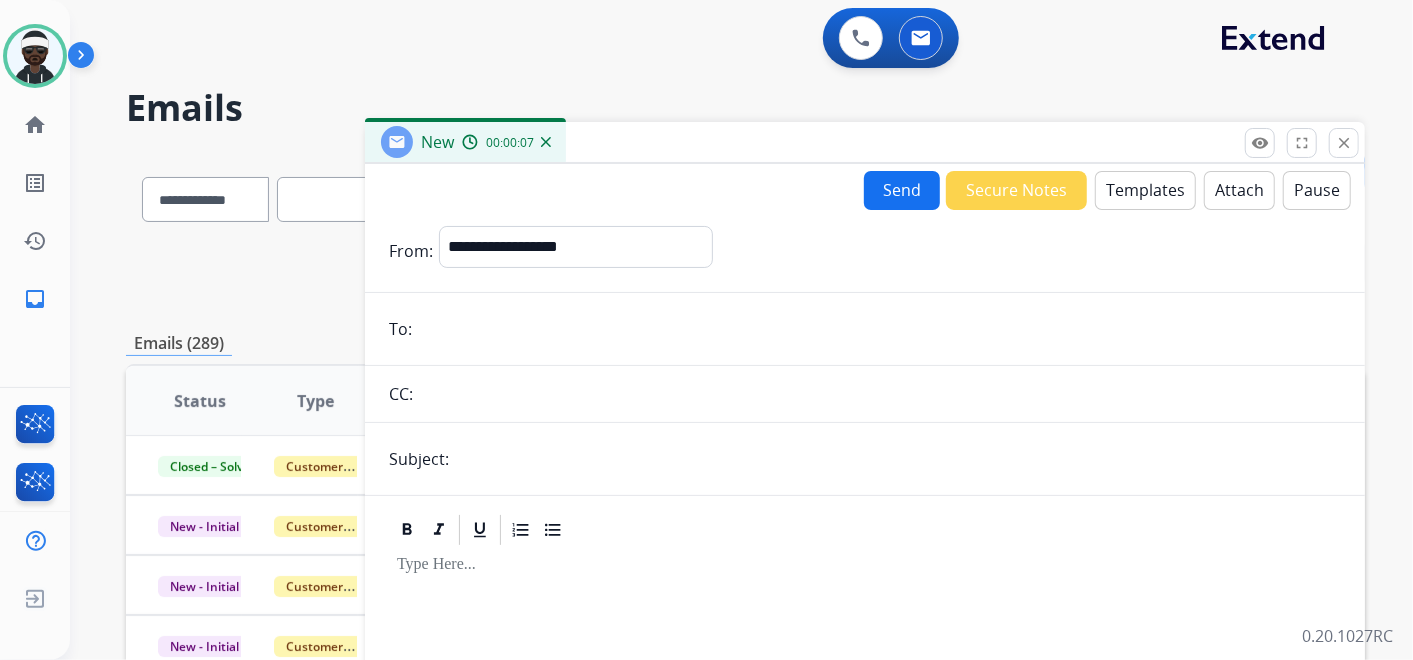 click at bounding box center (879, 329) 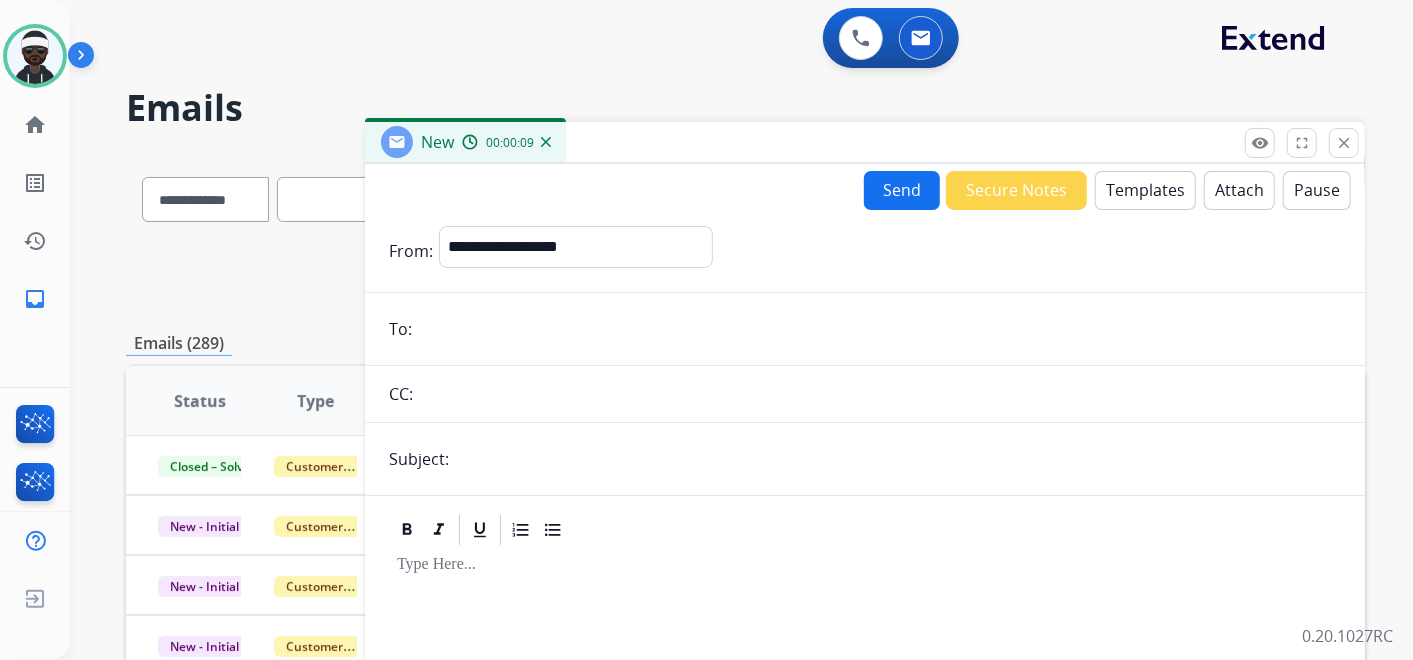 paste on "**********" 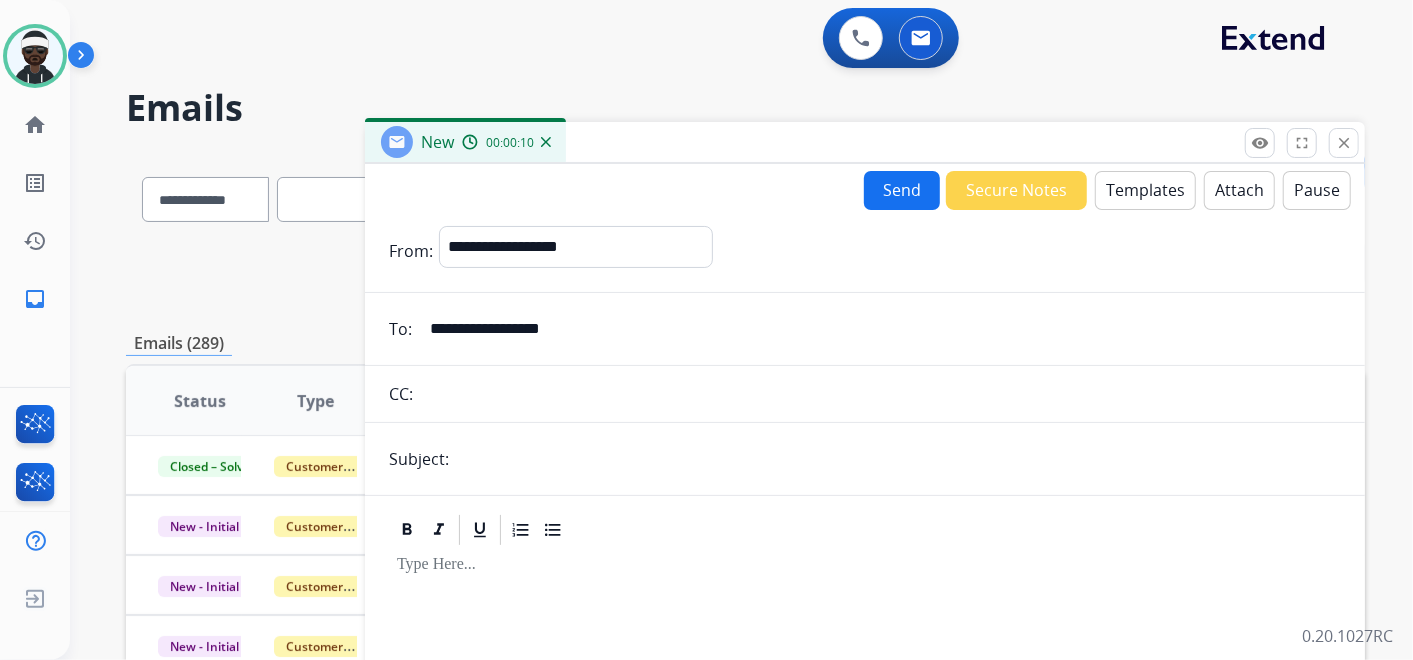 type on "**********" 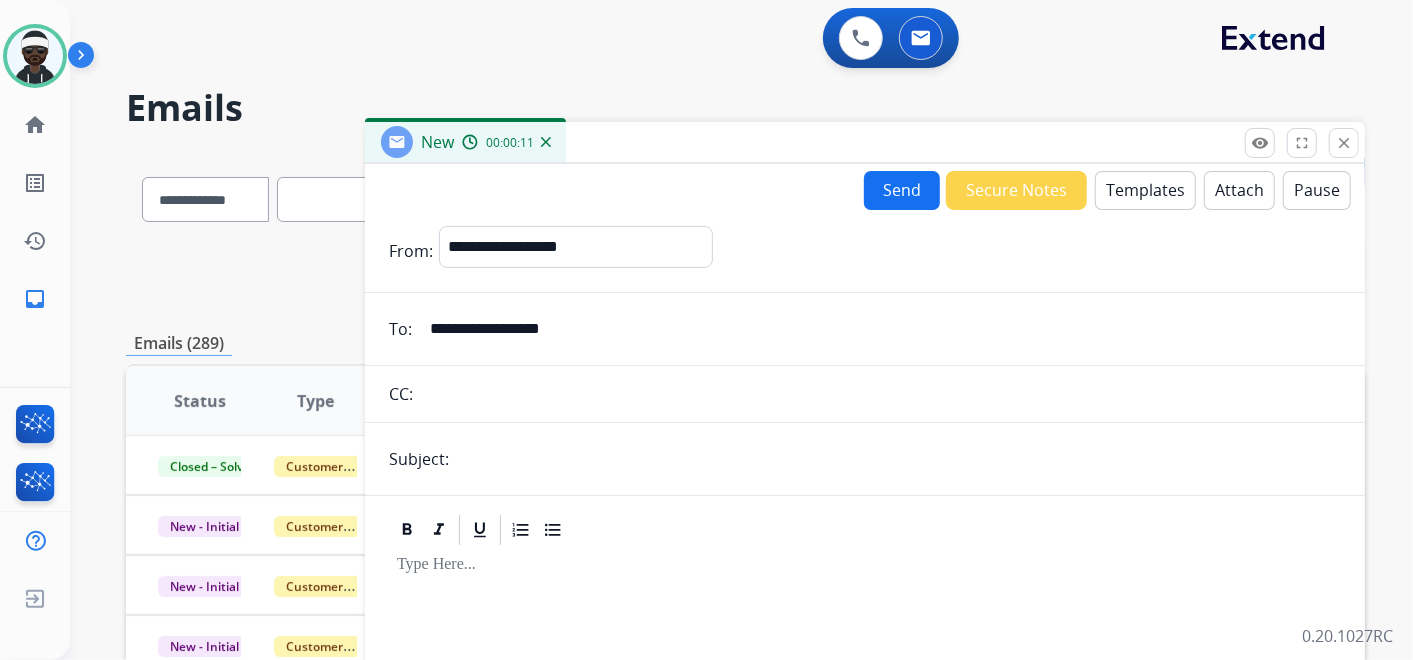 type on "**********" 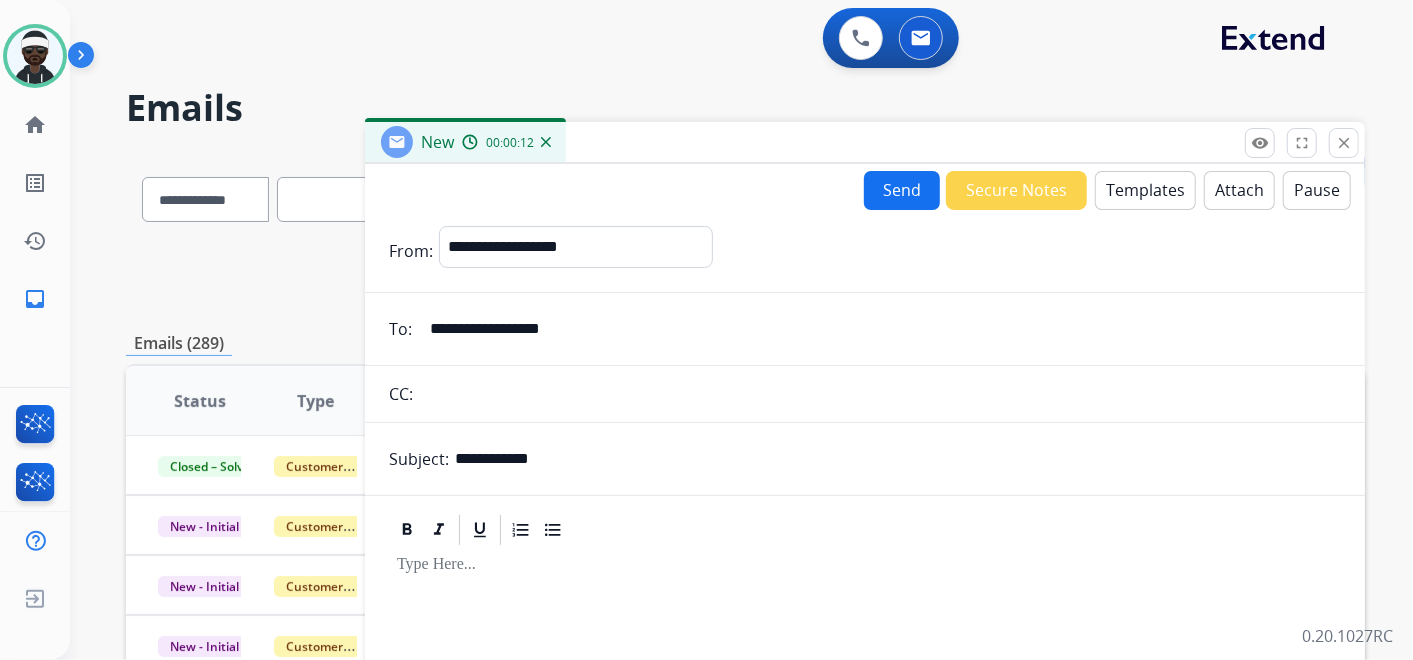 click on "Templates" at bounding box center [1145, 190] 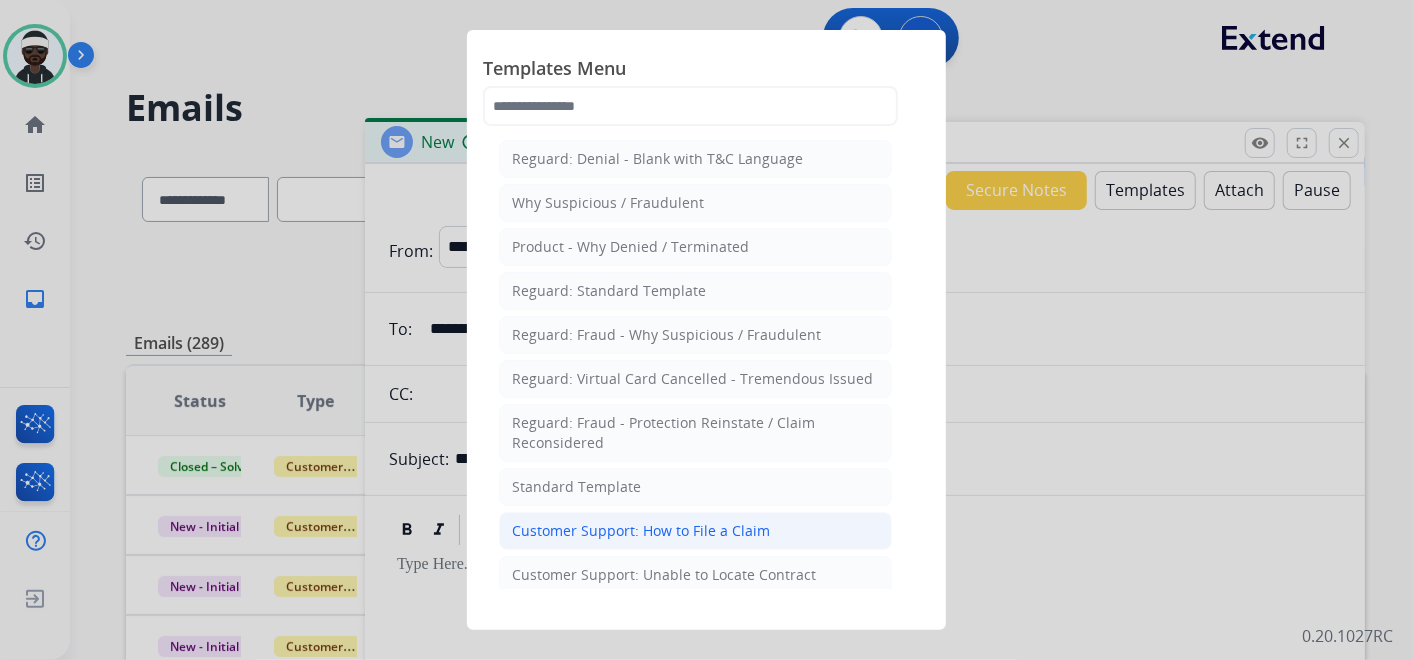 click on "Customer Support: How to File a Claim" 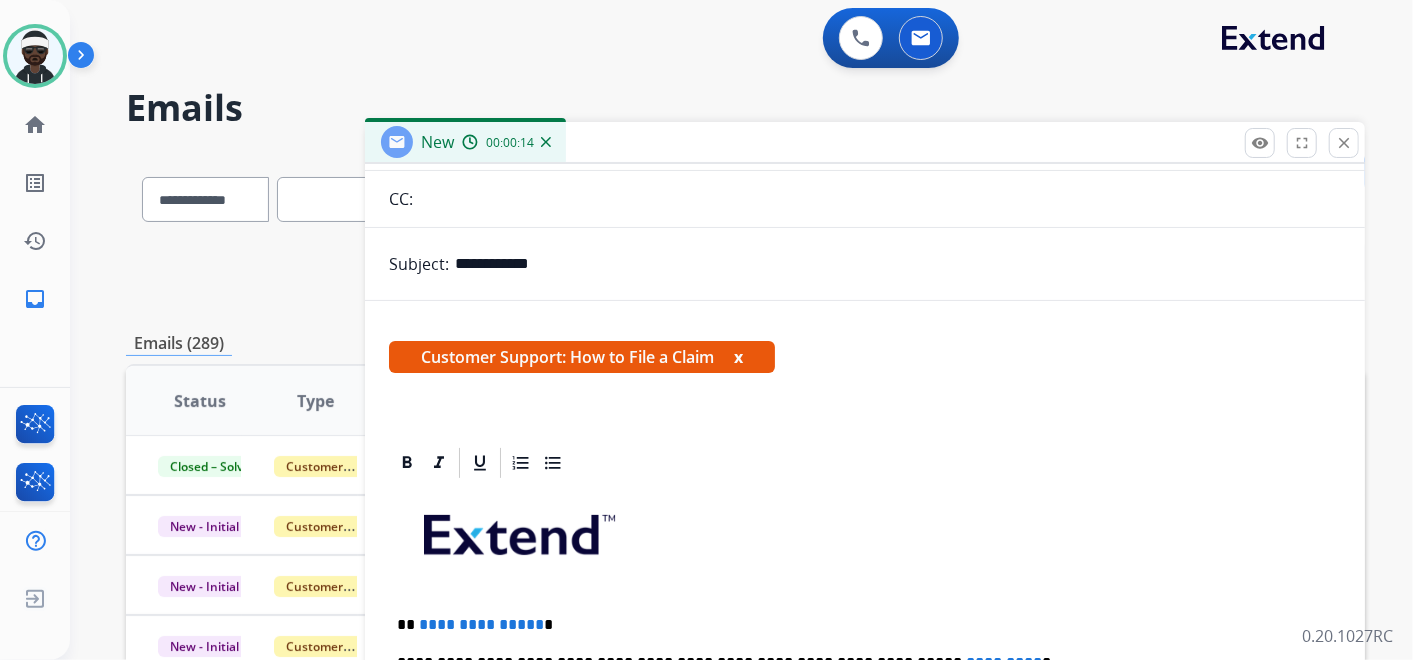 scroll, scrollTop: 222, scrollLeft: 0, axis: vertical 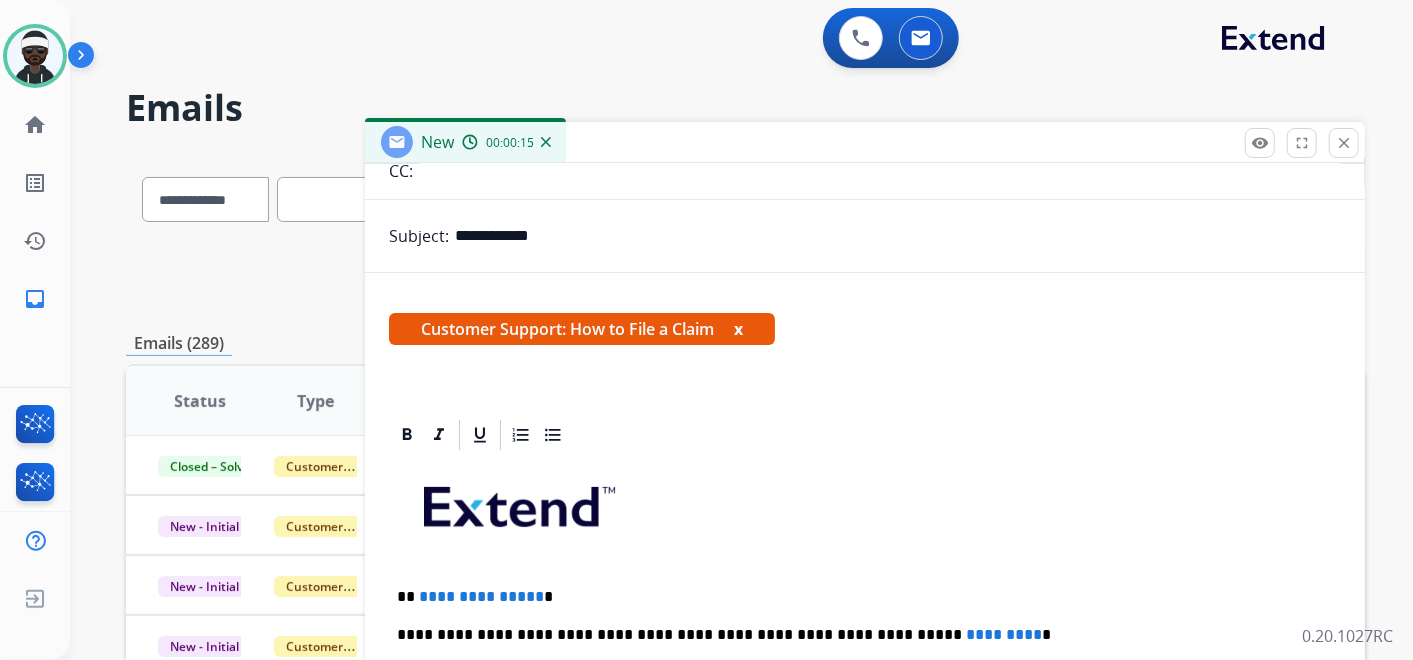drag, startPoint x: 742, startPoint y: 328, endPoint x: 731, endPoint y: 372, distance: 45.35416 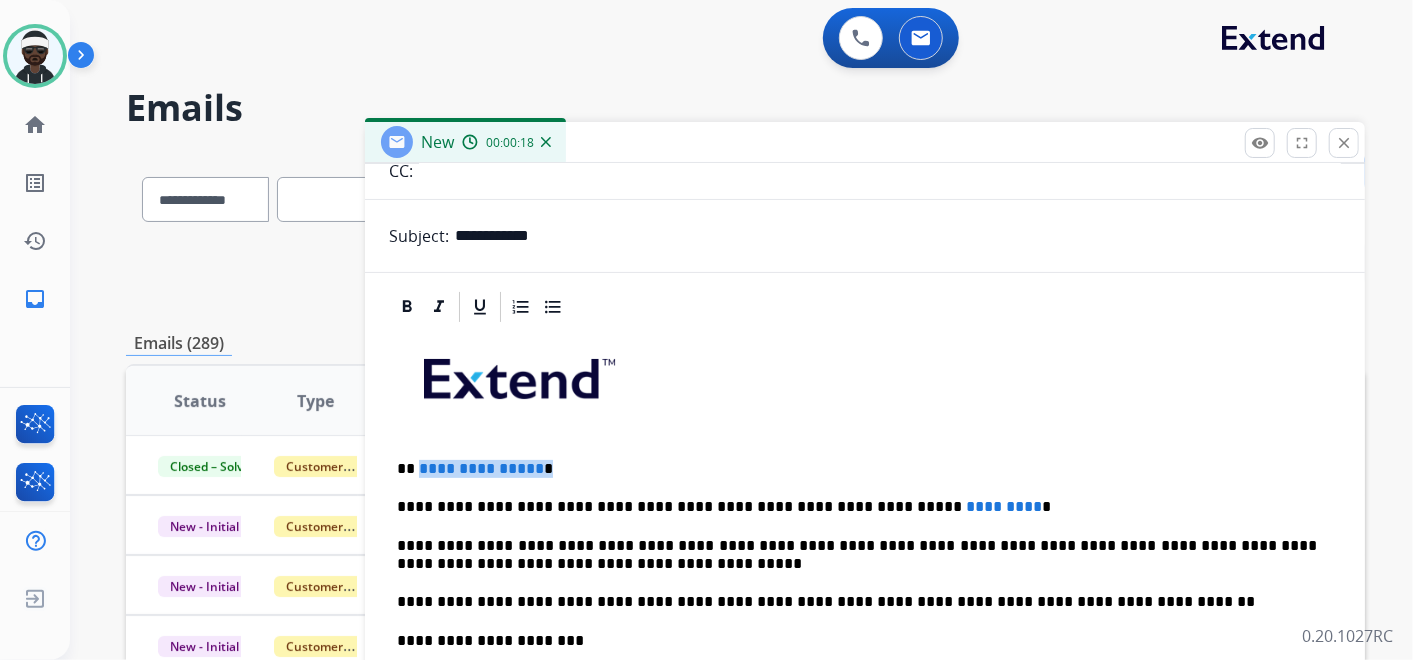 drag, startPoint x: 541, startPoint y: 462, endPoint x: 419, endPoint y: 462, distance: 122 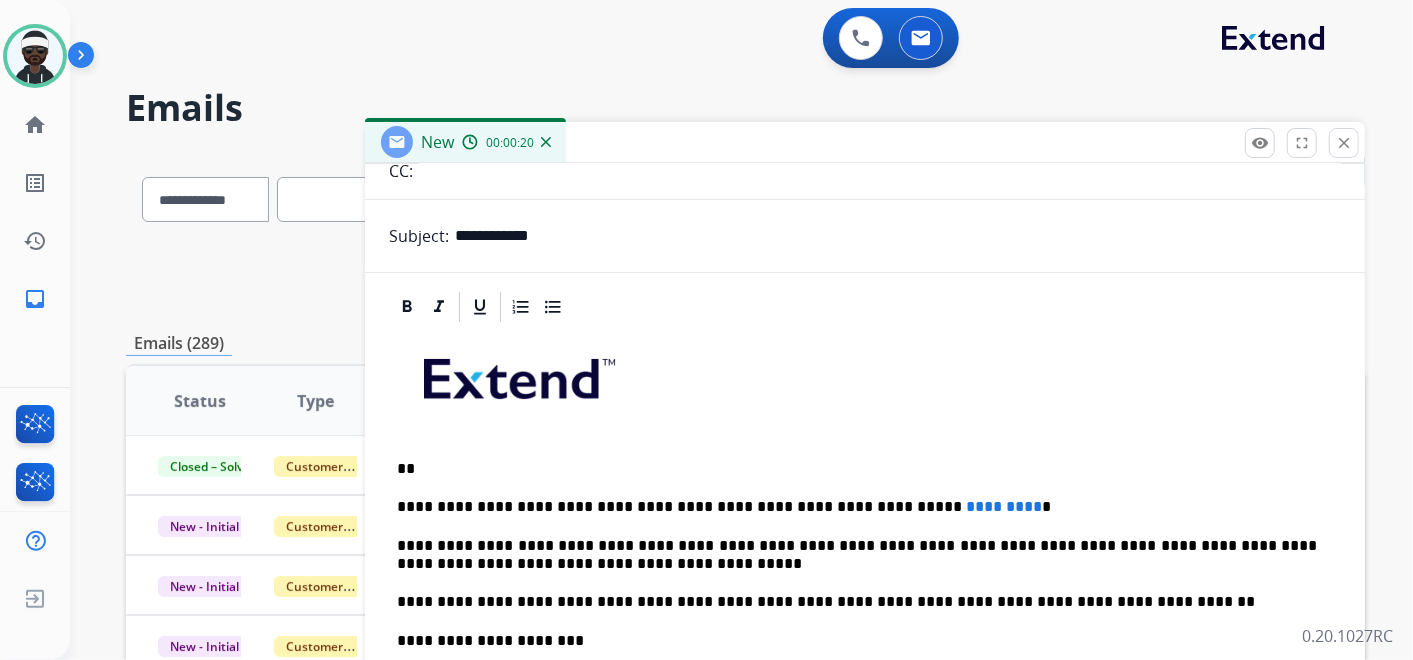 click on "**********" at bounding box center (857, 507) 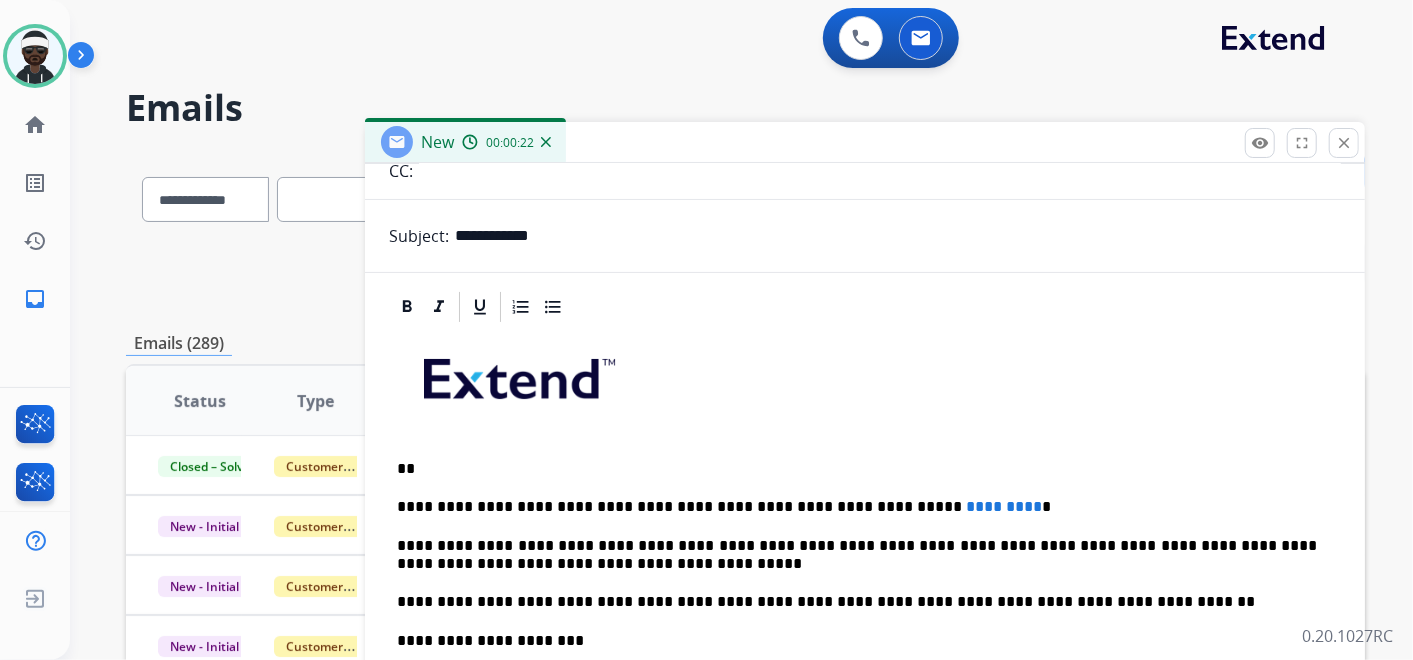 type 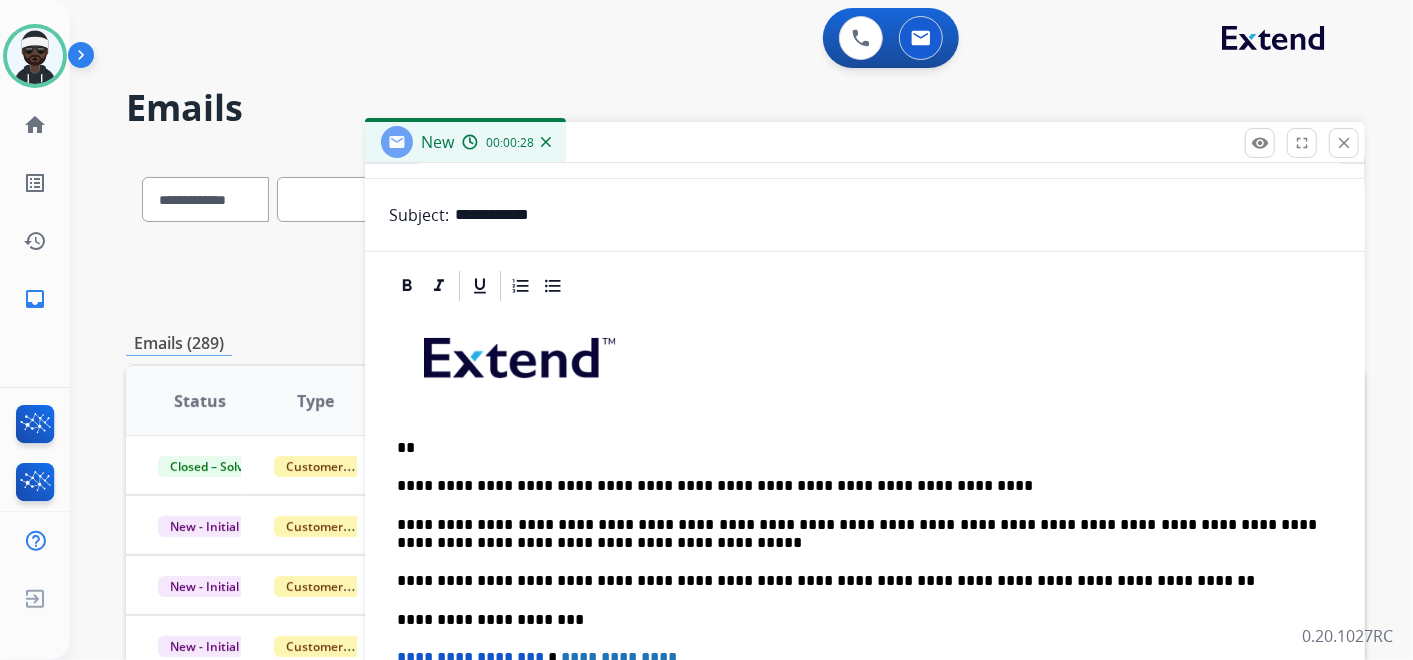 scroll, scrollTop: 254, scrollLeft: 0, axis: vertical 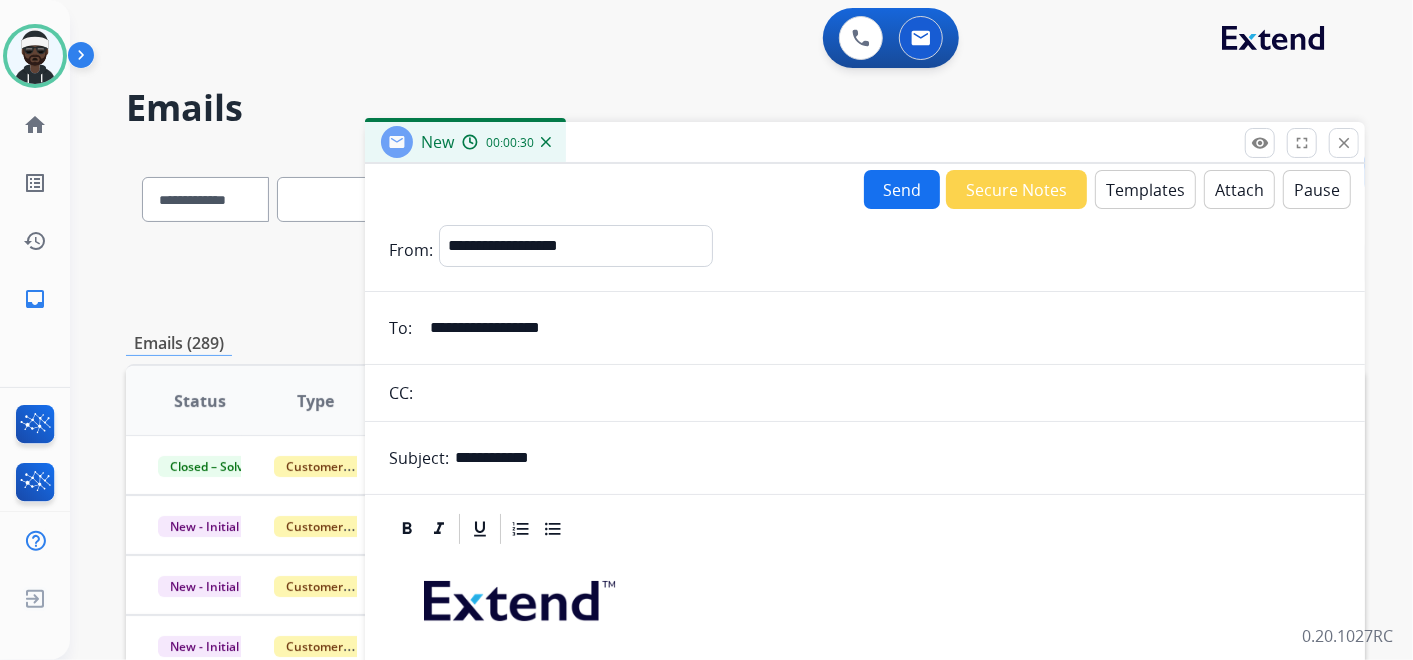 click on "Send" at bounding box center [902, 189] 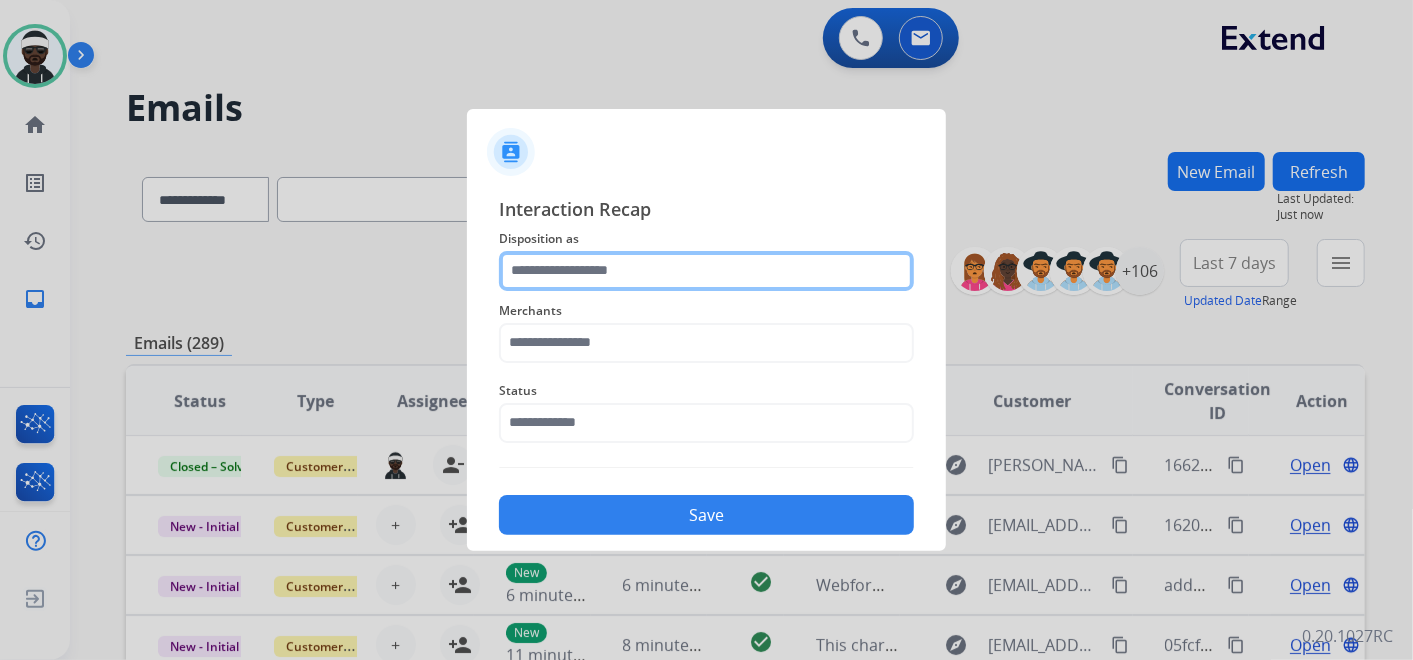 click 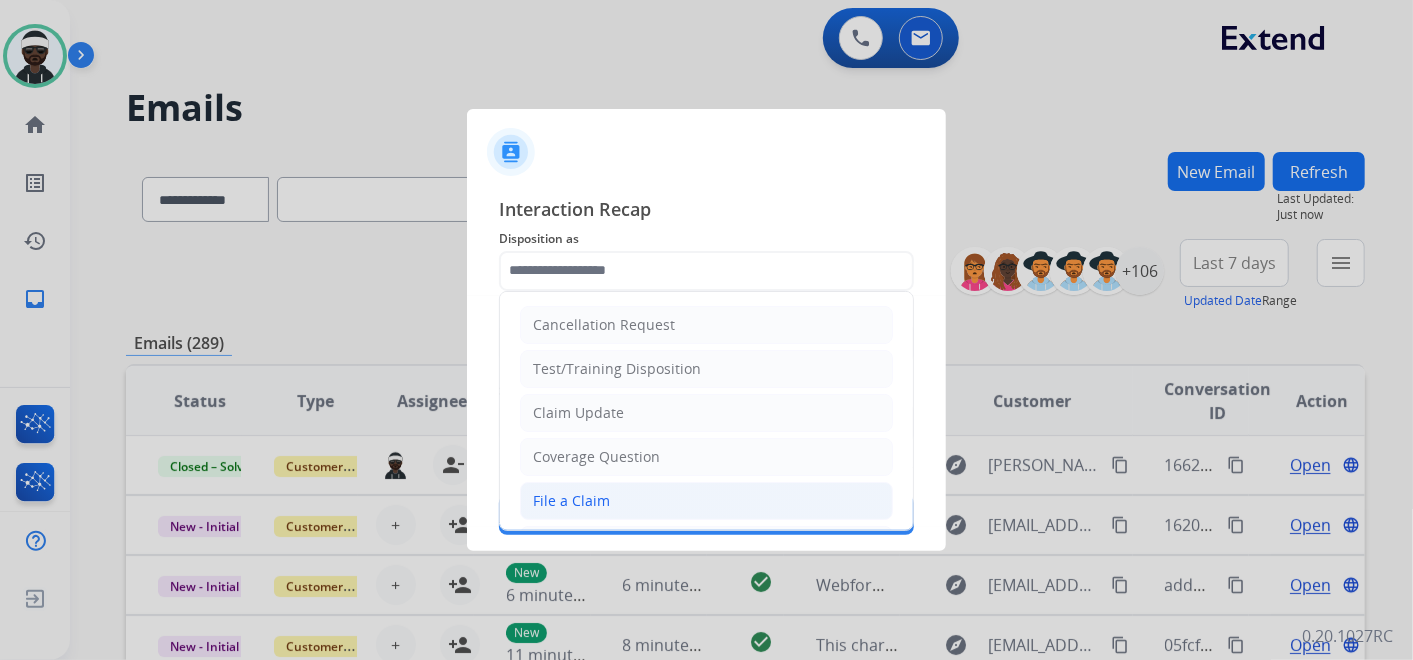click on "File a Claim" 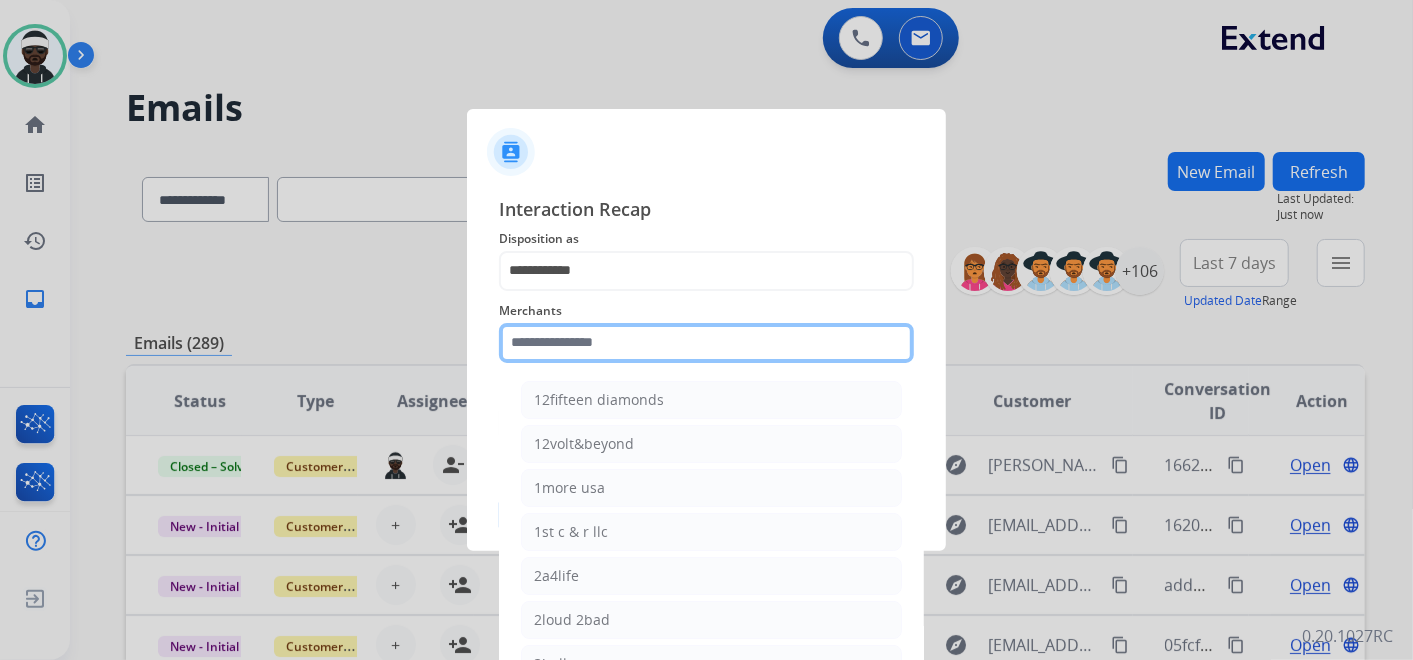 click 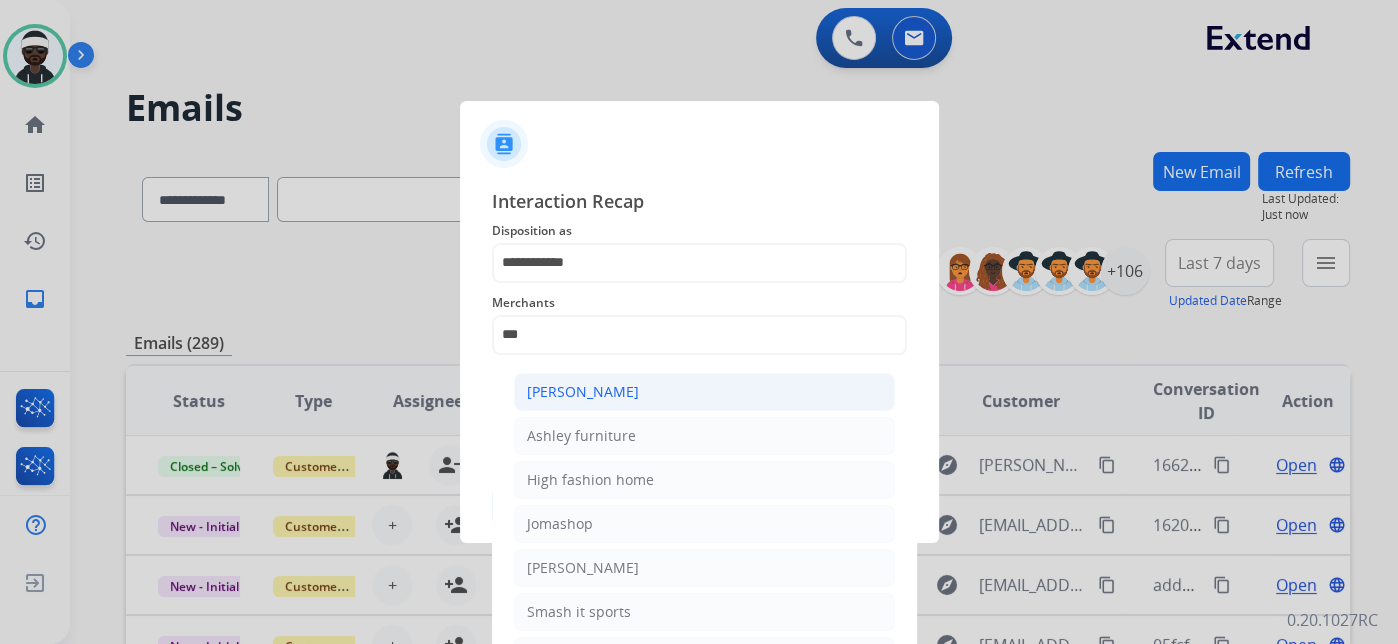 click on "[PERSON_NAME]" 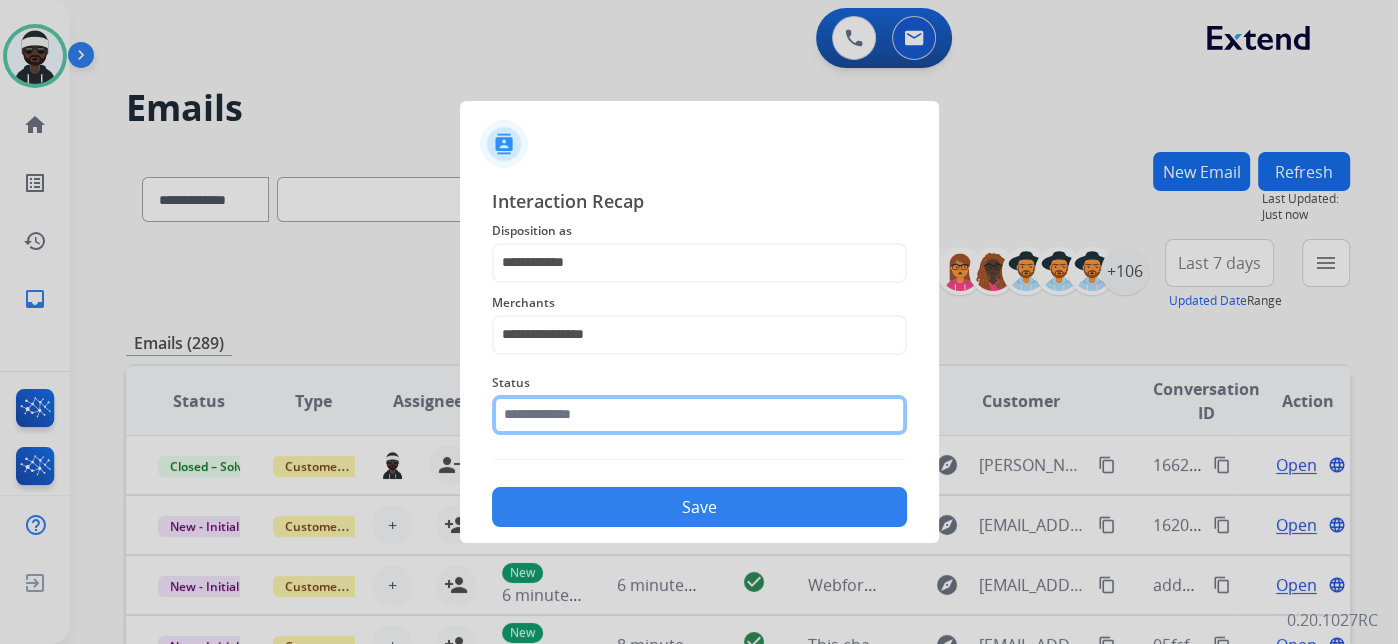 drag, startPoint x: 588, startPoint y: 434, endPoint x: 599, endPoint y: 431, distance: 11.401754 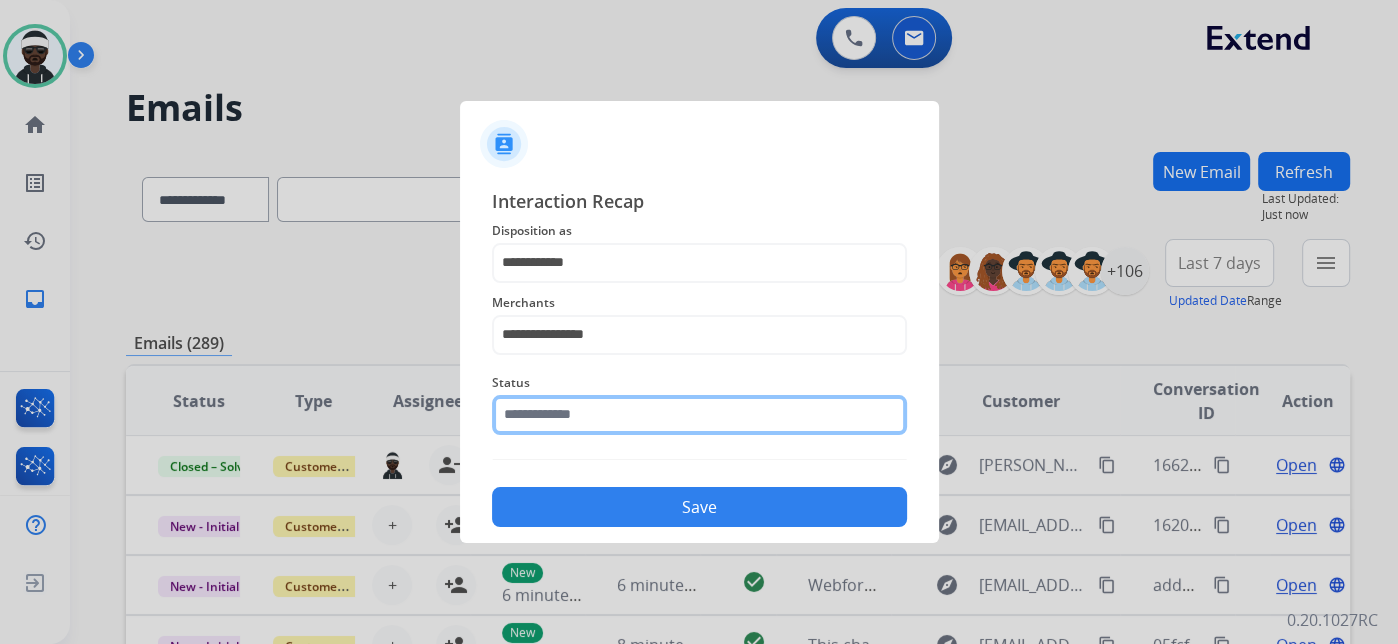 click 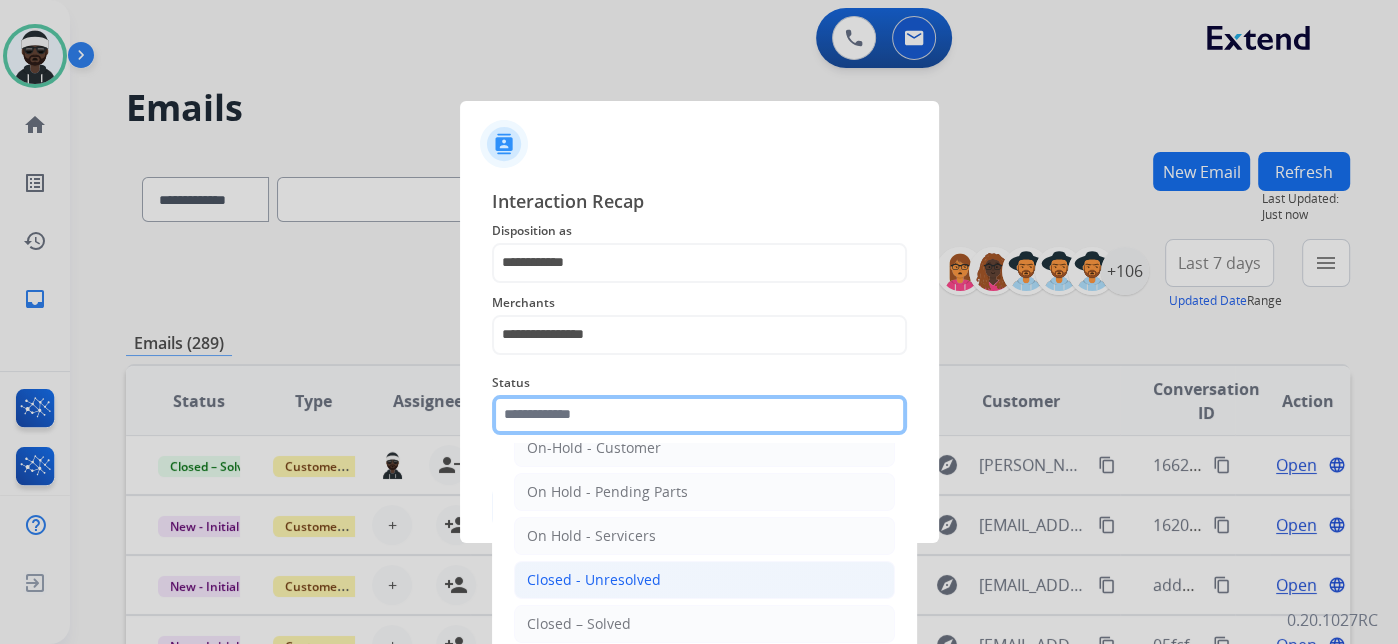 scroll, scrollTop: 114, scrollLeft: 0, axis: vertical 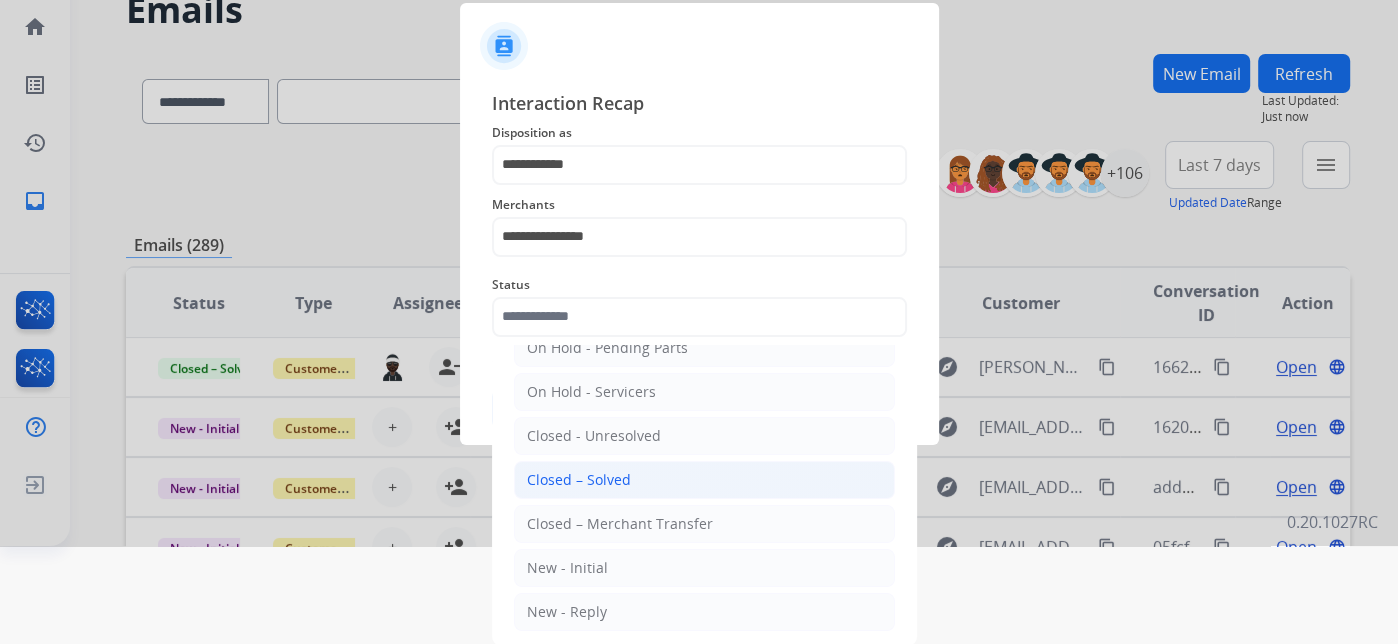click on "Closed – Solved" 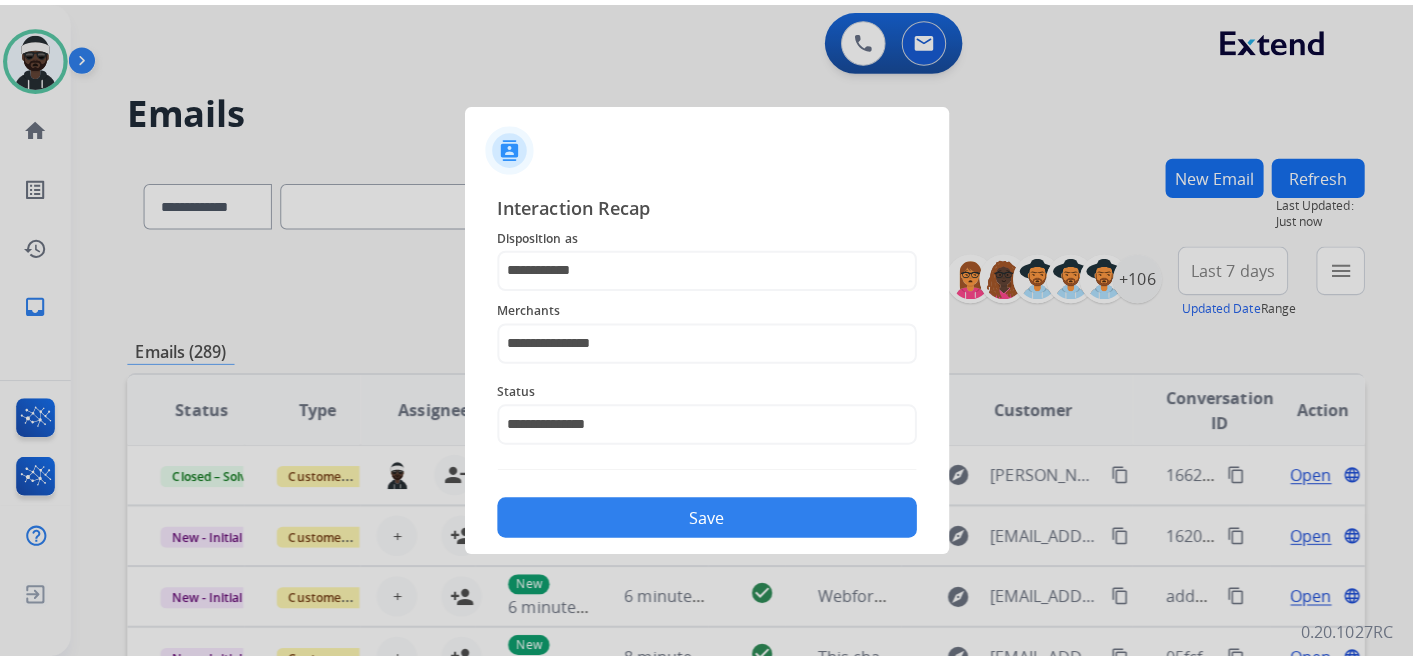 scroll, scrollTop: 0, scrollLeft: 0, axis: both 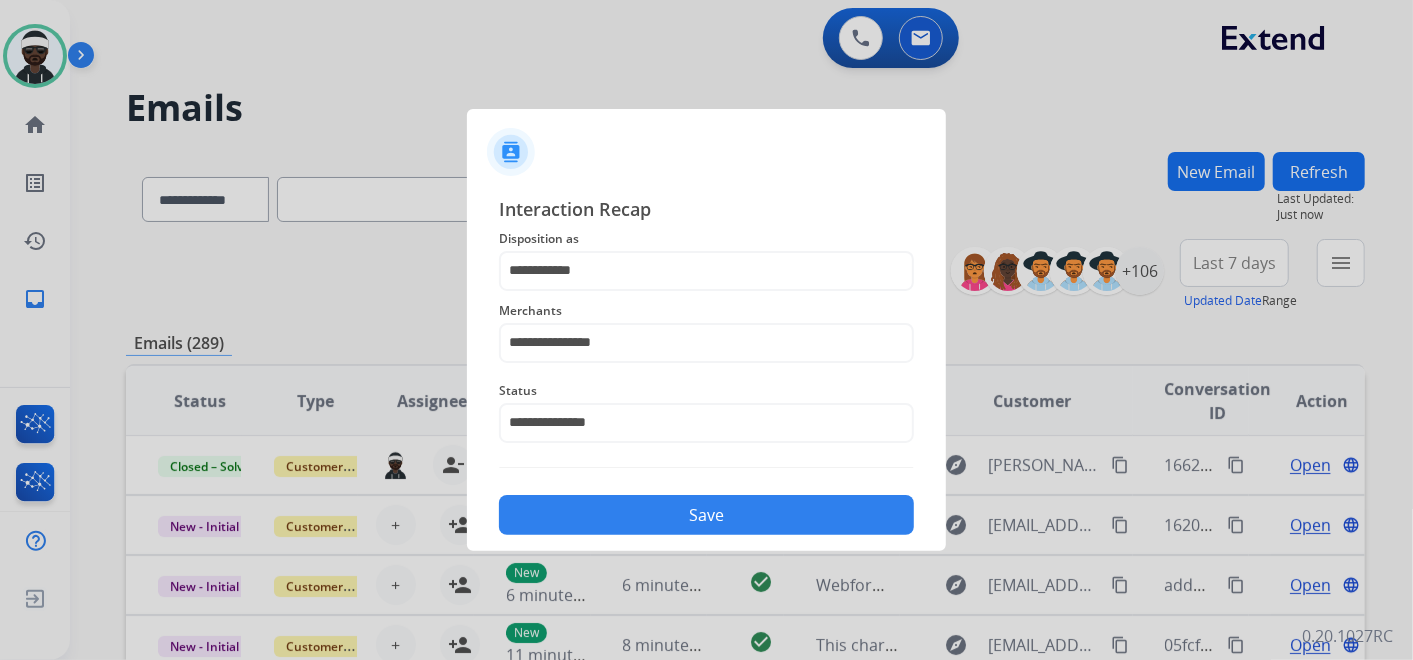 drag, startPoint x: 695, startPoint y: 497, endPoint x: 1082, endPoint y: 605, distance: 401.78726 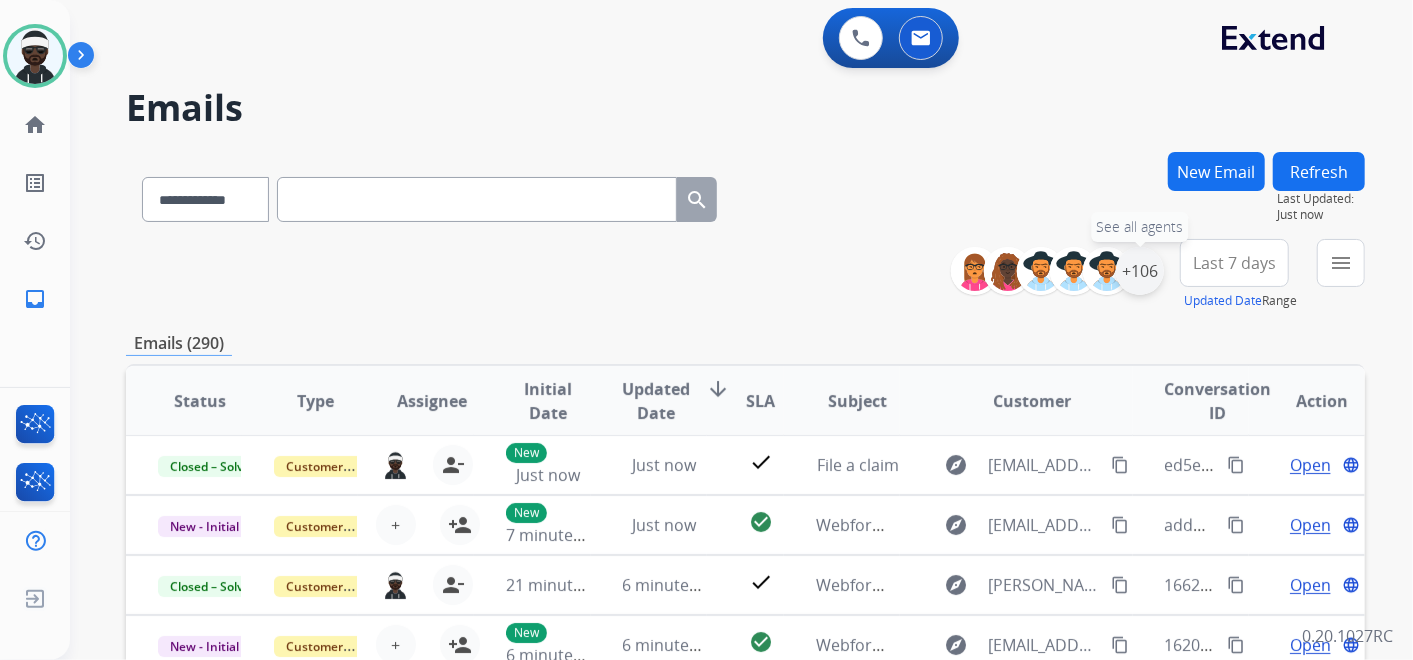 click on "+106" at bounding box center [1140, 271] 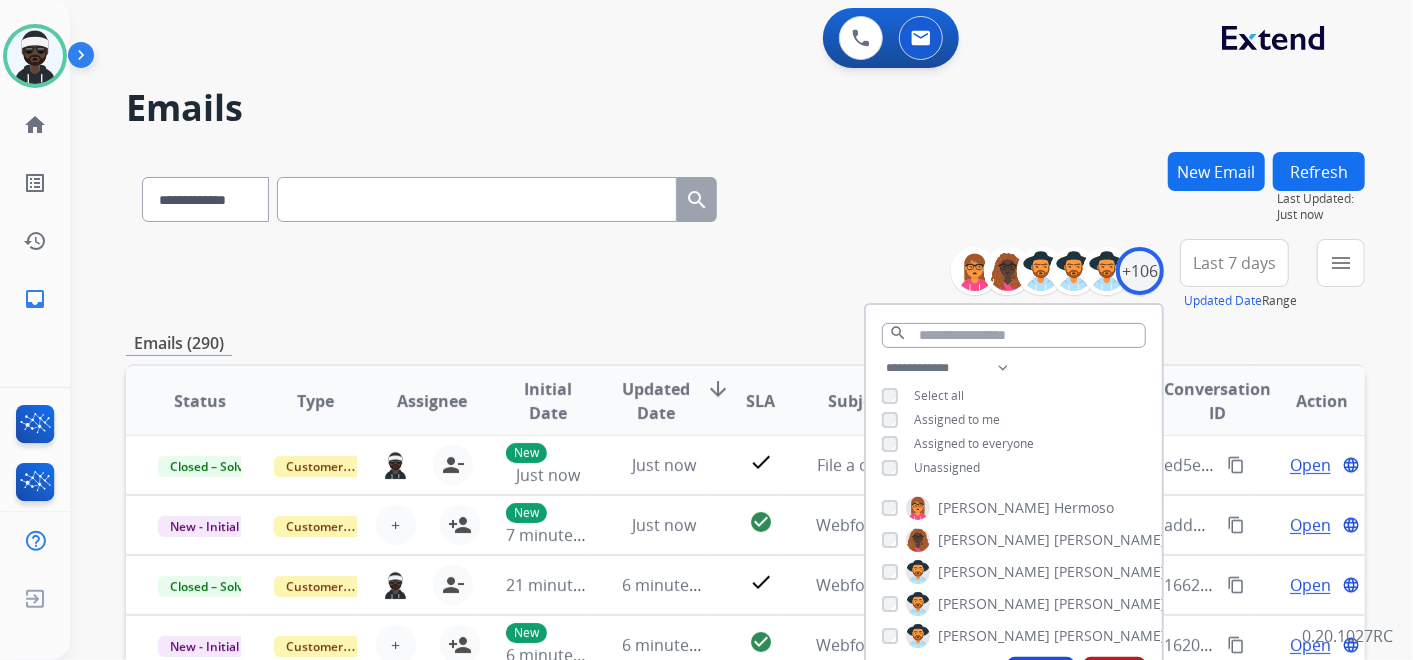 drag, startPoint x: 934, startPoint y: 470, endPoint x: 1035, endPoint y: 510, distance: 108.63241 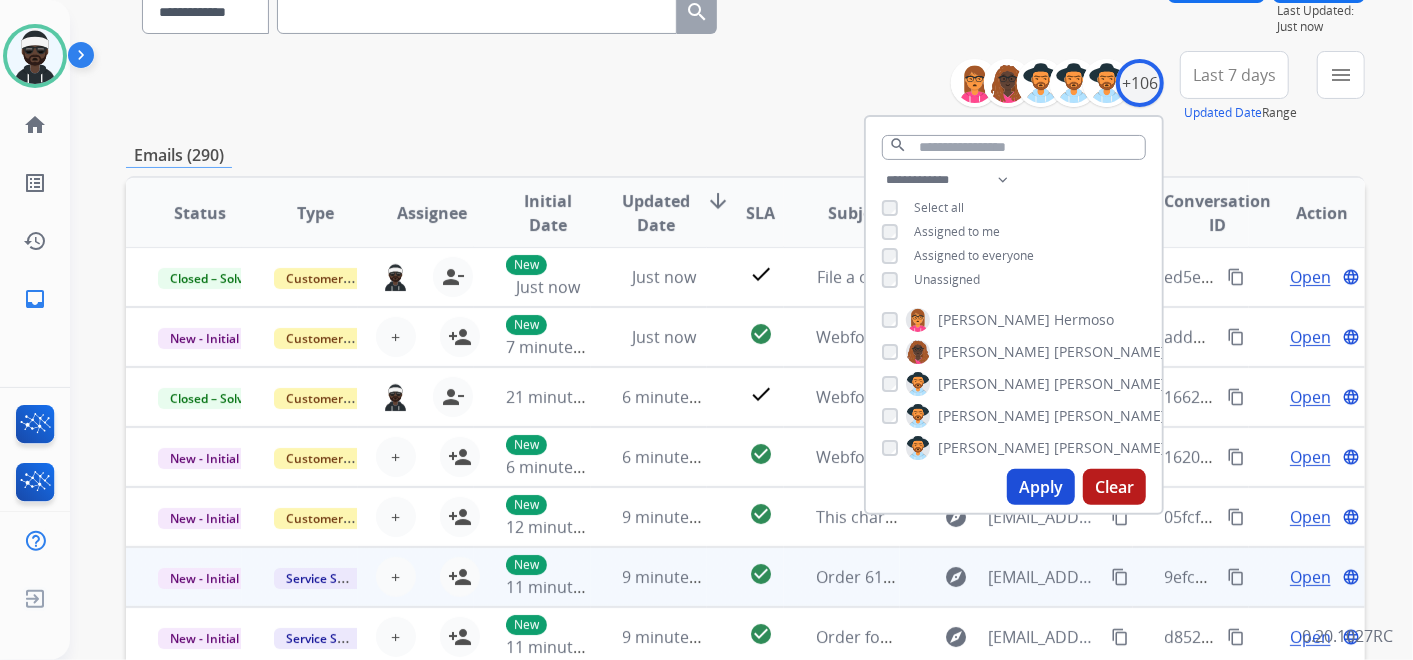 scroll, scrollTop: 222, scrollLeft: 0, axis: vertical 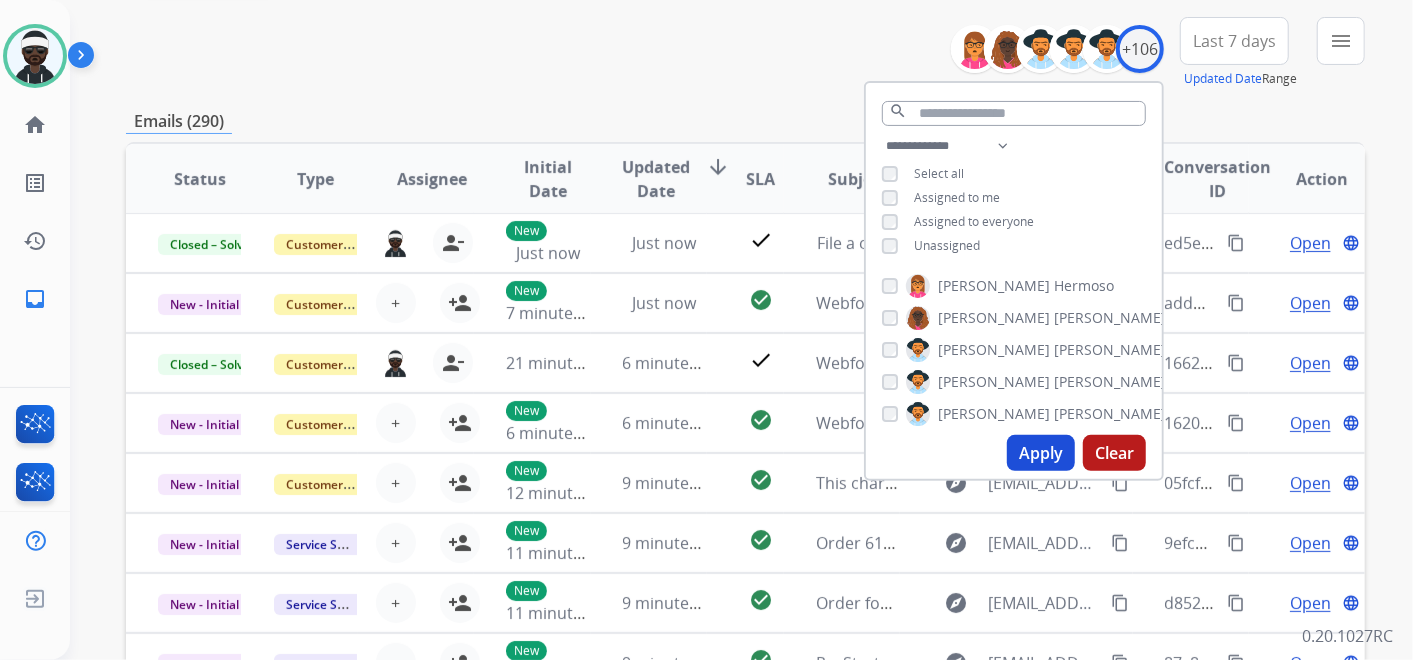 click on "Apply" at bounding box center [1041, 453] 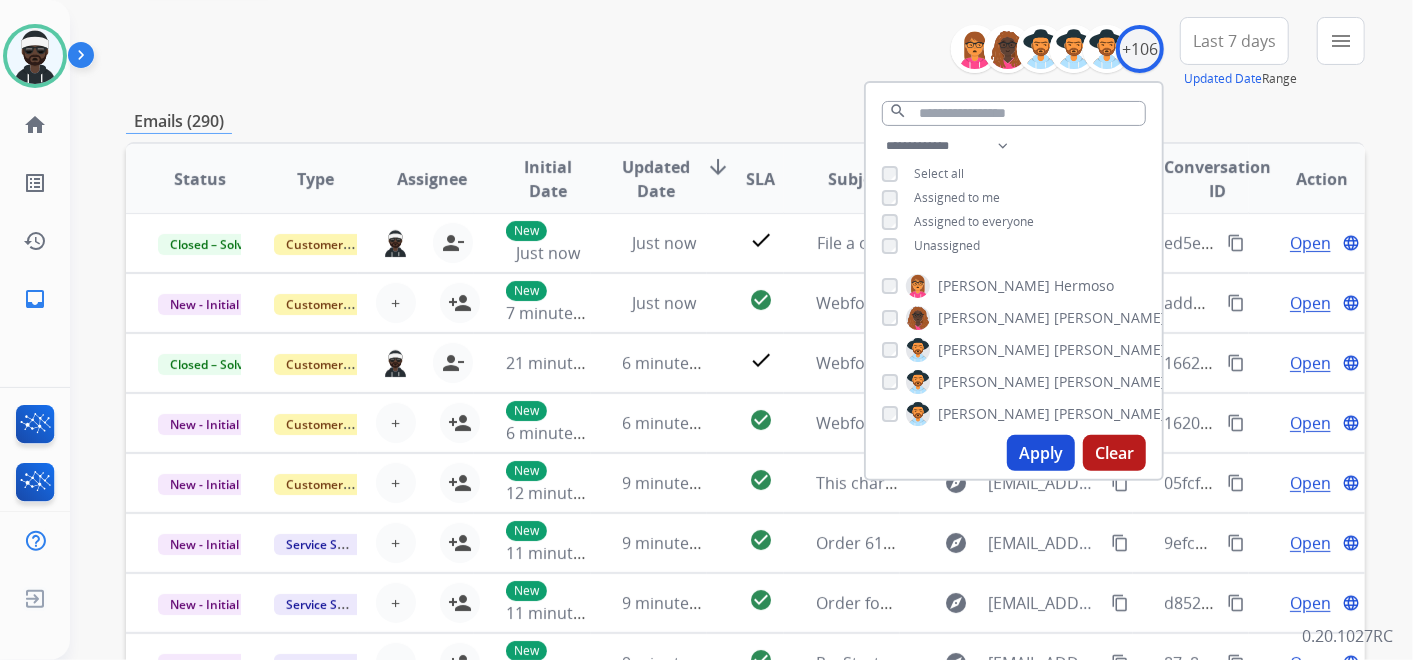 scroll, scrollTop: 0, scrollLeft: 0, axis: both 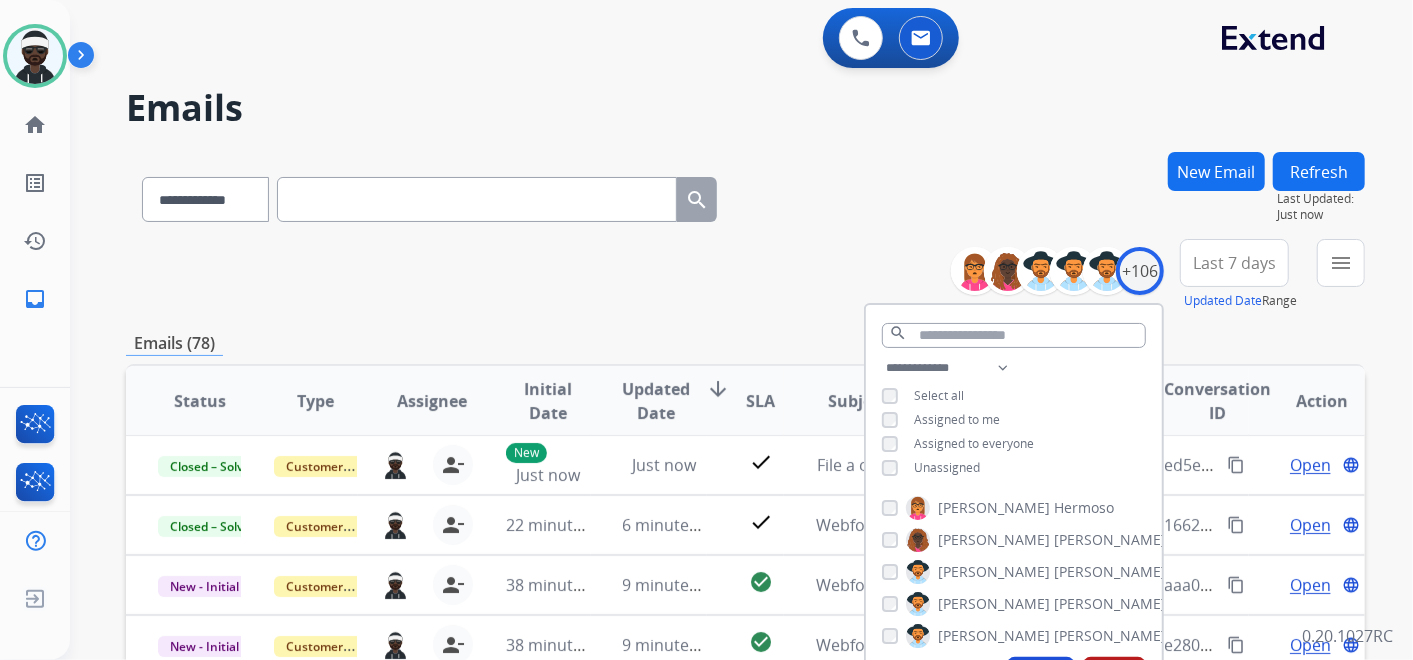 drag, startPoint x: 845, startPoint y: 218, endPoint x: 856, endPoint y: 272, distance: 55.108982 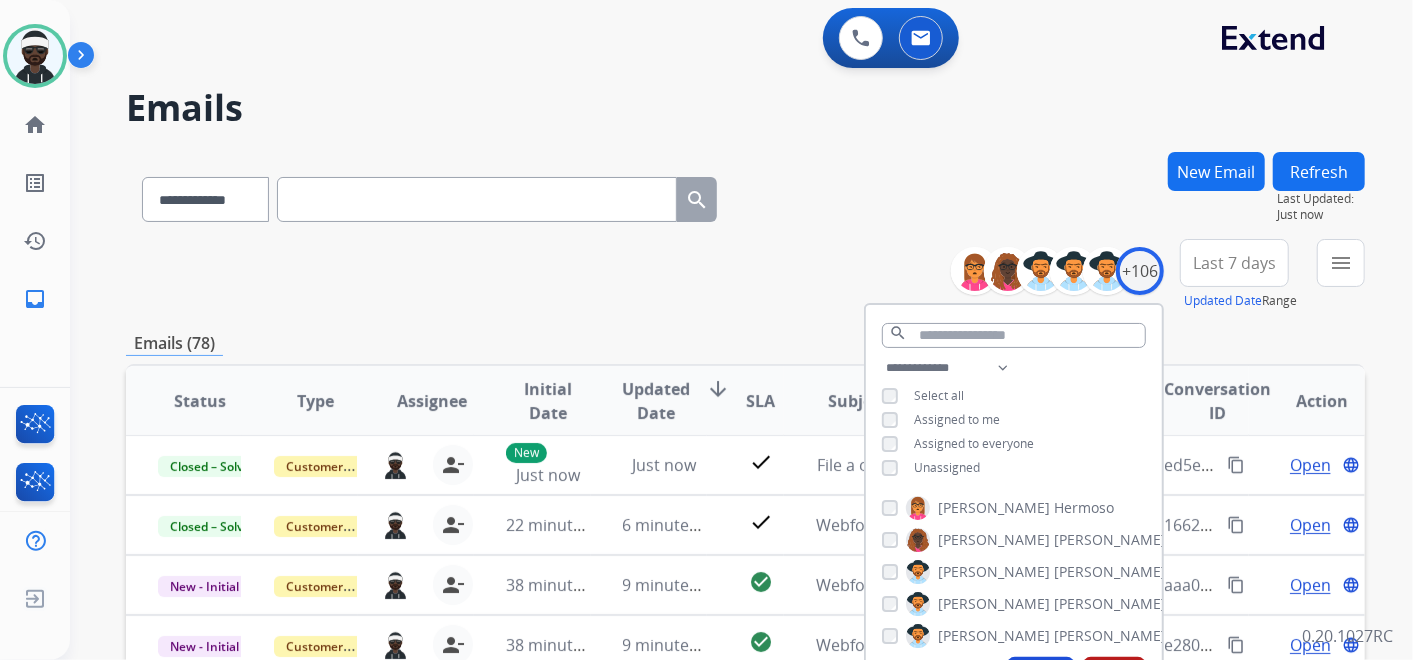click on "**********" at bounding box center [745, 195] 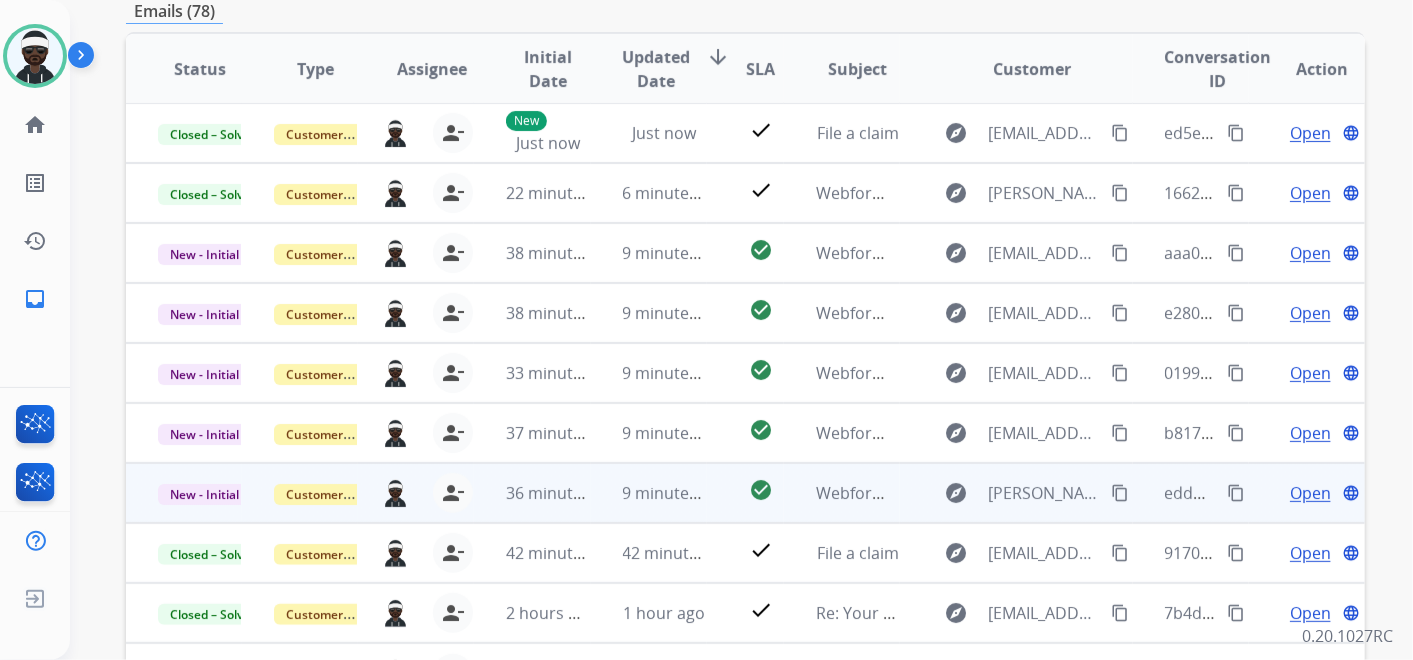 scroll, scrollTop: 444, scrollLeft: 0, axis: vertical 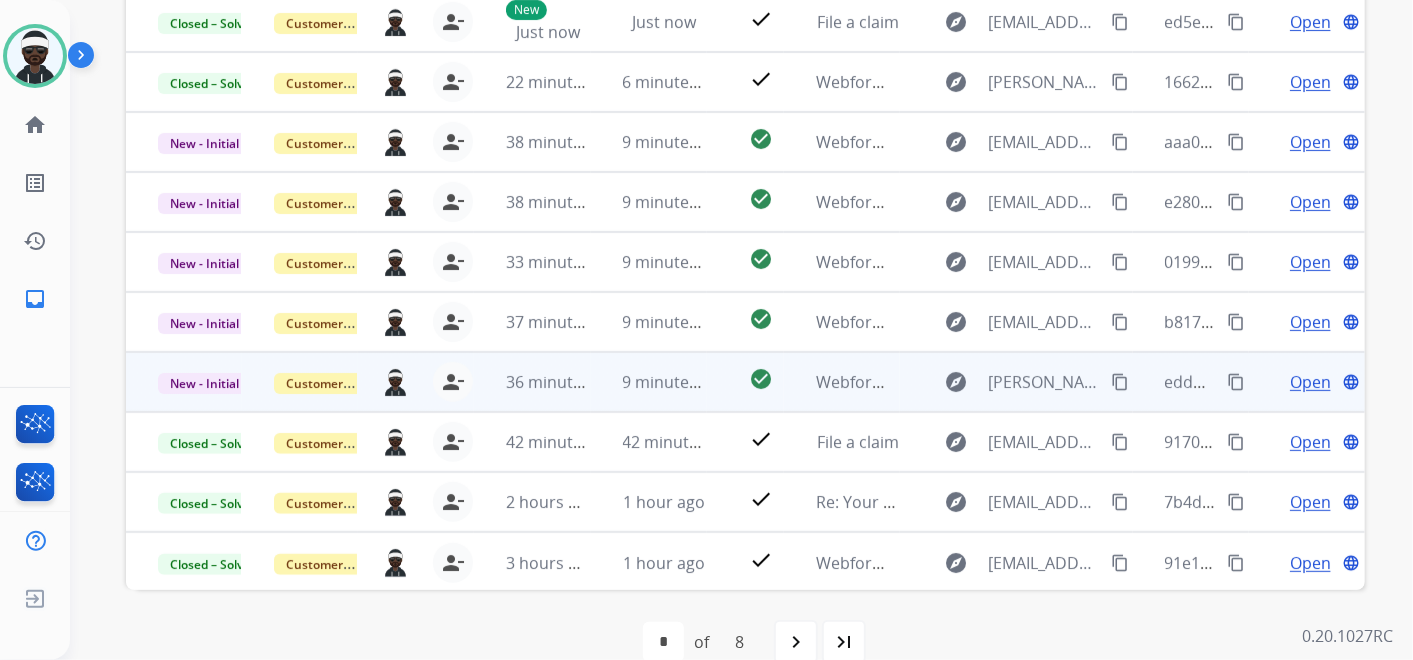 click on "Open language" at bounding box center [1307, 382] 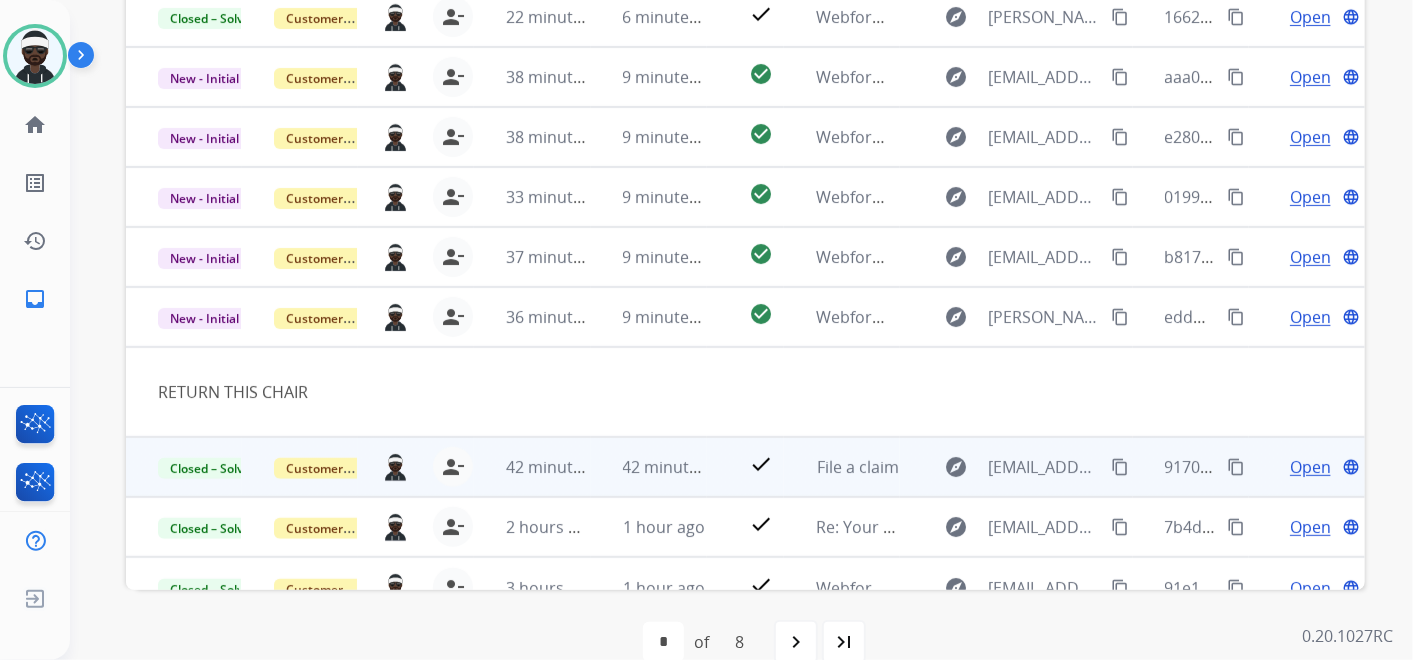 scroll, scrollTop: 91, scrollLeft: 0, axis: vertical 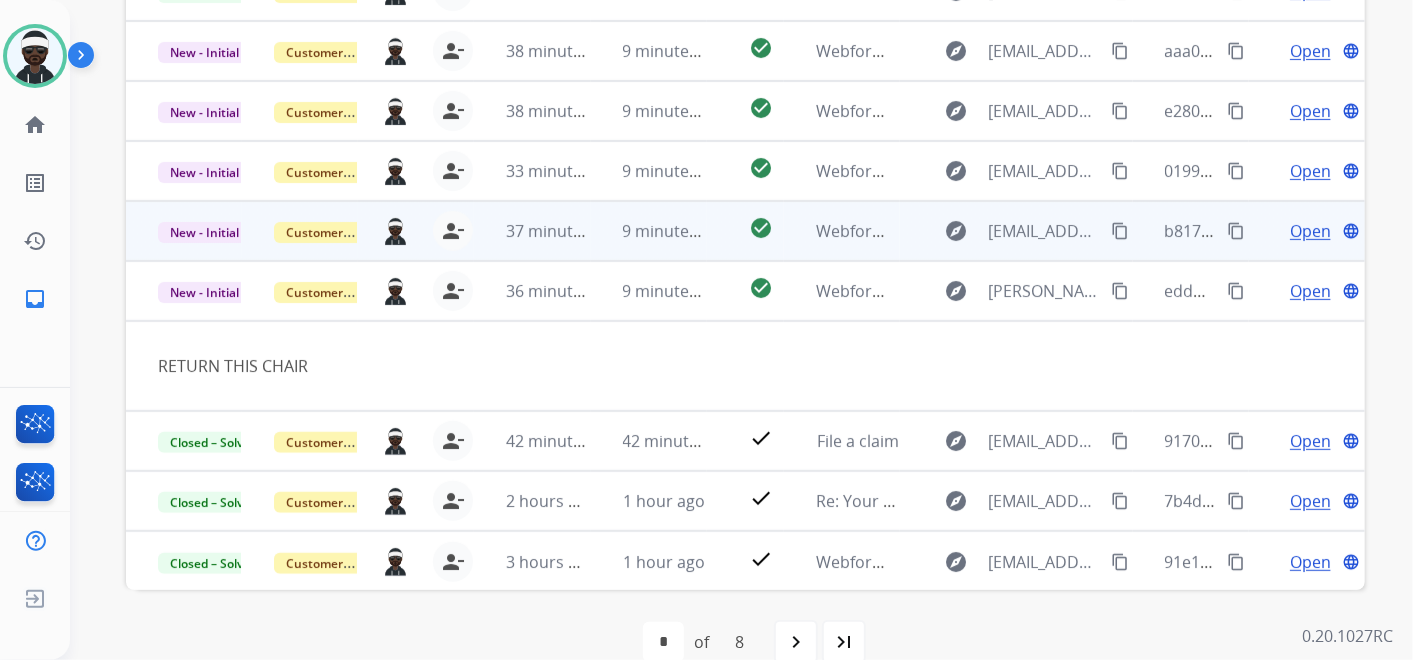 click on "Open language" at bounding box center (1307, 231) 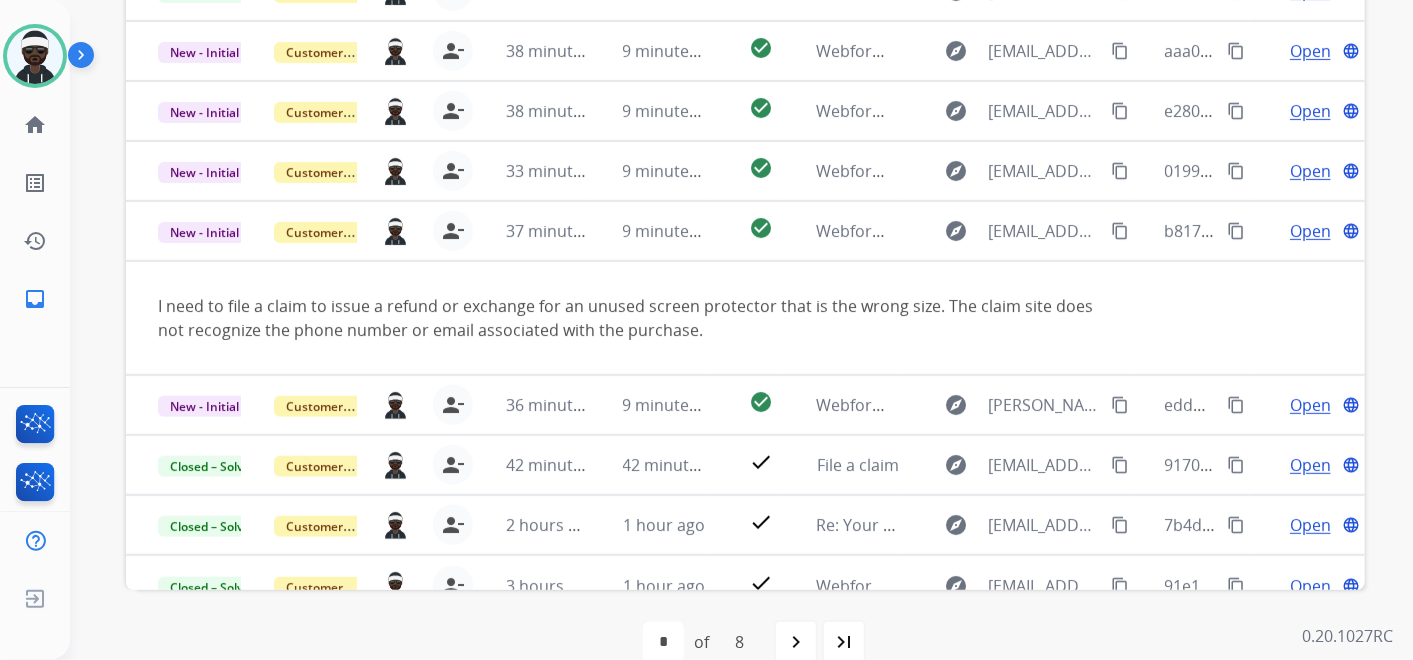 scroll, scrollTop: 114, scrollLeft: 0, axis: vertical 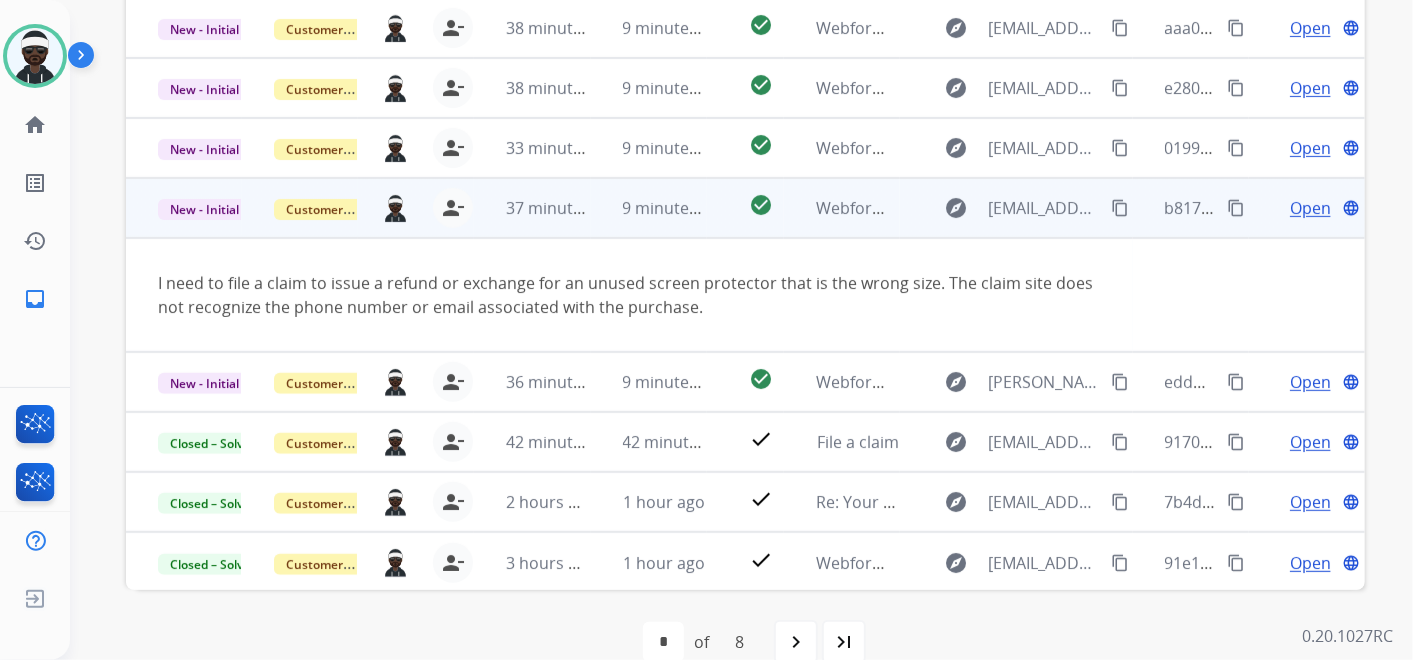 click on "content_copy" at bounding box center (1120, 208) 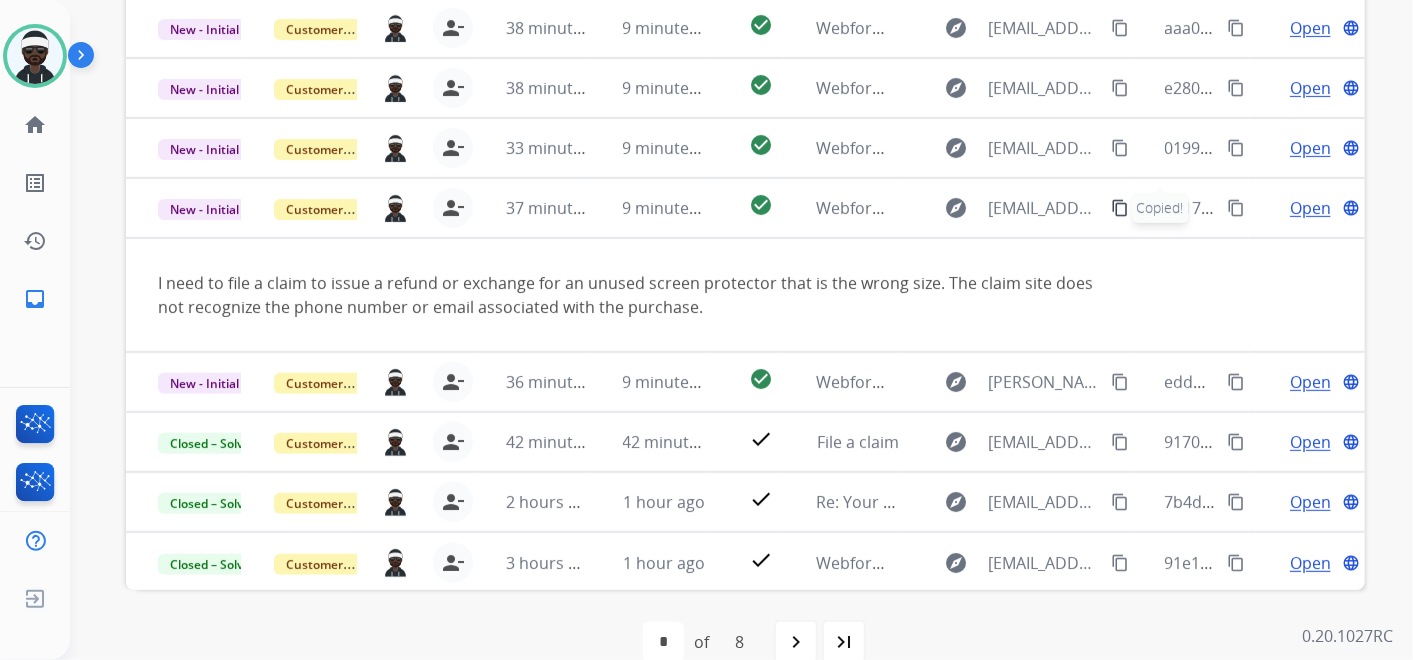 scroll, scrollTop: 0, scrollLeft: 0, axis: both 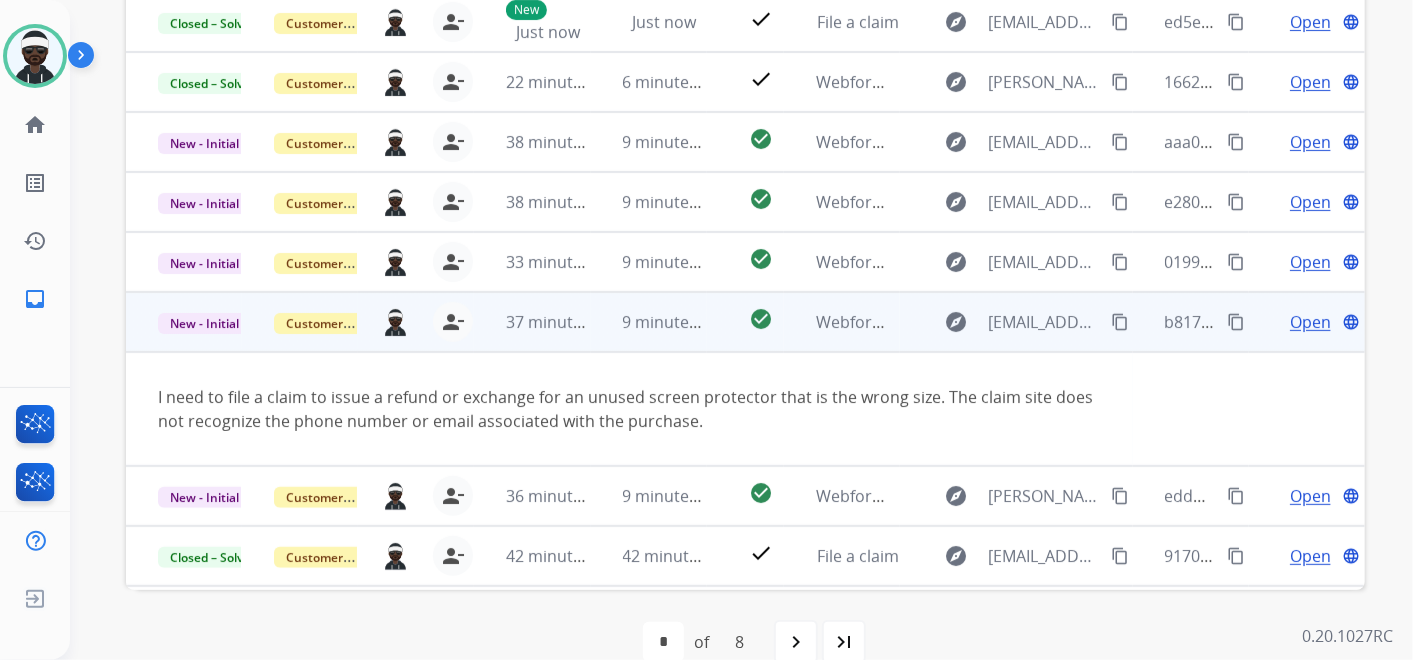 click on "Open" at bounding box center [1310, 322] 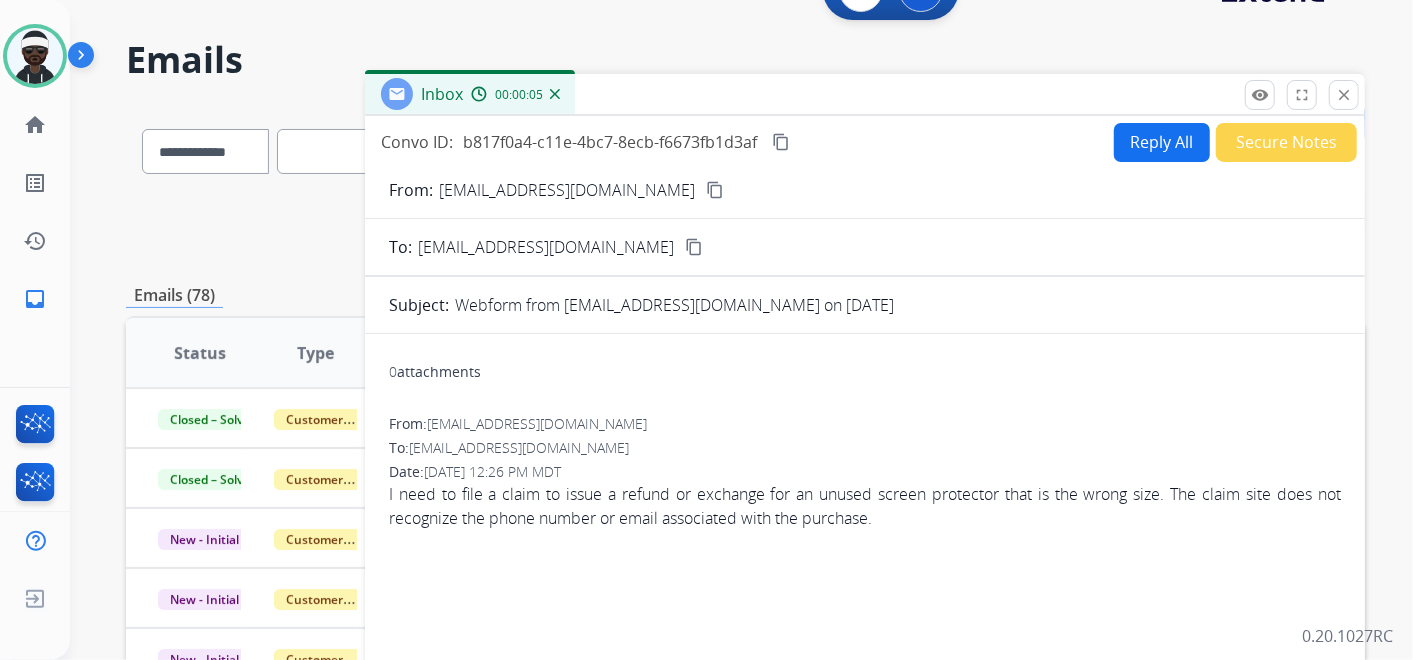 scroll, scrollTop: 0, scrollLeft: 0, axis: both 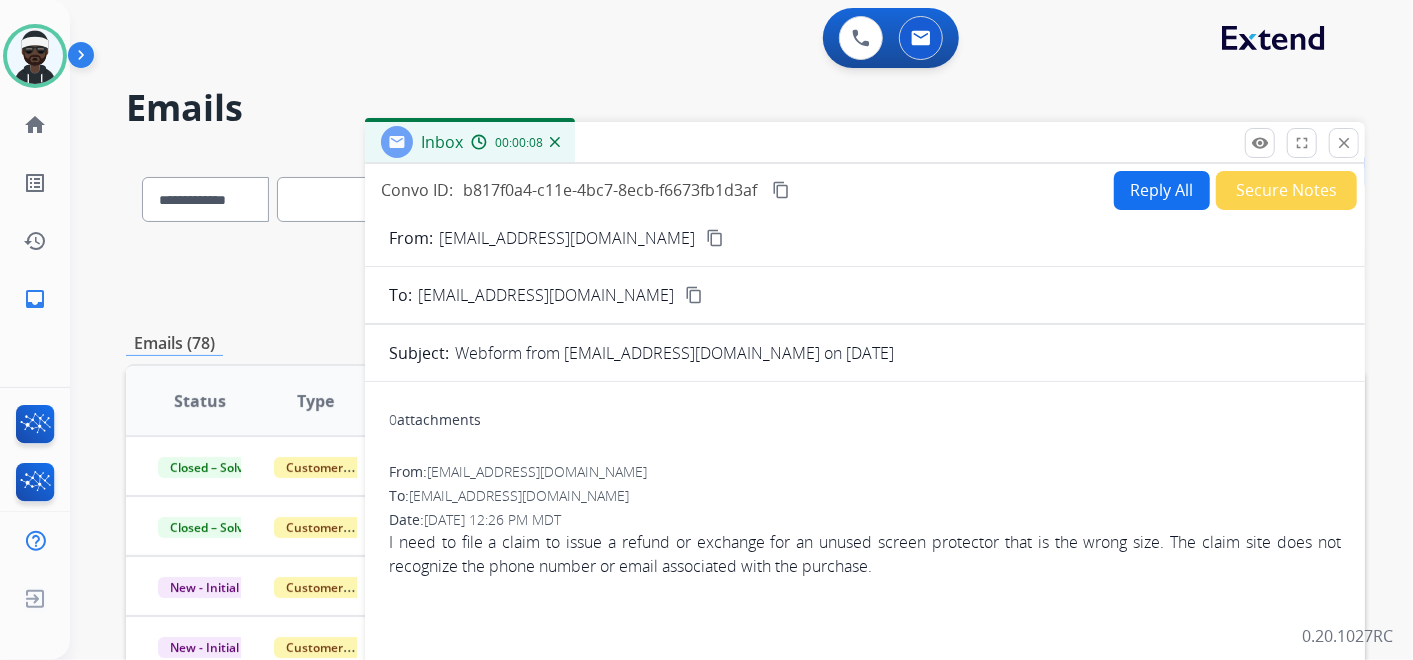 click on "Reply All" at bounding box center [1162, 190] 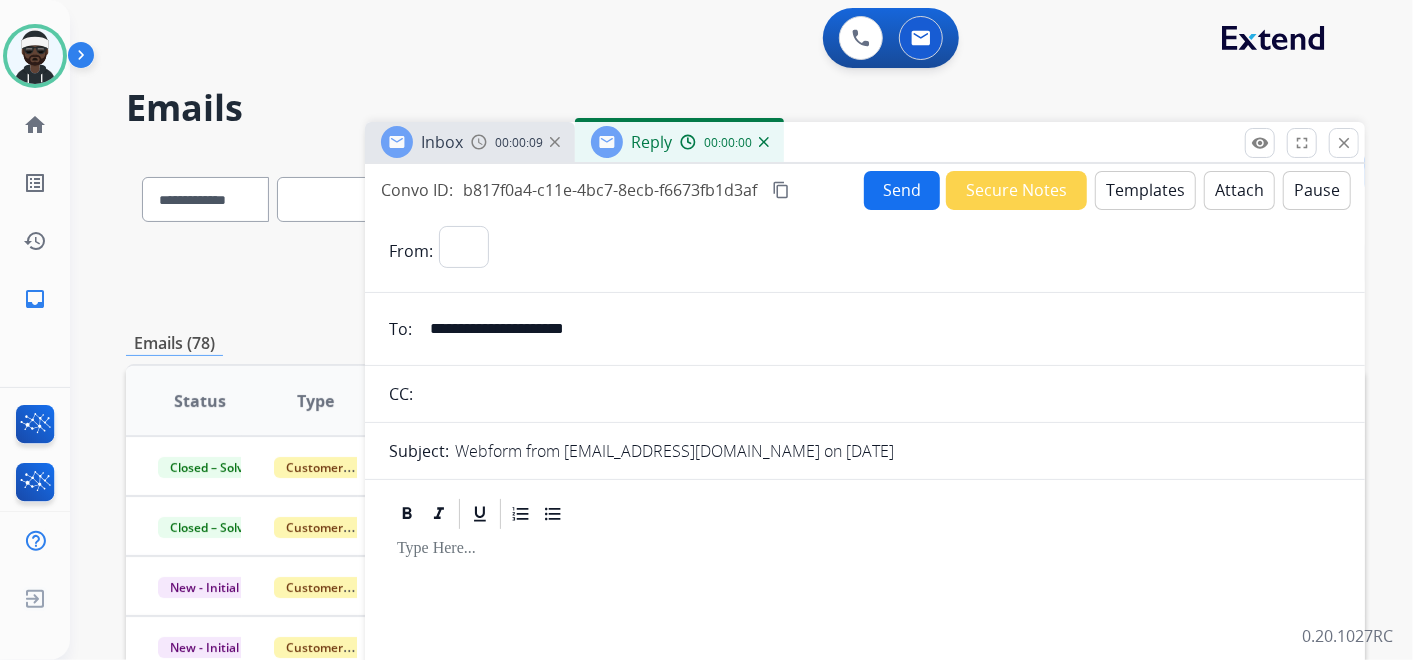 select on "**********" 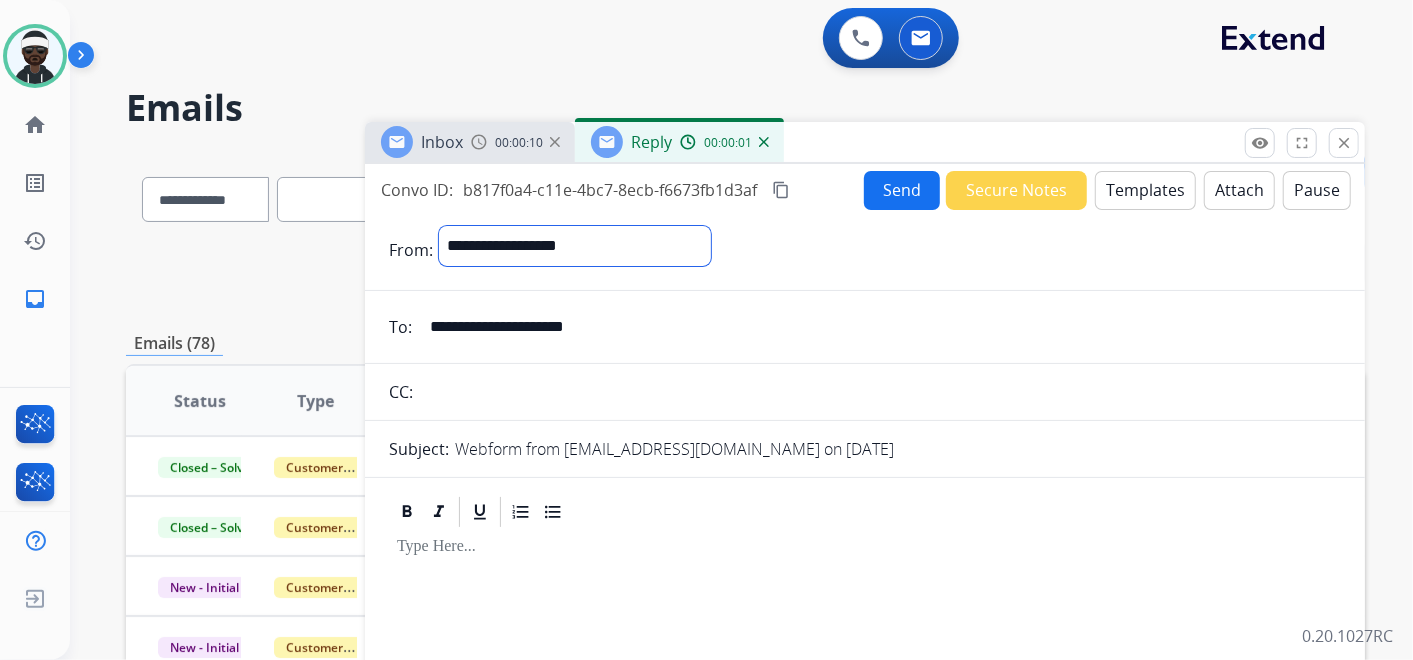 click on "**********" at bounding box center (575, 246) 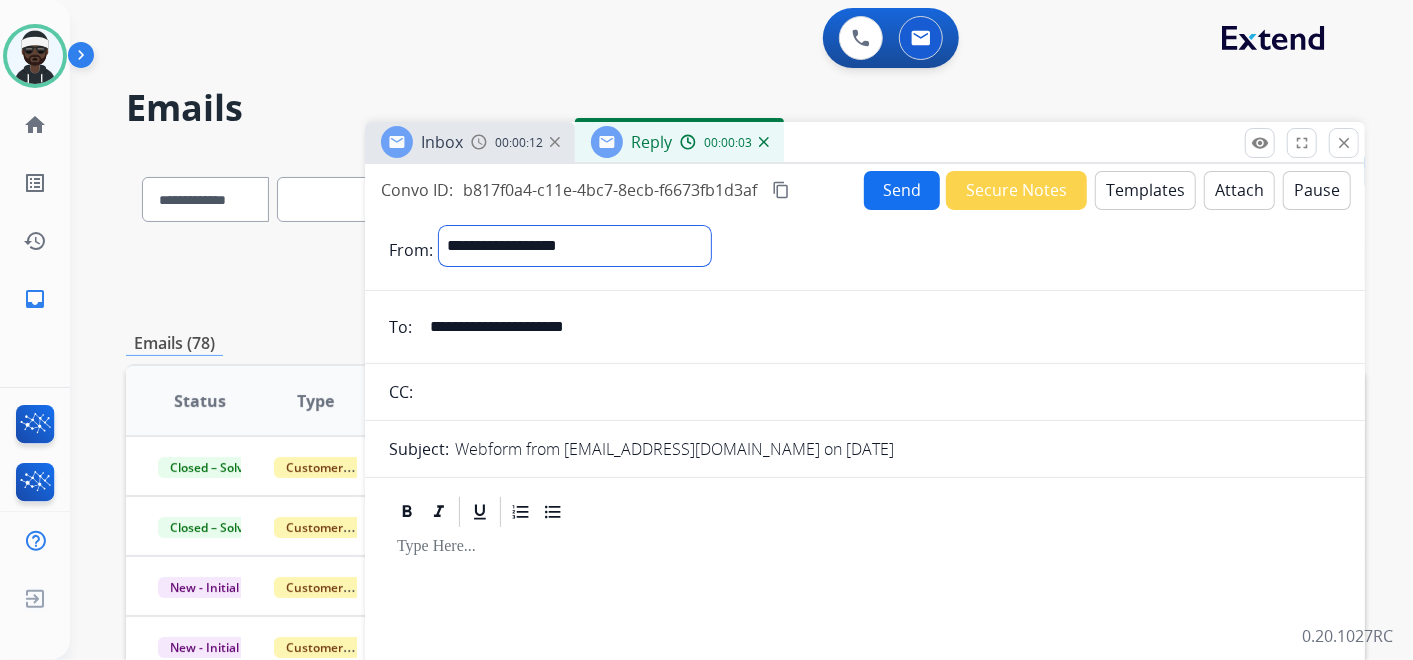 click on "**********" at bounding box center (575, 246) 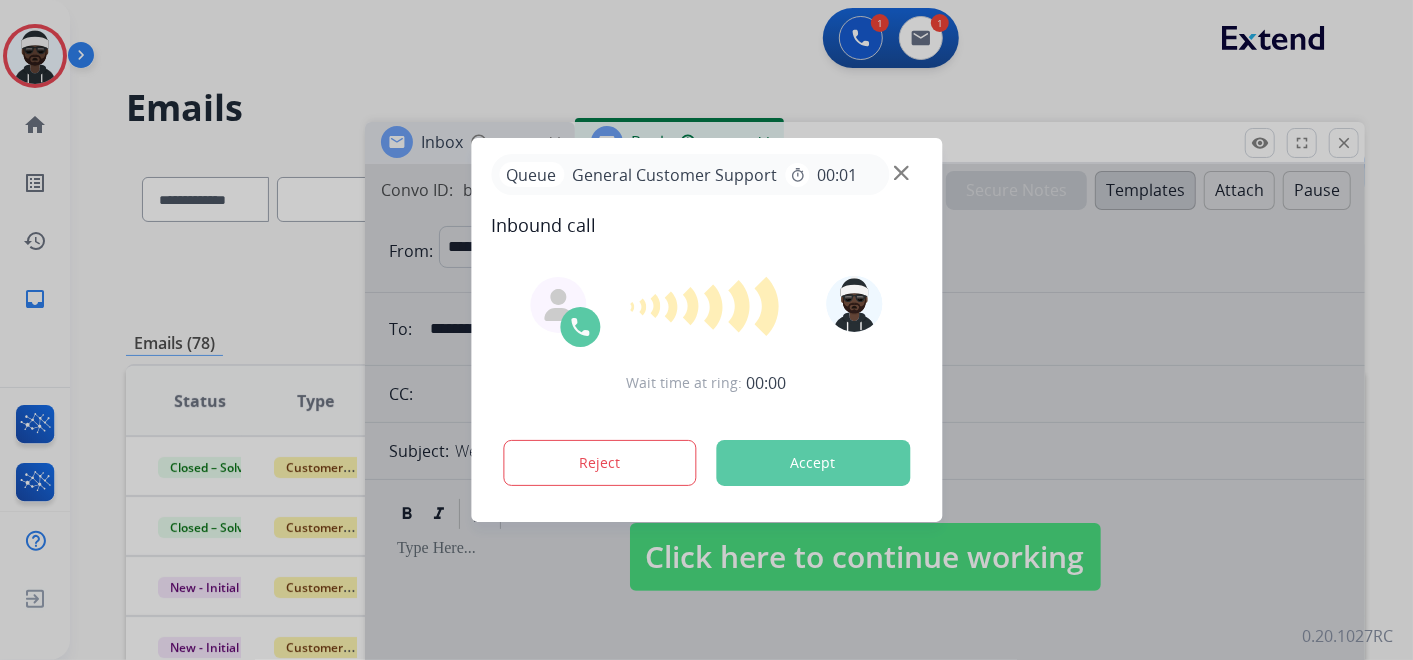 click on "Accept" at bounding box center (813, 463) 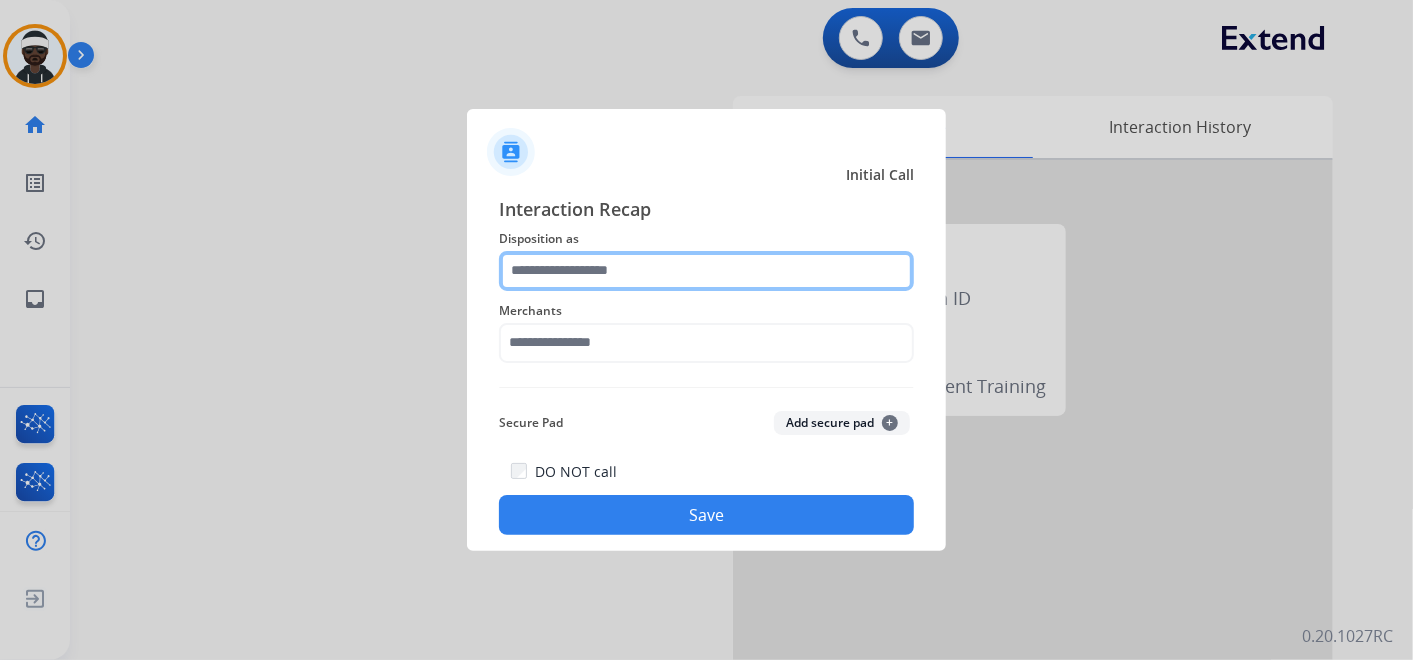 click 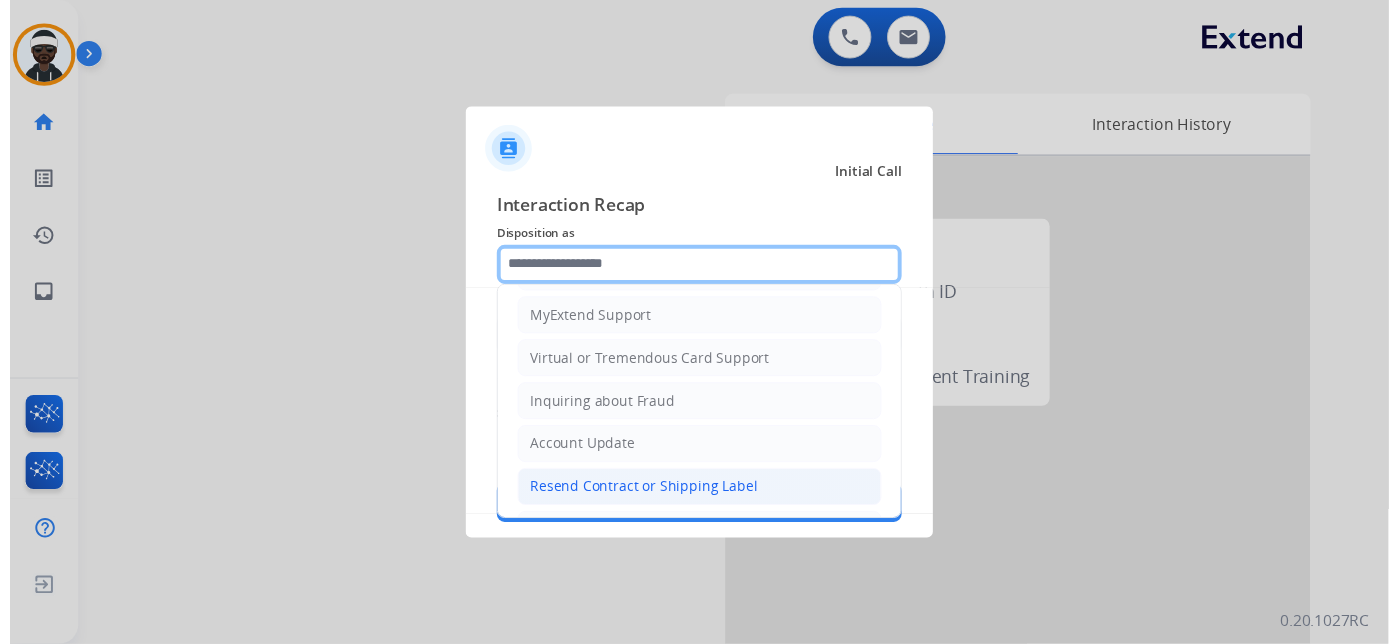 scroll, scrollTop: 305, scrollLeft: 0, axis: vertical 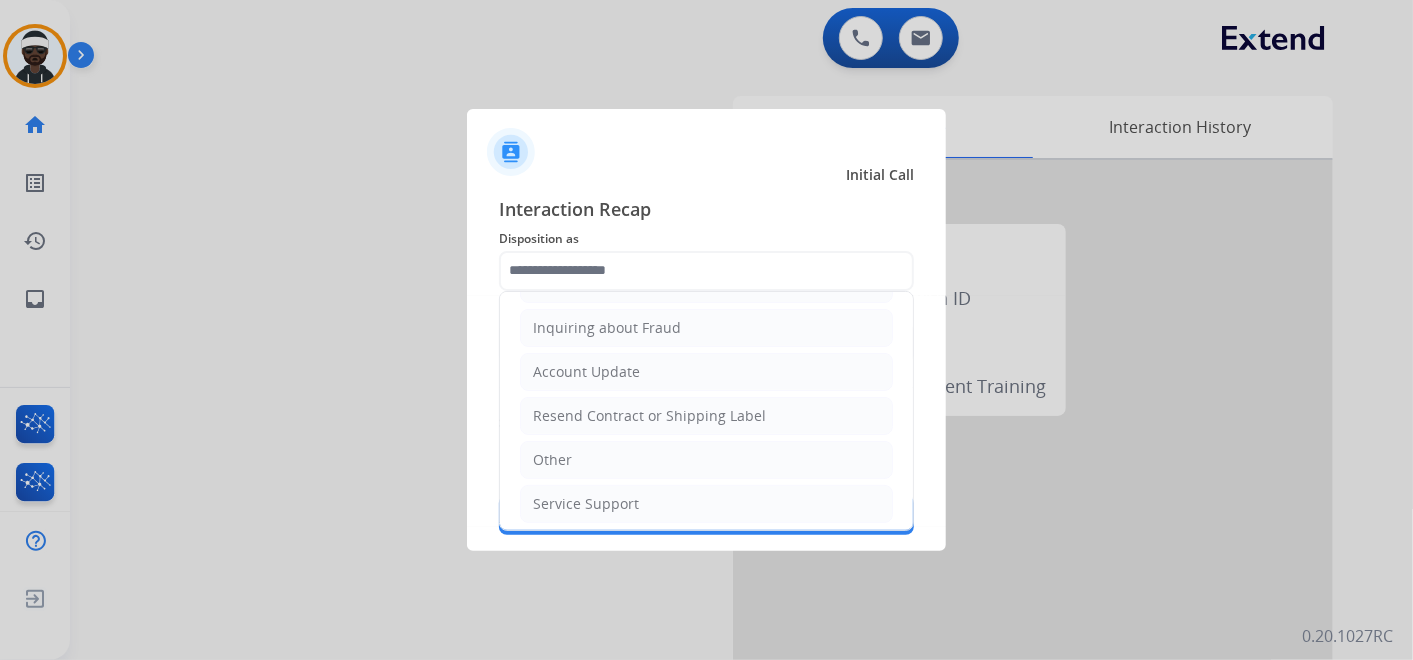click on "Other" 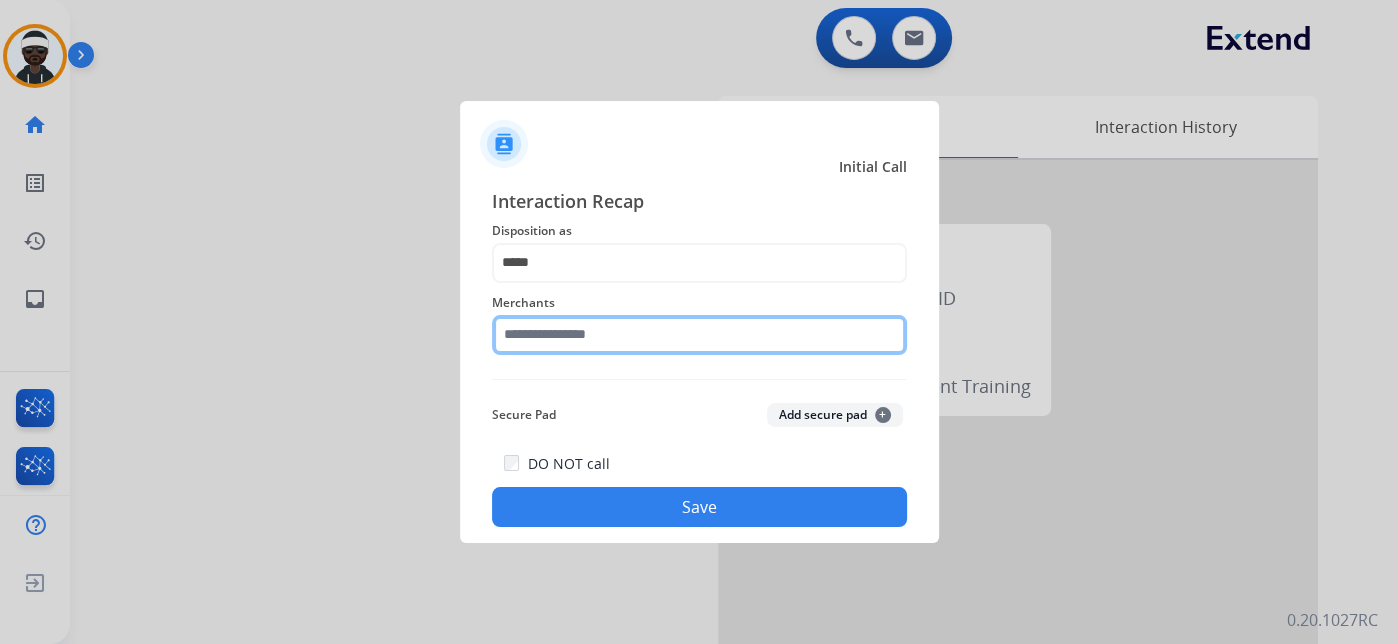 drag, startPoint x: 573, startPoint y: 334, endPoint x: 682, endPoint y: 360, distance: 112.05802 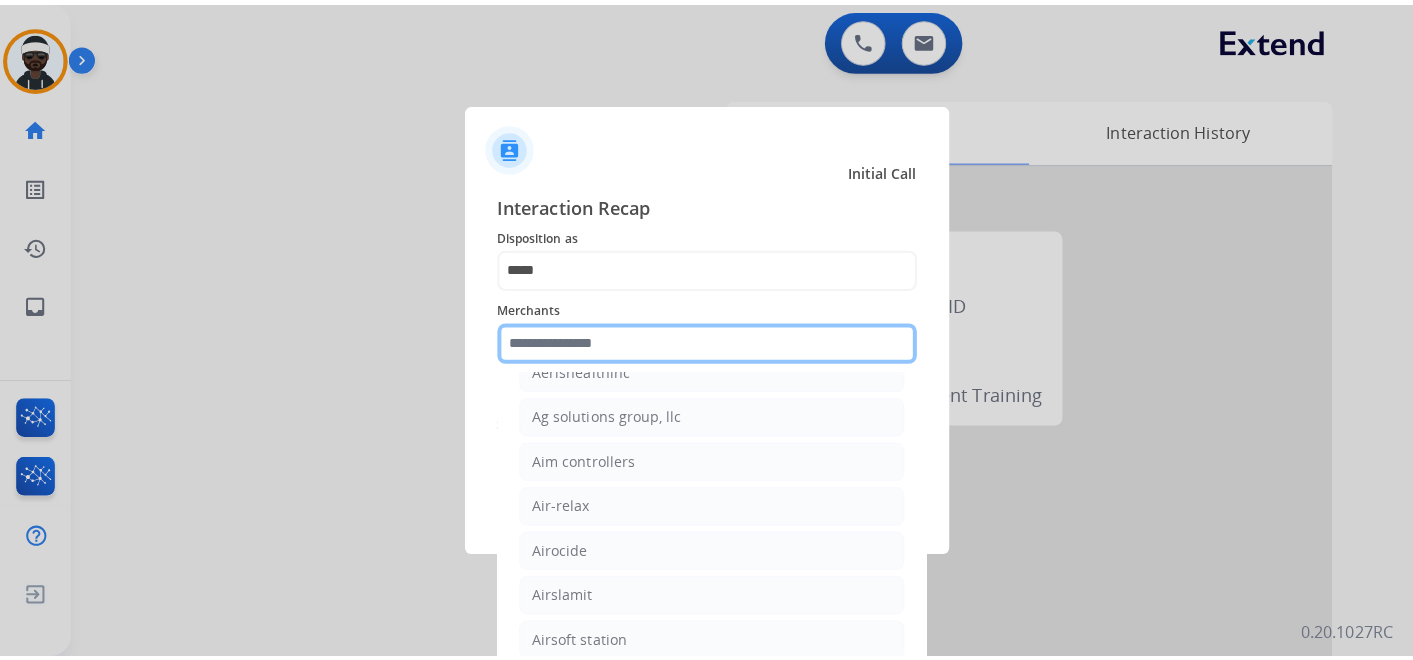 scroll, scrollTop: 1111, scrollLeft: 0, axis: vertical 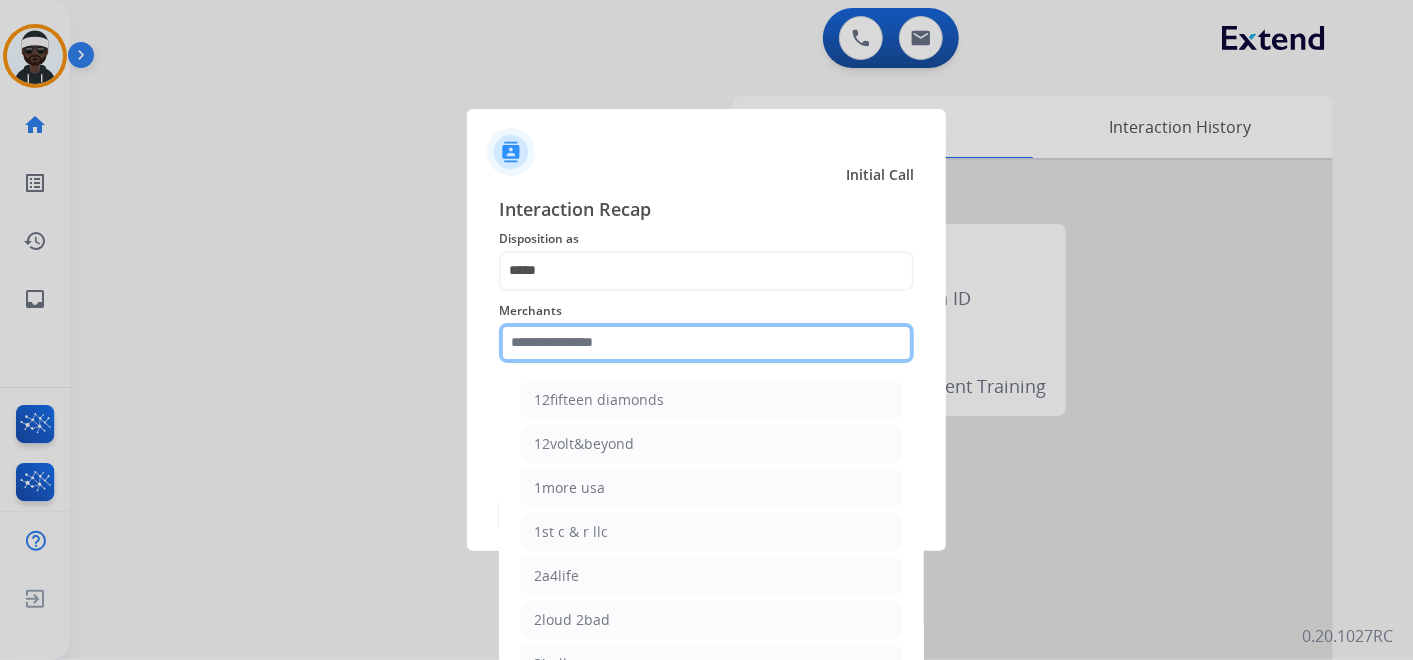 click 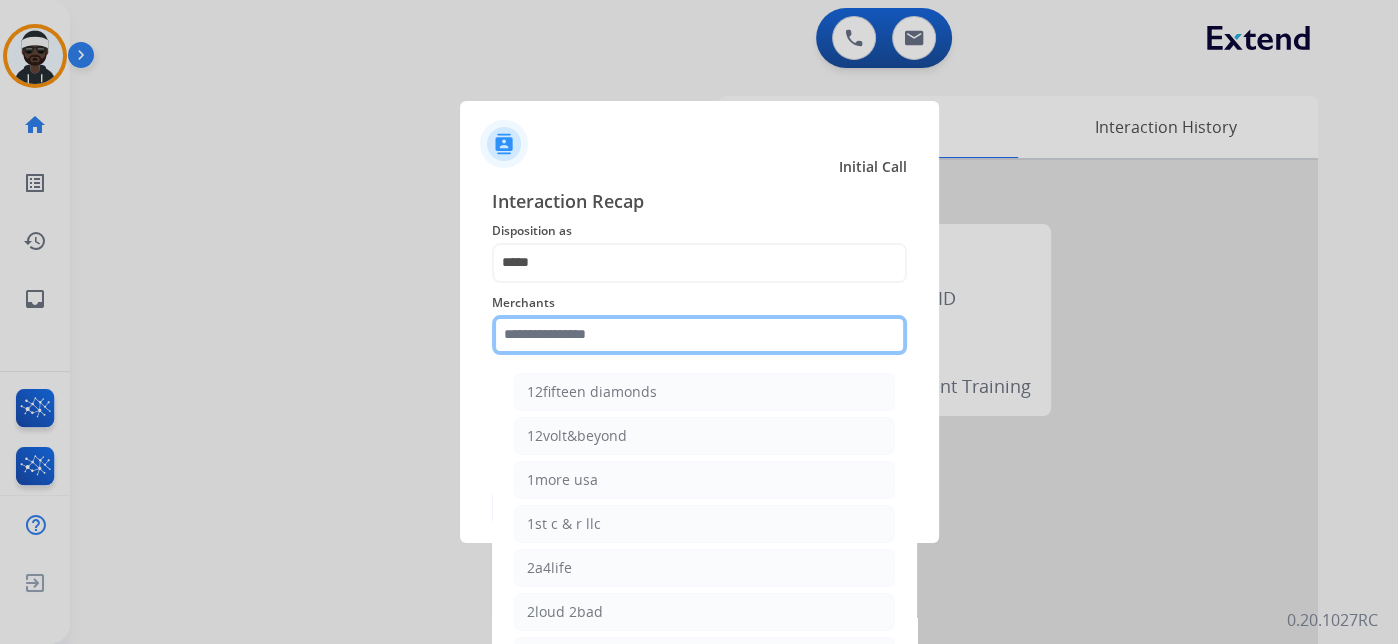 click 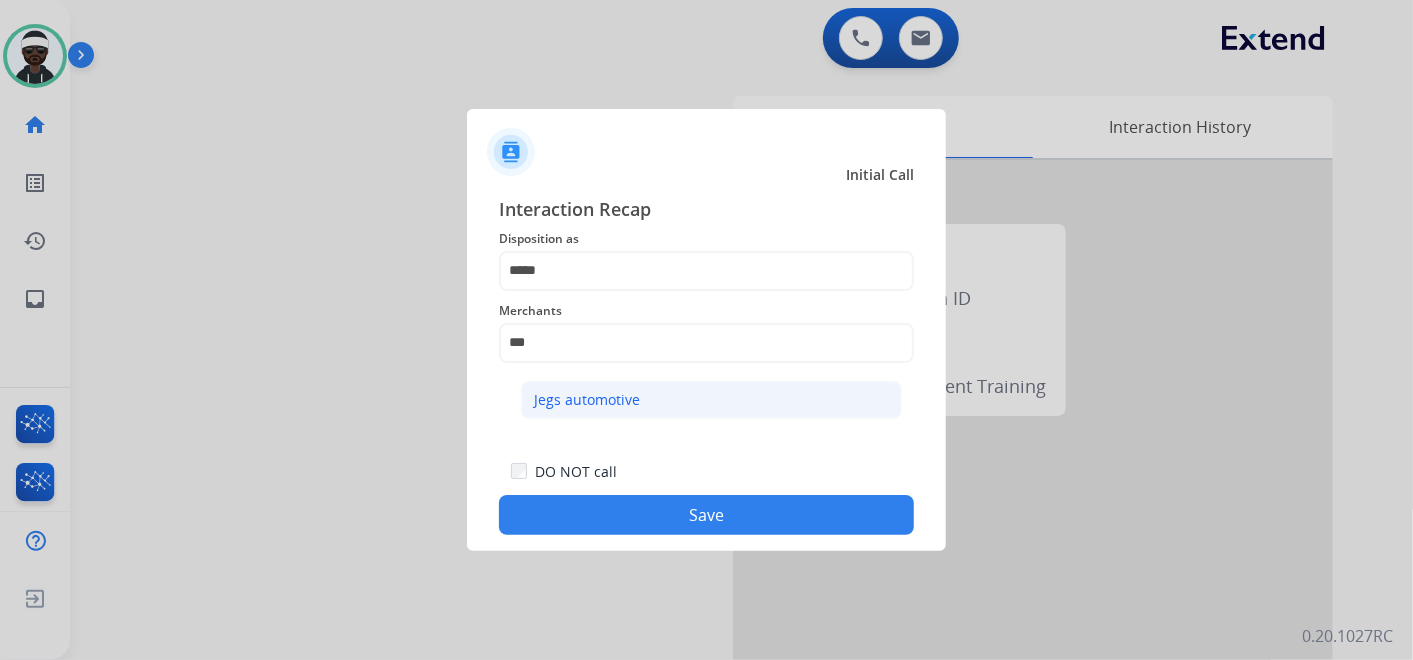 click on "Jegs automotive" 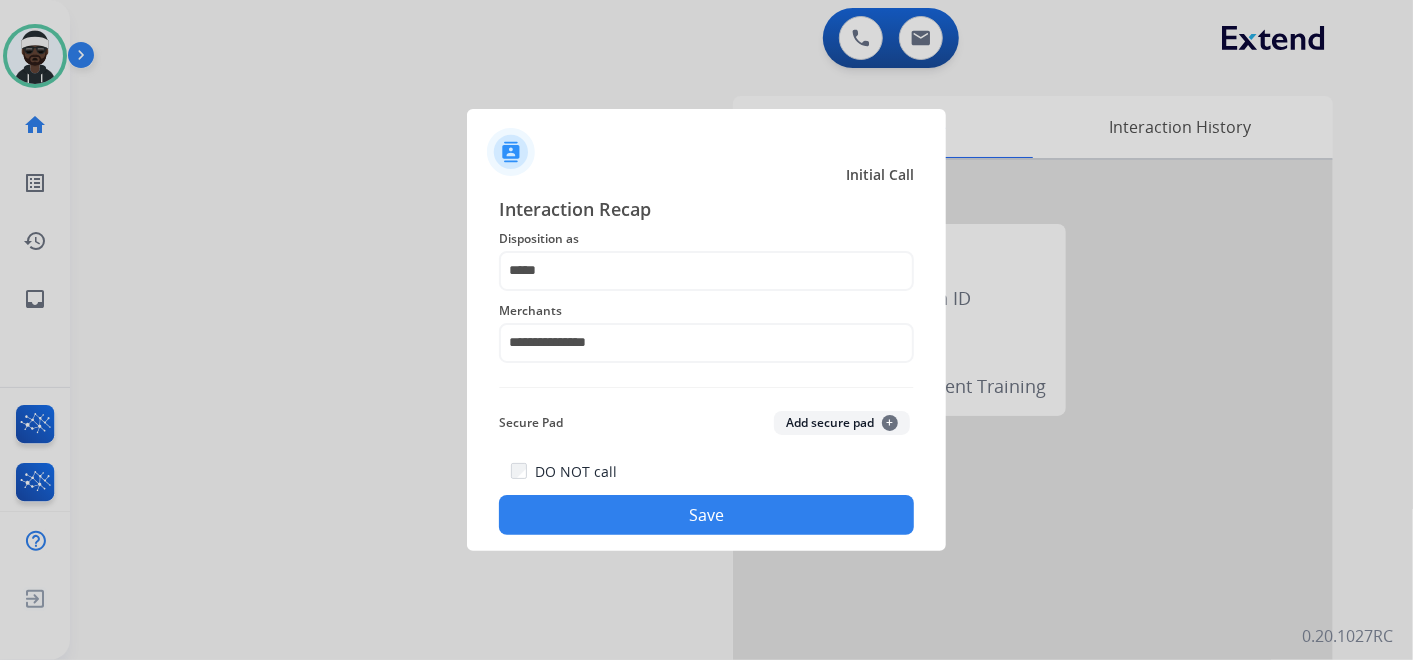 click on "Save" 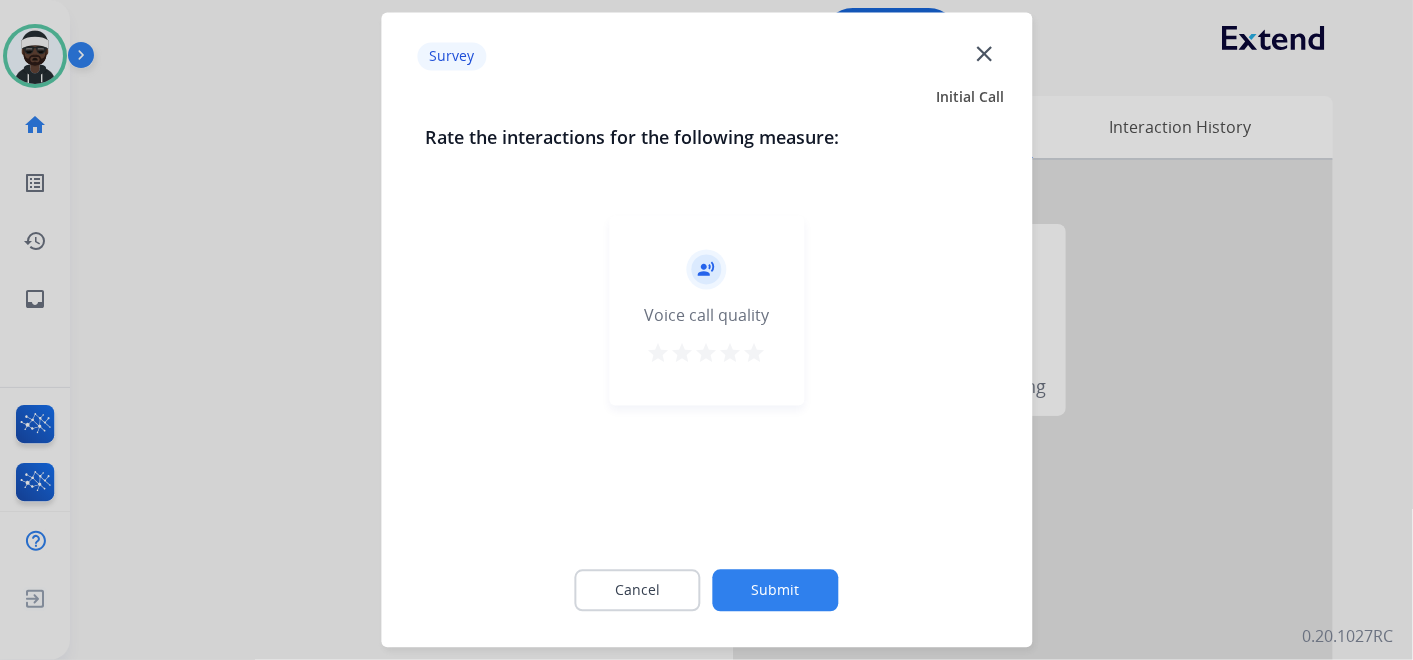 click on "Submit" 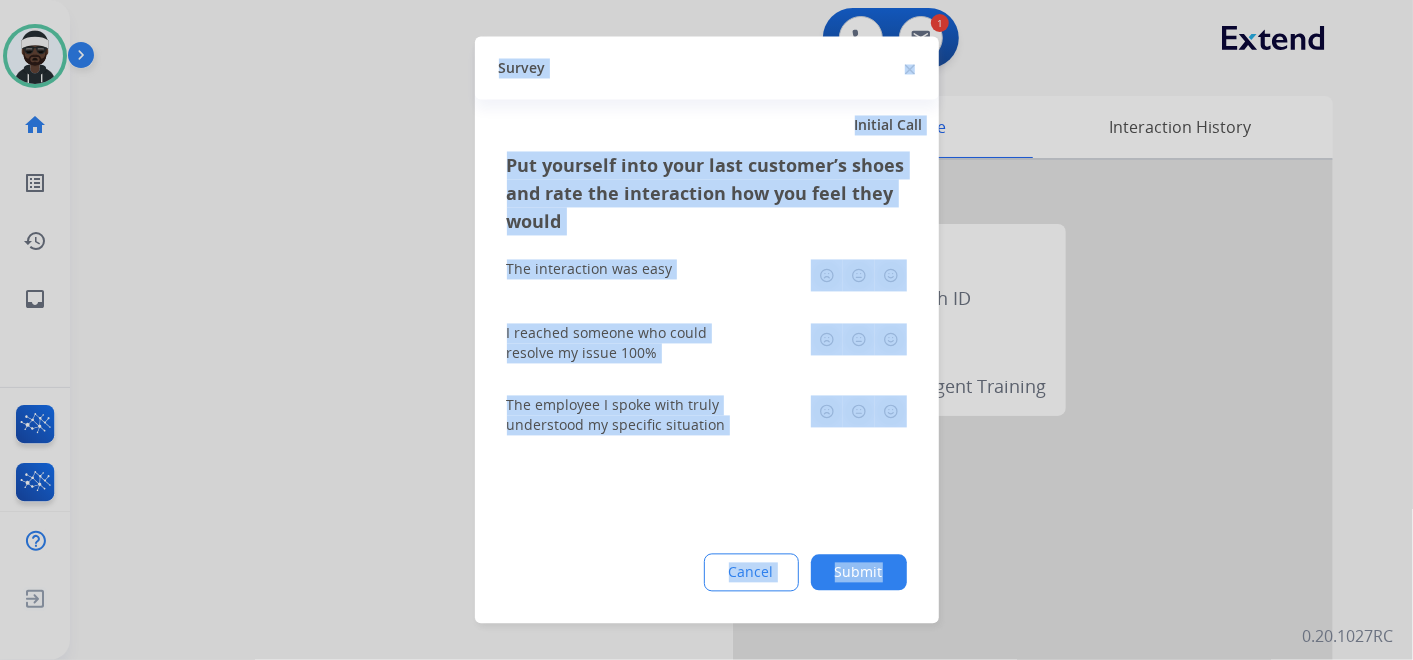 click on "Cancel Submit" 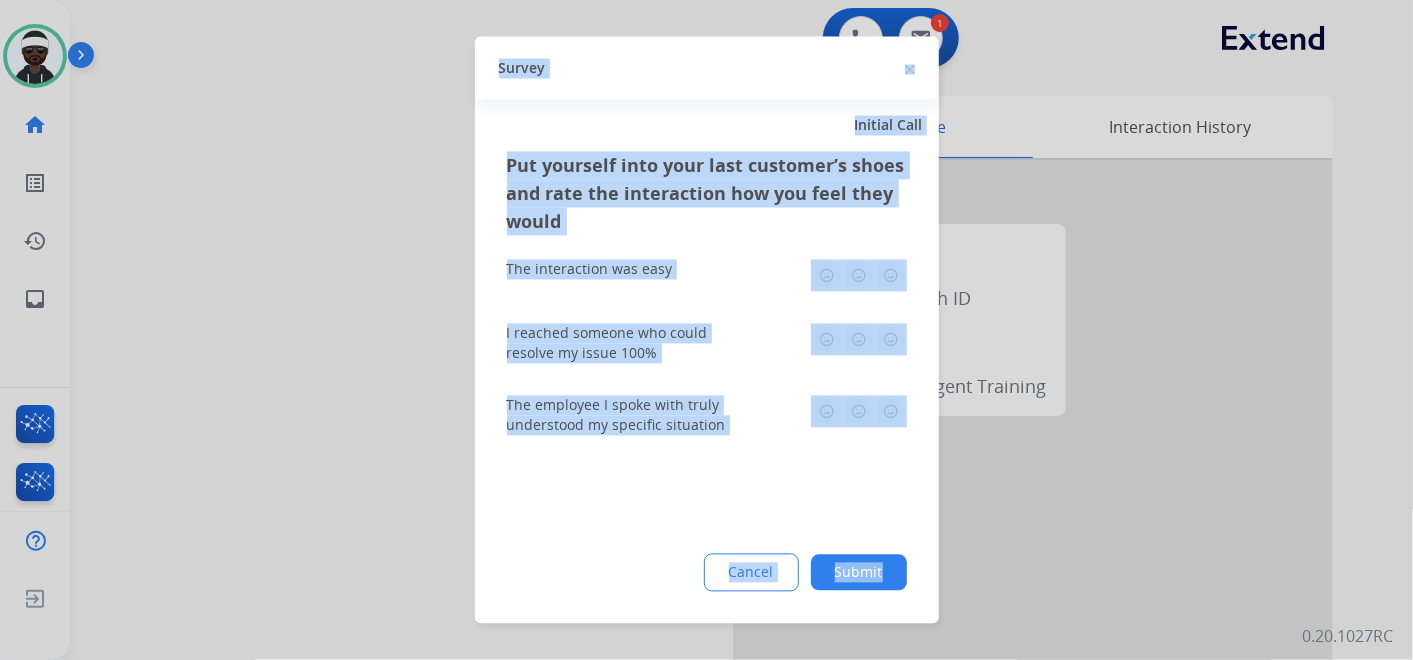 click on "Submit" 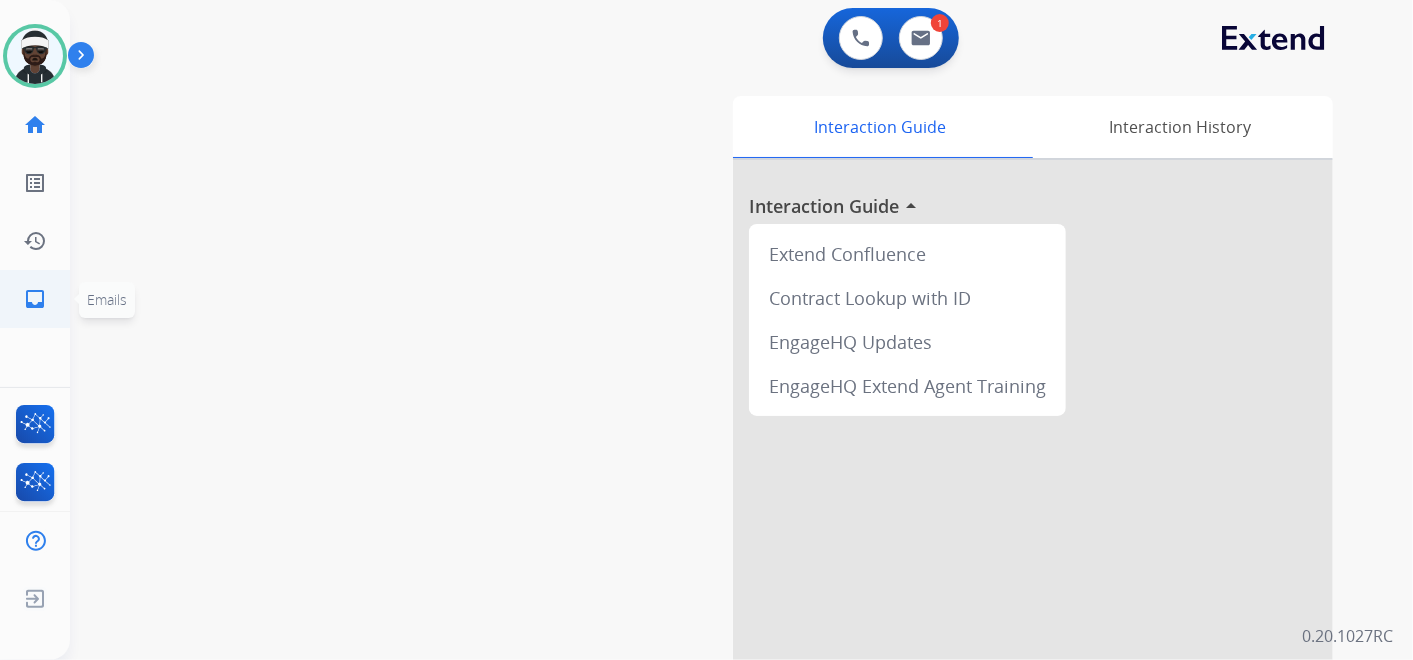 click on "inbox  Emails" 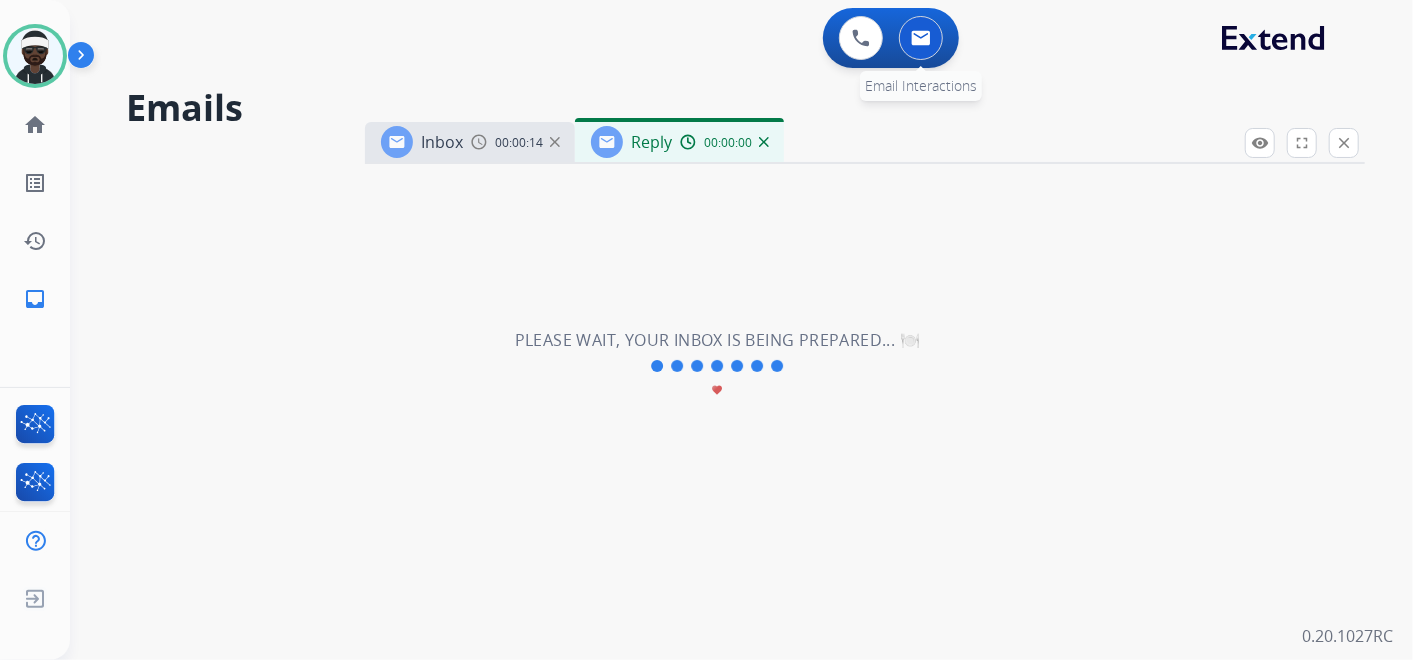 select on "**********" 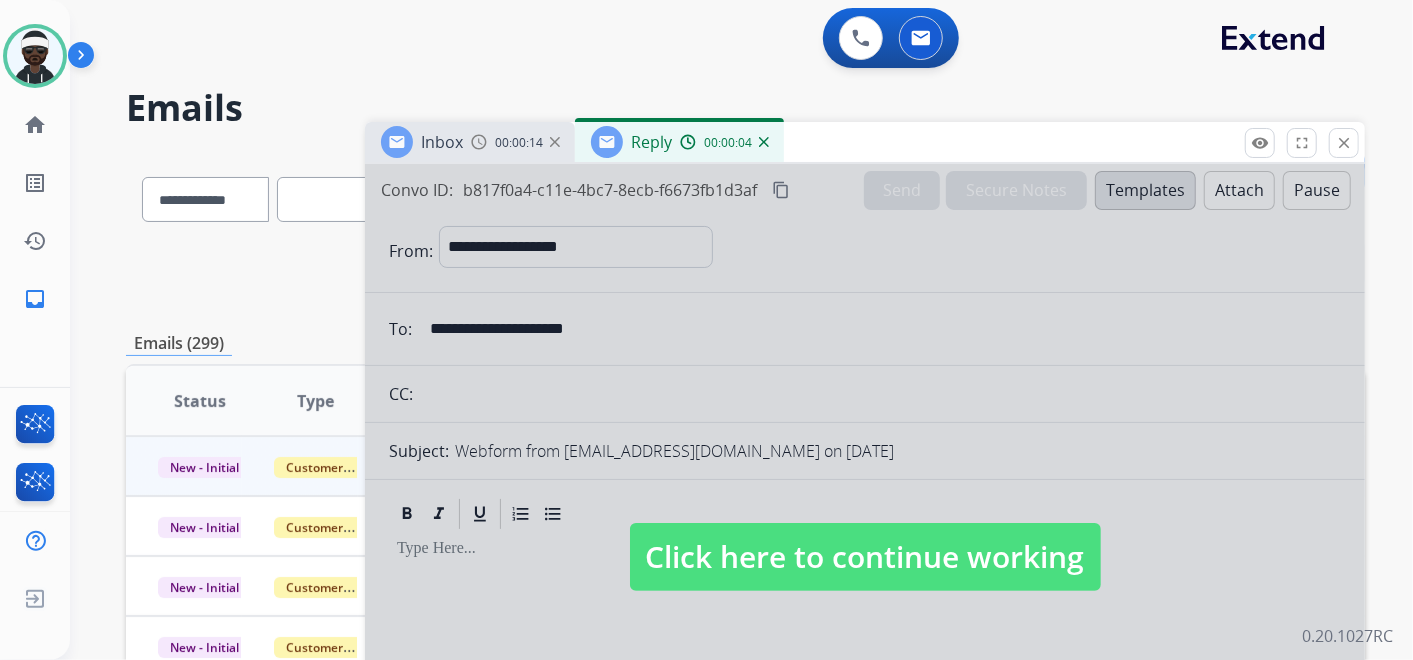 click on "Click here to continue working" at bounding box center (865, 557) 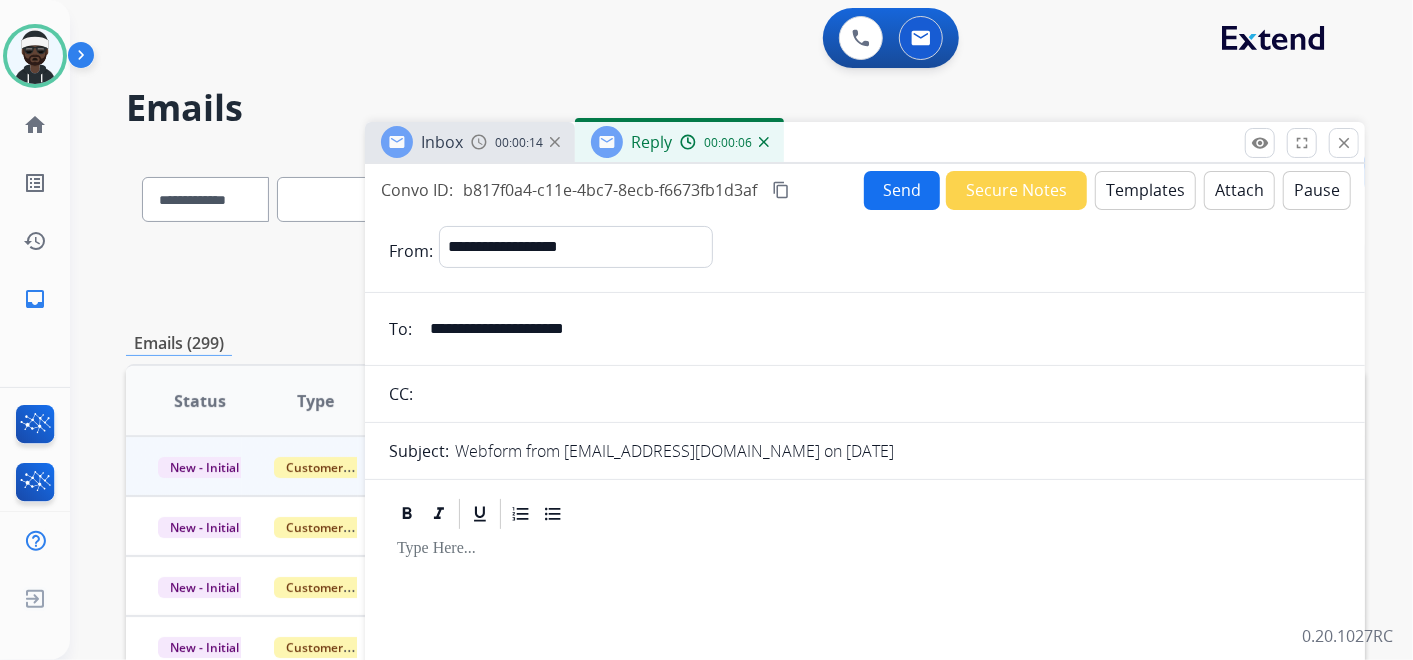 click on "00:00:14" at bounding box center (519, 143) 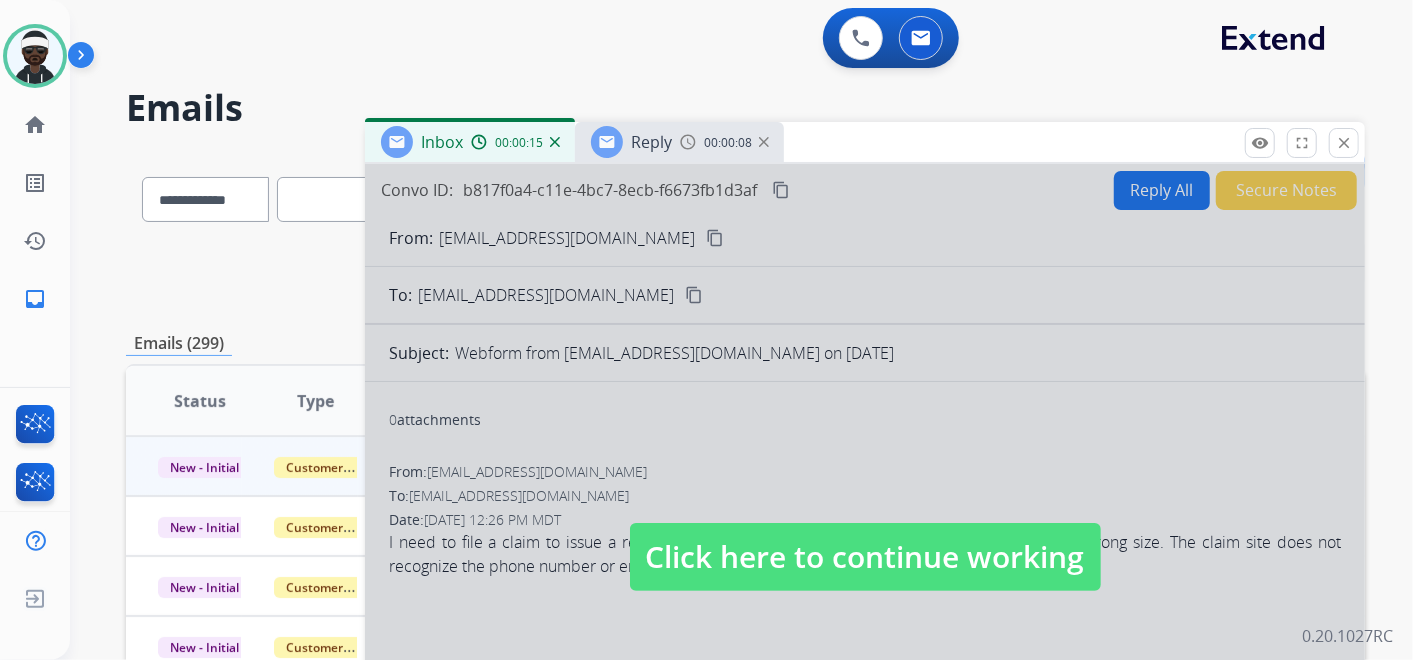 click on "Click here to continue working" at bounding box center (865, 557) 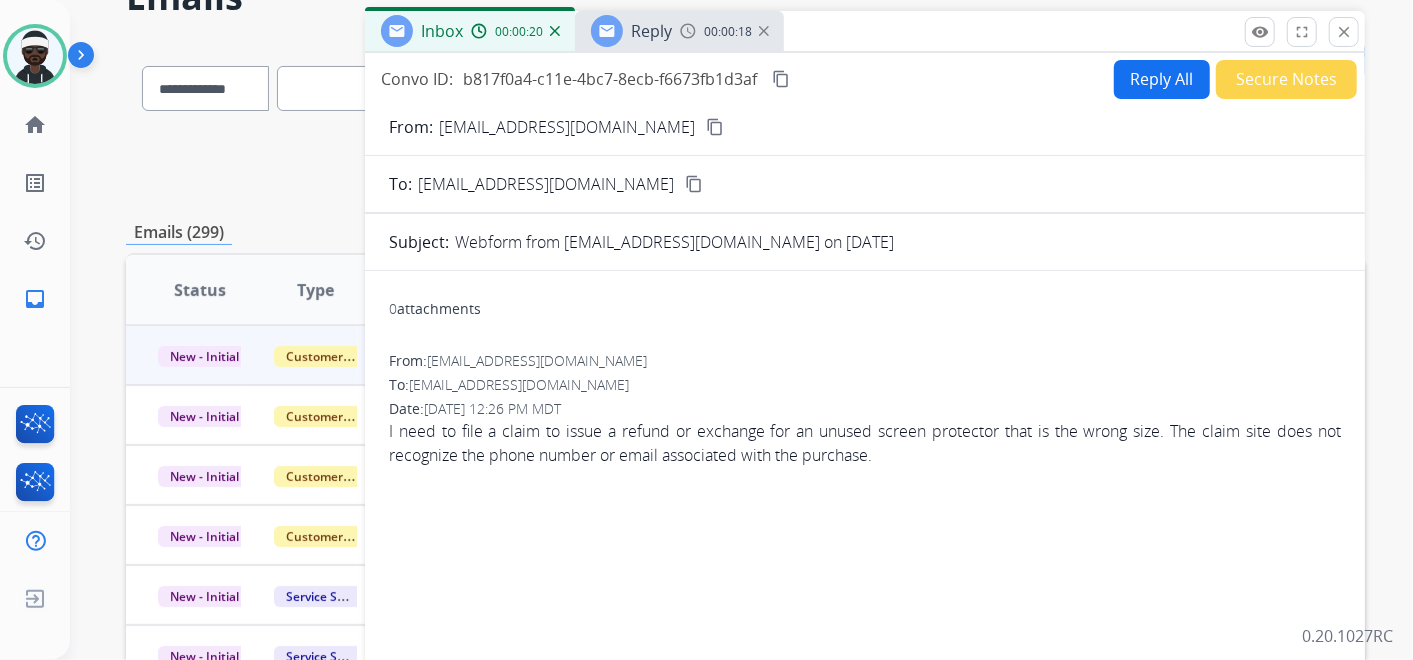 scroll, scrollTop: 0, scrollLeft: 0, axis: both 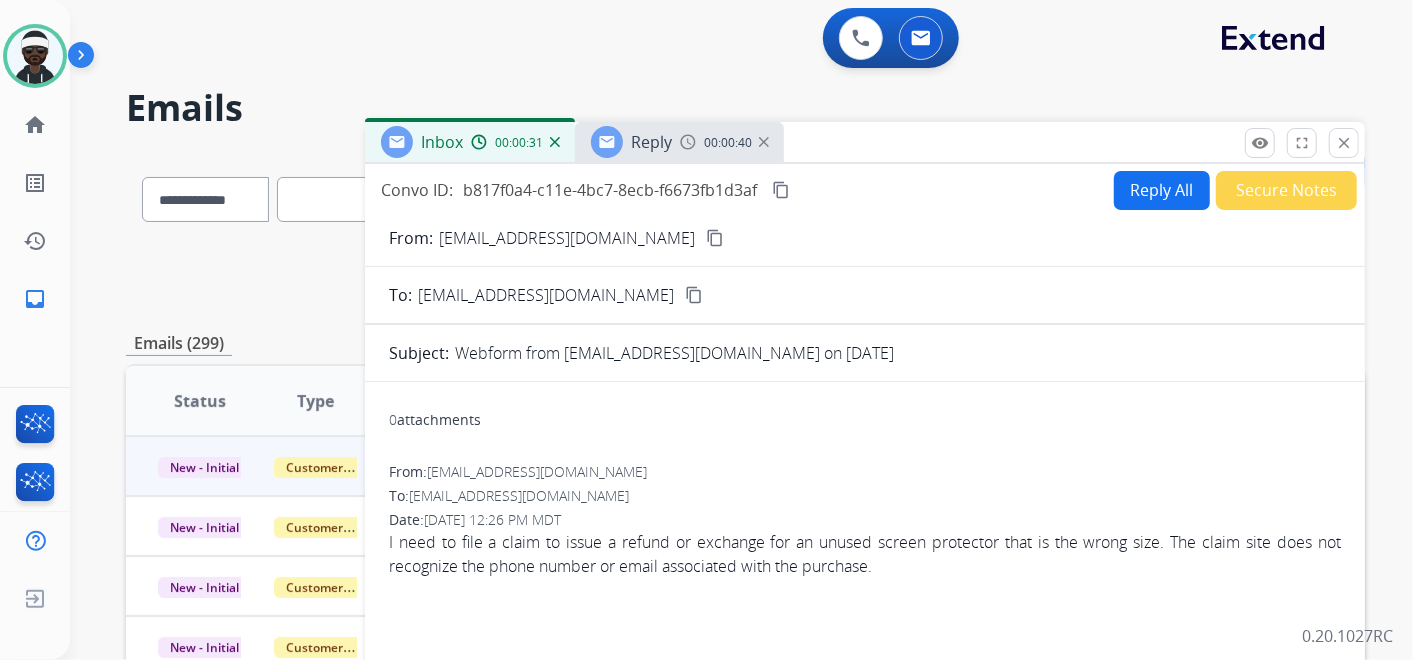 click on "Reply All" at bounding box center [1162, 190] 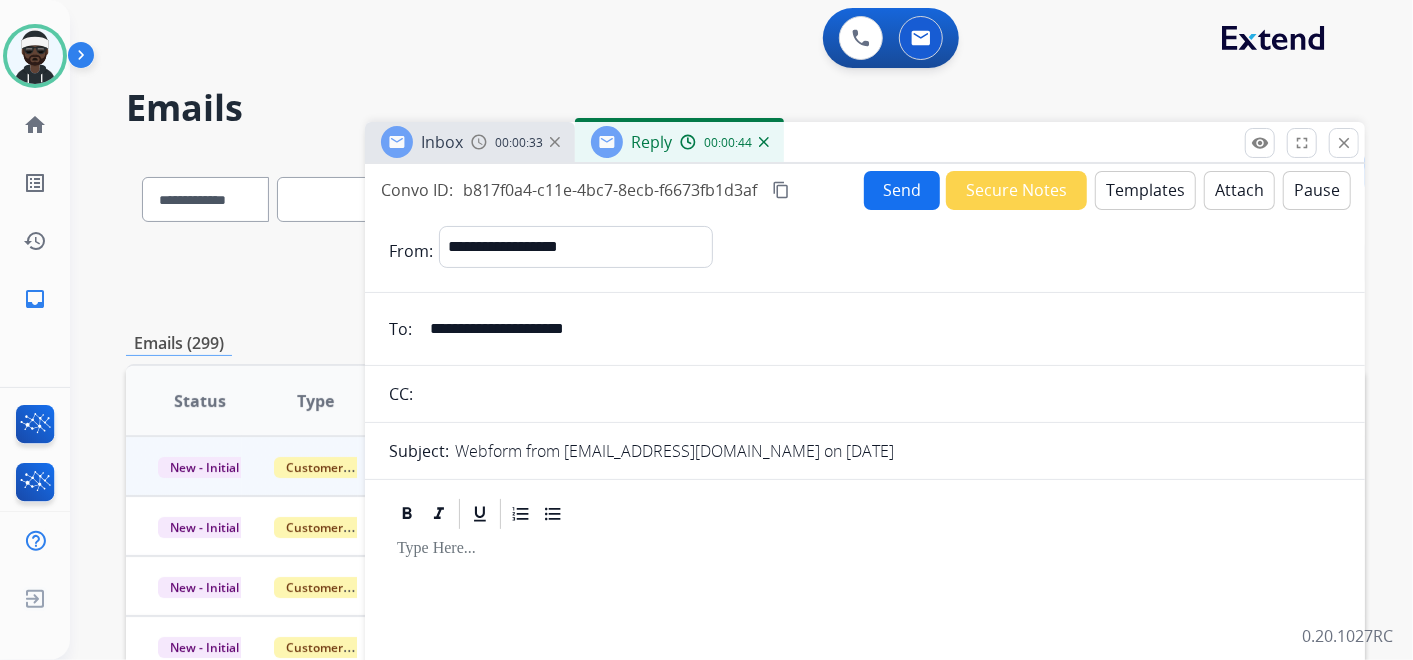 click at bounding box center (865, 549) 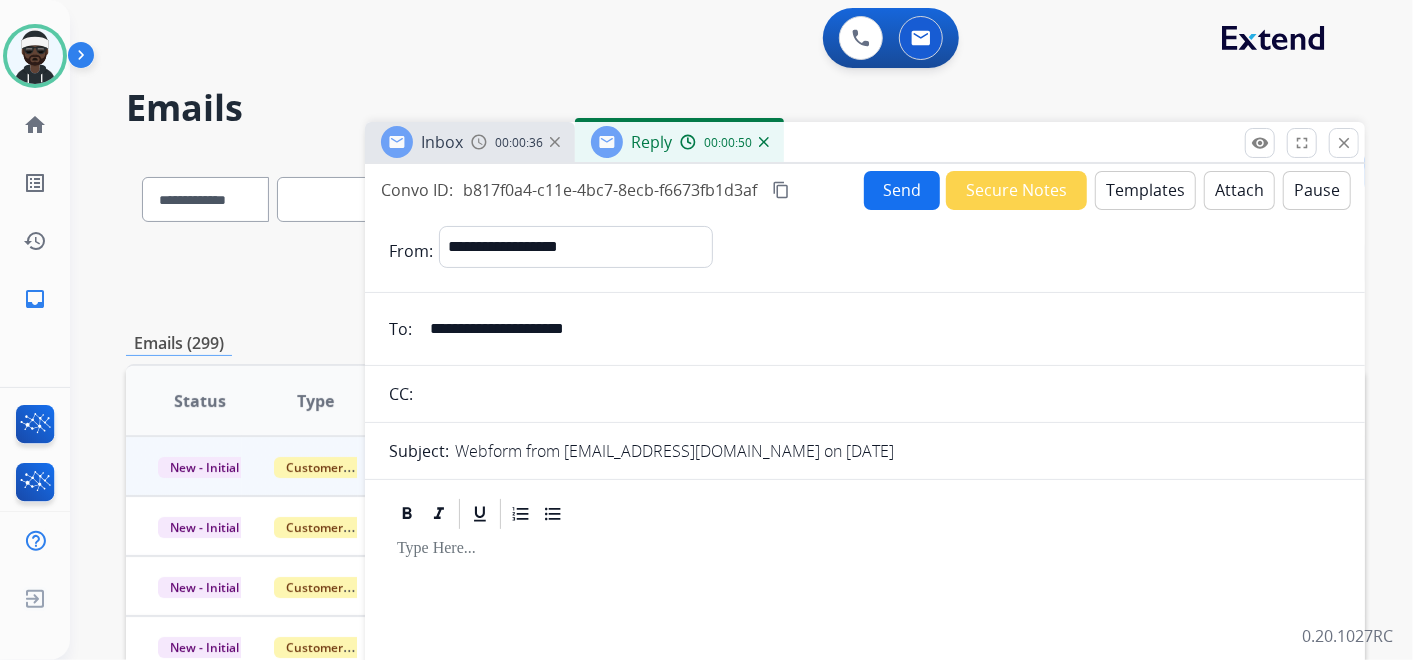 click on "Templates" at bounding box center (1145, 190) 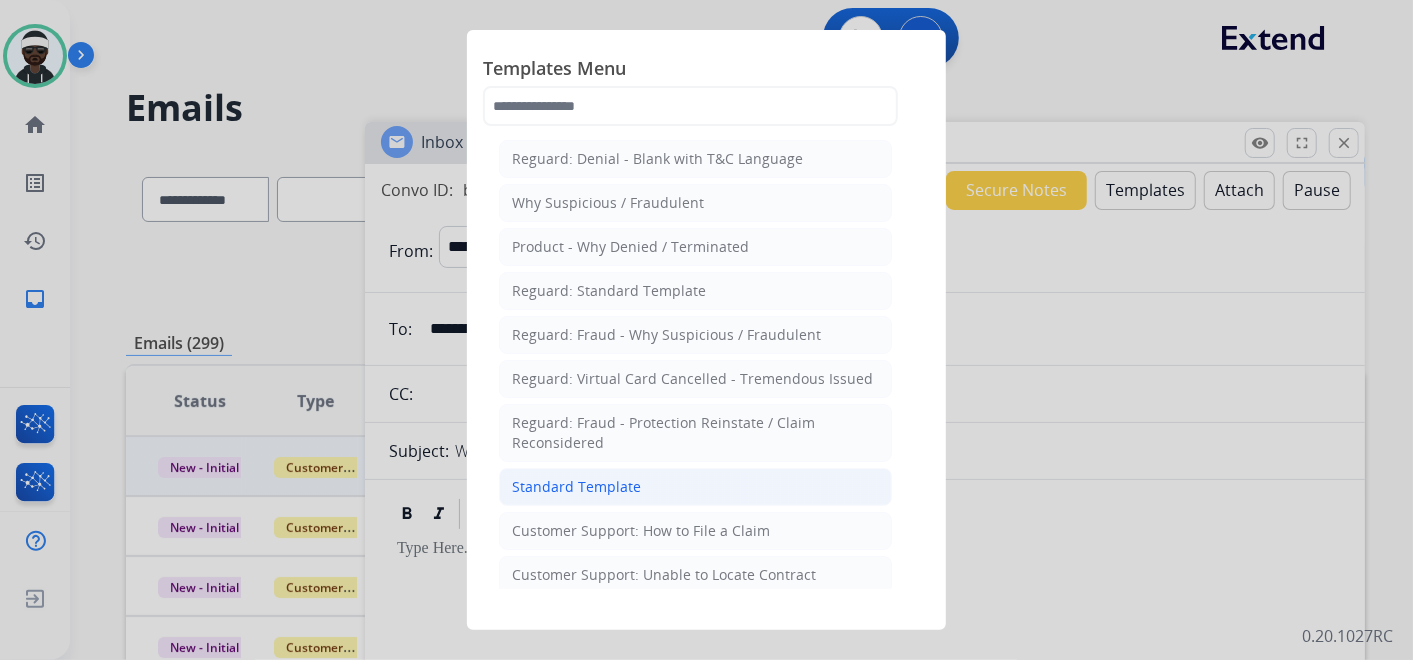 click on "Standard Template" 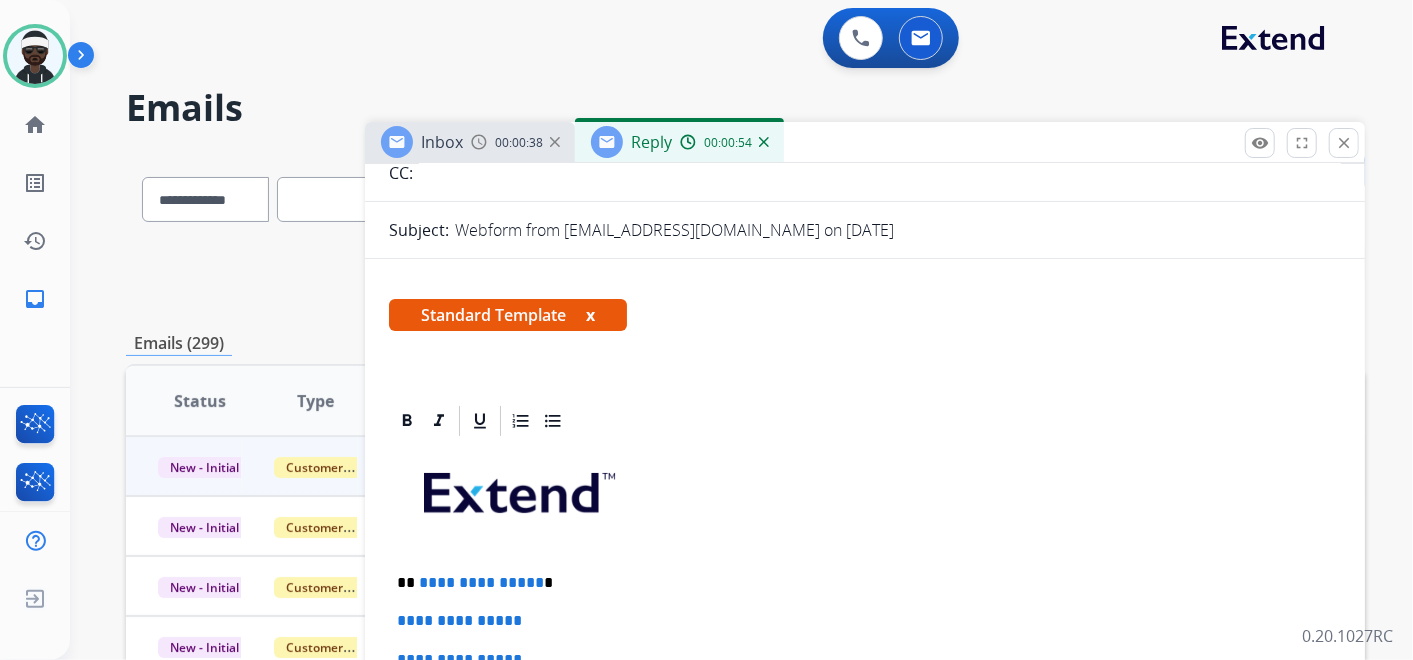 scroll, scrollTop: 222, scrollLeft: 0, axis: vertical 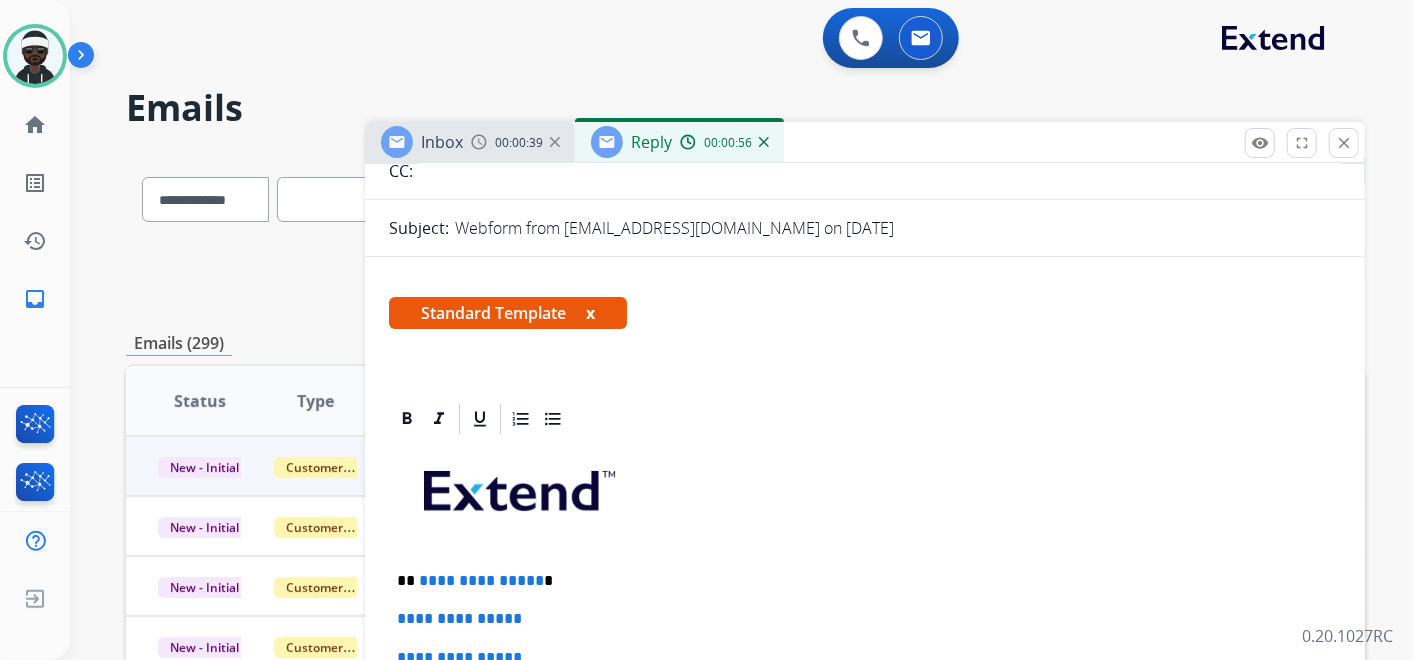 drag, startPoint x: 598, startPoint y: 305, endPoint x: 601, endPoint y: 358, distance: 53.08484 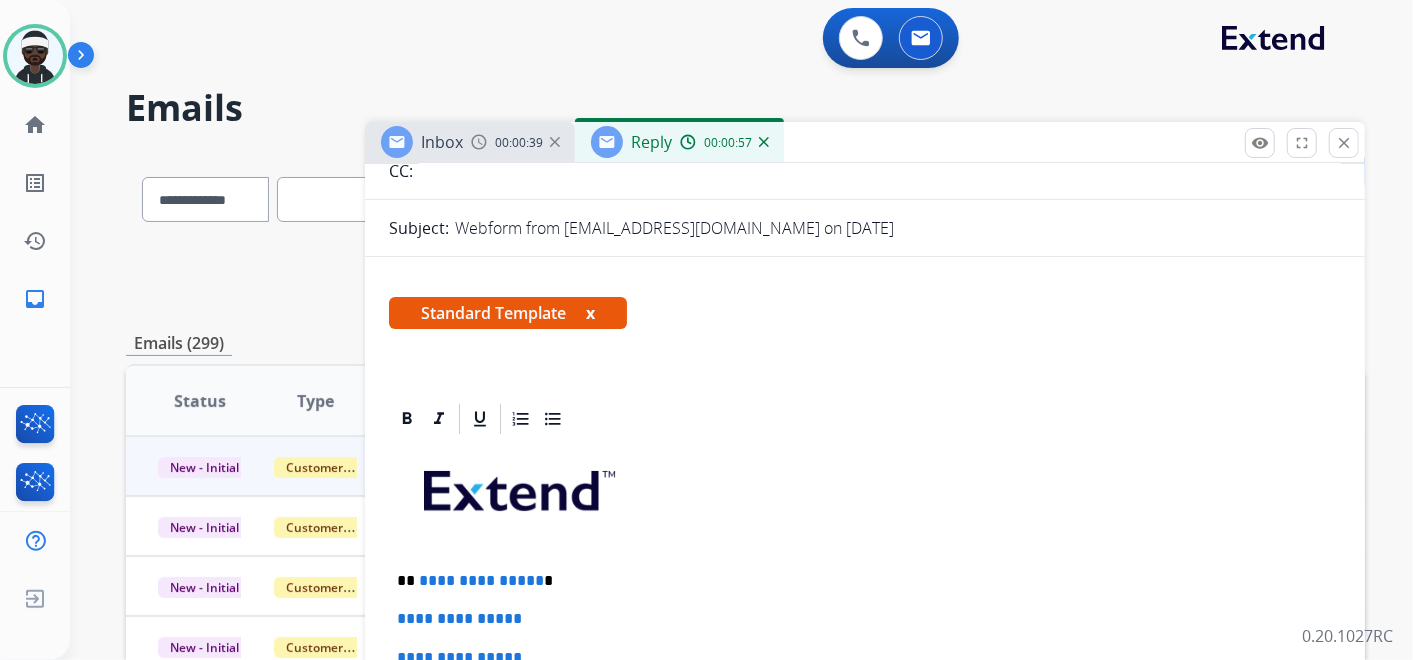 scroll, scrollTop: 444, scrollLeft: 0, axis: vertical 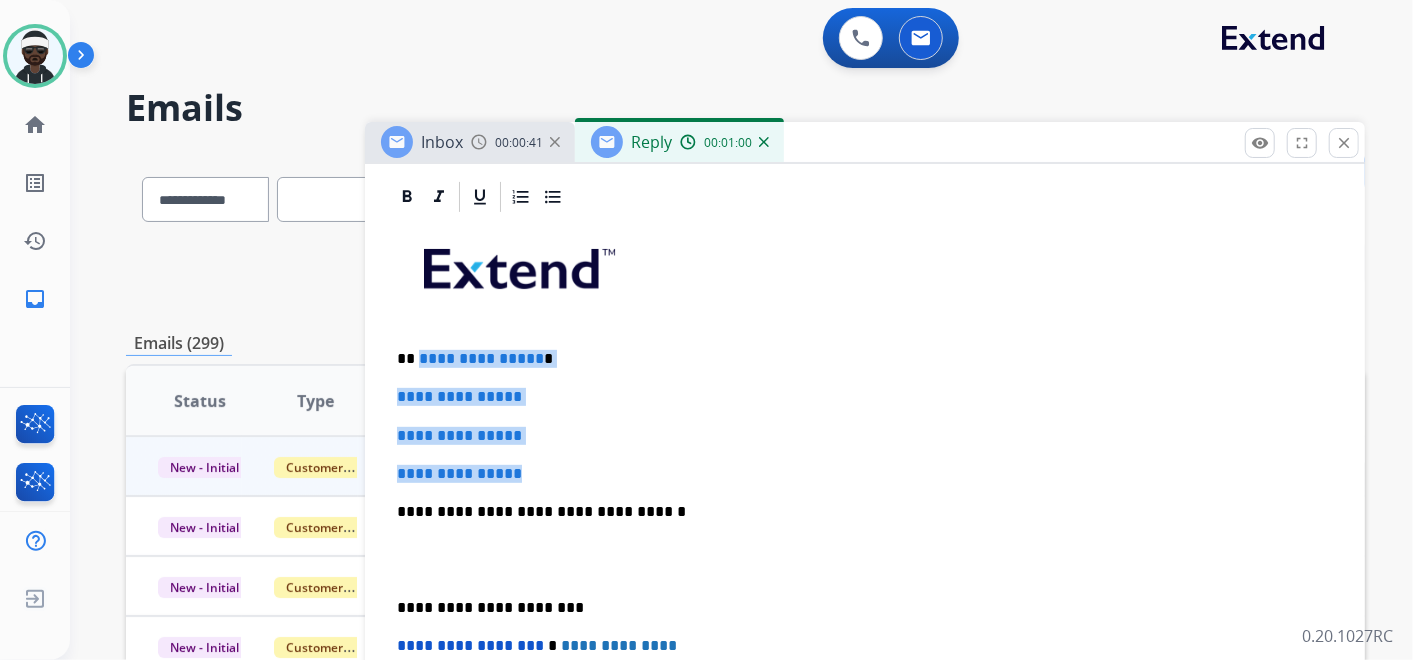drag, startPoint x: 546, startPoint y: 474, endPoint x: 417, endPoint y: 346, distance: 181.72781 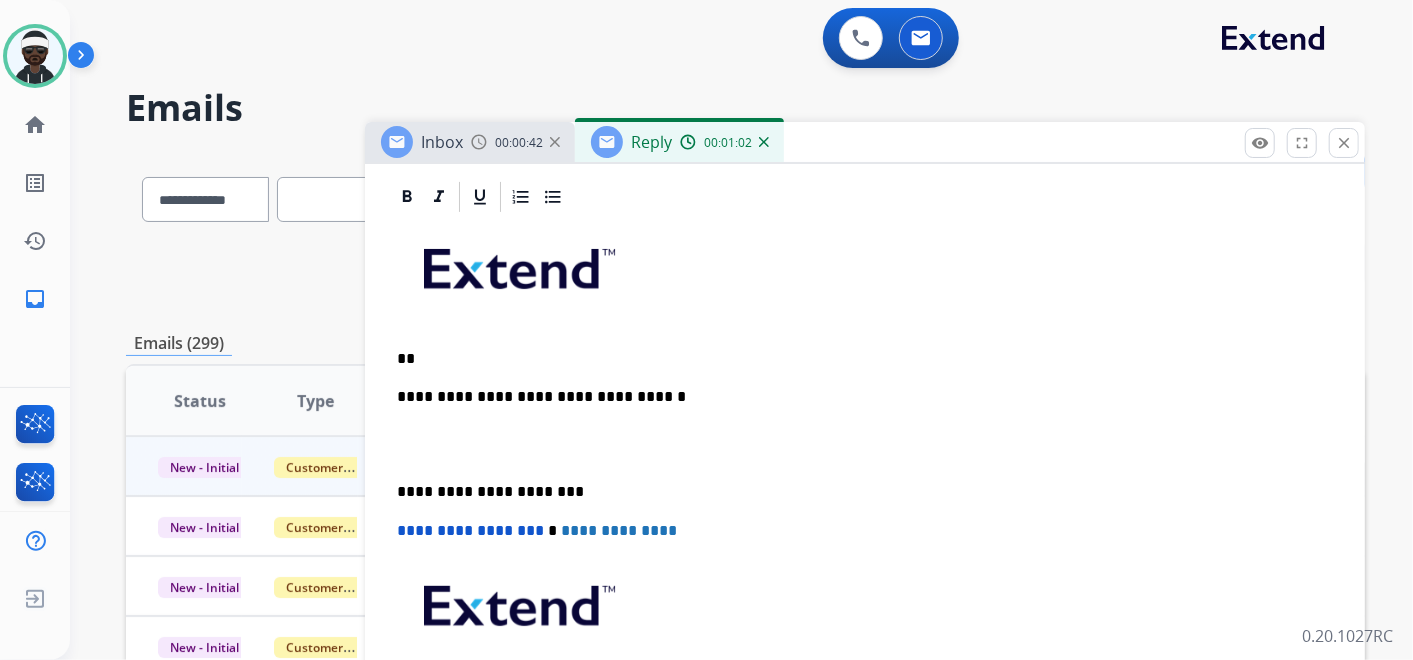 type 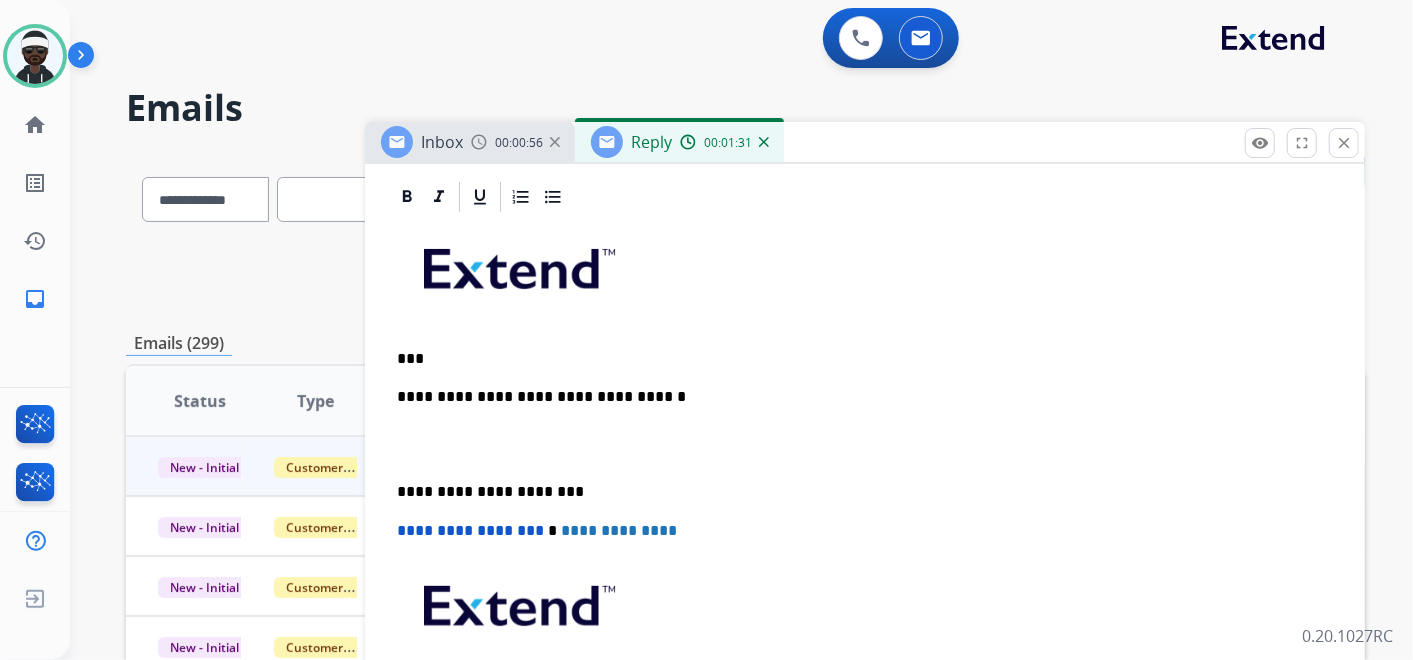 click on "**********" at bounding box center [857, 397] 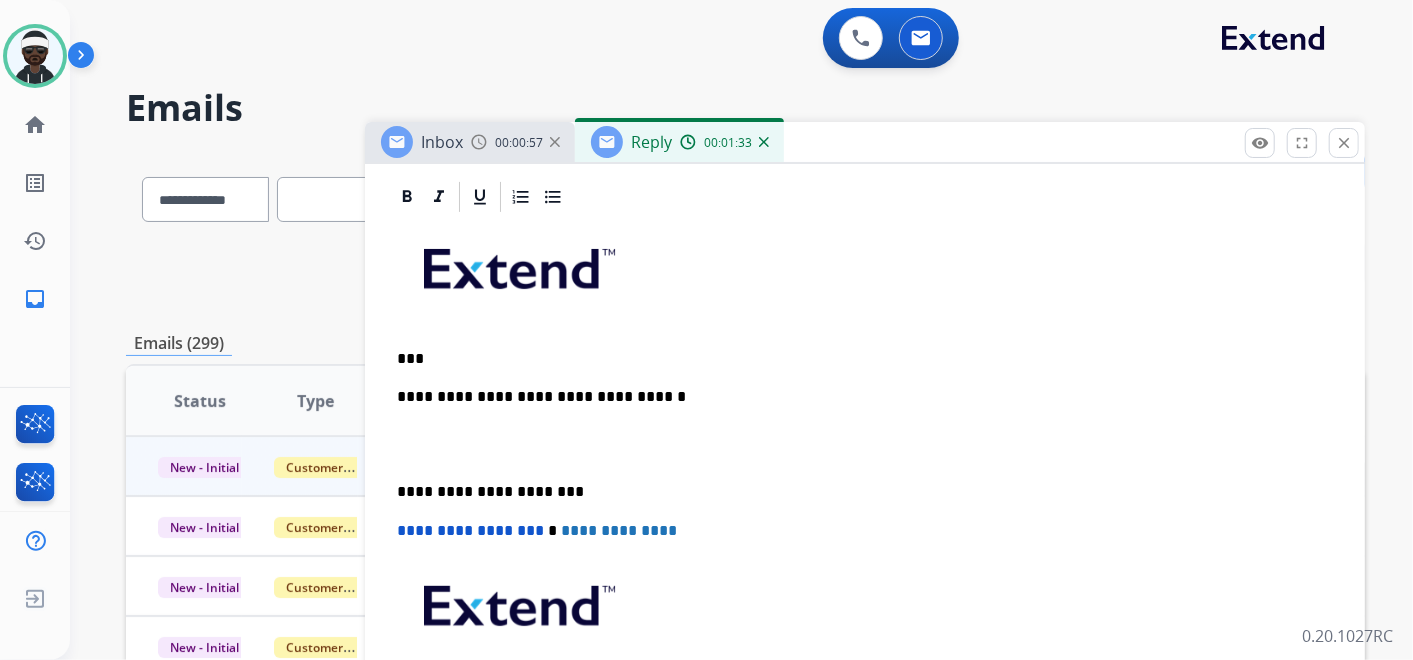 click on "***" at bounding box center [857, 359] 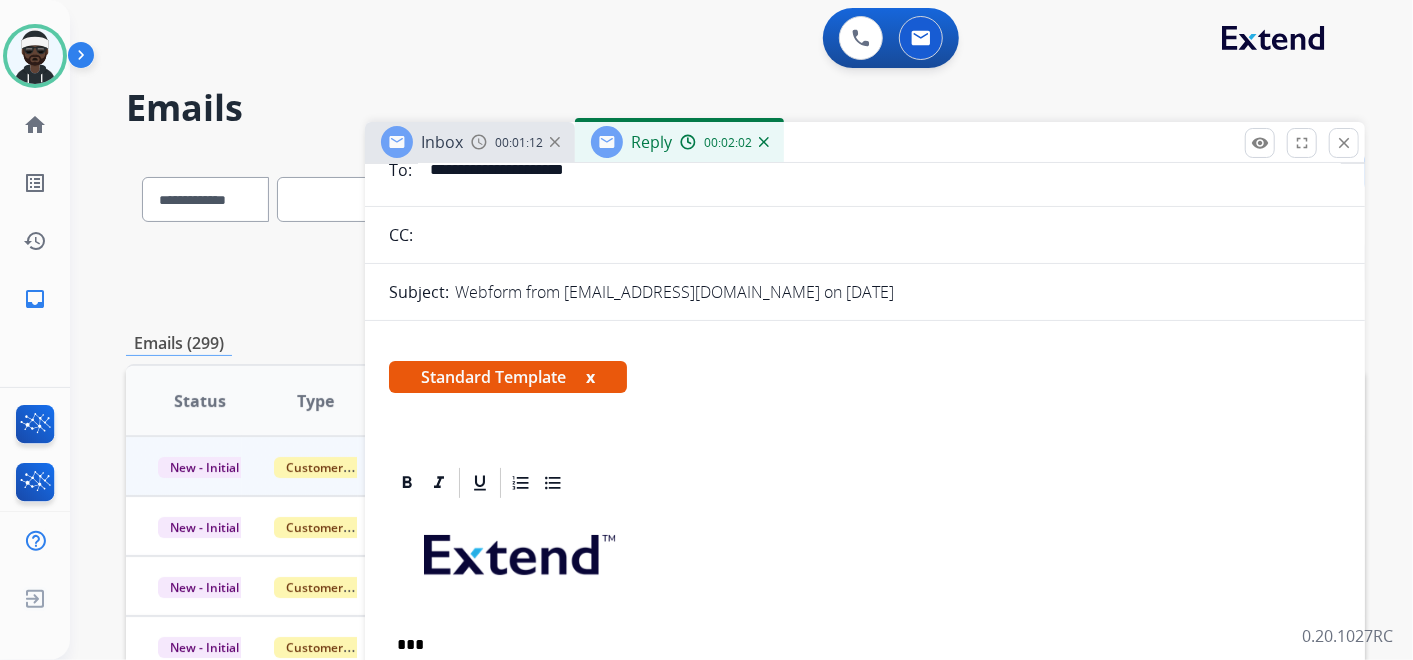 scroll, scrollTop: 0, scrollLeft: 0, axis: both 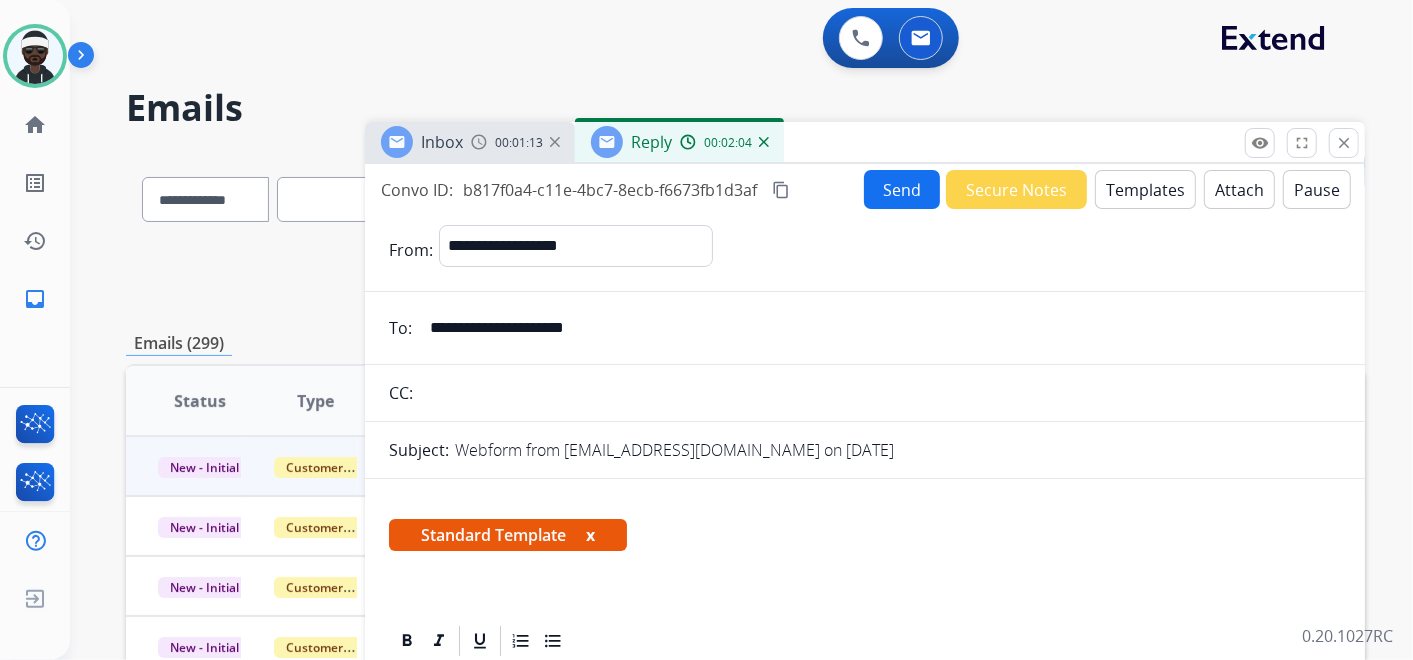 click on "**********" at bounding box center [865, 811] 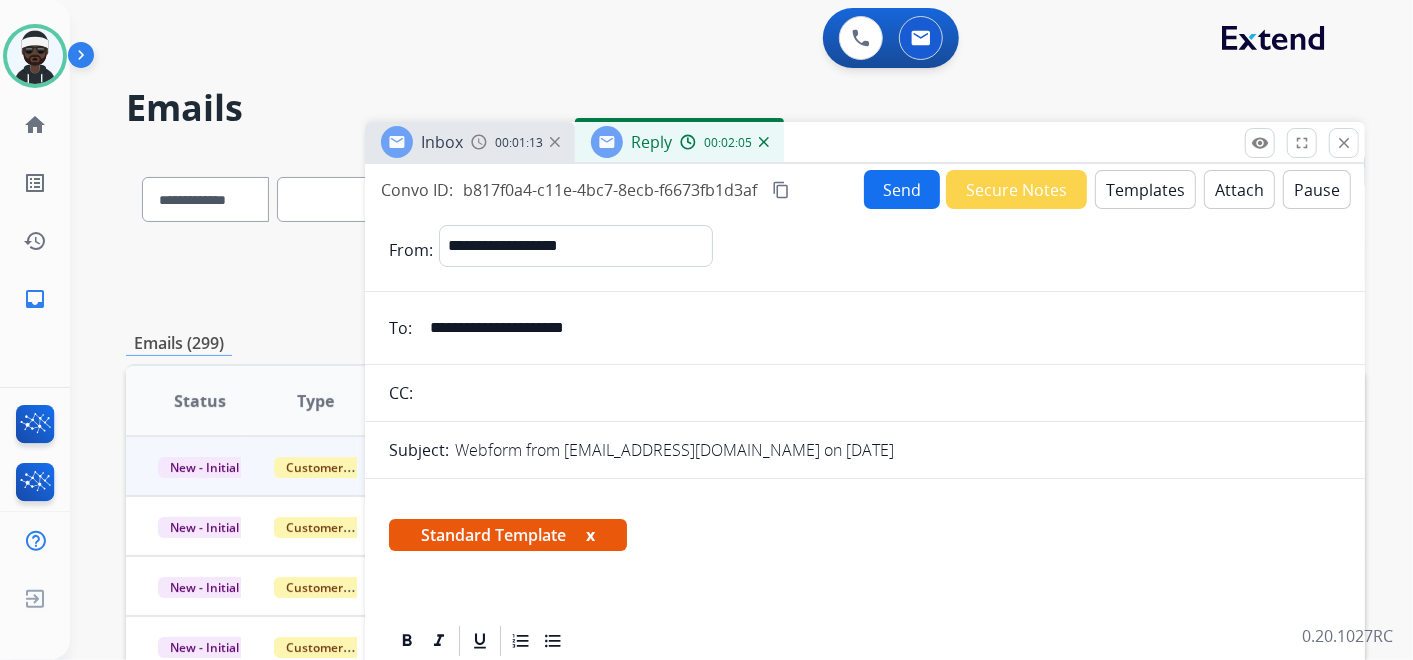 click on "Templates" at bounding box center (1145, 189) 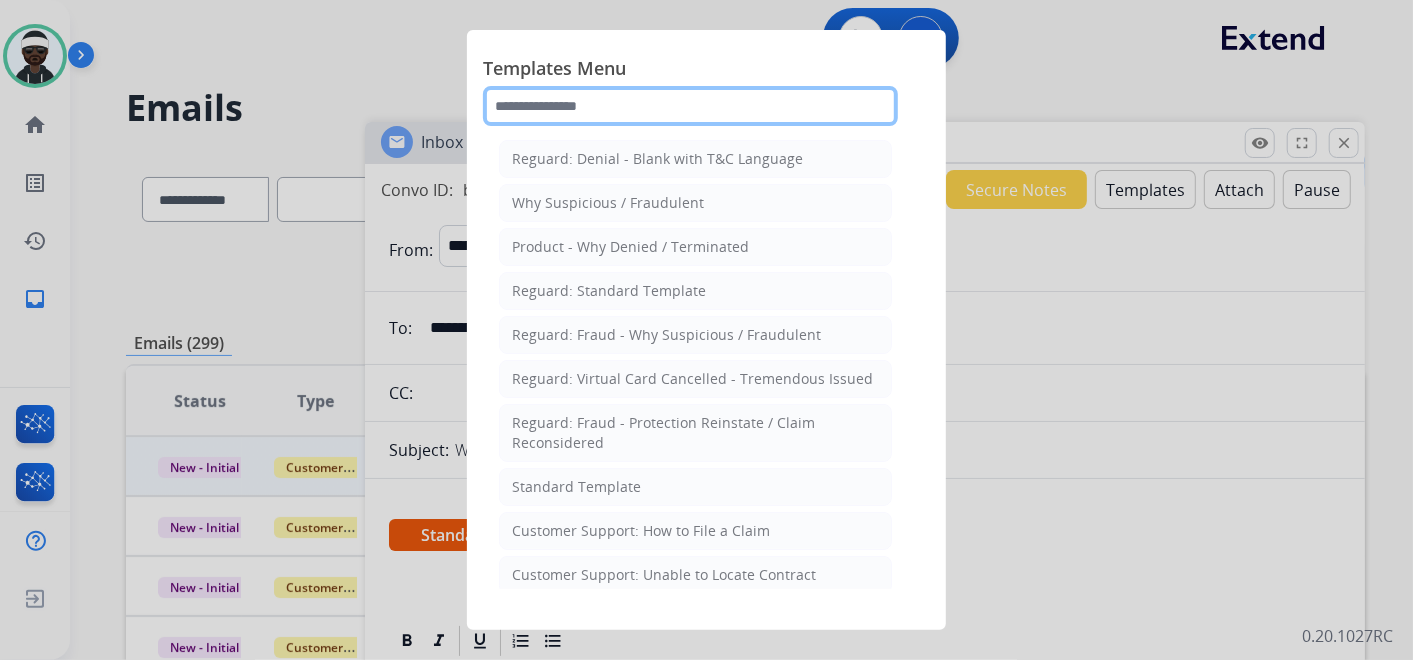 click 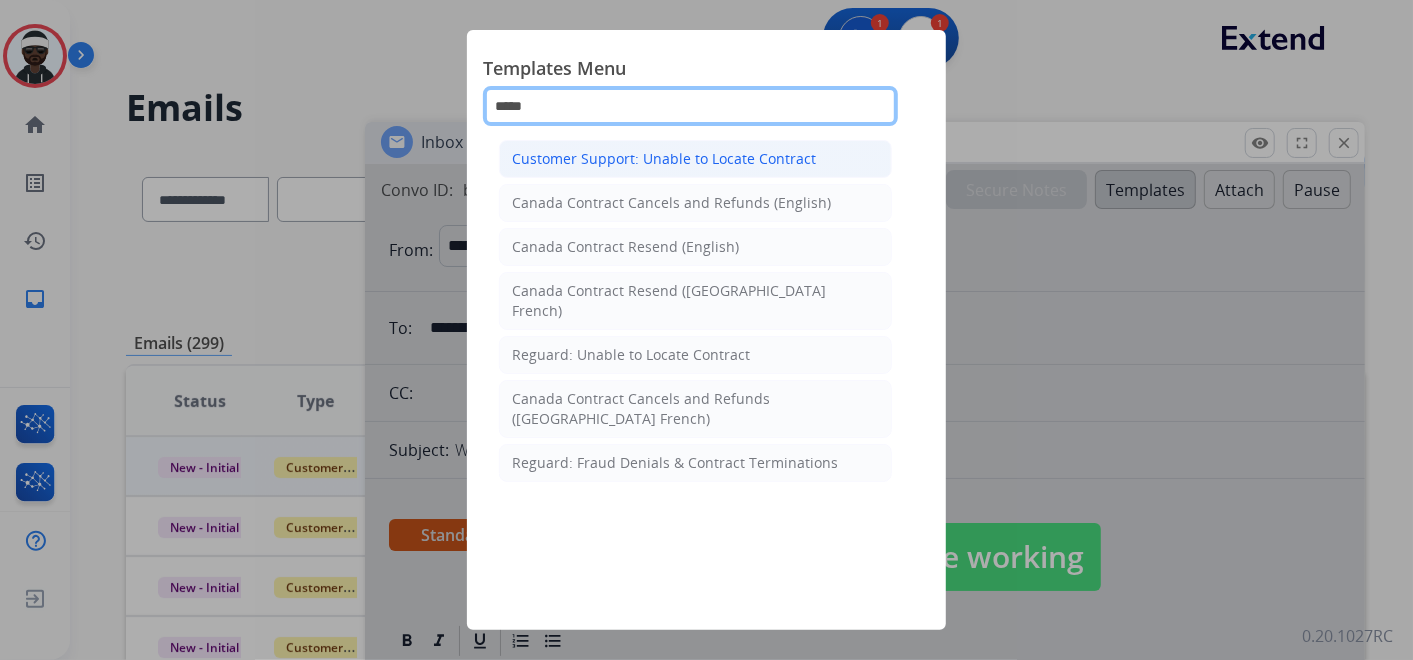 type on "*****" 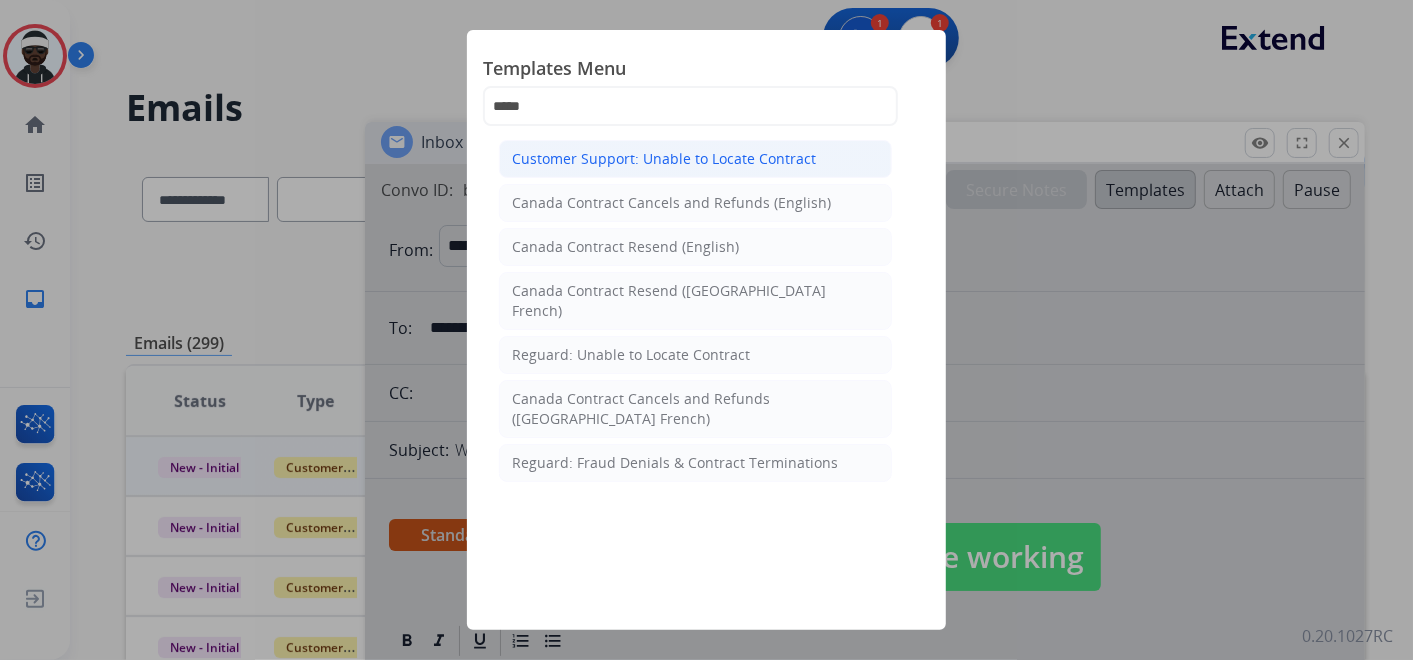 click on "Customer Support: Unable to Locate Contract" 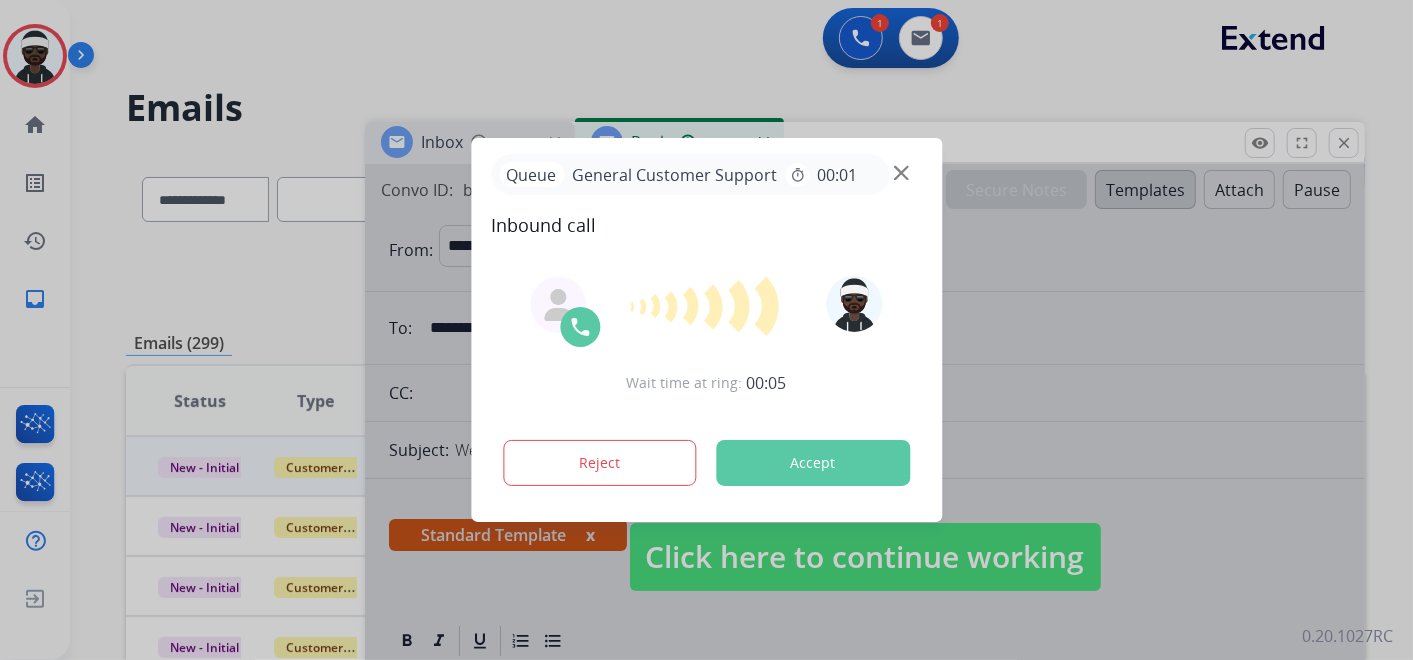 click on "Accept" at bounding box center [813, 463] 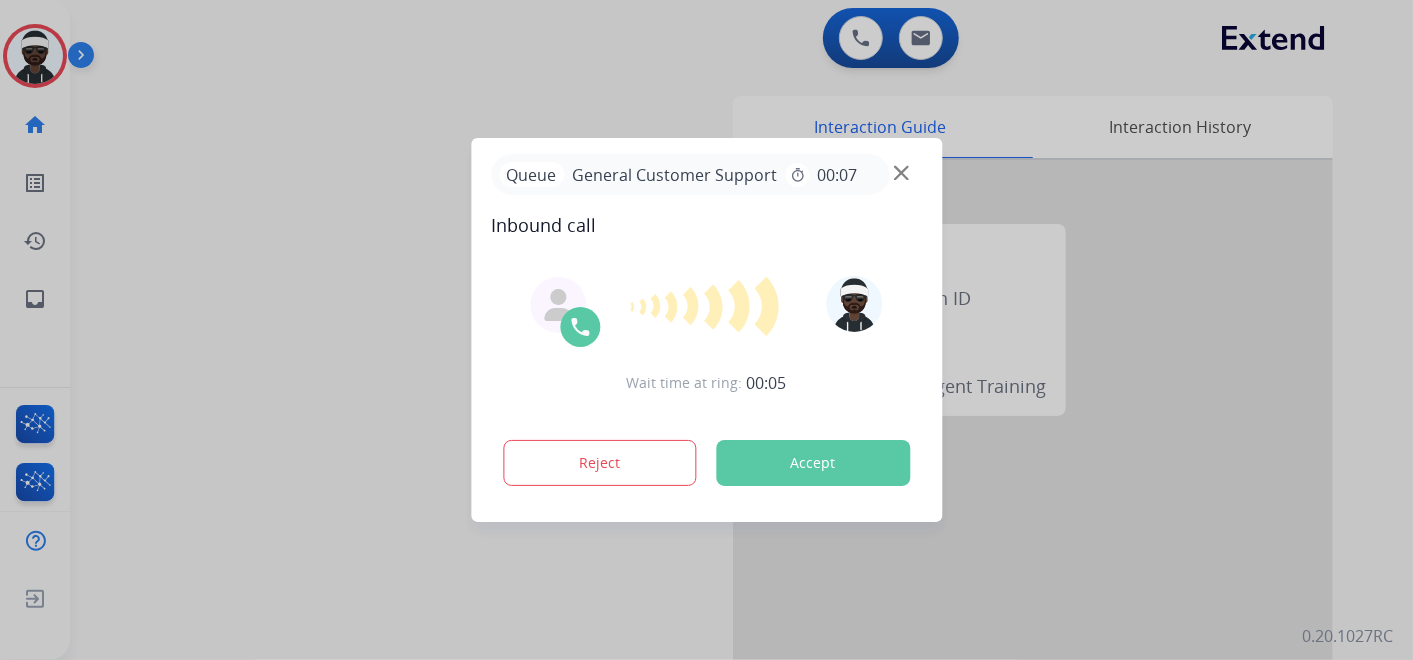 click at bounding box center [706, 330] 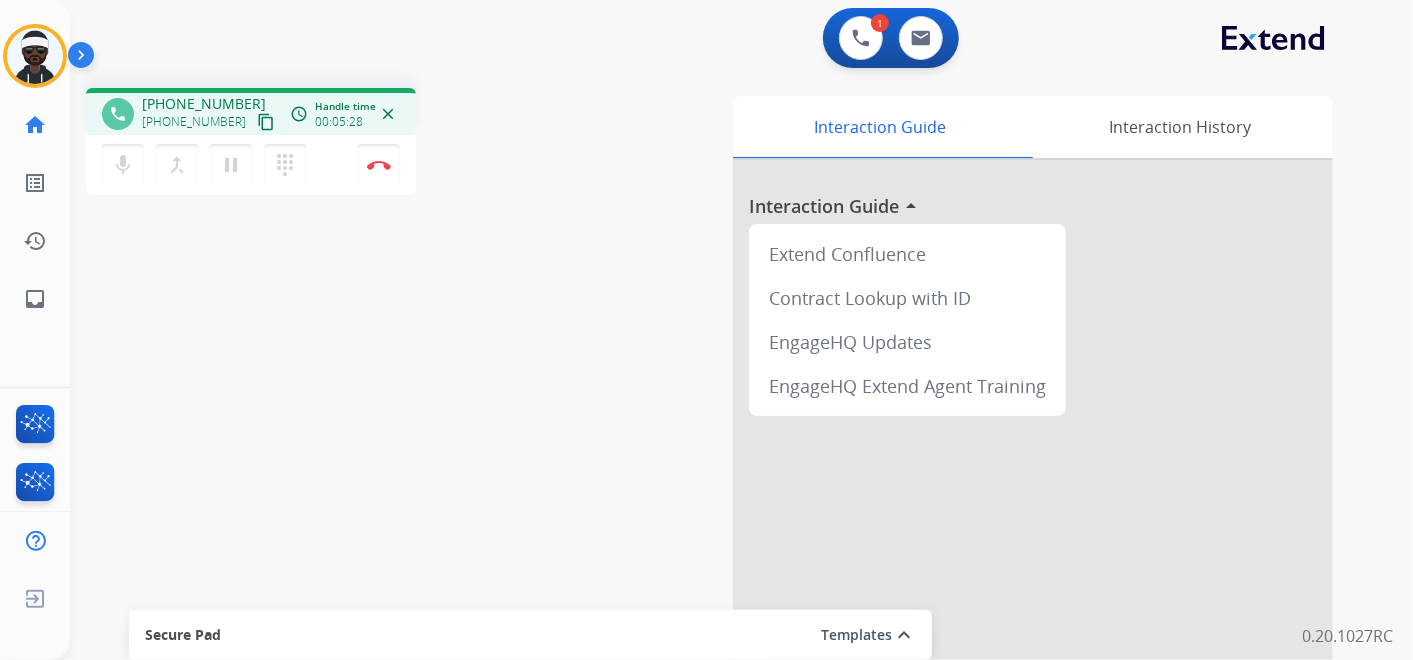 scroll, scrollTop: 0, scrollLeft: 0, axis: both 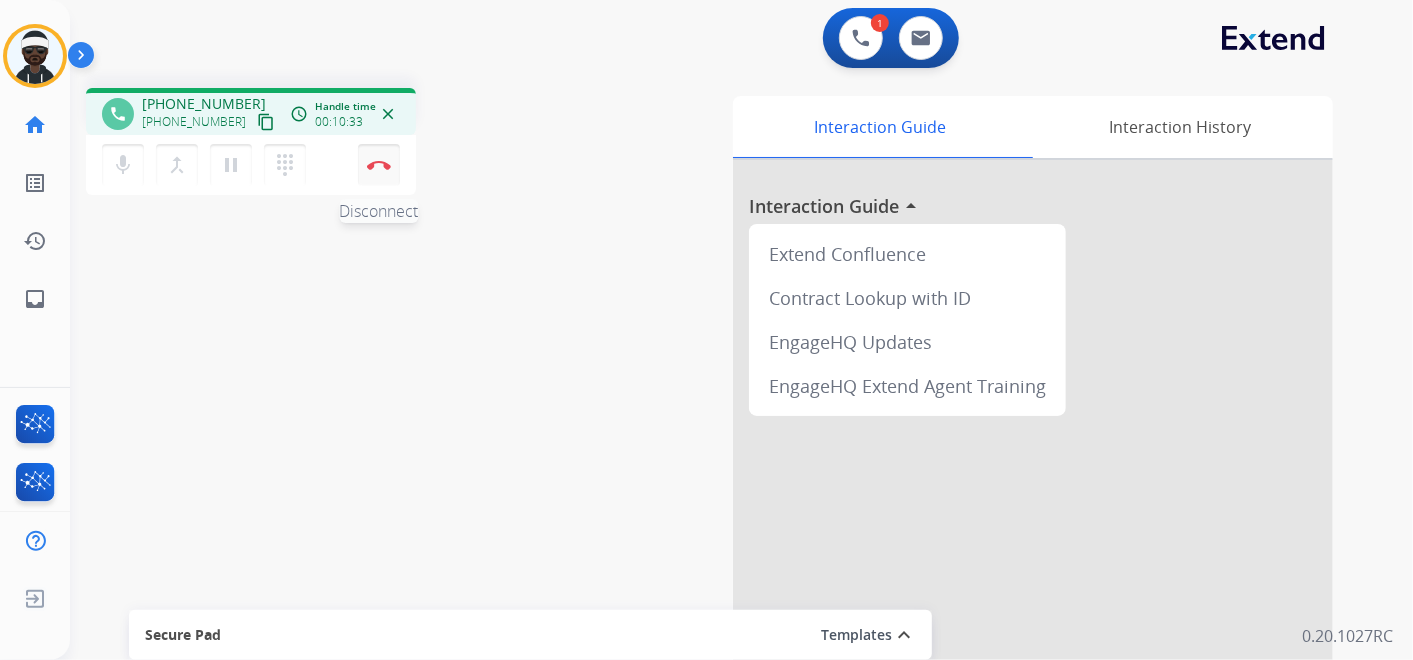 click on "Disconnect" at bounding box center [379, 165] 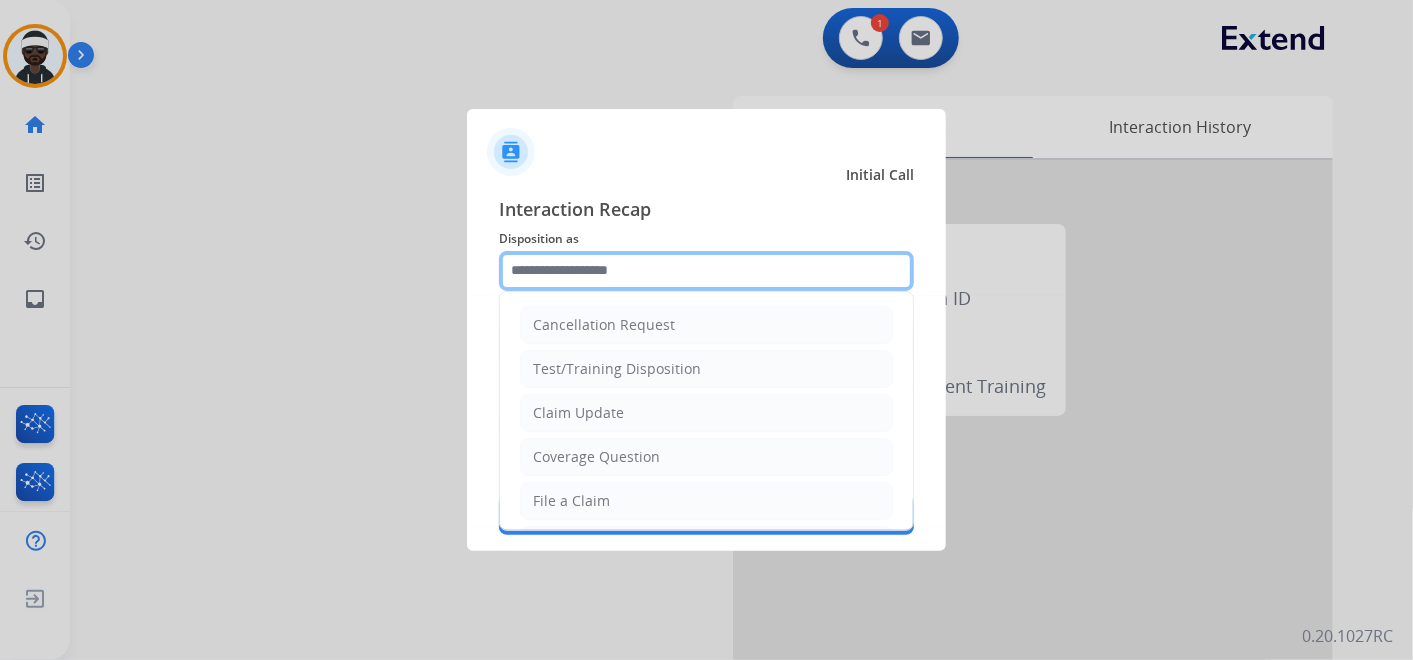 click 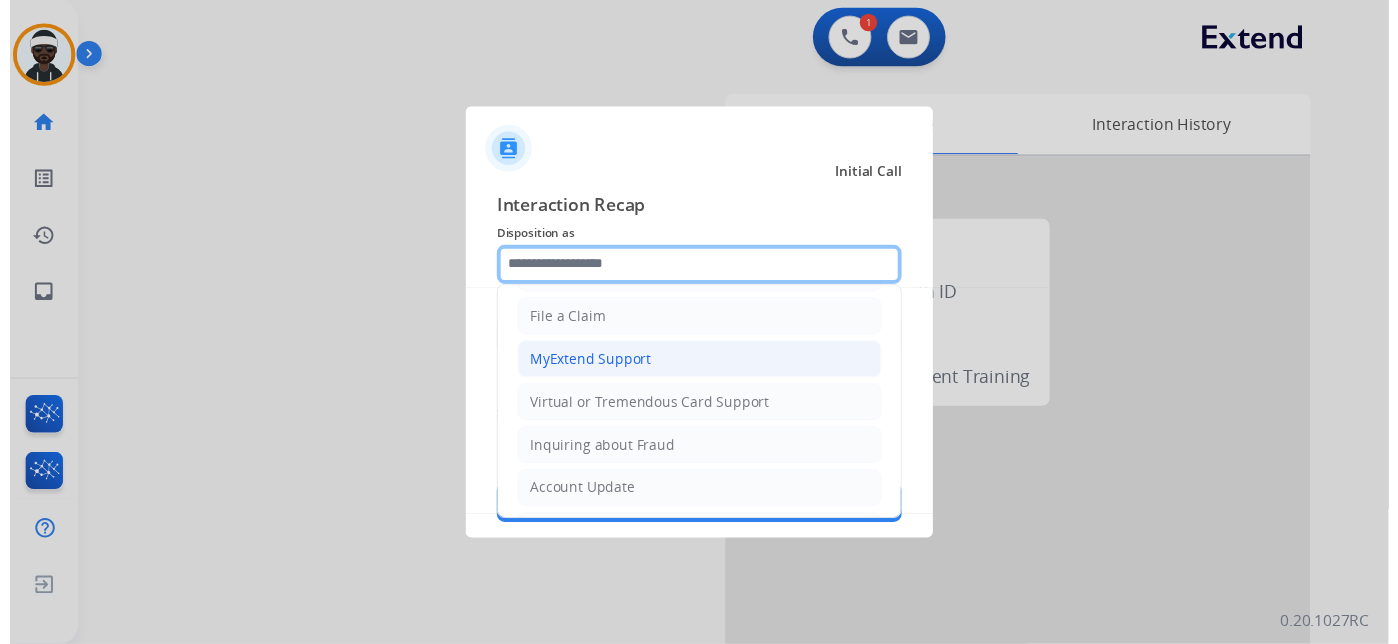 scroll, scrollTop: 305, scrollLeft: 0, axis: vertical 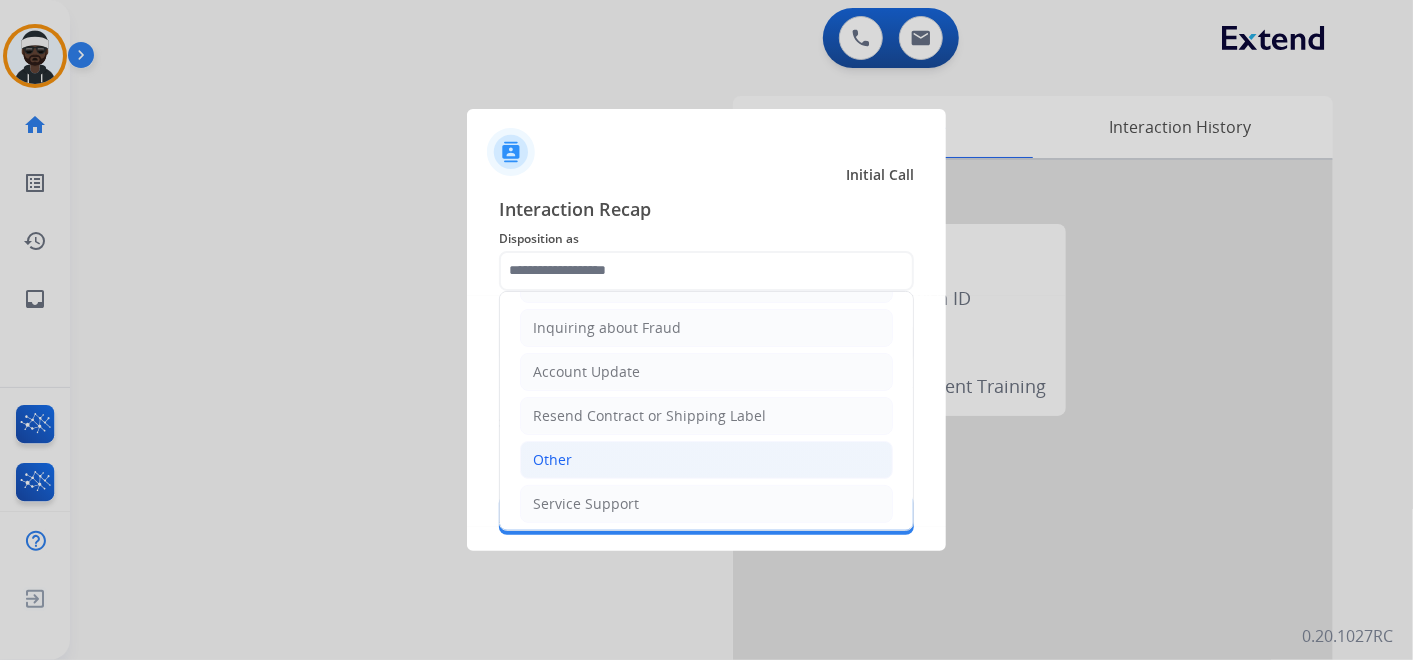 click on "Other" 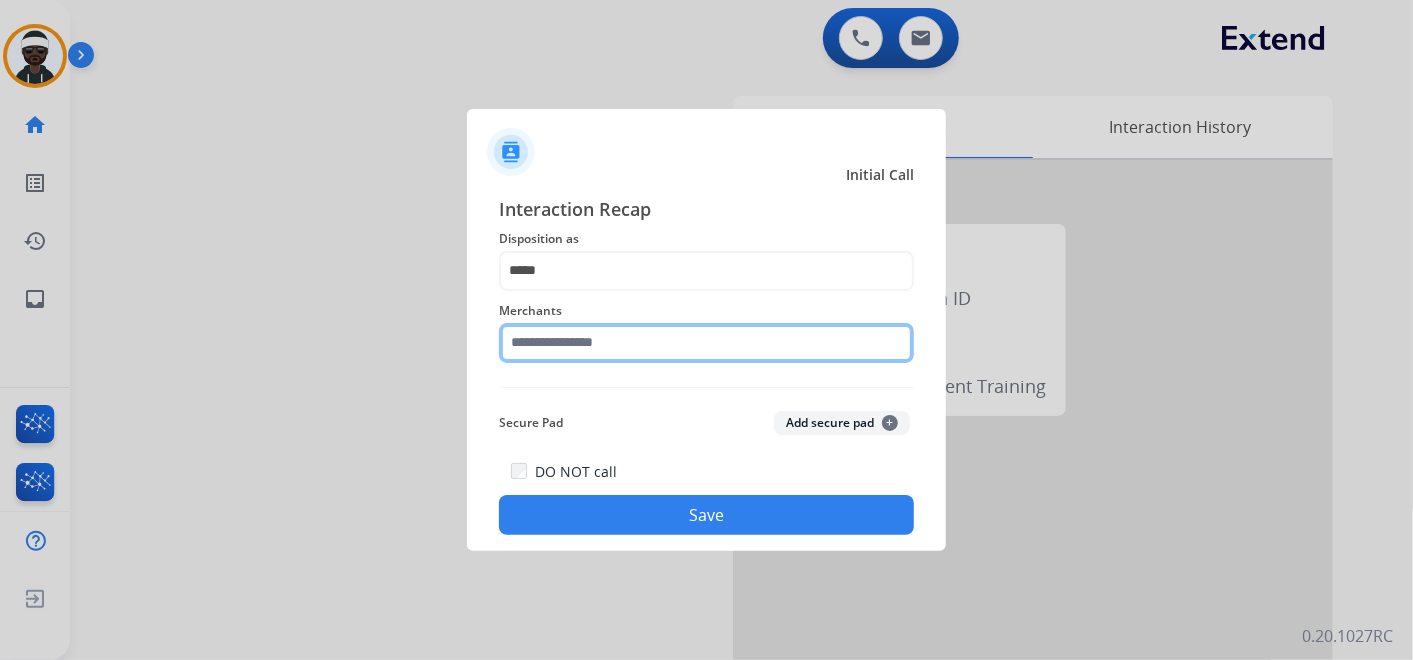 click 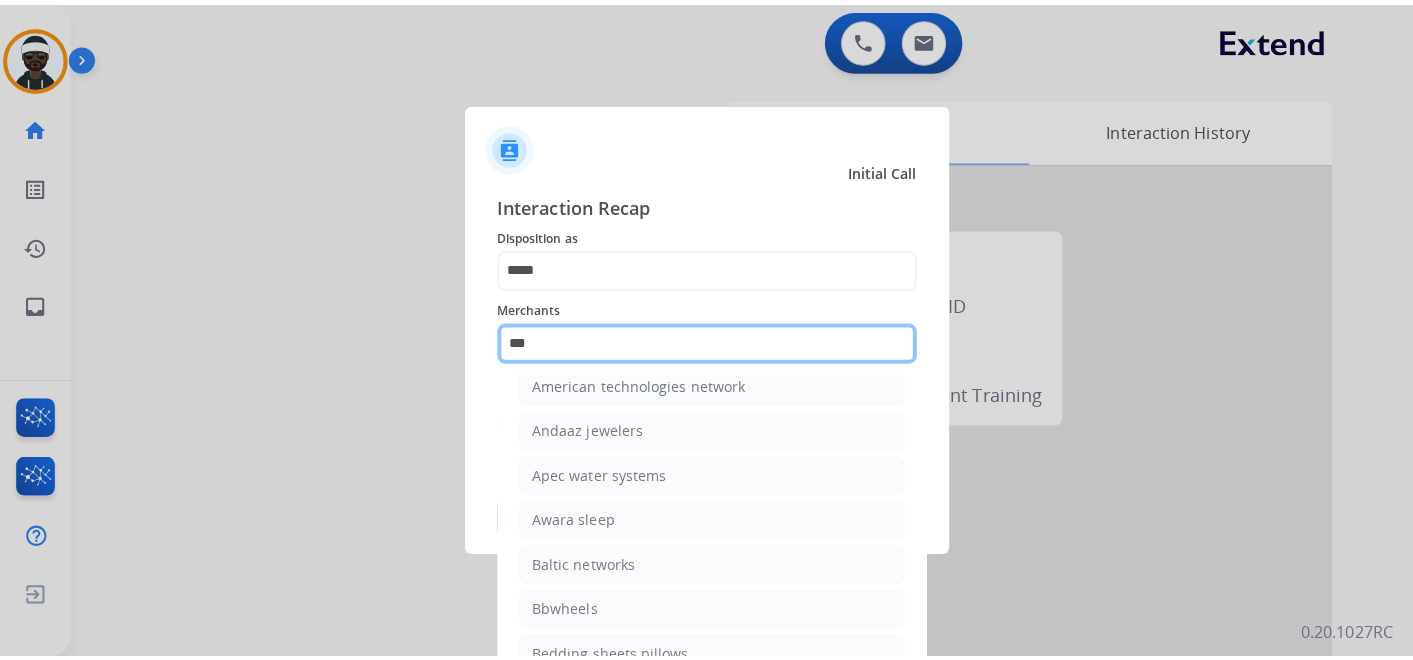 scroll, scrollTop: 0, scrollLeft: 0, axis: both 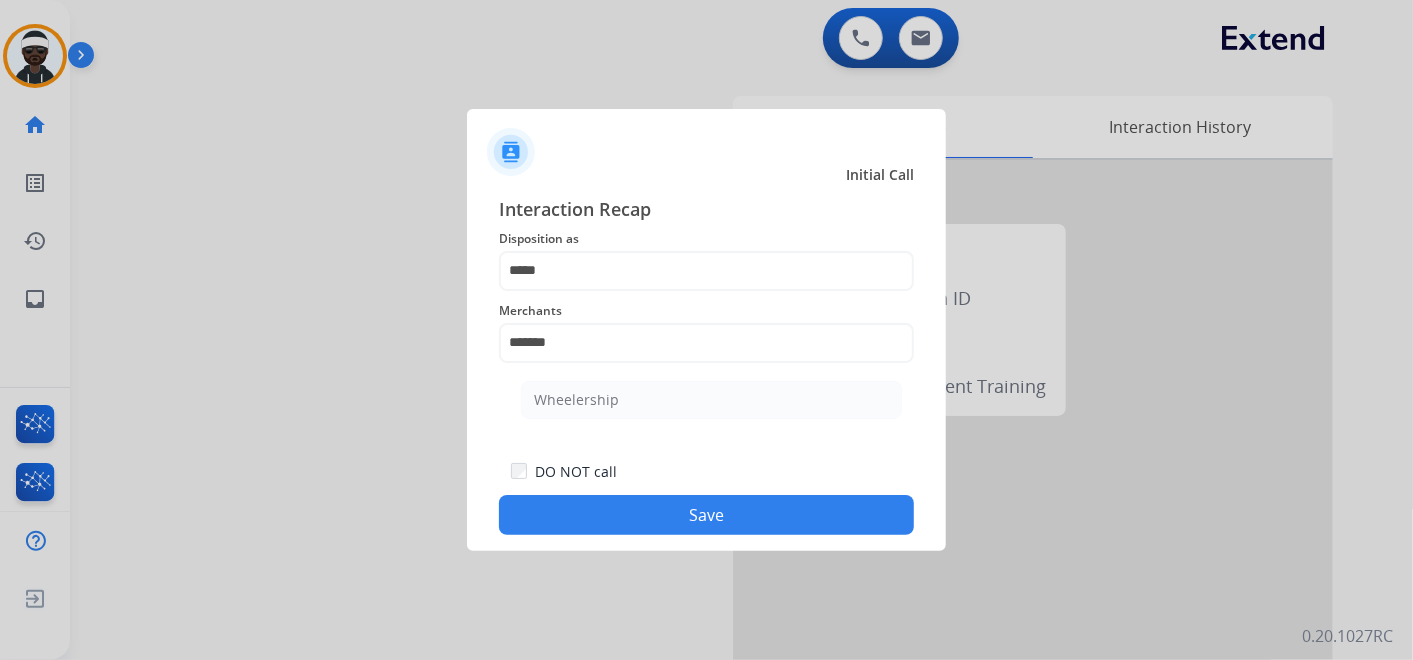 click on "Wheelership" 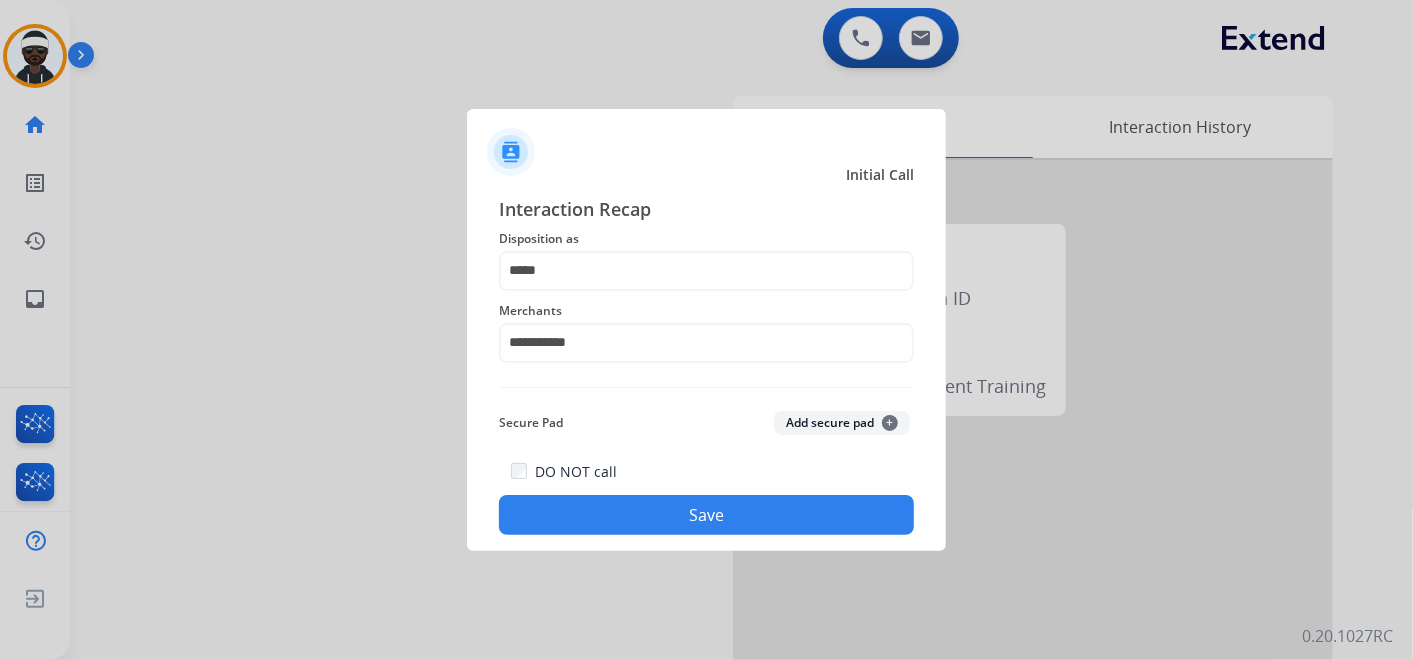 click on "Save" 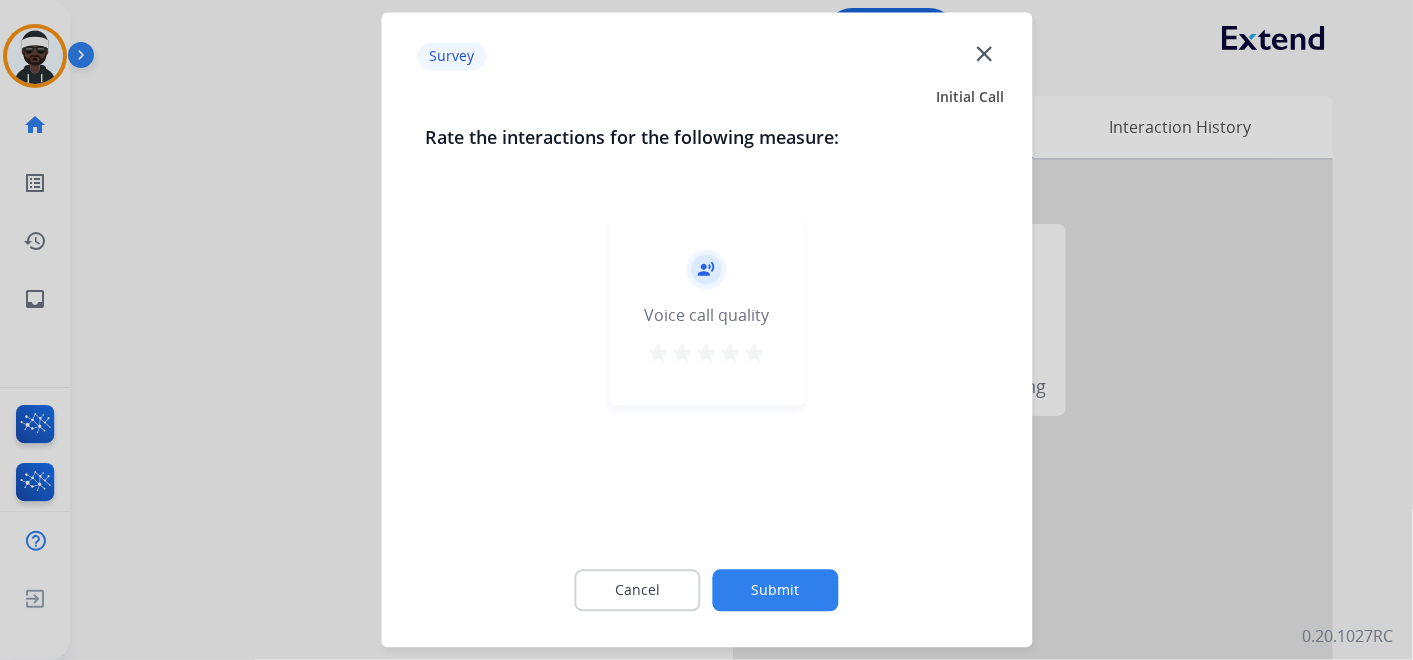 click on "Submit" 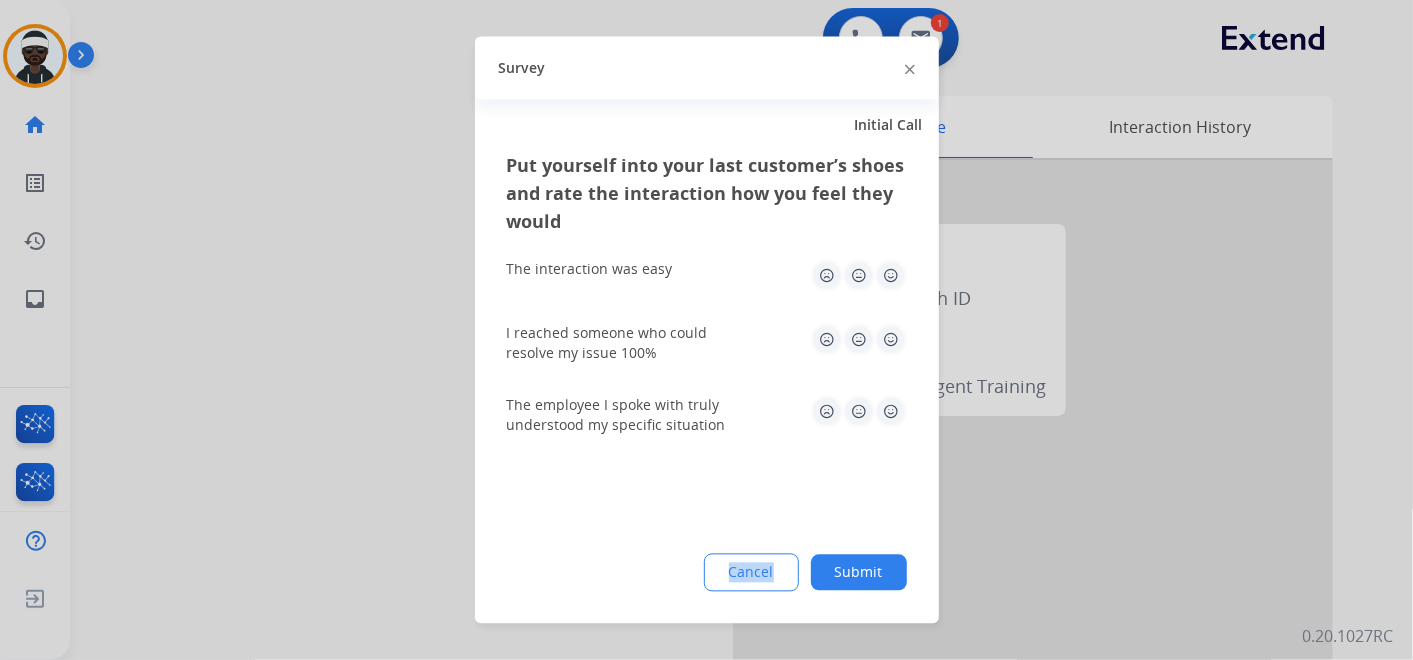 click on "Put yourself into your last customer’s shoes and rate the interaction how you feel they would  The interaction was easy   I reached someone who could resolve my issue 100%   The employee I spoke with truly understood my specific situation  Cancel Submit" 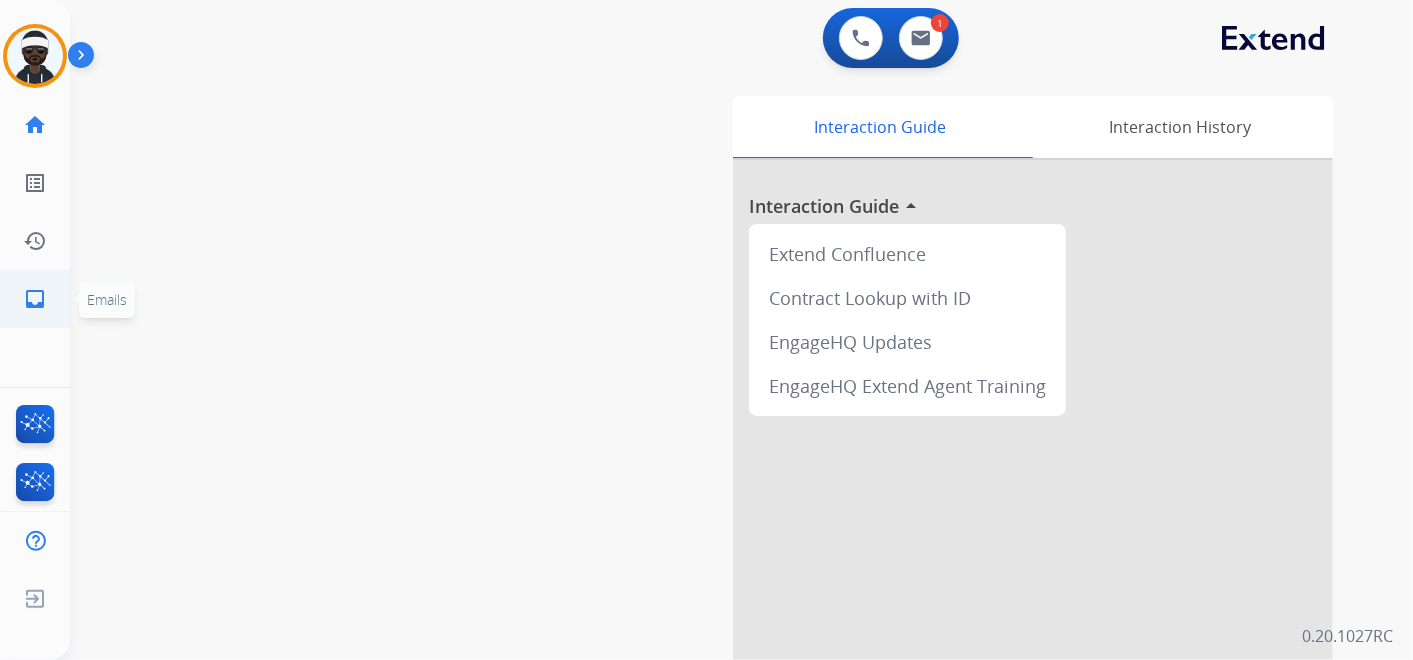 click on "inbox  Emails" 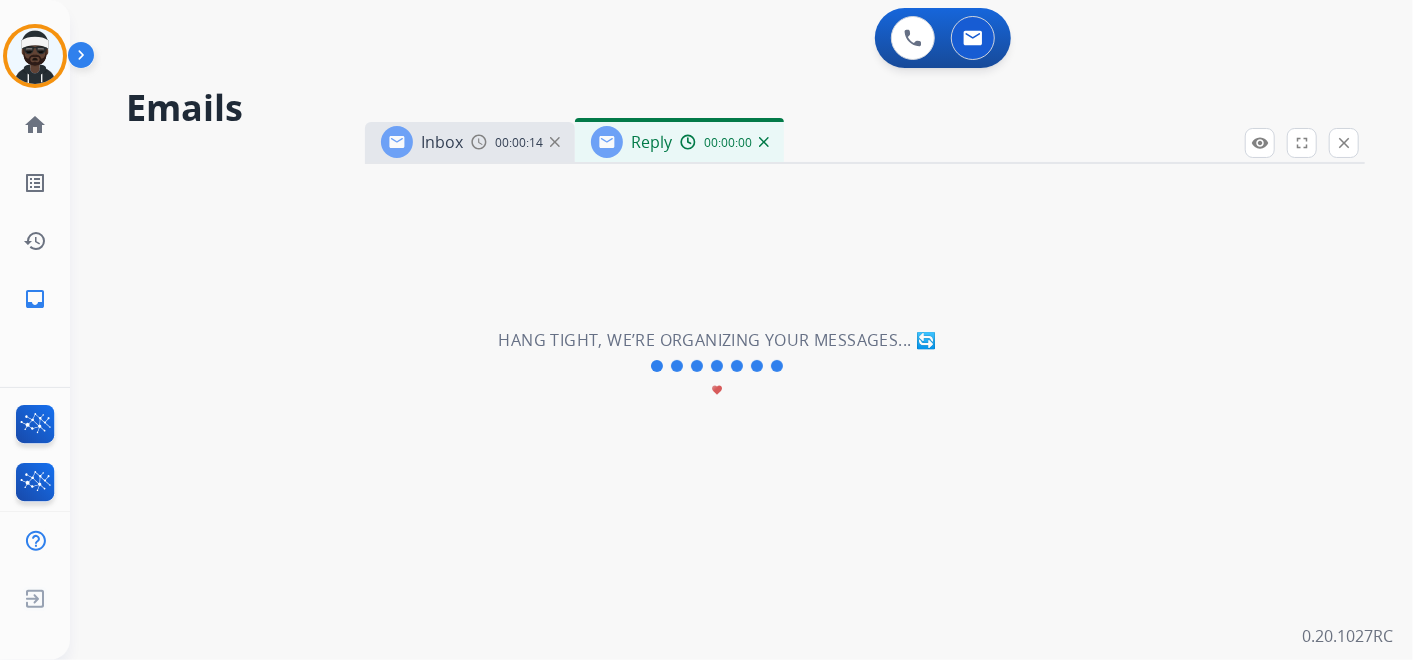 select on "**********" 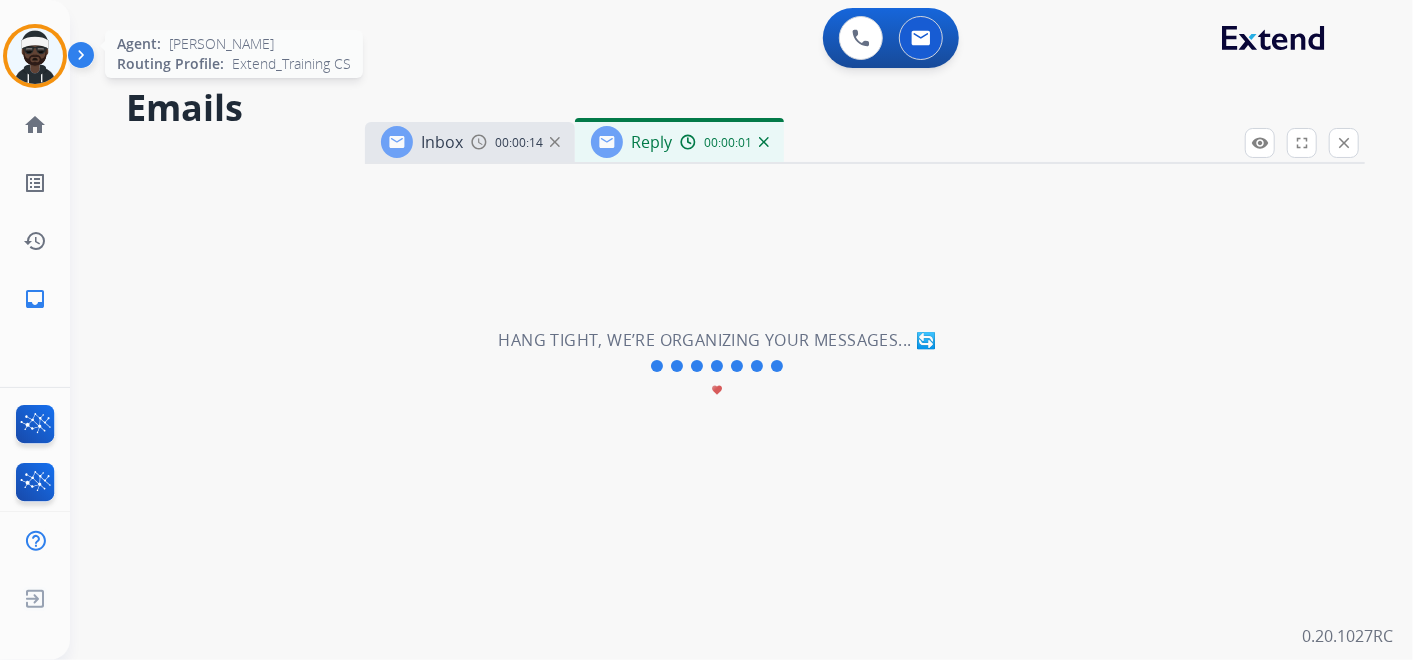 click at bounding box center [35, 56] 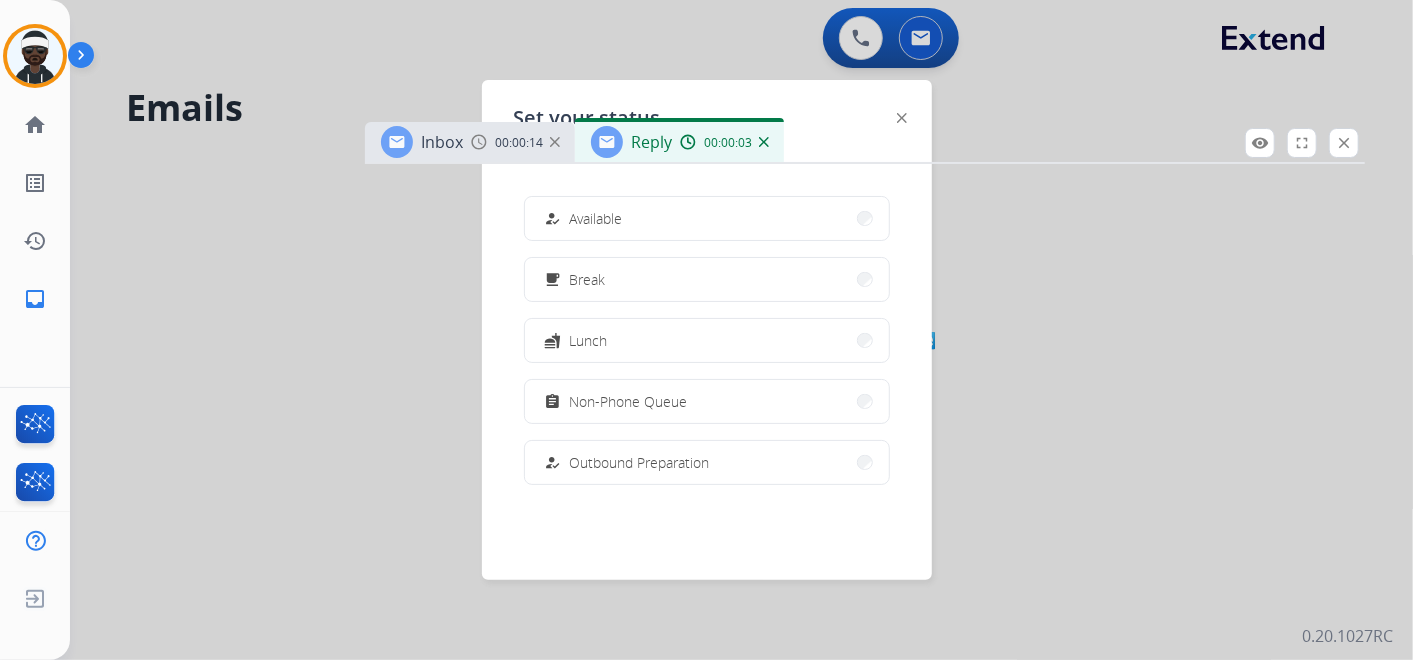 click on "Reply  00:00:03" at bounding box center (679, 142) 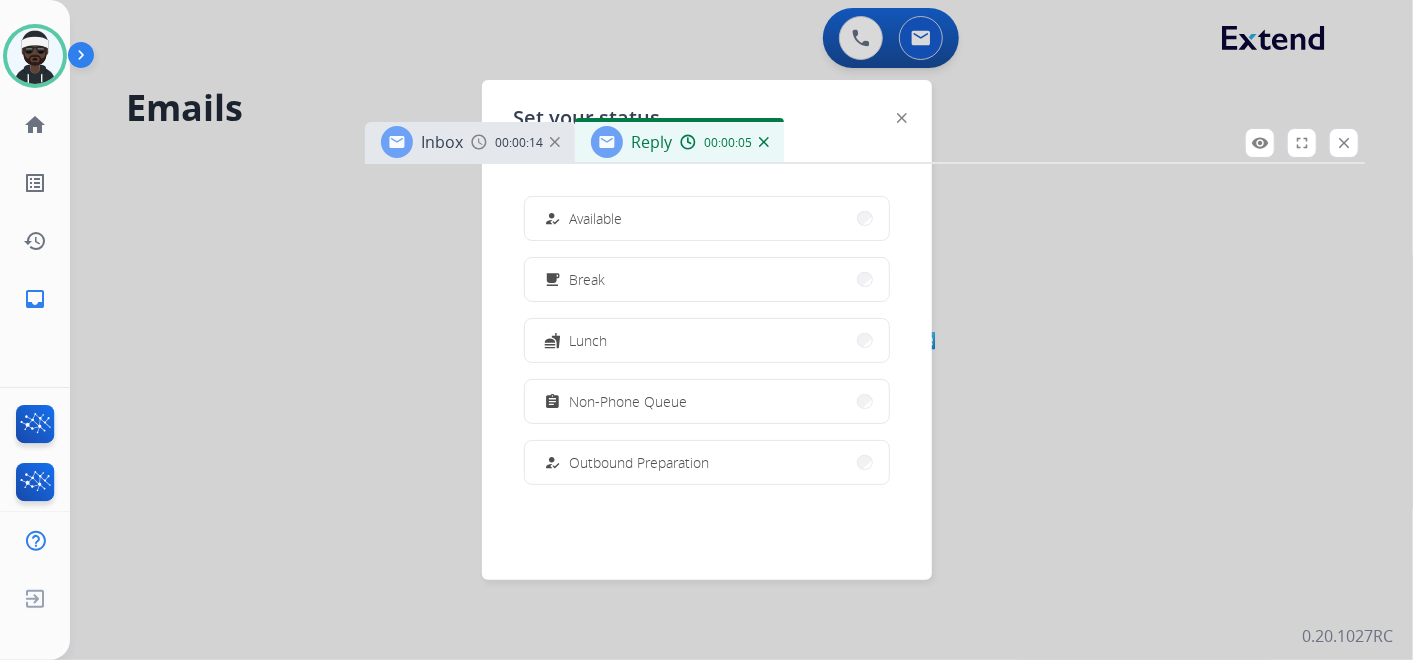 click on "Inbox  00:00:14" at bounding box center [470, 142] 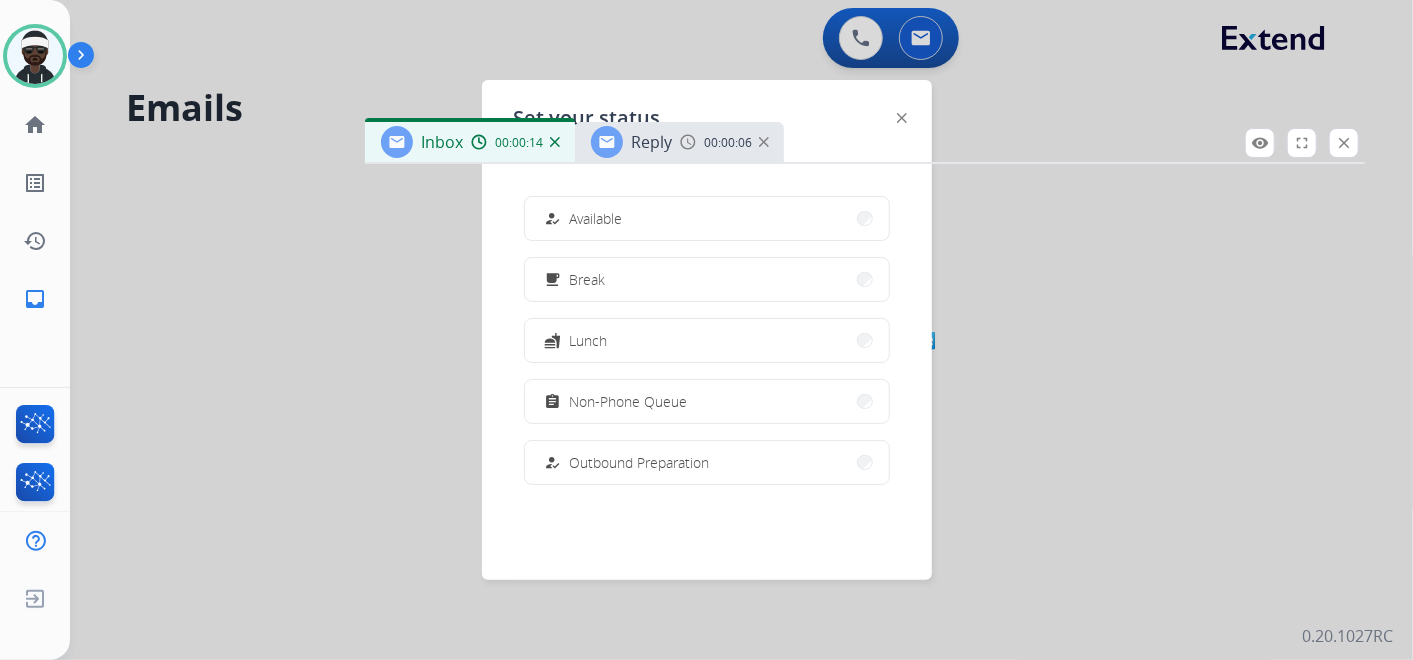 click on "Inbox  00:00:14  Reply  00:00:06" at bounding box center (865, 143) 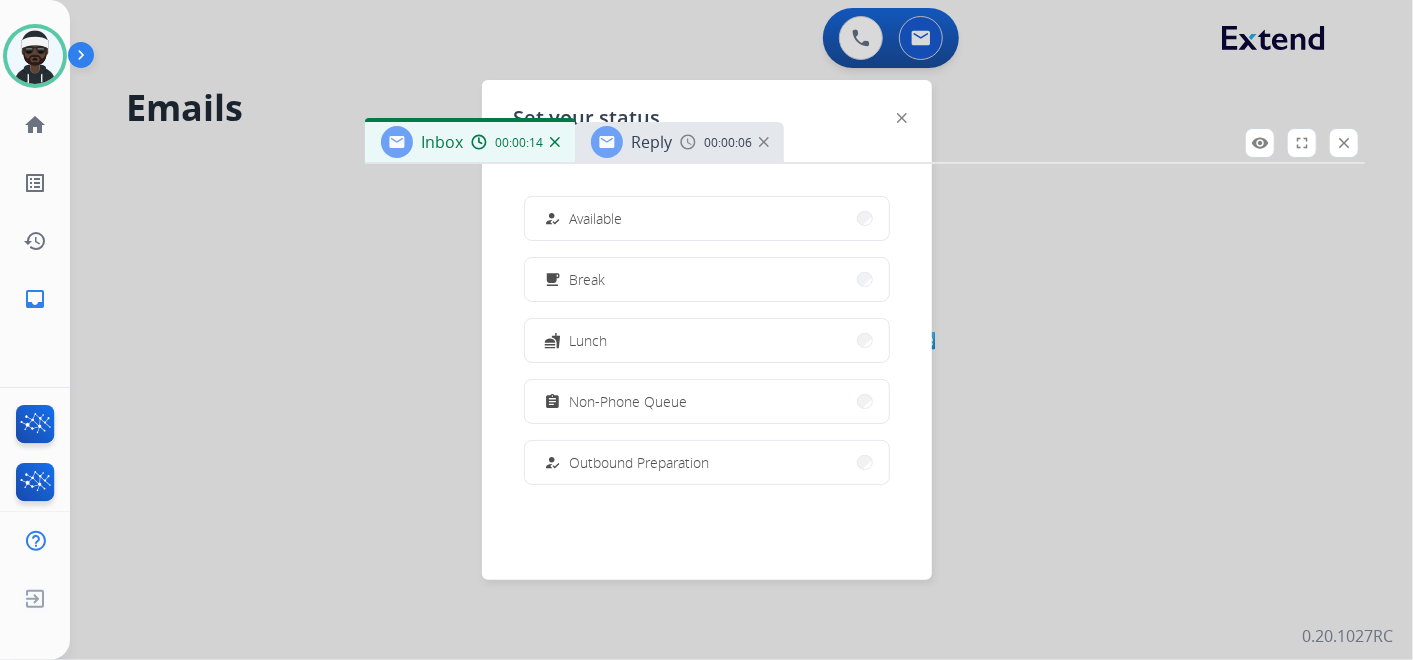 click 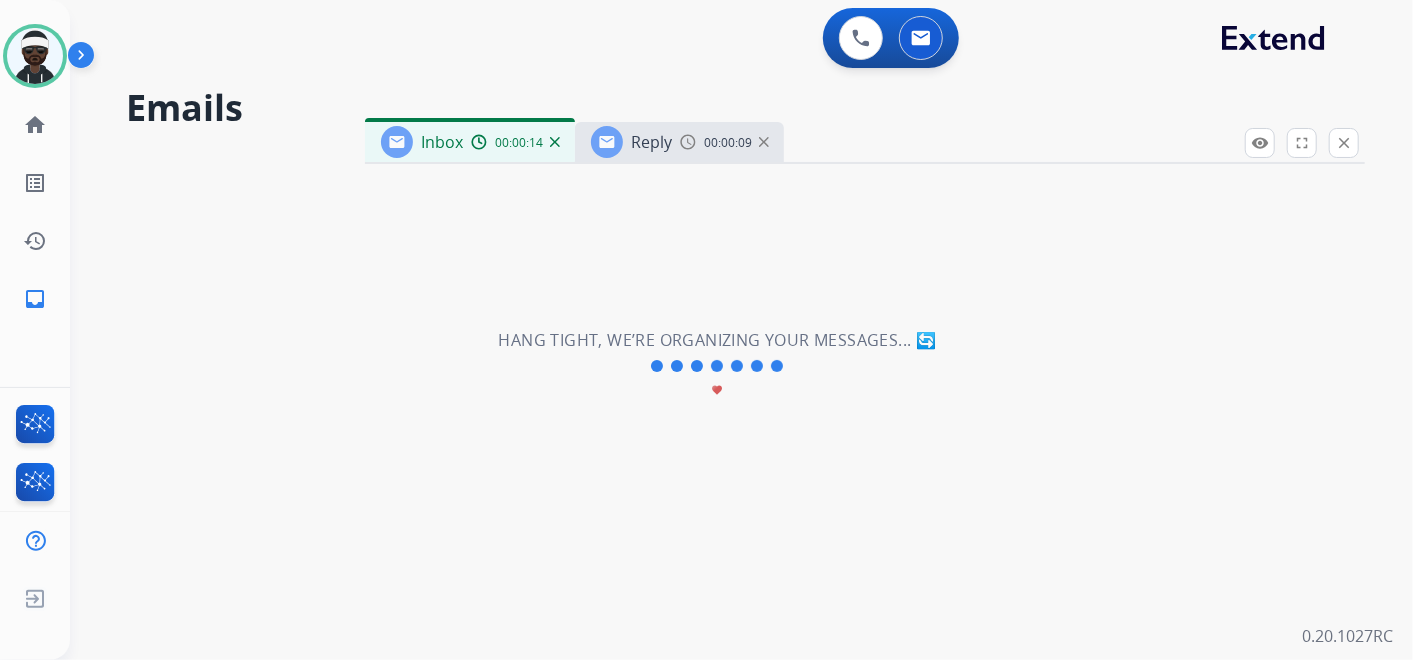 click at bounding box center (688, 142) 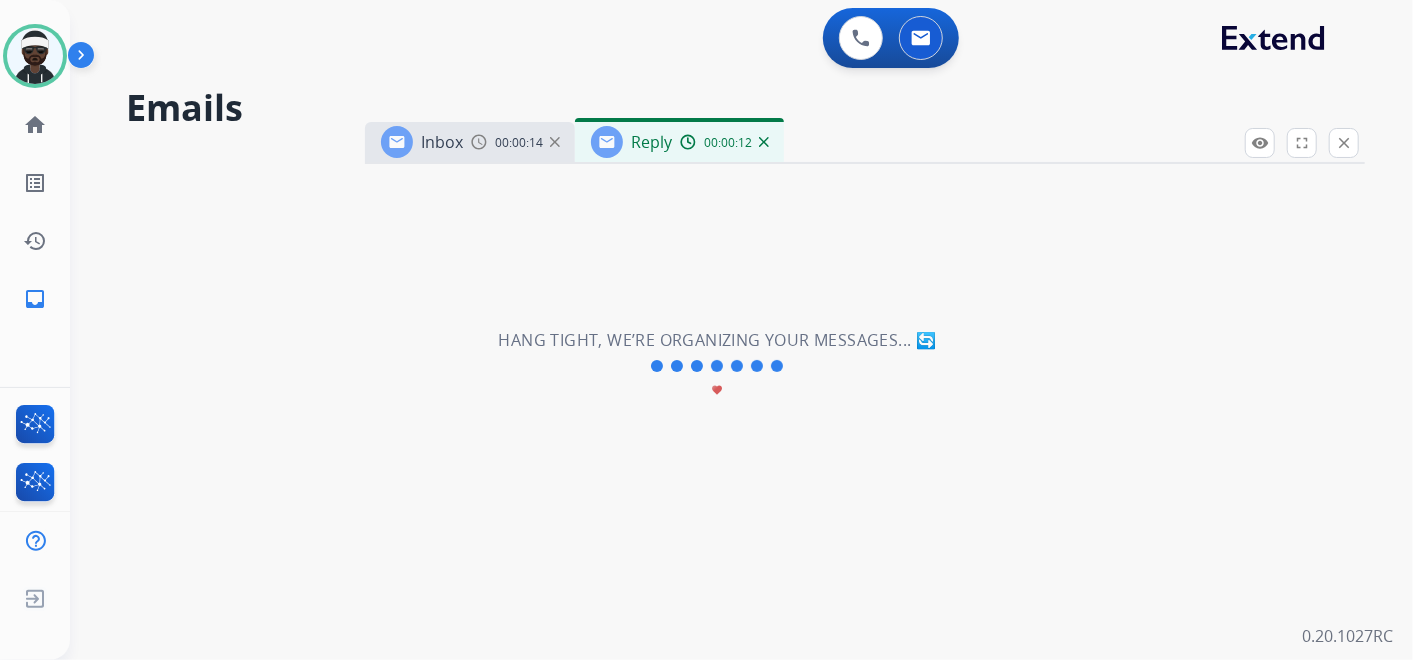 click on "00:00:14" at bounding box center [515, 142] 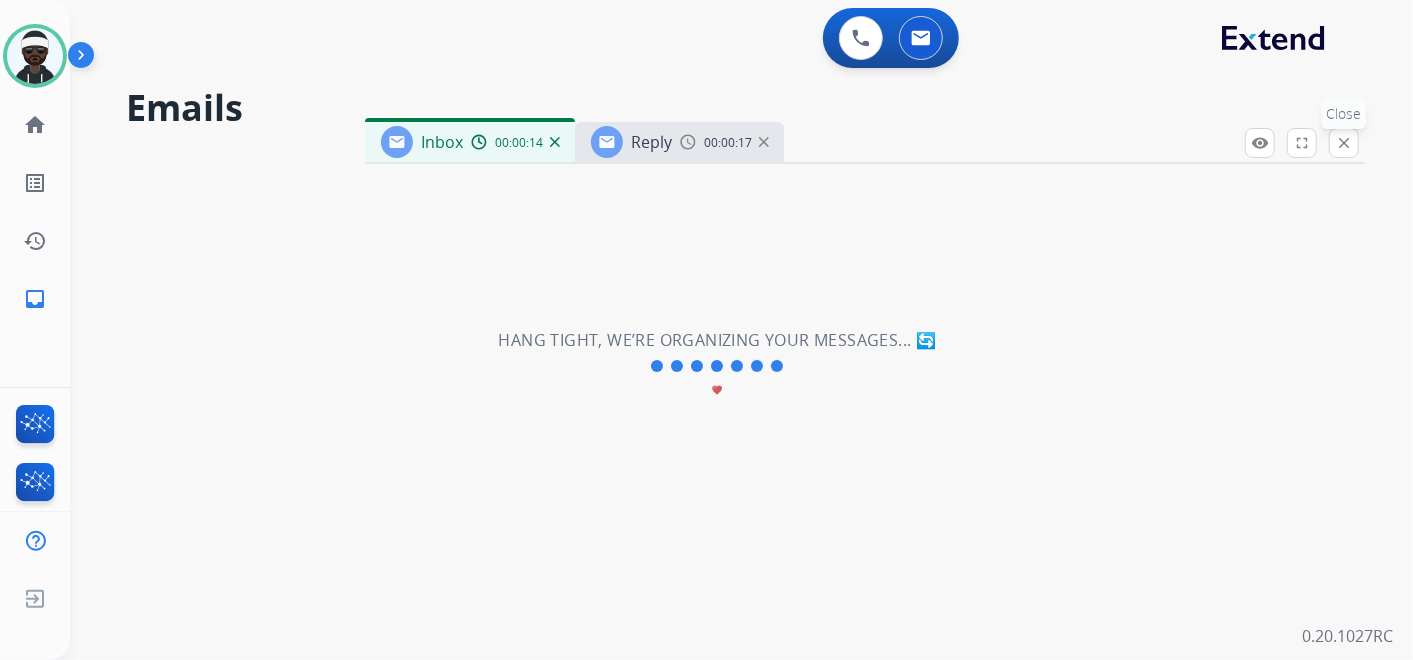 click on "close" at bounding box center [1344, 143] 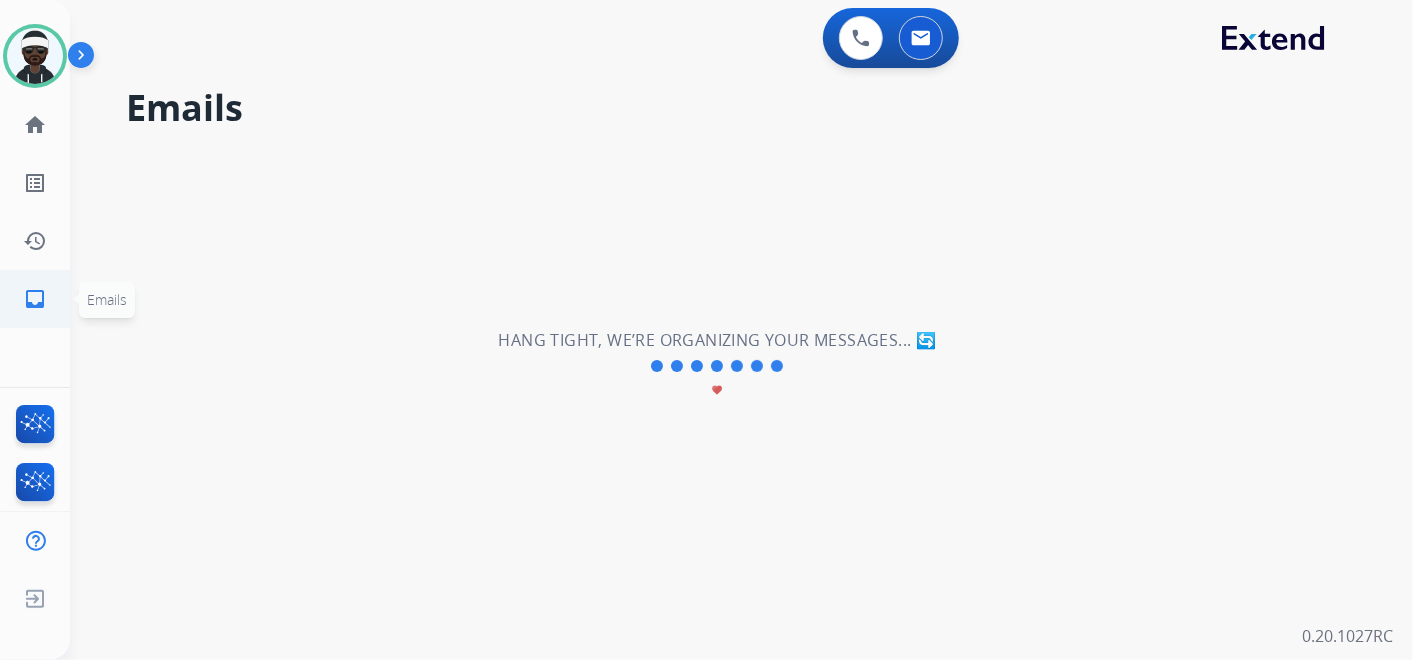 click on "inbox  Emails" 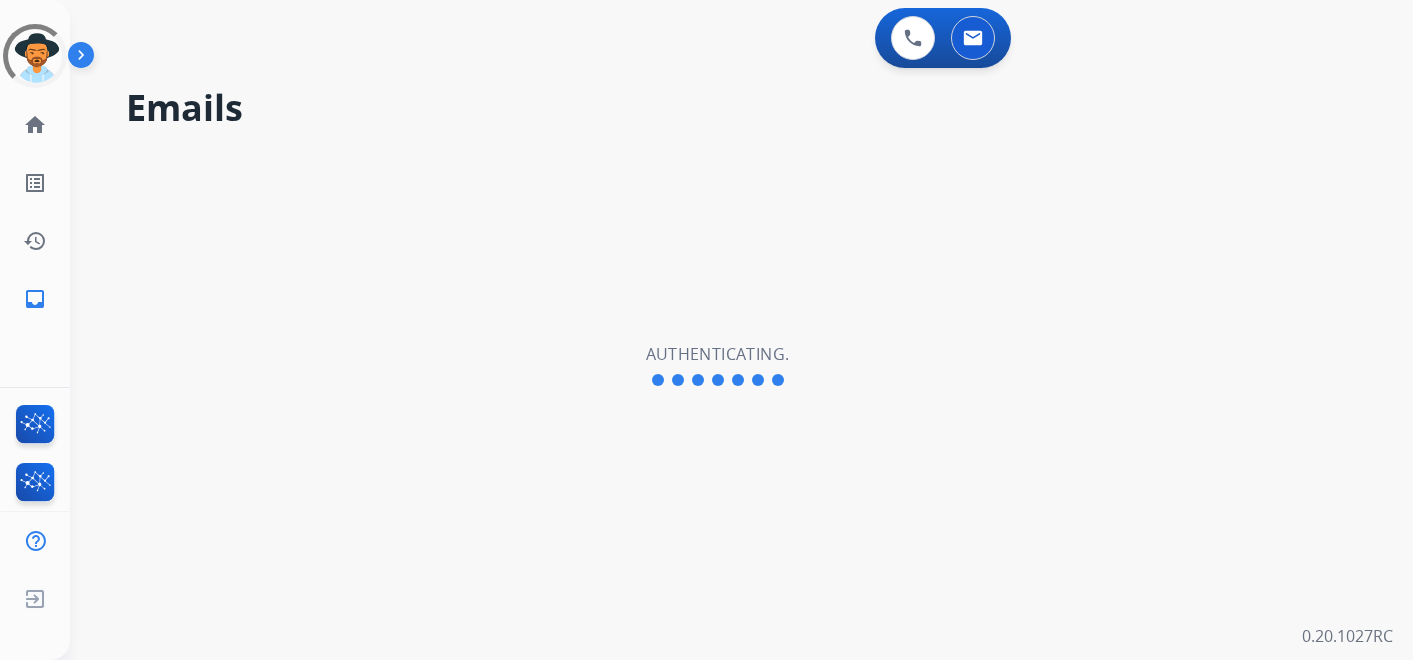 scroll, scrollTop: 0, scrollLeft: 0, axis: both 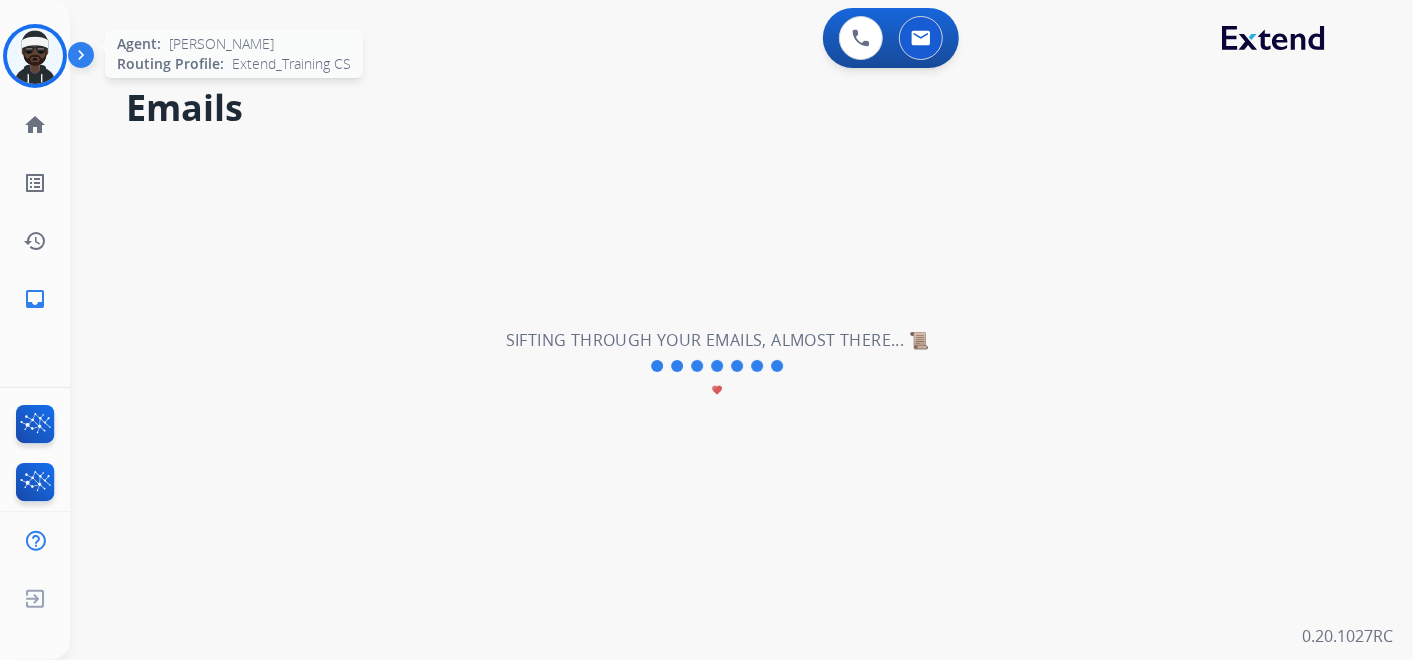 click at bounding box center (35, 56) 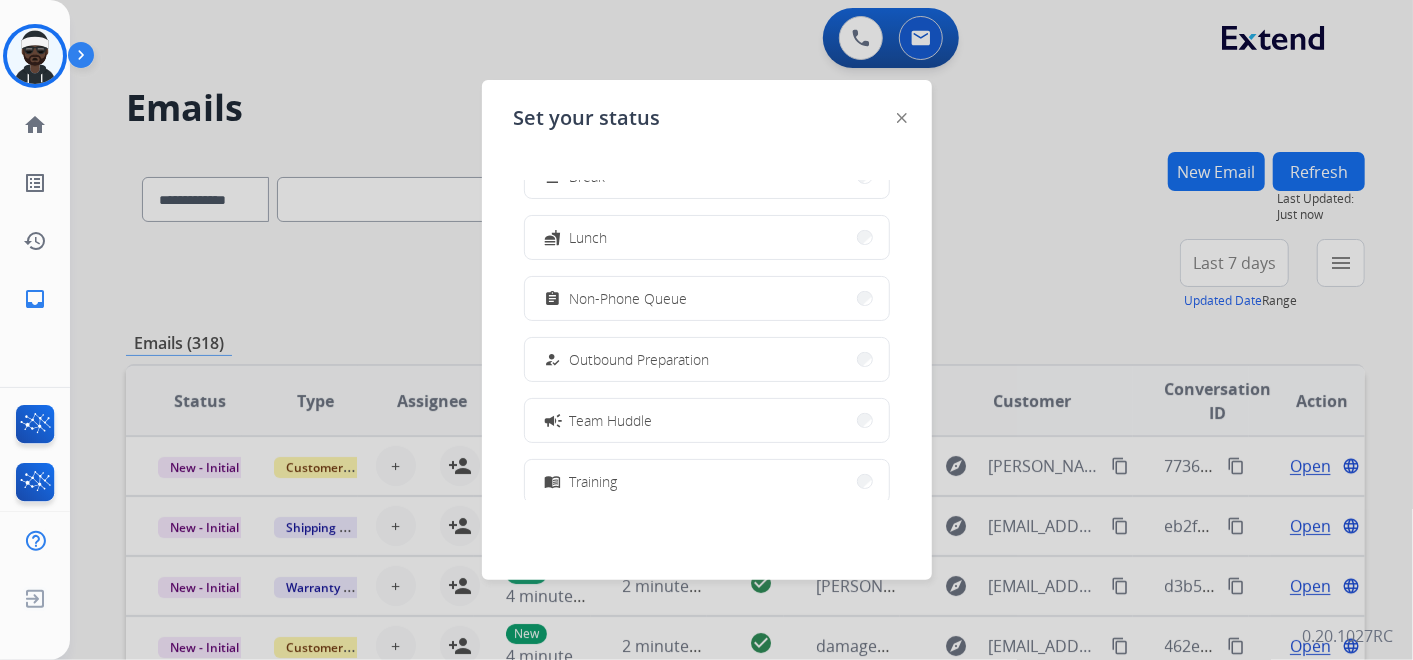 scroll, scrollTop: 0, scrollLeft: 0, axis: both 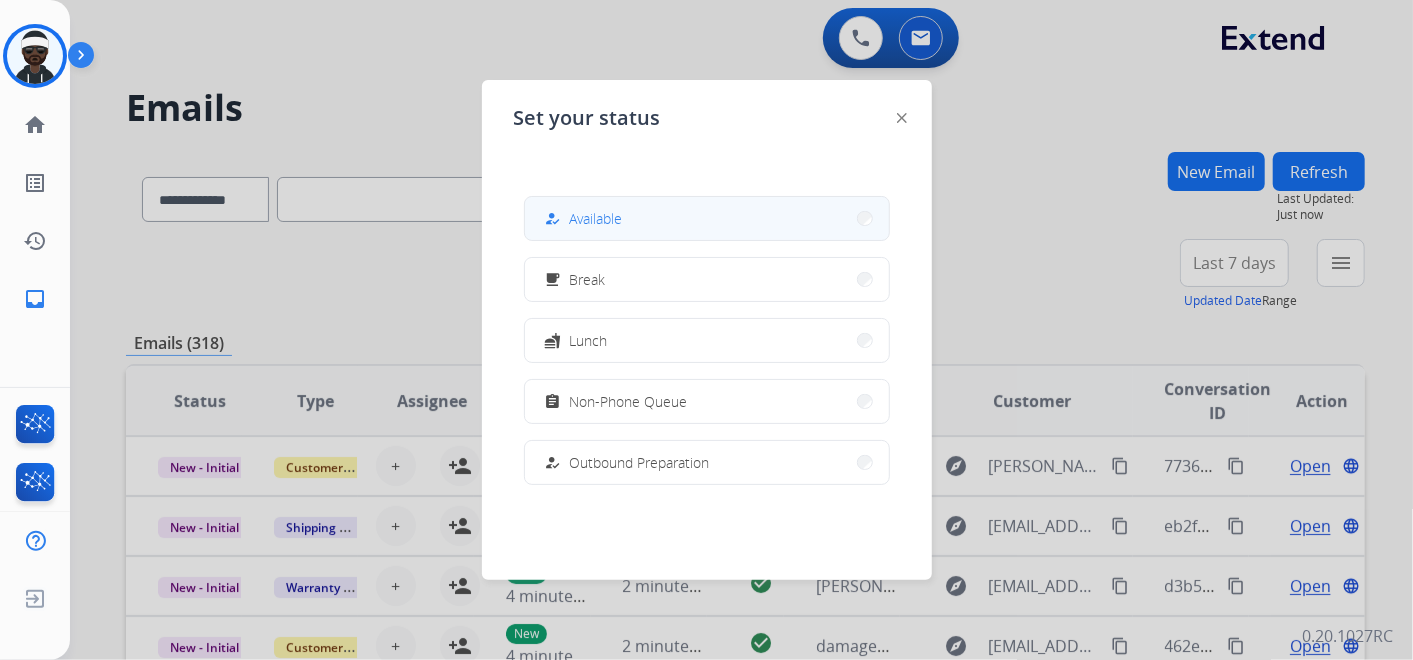 click on "how_to_reg Available" at bounding box center (707, 218) 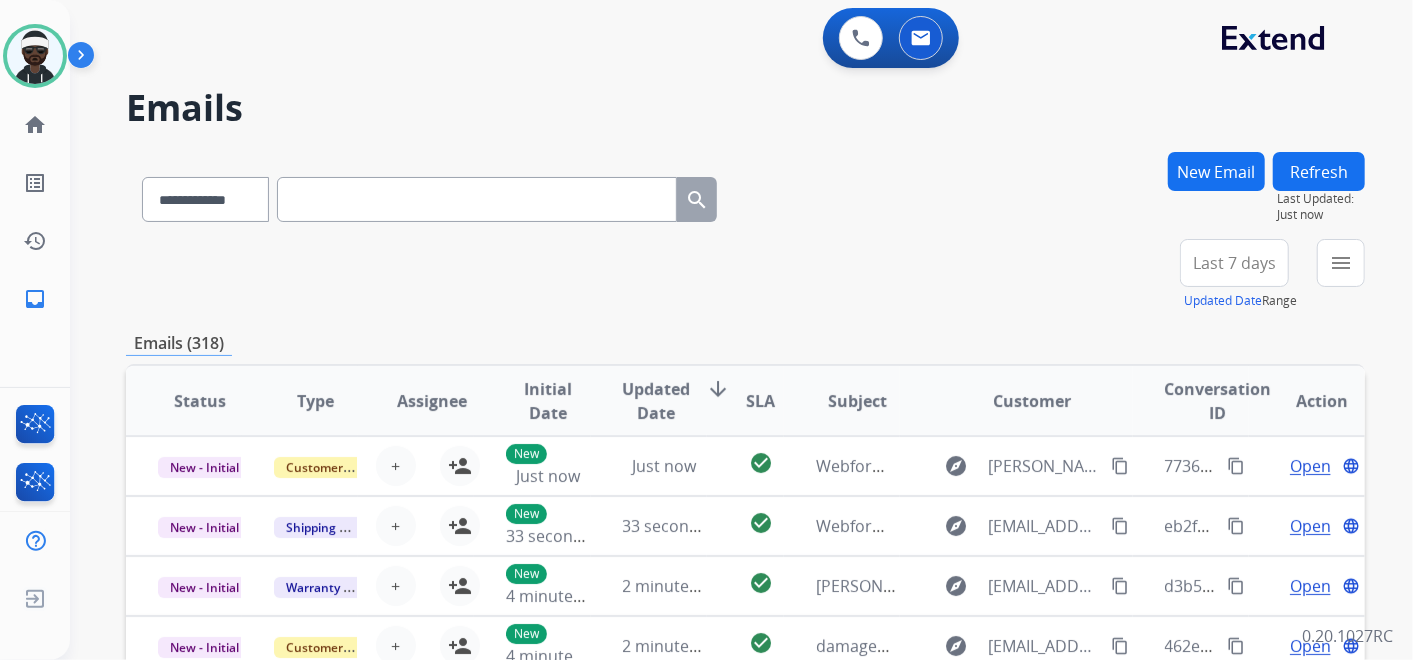 click on "**********" at bounding box center [745, 275] 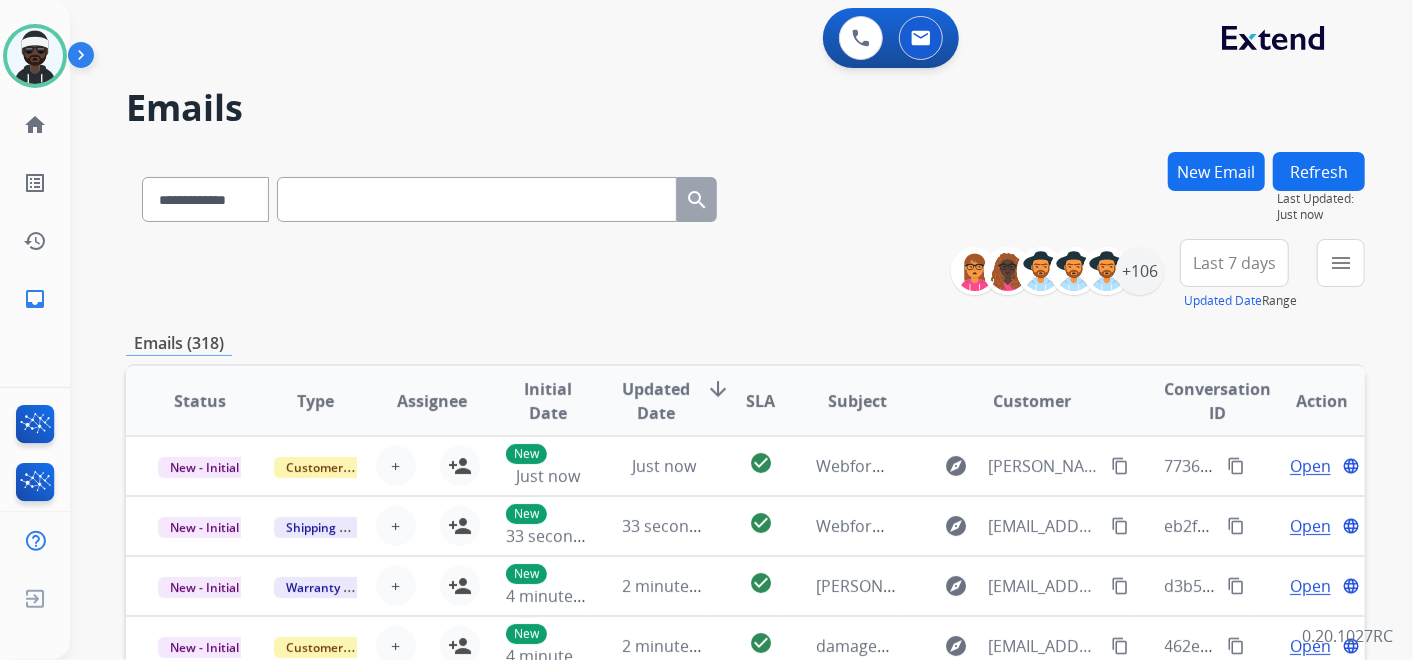 click on "New Email" at bounding box center (1216, 171) 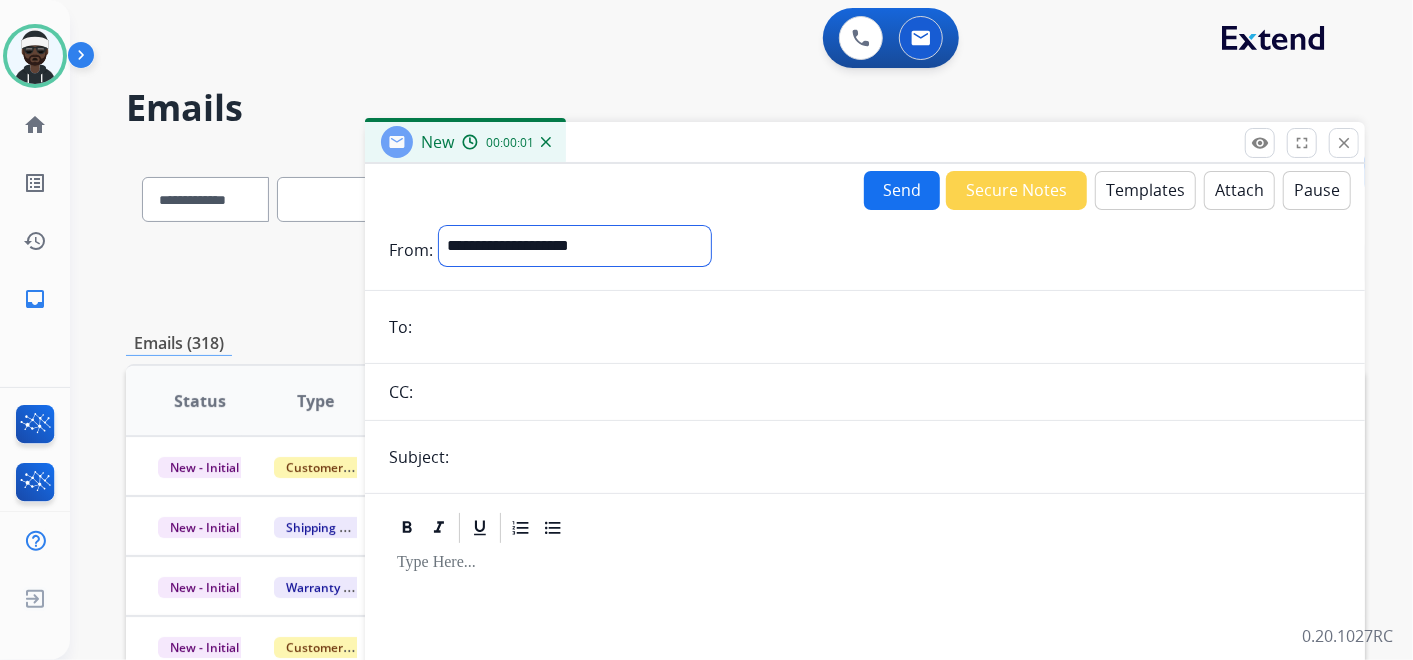 click on "**********" at bounding box center (575, 246) 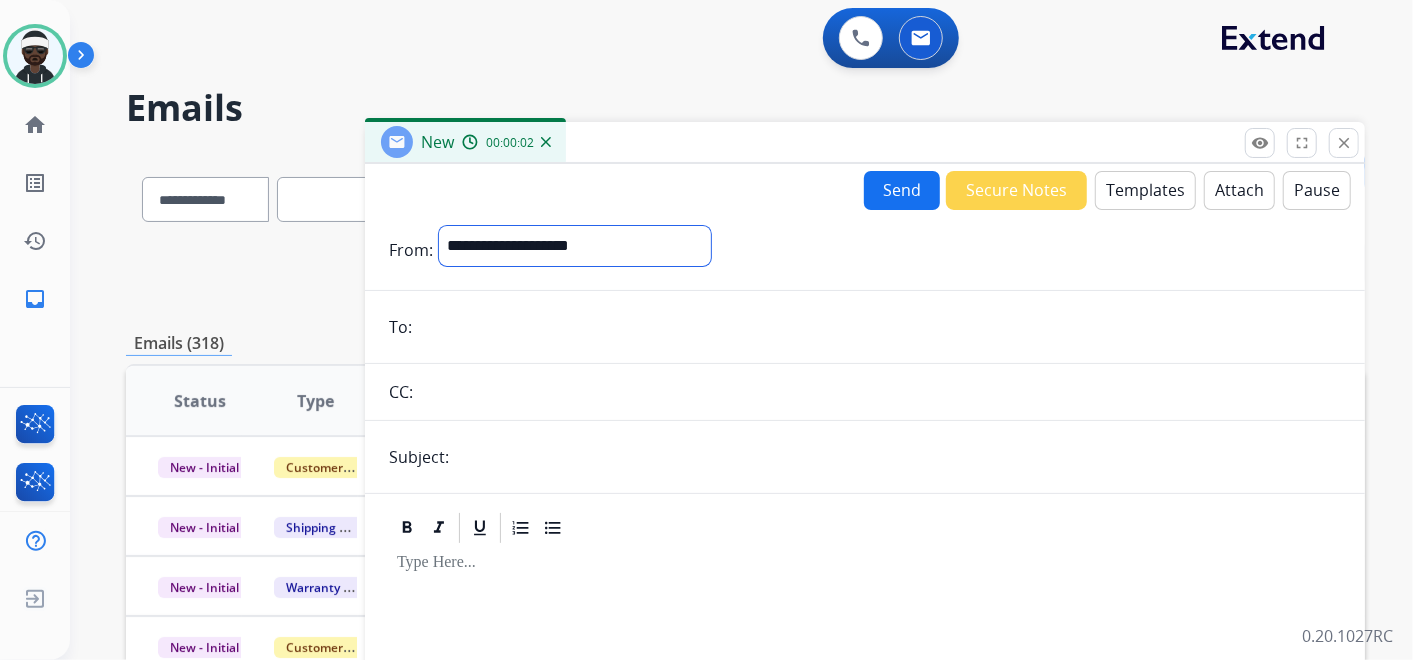 select on "**********" 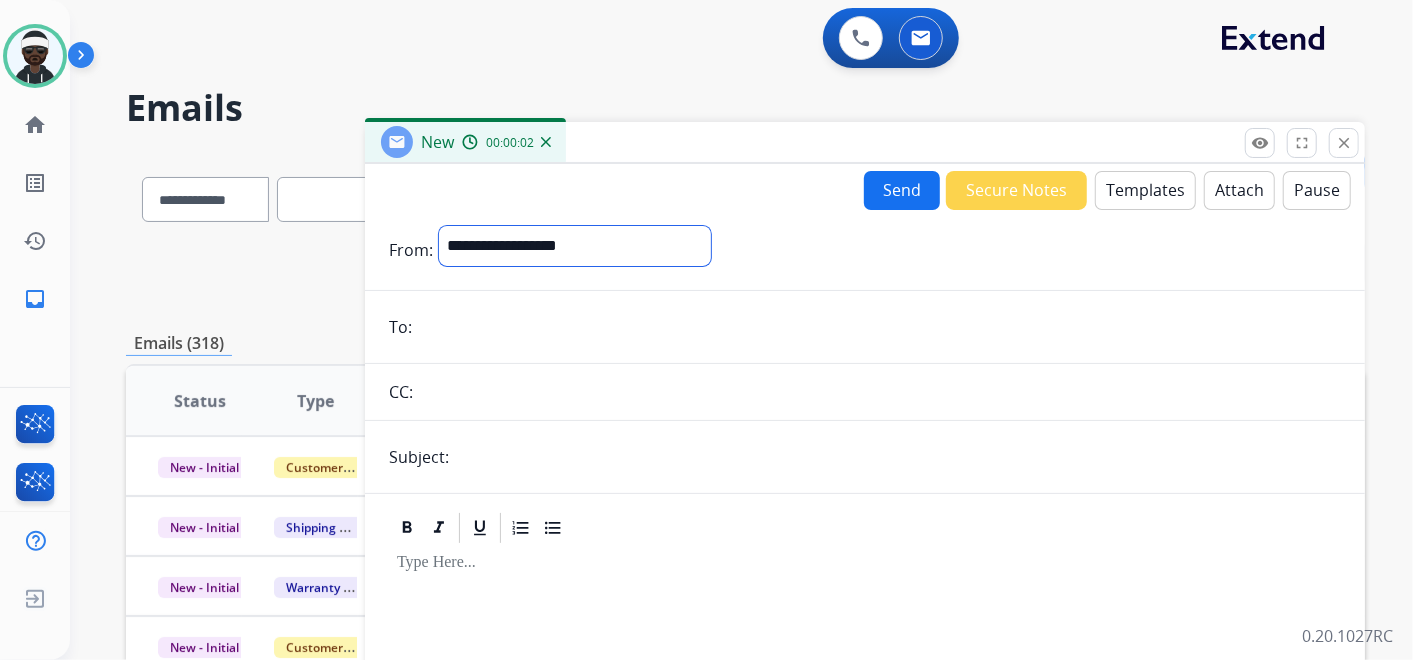 click on "**********" at bounding box center [575, 246] 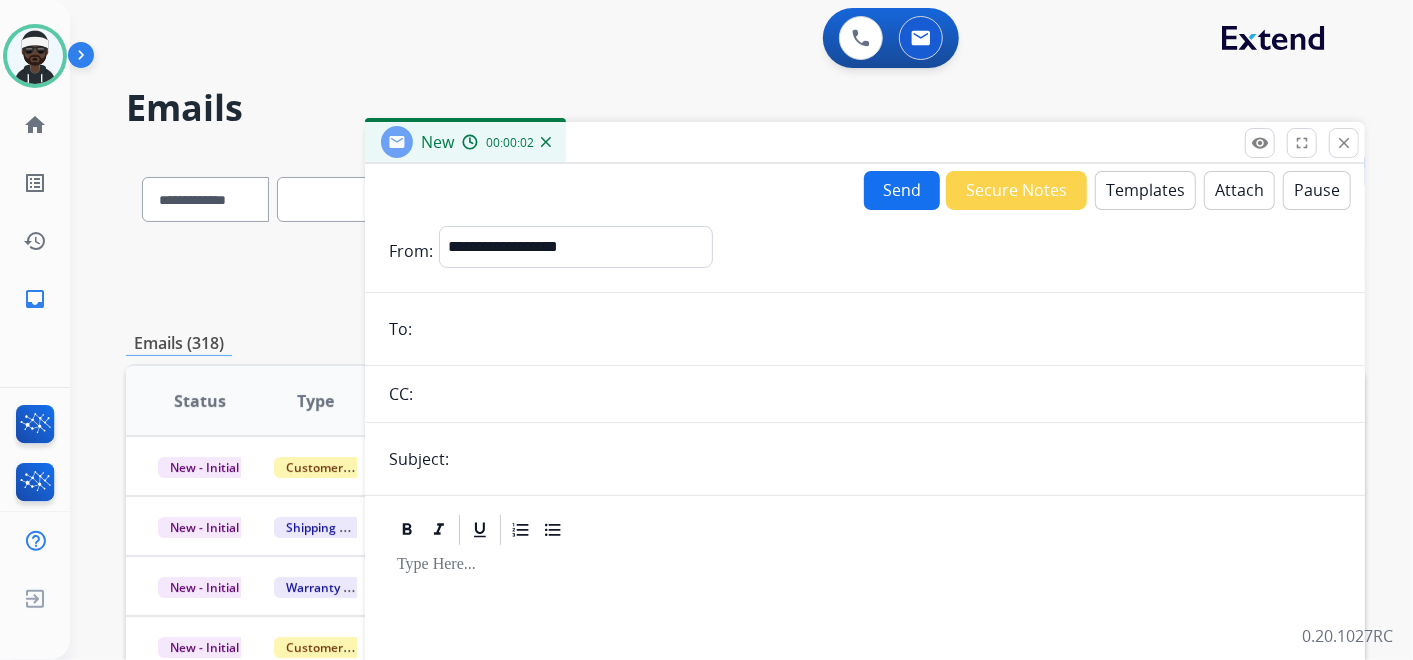 click at bounding box center (898, 459) 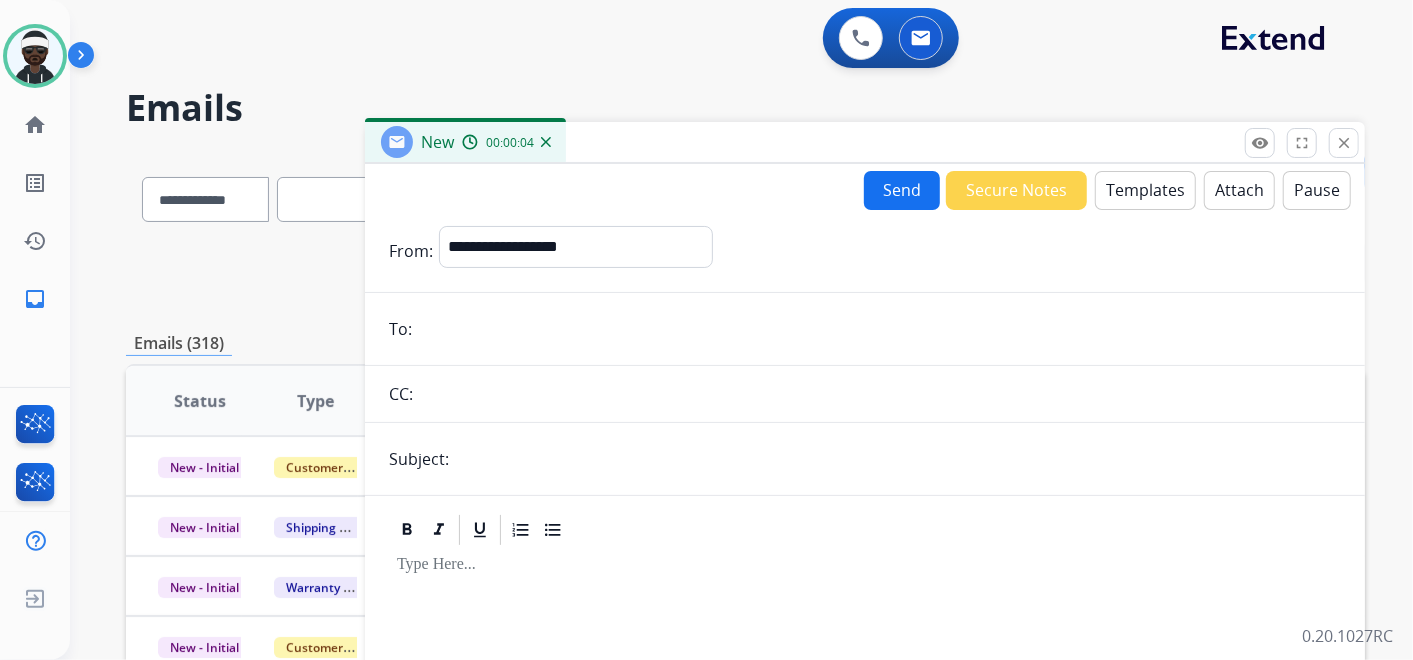 type on "**********" 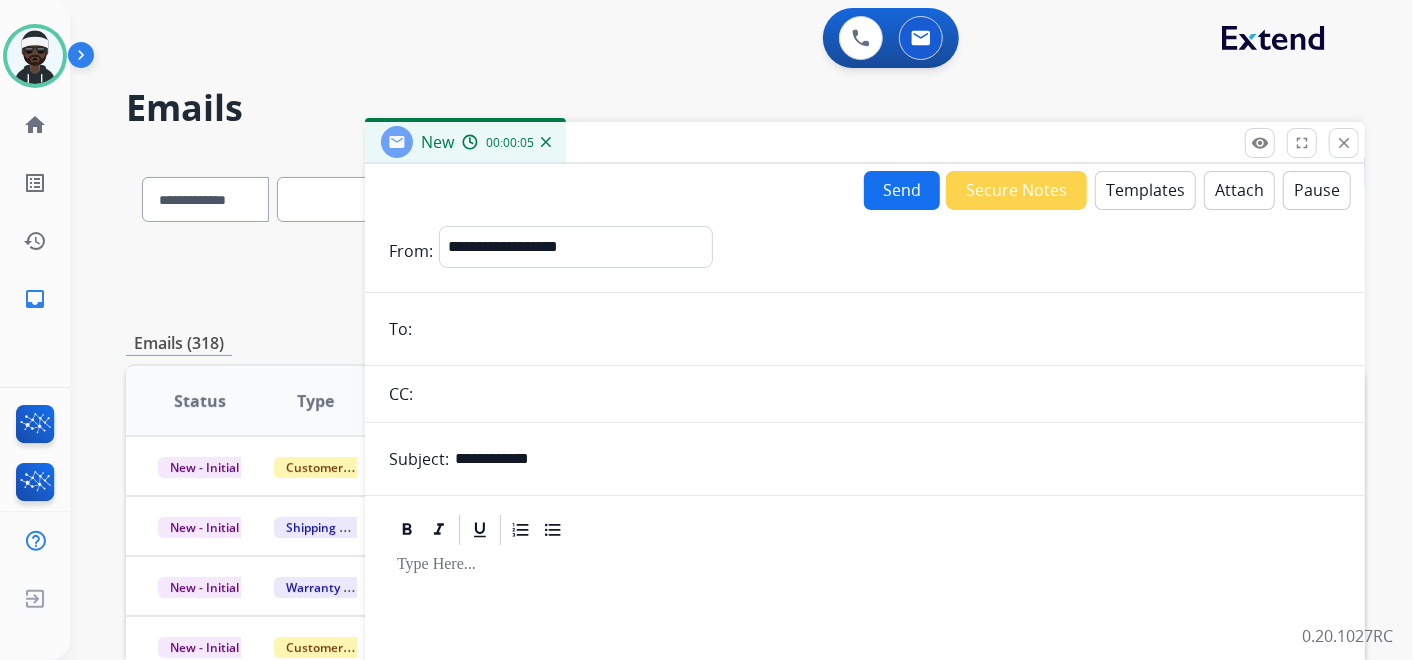 click at bounding box center (865, 719) 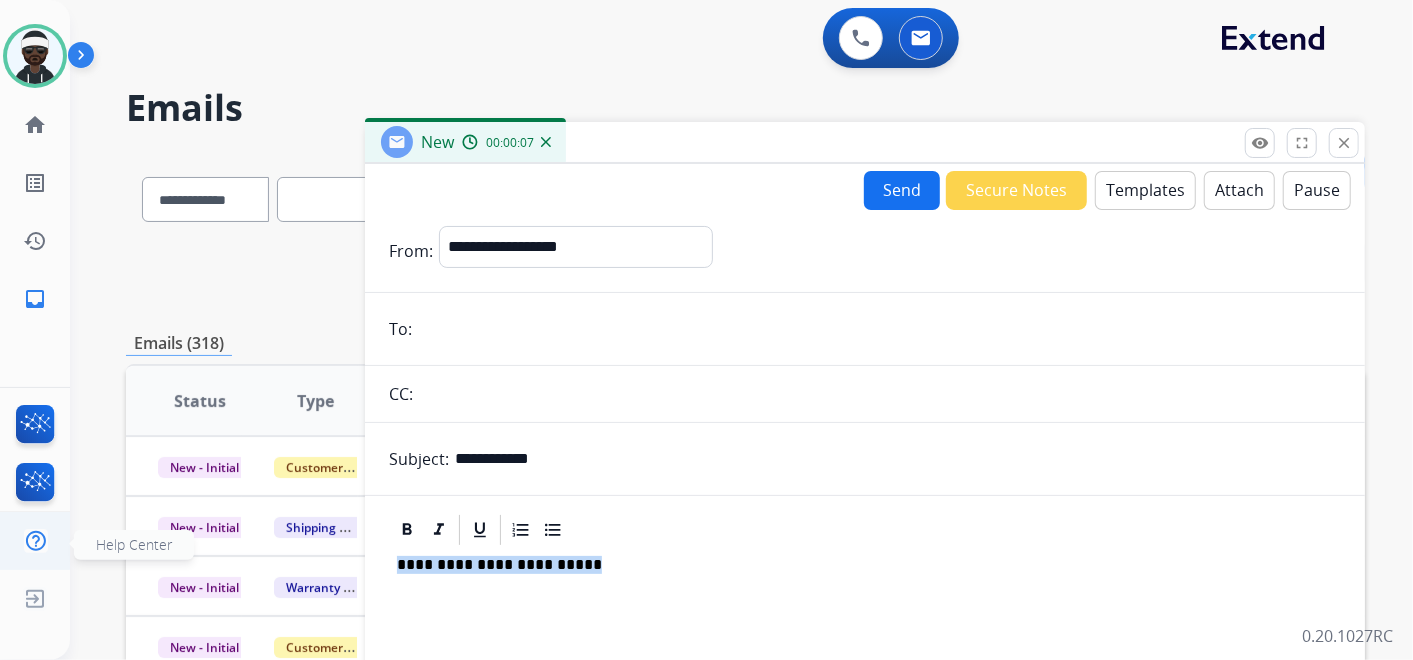 drag, startPoint x: 625, startPoint y: 564, endPoint x: 69, endPoint y: 540, distance: 556.51776 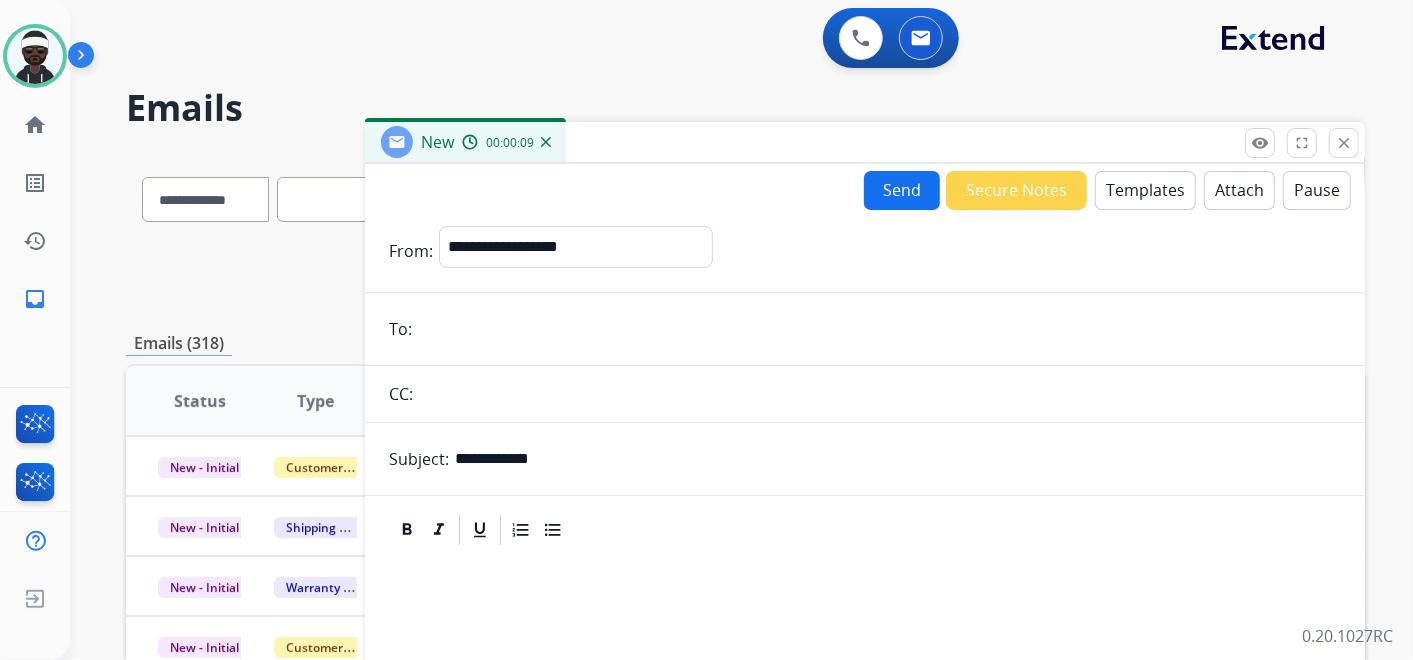 click at bounding box center (879, 329) 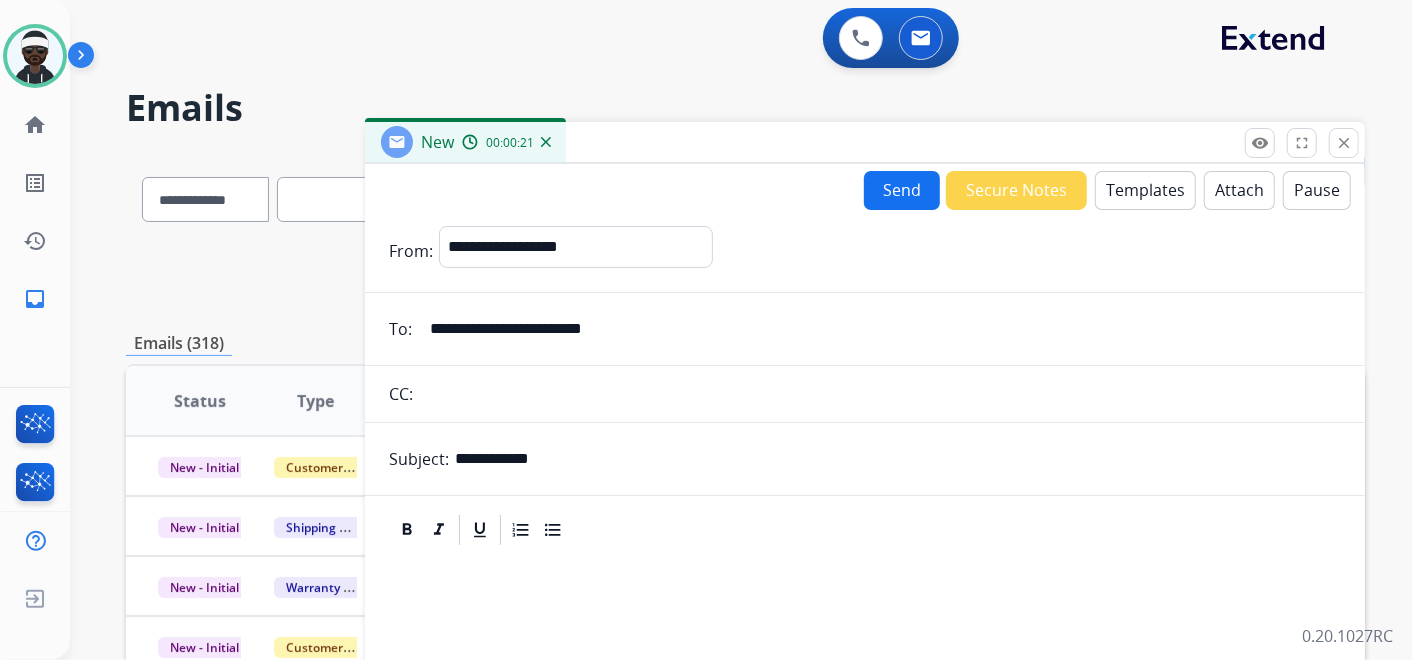 type on "**********" 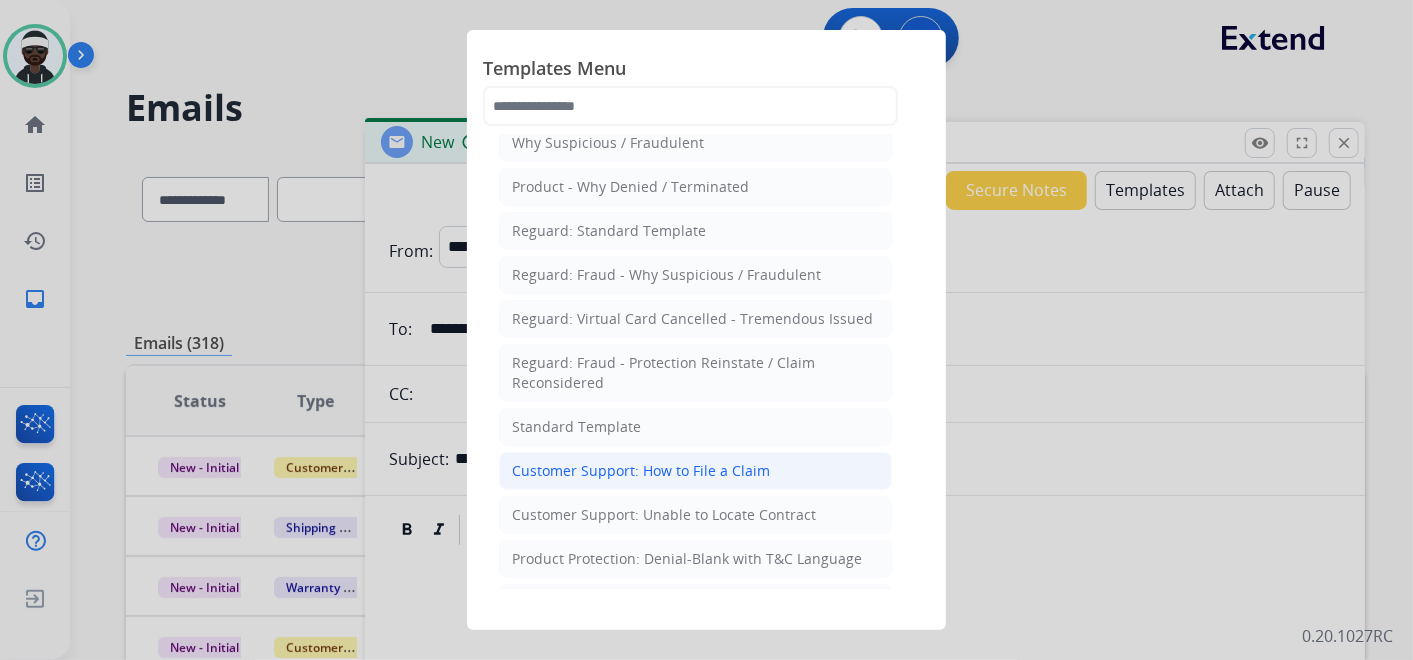 scroll, scrollTop: 111, scrollLeft: 0, axis: vertical 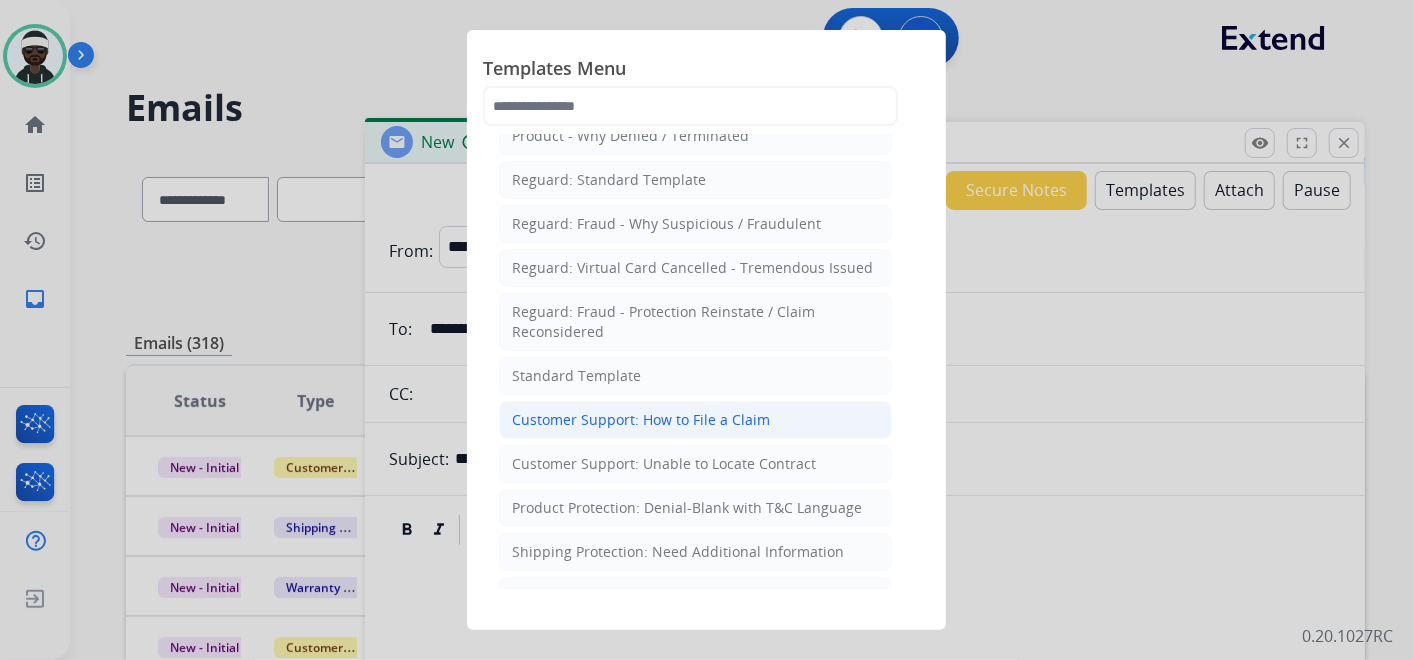 click on "Customer Support: How to File a Claim" 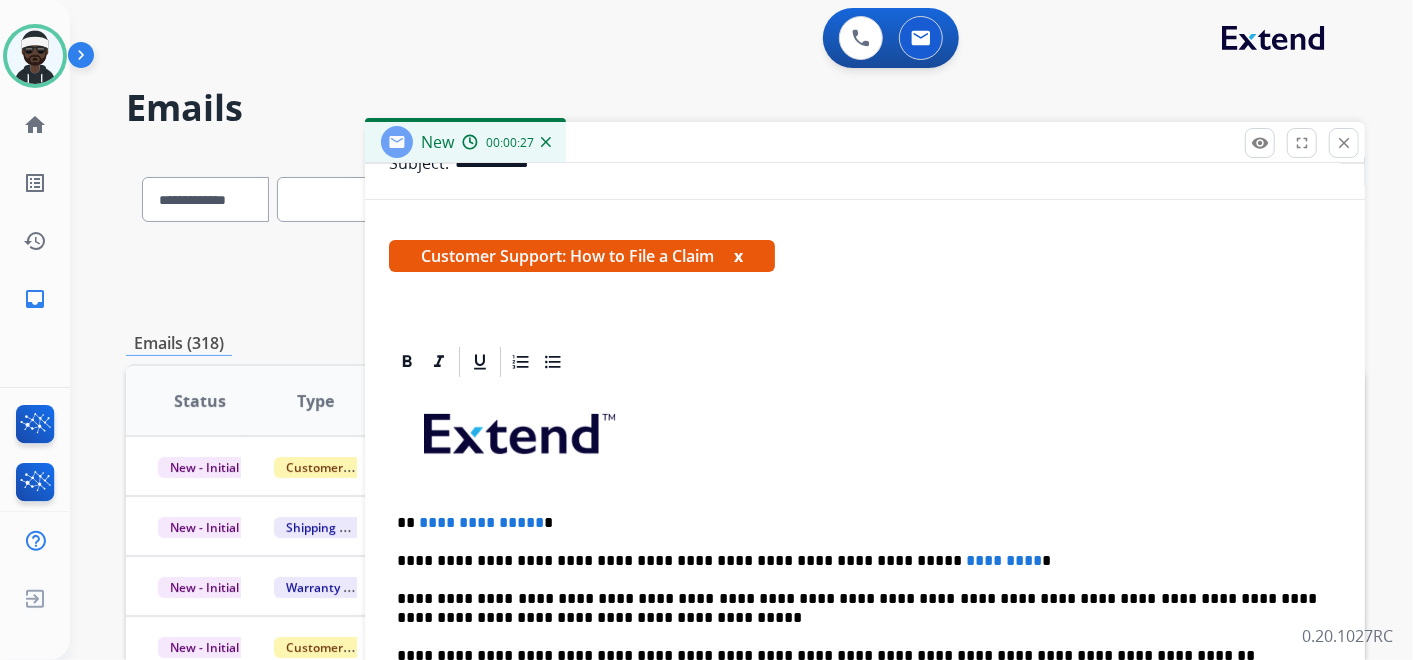 scroll, scrollTop: 160, scrollLeft: 0, axis: vertical 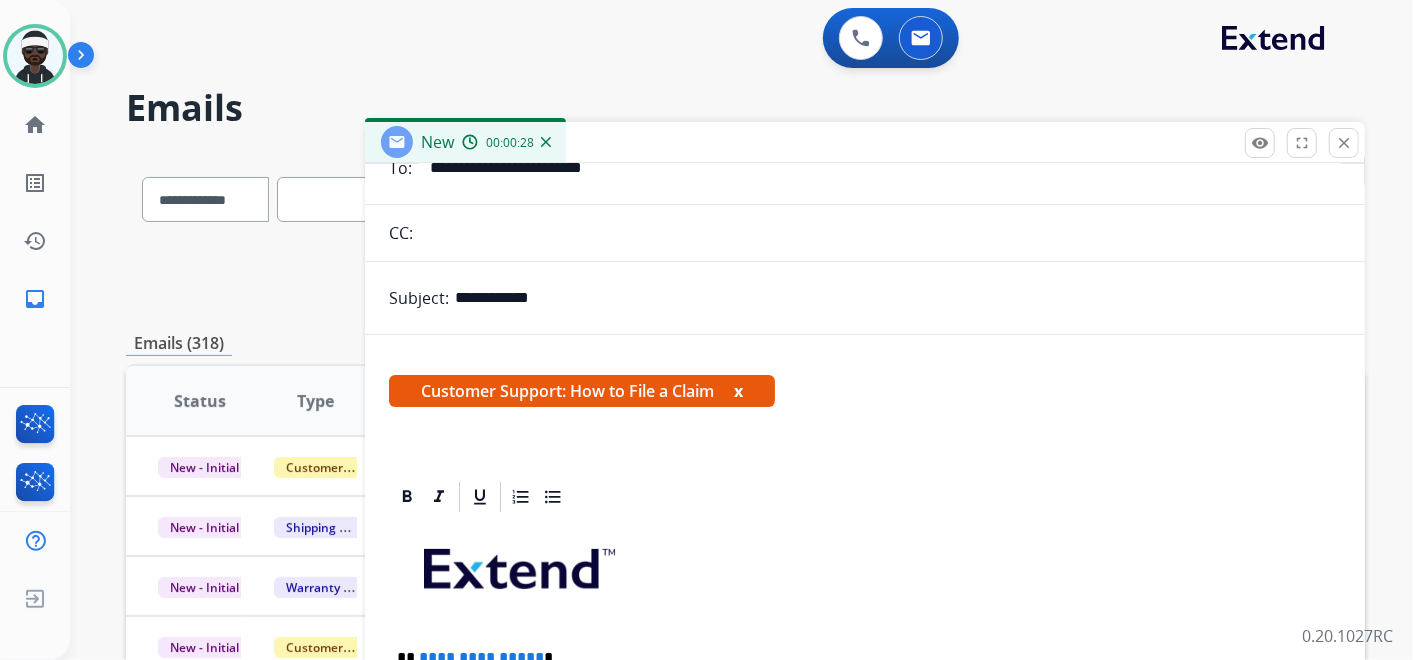 click on "x" at bounding box center [738, 391] 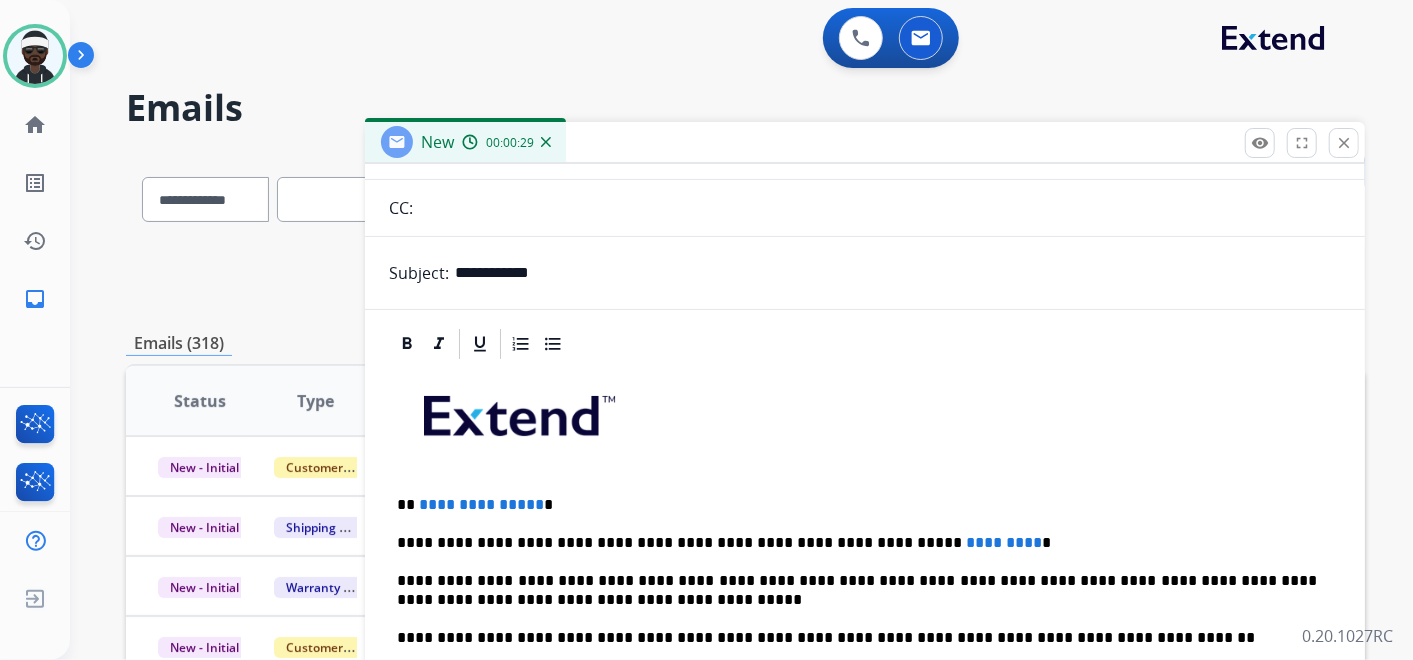 scroll, scrollTop: 254, scrollLeft: 0, axis: vertical 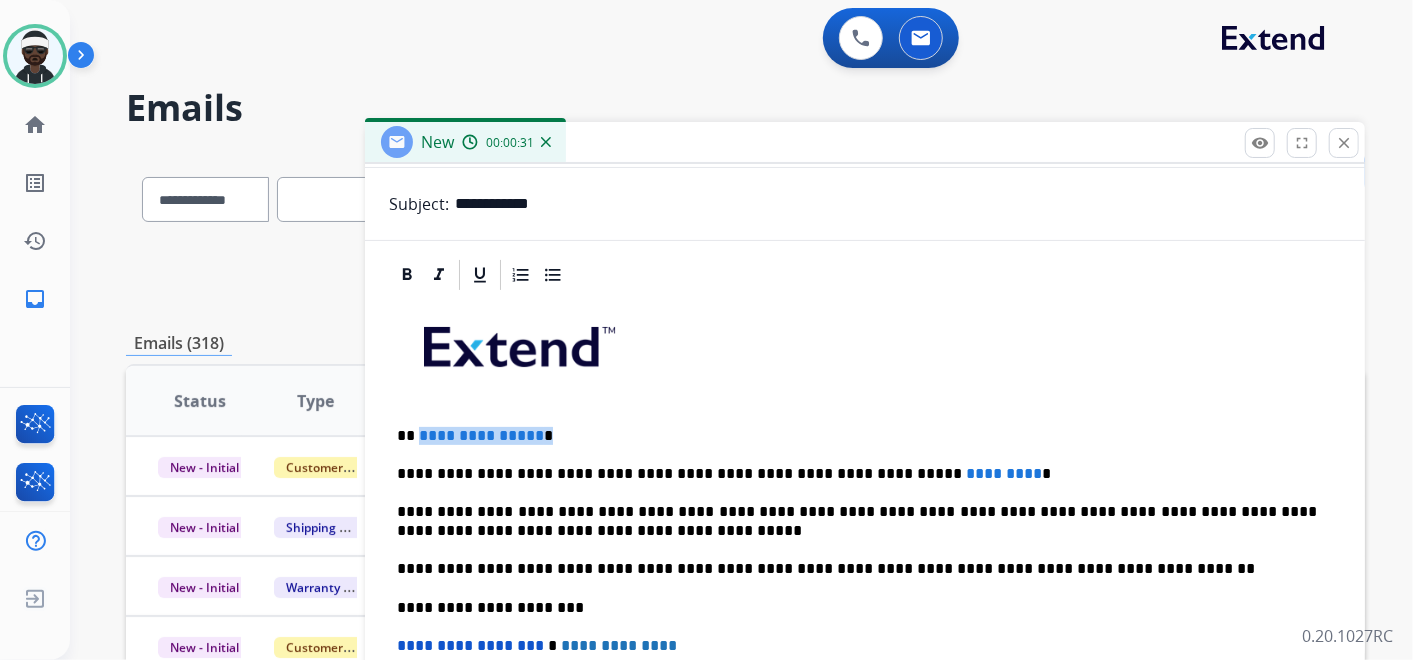 drag, startPoint x: 534, startPoint y: 428, endPoint x: 433, endPoint y: 426, distance: 101.0198 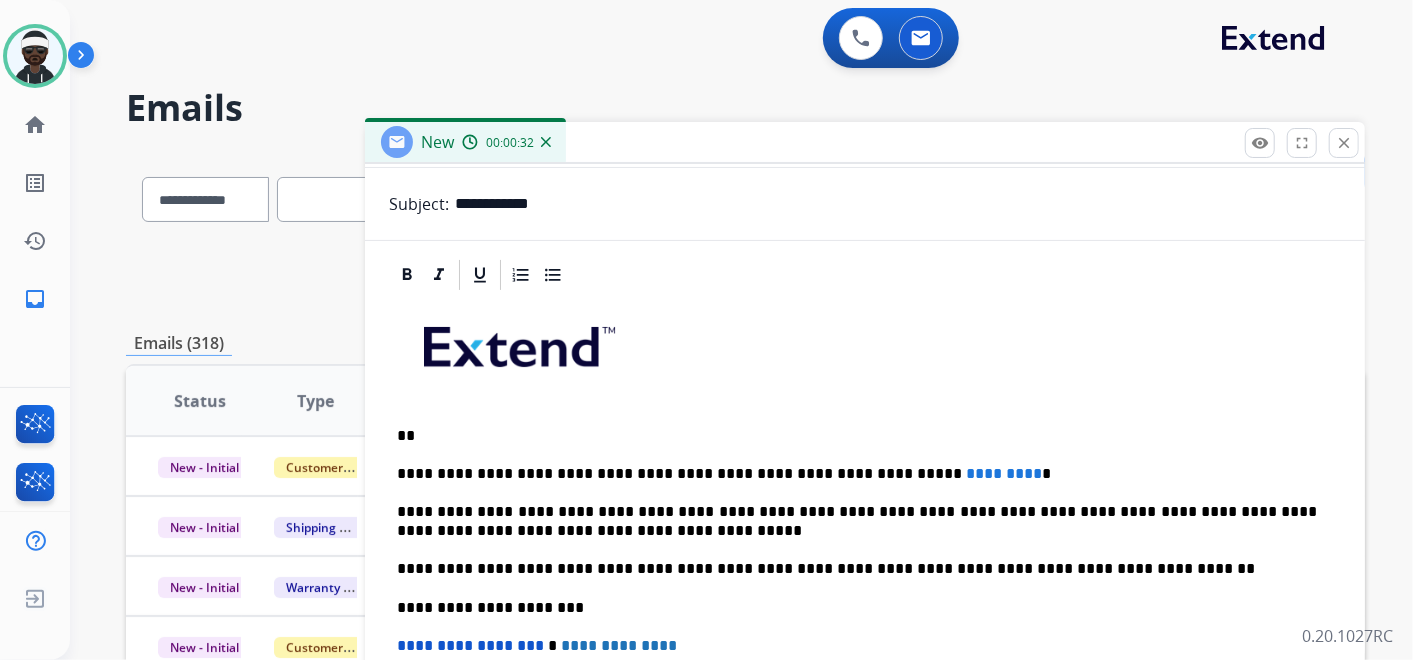 type 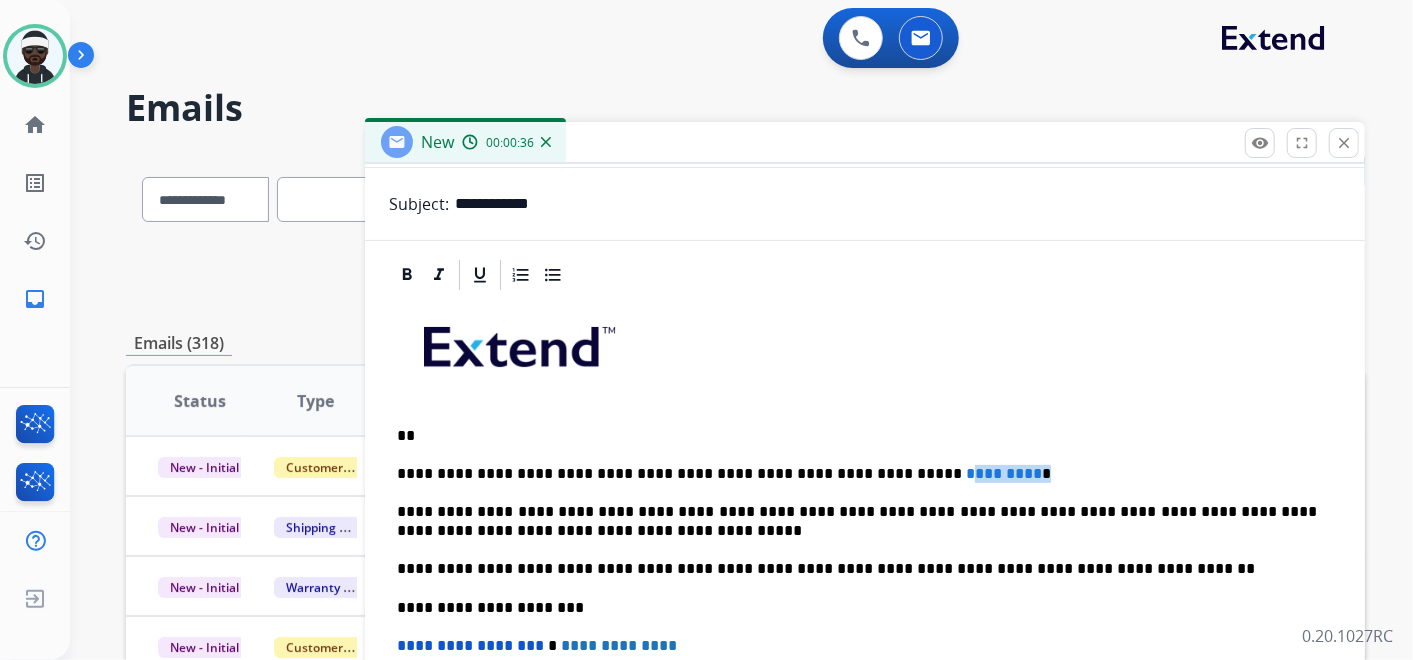 drag, startPoint x: 951, startPoint y: 471, endPoint x: 862, endPoint y: 462, distance: 89.453896 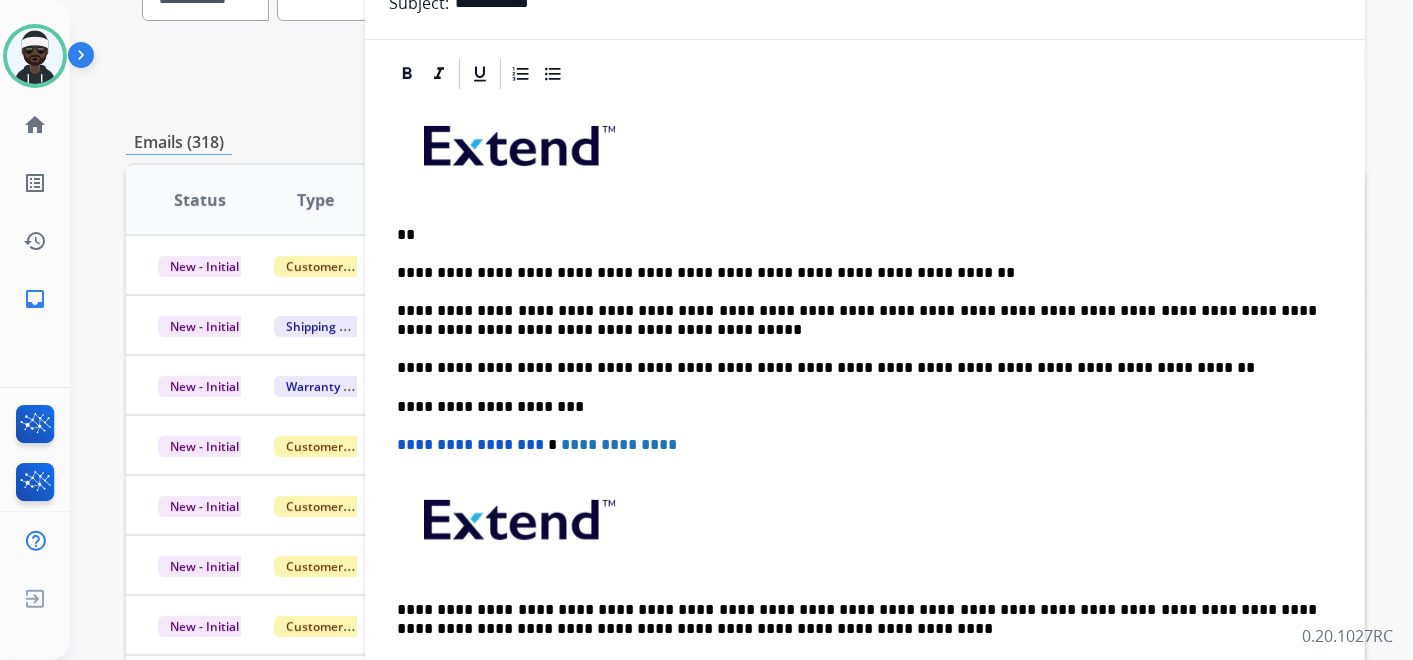 scroll, scrollTop: 222, scrollLeft: 0, axis: vertical 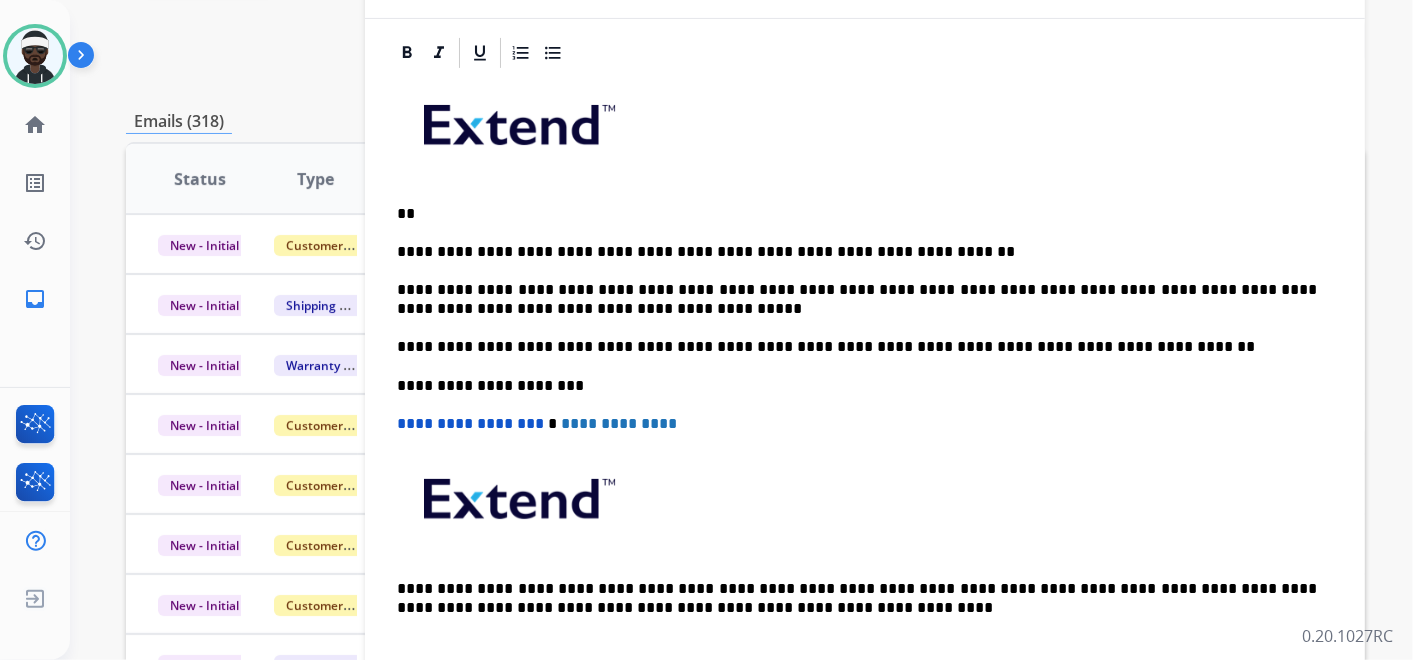 click on "**********" at bounding box center [857, 386] 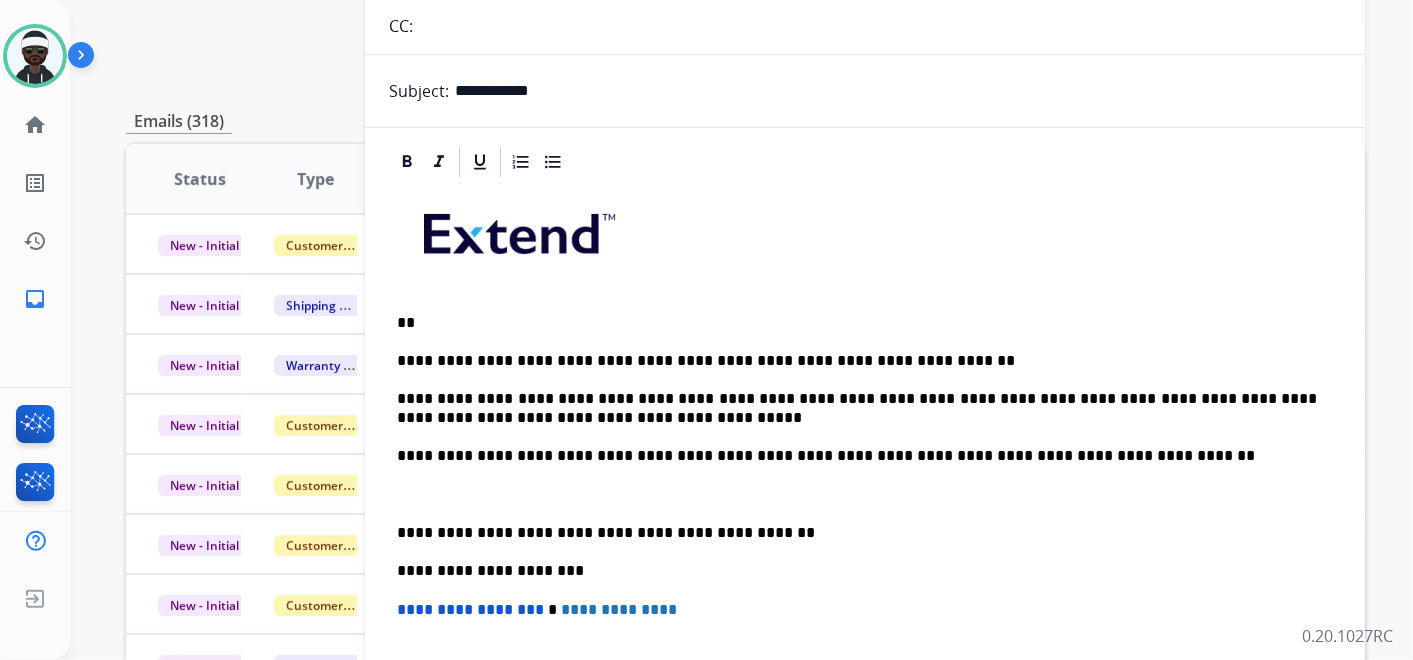scroll, scrollTop: 0, scrollLeft: 0, axis: both 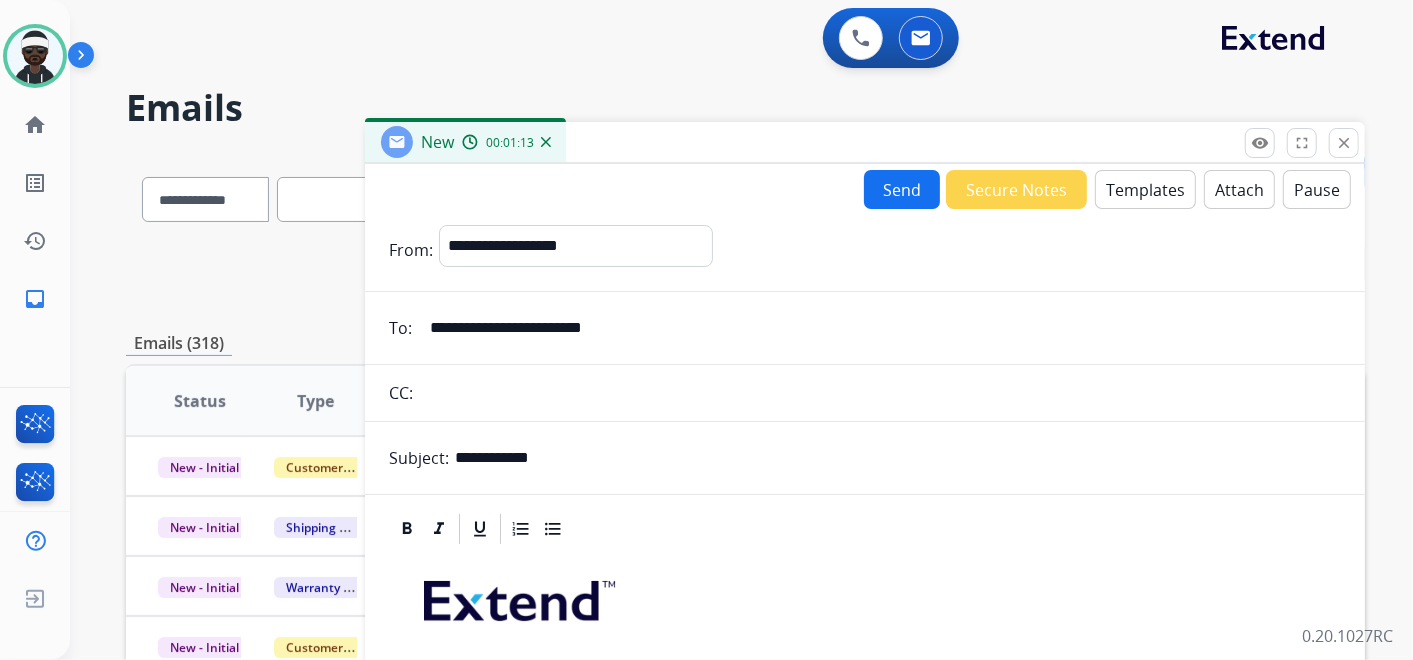 click on "Attach" at bounding box center (1239, 189) 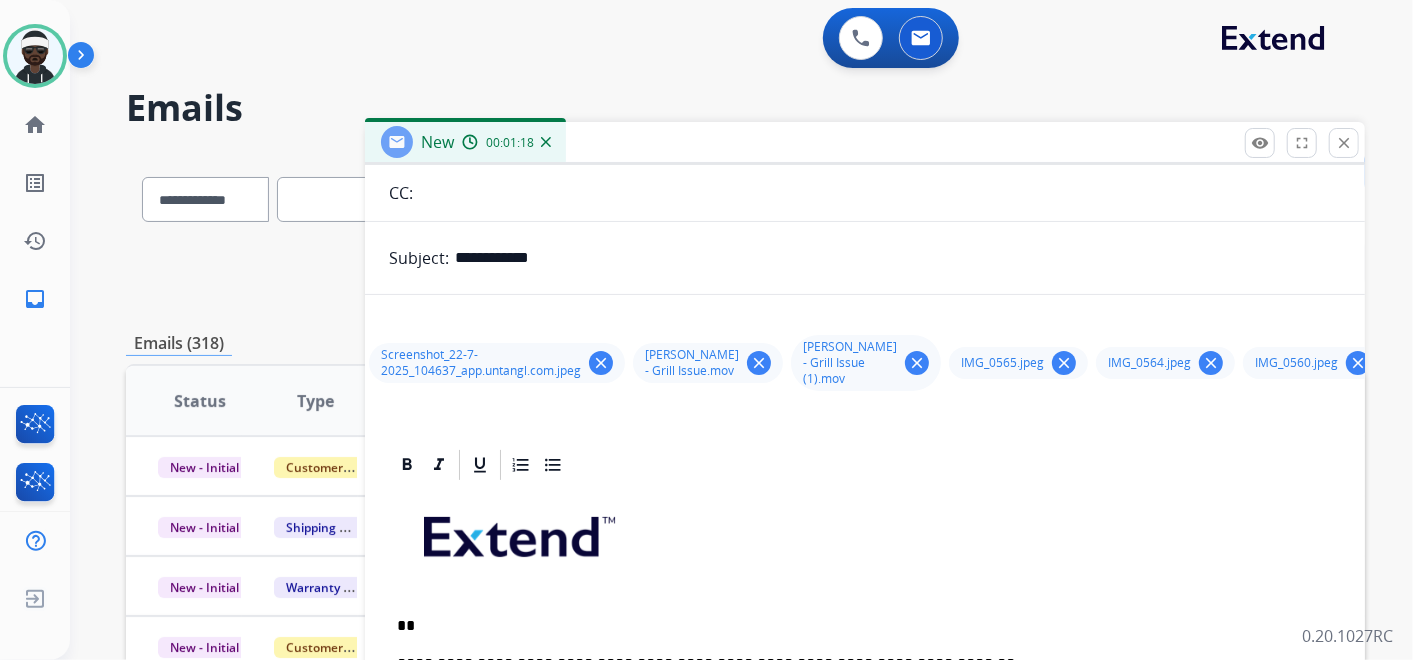 scroll, scrollTop: 222, scrollLeft: 0, axis: vertical 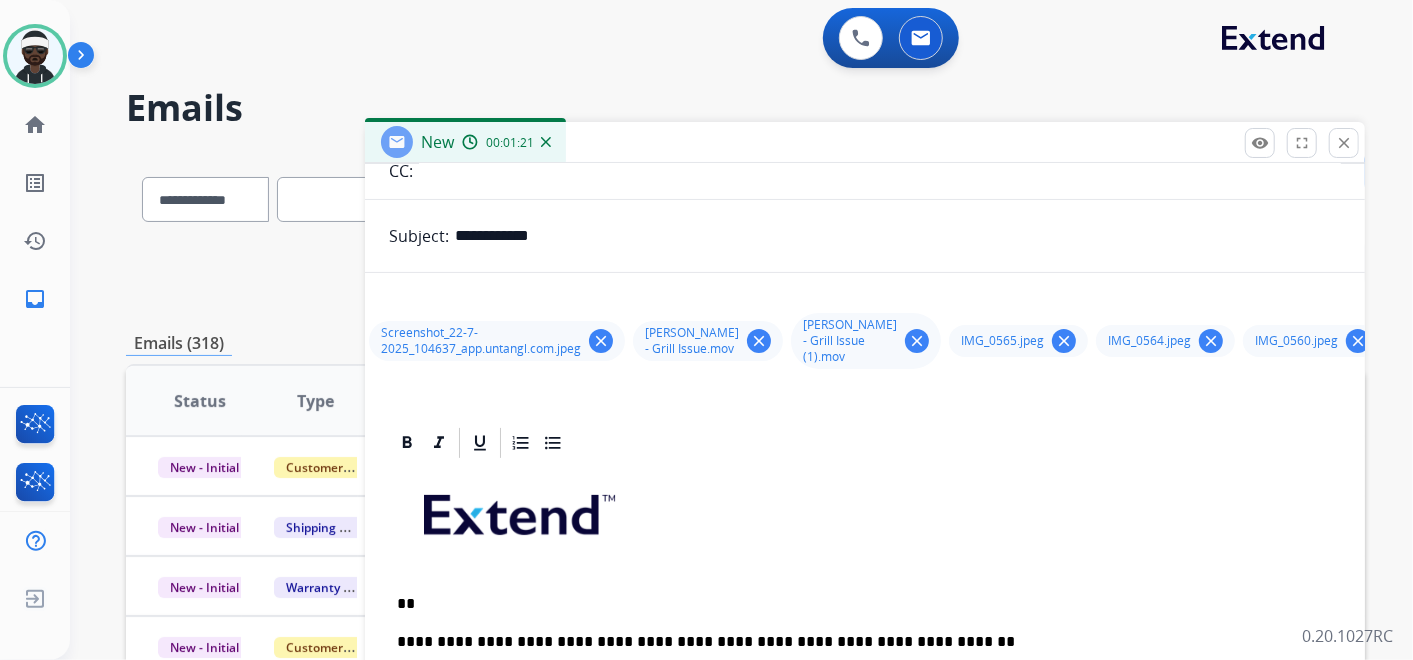 click on "clear" at bounding box center (759, 341) 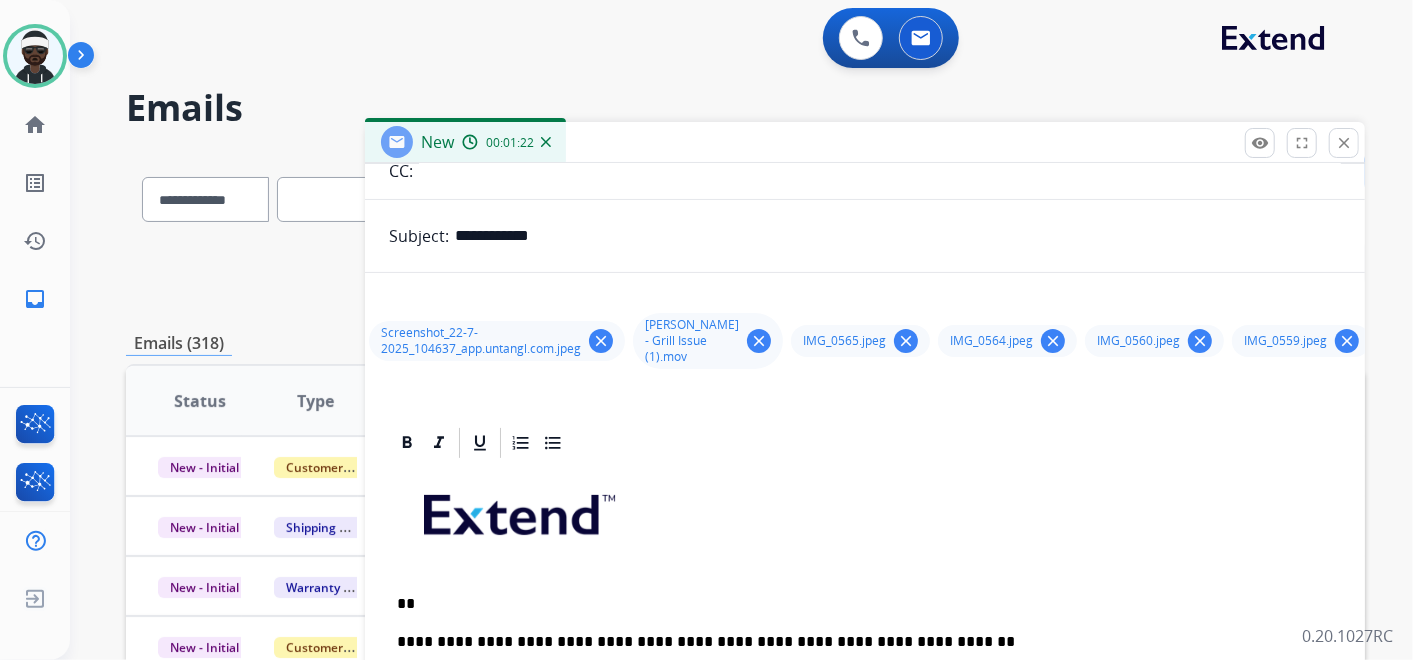 click on "clear" at bounding box center (759, 341) 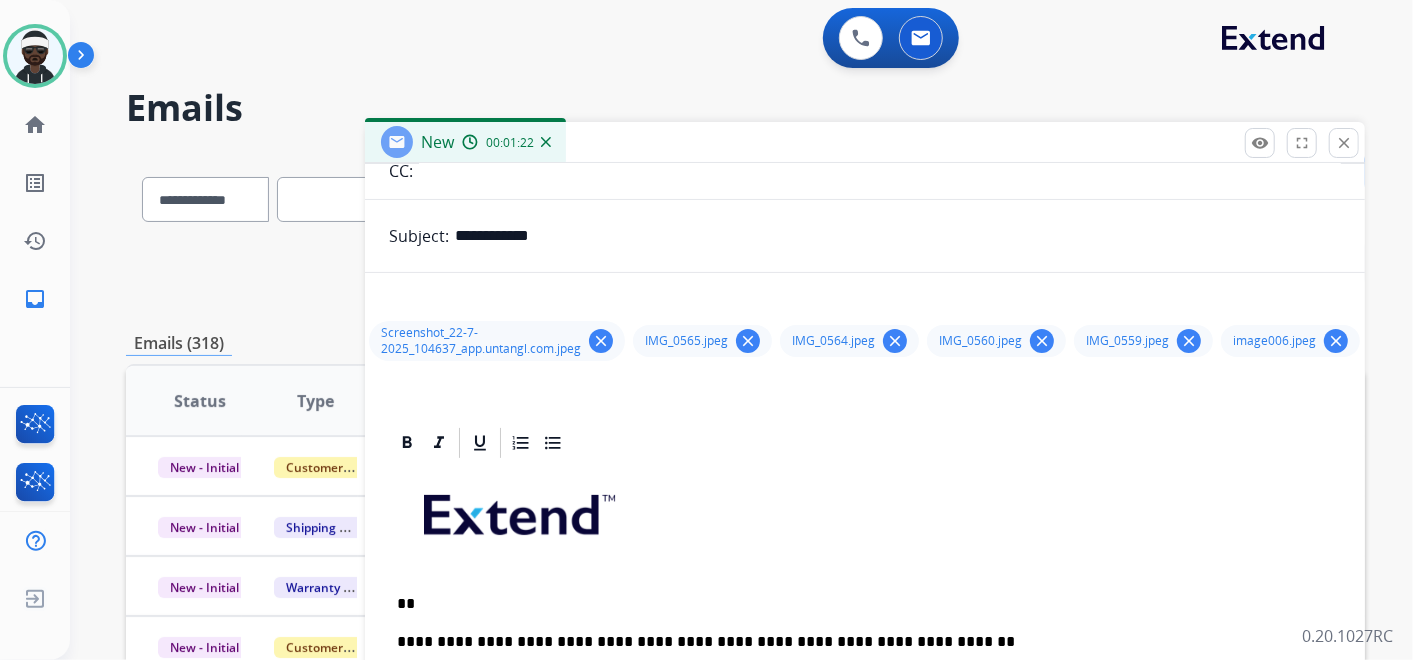click on "IMG_0565.jpeg" at bounding box center (686, 341) 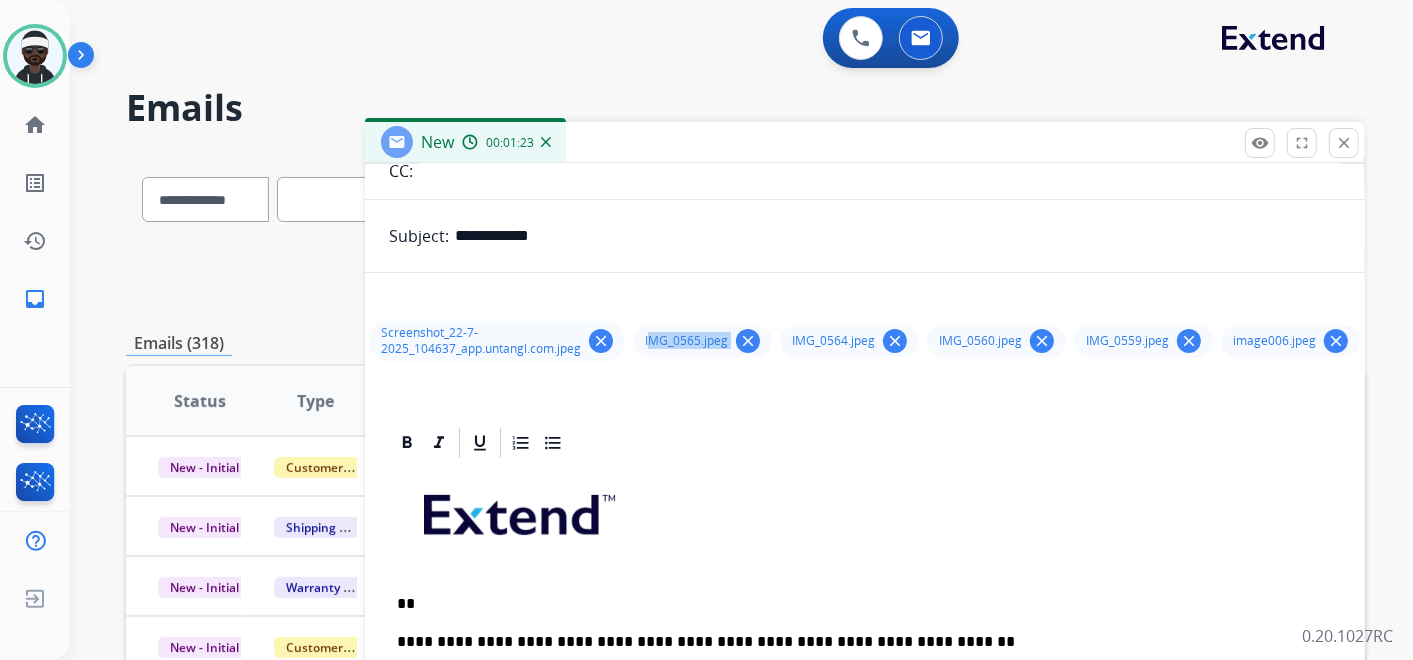 click on "IMG_0565.jpeg" at bounding box center (686, 341) 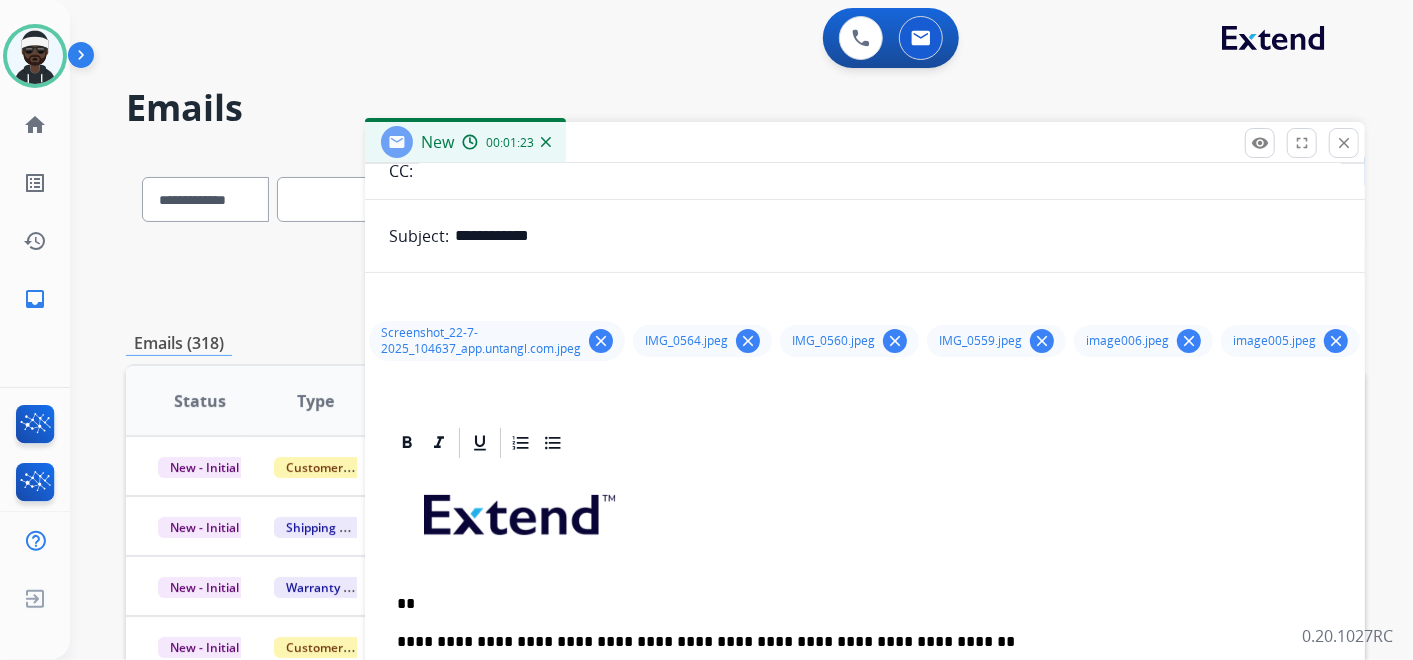 click on "clear" at bounding box center [748, 341] 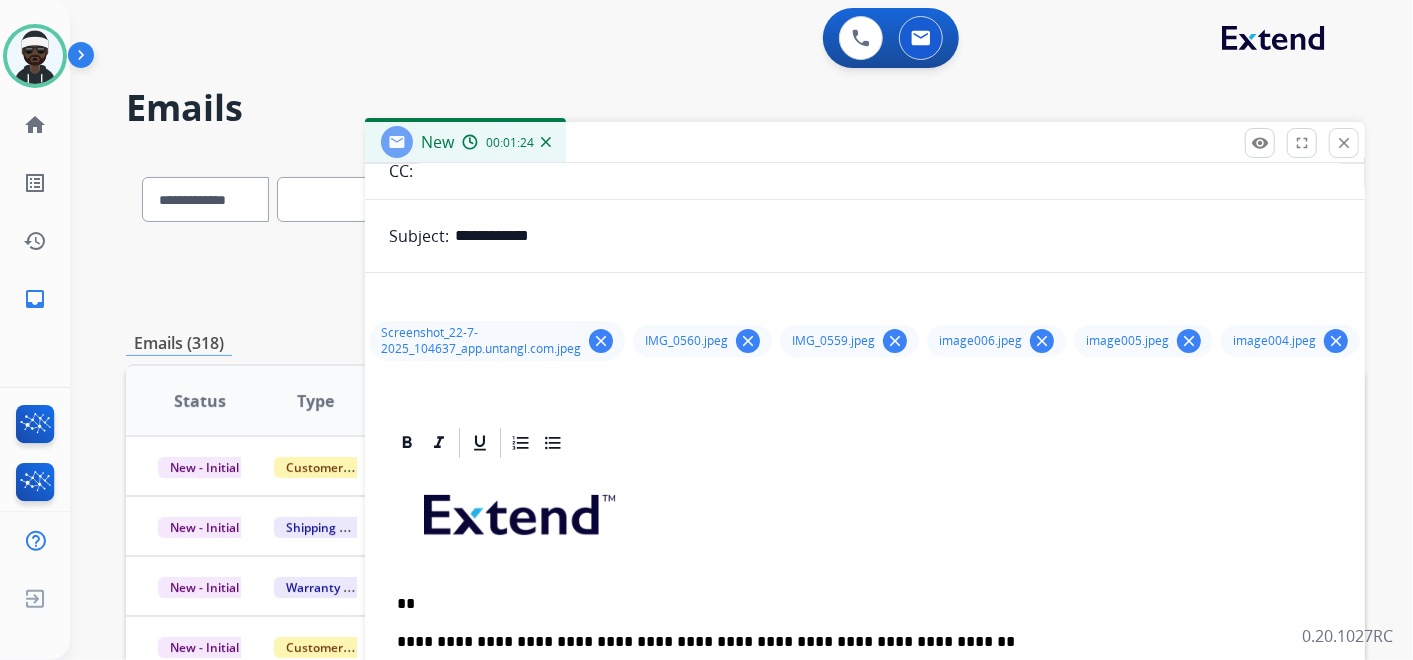 click on "clear" at bounding box center [748, 341] 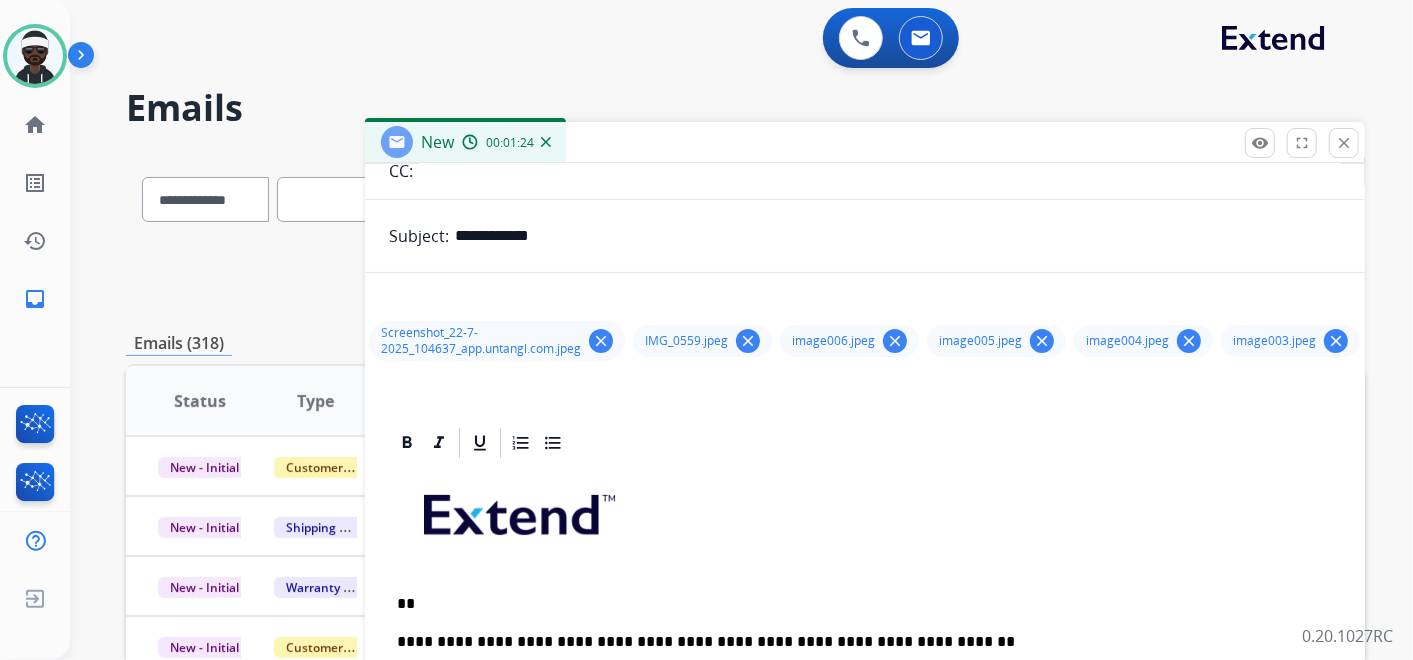 click on "clear" at bounding box center [748, 341] 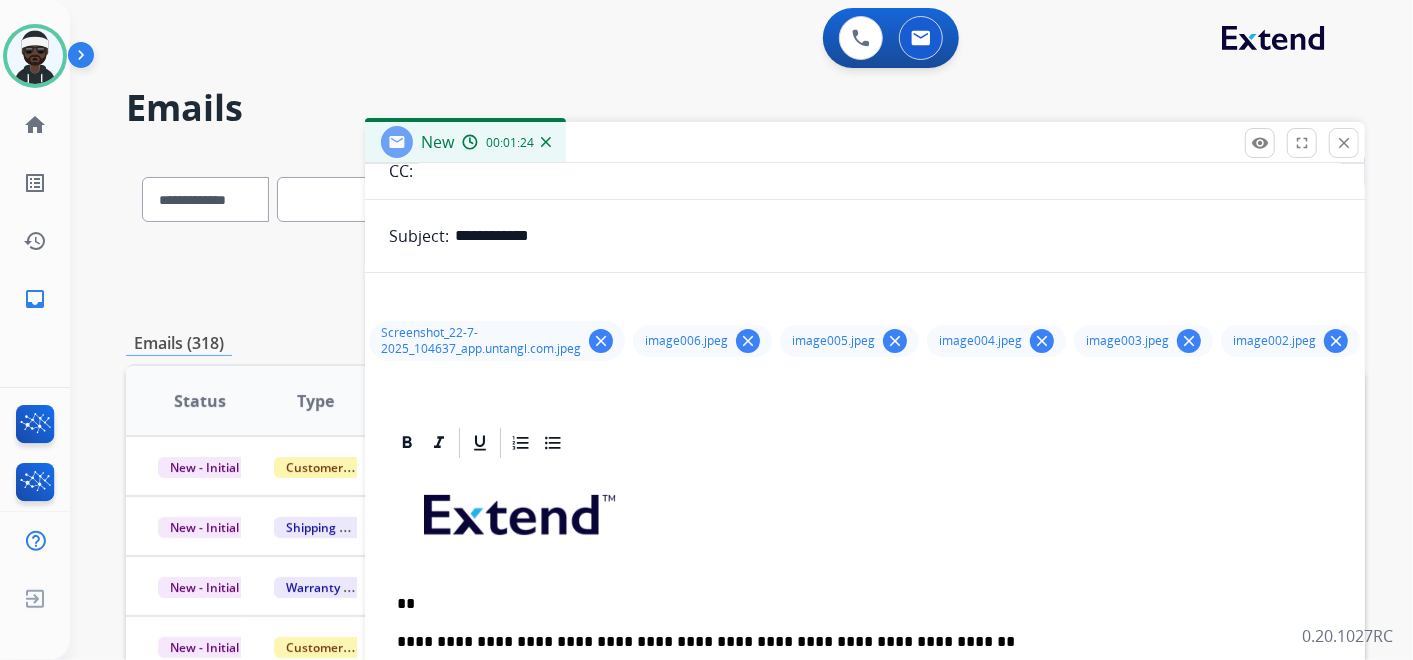 click on "clear" at bounding box center [748, 341] 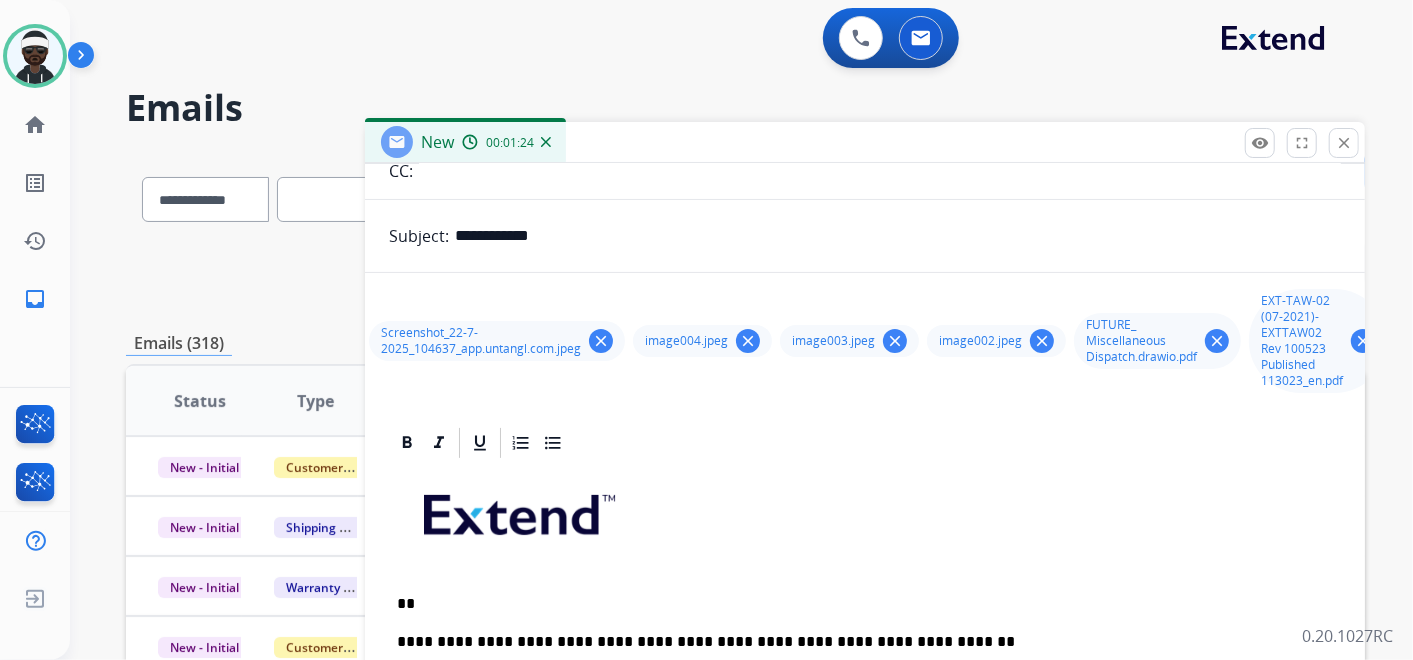 click on "clear" at bounding box center (748, 341) 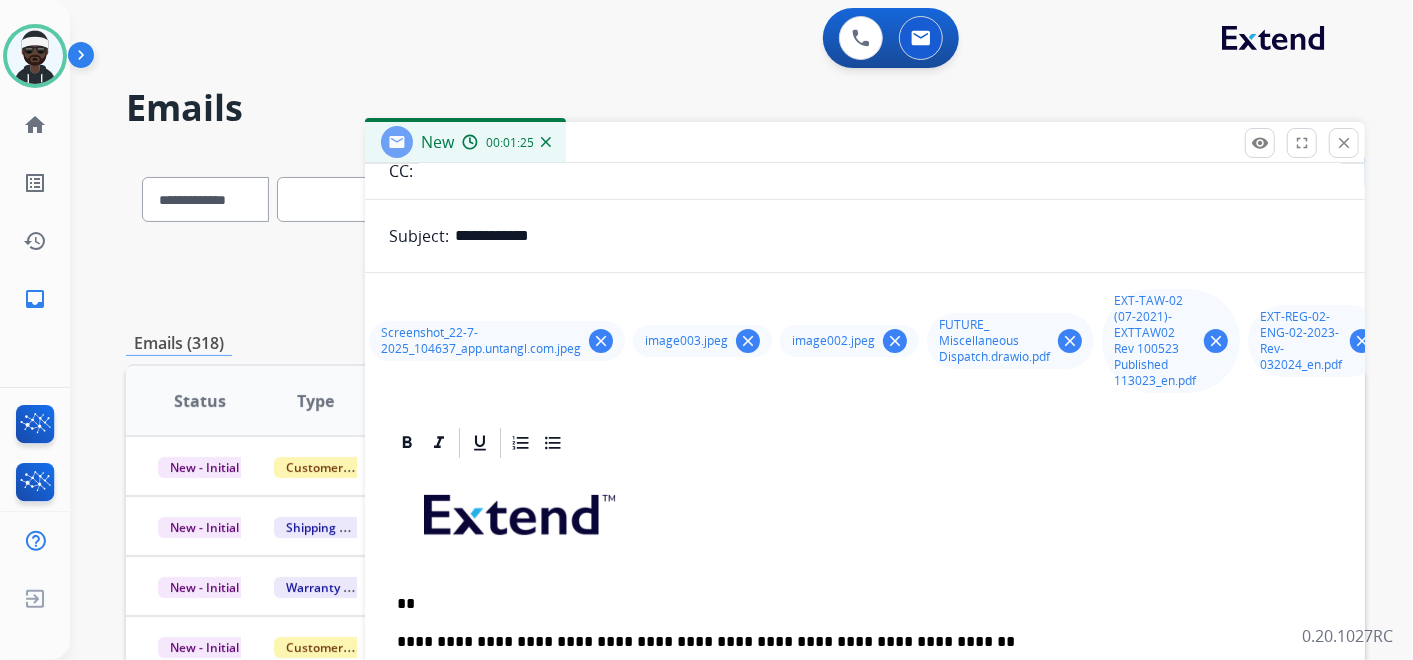 click on "clear" at bounding box center [748, 341] 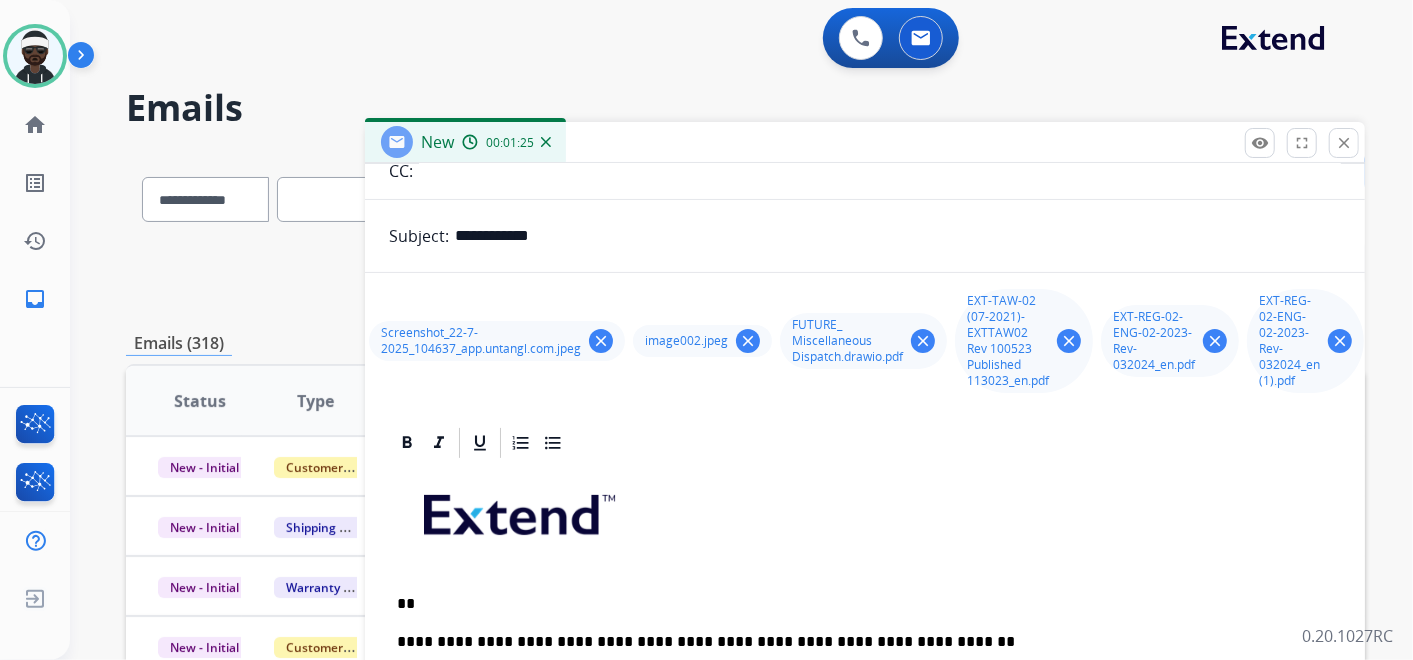 click on "clear" at bounding box center [748, 341] 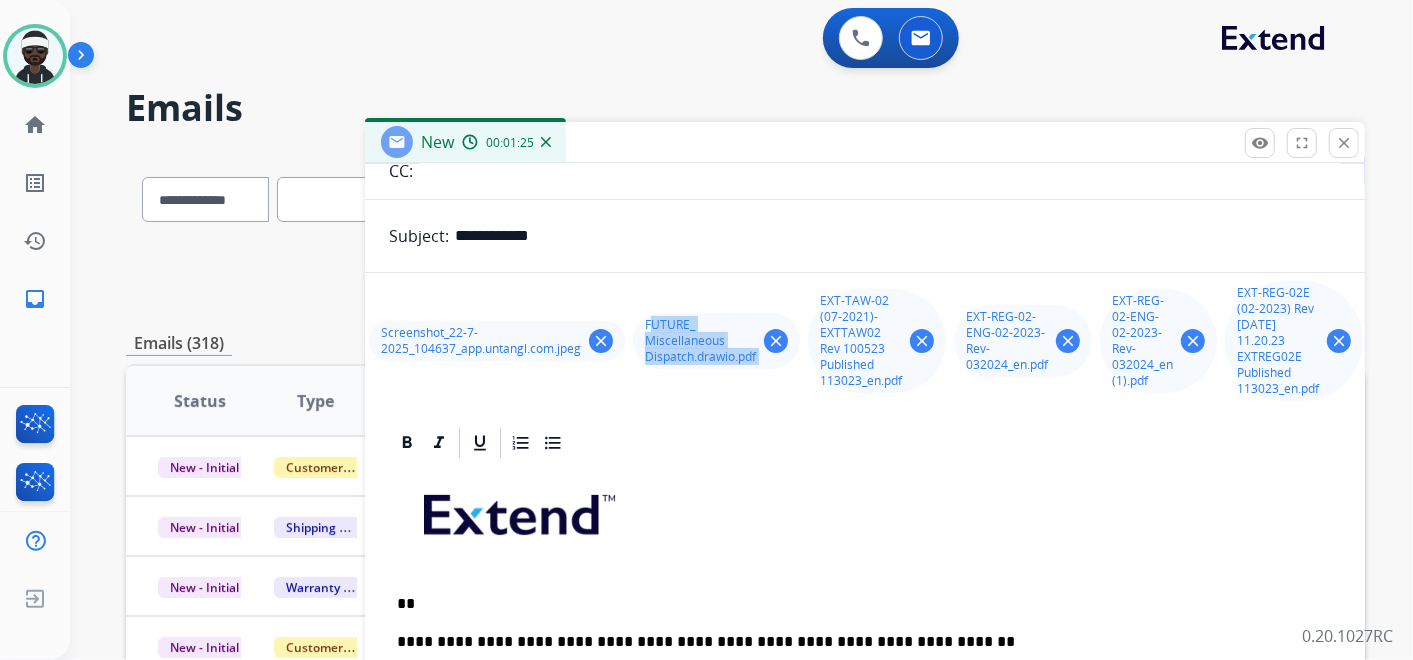click on "FUTURE_ Miscellaneous Dispatch.drawio.pdf" at bounding box center [700, 341] 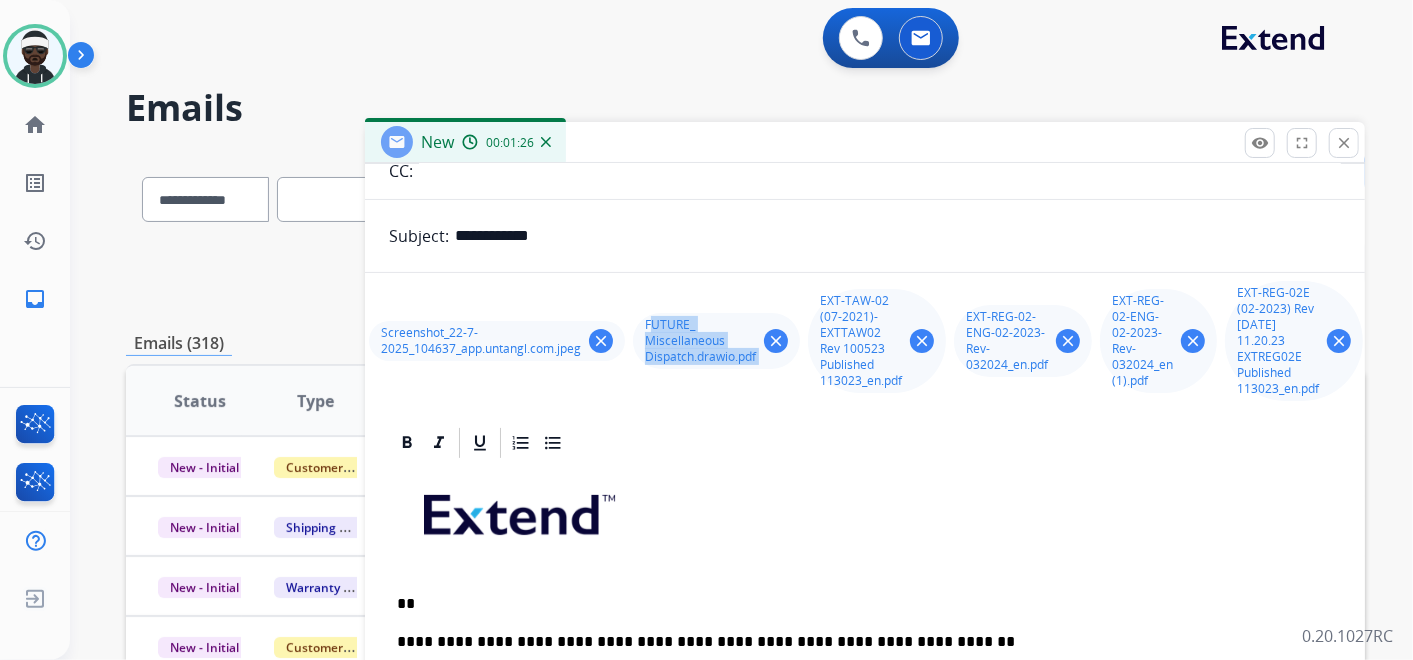 click on "FUTURE_ Miscellaneous Dispatch.drawio.pdf" at bounding box center (700, 341) 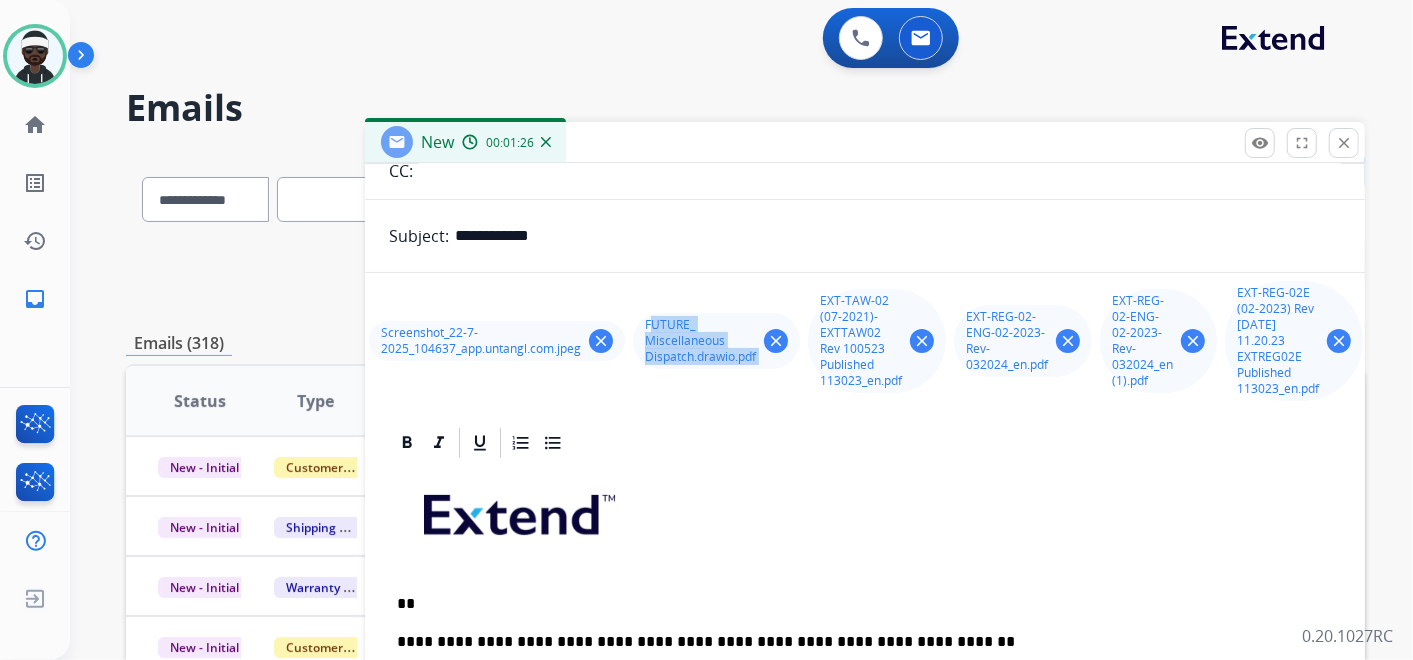 drag, startPoint x: 745, startPoint y: 342, endPoint x: 775, endPoint y: 340, distance: 30.066593 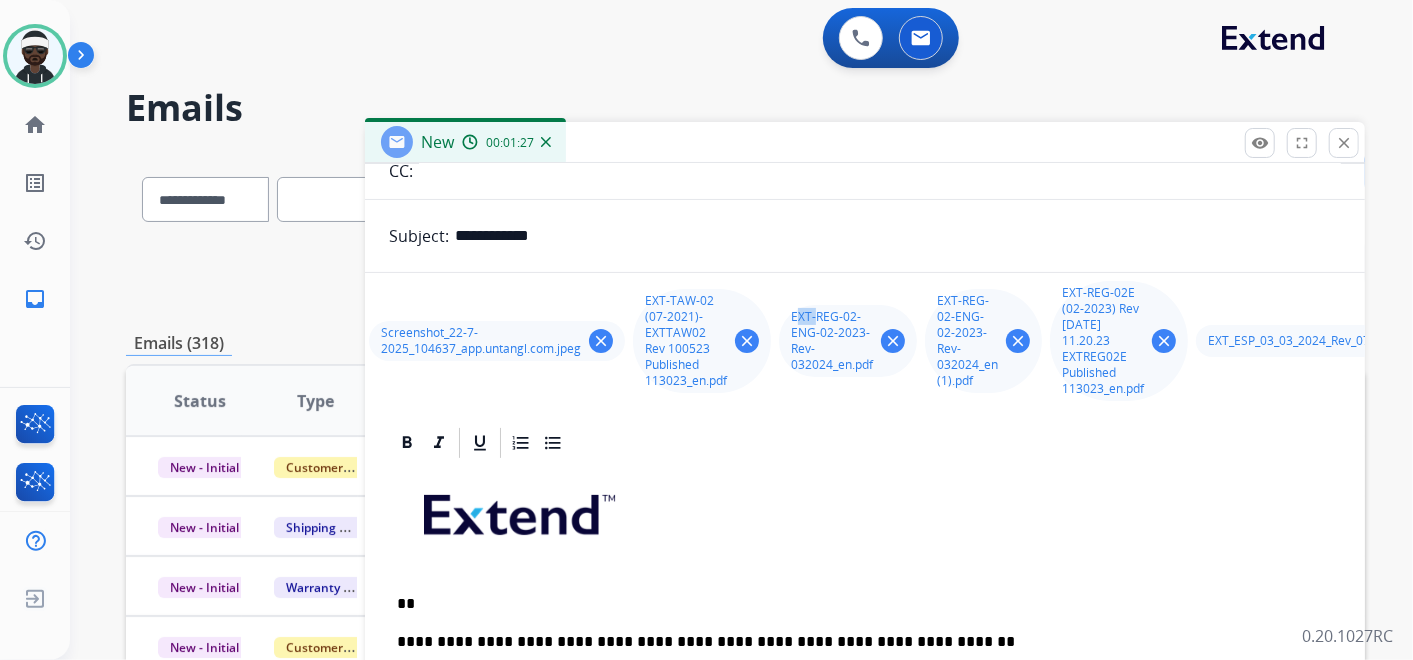 click on "Screenshot_22-7-2025_104637_app.untangl.com.jpeg  clear  EXT-TAW-02 (07-2021)- EXTTAW02  Rev 100523 Published 113023_en.pdf  clear  EXT-REG-02-ENG-02-2023-Rev-032024_en.pdf  clear  EXT-REG-02-ENG-02-2023-Rev-032024_en (1).pdf  clear  EXT-REG-02E (02-2023) Rev 100523 11.20.23 EXTREG02E Published 113023_en.pdf  clear  EXT_ESP_03_03_2024_Rev_07_2024_EMP_ENG_en.pdf  clear  CWS-SC-CG-REGPPFMR1-1.0(ed.09-22)_en-US.pdf  clear  CWS-SC-CG-REGPPFMR1-1.0(ed.09-22)_en-US (2).pdf  clear  CWS-SC-CG-REGPPFMR1-1.0(ed.09-22)_en-US (1).pdf  clear  CWS-SC-CG-REGPPABFRC10-1.0(ed.09-22)_en-US.pdf  clear" at bounding box center (1240, 341) 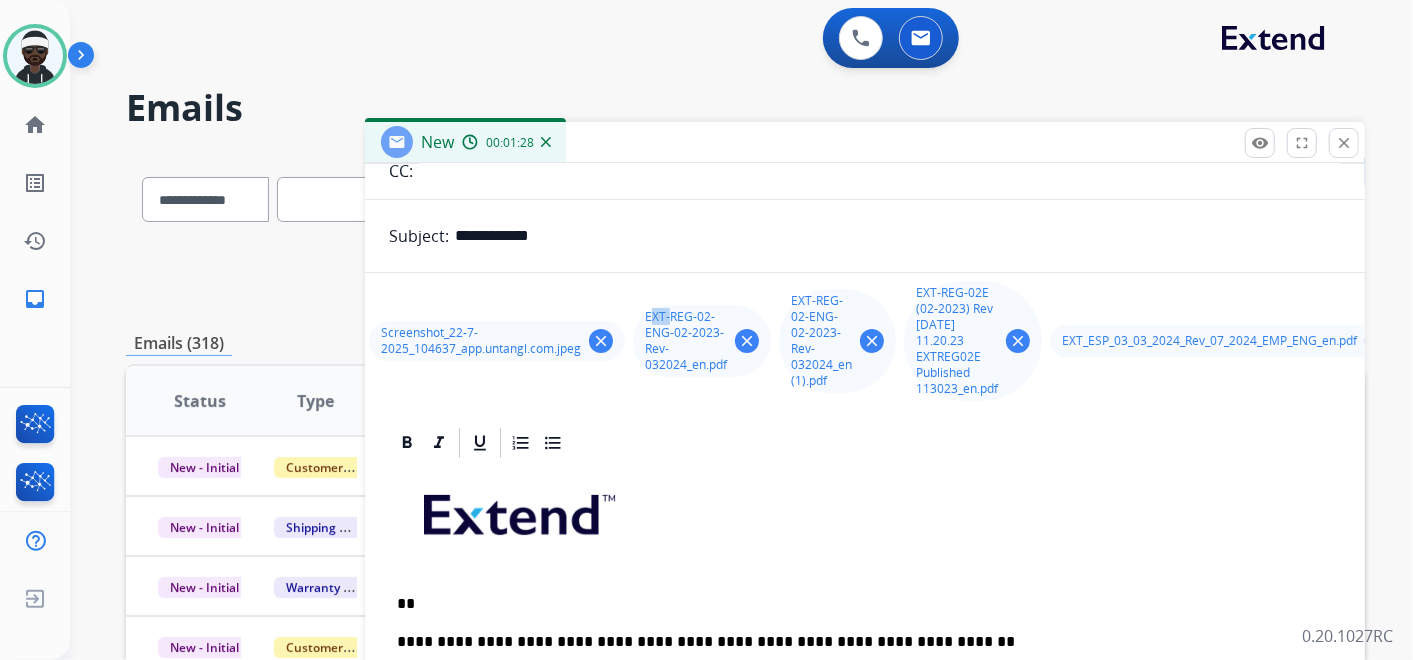 click on "clear" at bounding box center (747, 341) 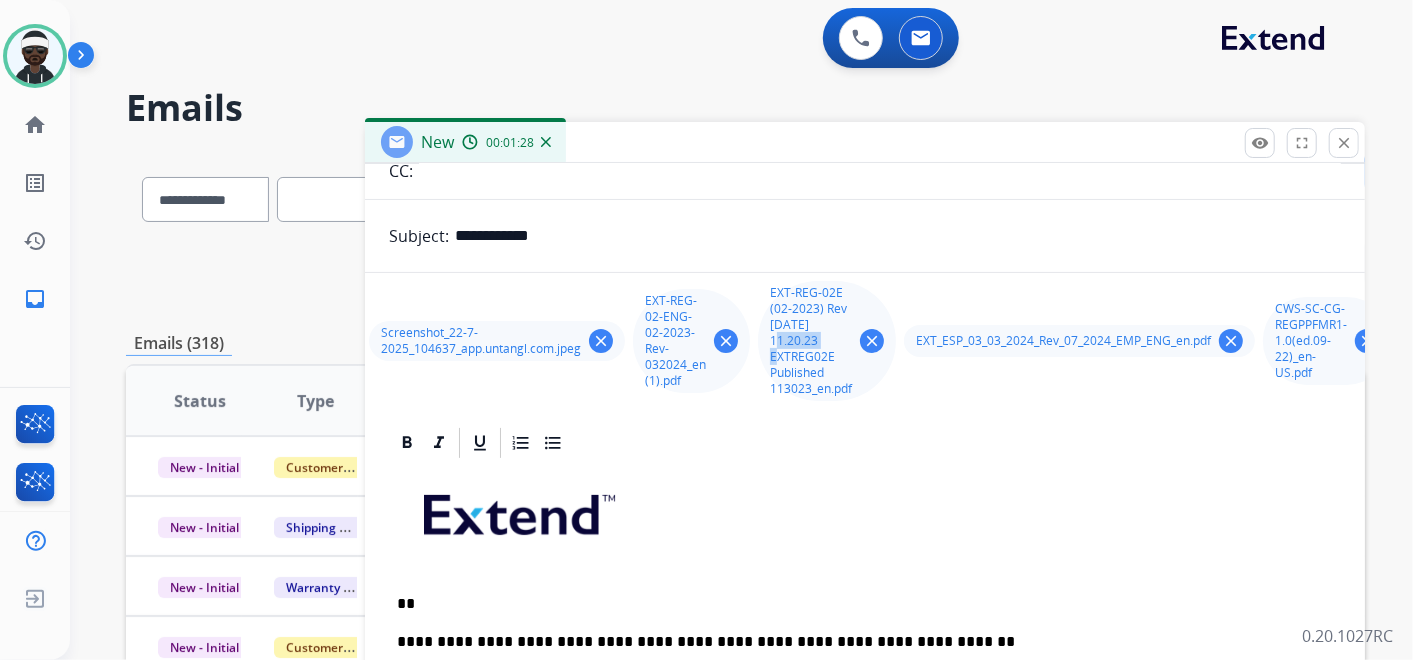 click on "Screenshot_22-7-2025_104637_app.untangl.com.jpeg  clear  EXT-REG-02-ENG-02-2023-Rev-032024_en (1).pdf  clear  EXT-REG-02E (02-2023) Rev 100523 11.20.23 EXTREG02E Published 113023_en.pdf  clear  EXT_ESP_03_03_2024_Rev_07_2024_EMP_ENG_en.pdf  clear  CWS-SC-CG-REGPPFMR1-1.0(ed.09-22)_en-US.pdf  clear  CWS-SC-CG-REGPPFMR1-1.0(ed.09-22)_en-US (2).pdf  clear  CWS-SC-CG-REGPPFMR1-1.0(ed.09-22)_en-US (1).pdf  clear  CWS-SC-CG-REGPPABFRC10-1.0(ed.09-22)_en-US.pdf  clear" at bounding box center [1094, 341] 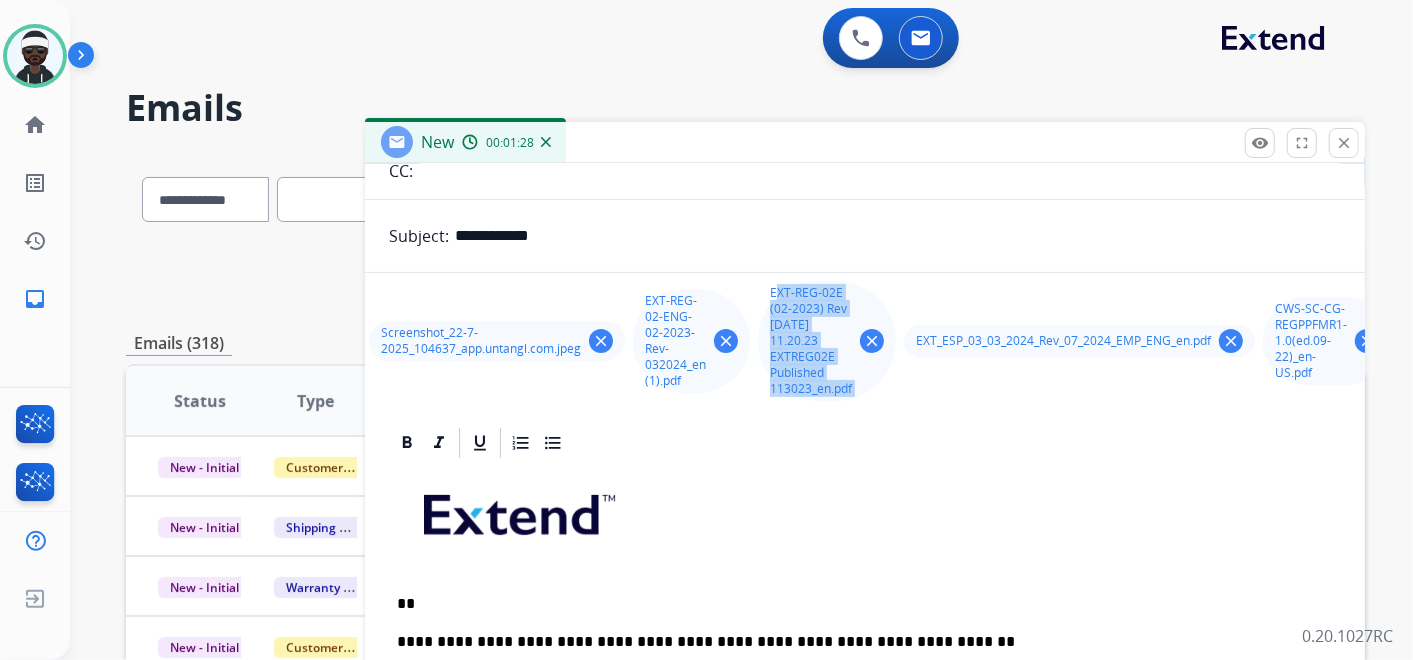 click on "Screenshot_22-7-2025_104637_app.untangl.com.jpeg  clear  EXT-REG-02-ENG-02-2023-Rev-032024_en (1).pdf  clear  EXT-REG-02E (02-2023) Rev 100523 11.20.23 EXTREG02E Published 113023_en.pdf  clear  EXT_ESP_03_03_2024_Rev_07_2024_EMP_ENG_en.pdf  clear  CWS-SC-CG-REGPPFMR1-1.0(ed.09-22)_en-US.pdf  clear  CWS-SC-CG-REGPPFMR1-1.0(ed.09-22)_en-US (2).pdf  clear  CWS-SC-CG-REGPPFMR1-1.0(ed.09-22)_en-US (1).pdf  clear  CWS-SC-CG-REGPPABFRC10-1.0(ed.09-22)_en-US.pdf  clear" at bounding box center [1094, 341] 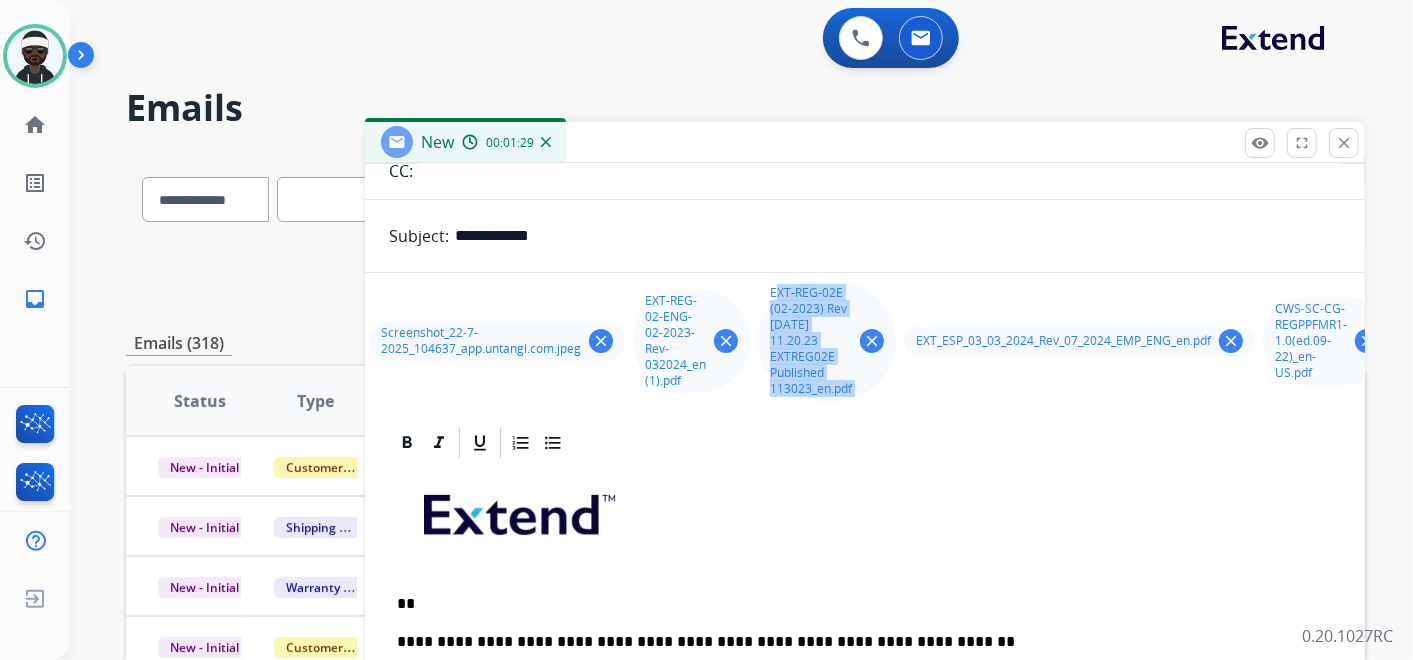 drag, startPoint x: 754, startPoint y: 340, endPoint x: 732, endPoint y: 340, distance: 22 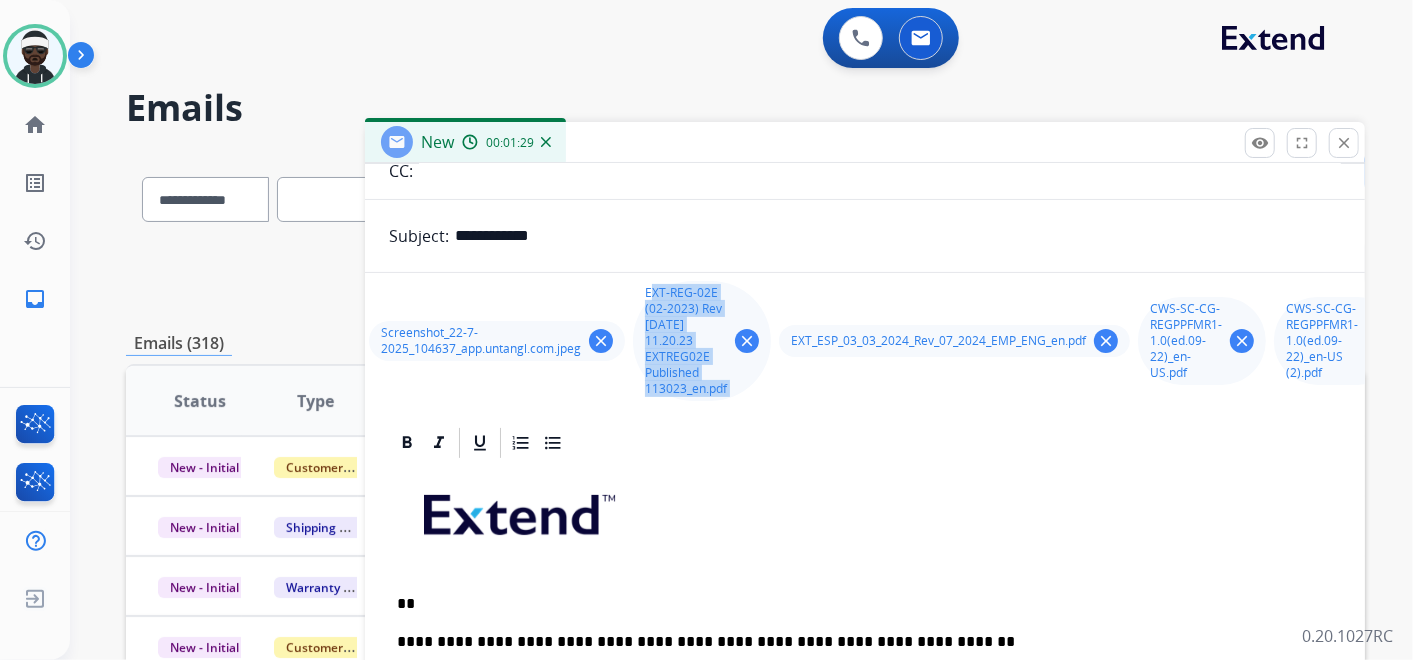 click on "EXT-REG-02E (02-2023) Rev 100523 11.20.23 EXTREG02E Published 113023_en.pdf  clear" at bounding box center (702, 341) 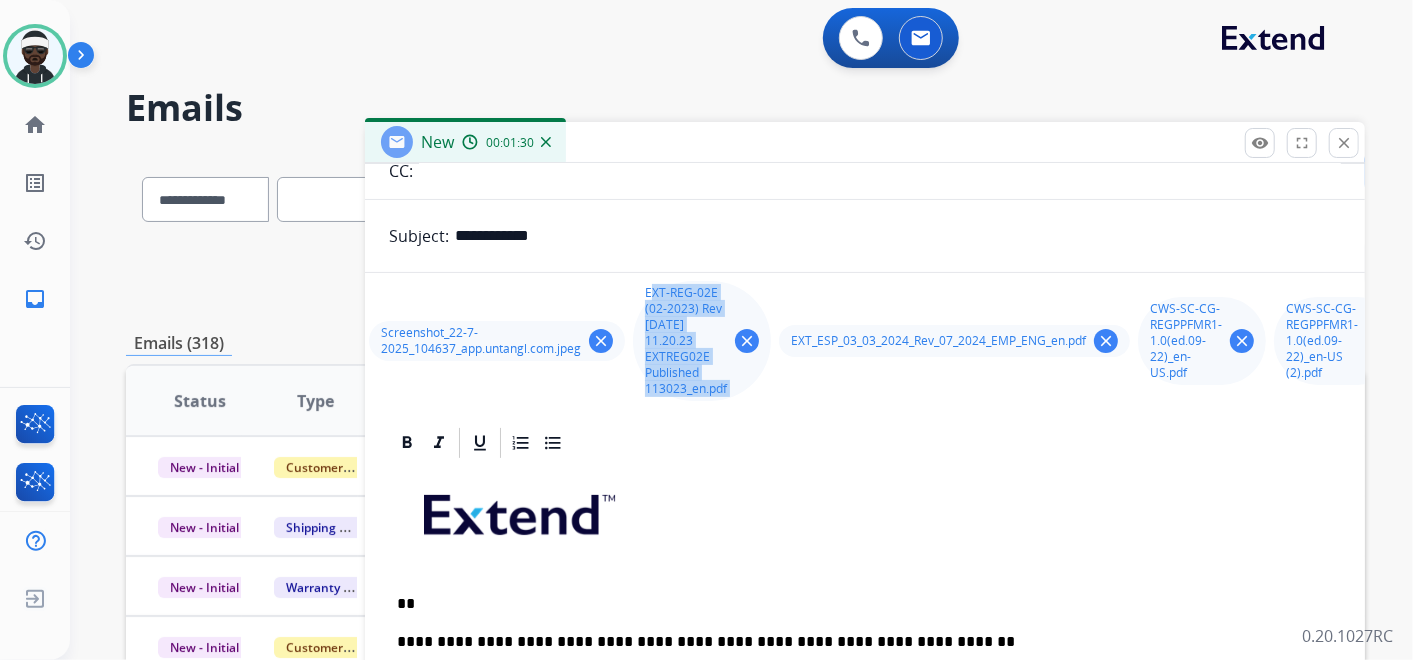 click on "clear" at bounding box center [747, 341] 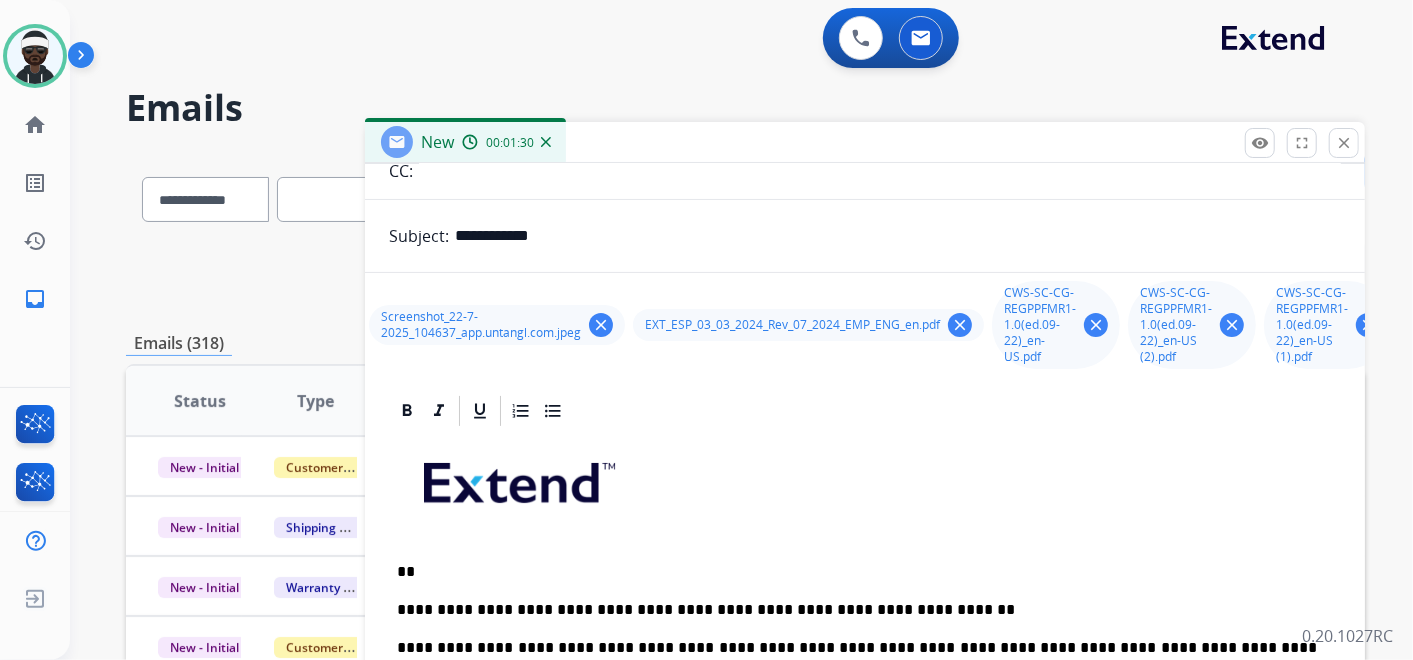click on "clear" at bounding box center (601, 325) 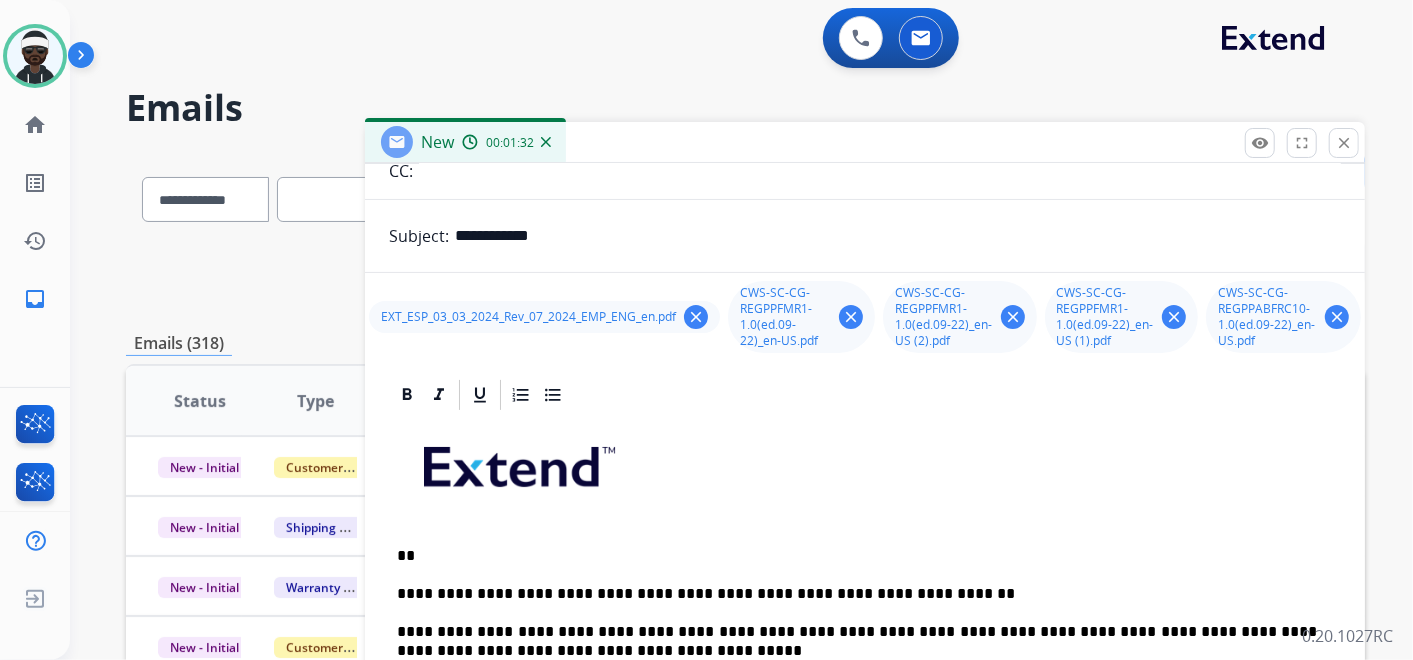 click on "clear" at bounding box center (696, 317) 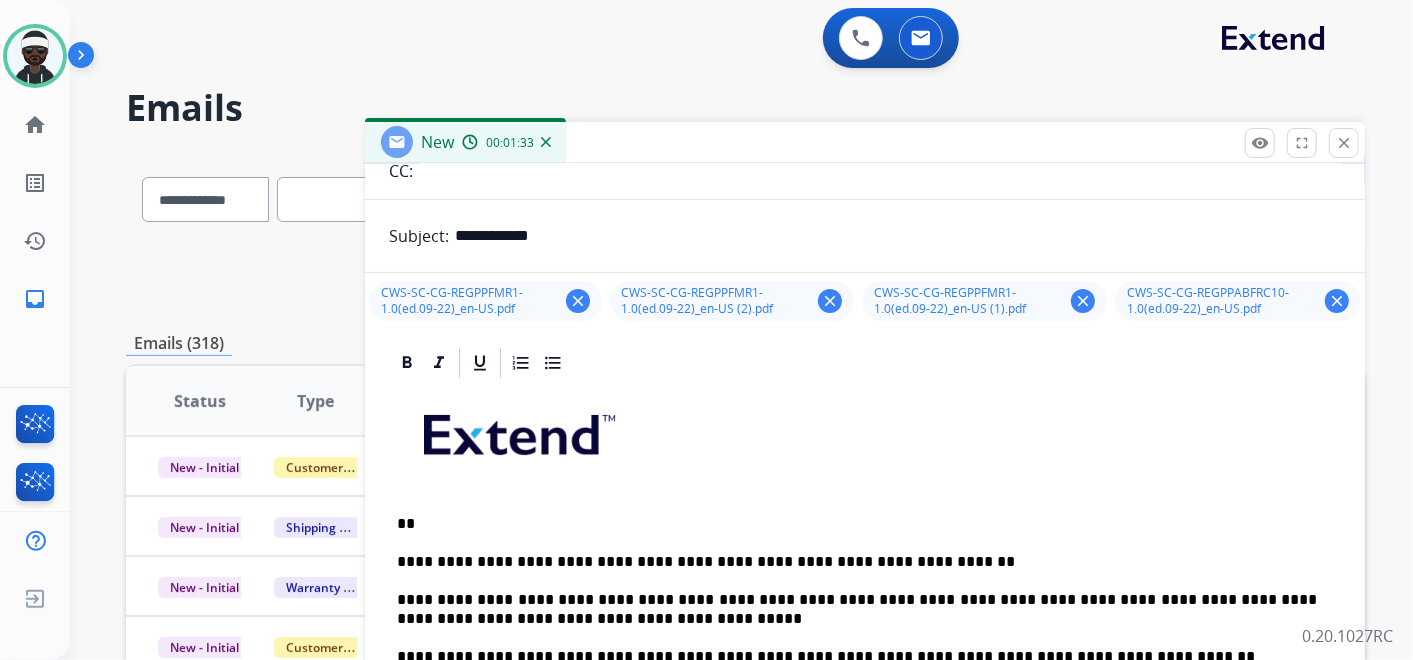 drag, startPoint x: 1323, startPoint y: 291, endPoint x: 1044, endPoint y: 300, distance: 279.1451 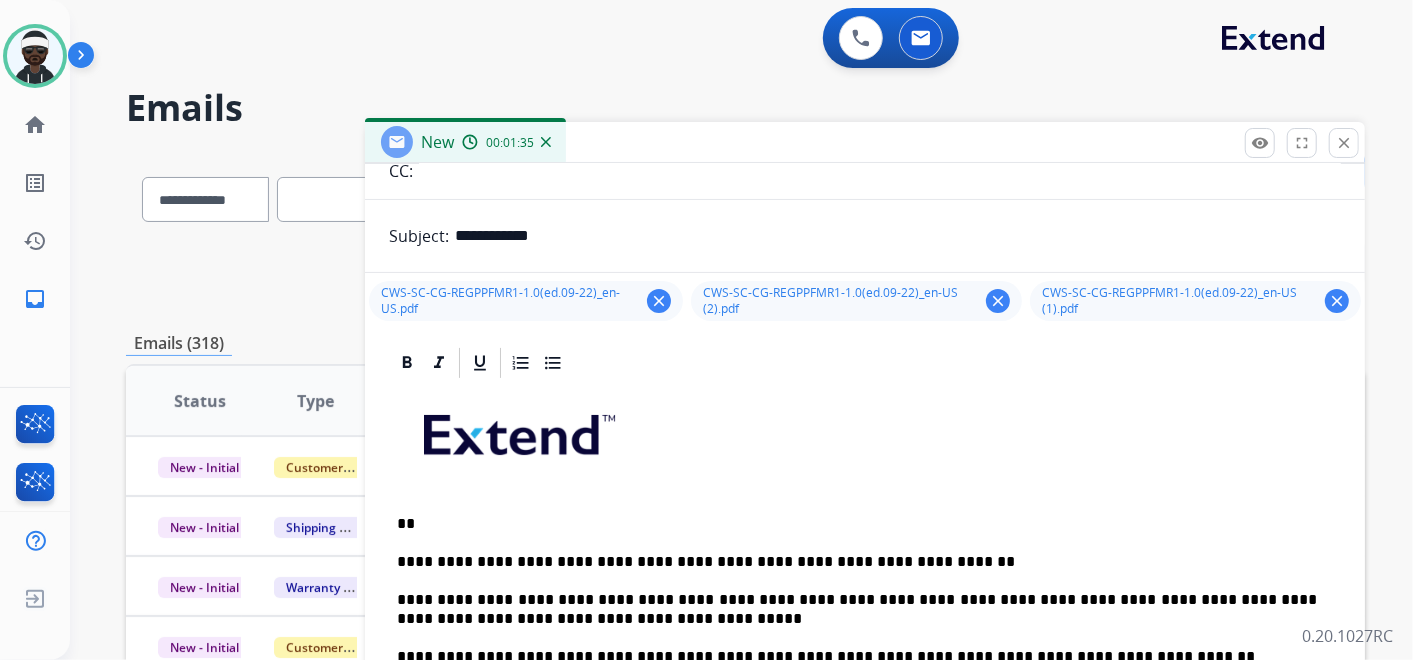 click on "clear" at bounding box center (1337, 301) 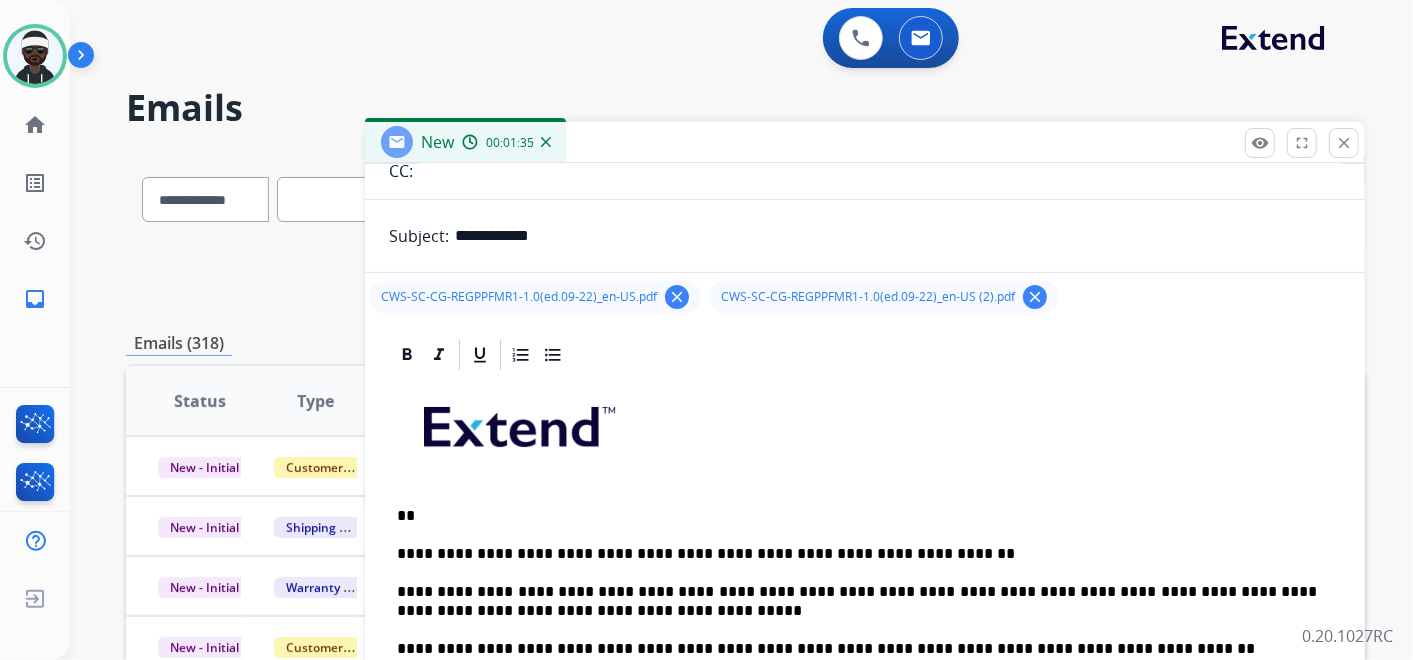 click on "CWS-SC-CG-REGPPFMR1-1.0(ed.09-22)_en-US.pdf  clear  CWS-SC-CG-REGPPFMR1-1.0(ed.09-22)_en-US (2).pdf  clear" at bounding box center (865, 297) 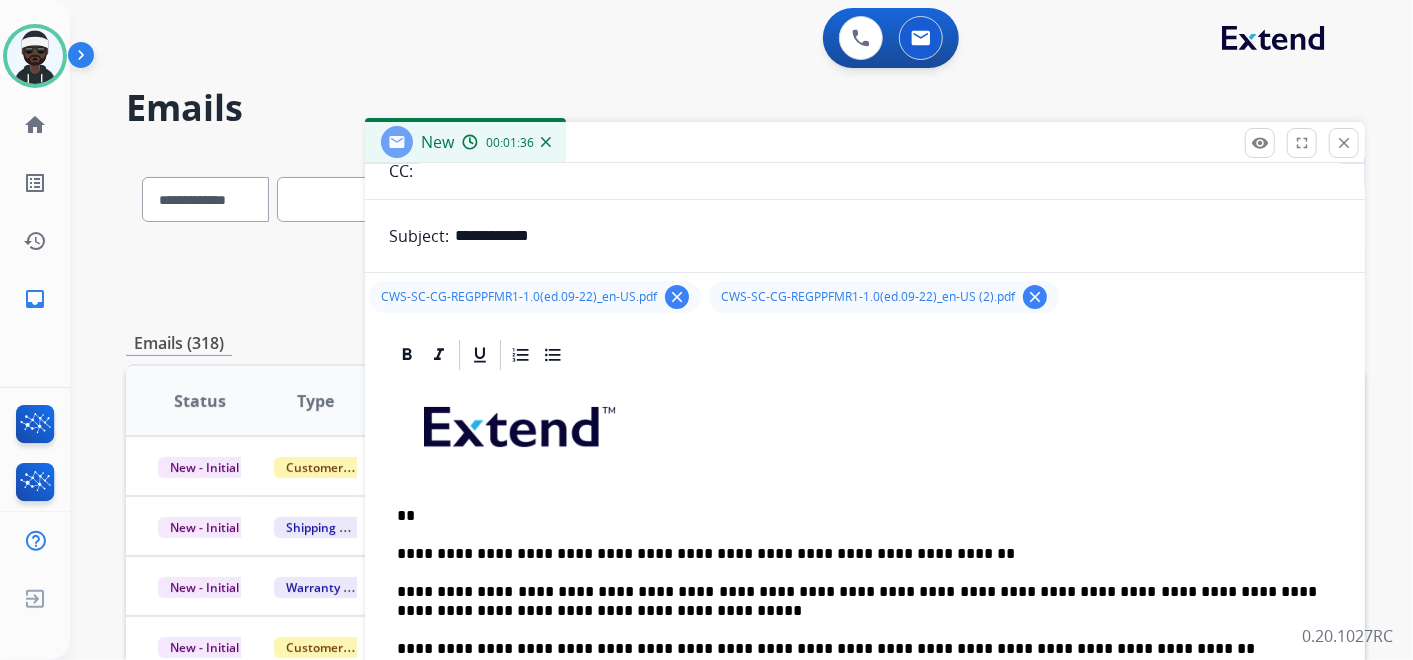 drag, startPoint x: 1028, startPoint y: 295, endPoint x: 1017, endPoint y: 297, distance: 11.18034 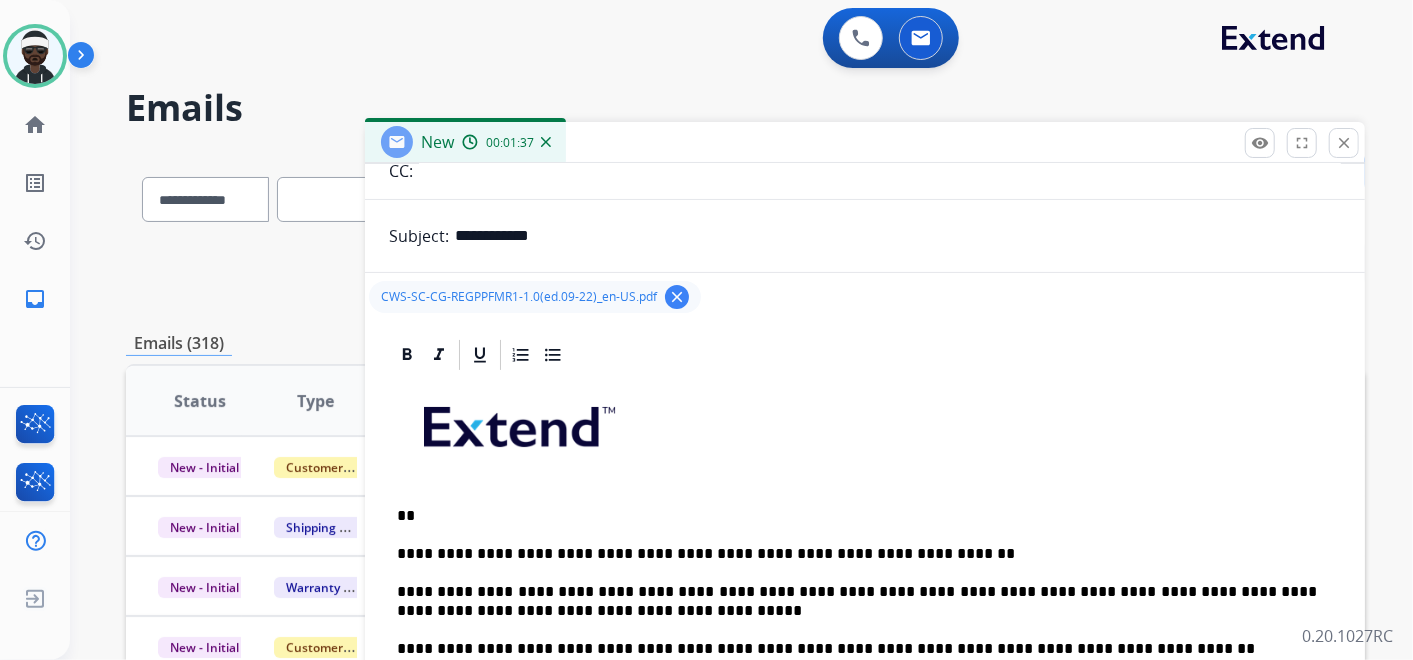 click on "clear" at bounding box center [677, 297] 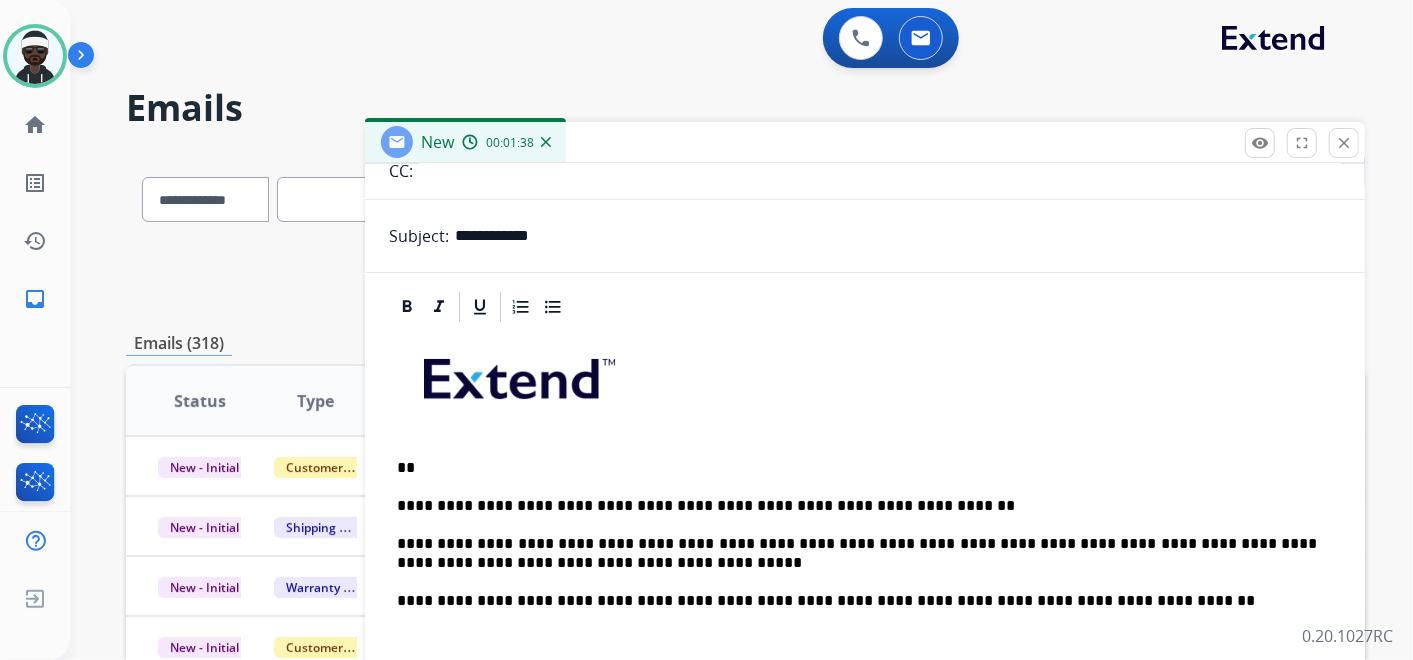 scroll, scrollTop: 0, scrollLeft: 0, axis: both 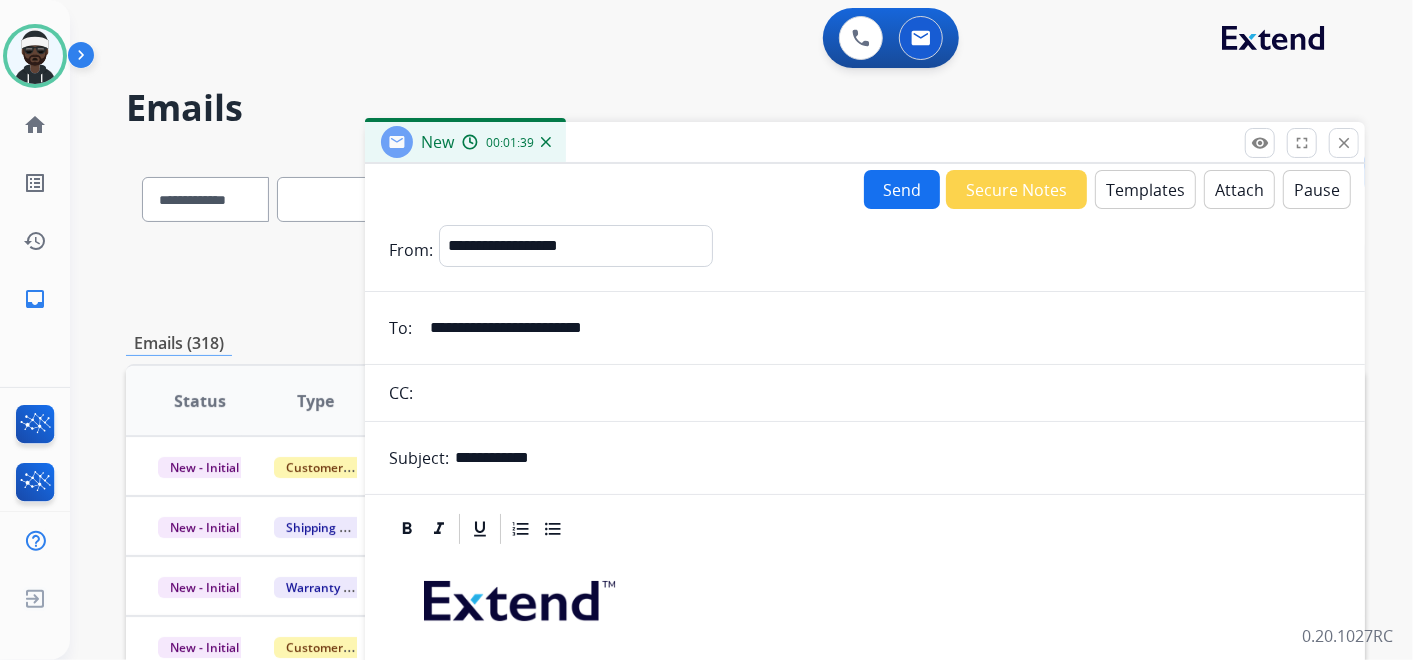 click on "Attach" at bounding box center [1239, 189] 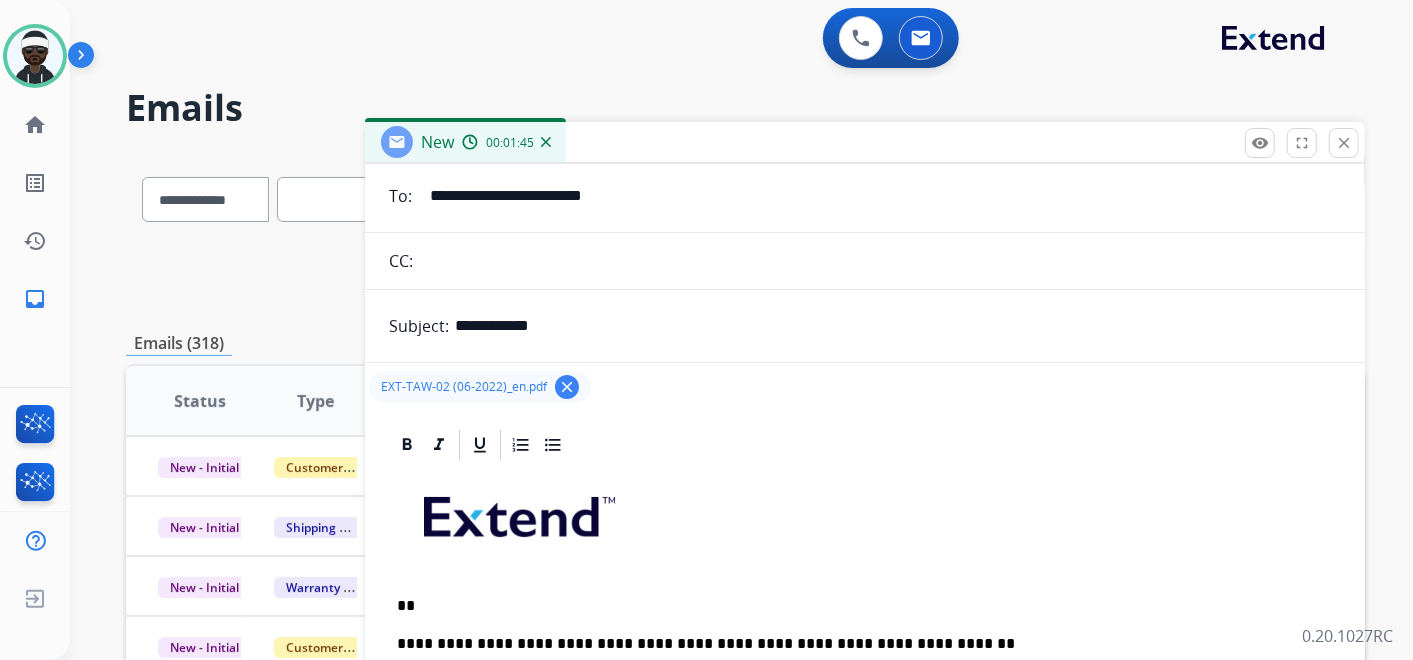 scroll, scrollTop: 0, scrollLeft: 0, axis: both 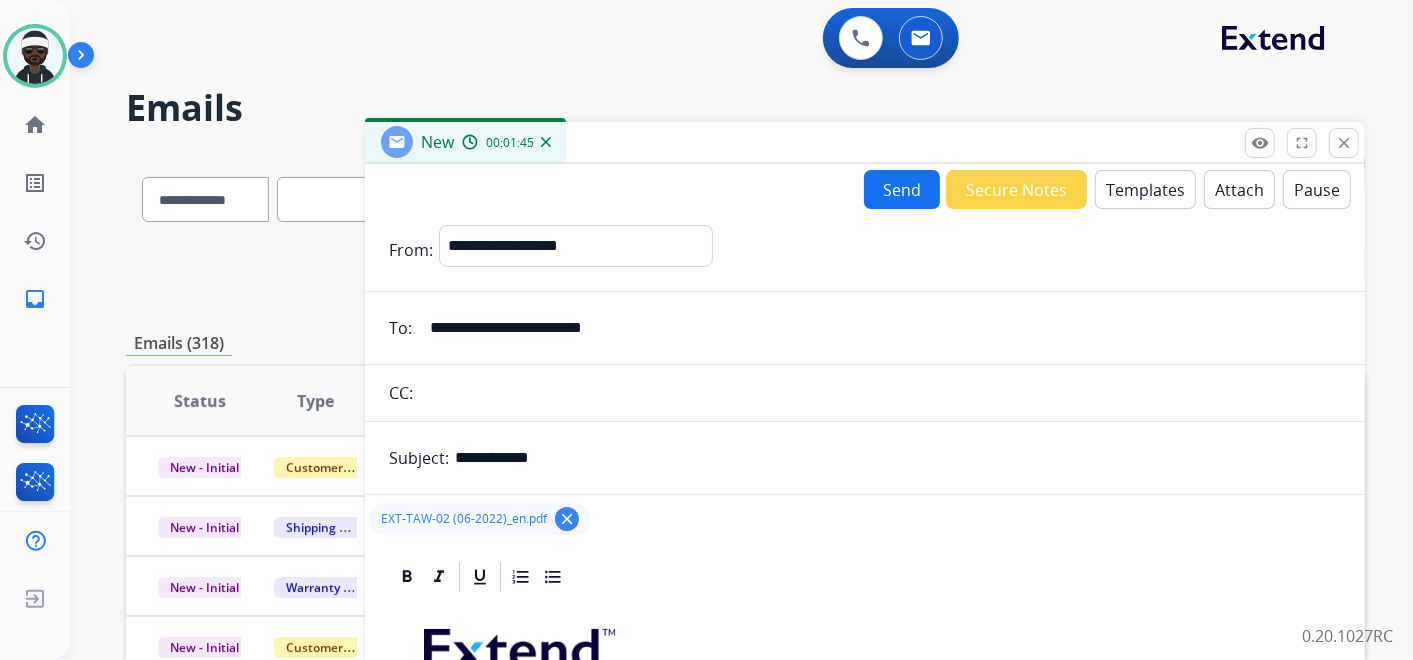 click on "Send" at bounding box center [902, 189] 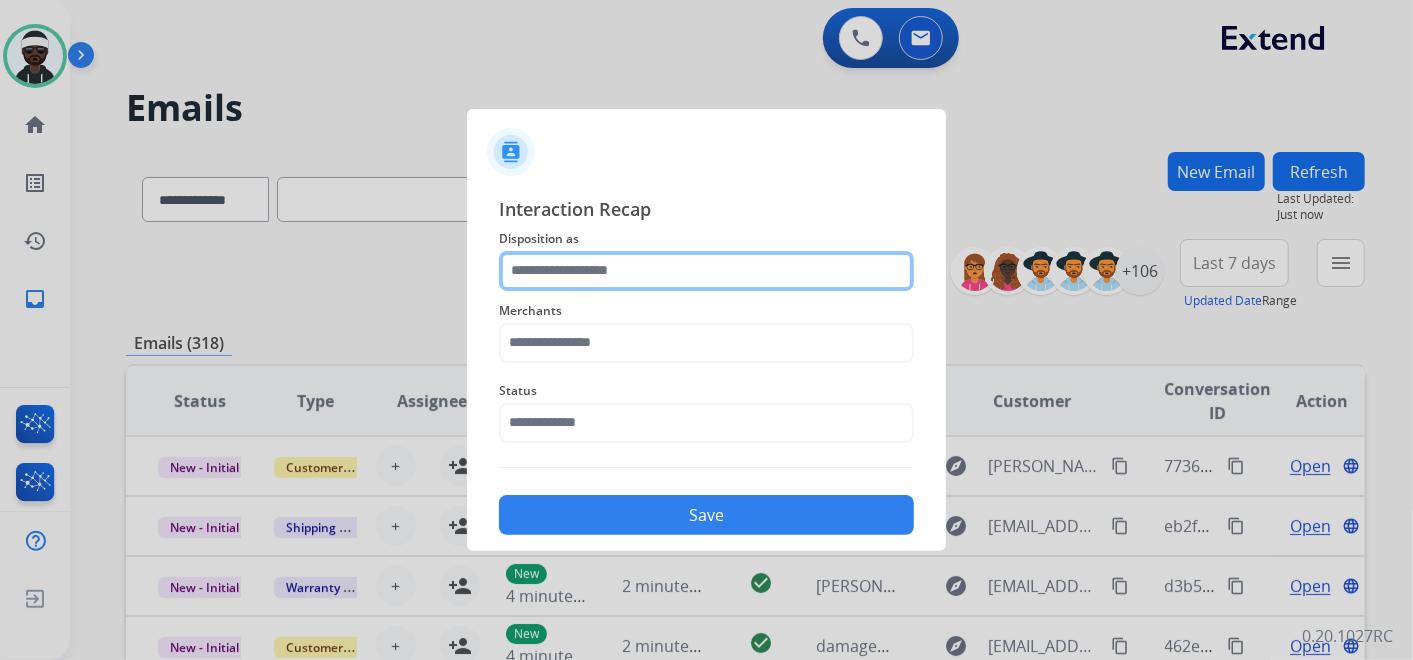 click 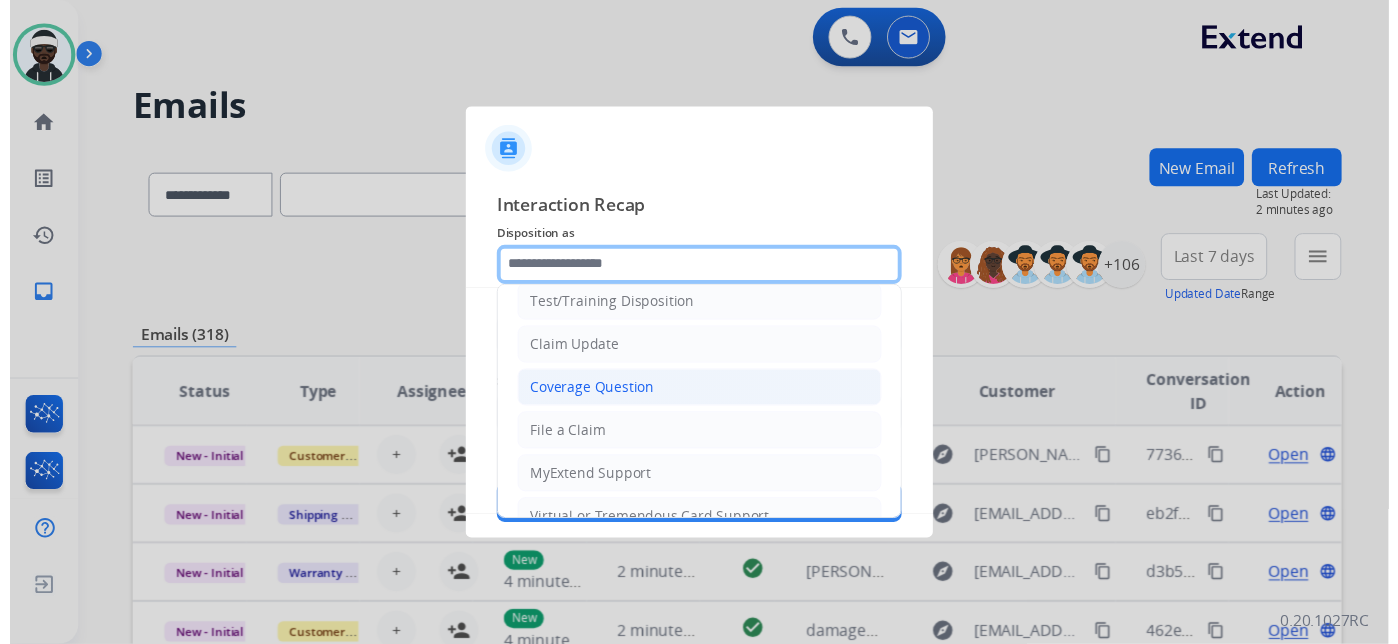 scroll, scrollTop: 111, scrollLeft: 0, axis: vertical 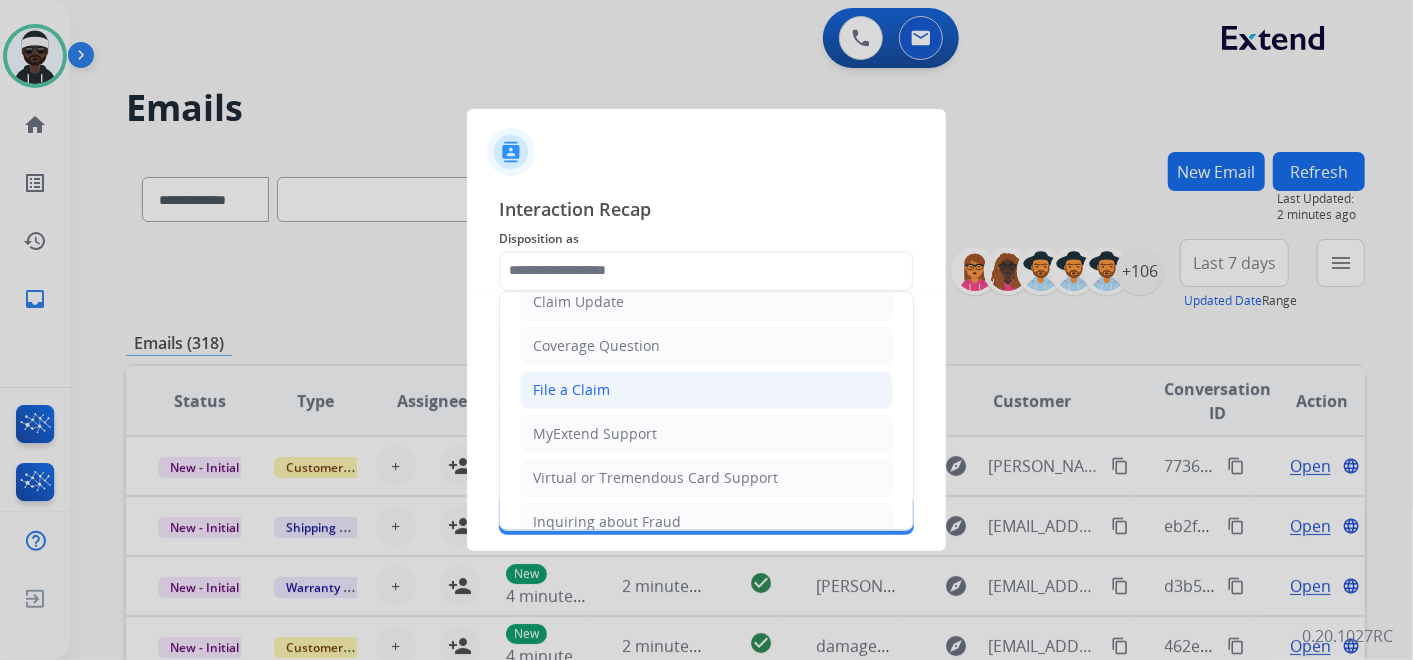 click on "File a Claim" 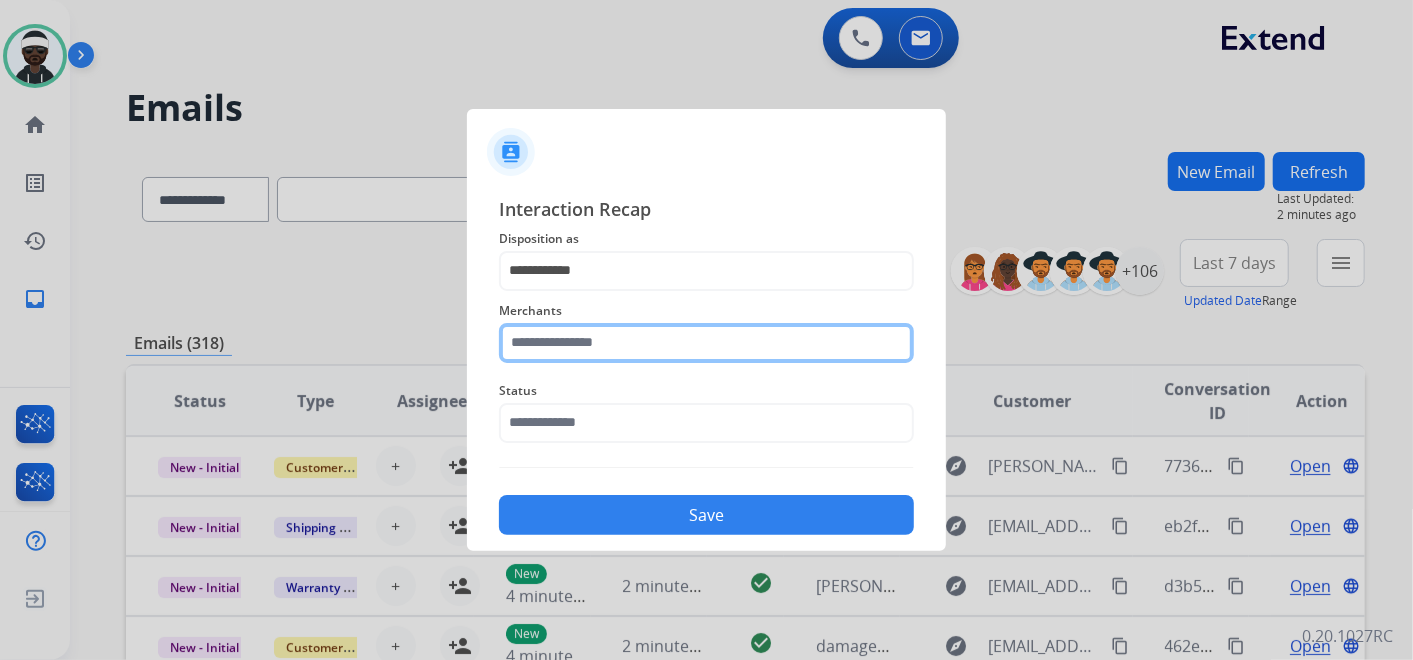 click on "Merchants" 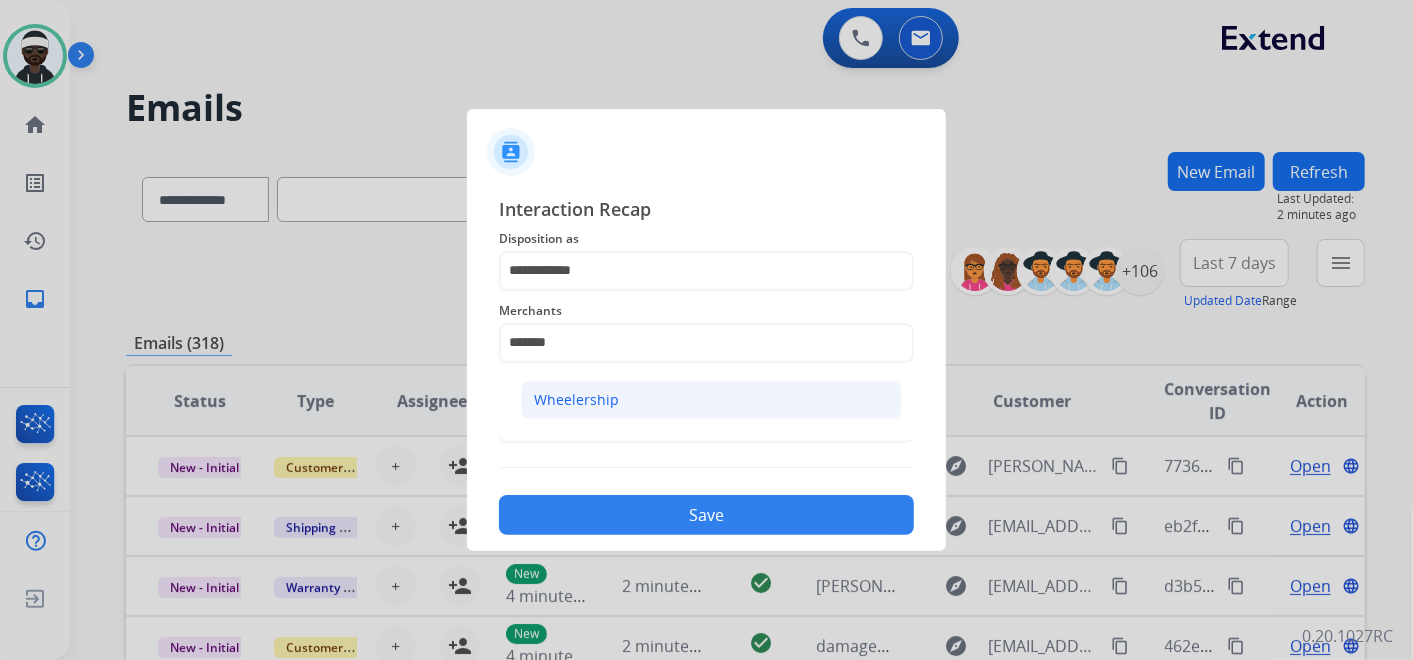 click on "Wheelership" 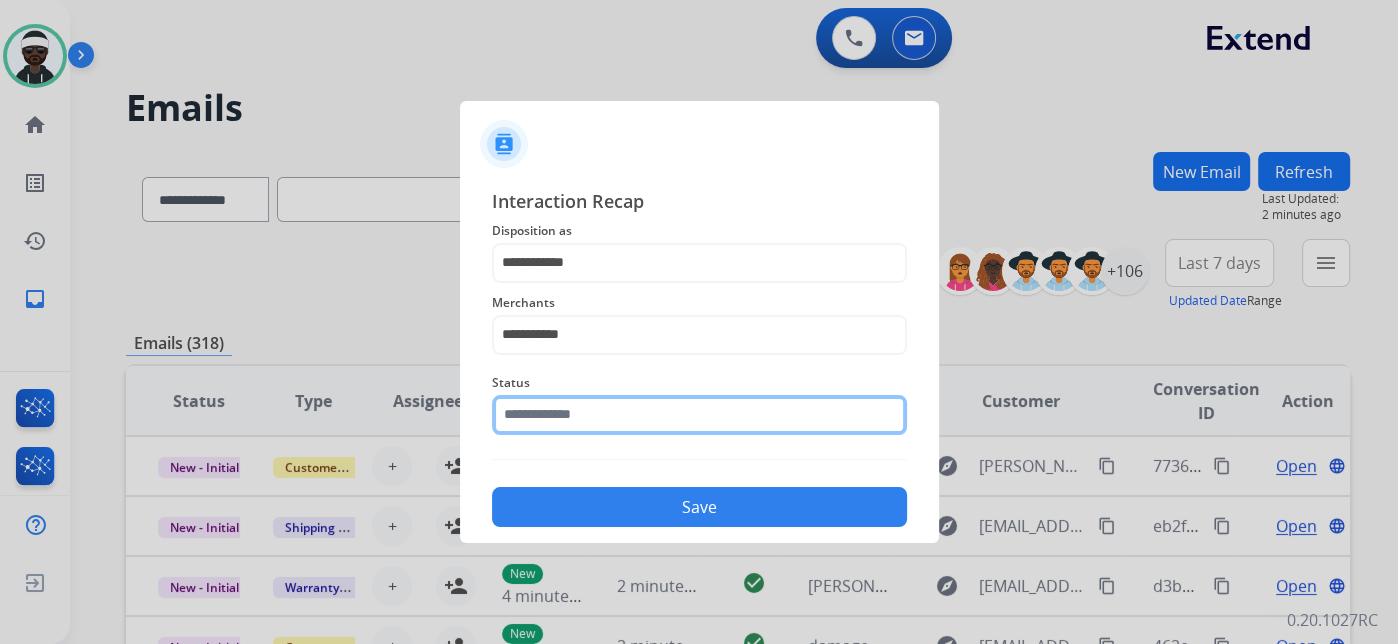 click 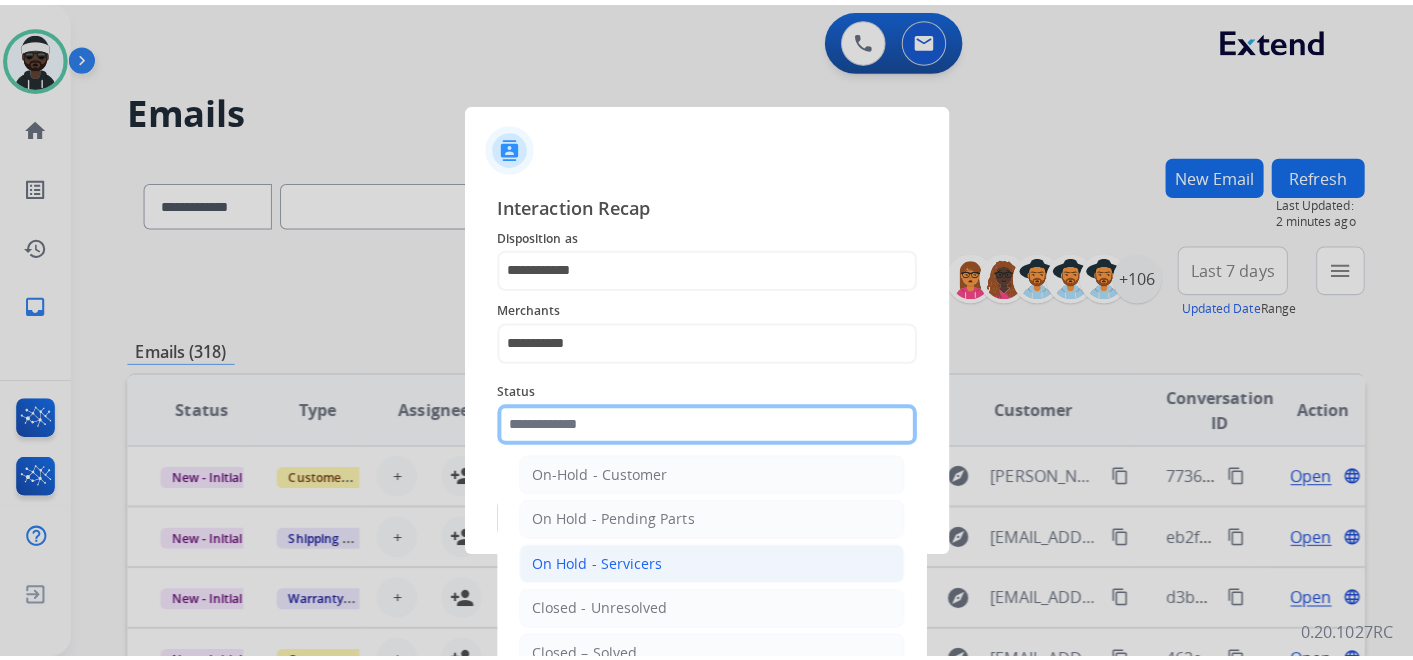 scroll, scrollTop: 114, scrollLeft: 0, axis: vertical 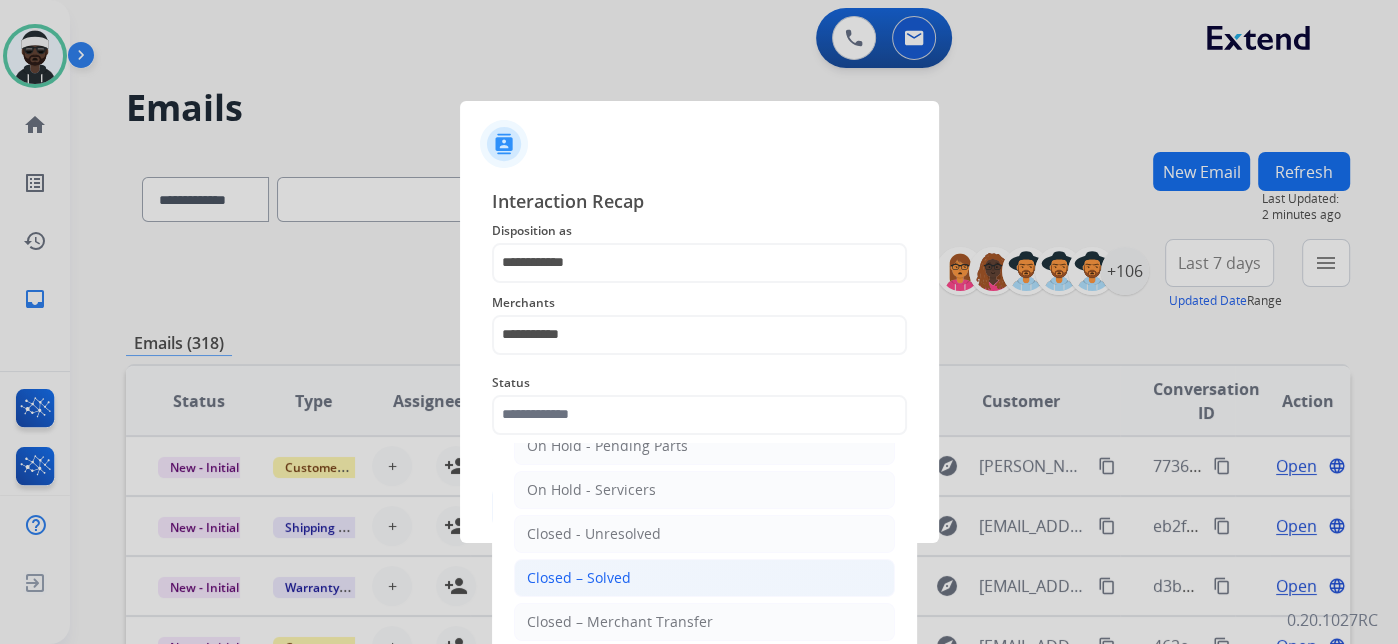 click on "Closed – Solved" 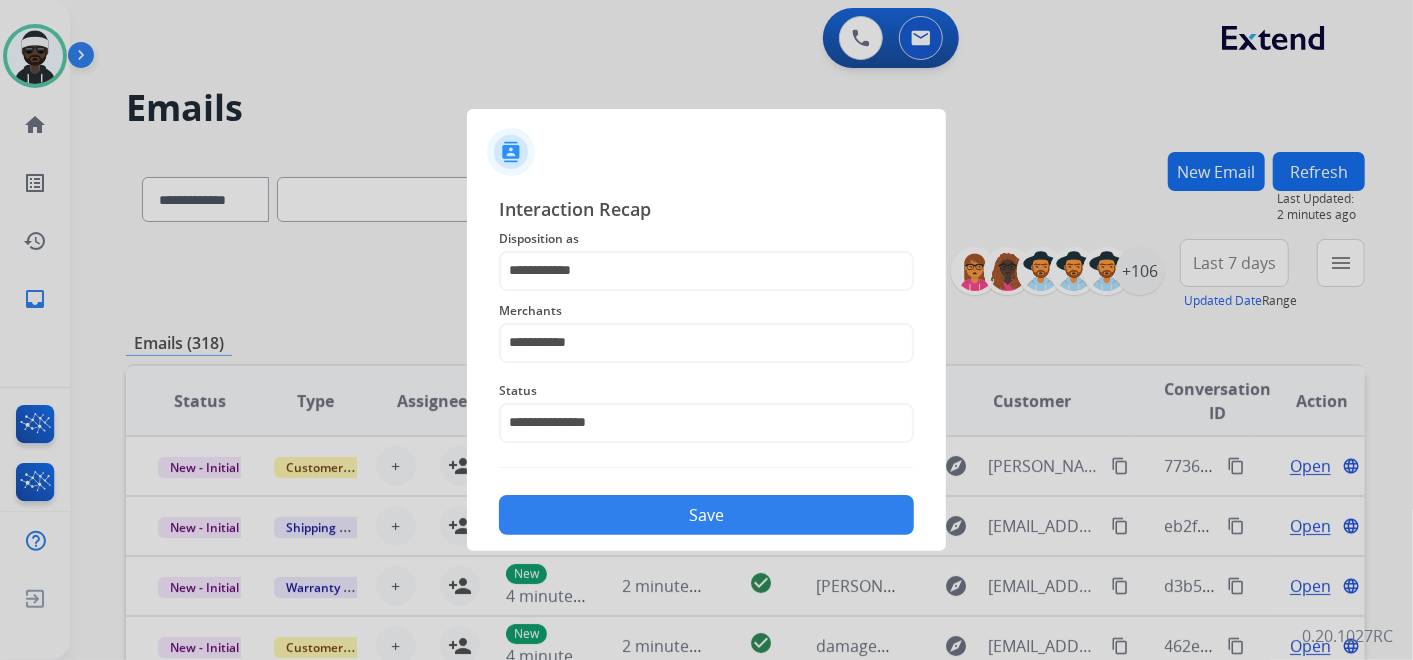 click on "Save" 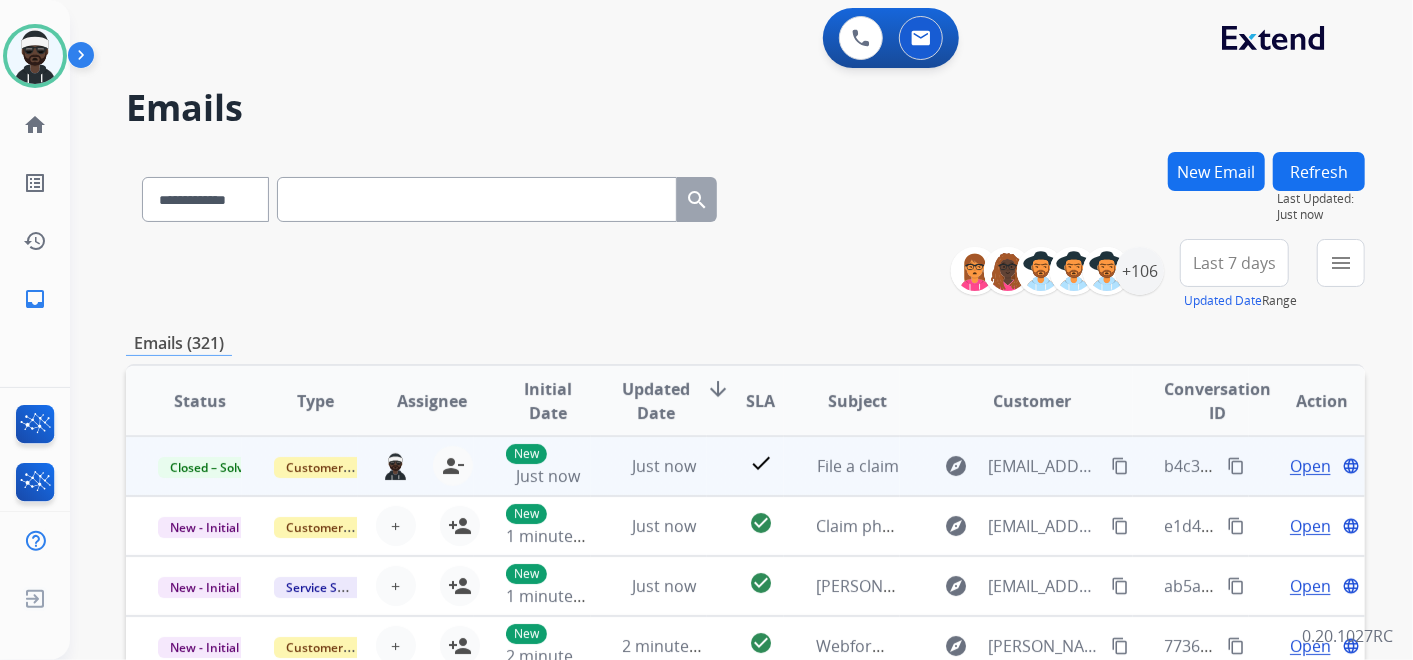 scroll, scrollTop: 1, scrollLeft: 0, axis: vertical 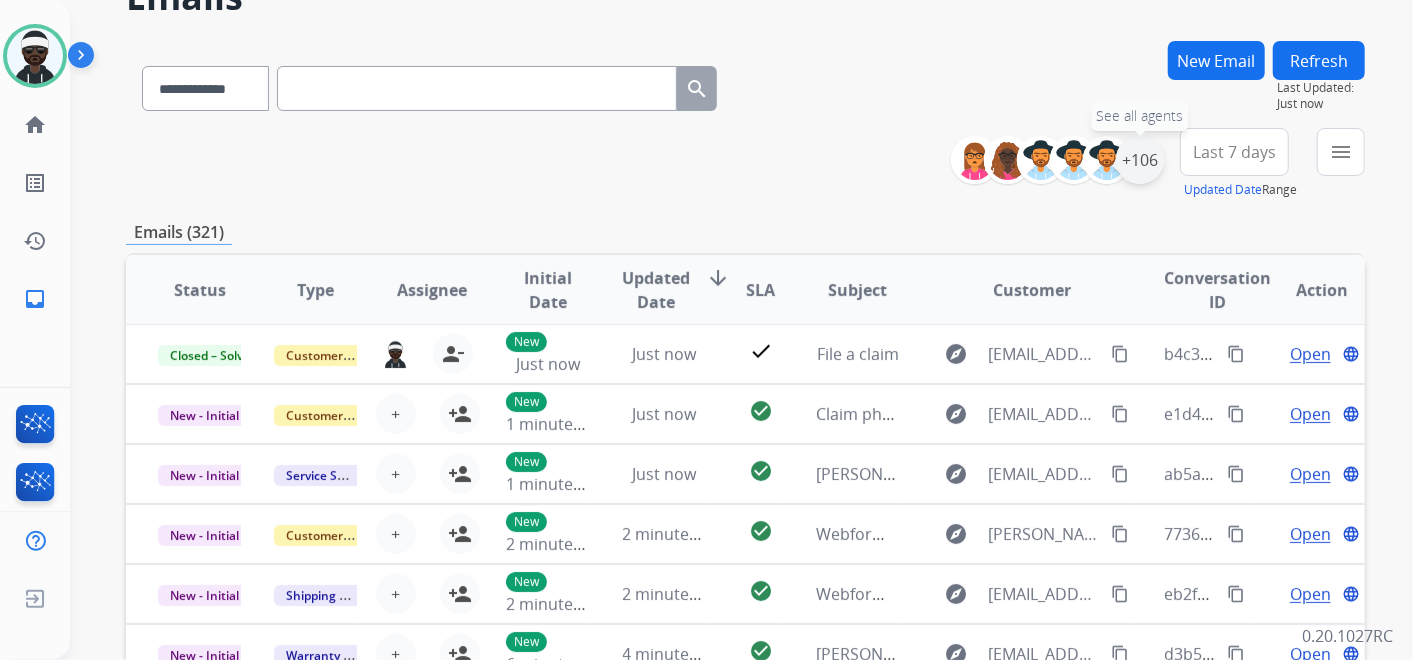 click on "+106" at bounding box center [1140, 160] 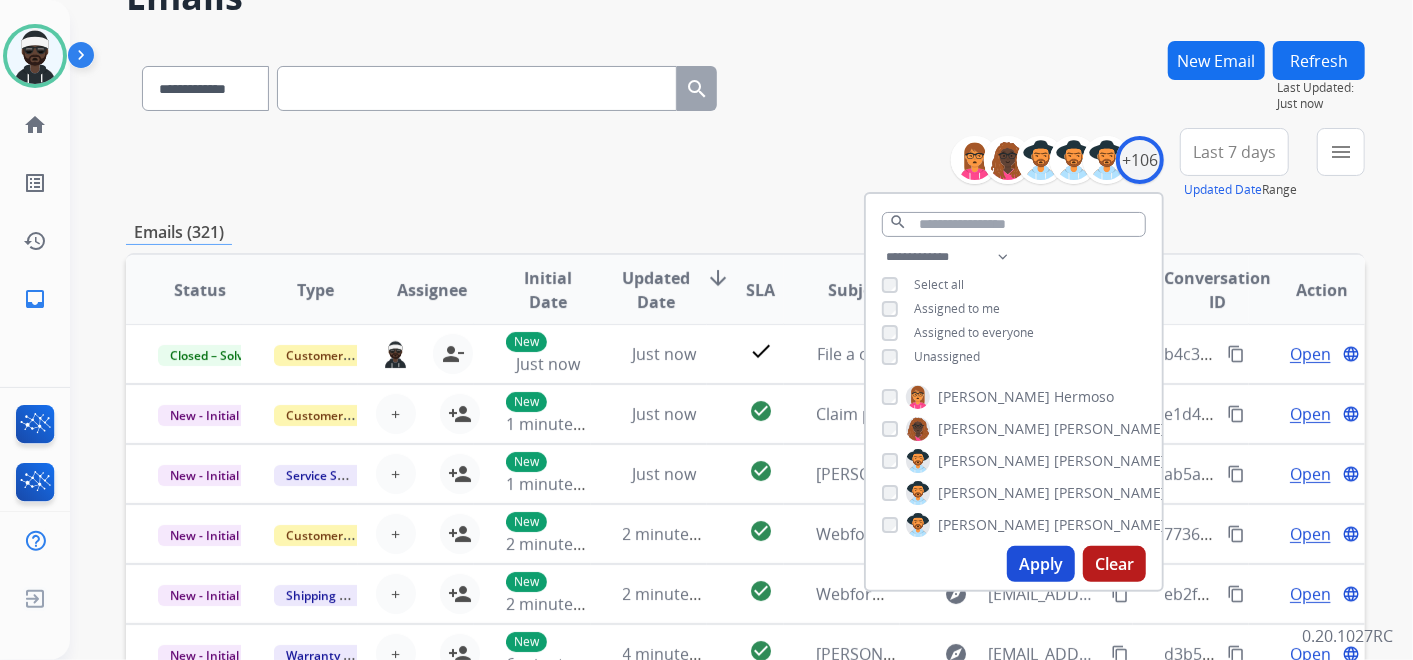 click on "Unassigned" at bounding box center (947, 356) 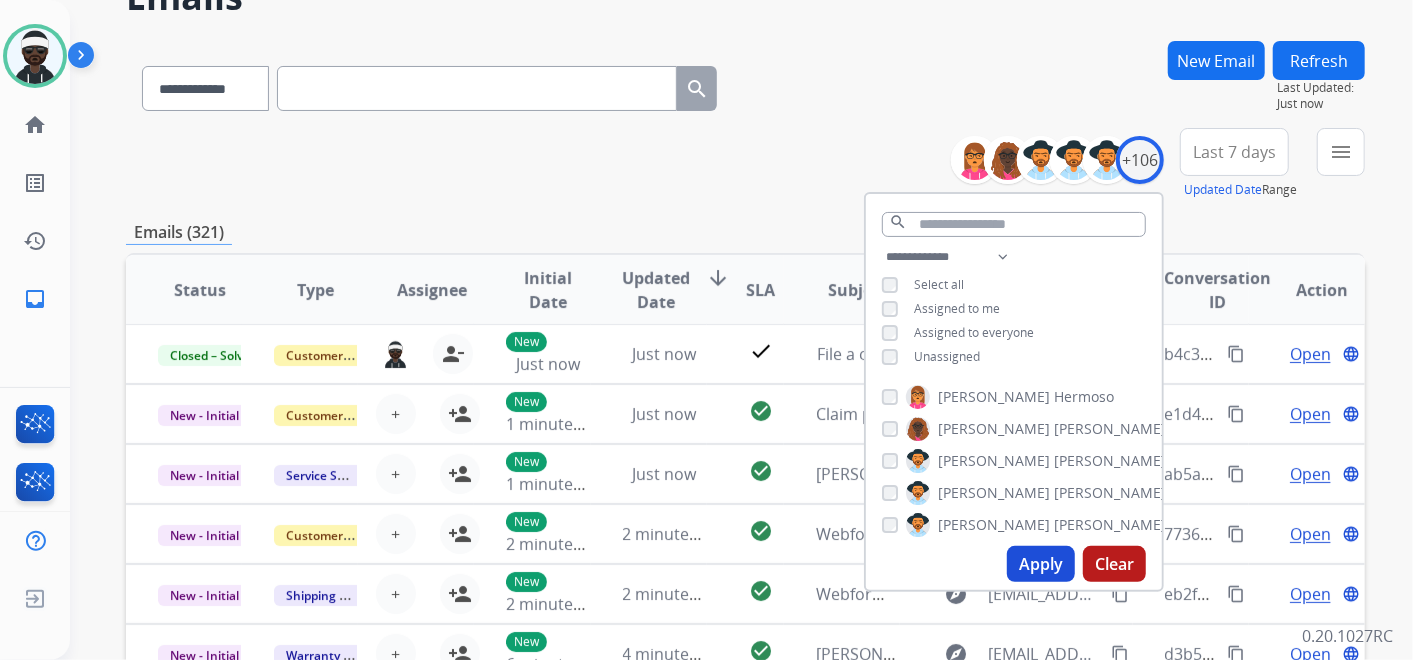 click on "Apply" at bounding box center [1041, 564] 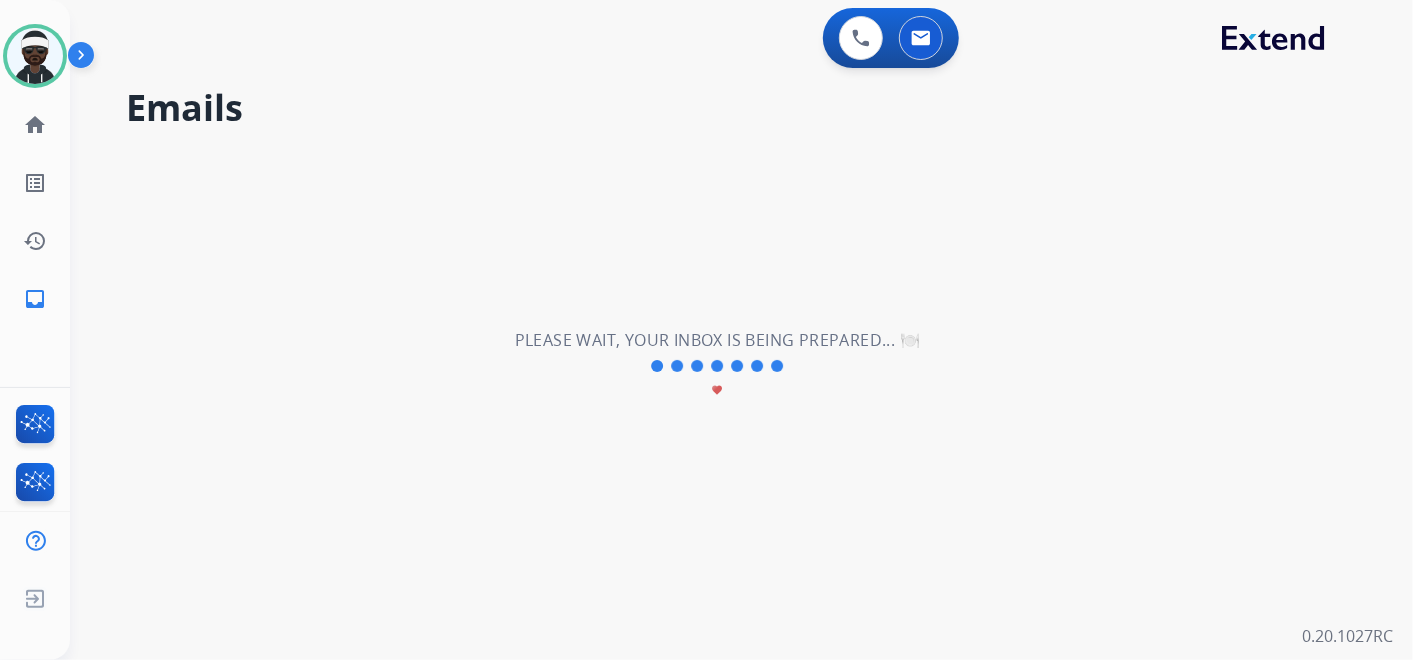 scroll, scrollTop: 0, scrollLeft: 0, axis: both 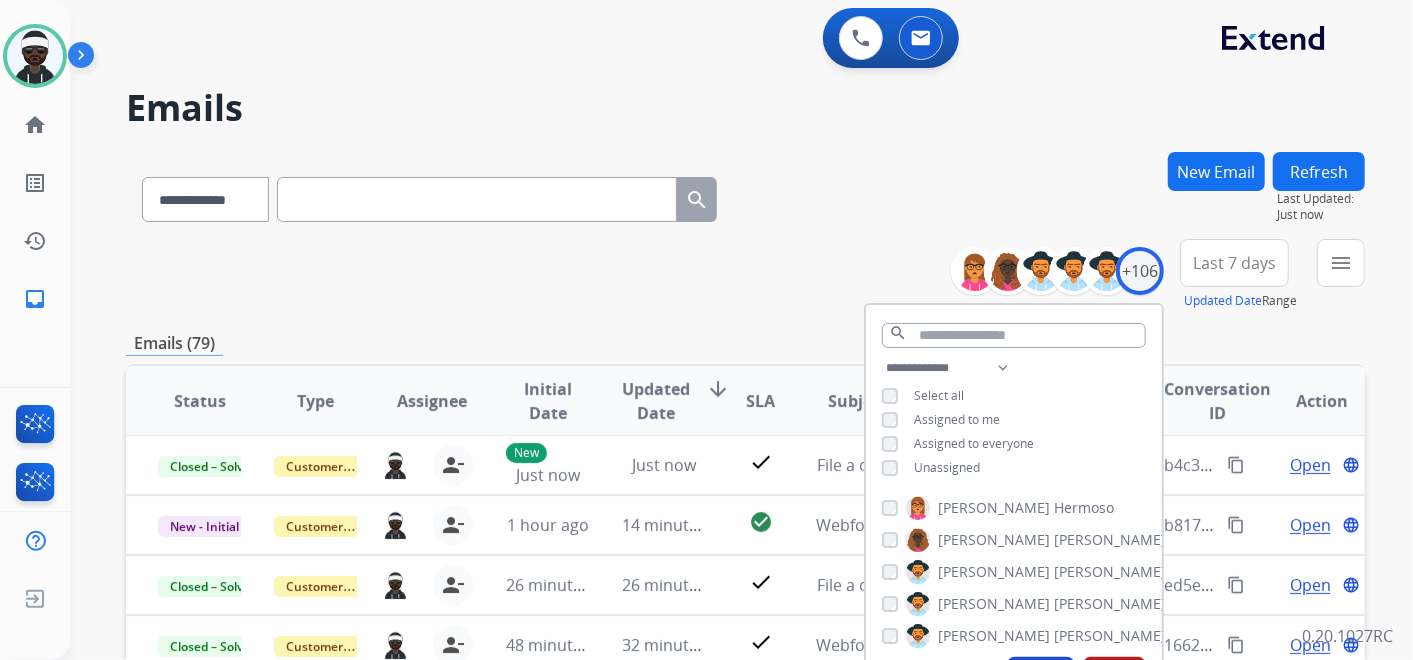 click on "**********" at bounding box center [745, 275] 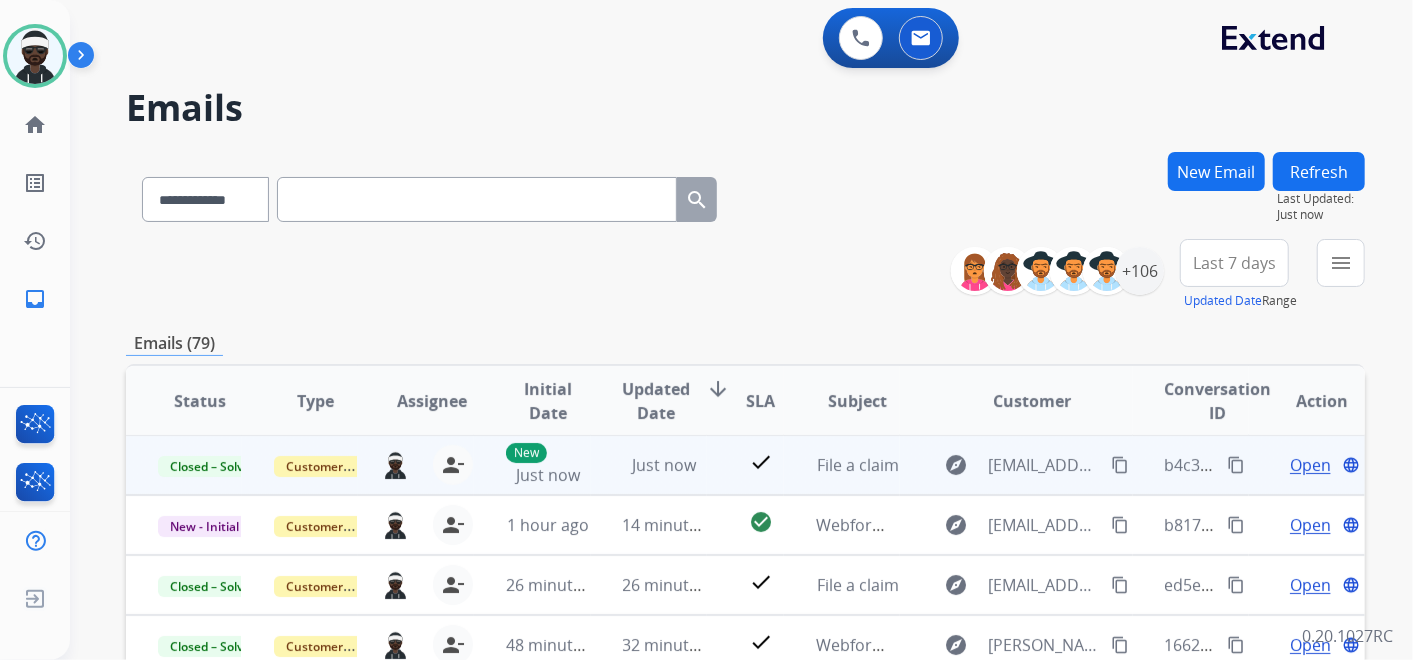 click on "content_copy" at bounding box center (1236, 465) 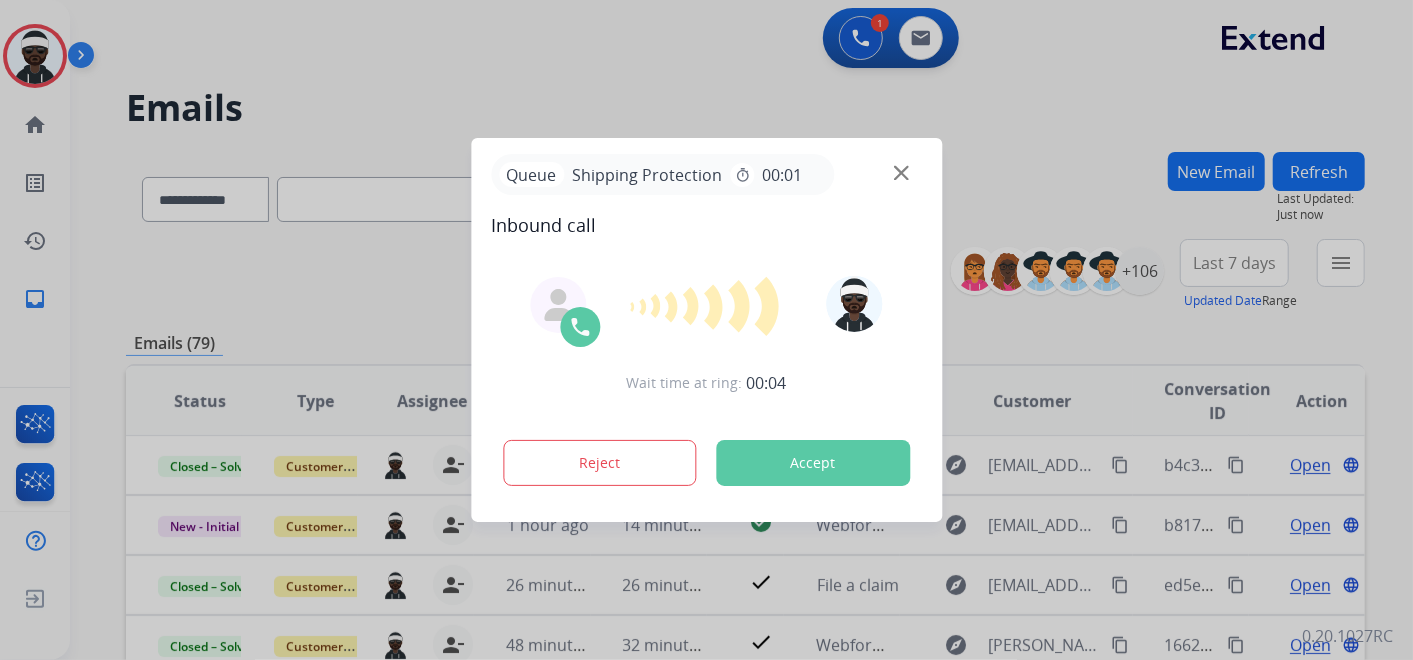 click on "Accept" at bounding box center (813, 463) 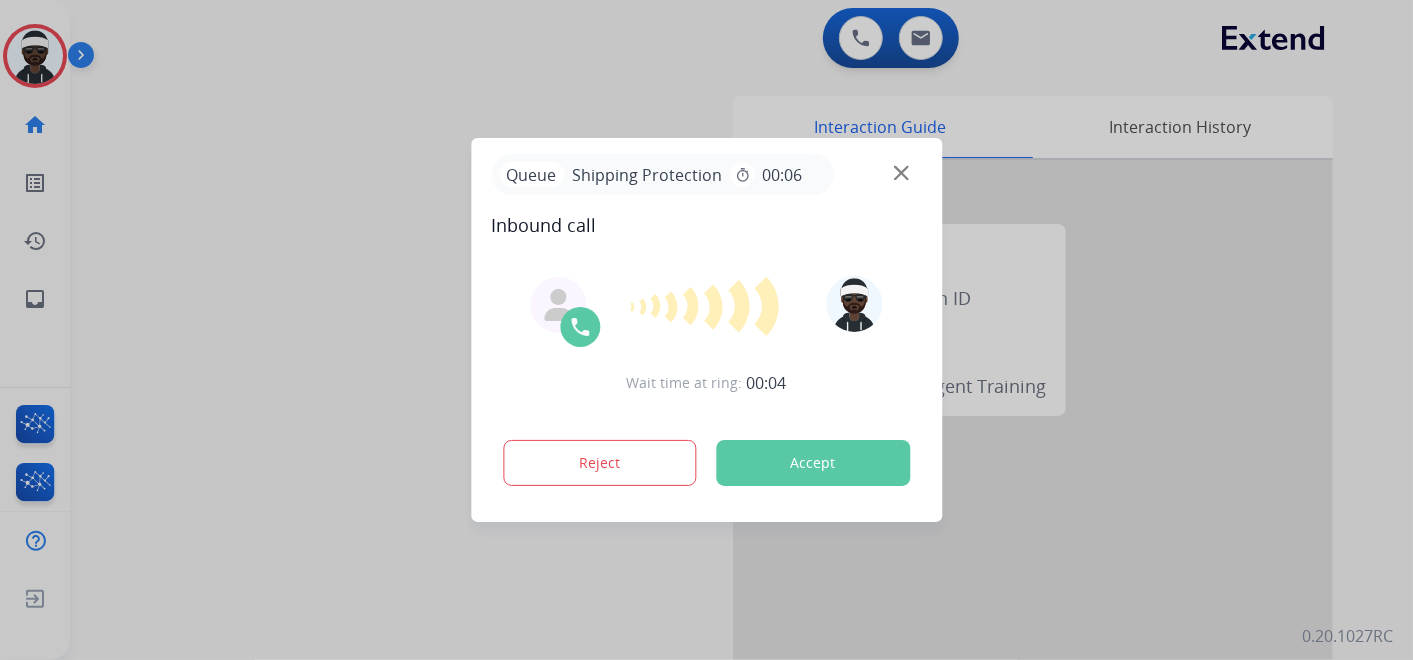 click on "Reject Accept" at bounding box center (706, 459) 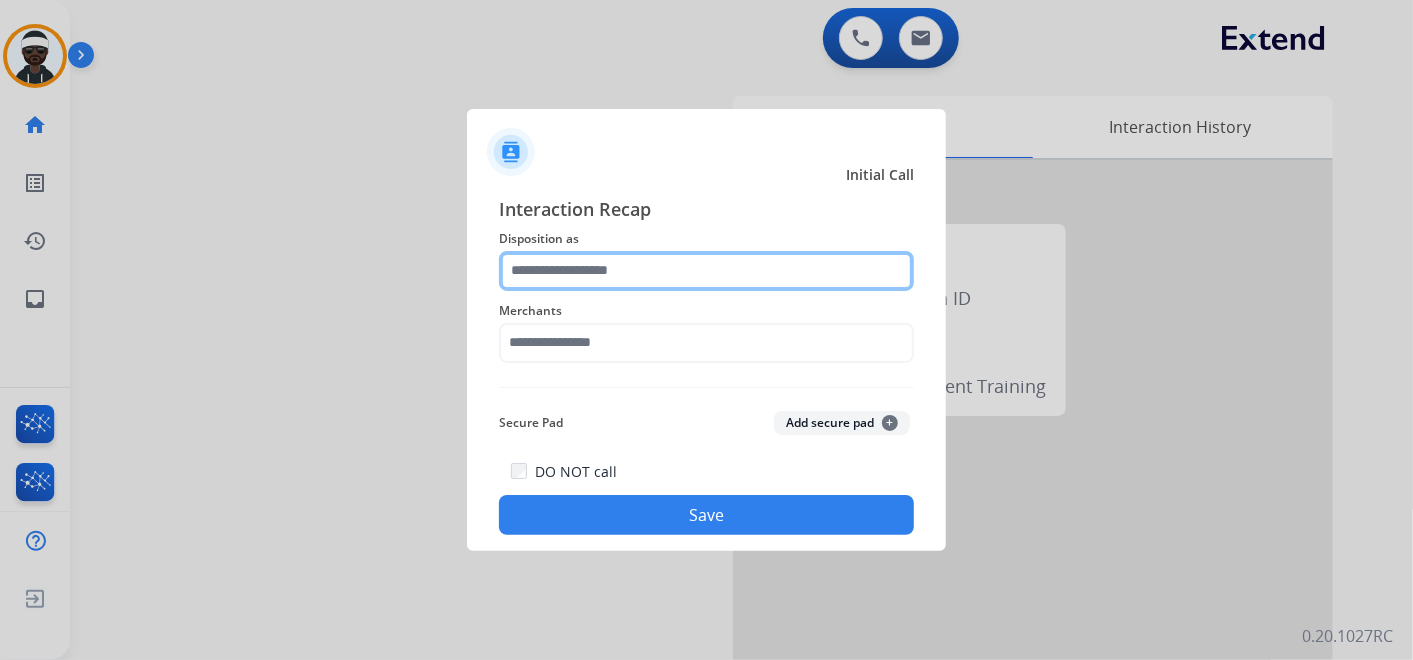 drag, startPoint x: 628, startPoint y: 274, endPoint x: 627, endPoint y: 284, distance: 10.049875 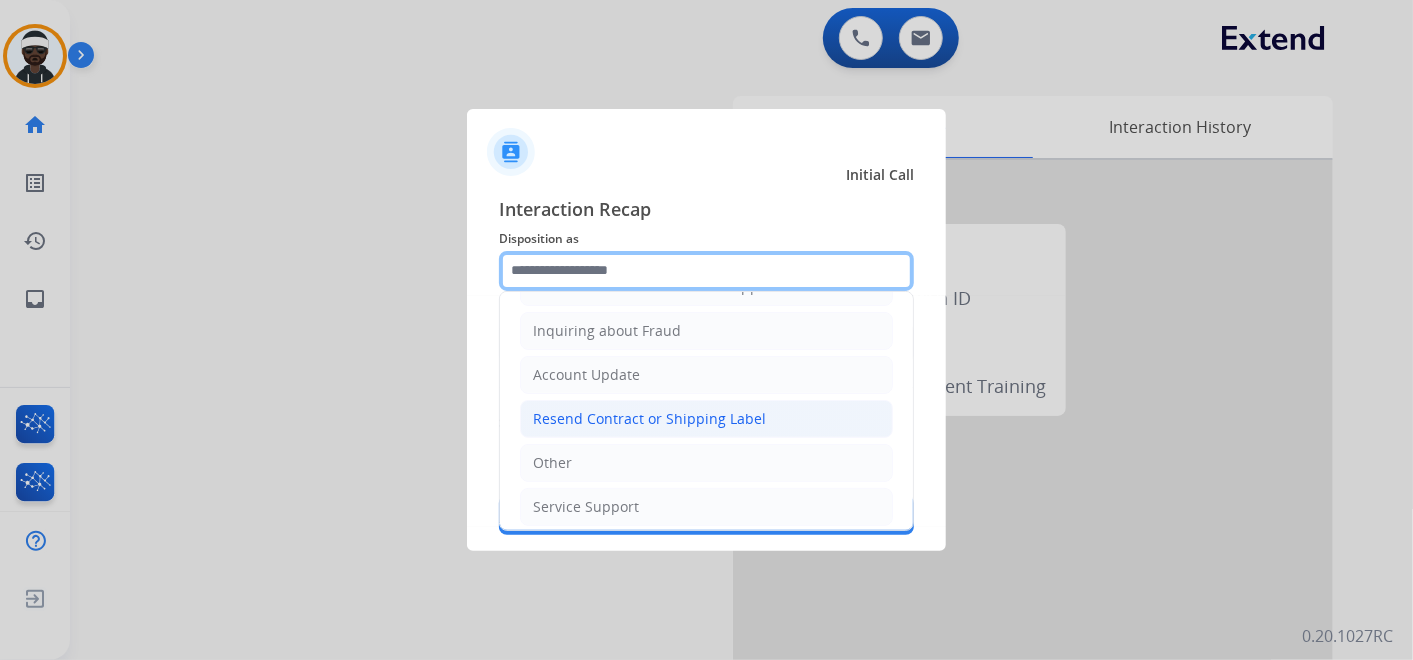 scroll, scrollTop: 305, scrollLeft: 0, axis: vertical 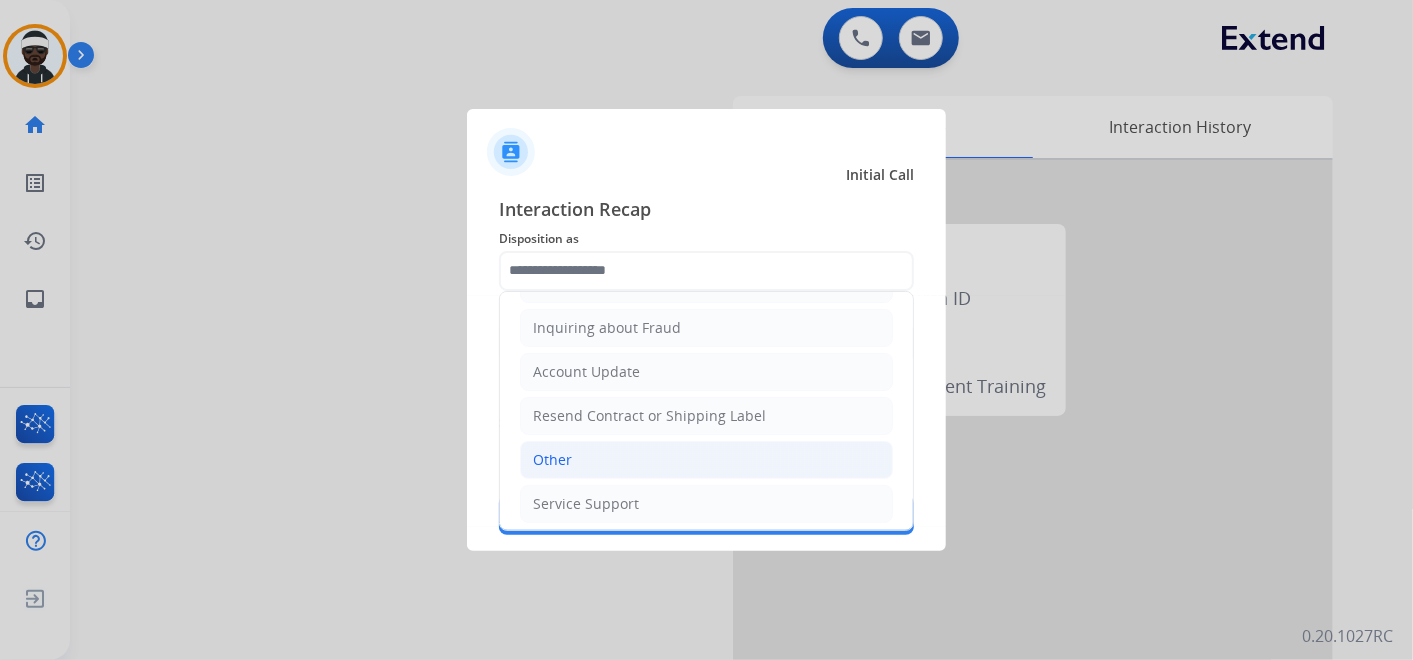 click on "Other" 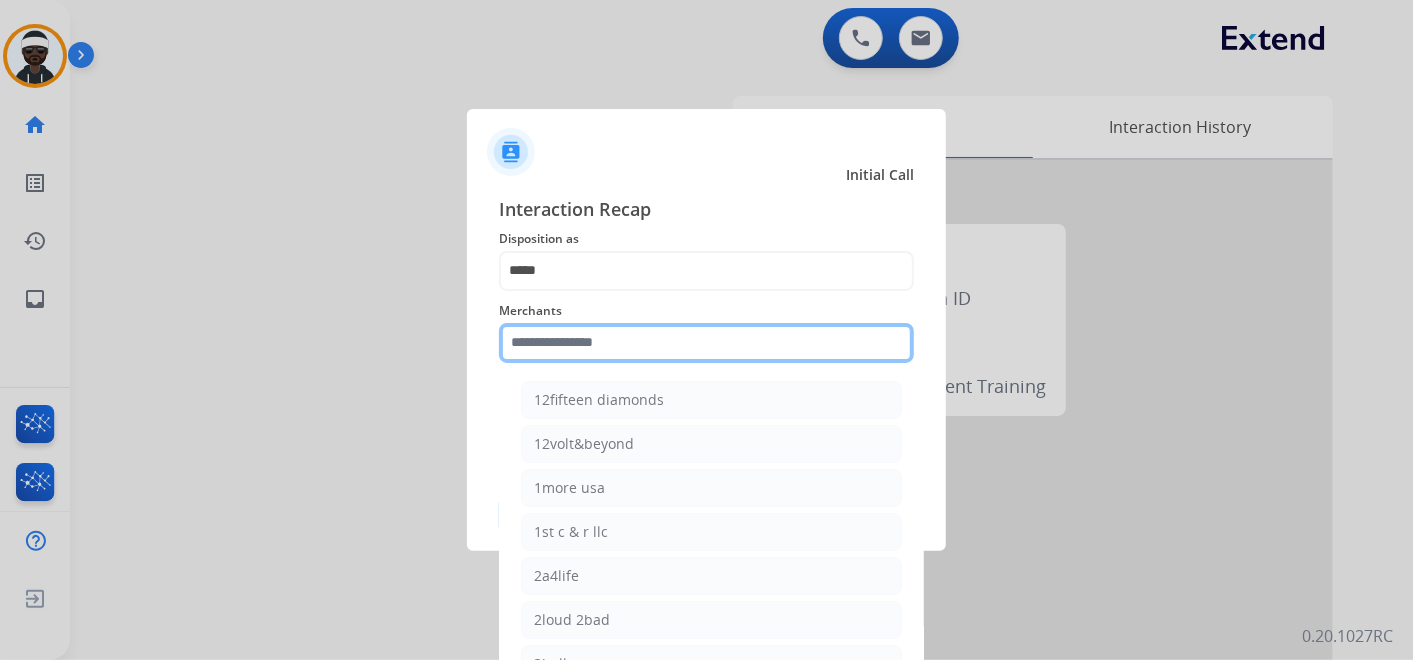 click on "Merchants    12fifteen diamonds   12volt&beyond   1more usa   1st c & r llc   2a4life   2loud 2bad   3balls   4 state trucks   4moms   Abstinence spirits   Accessorypartsstore   Action clutch   Active lifestyle store   Addaday   Adorama abs   Adorama business-to-business   Adrenaline offroad outfitters   Ads shocks   Advance auto parts   Aem electronics   Aerishealthinc   Ag solutions group, llc   Aim controllers   Air-relax   Airocide   Airslamit   Airsoft station   Airthereal   Alchemy fine home   Aleko products   Alice lane home   All around e-bikes   All electric motion   All things barbecue   Allen   Allied gaming north america, llc   Allied wheel components   Alta gracia motors   Alter   Ambient fires   American bass   American cornhole association   American medical sales and rentals   American technologies network   Ameridroid   Amethyst home   Amgair   Ams fireplace   Amscope   Andaaz jewelers   Anne klein   Anova   Anytime baseball supply   Anytime sports supply   Apec water systems   Apollo neuro" 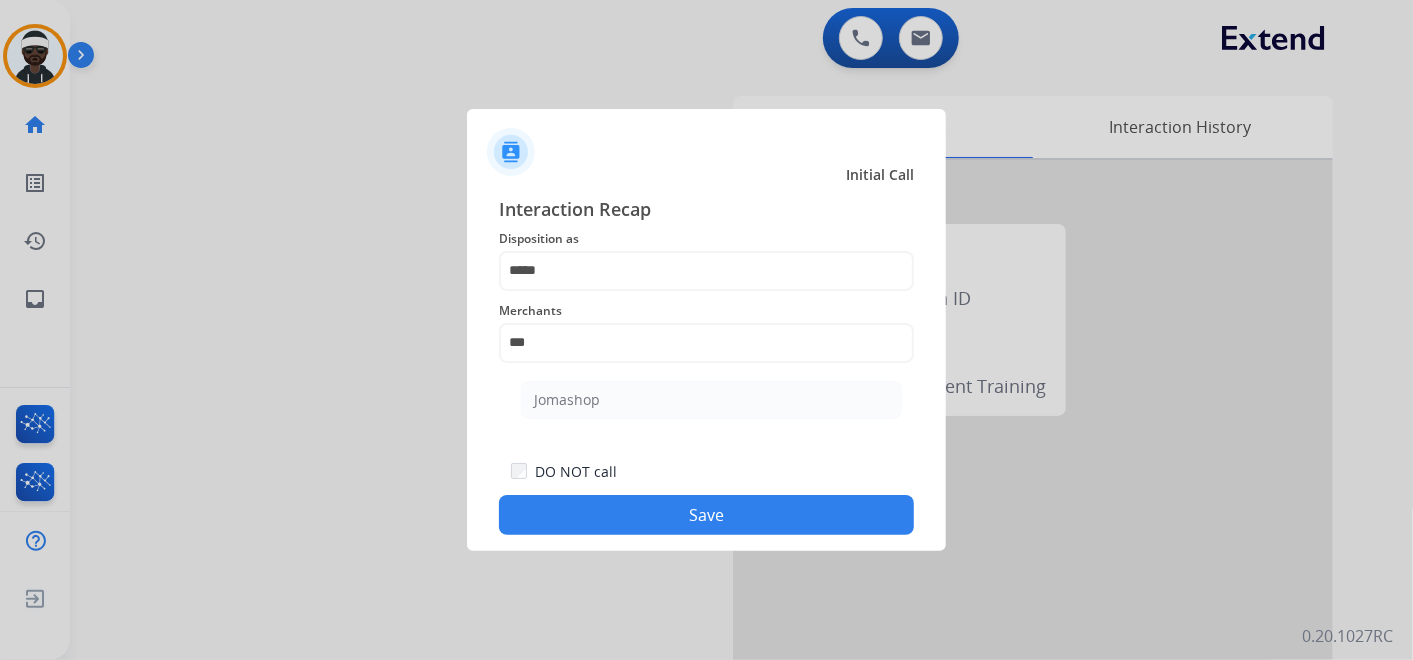 drag, startPoint x: 544, startPoint y: 409, endPoint x: 537, endPoint y: 437, distance: 28.86174 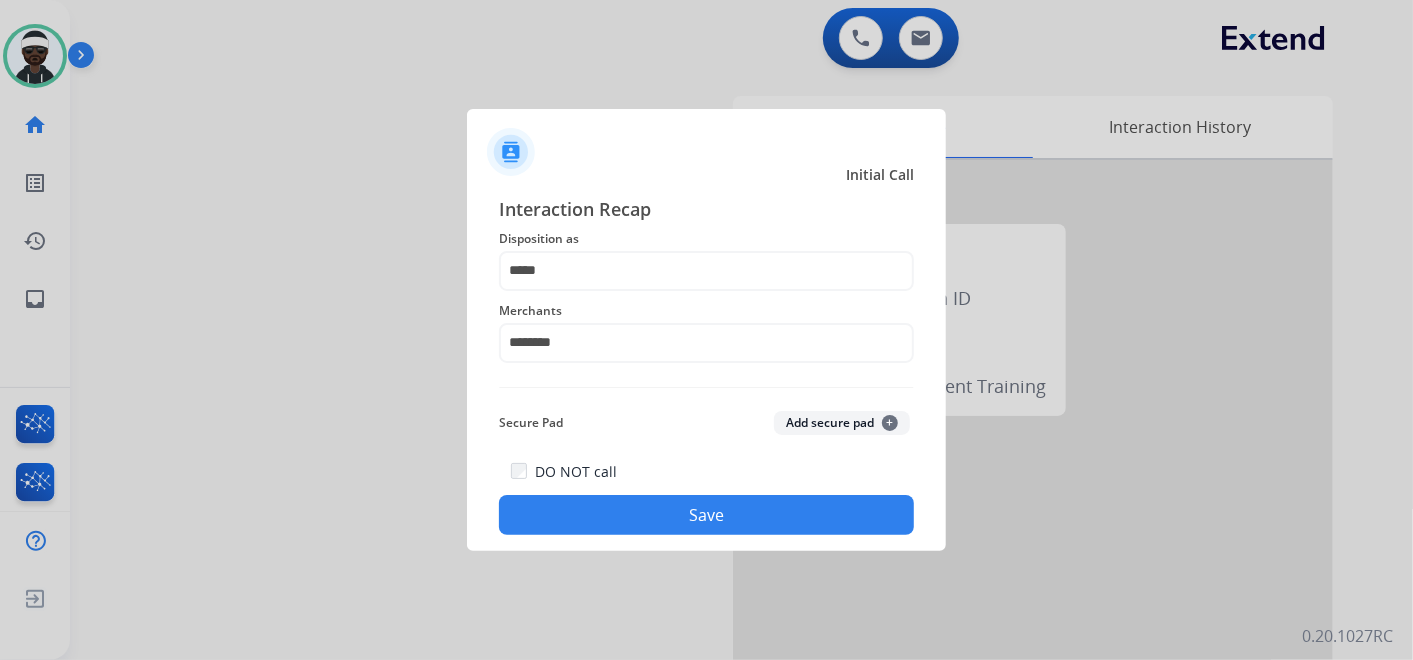 click on "Save" 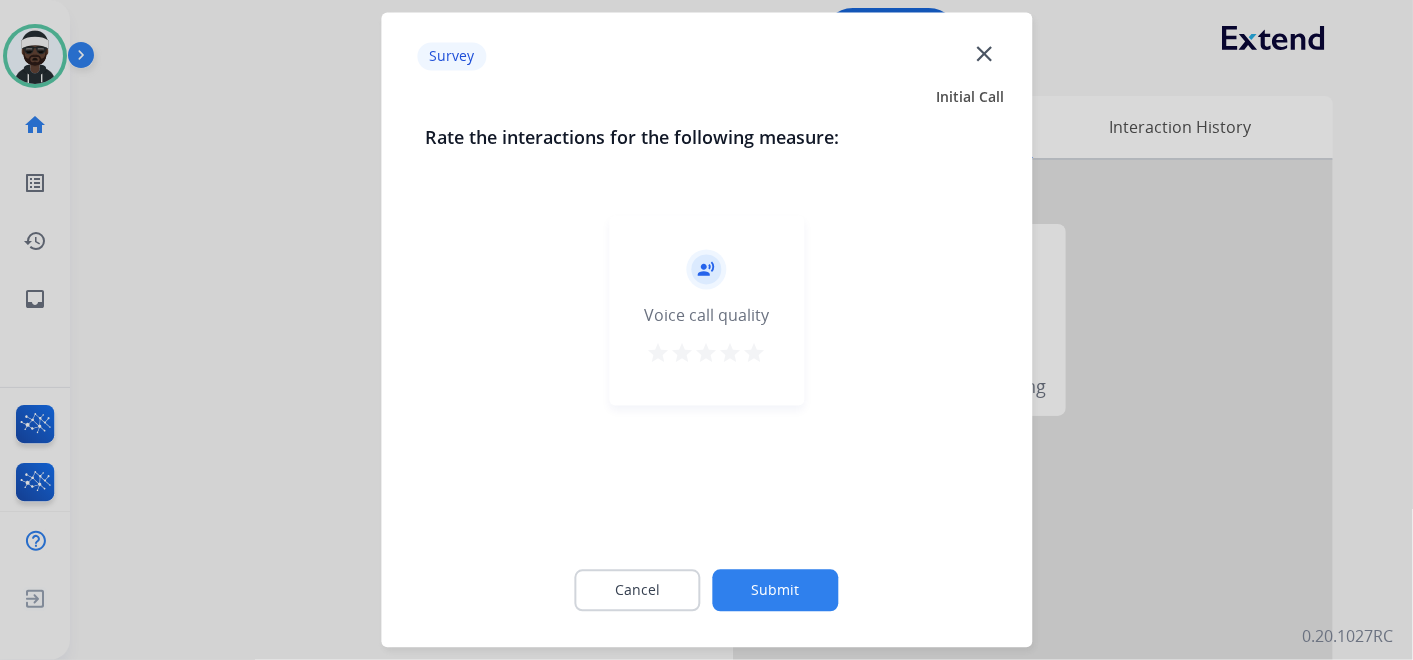 click on "star" at bounding box center (755, 354) 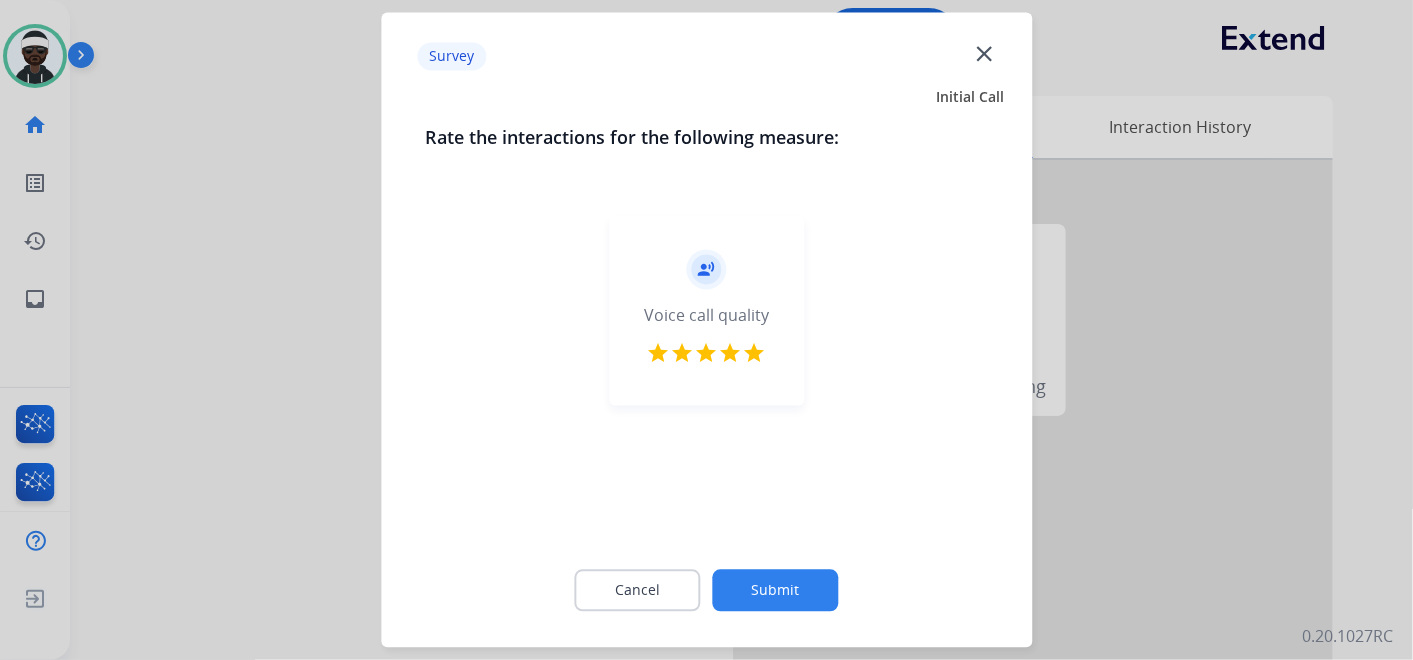 click on "Submit" 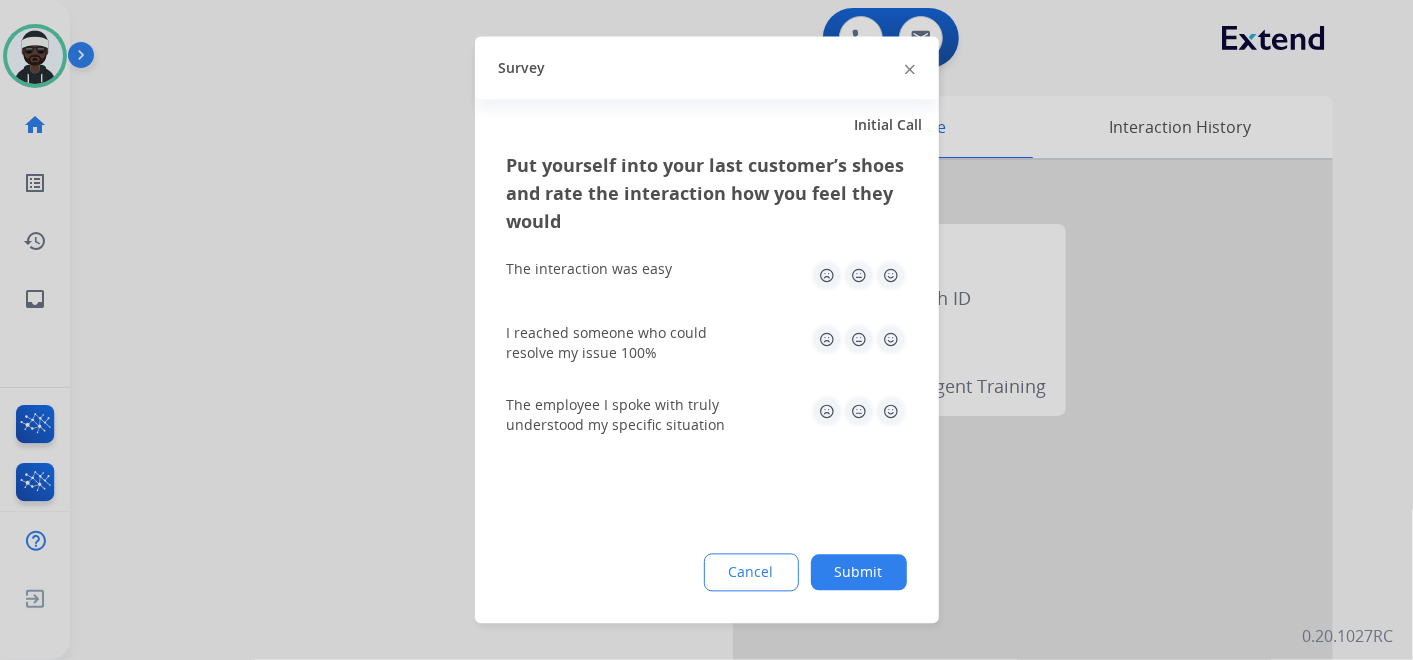 click 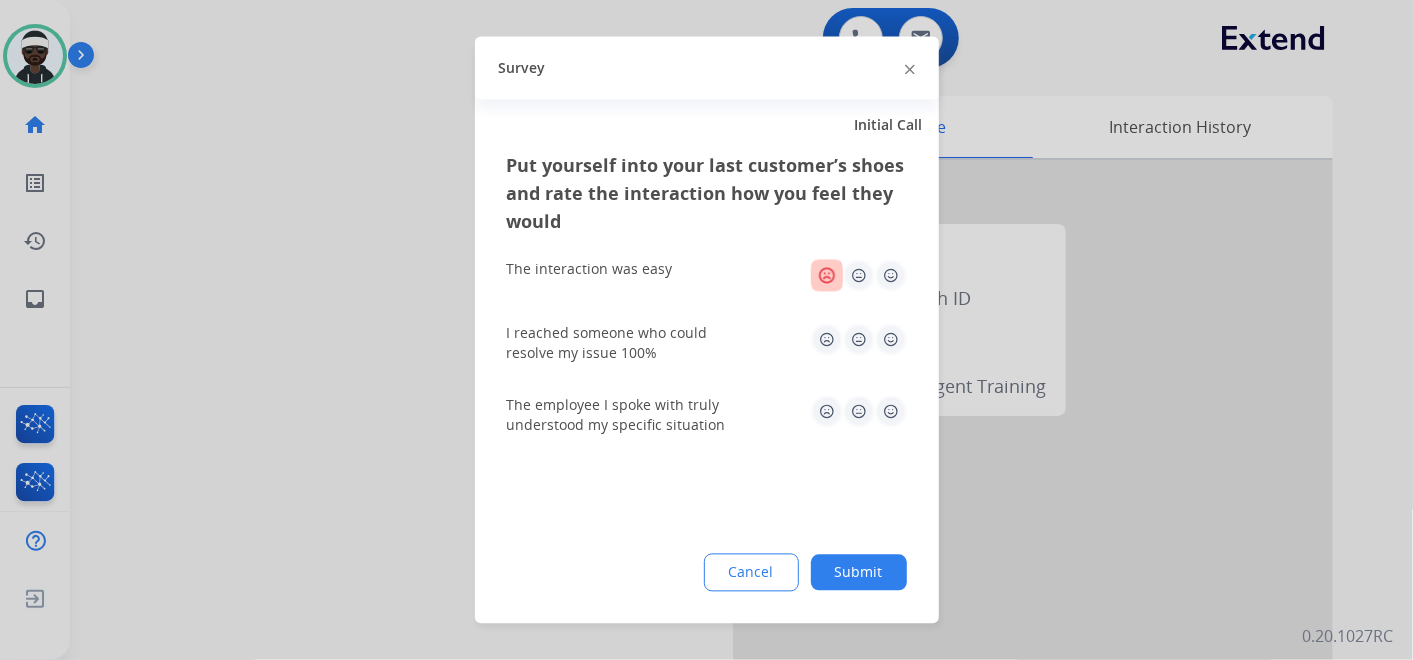 click 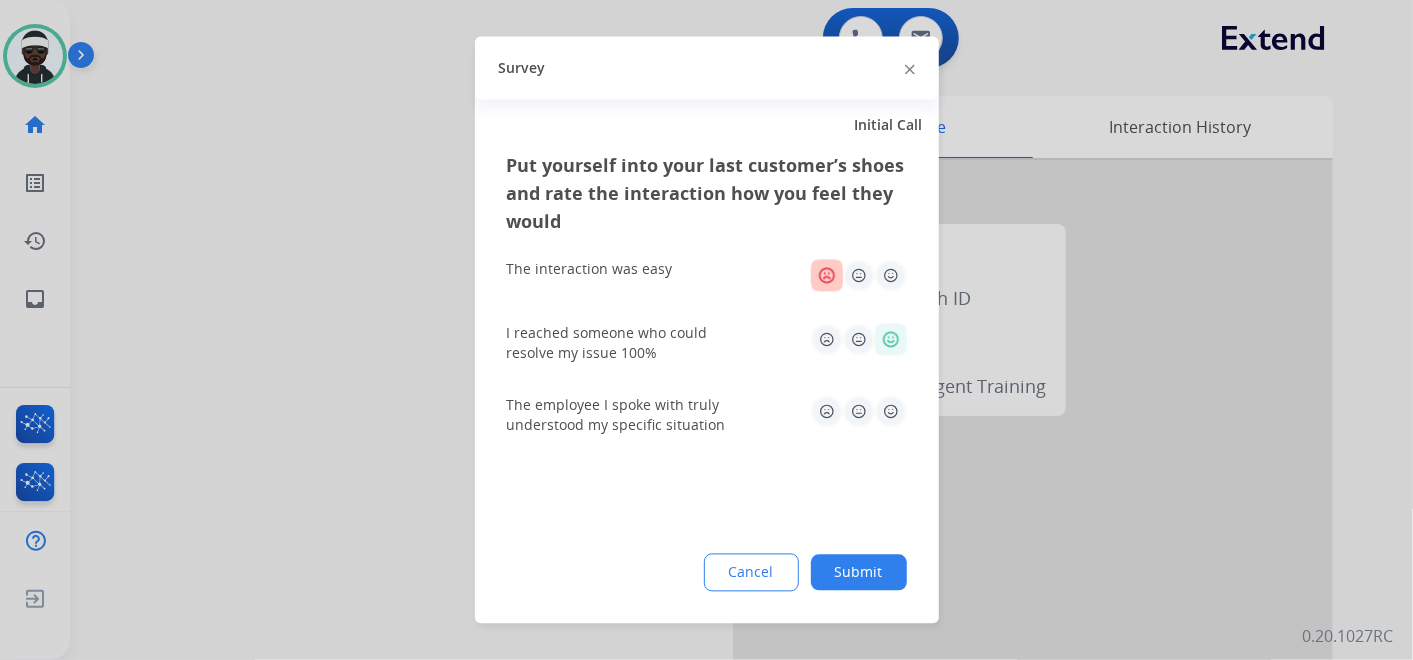 click 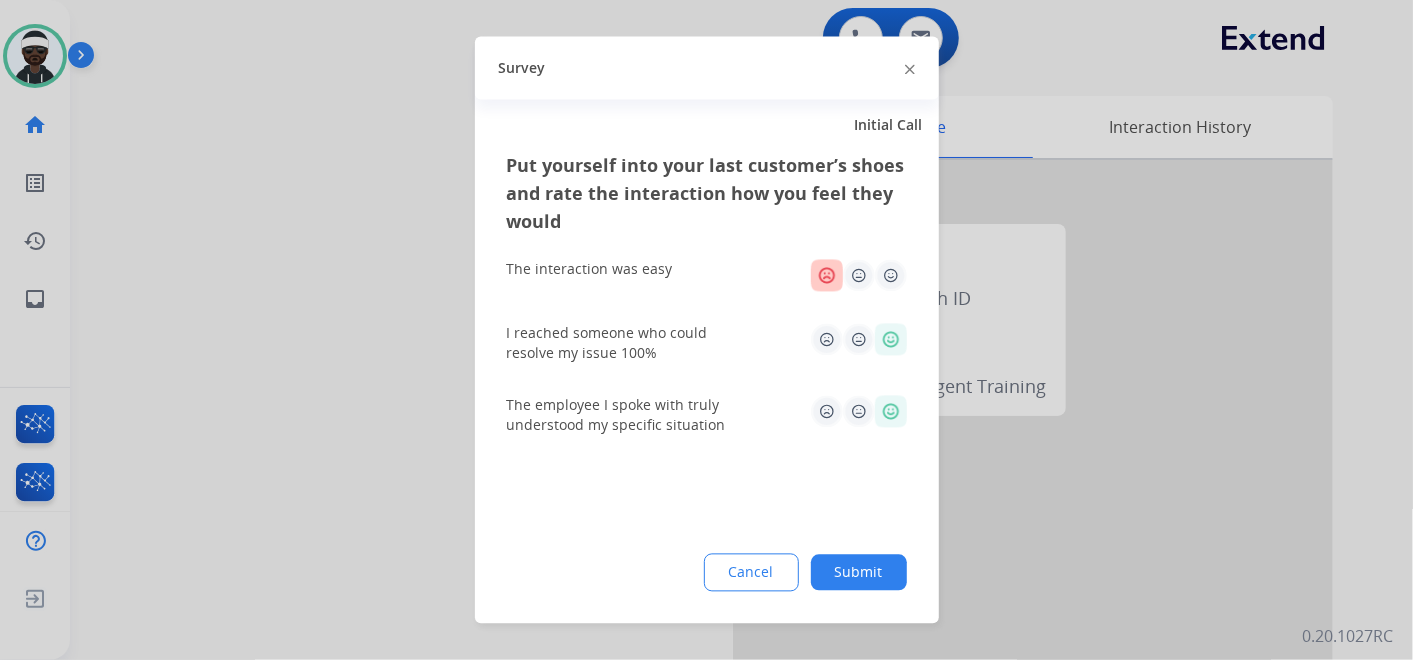 drag, startPoint x: 850, startPoint y: 582, endPoint x: 824, endPoint y: 479, distance: 106.23088 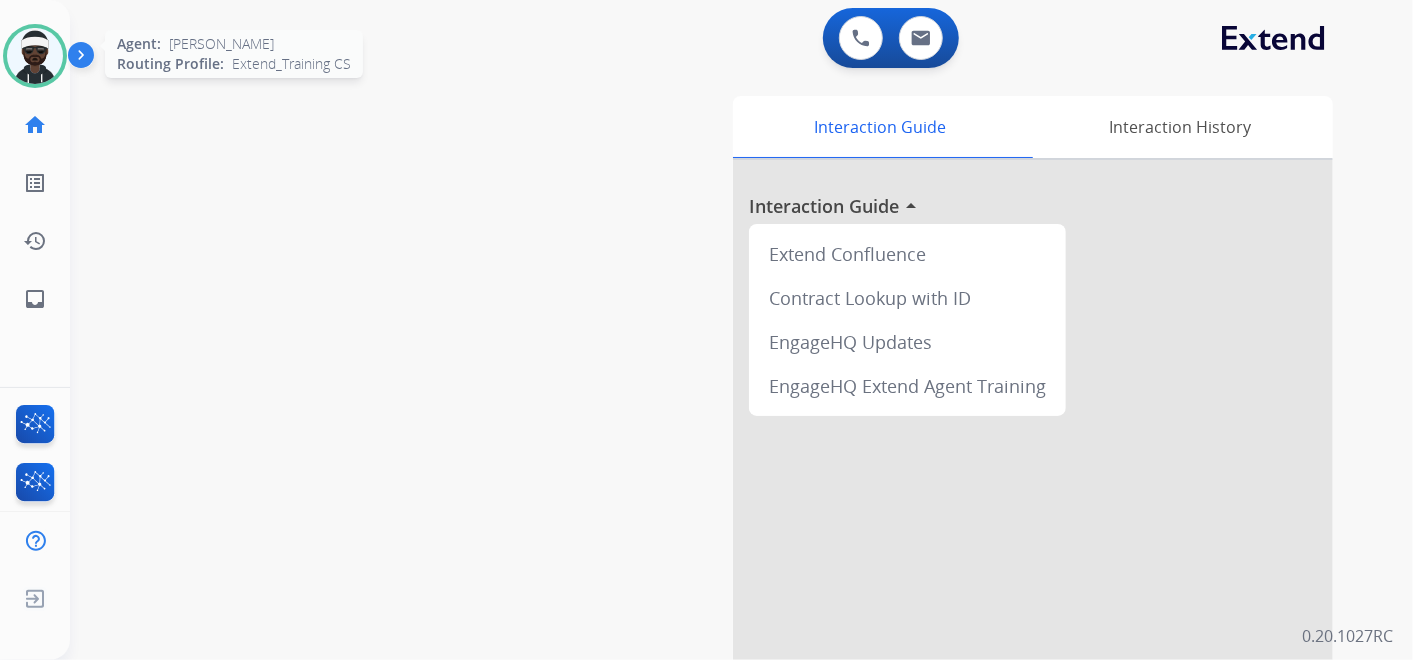 click at bounding box center (35, 56) 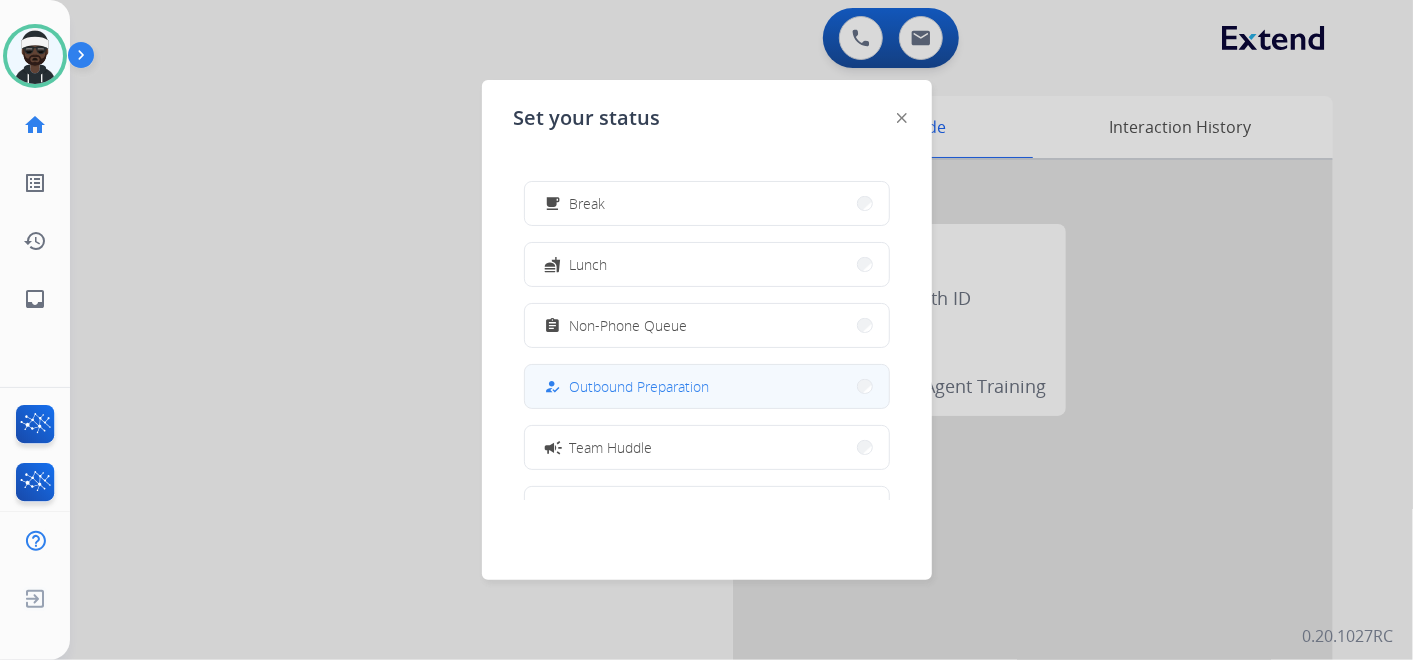 scroll, scrollTop: 111, scrollLeft: 0, axis: vertical 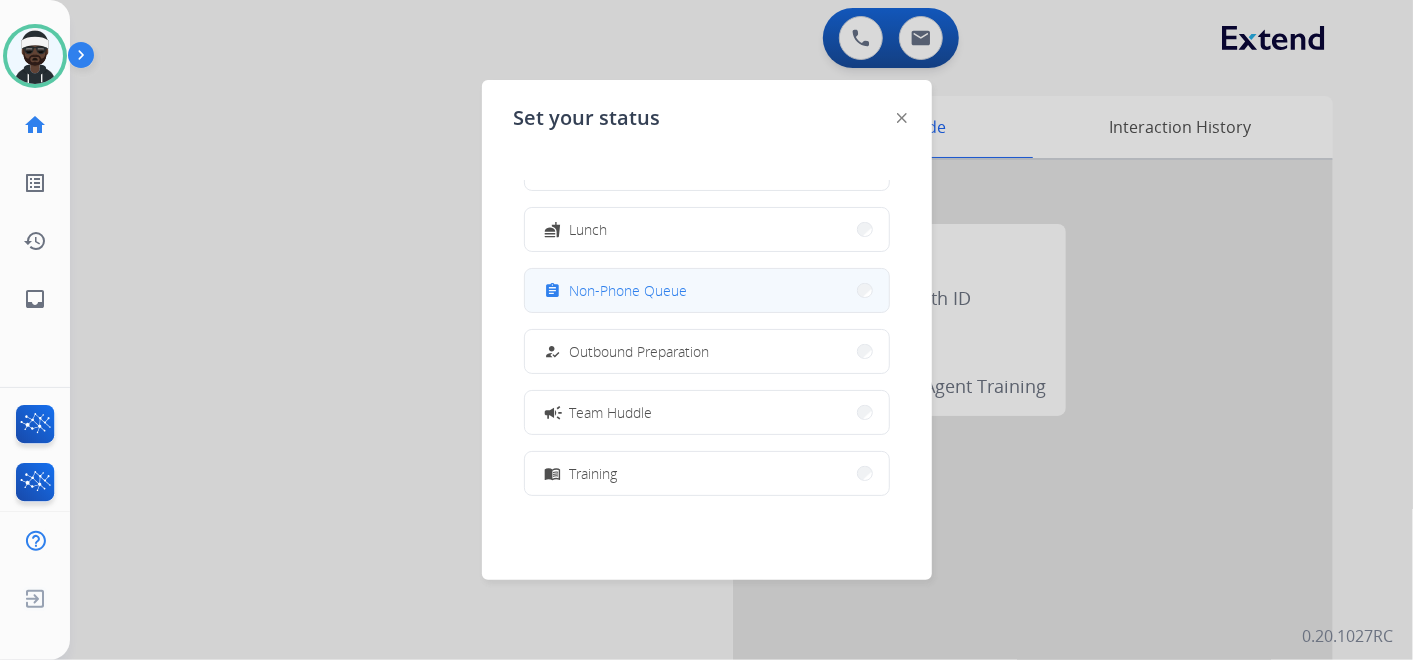 click on "Non-Phone Queue" at bounding box center [629, 290] 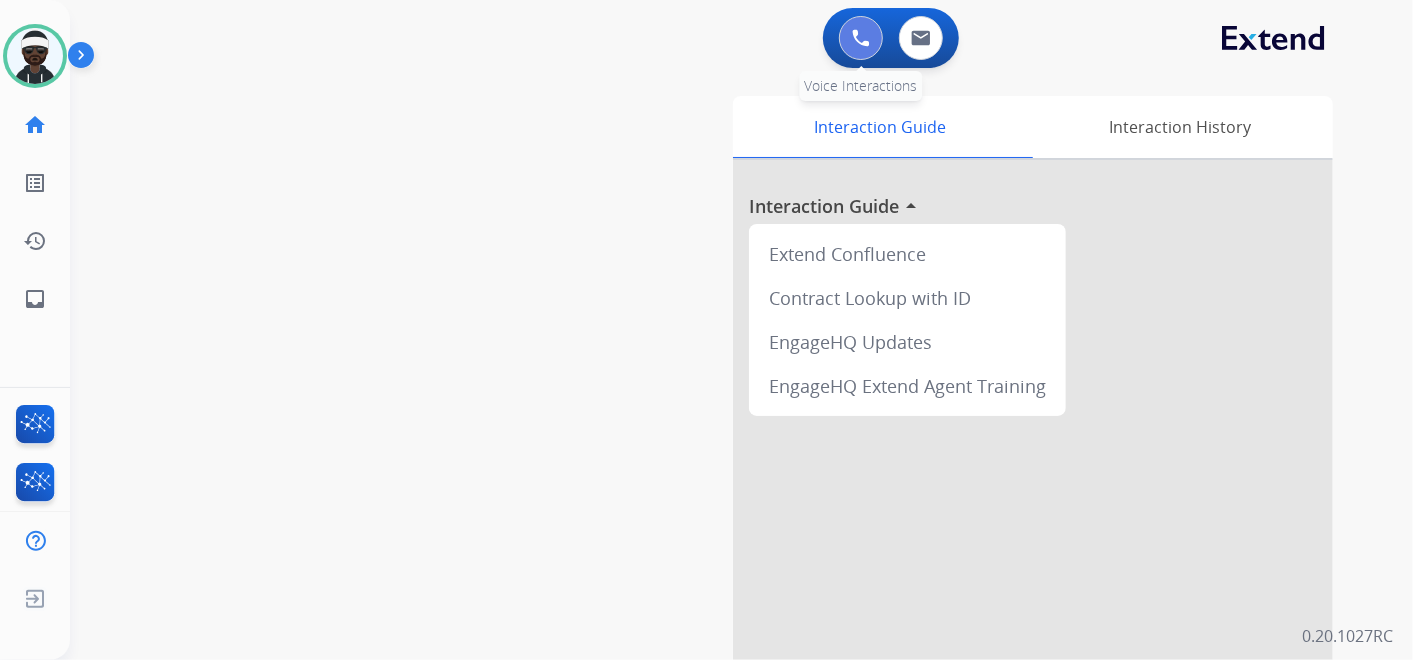 click at bounding box center (861, 38) 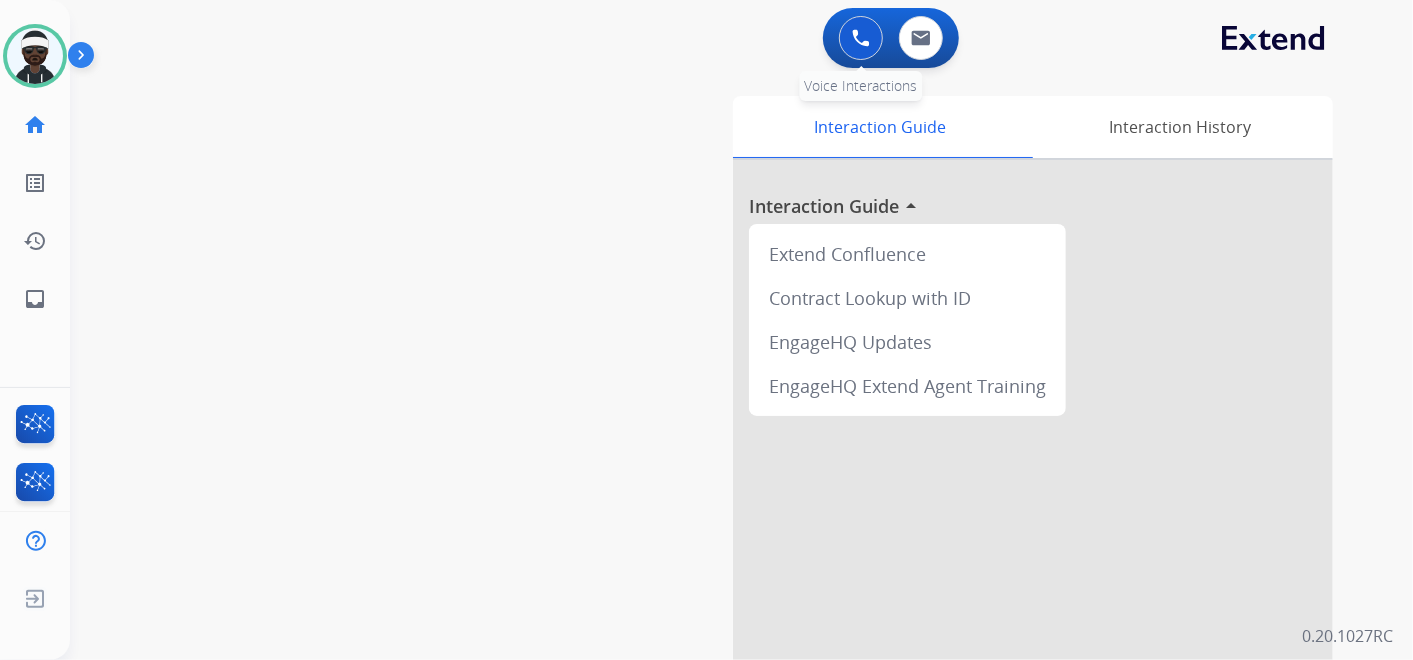 click at bounding box center [861, 38] 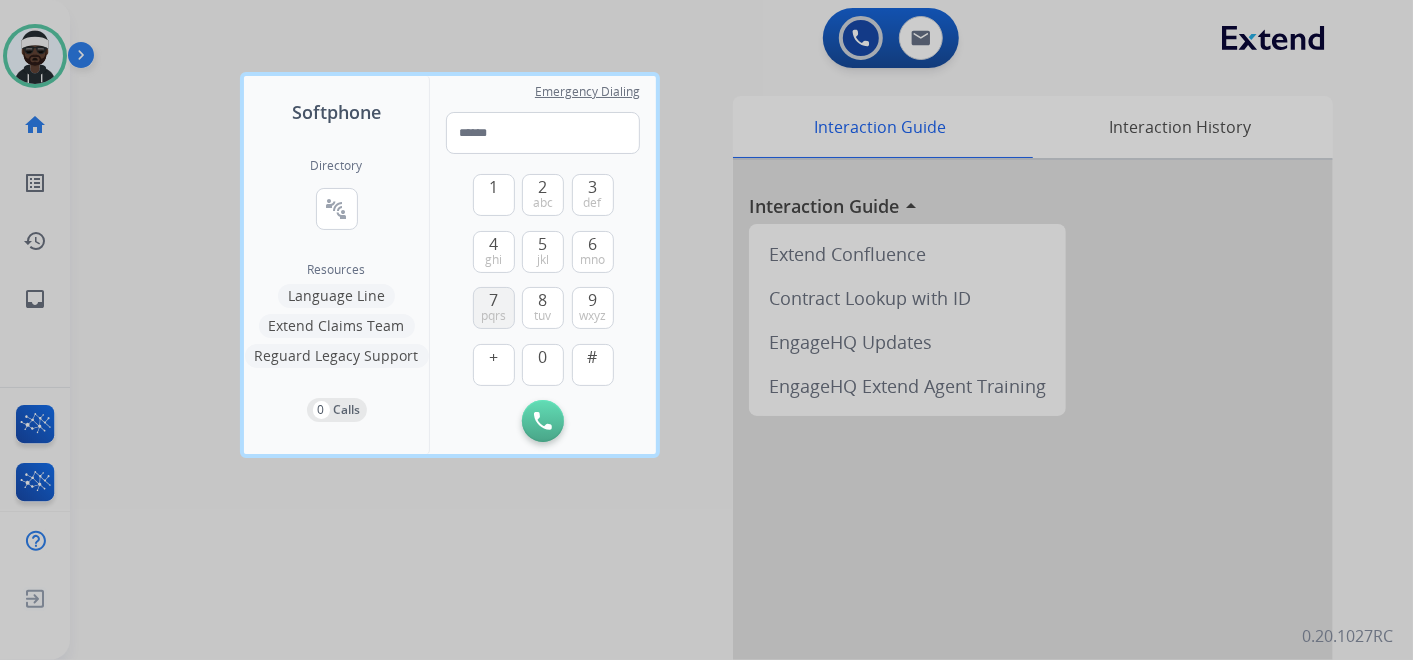 click on "7" at bounding box center (493, 300) 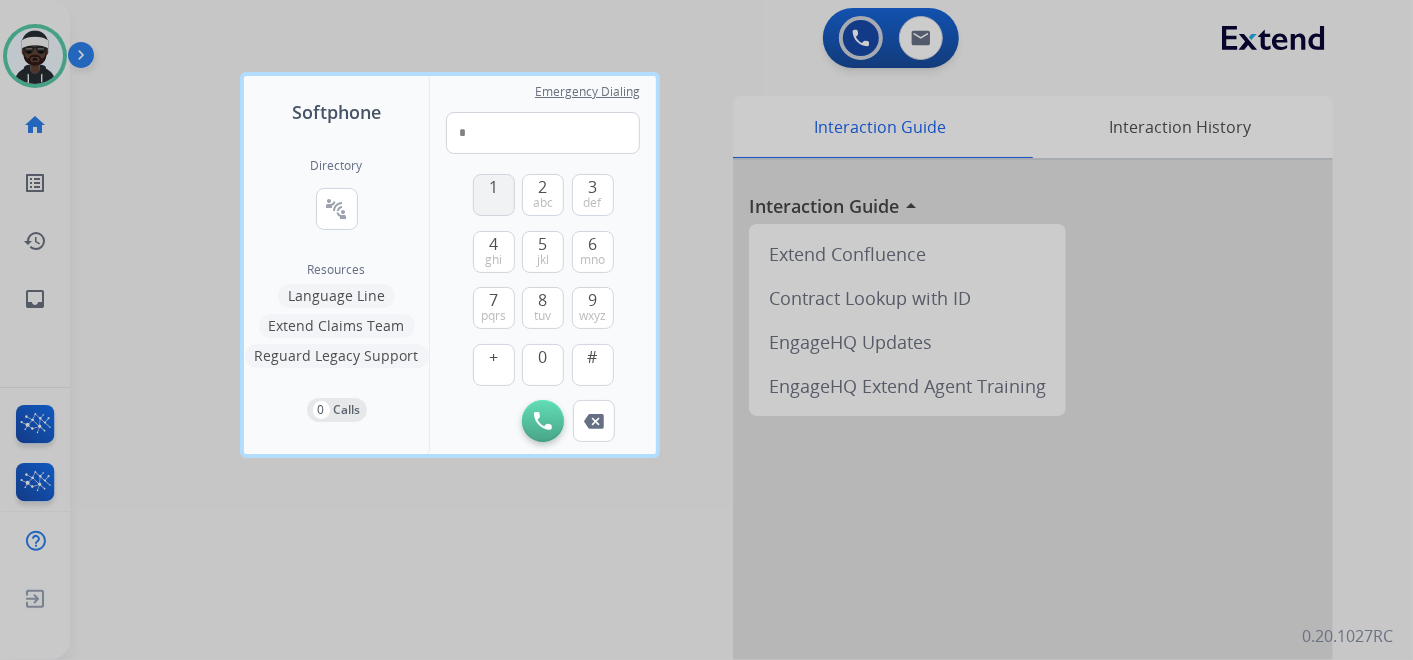 click on "1" at bounding box center [493, 187] 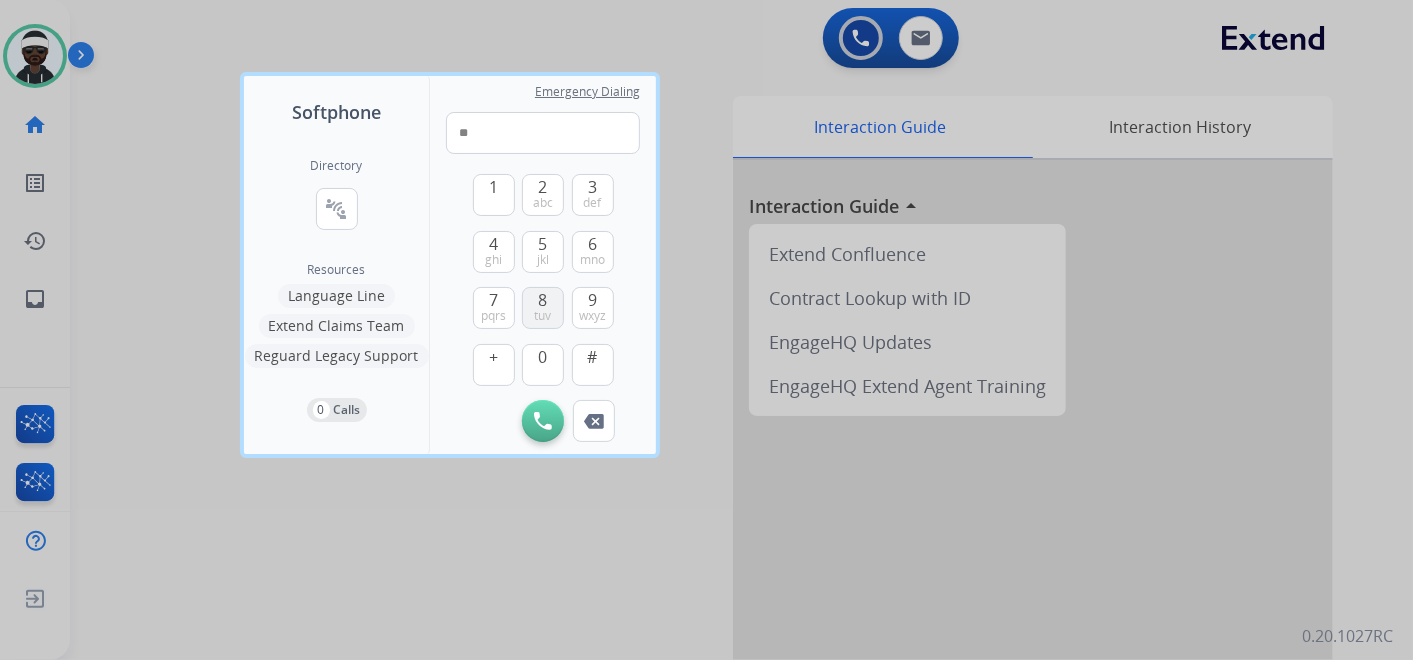 click on "8 tuv" at bounding box center [543, 308] 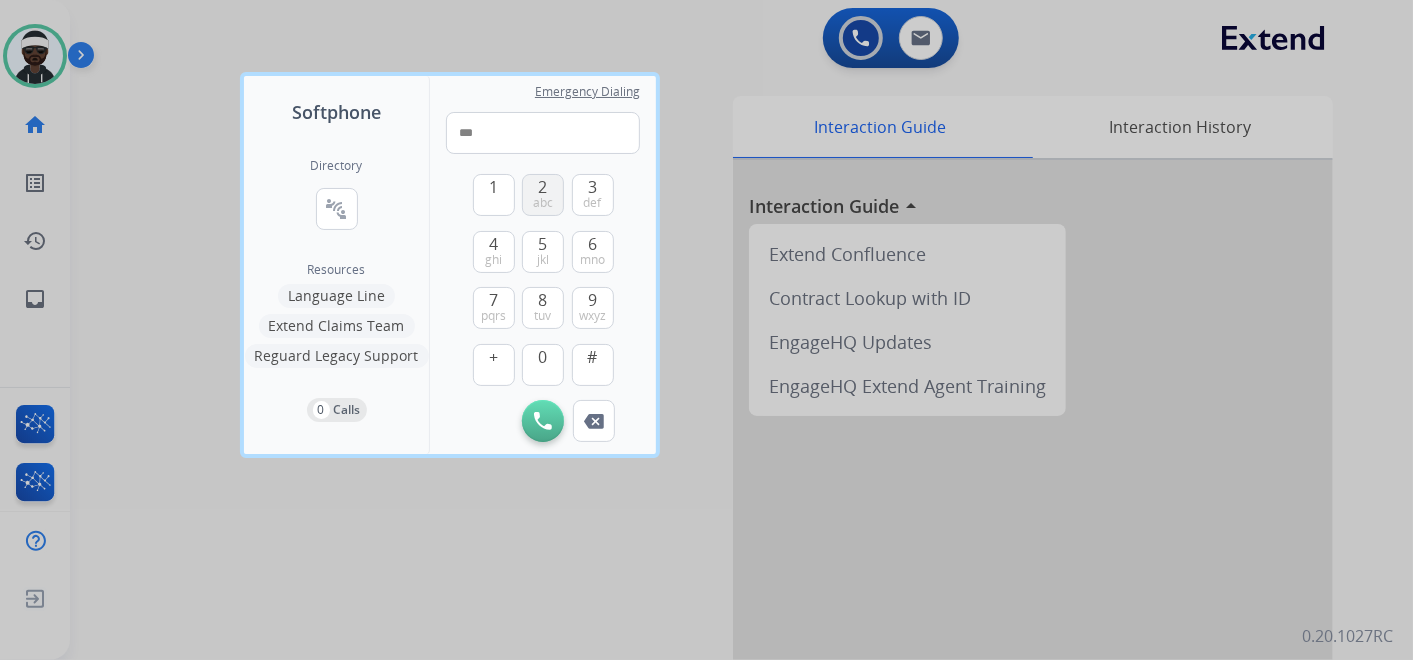 drag, startPoint x: 544, startPoint y: 202, endPoint x: 561, endPoint y: 250, distance: 50.92151 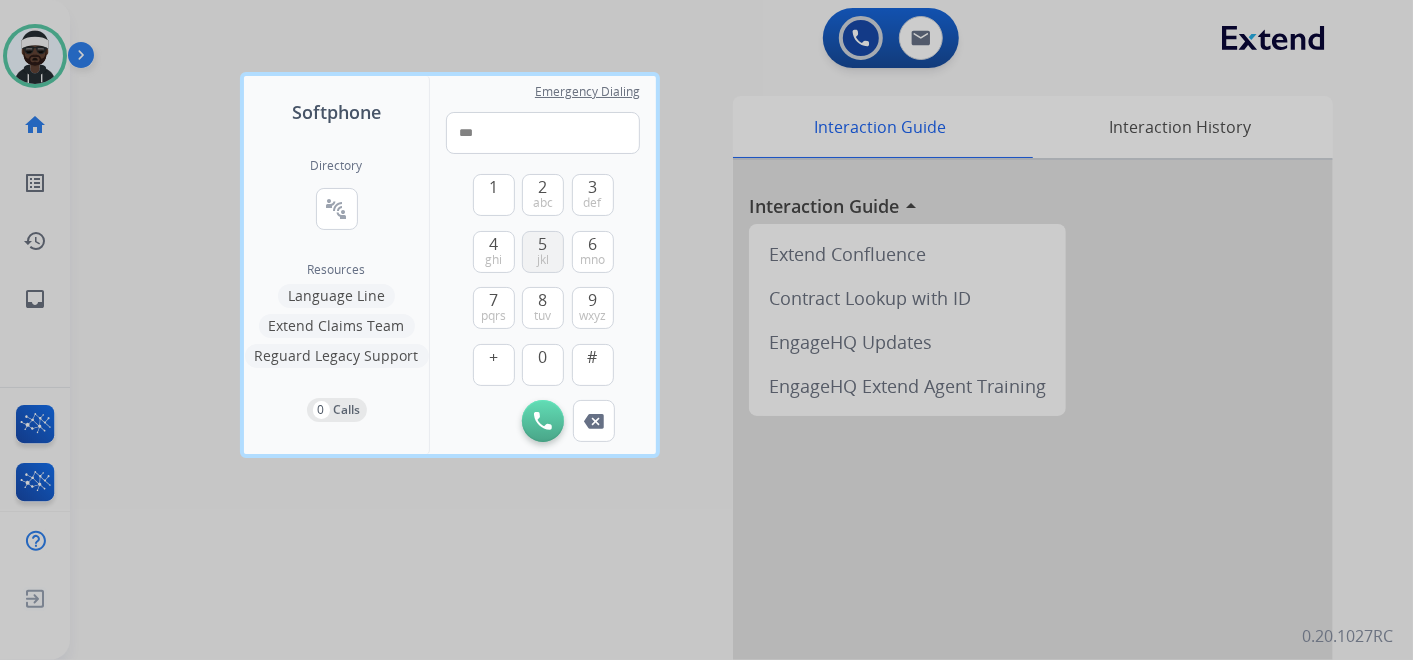 click on "abc" at bounding box center [543, 203] 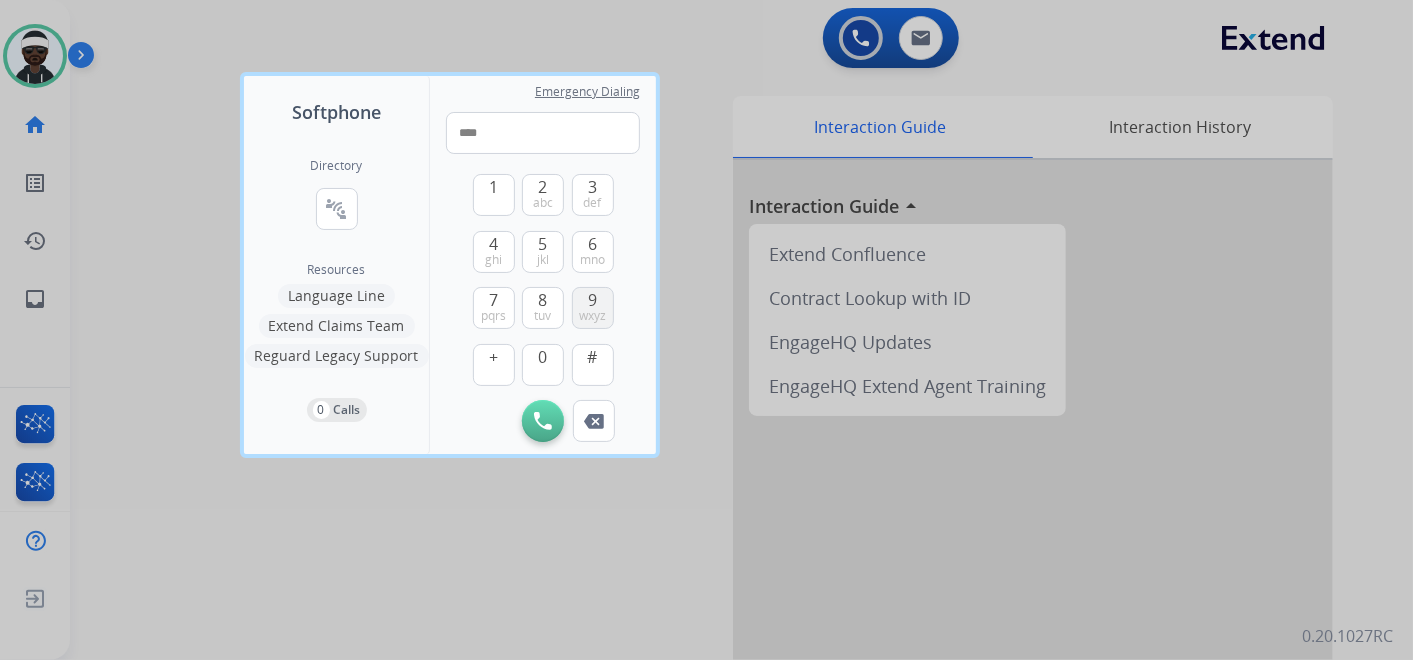 click on "wxyz" at bounding box center (592, 316) 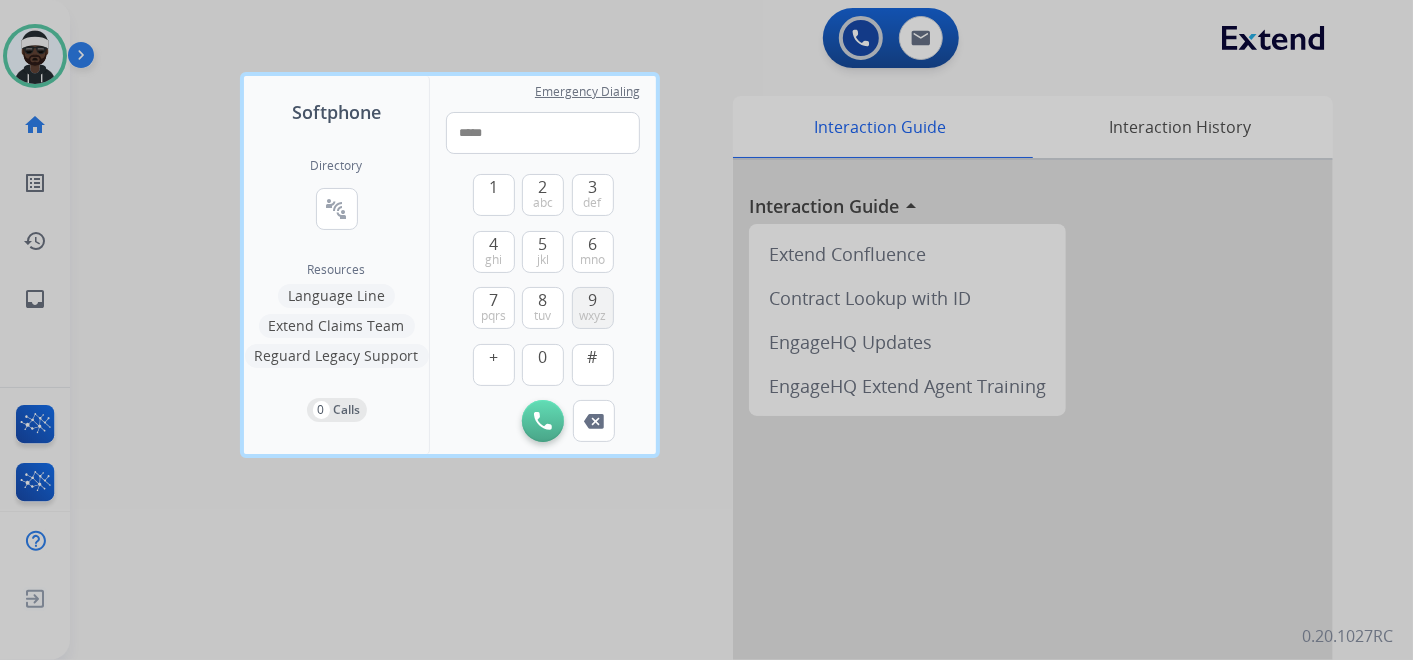 click on "wxyz" at bounding box center [592, 316] 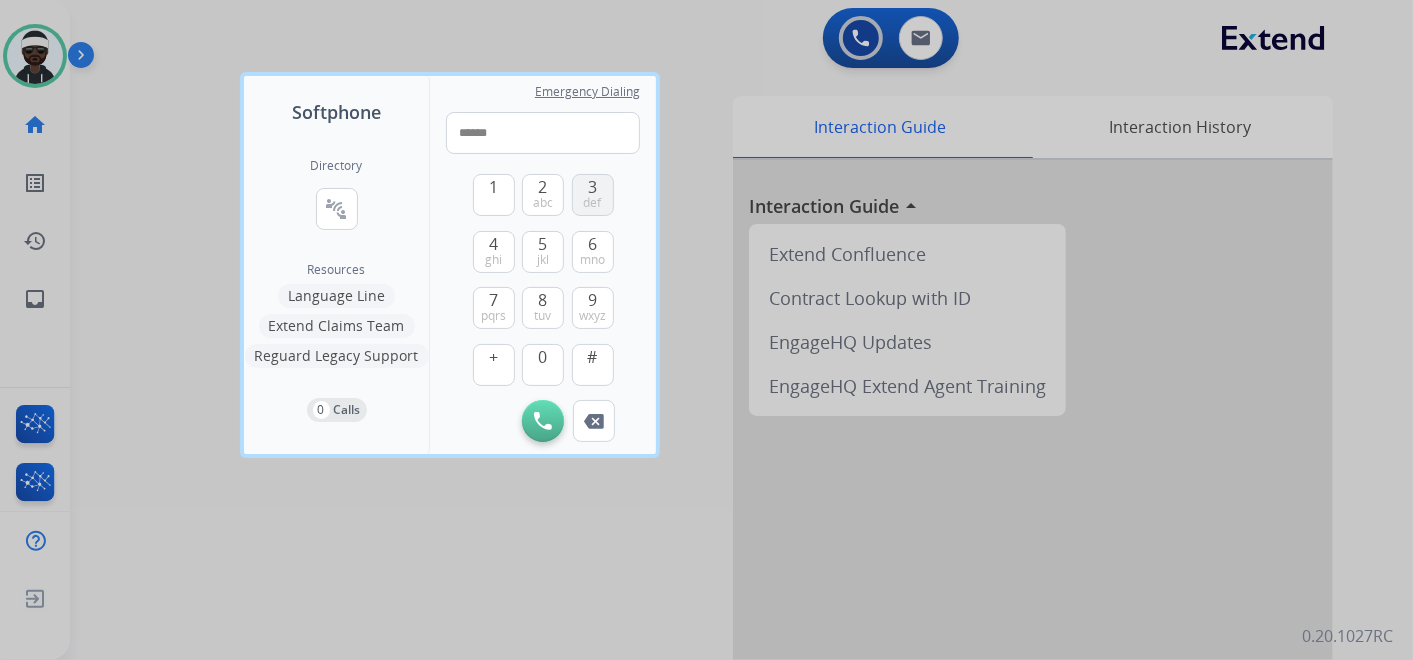 click on "def" at bounding box center [593, 203] 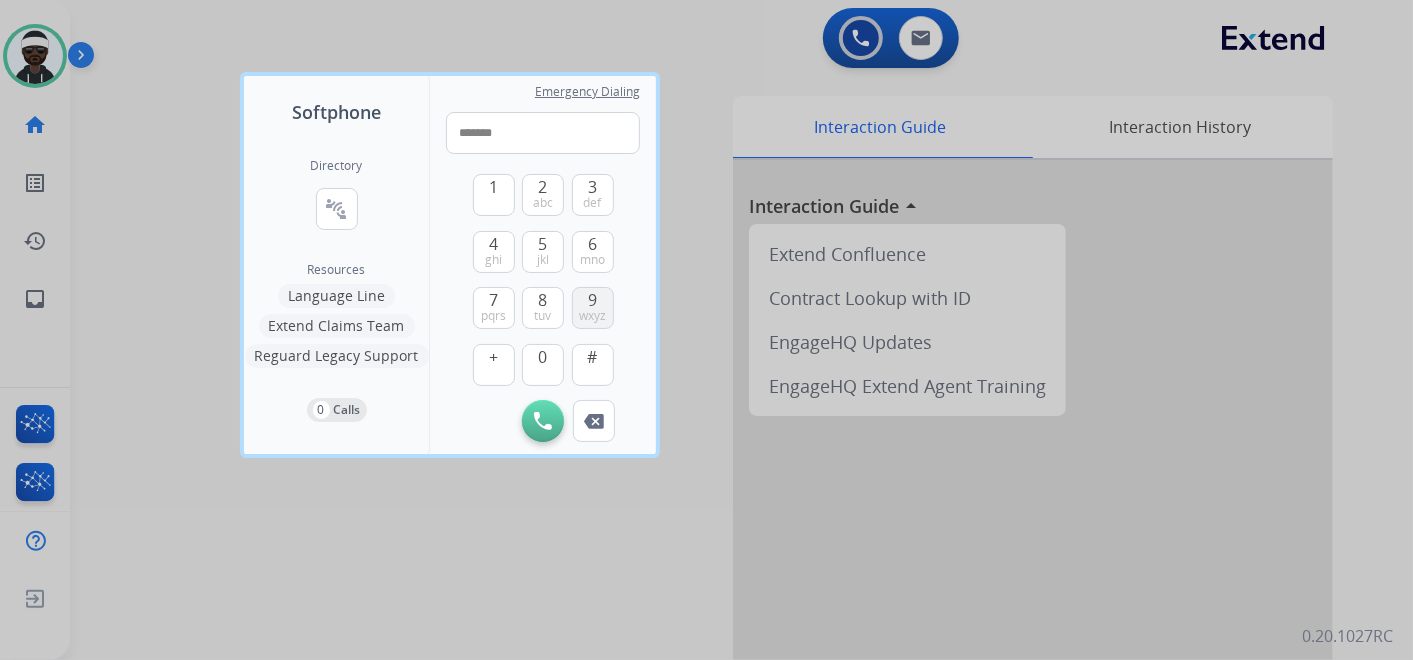 click on "wxyz" at bounding box center (592, 316) 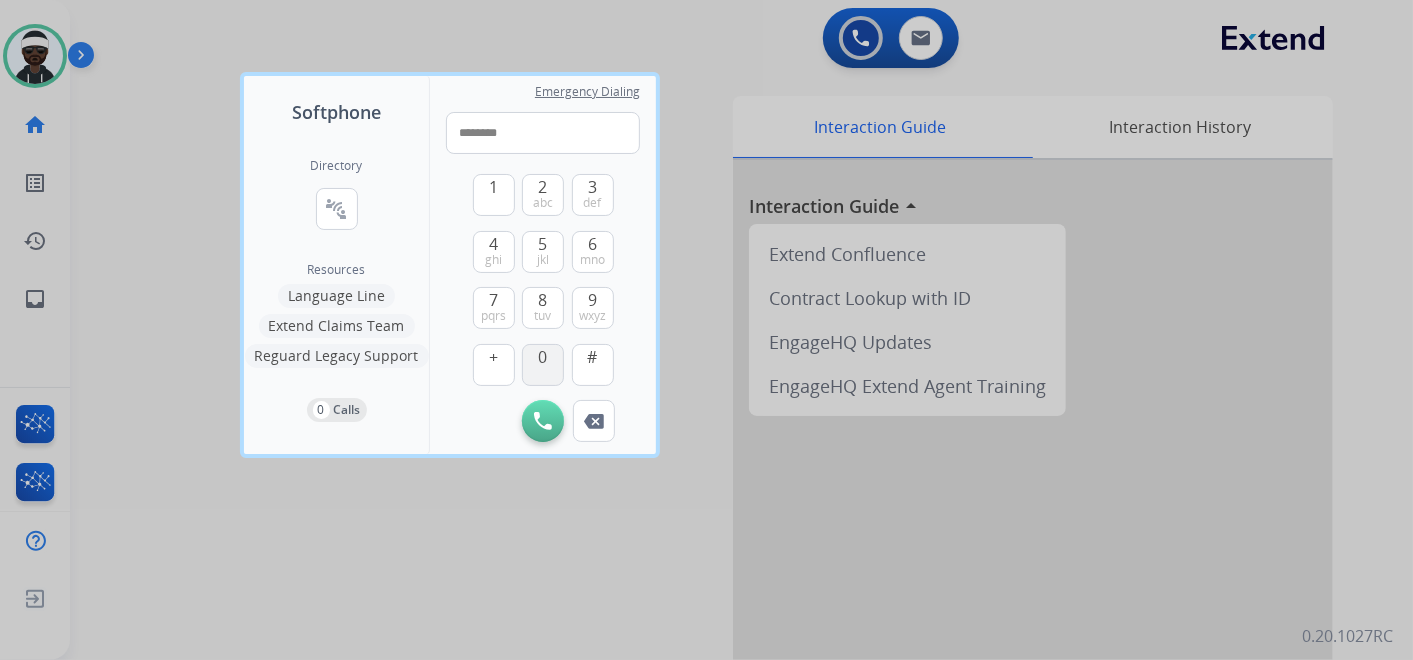 click on "0" at bounding box center [543, 365] 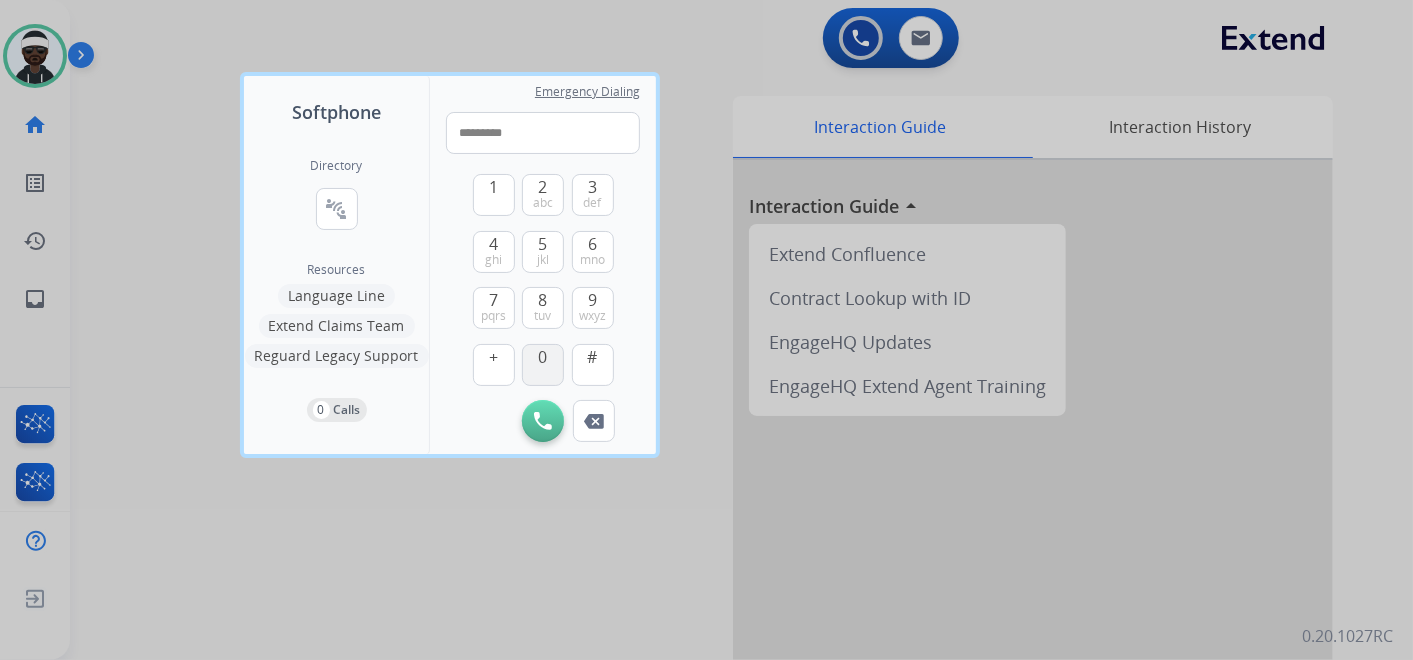 click on "0" at bounding box center [543, 365] 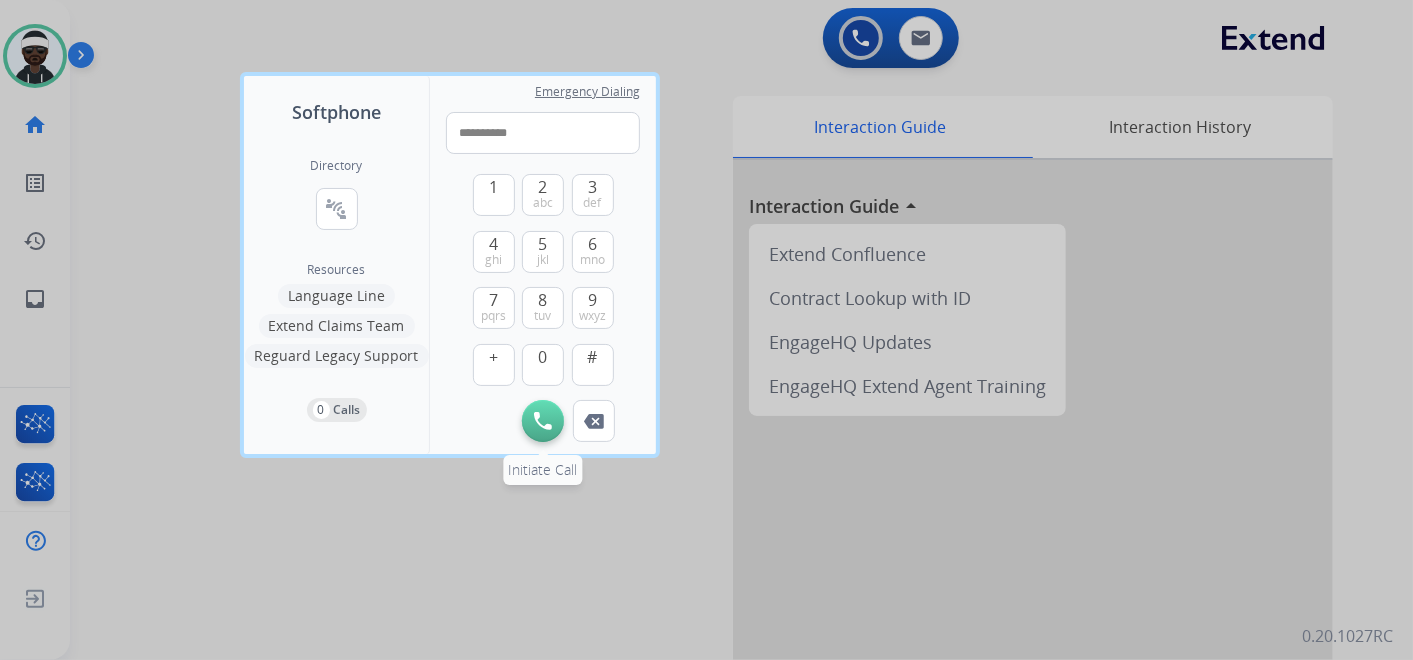 click on "Initiate Call" at bounding box center (543, 421) 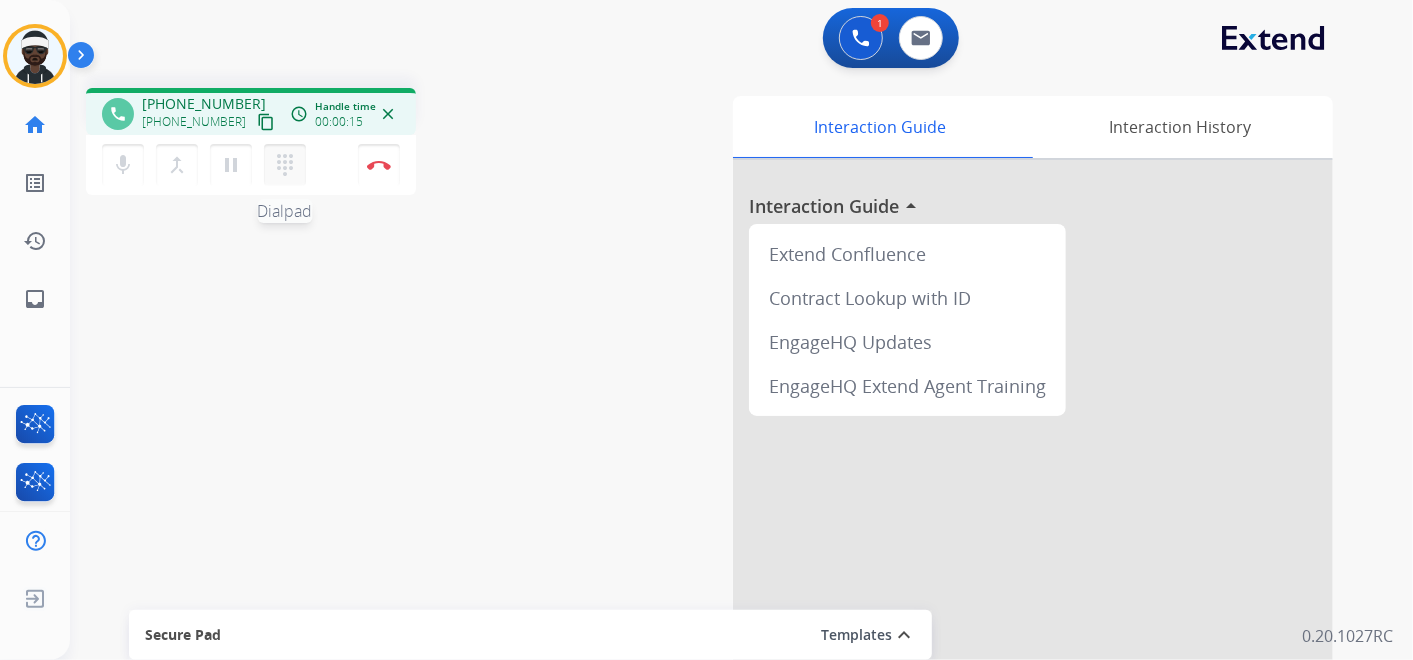 click on "dialpad" at bounding box center [285, 165] 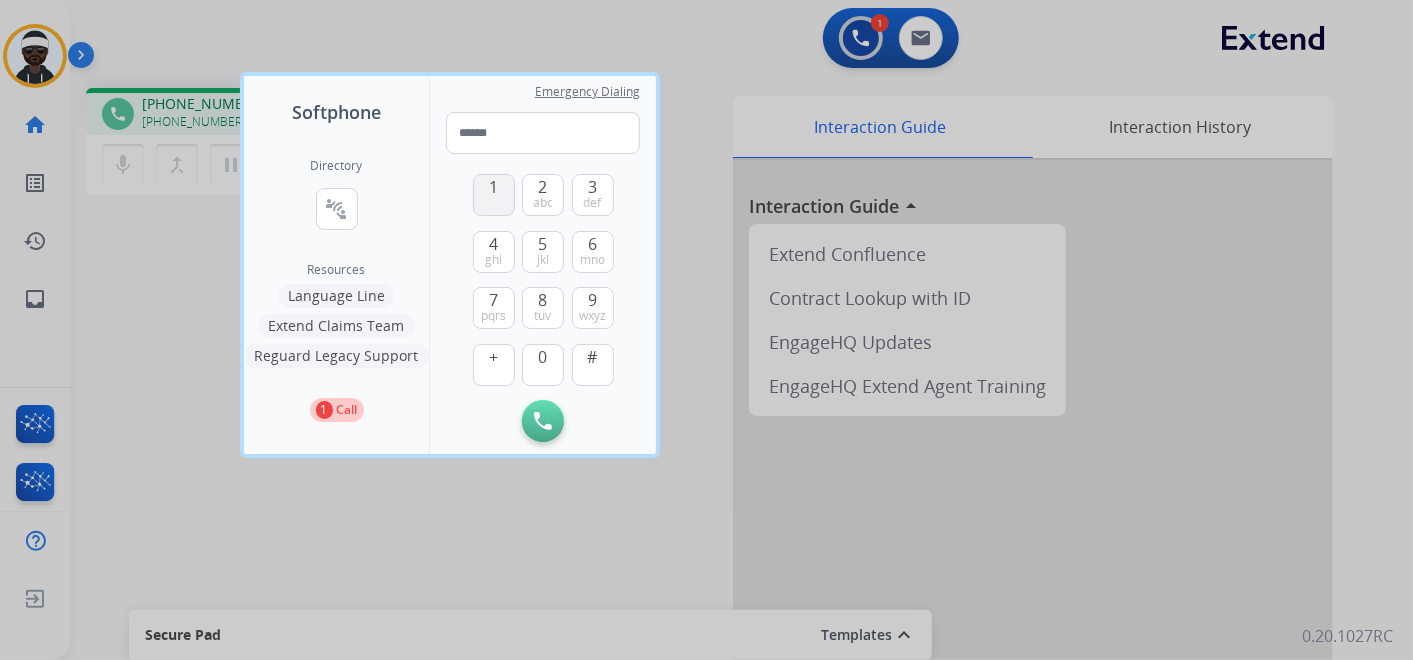 click on "1" at bounding box center (493, 187) 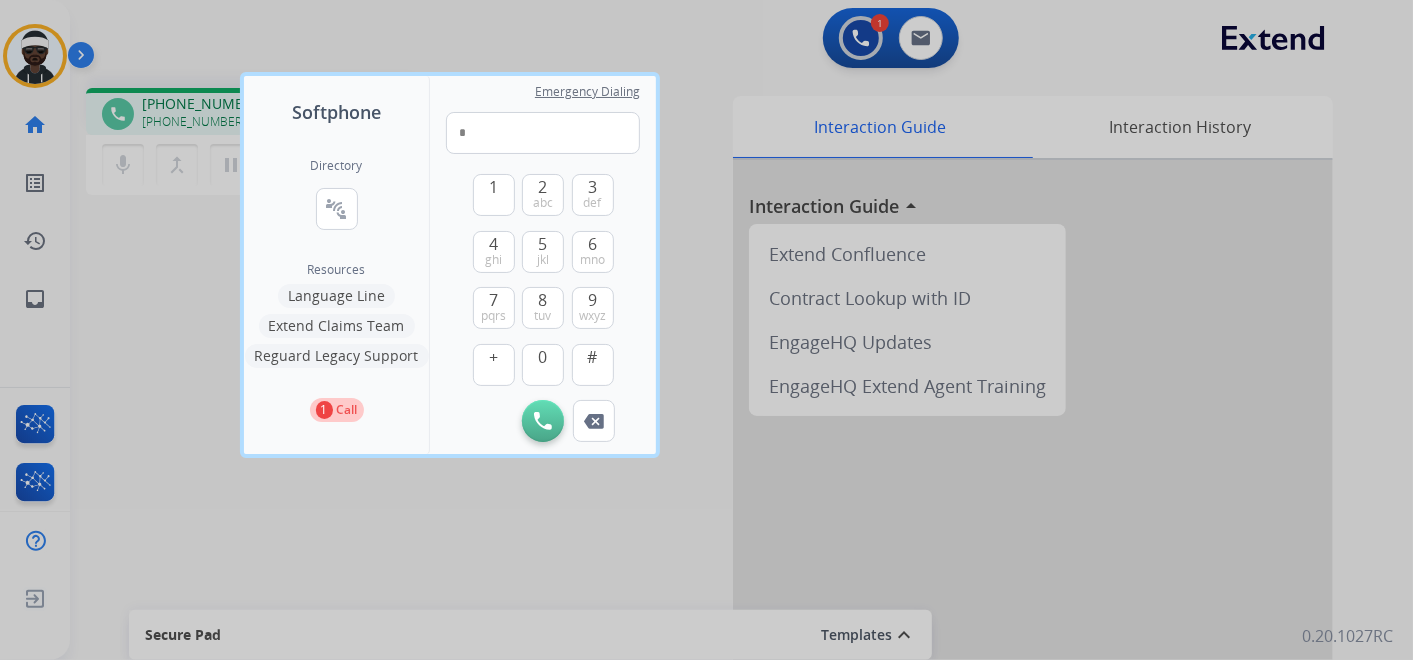 type 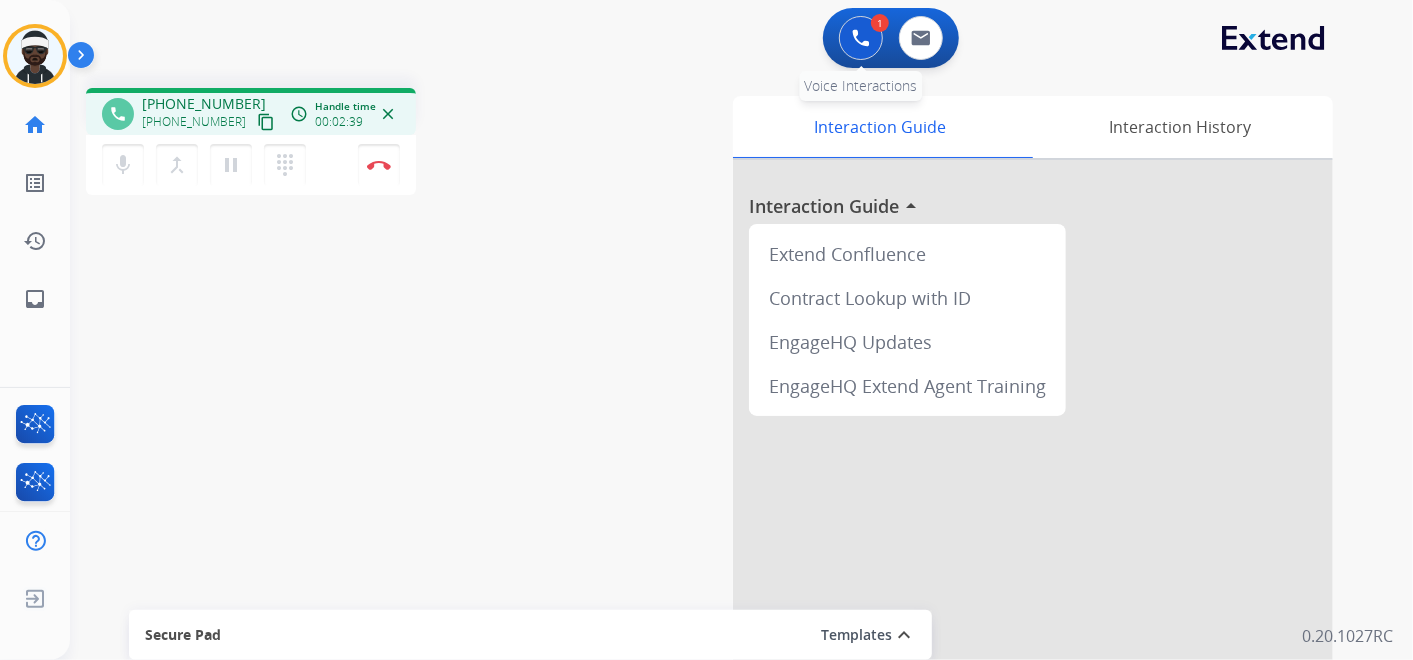 click at bounding box center [861, 38] 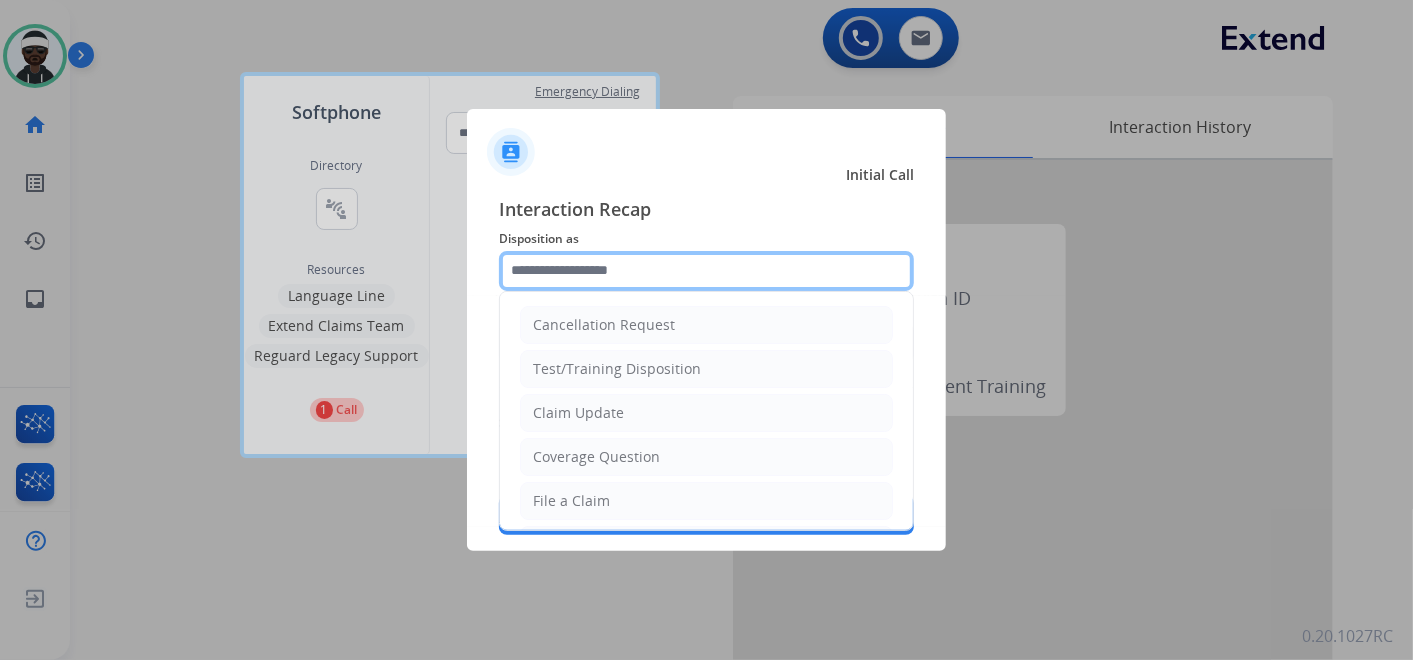 click 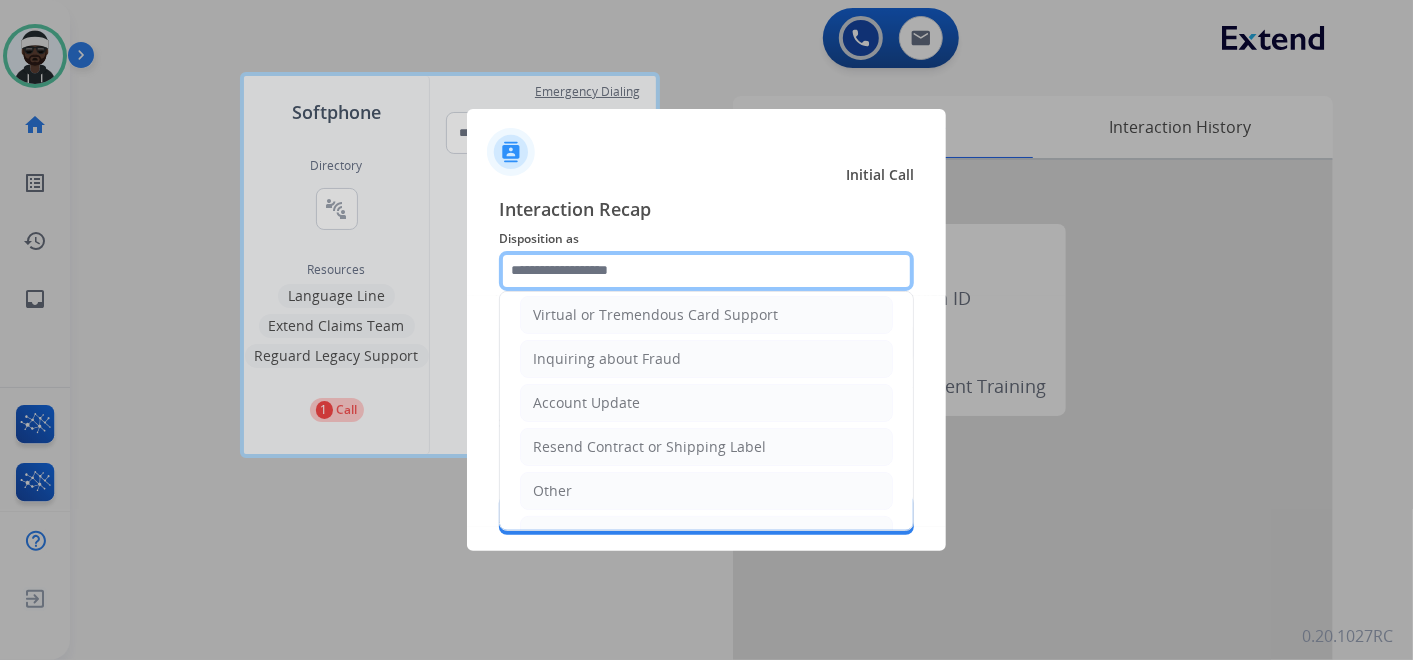 scroll, scrollTop: 391, scrollLeft: 0, axis: vertical 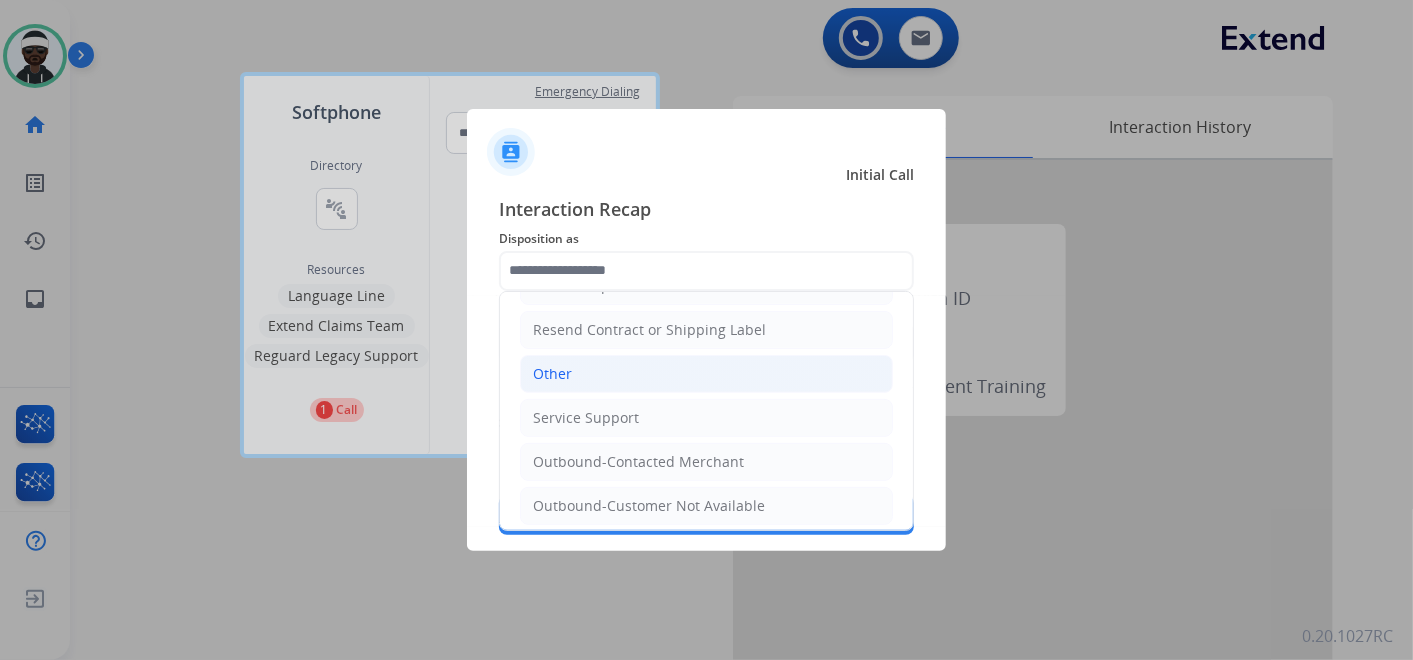 click on "Other" 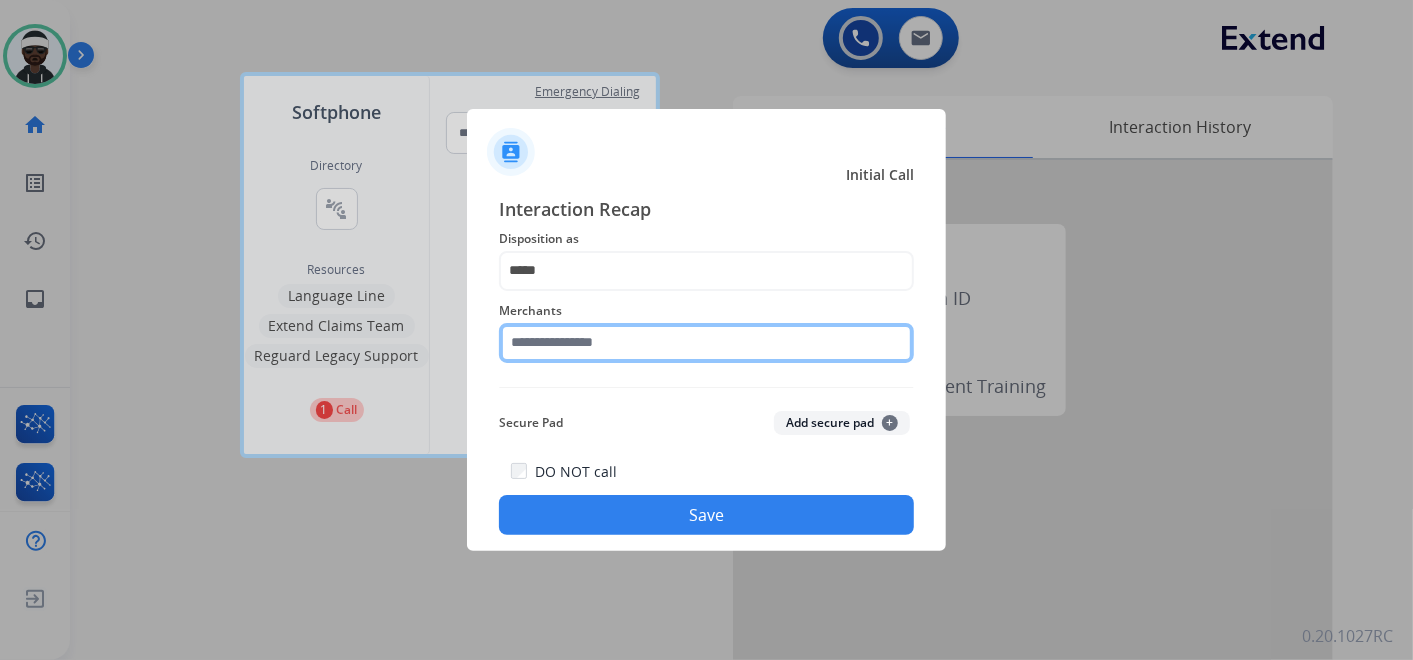 click 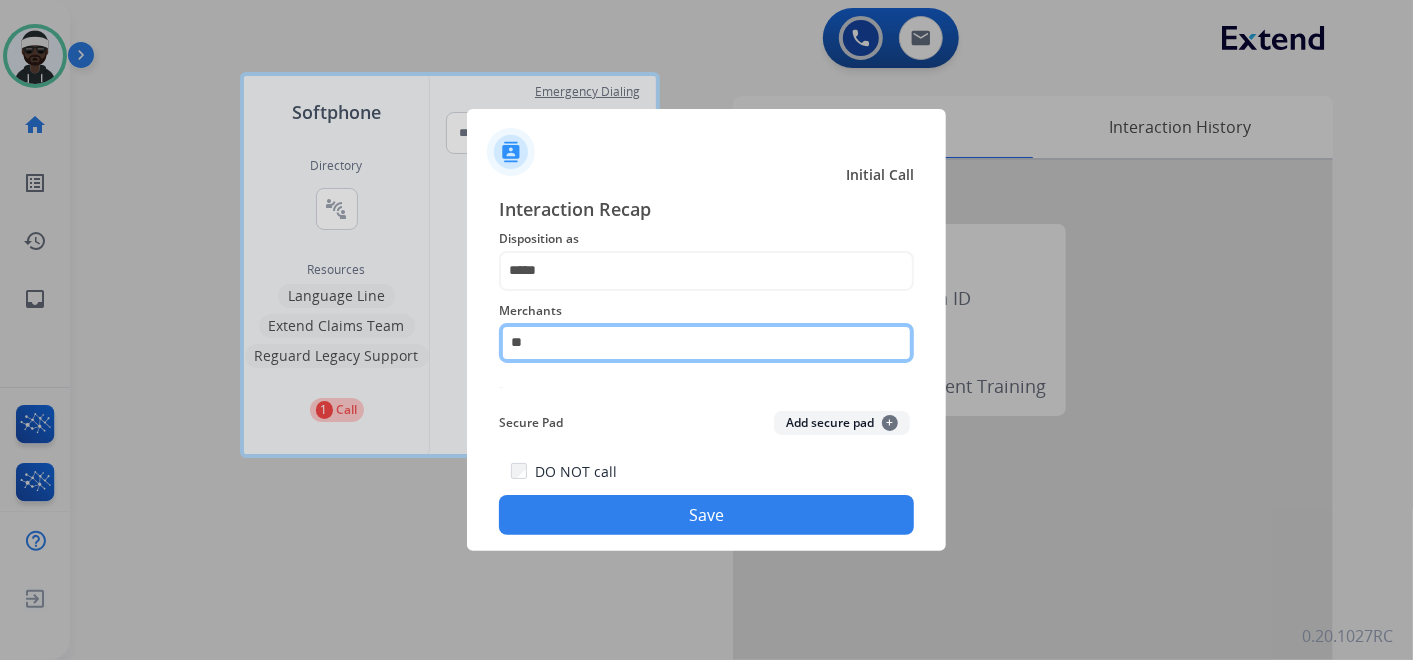 type on "*" 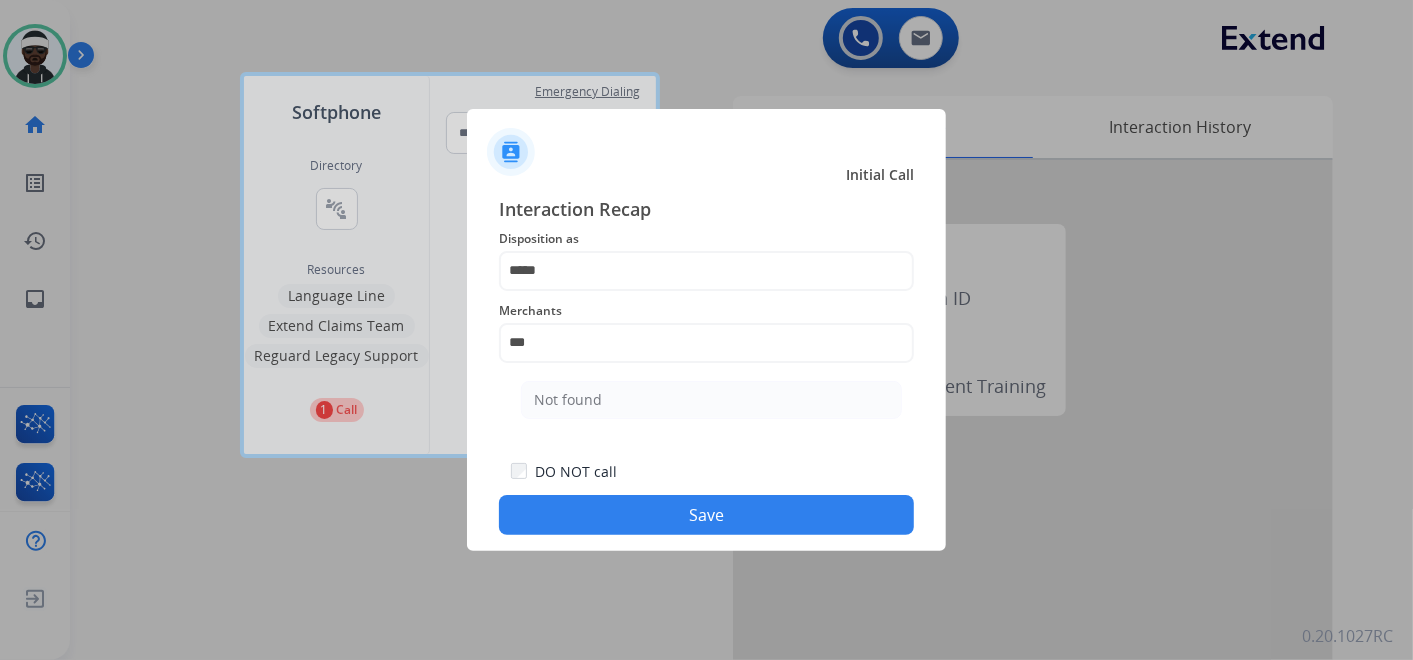 drag, startPoint x: 730, startPoint y: 393, endPoint x: 736, endPoint y: 413, distance: 20.880613 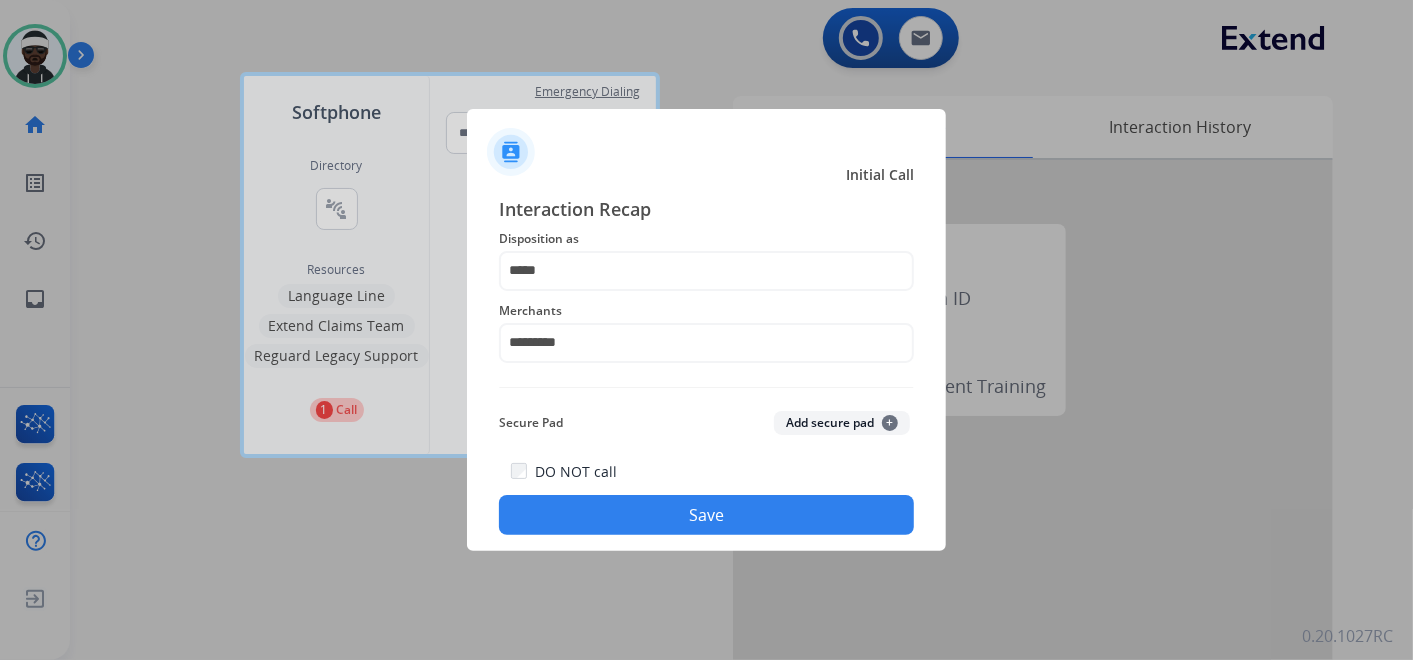 click on "Save" 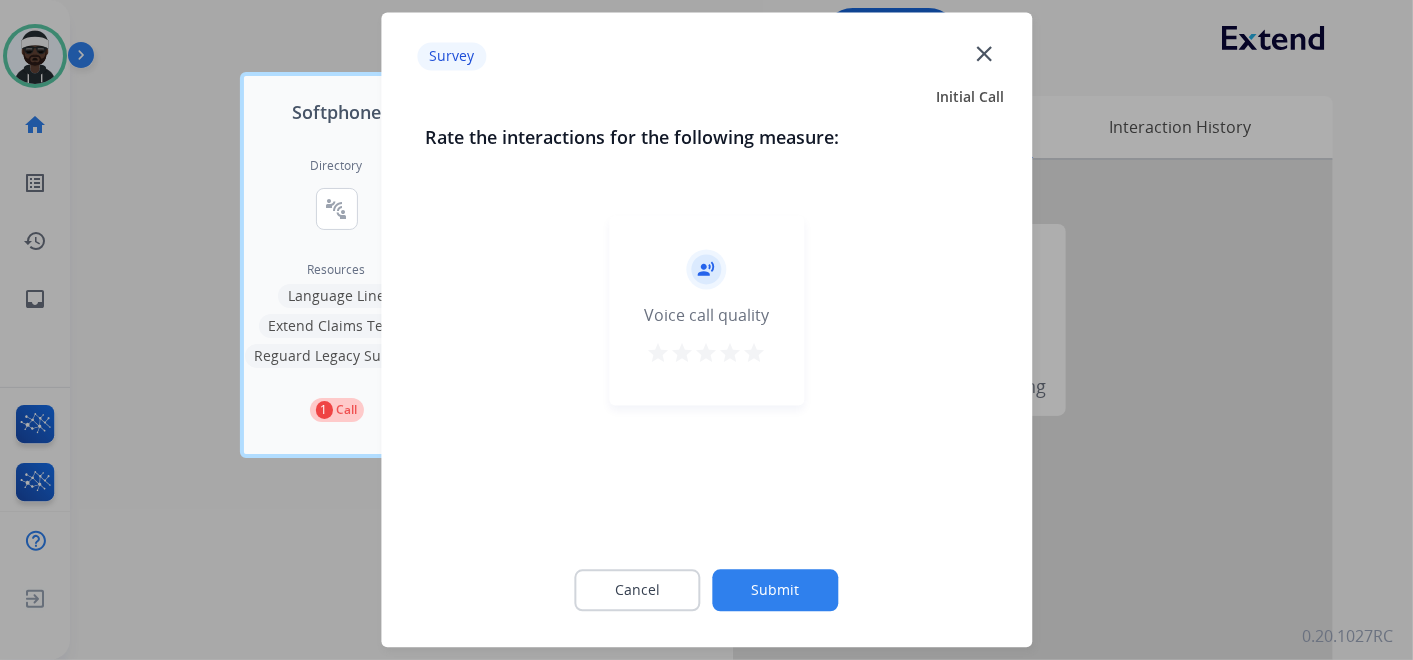 click on "Submit" 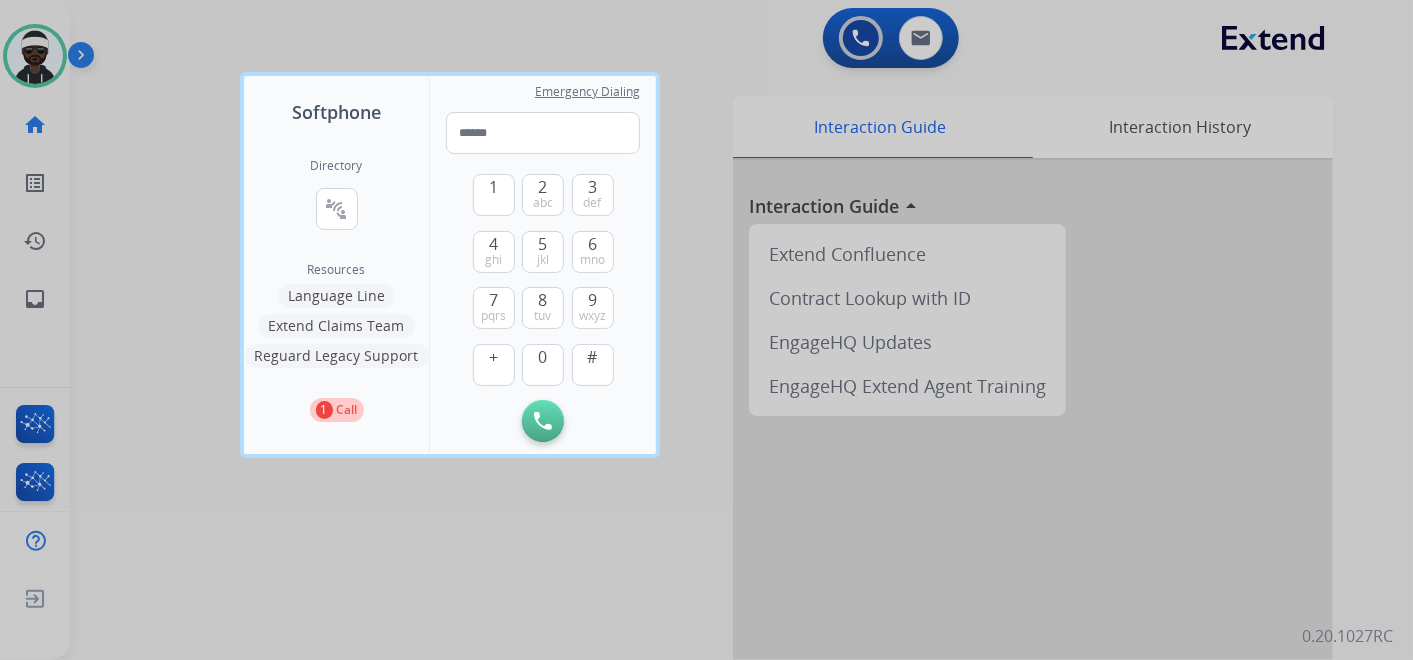 click at bounding box center [706, 330] 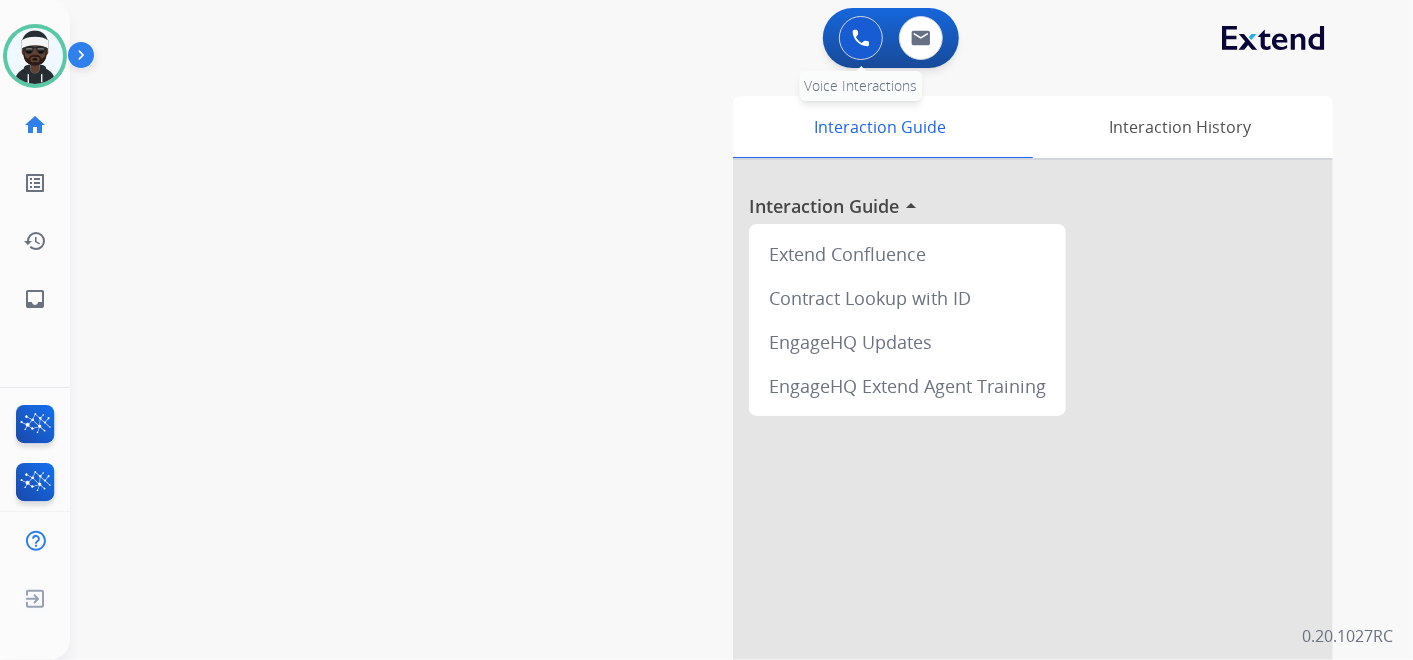 click at bounding box center (861, 38) 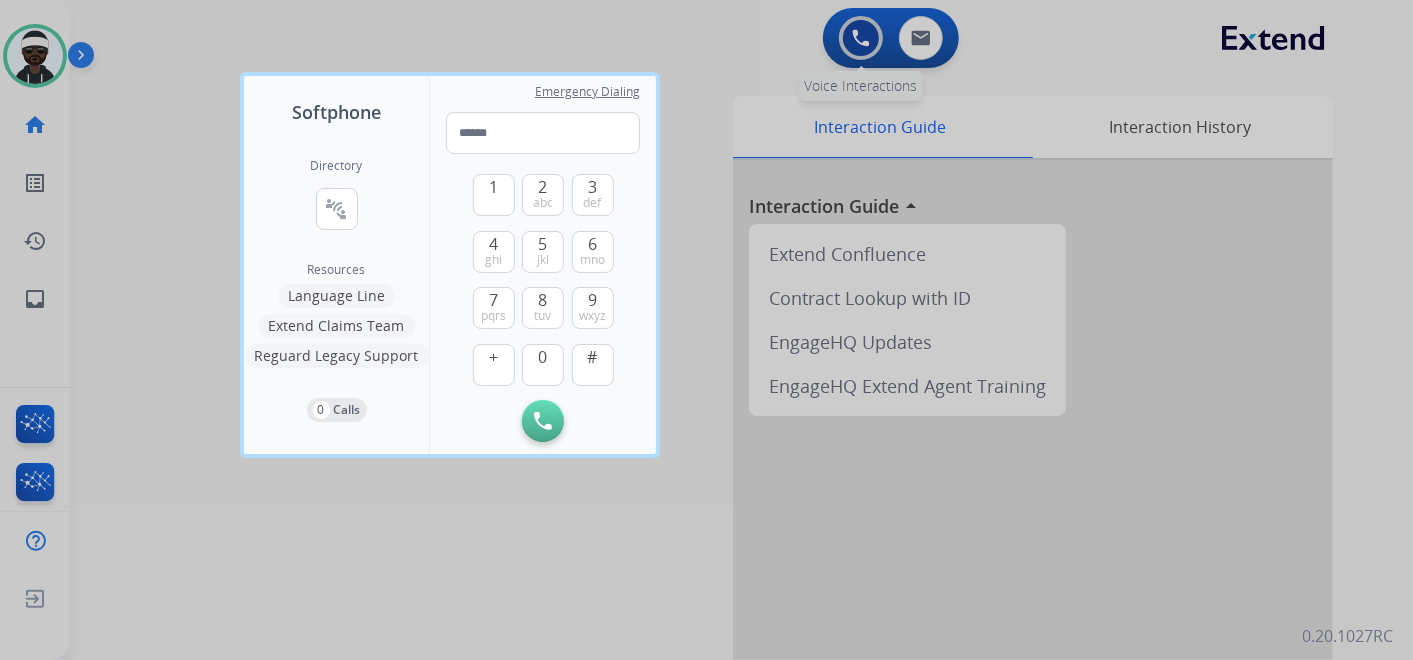 click at bounding box center (706, 330) 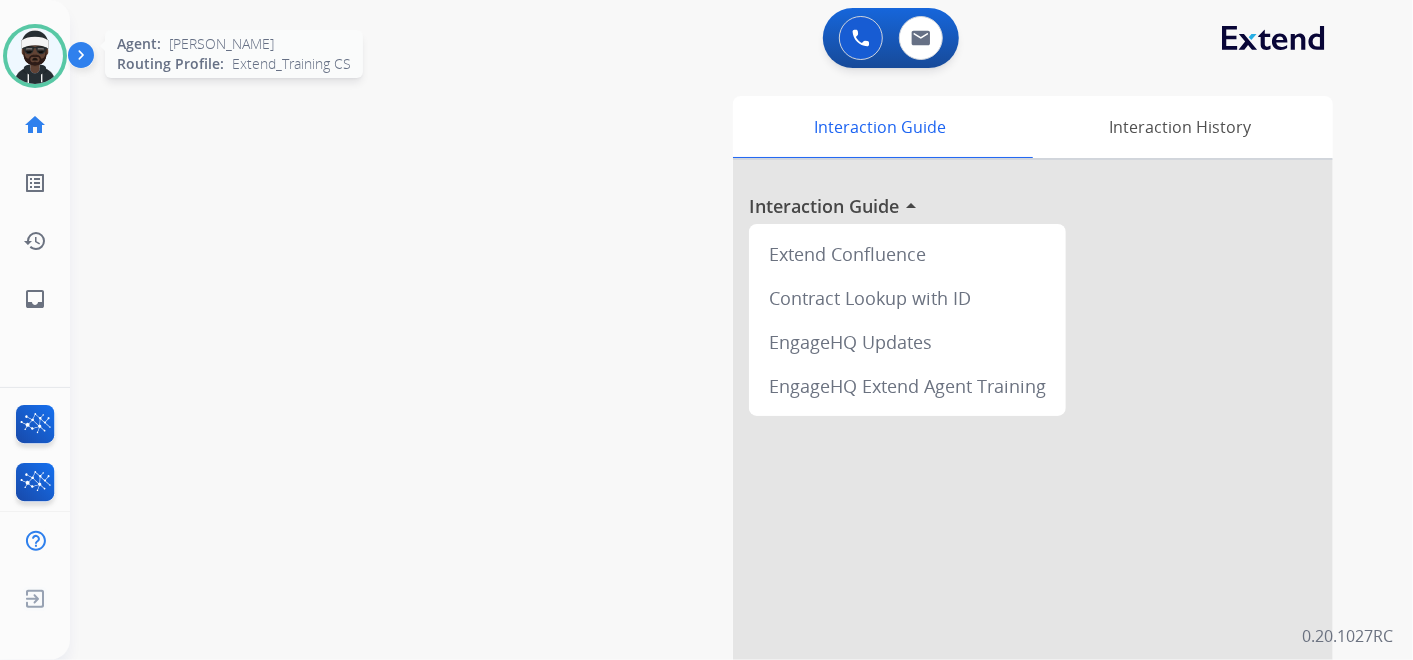 click at bounding box center [35, 56] 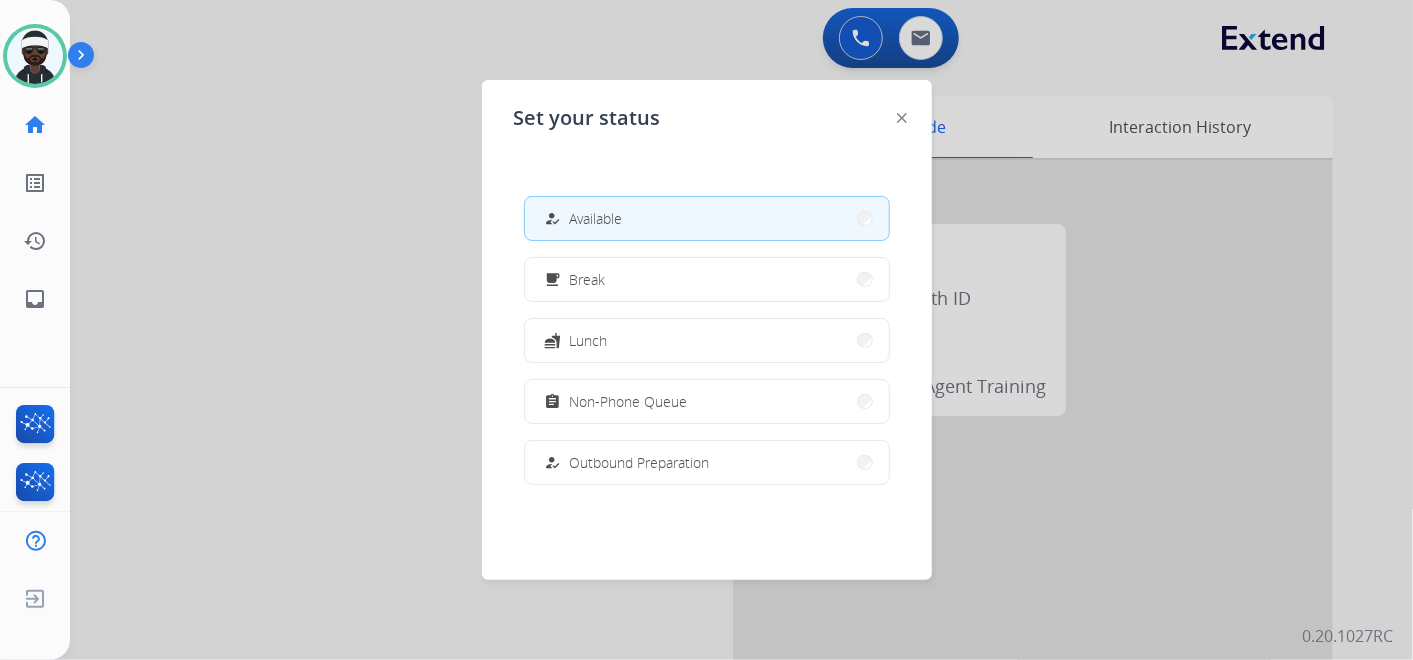 click 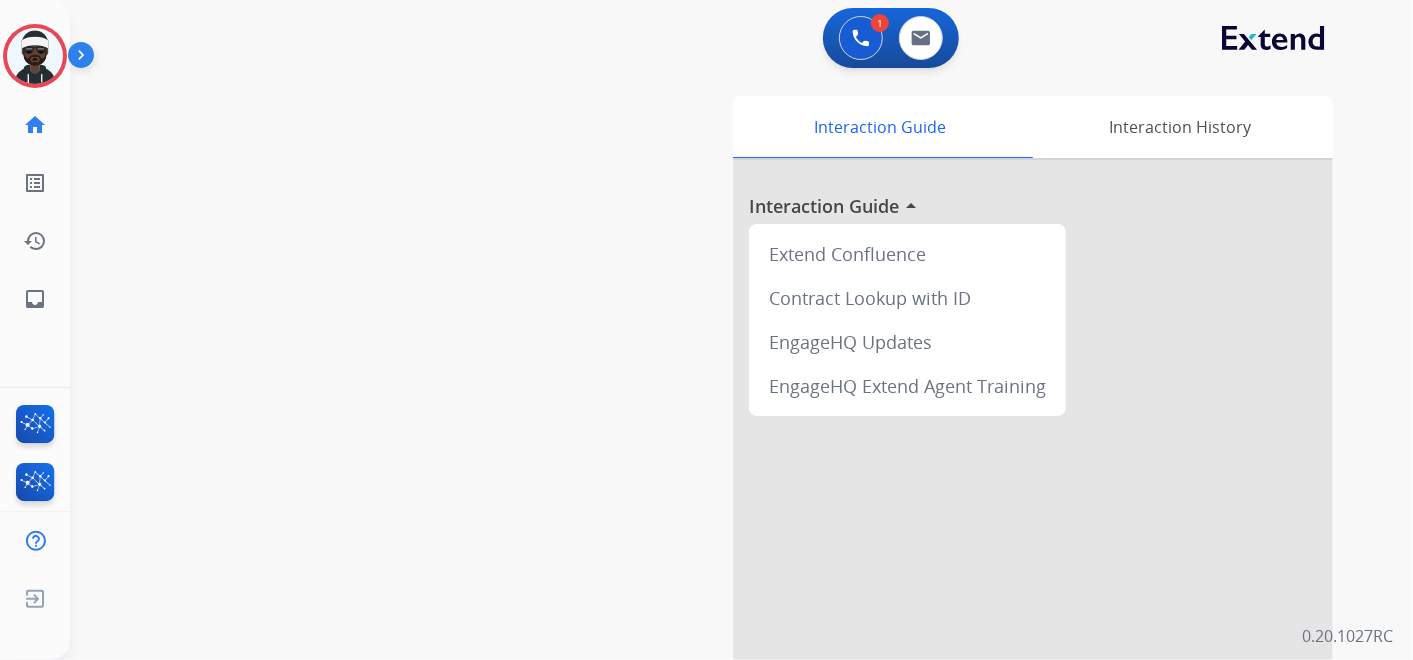 click on "Accept" at bounding box center [813, 463] 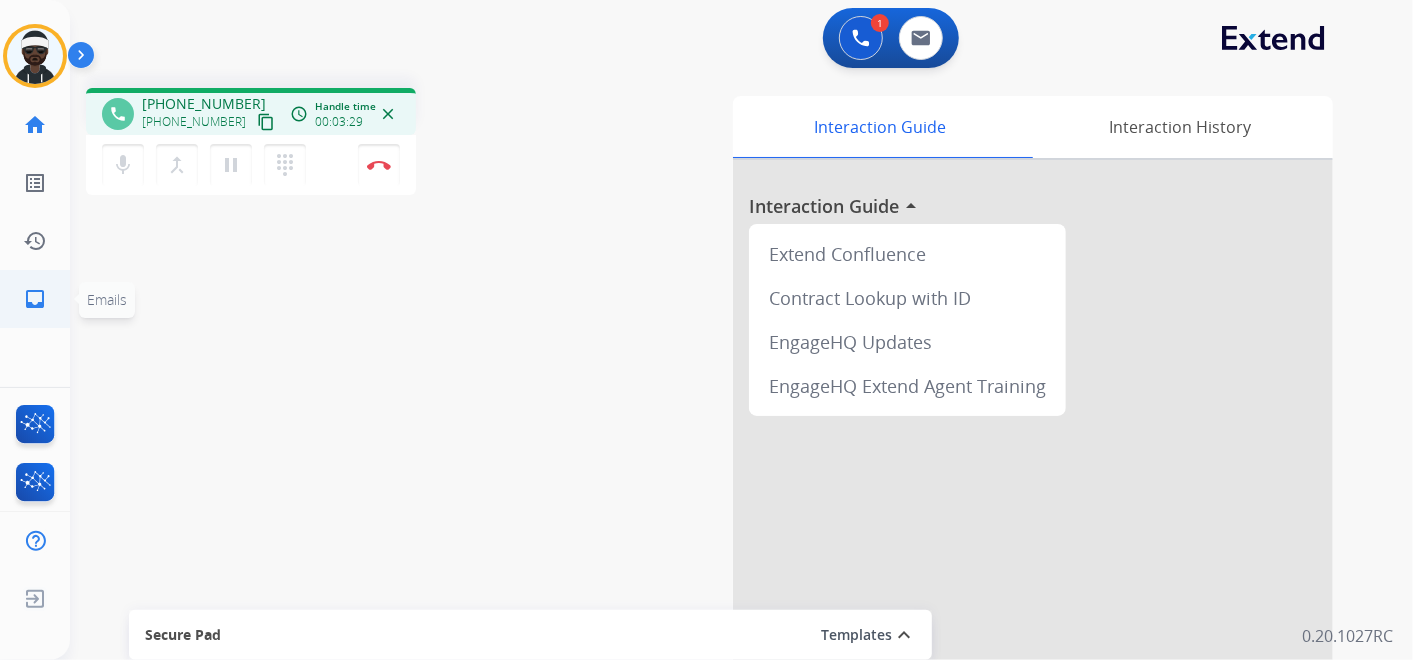 click on "inbox" 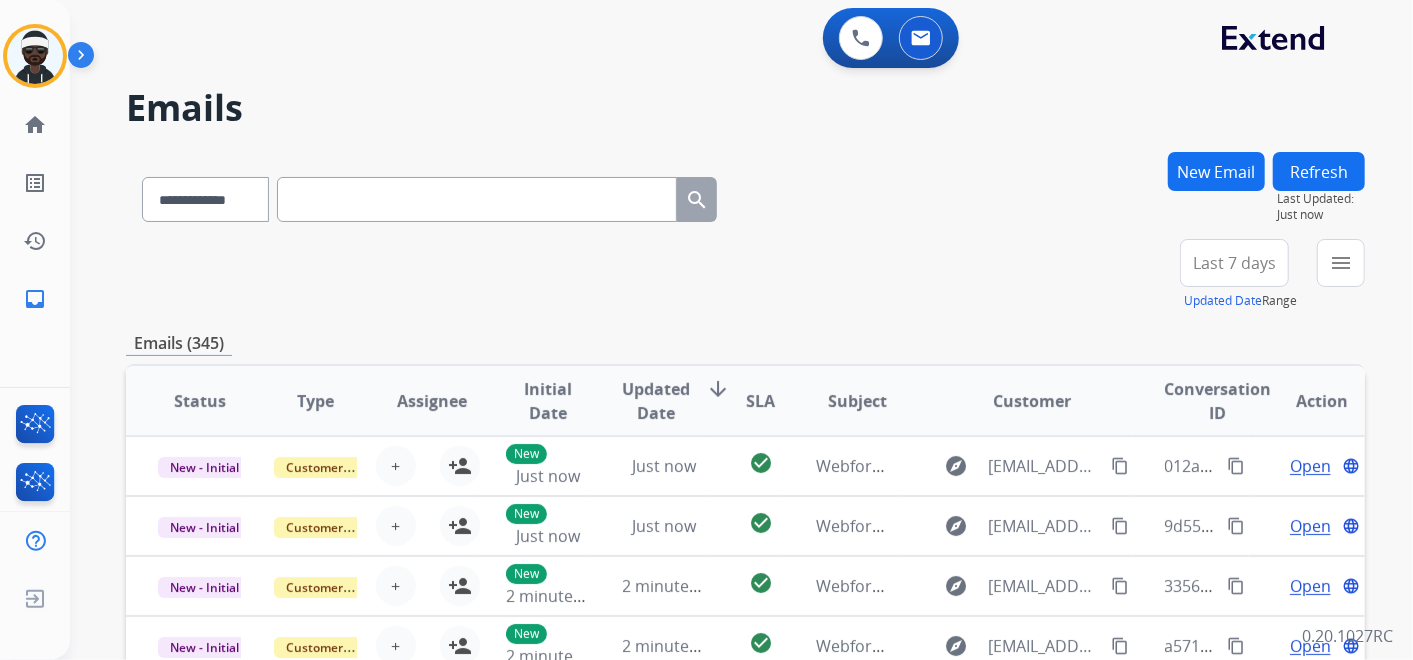 click on "New Email" at bounding box center [1216, 171] 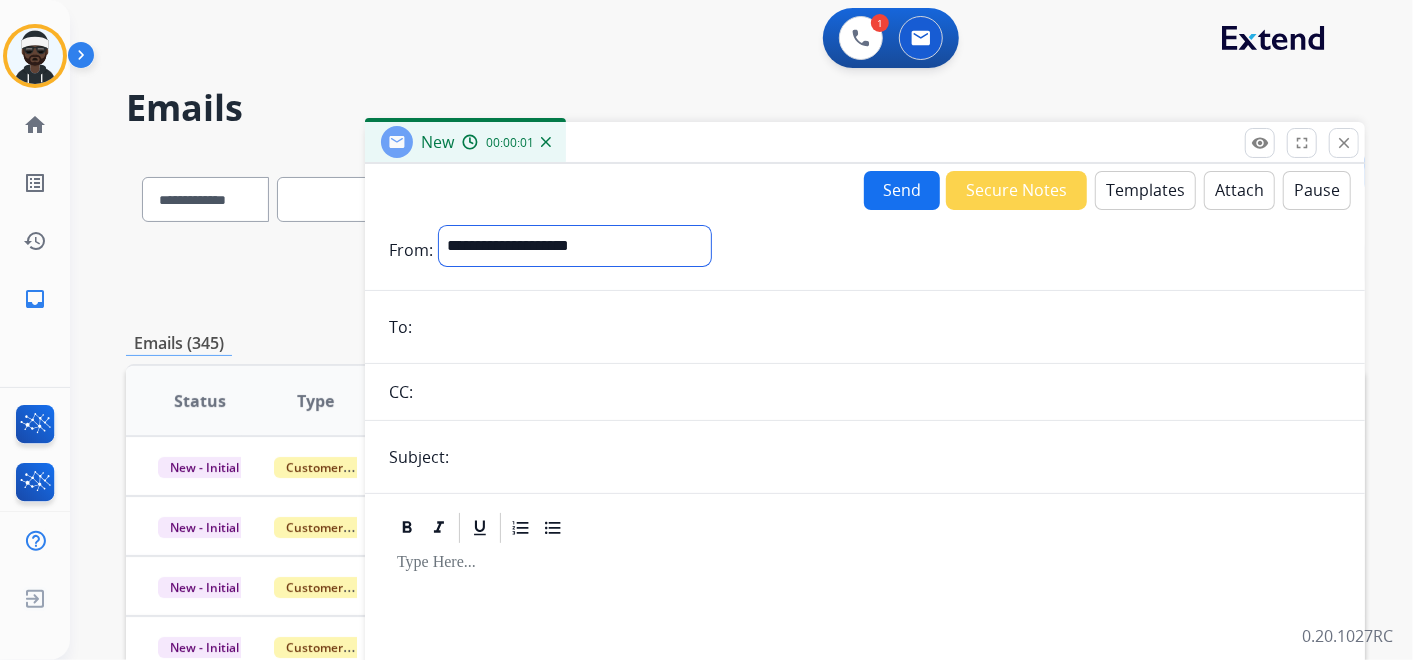 click on "**********" at bounding box center (575, 246) 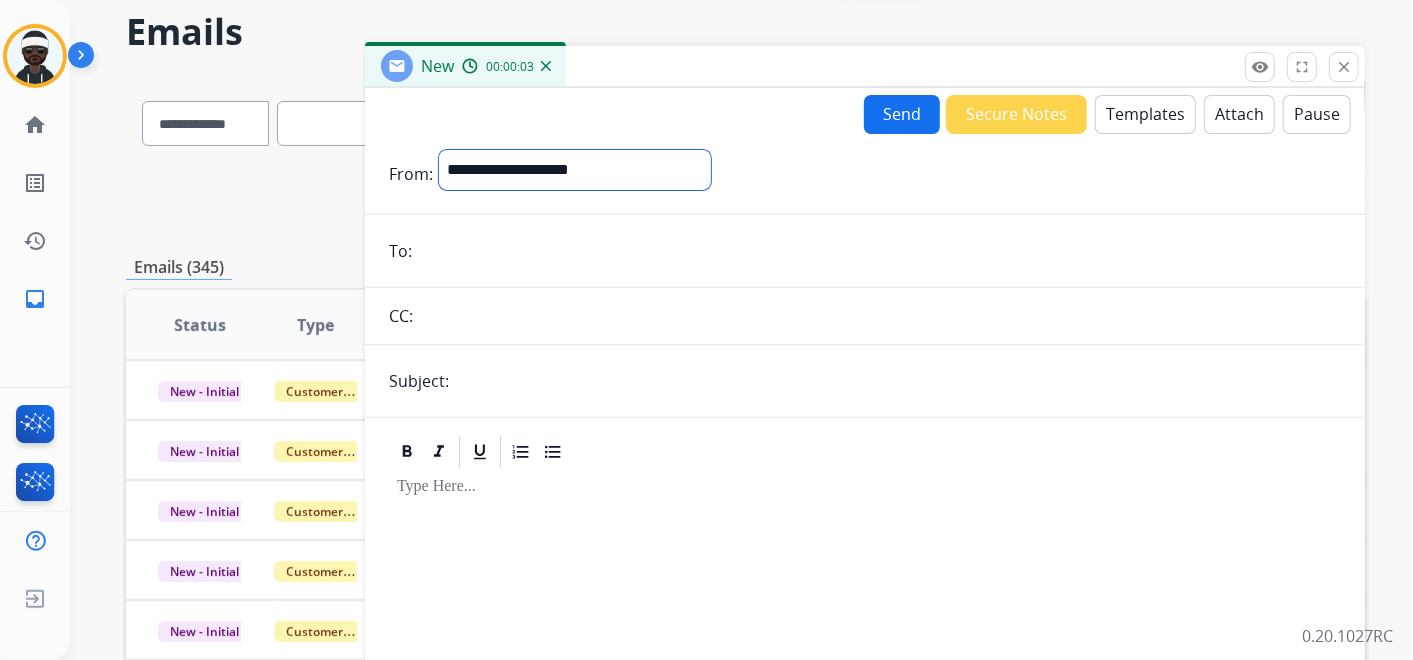 scroll, scrollTop: 111, scrollLeft: 0, axis: vertical 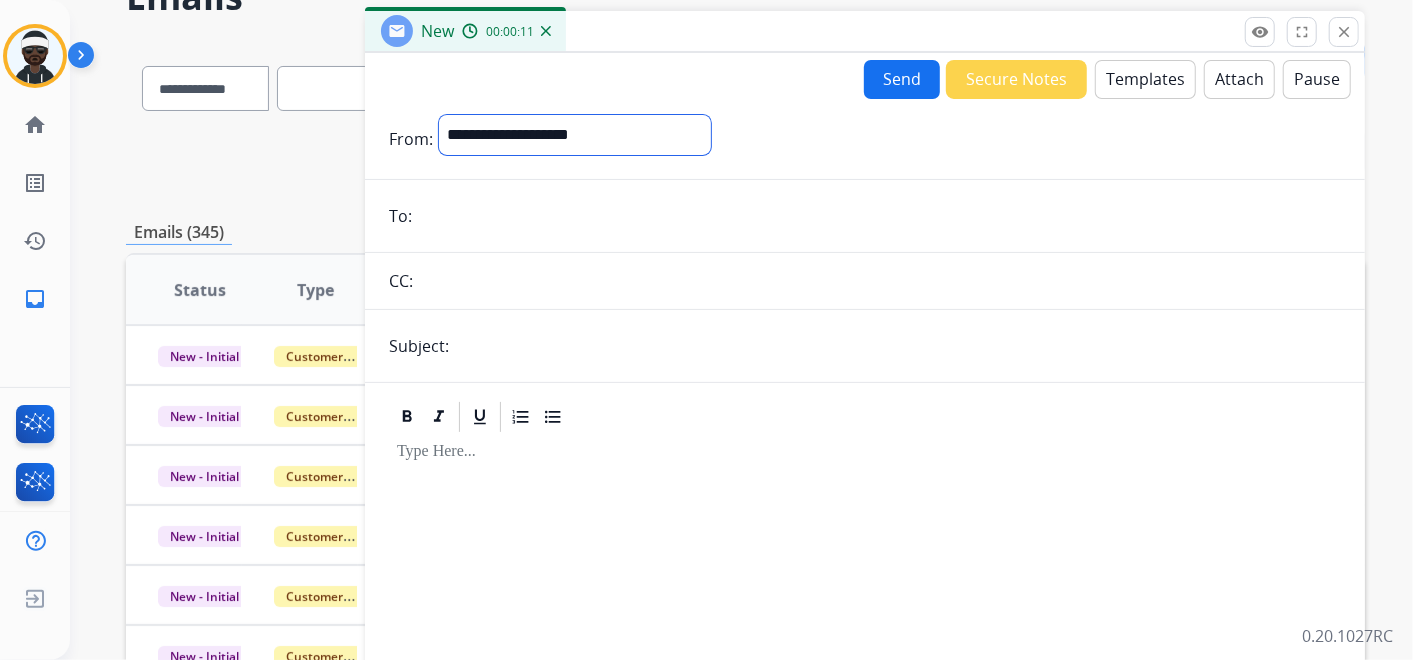 click on "**********" at bounding box center (575, 135) 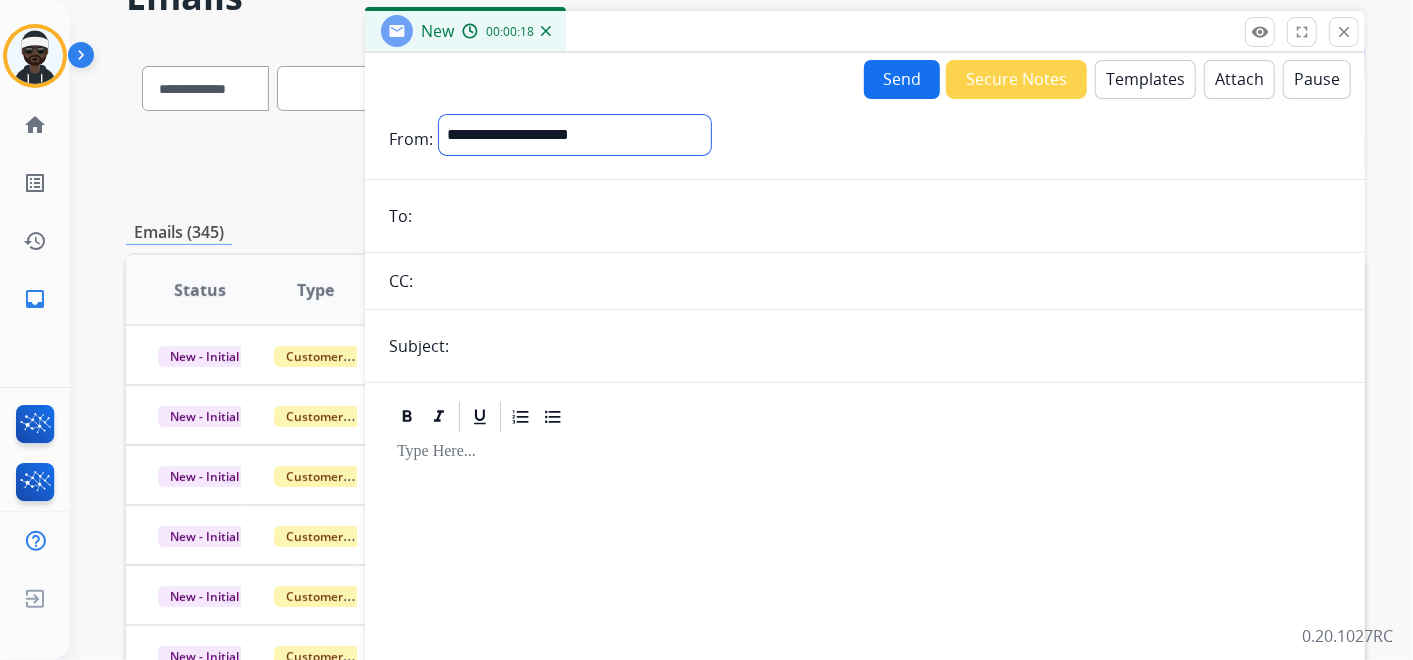select on "**********" 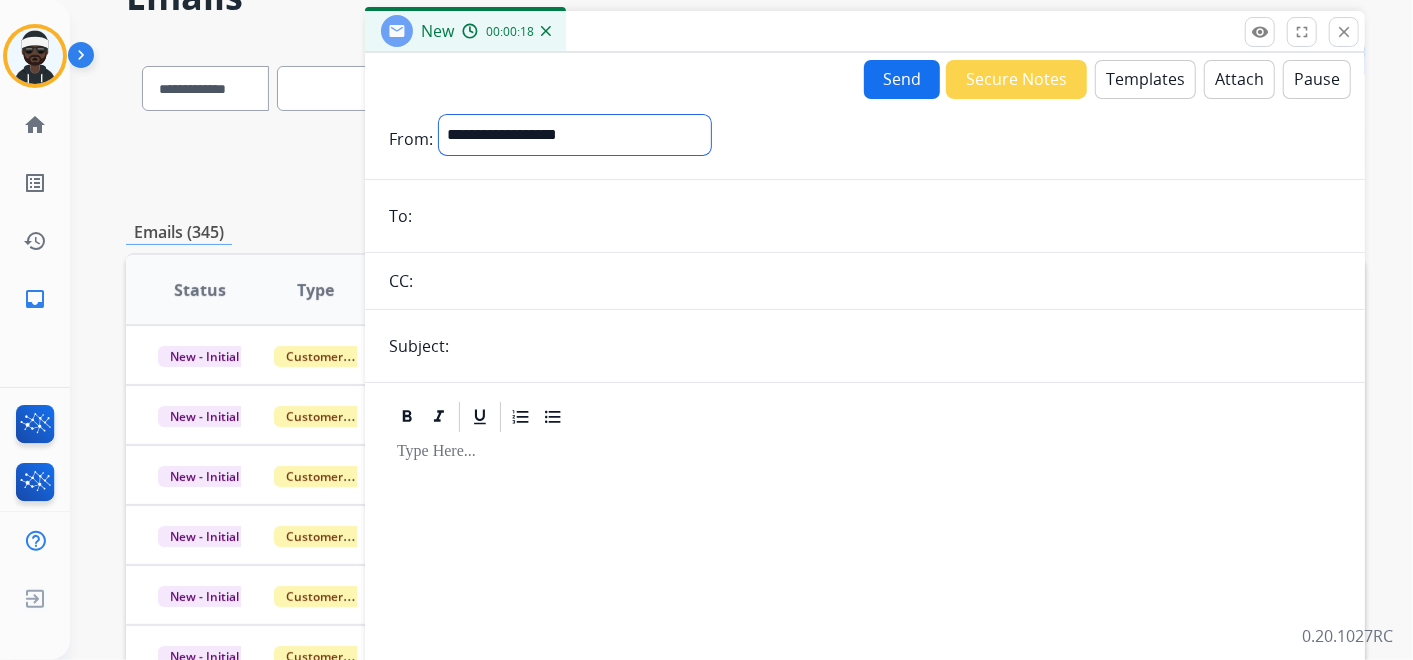 click on "**********" at bounding box center (575, 135) 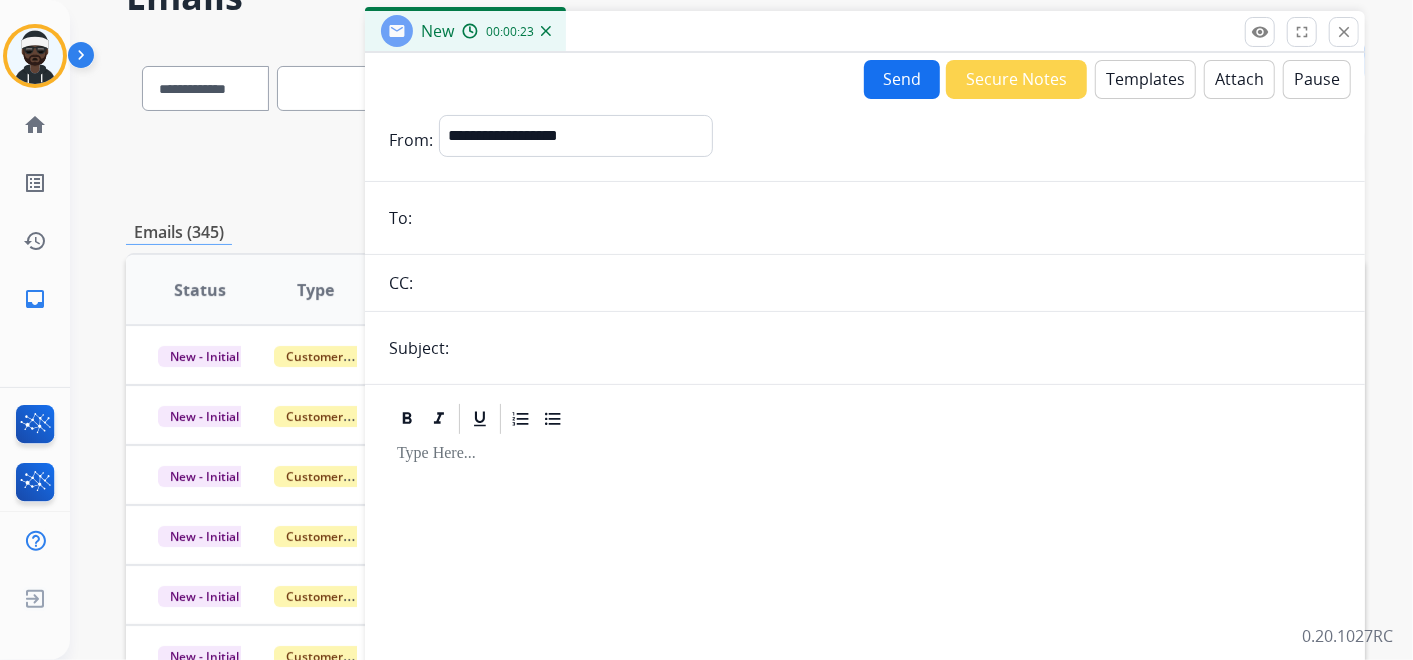 click on "Templates" at bounding box center (1145, 79) 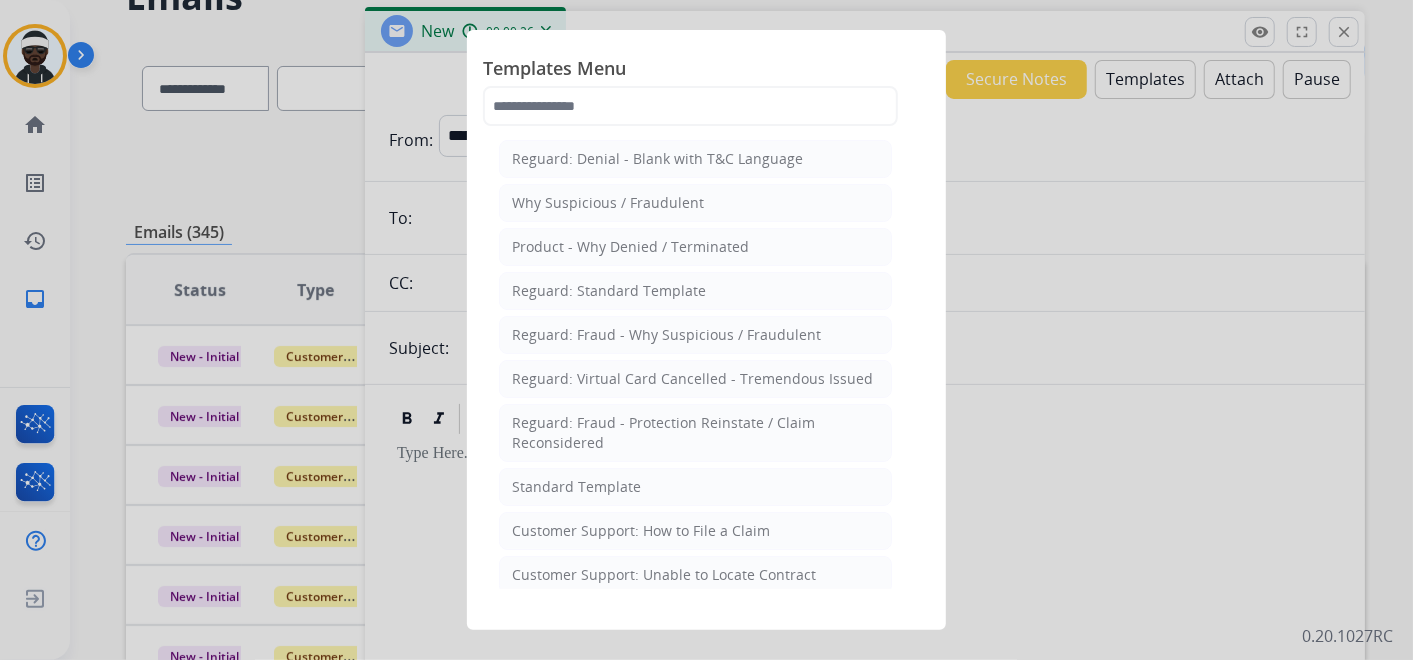 click 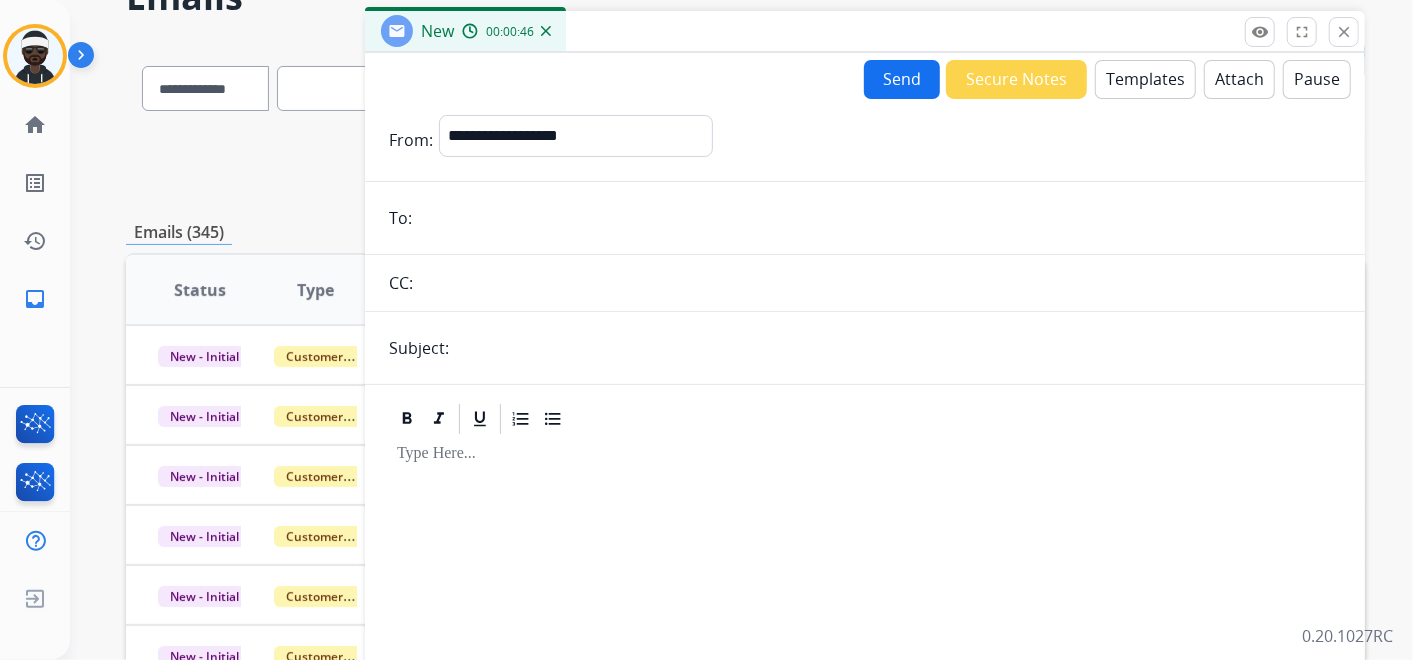 click on "close Close" at bounding box center [1344, 32] 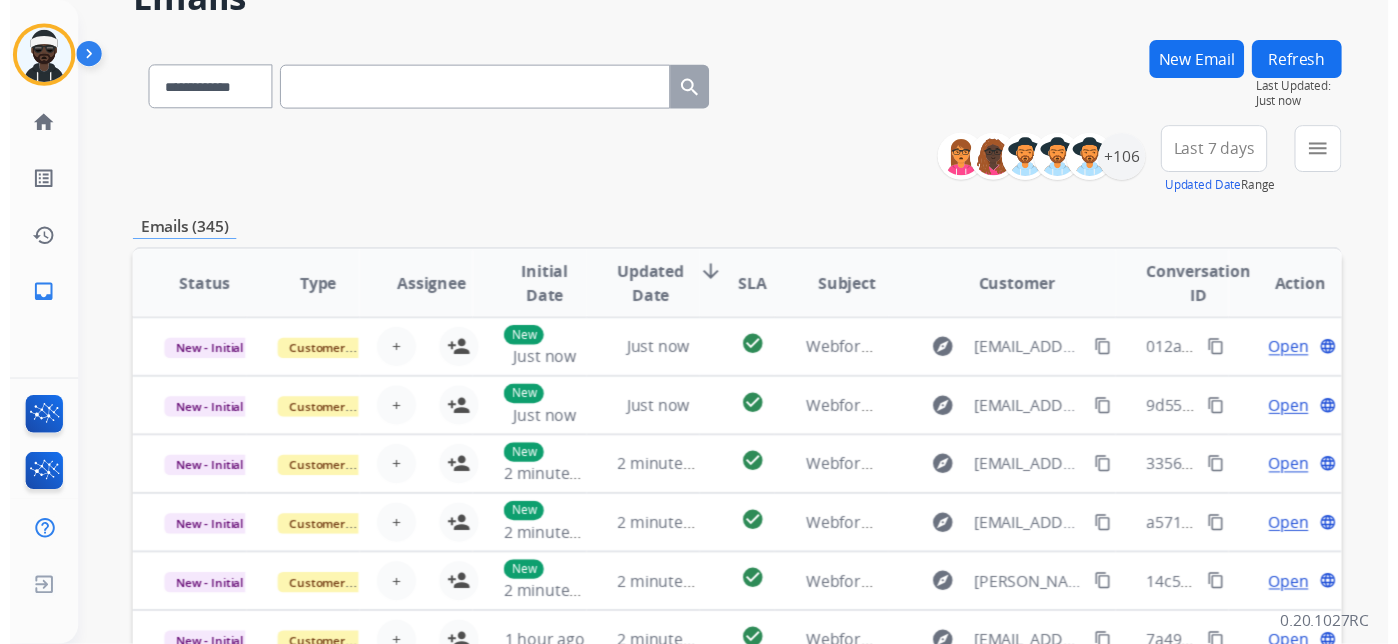 scroll, scrollTop: 0, scrollLeft: 0, axis: both 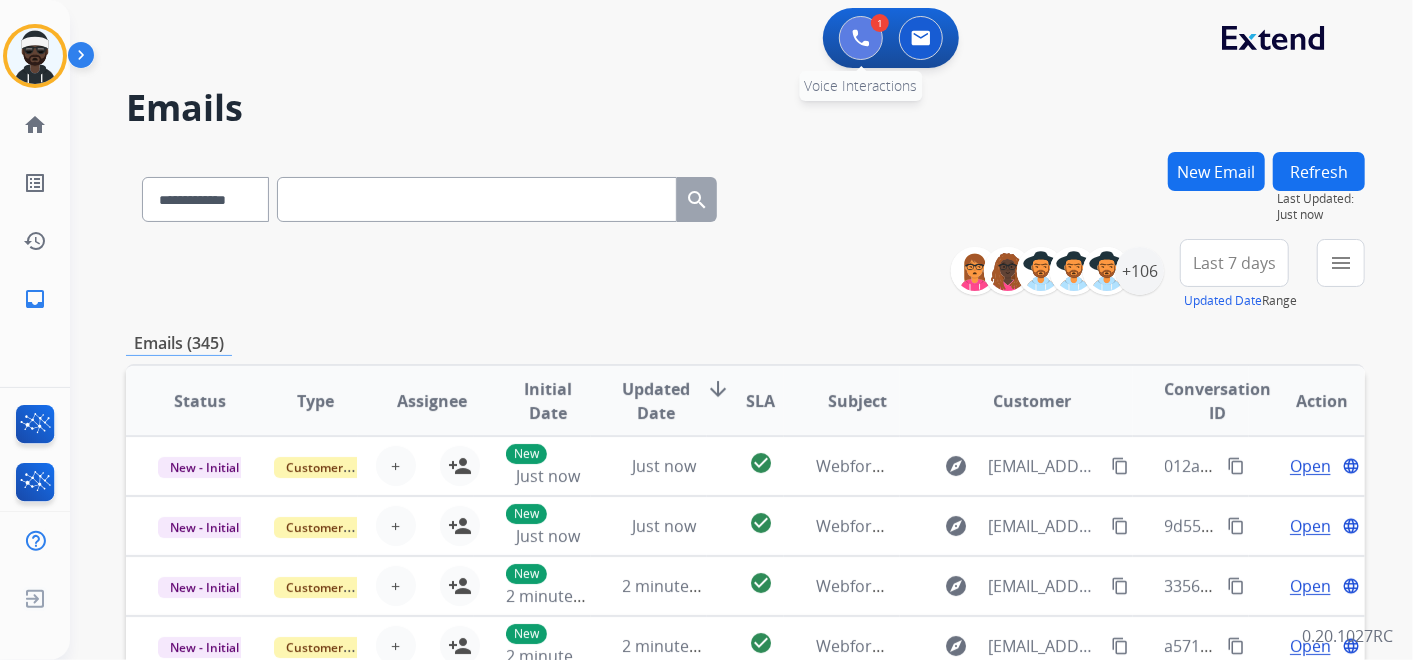 click at bounding box center (861, 38) 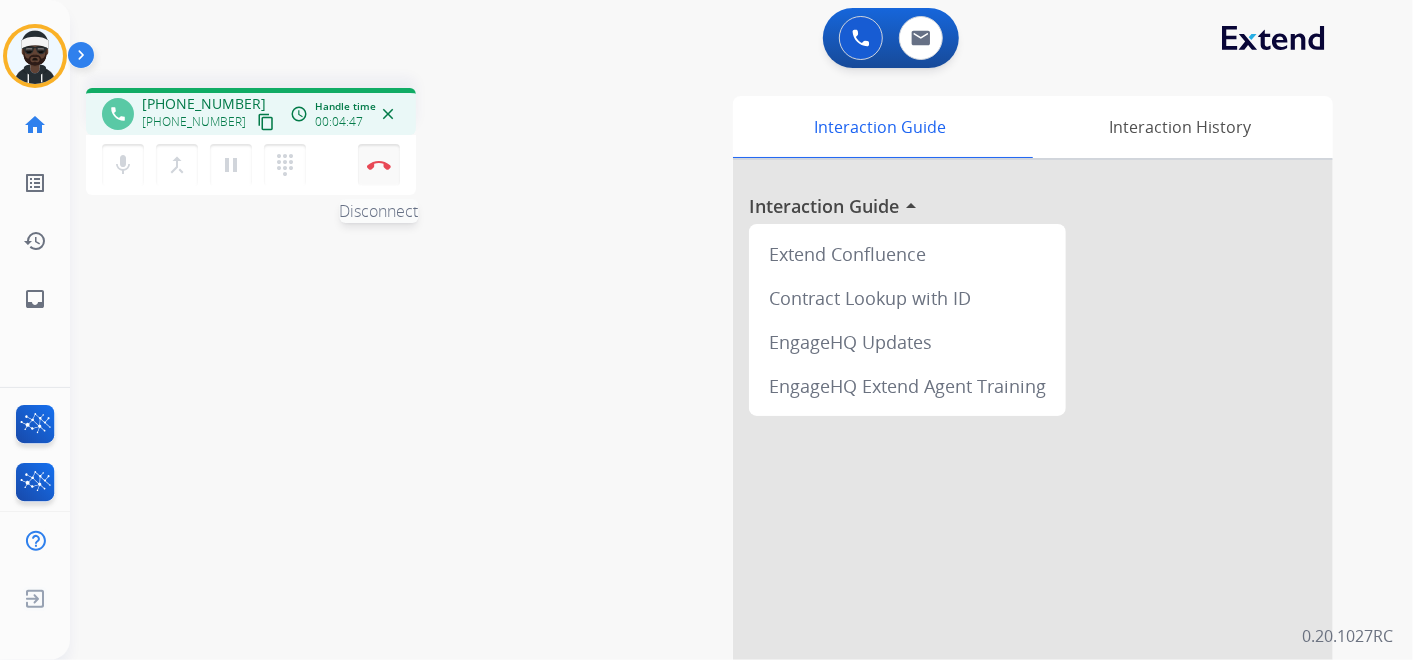 click on "Disconnect" at bounding box center (379, 165) 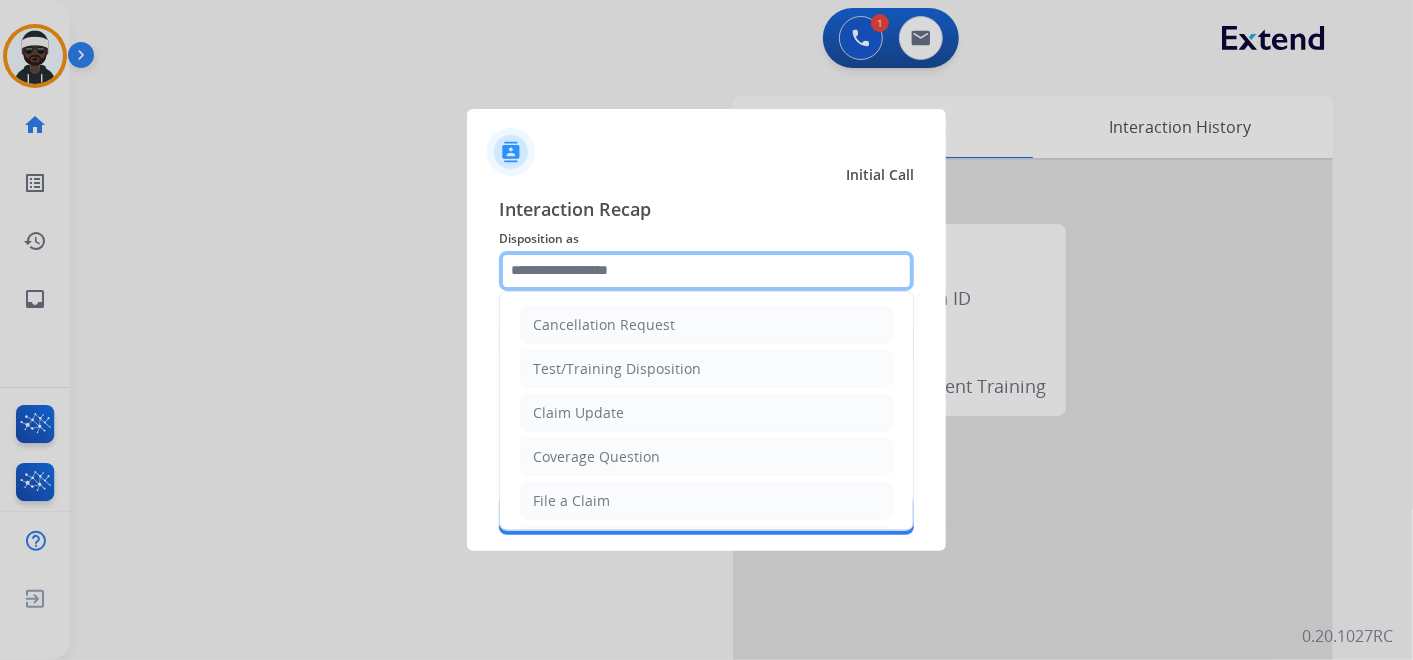 click 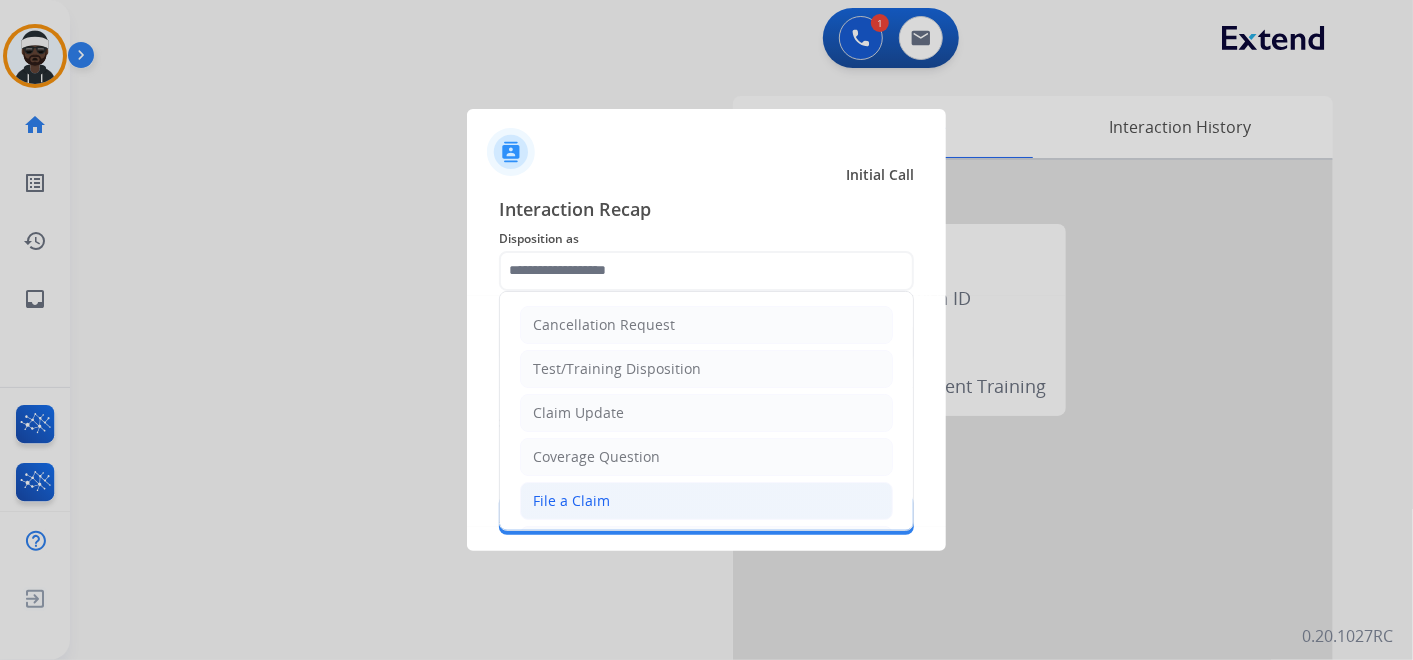 click on "File a Claim" 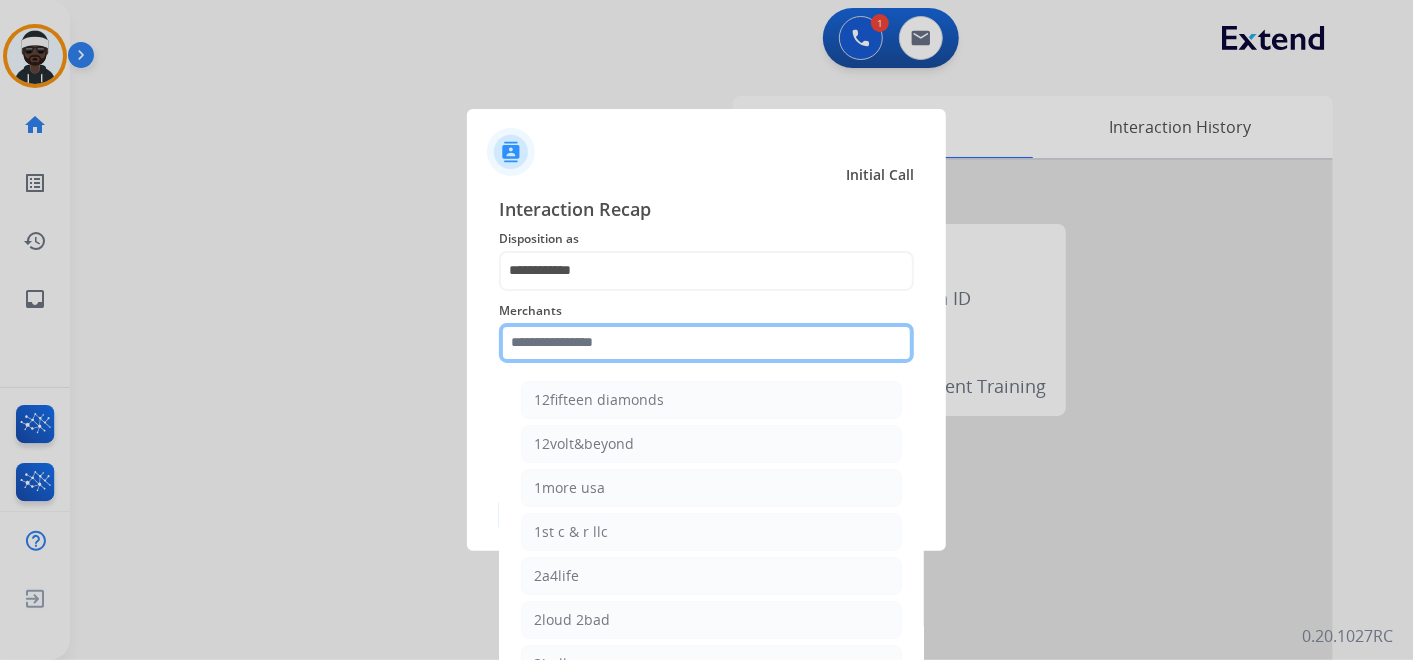 click 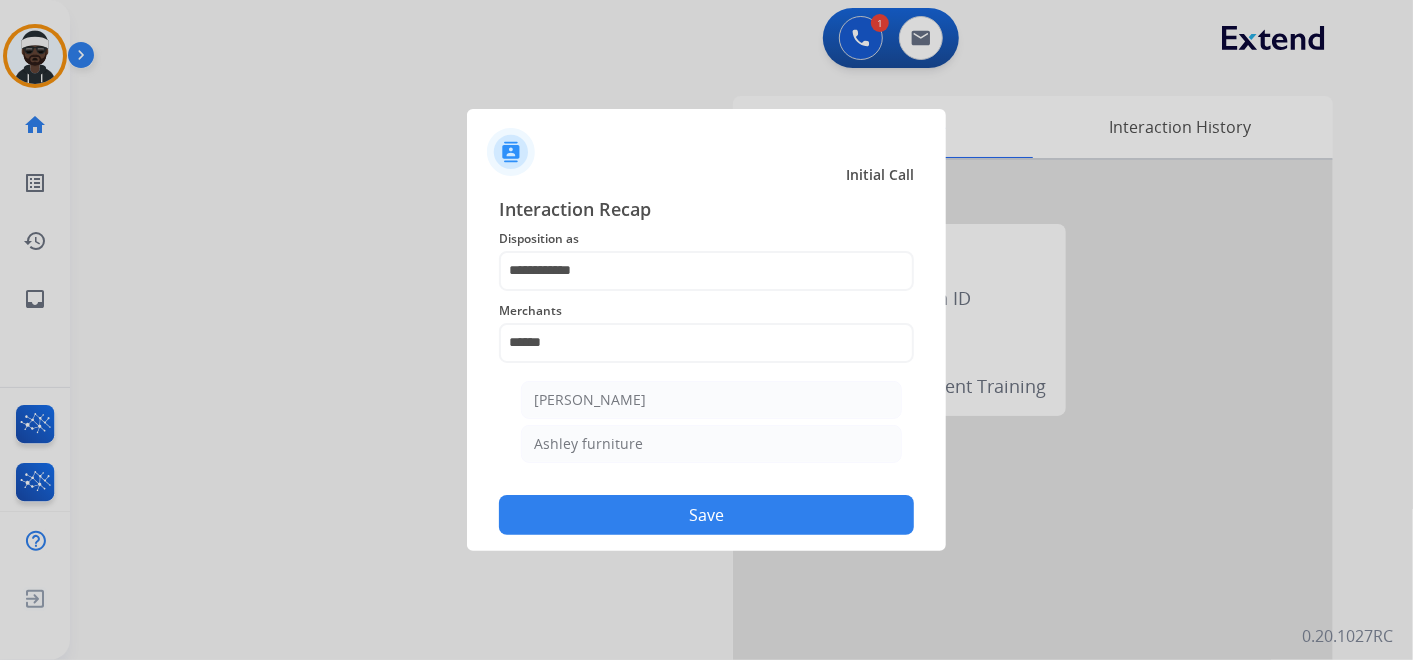 click on "[PERSON_NAME]" 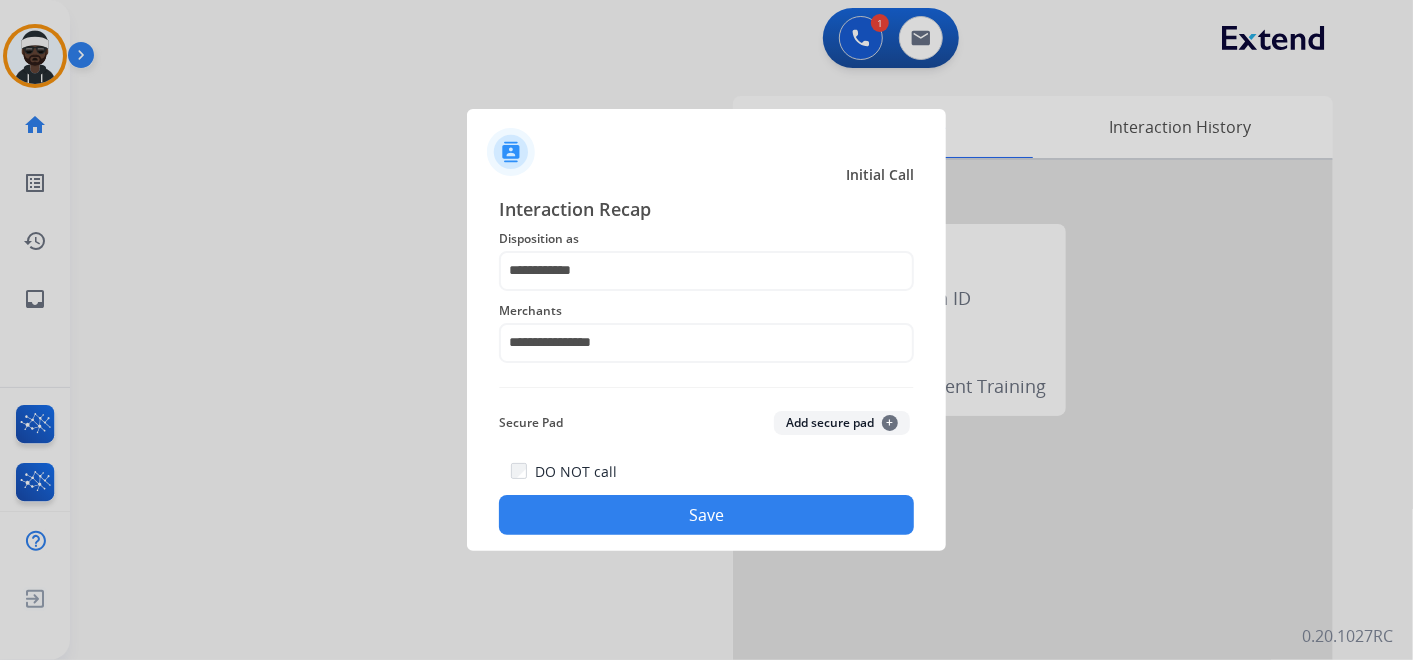 click on "Save" 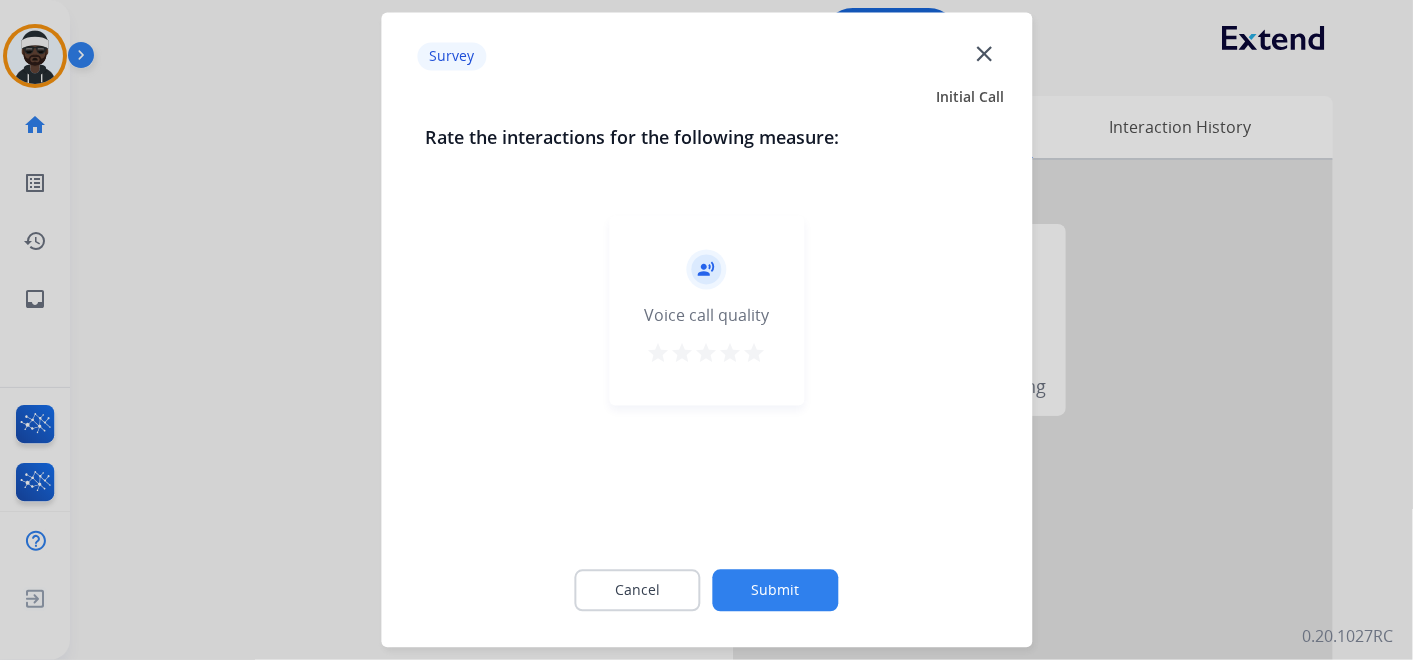 click on "Submit" 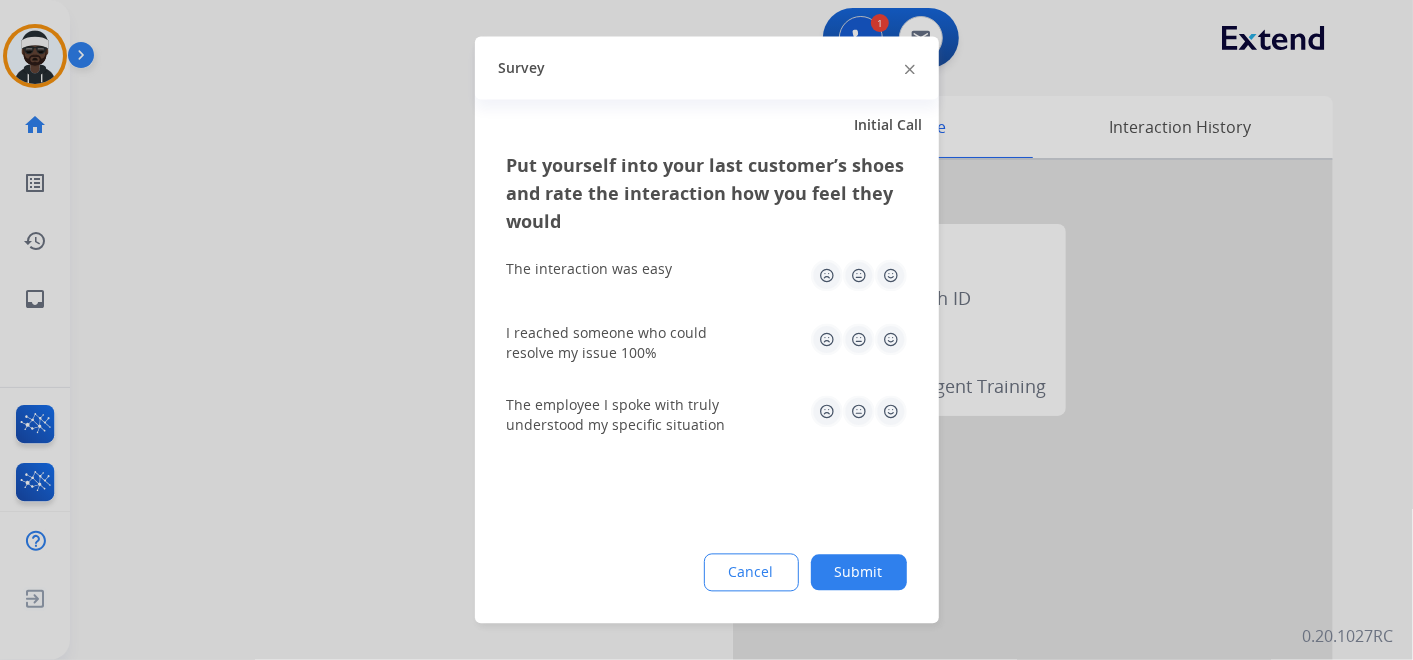 click on "Submit" 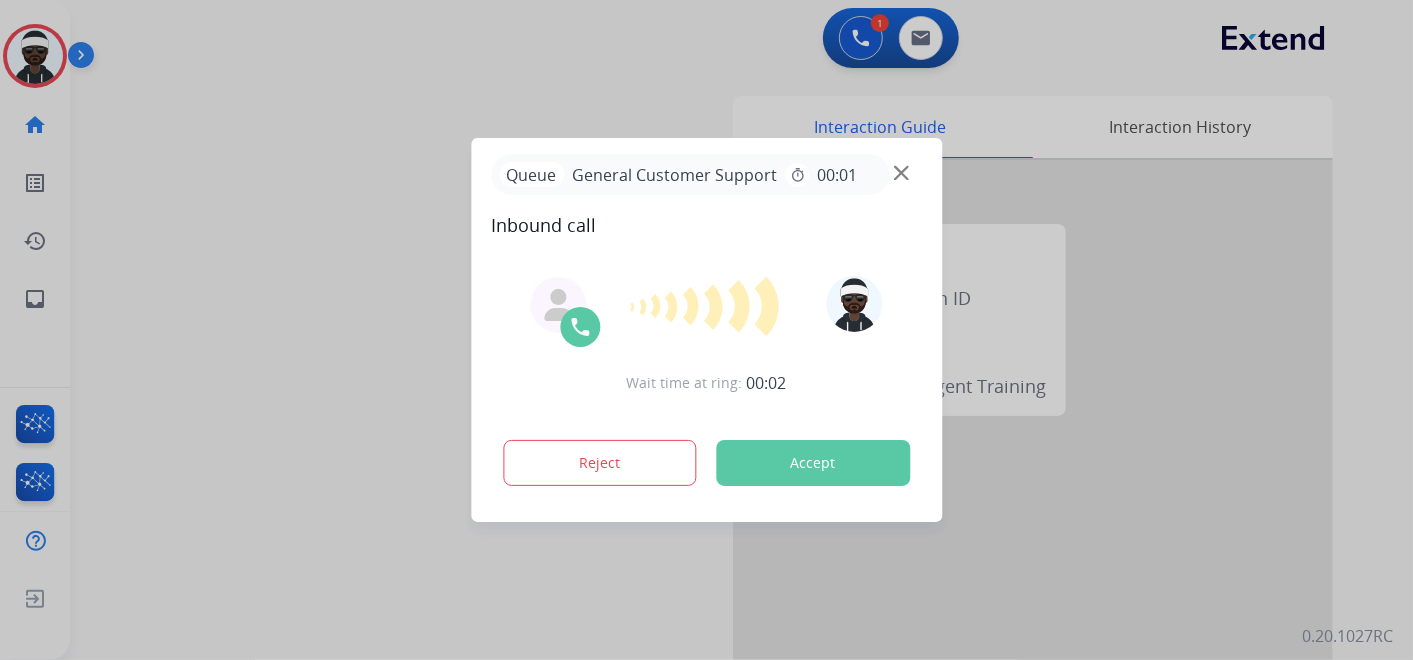 click on "Accept" at bounding box center (813, 463) 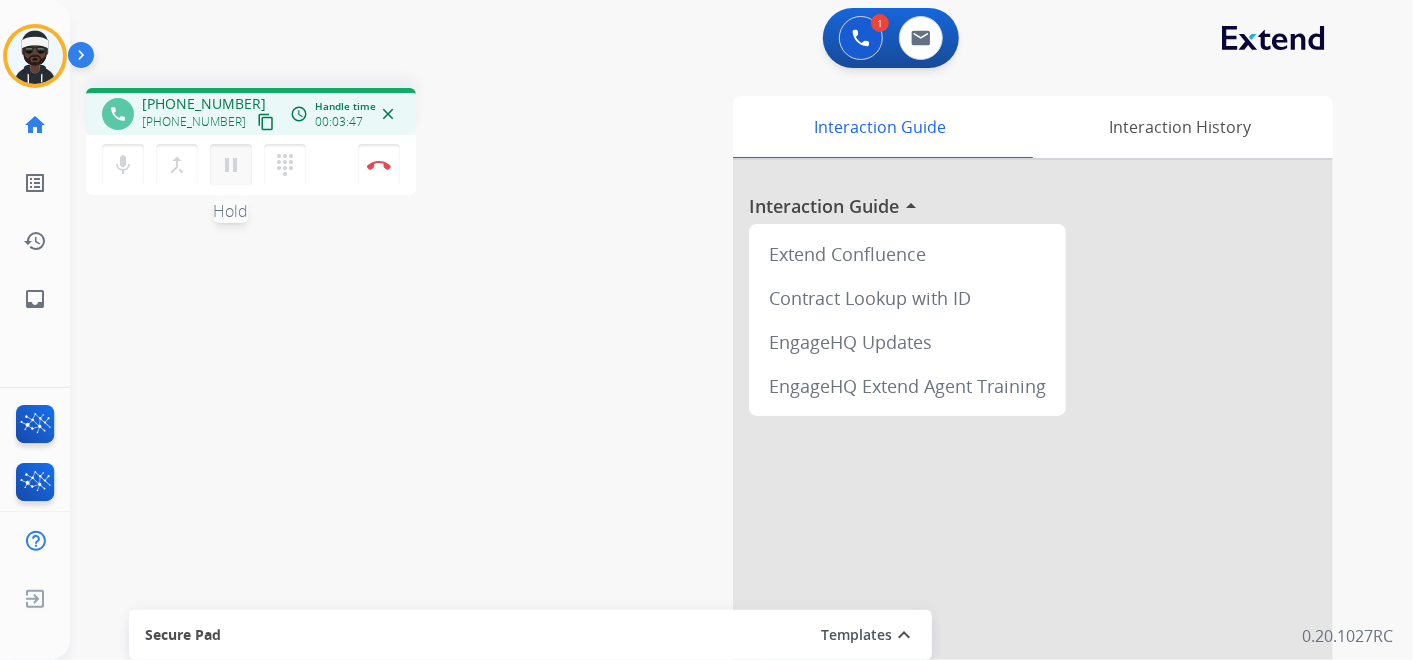 click on "pause" at bounding box center [231, 165] 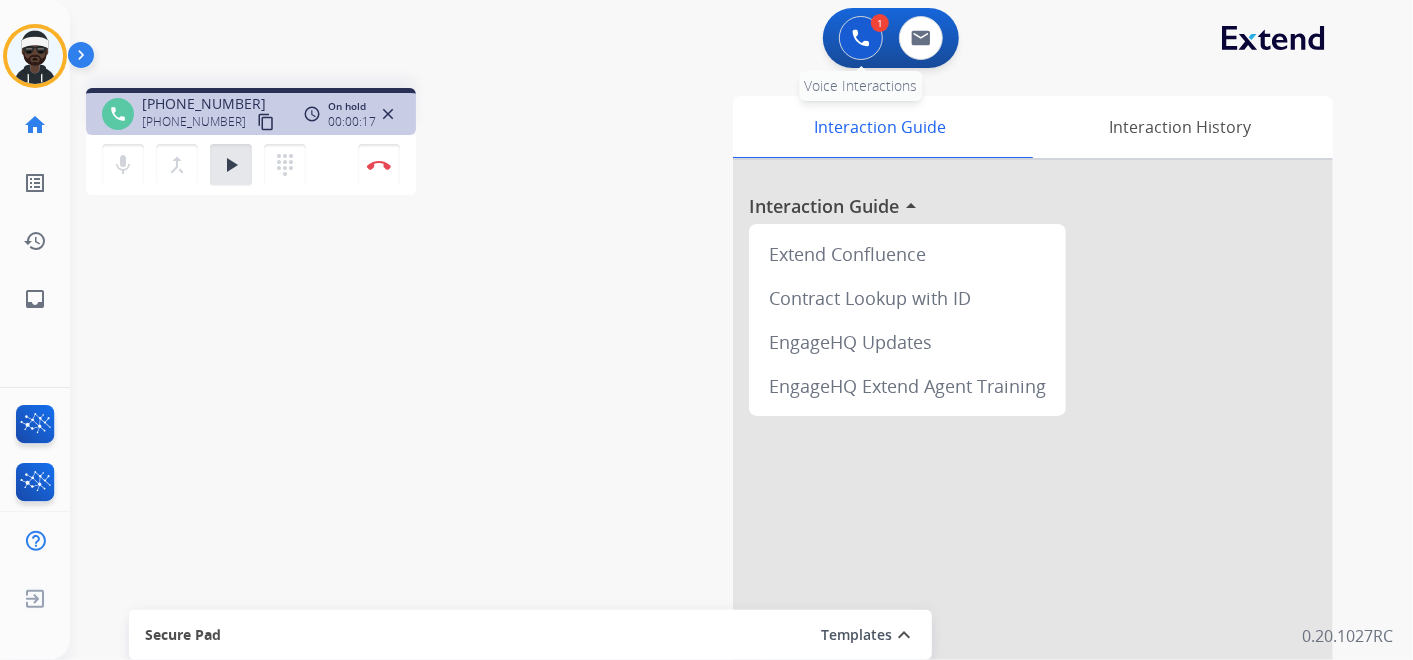 click at bounding box center (861, 38) 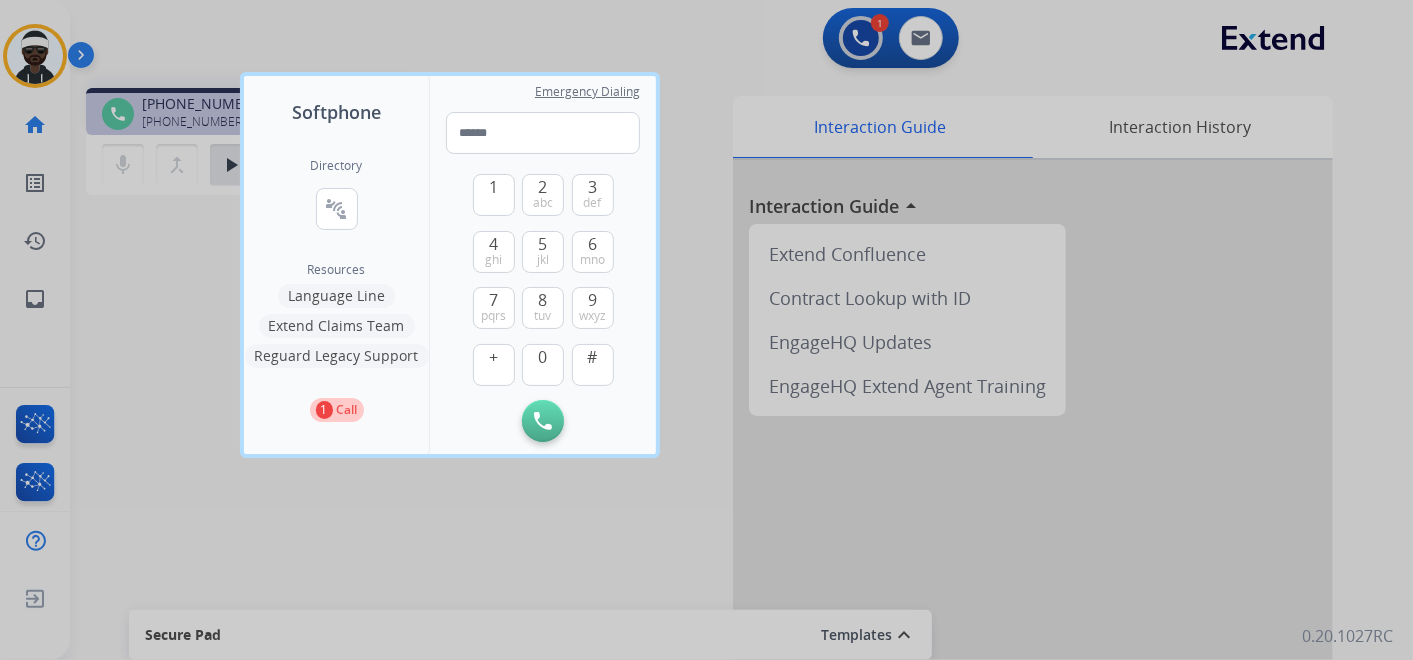 click at bounding box center [706, 330] 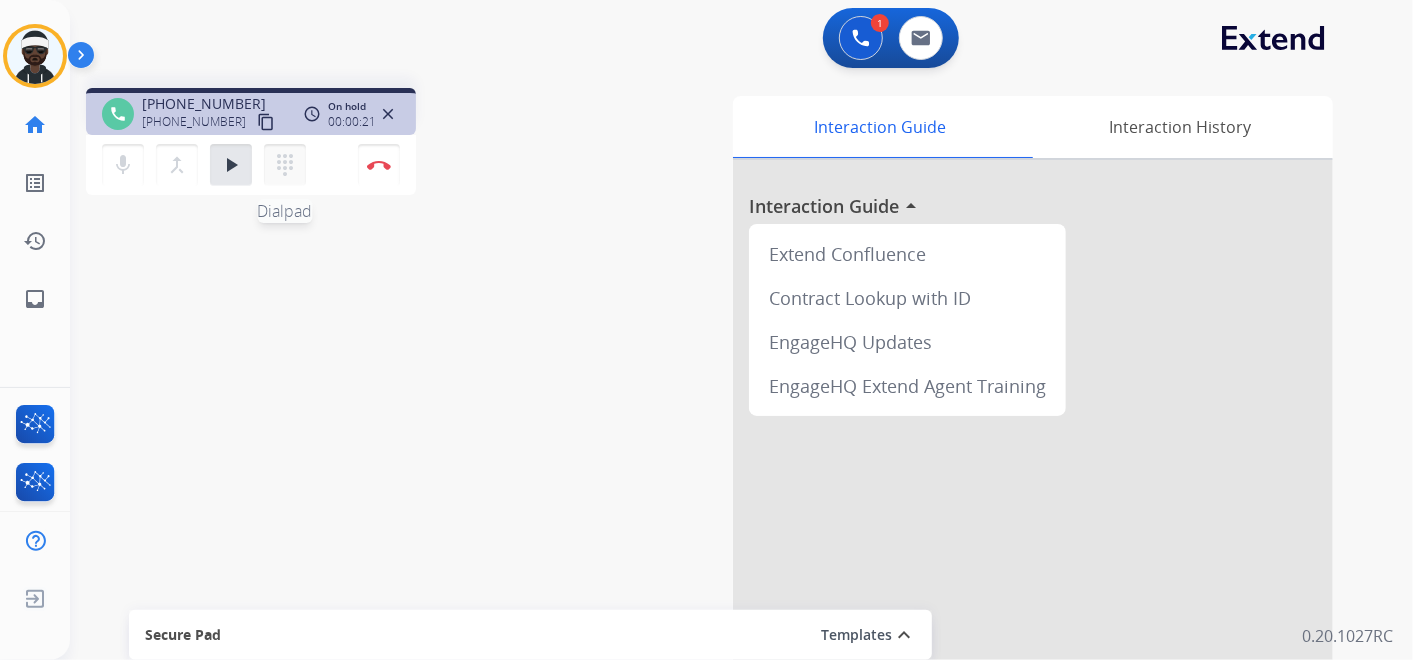 click on "dialpad" at bounding box center (285, 165) 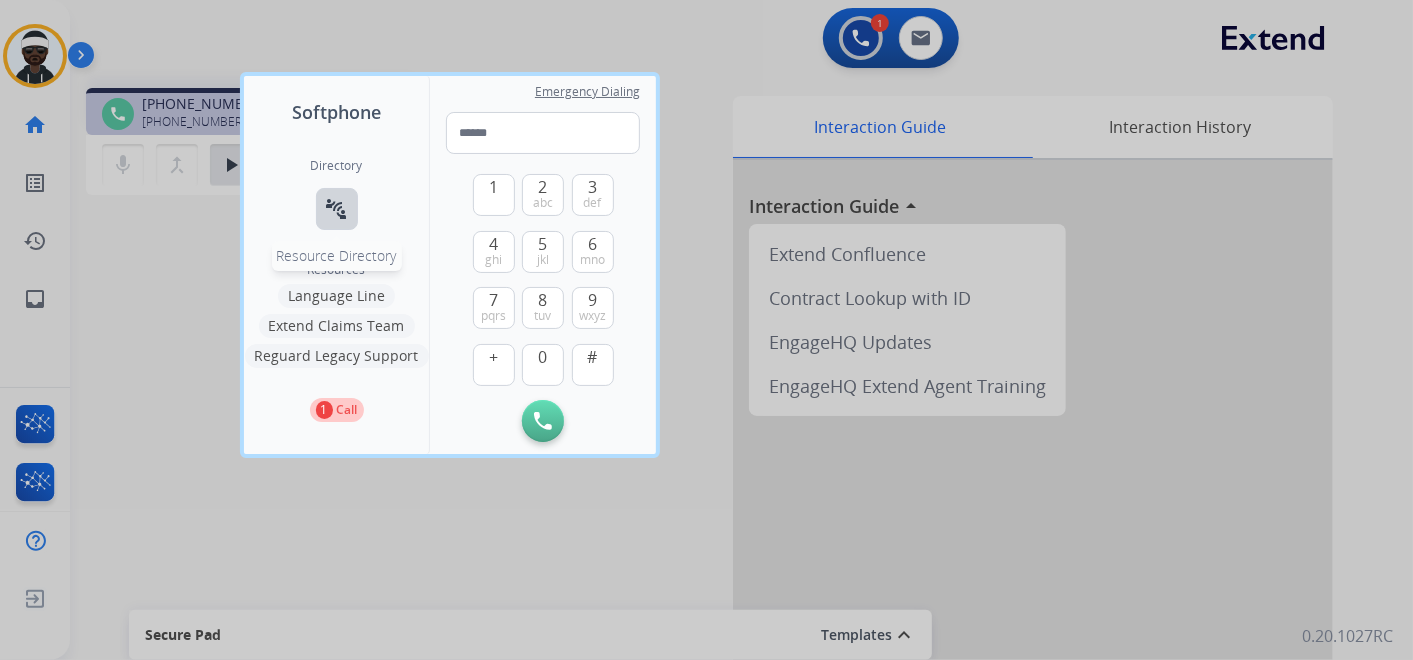 click on "connect_without_contact" at bounding box center [337, 209] 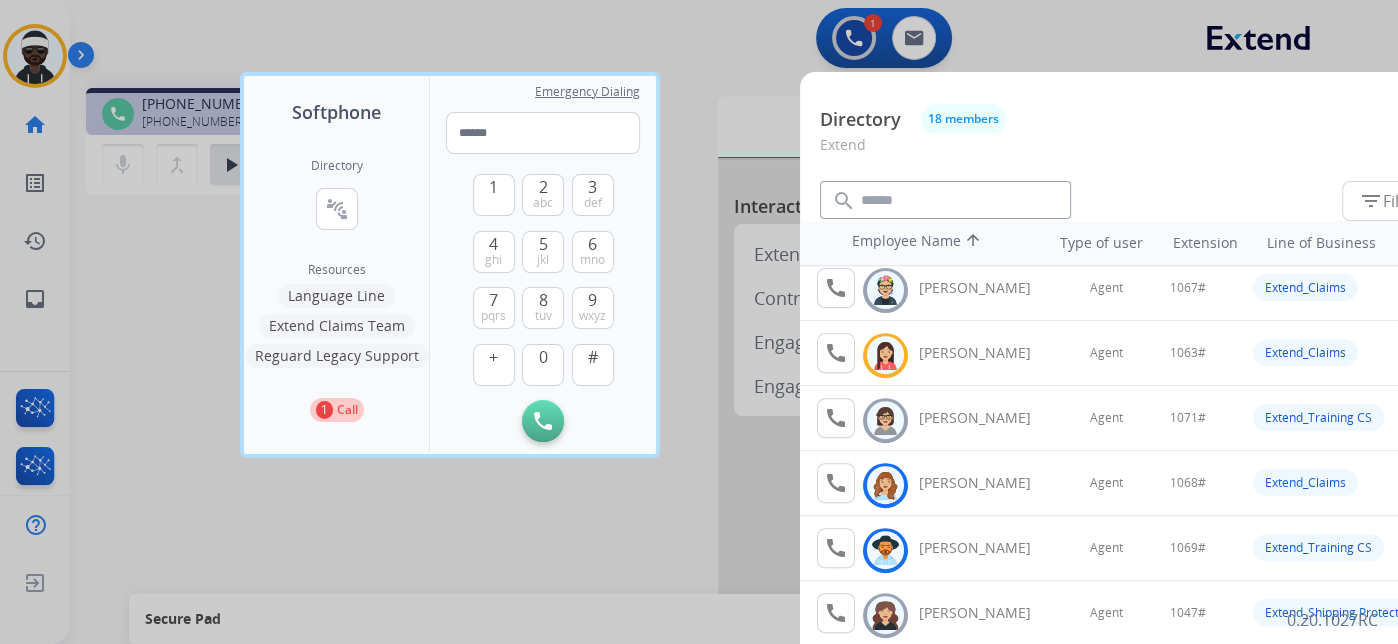 scroll, scrollTop: 756, scrollLeft: 0, axis: vertical 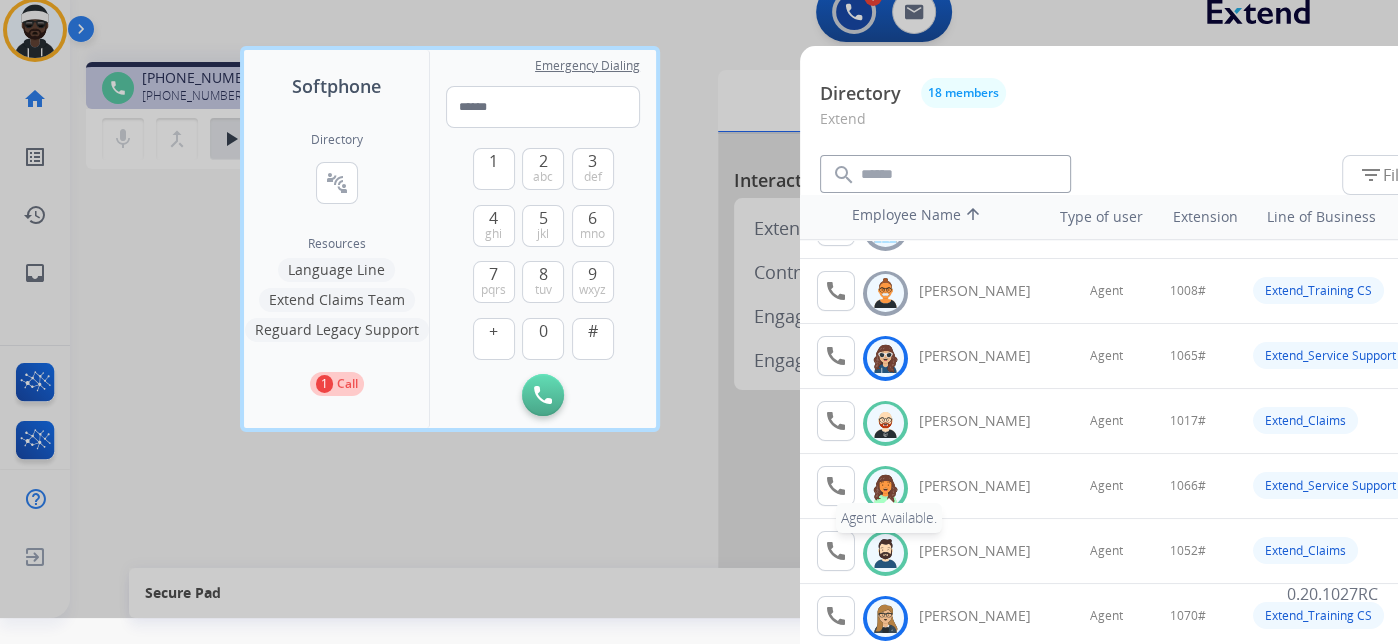 click on "call  Agent Available." at bounding box center (836, 486) 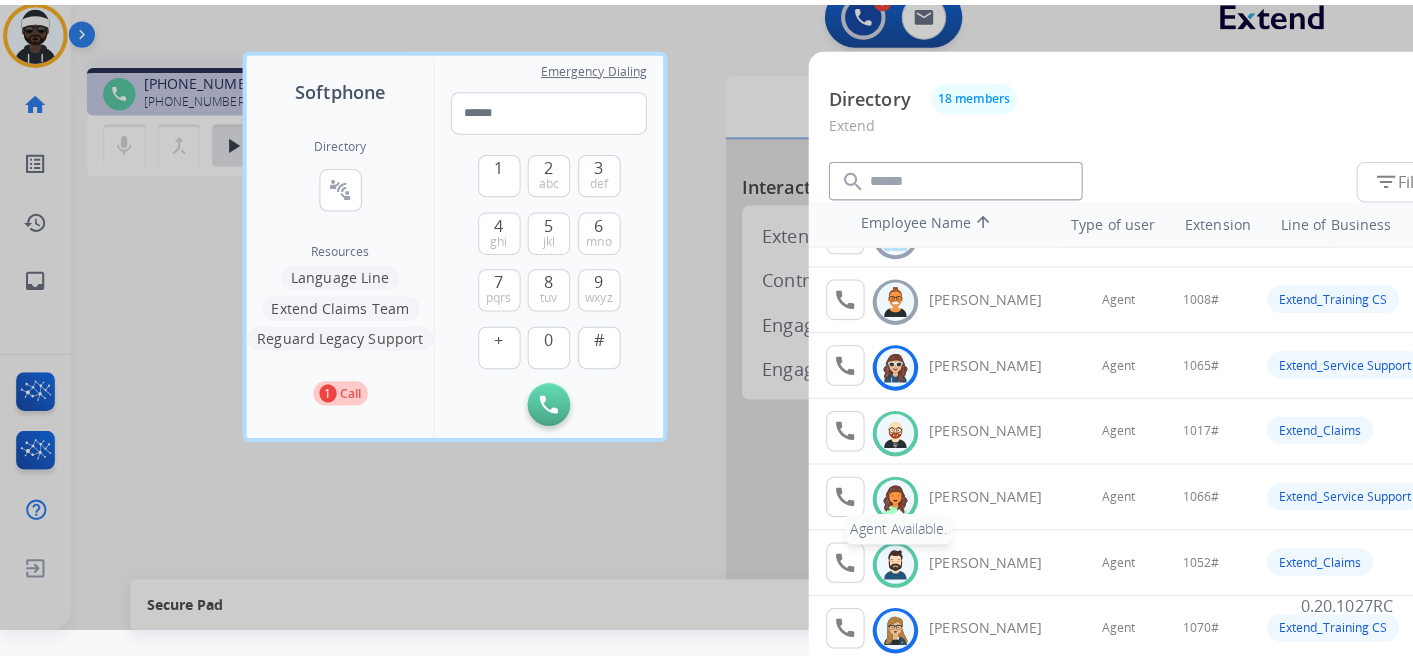 scroll, scrollTop: 0, scrollLeft: 0, axis: both 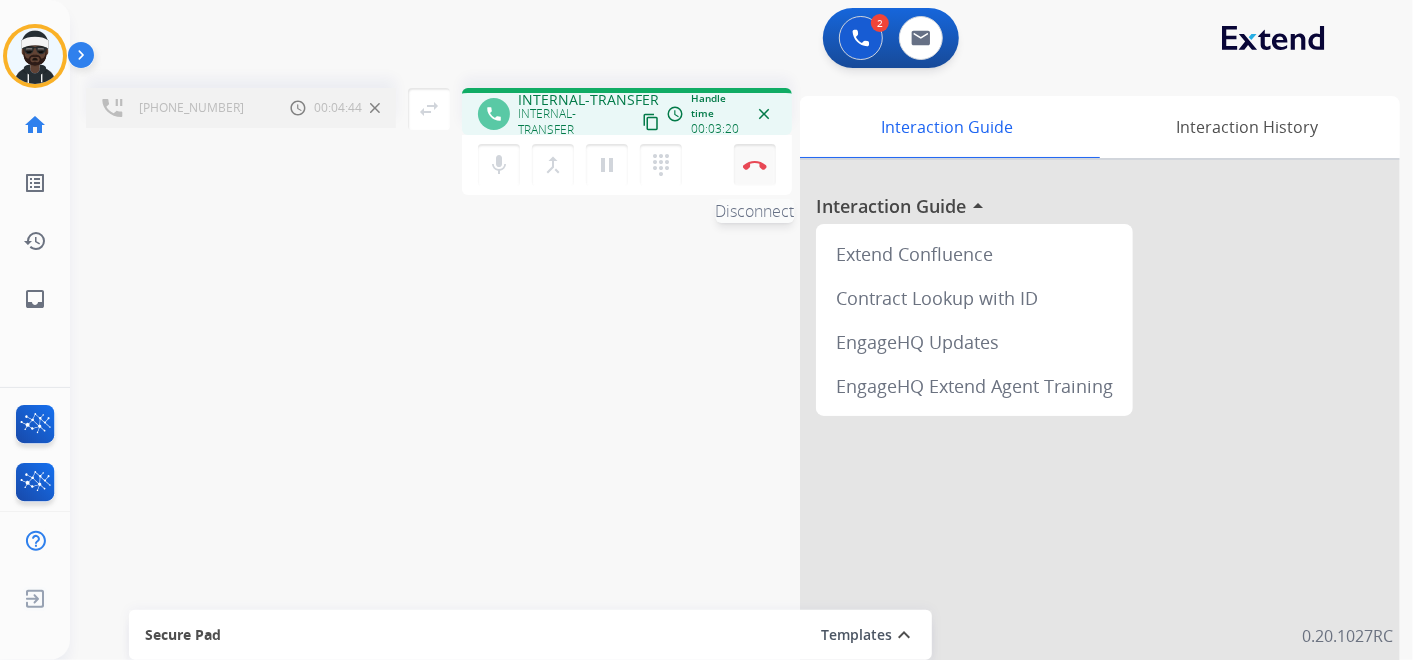 click on "Disconnect" at bounding box center [755, 165] 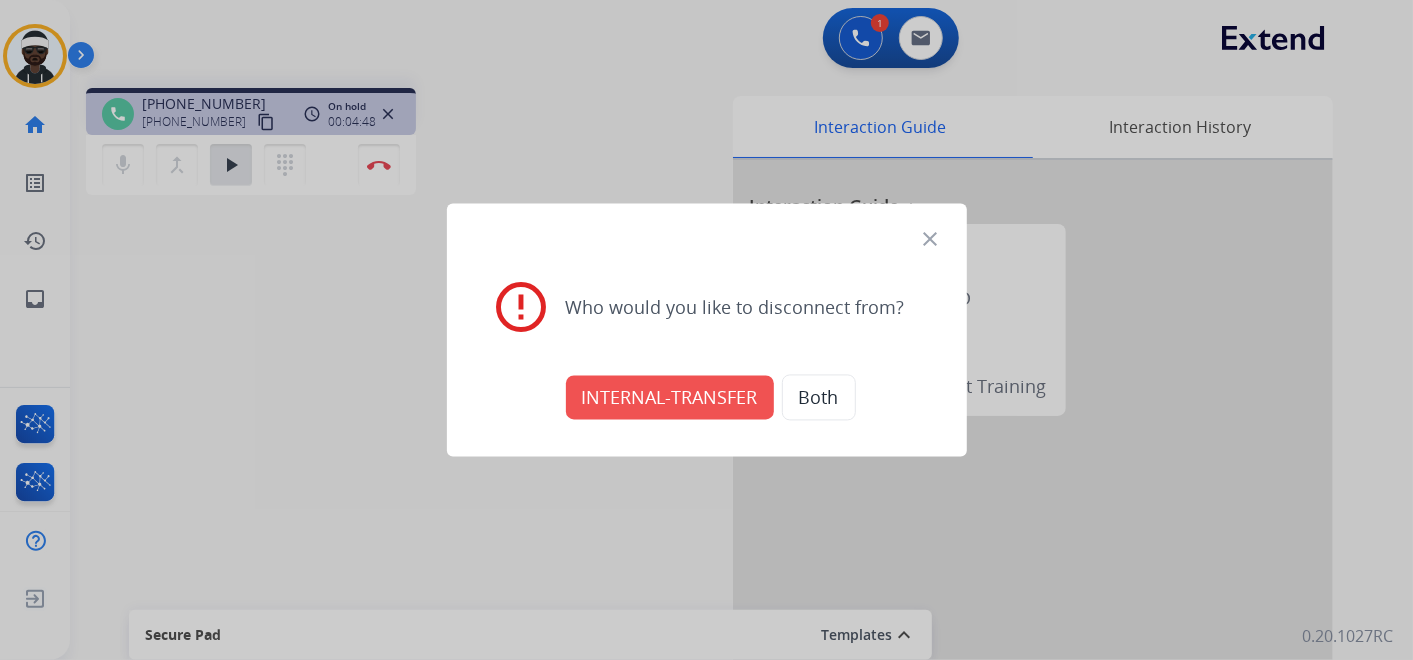 click on "close" at bounding box center [931, 240] 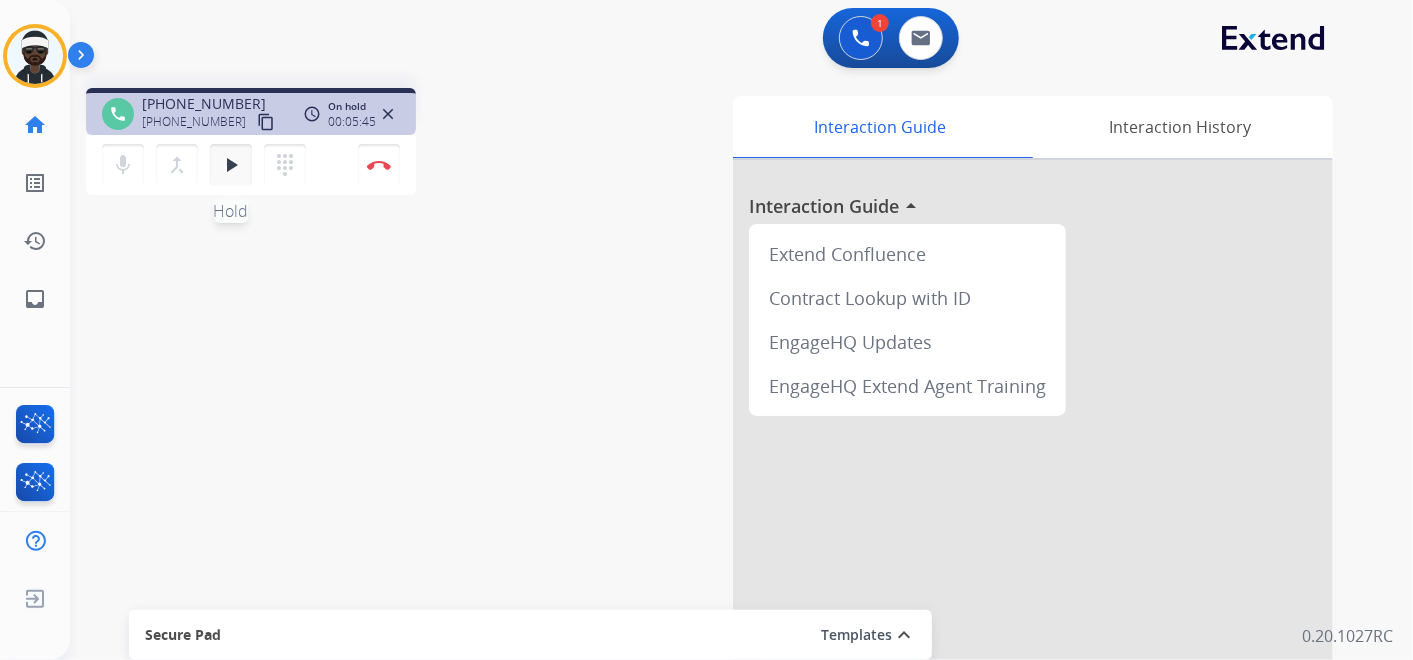 click on "play_arrow" at bounding box center (231, 165) 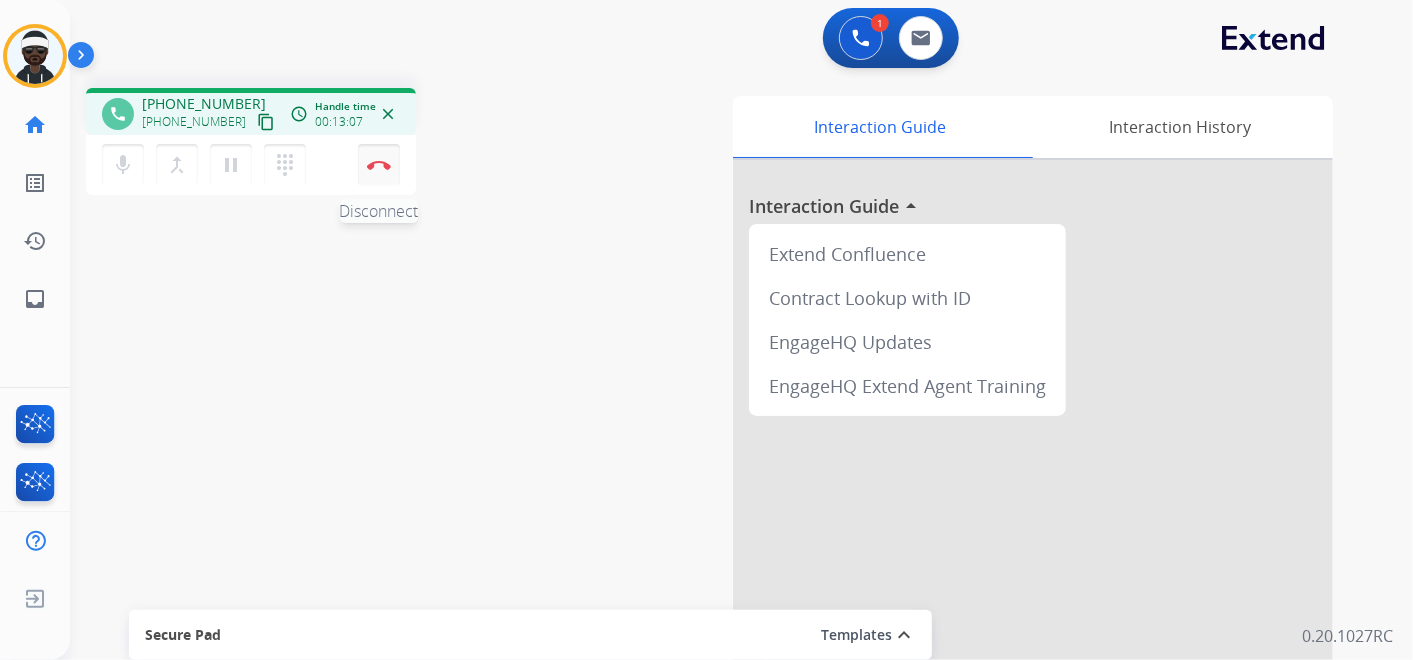 click on "Disconnect" at bounding box center [379, 165] 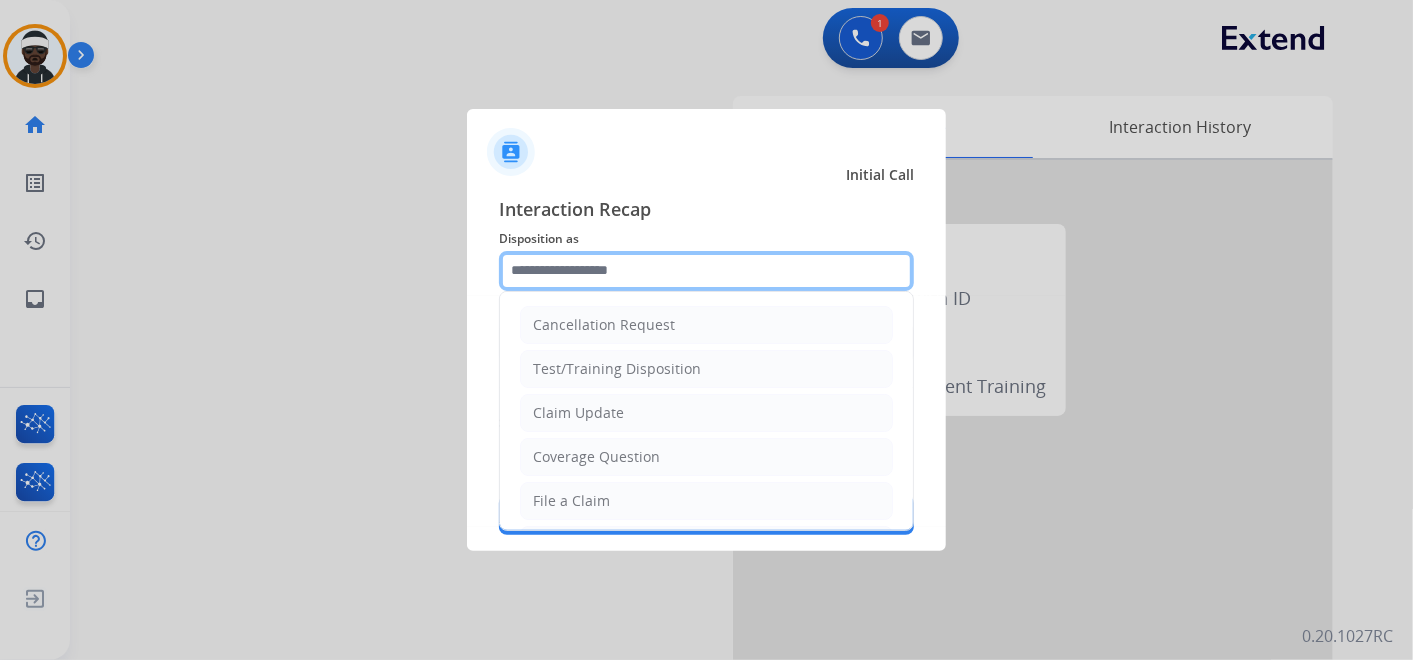 click 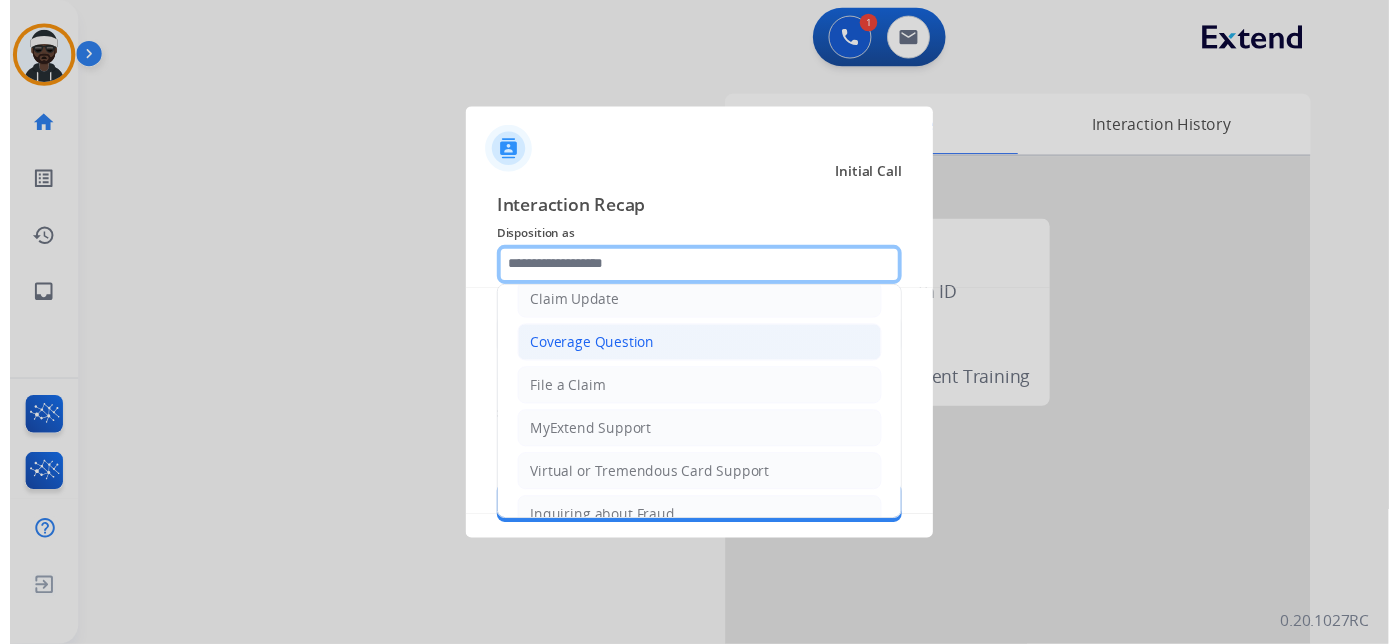 scroll, scrollTop: 305, scrollLeft: 0, axis: vertical 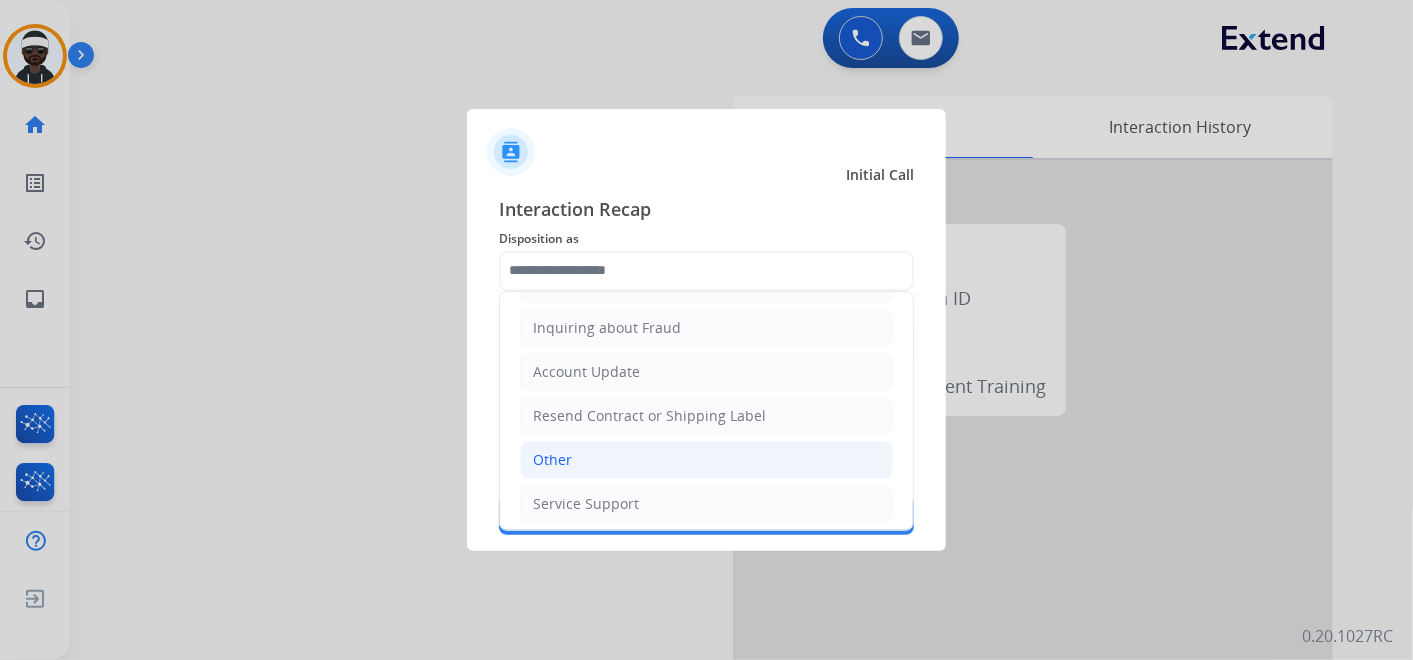 click on "Other" 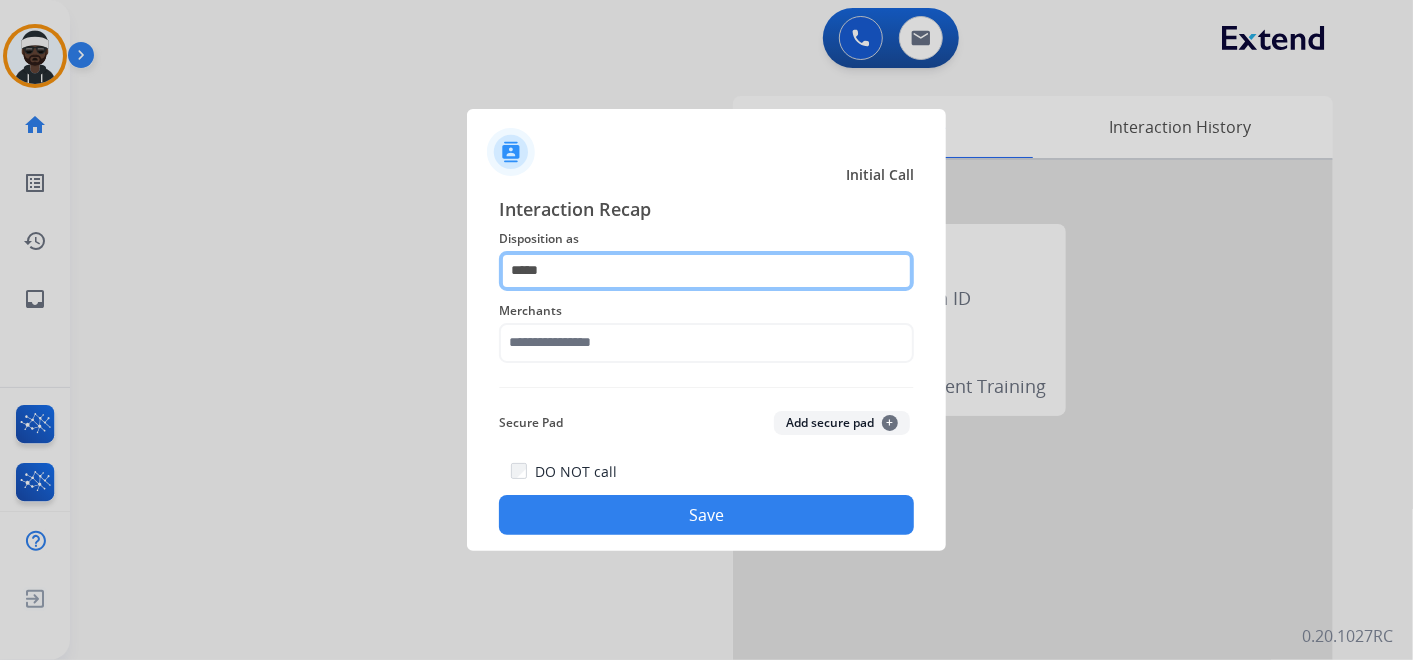click on "*****" 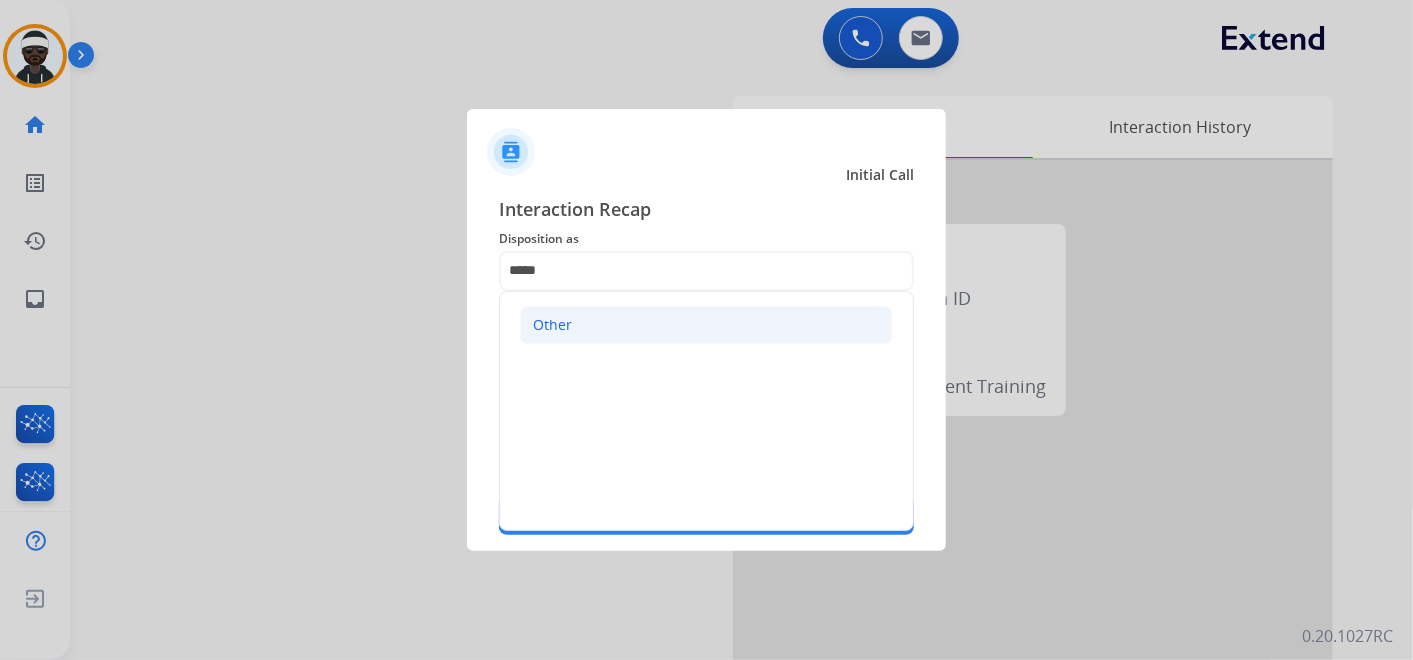 click on "Other" 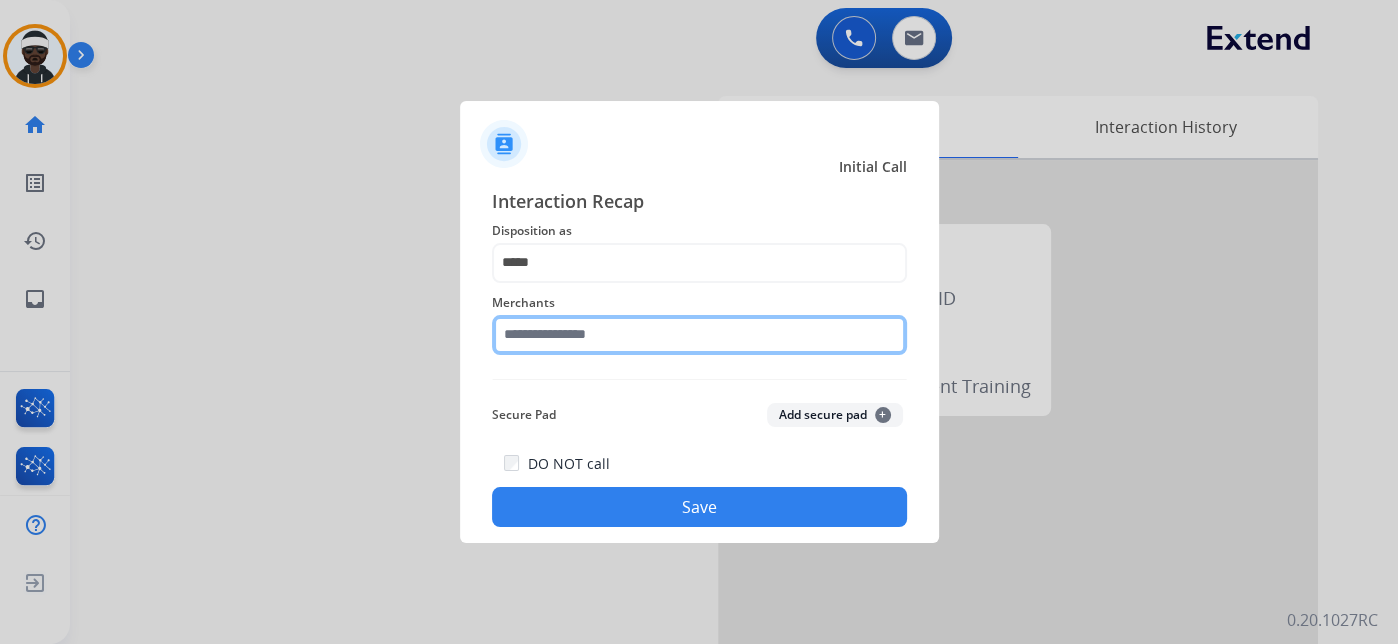 click 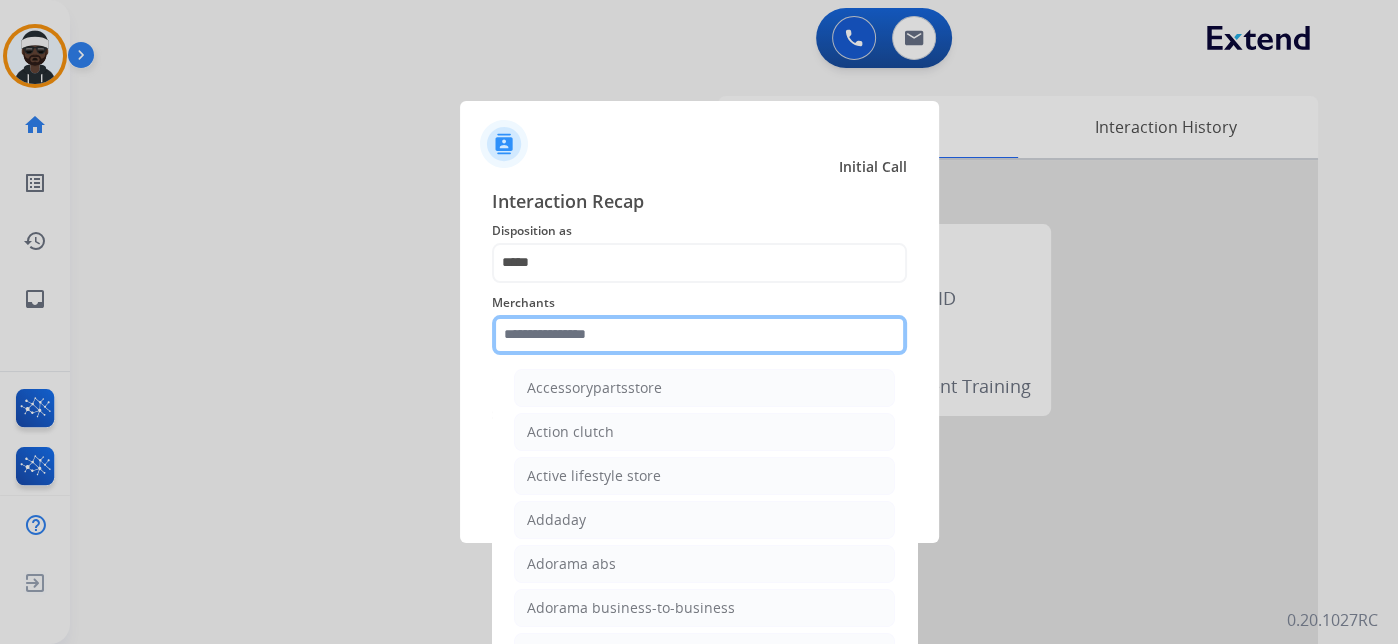 scroll, scrollTop: 333, scrollLeft: 0, axis: vertical 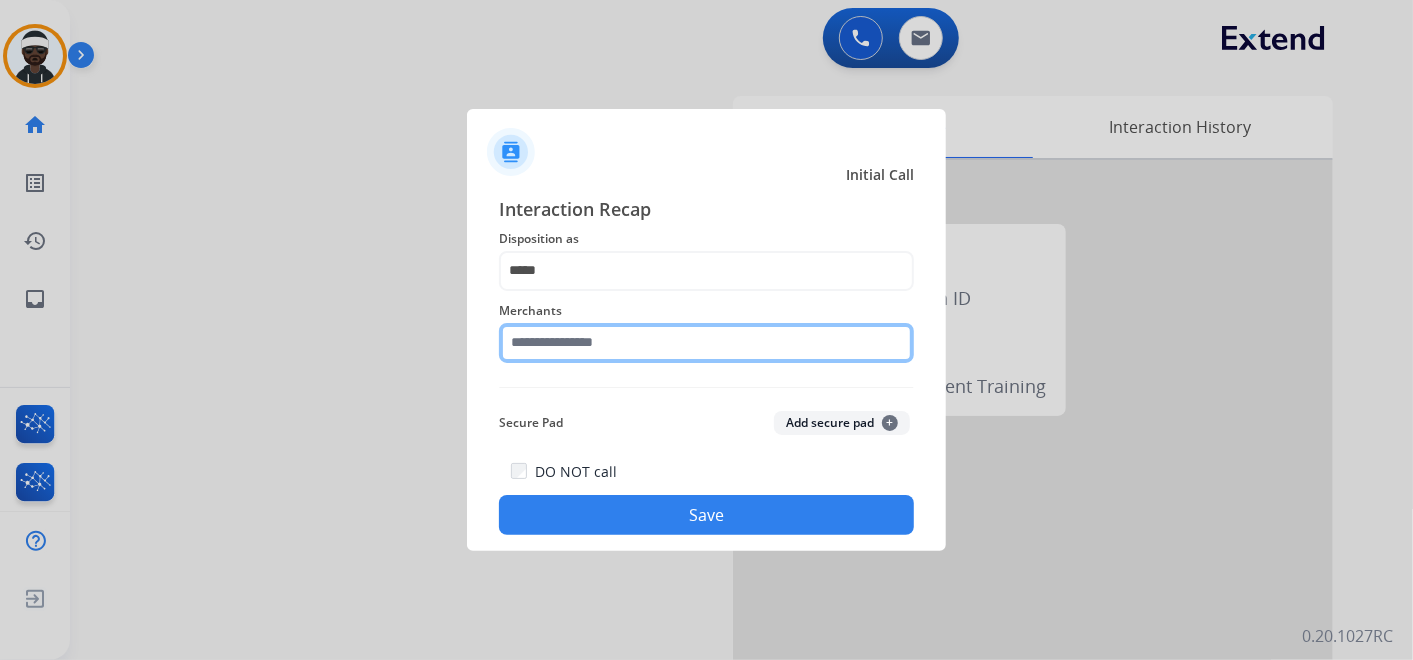click 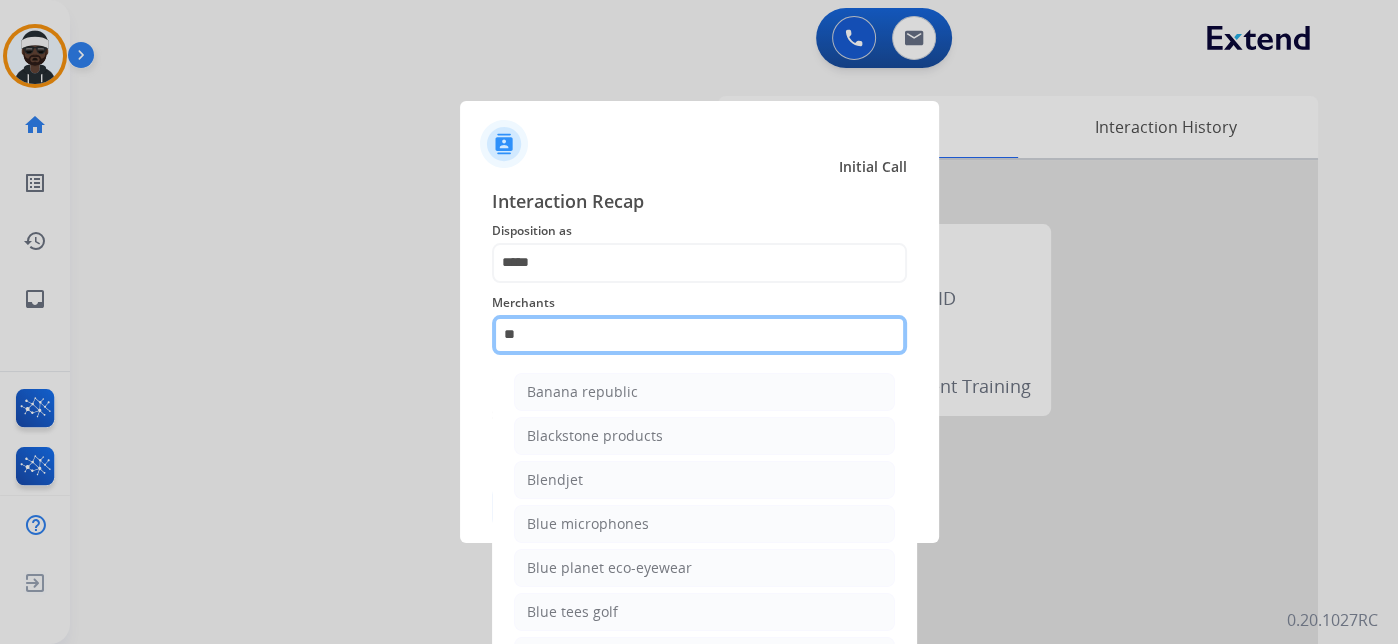 type on "*" 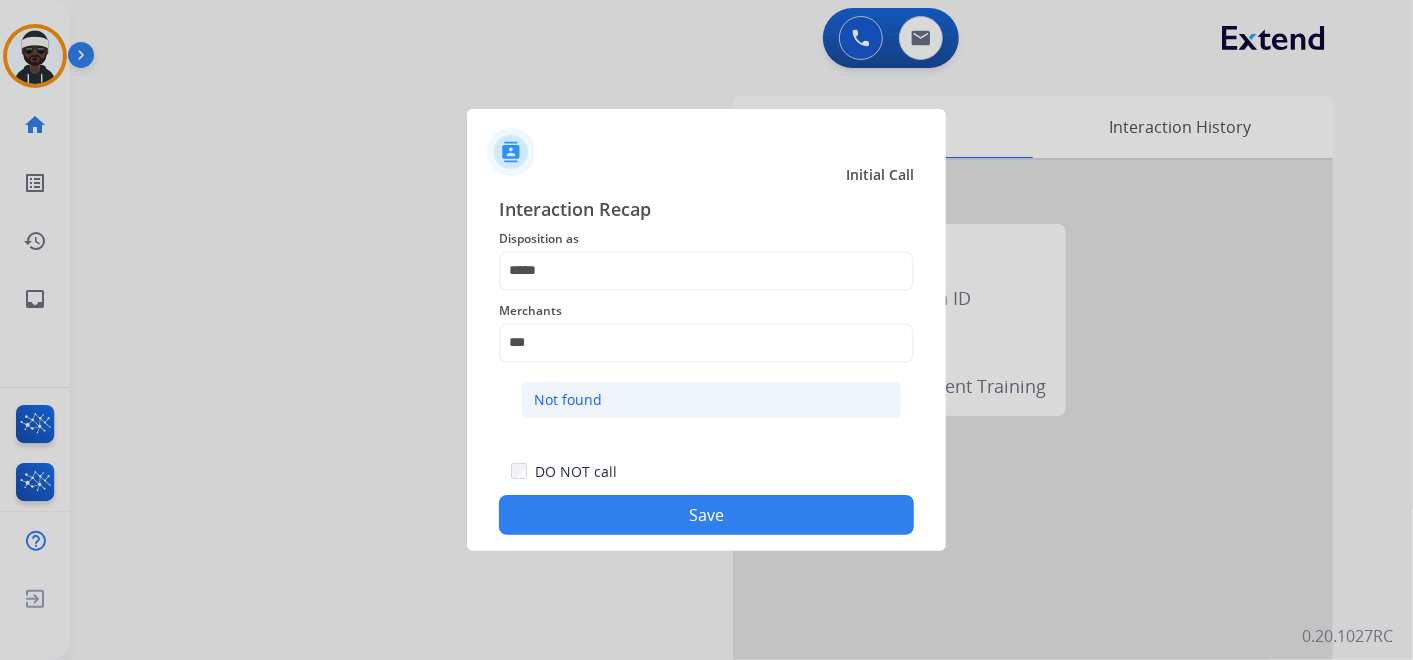 click on "Not found" 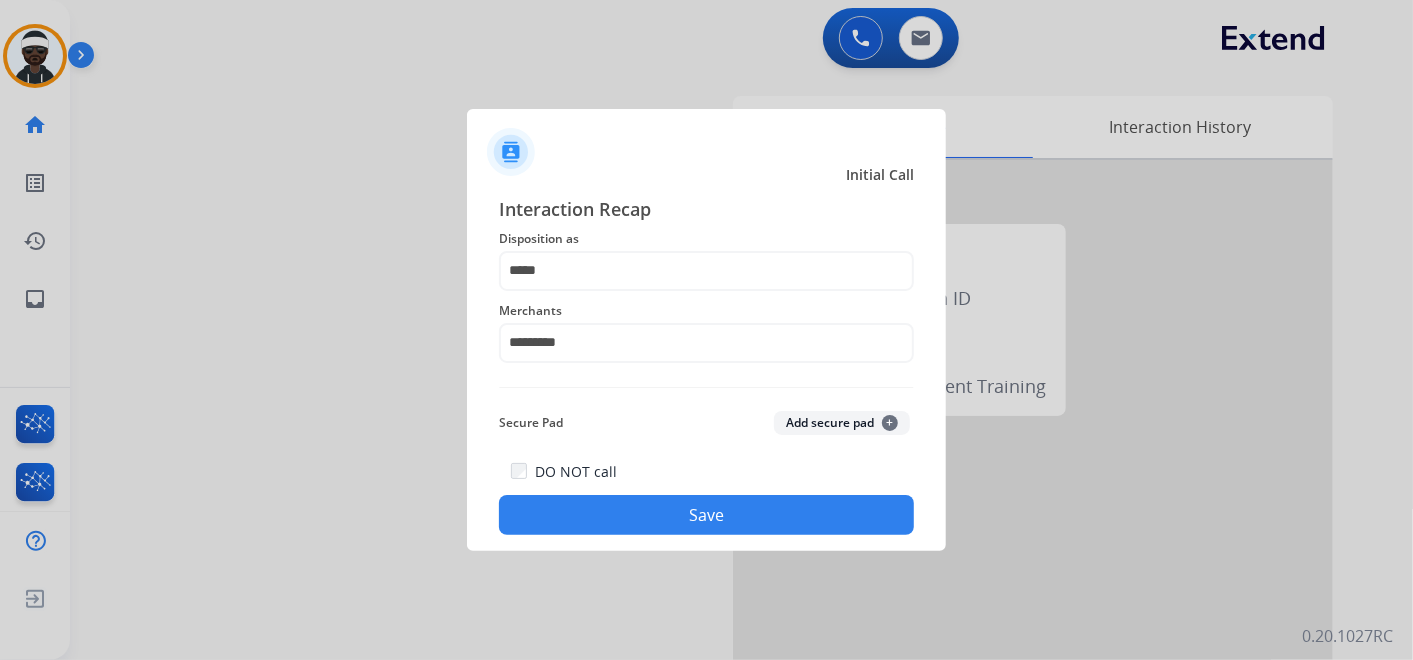 click on "Save" 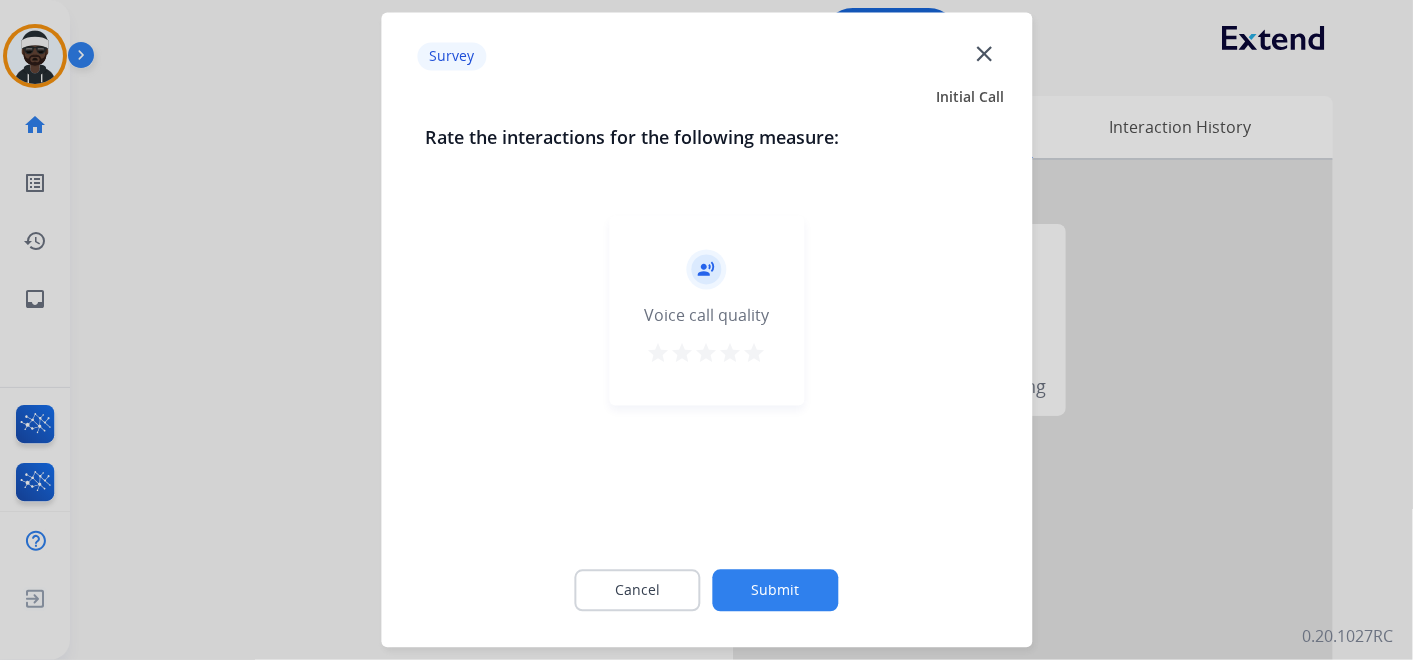 click on "Submit" 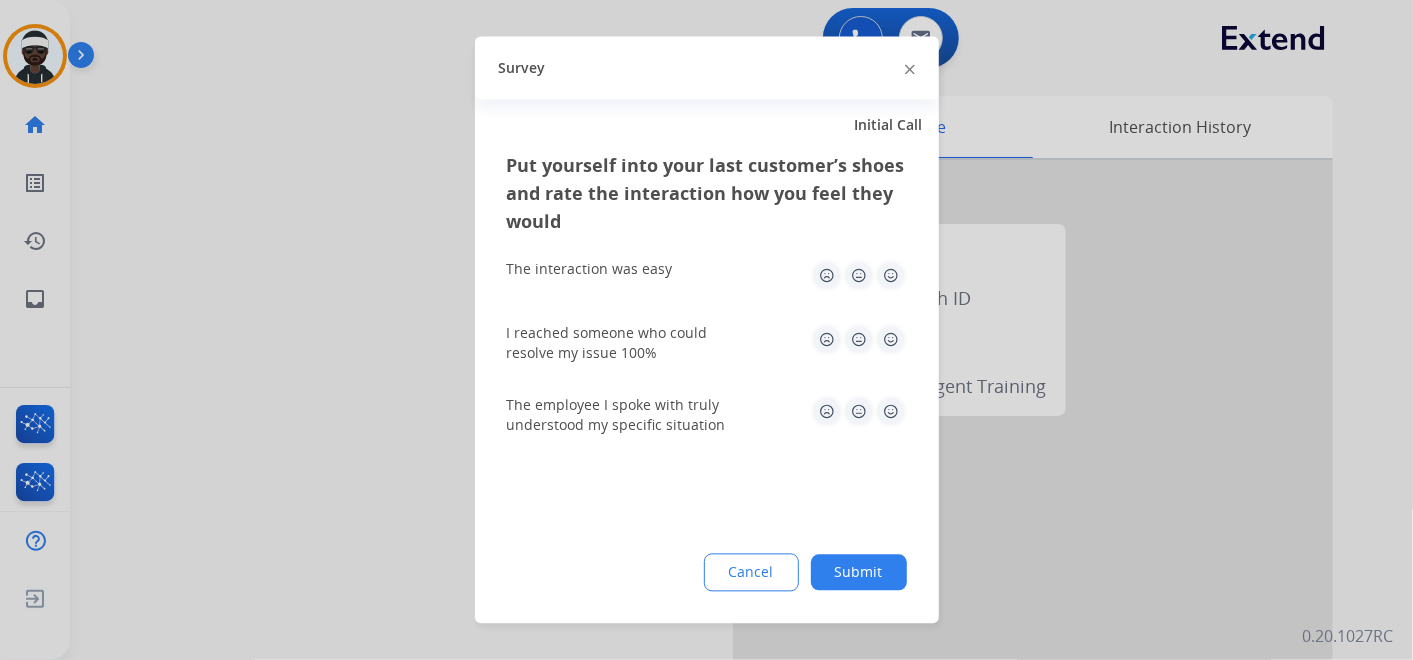 drag, startPoint x: 846, startPoint y: 574, endPoint x: 958, endPoint y: 497, distance: 135.91542 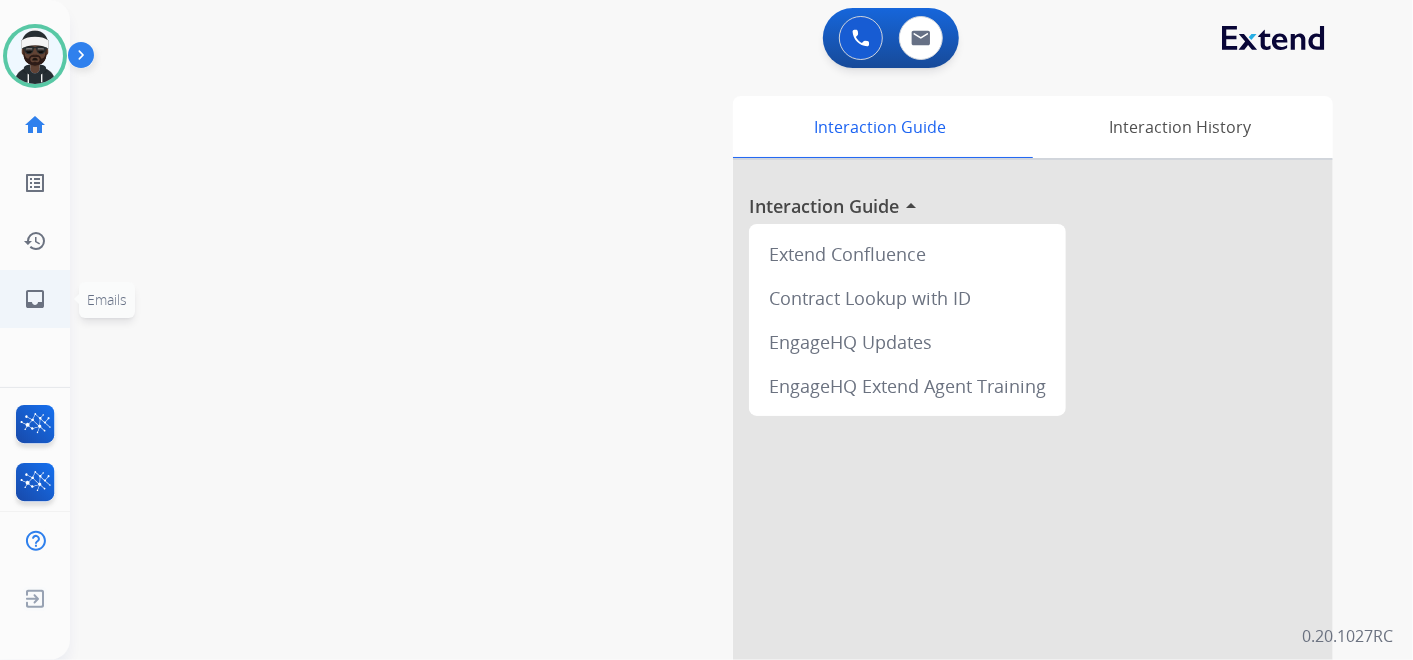 click on "Outbound call Quit Outbound call Quit Schedule interaction + Add to my list  Customer   Date   Duration  ****** ****** ****** ****** ****** ****** Availability  Morning Mid Day Afternoon Customer information Default Phone Default Email Add new + Cancel Schedule  Patrick   Available  Edit Avatar  Agent:   Patrick  Routing Profile:  Extend_Training CS home  Home  Home list_alt  Outbound Leads  Outbound Leads history  Interaction Log  Interaction Log inbox  Emails  Emails  FocalPoints   Interaction Analytics  Help Center  Help Center  Log out  Log out  0 Voice Interactions  0  Email Interactions swap_horiz Break voice bridge close_fullscreen Connect 3-Way Call merge_type Separate 3-Way Call  Interaction Guide   Interaction History  Interaction Guide arrow_drop_up  Extend Confluence   Contract Lookup with ID   EngageHQ Updates   EngageHQ Extend Agent Training  0.20.1027RC" at bounding box center (706, 330) 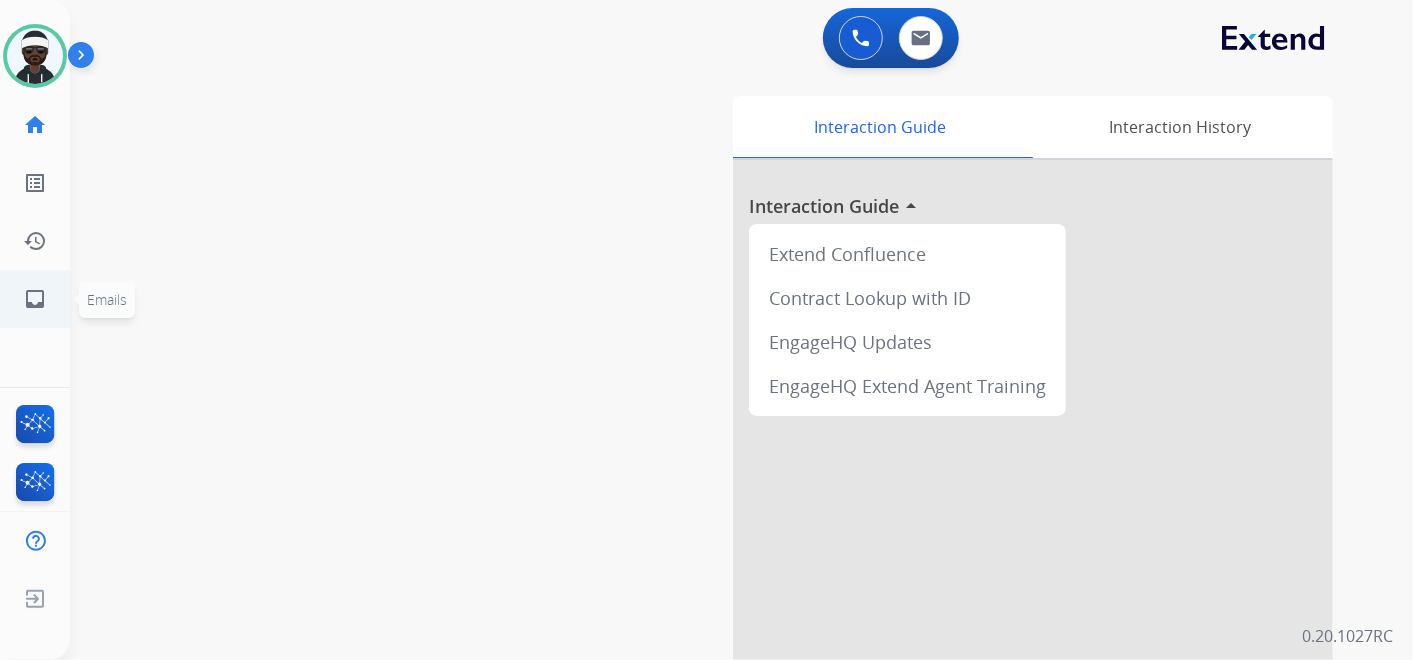 drag, startPoint x: 67, startPoint y: 295, endPoint x: 54, endPoint y: 296, distance: 13.038404 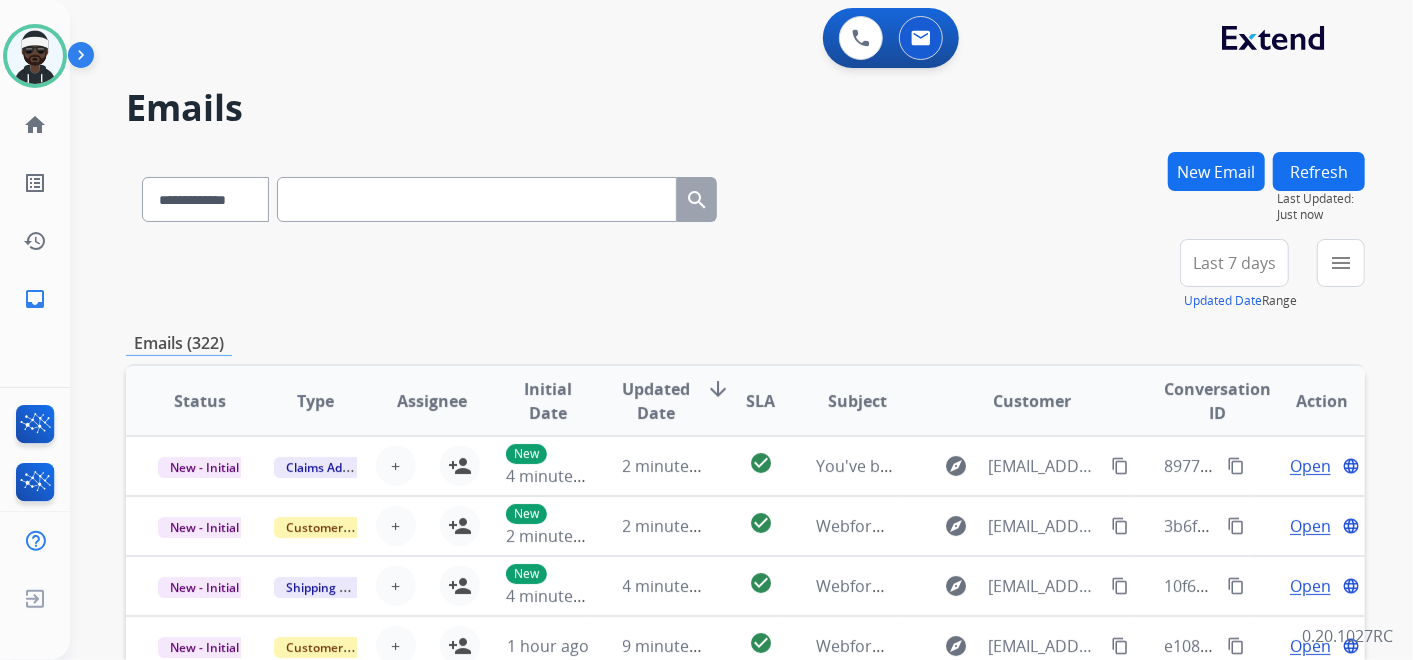 click on "New Email" at bounding box center (1216, 171) 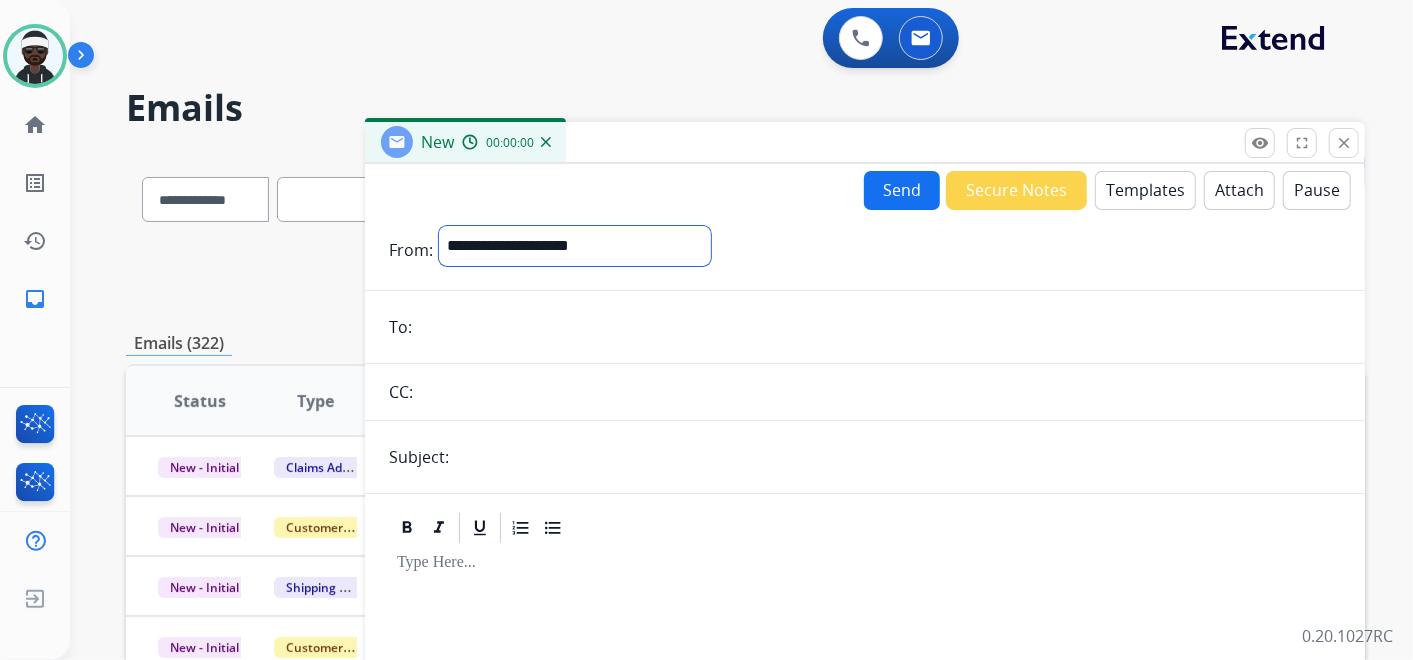 click on "**********" at bounding box center [575, 246] 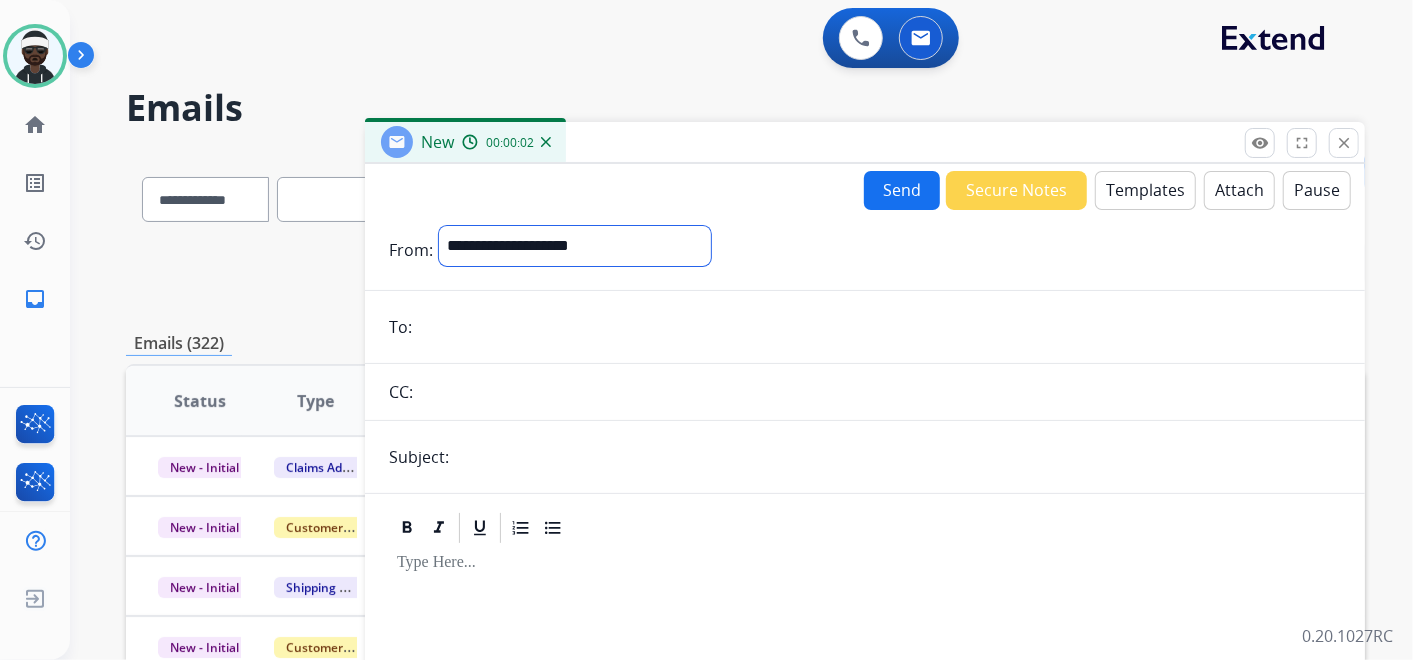 select on "**********" 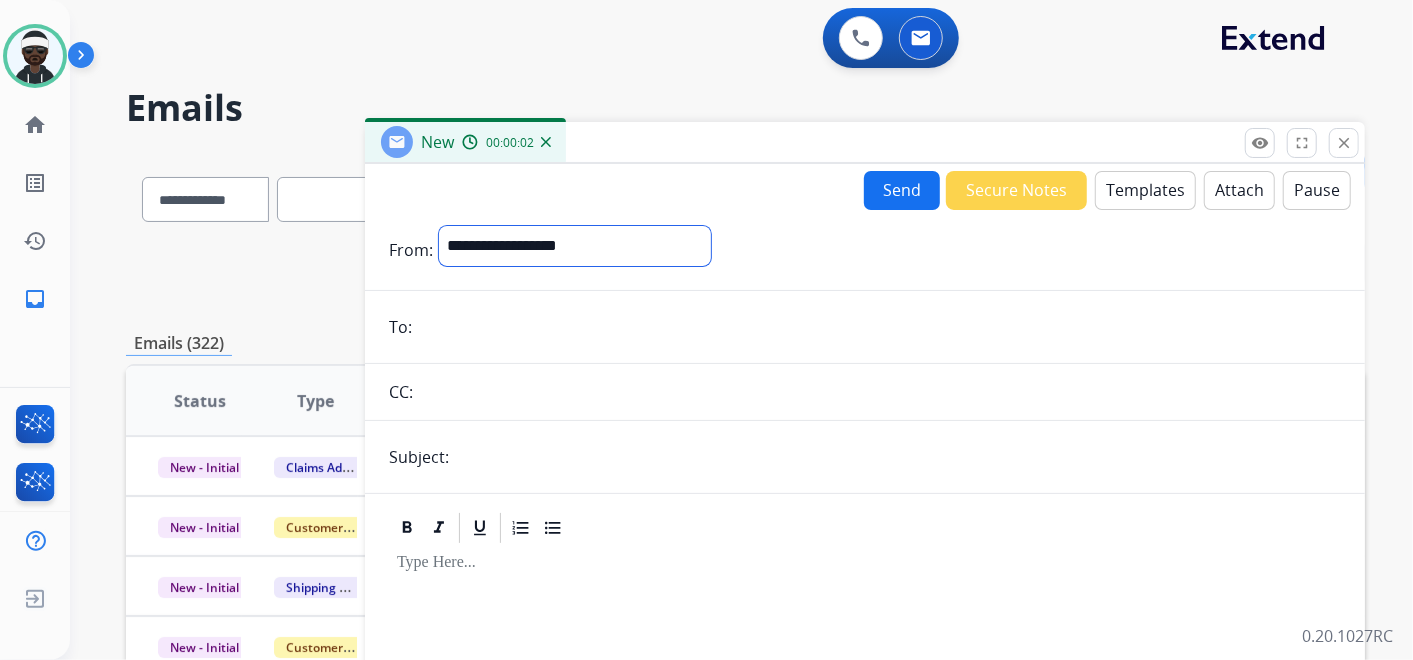 click on "**********" at bounding box center (575, 246) 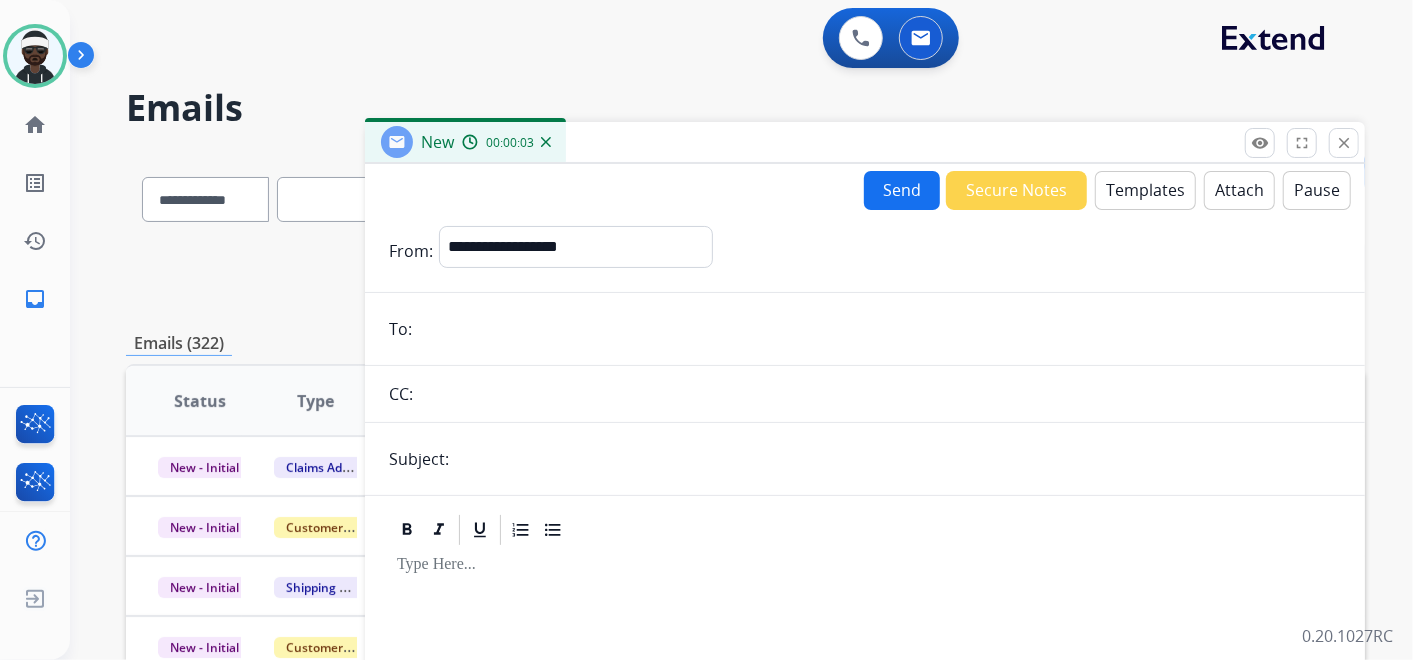 click at bounding box center [879, 329] 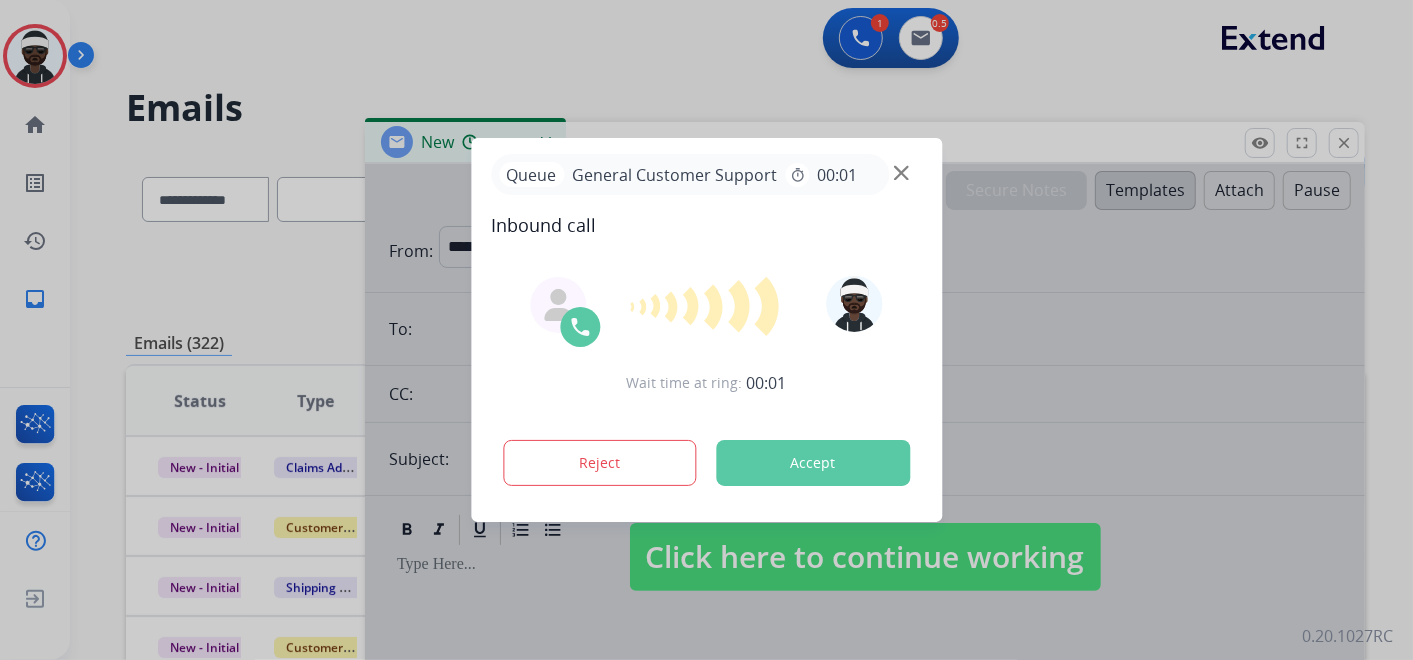 click on "Accept" at bounding box center (813, 463) 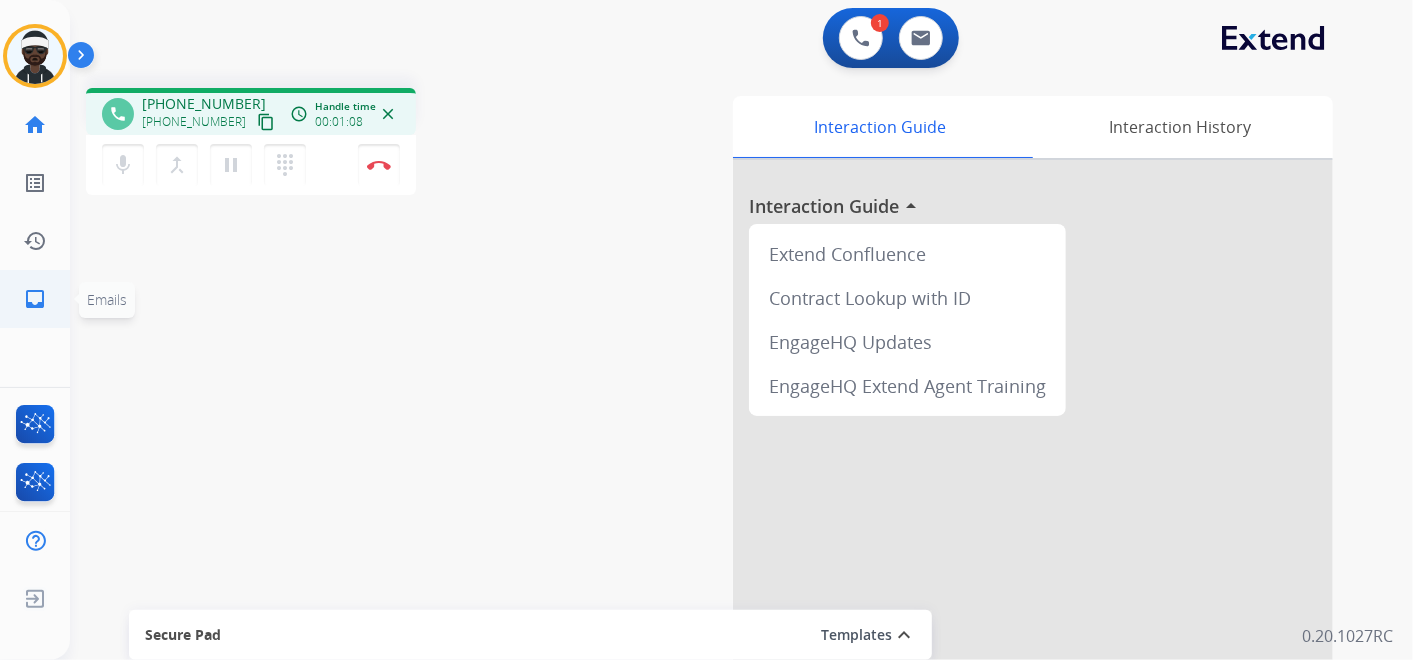 click on "inbox  Emails" 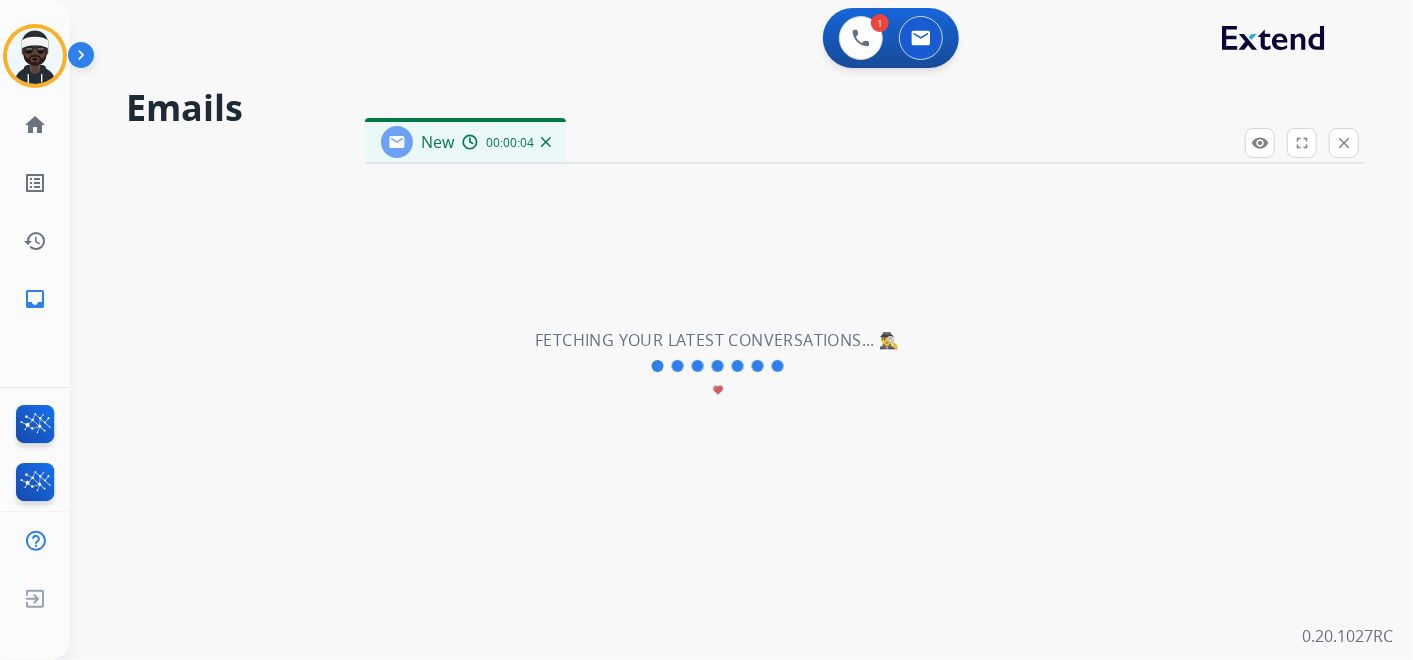 select on "**********" 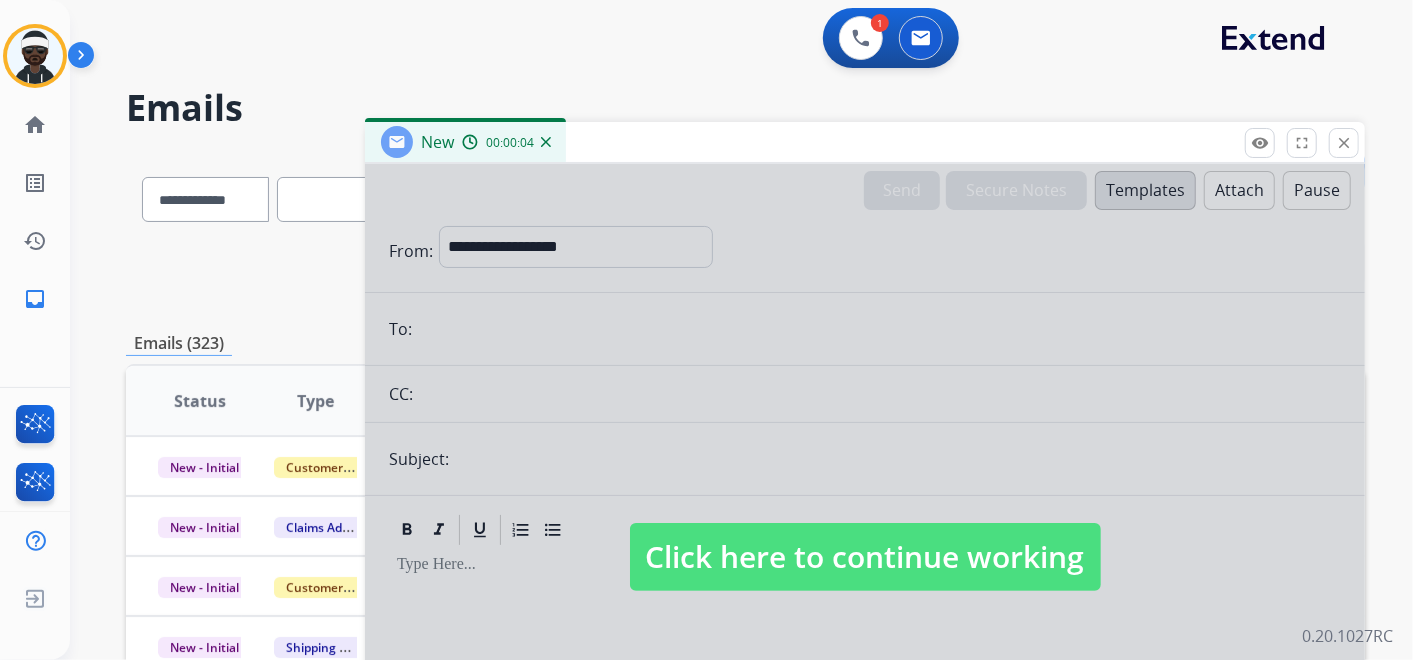 click on "Click here to continue working" at bounding box center (865, 557) 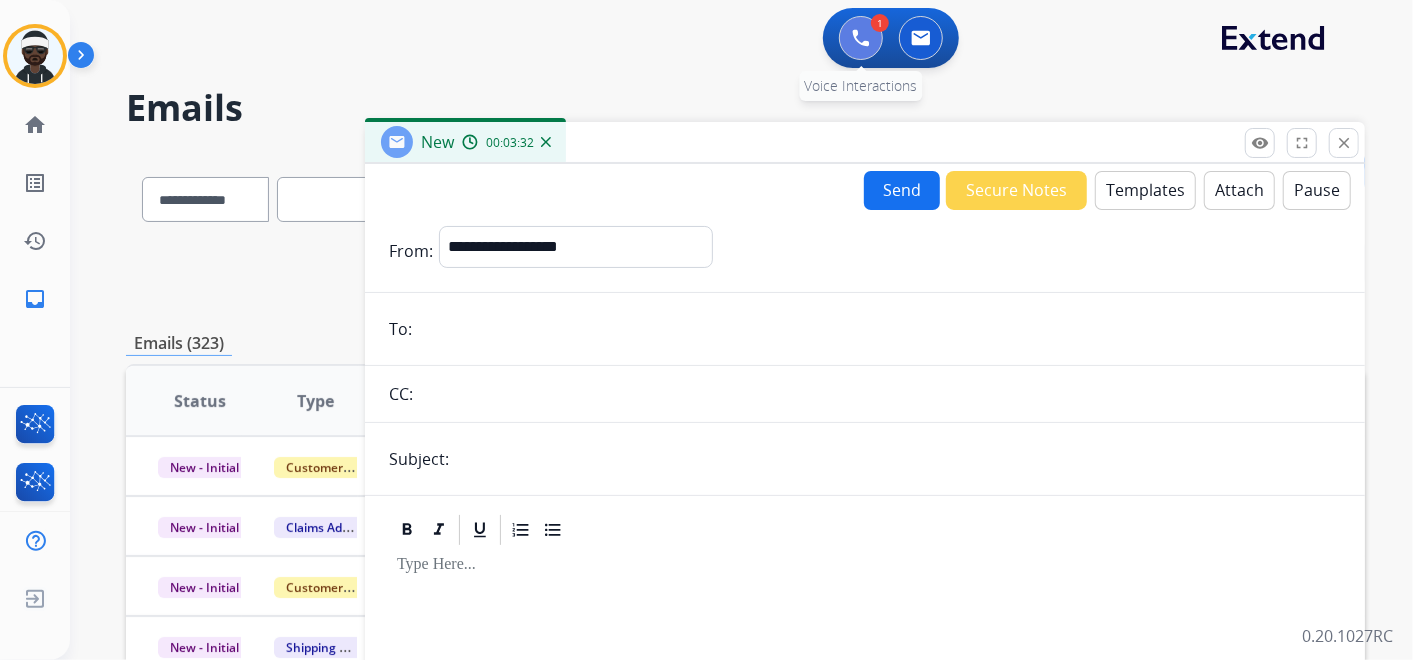 click at bounding box center (861, 38) 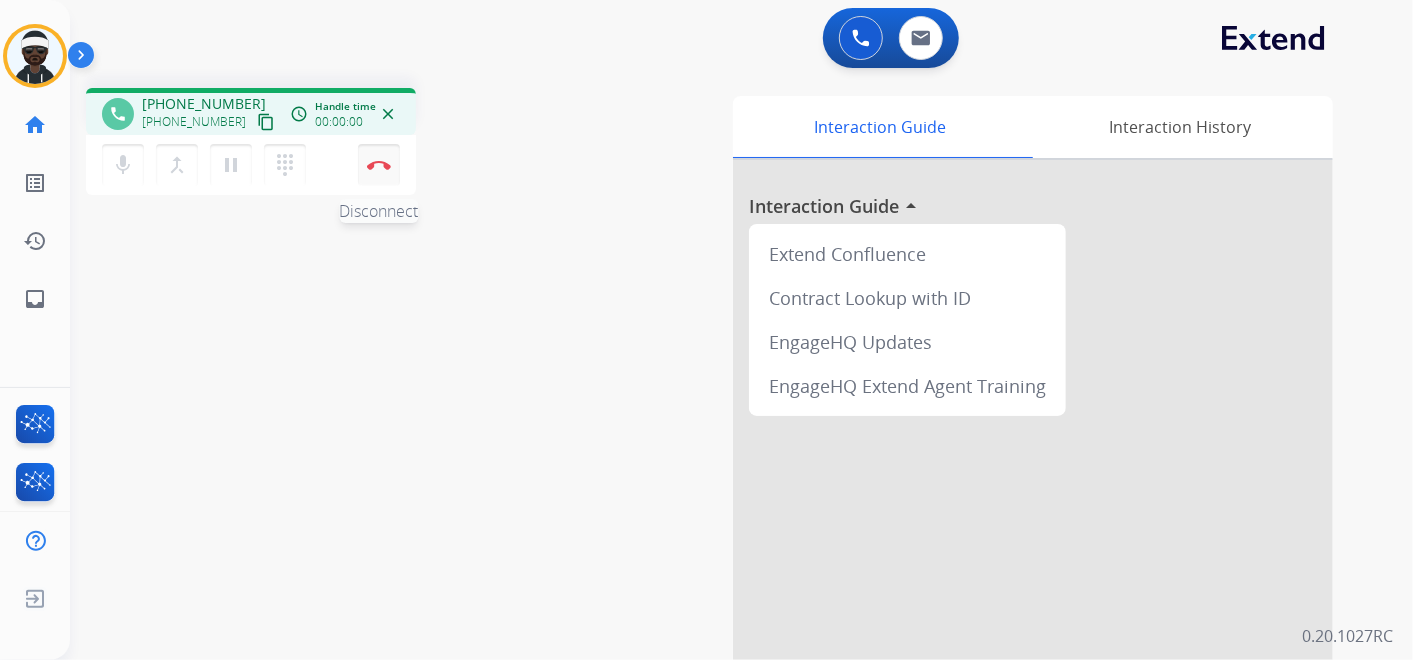 click on "Disconnect" at bounding box center [379, 165] 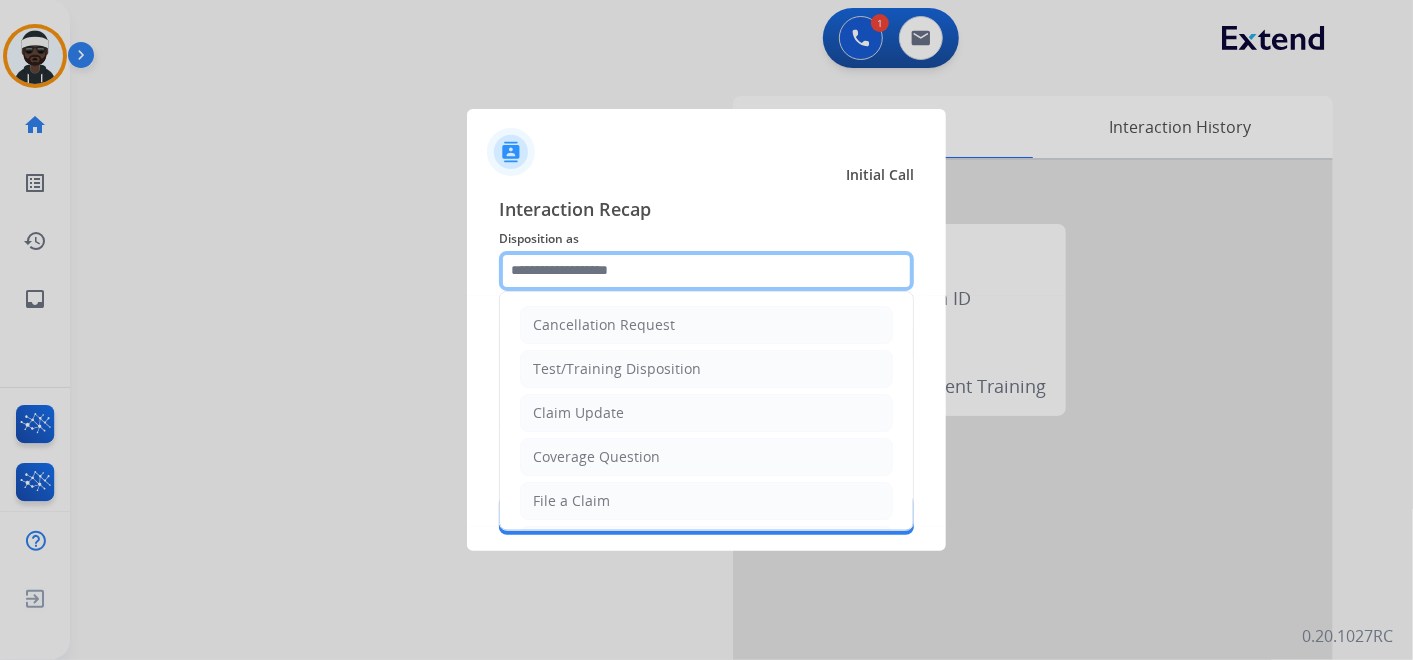 drag, startPoint x: 660, startPoint y: 269, endPoint x: 623, endPoint y: 288, distance: 41.59327 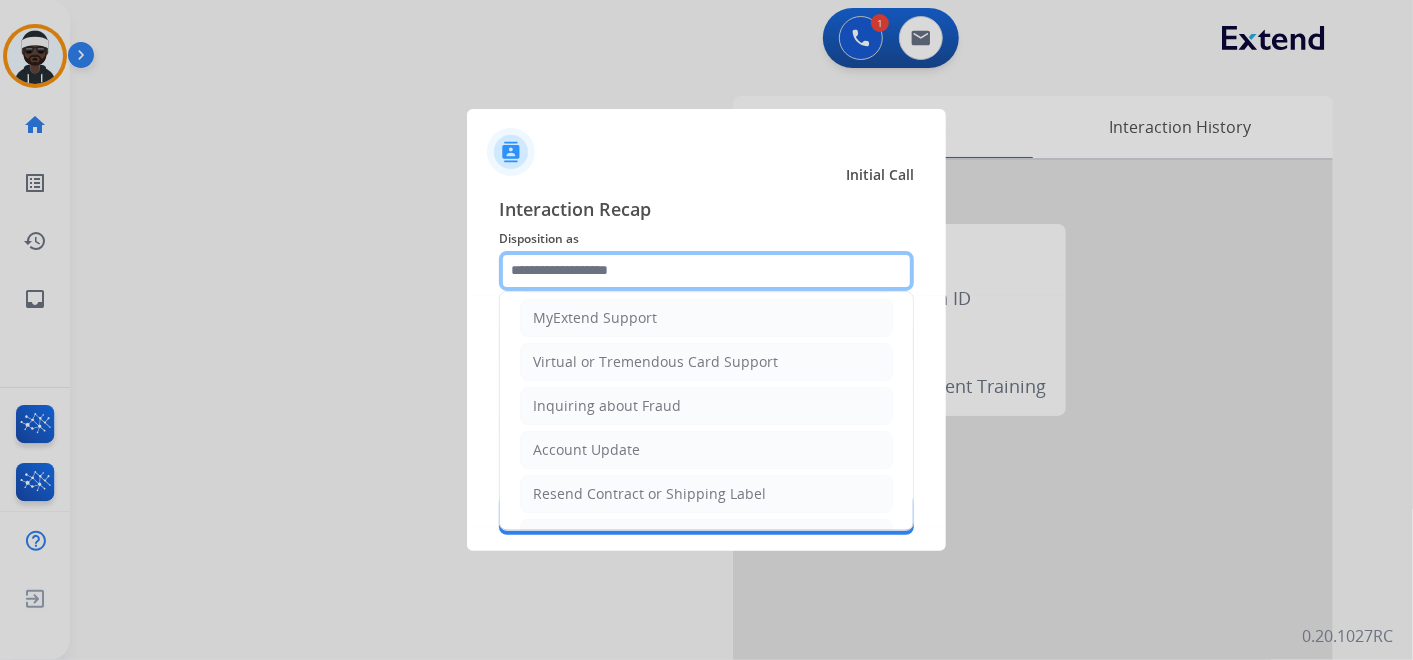 scroll, scrollTop: 194, scrollLeft: 0, axis: vertical 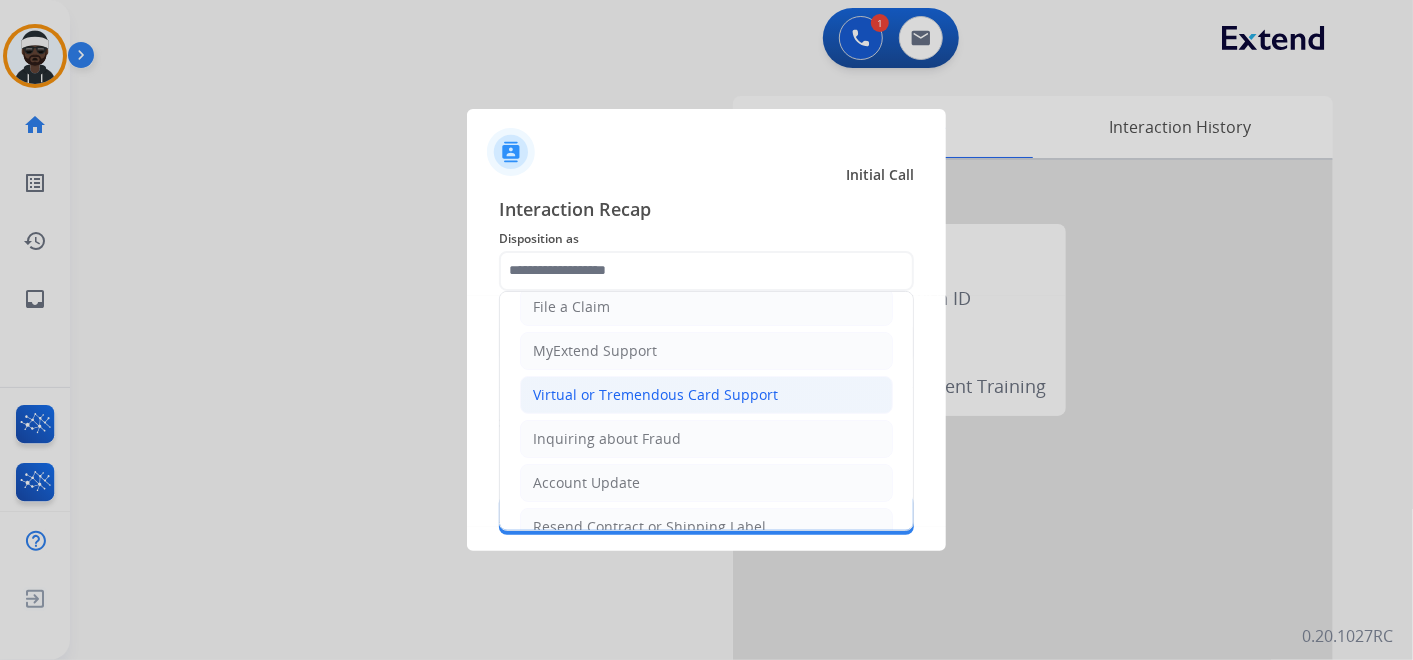 click on "Virtual or Tremendous Card Support" 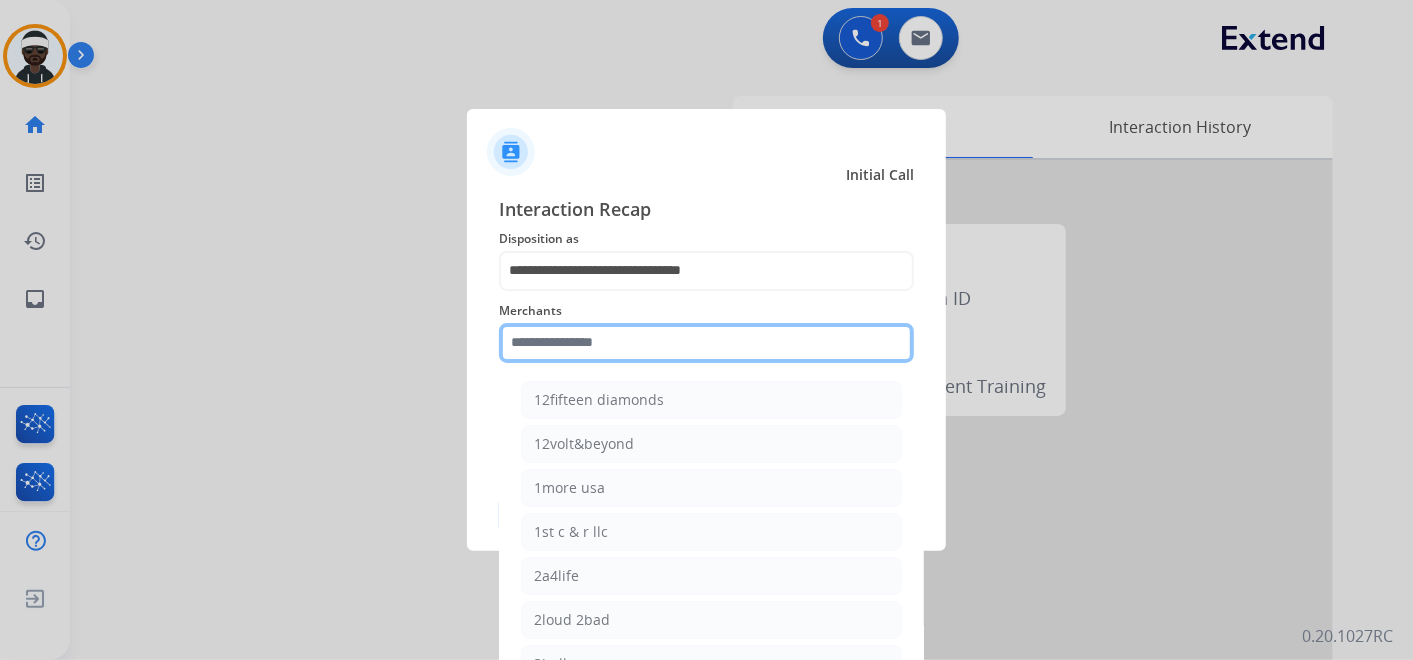 click on "Merchants    12fifteen diamonds   12volt&beyond   1more usa   1st c & r llc   2a4life   2loud 2bad   3balls   4 state trucks   4moms   Abstinence spirits   Accessorypartsstore   Action clutch   Active lifestyle store   Addaday   Adorama abs   Adorama business-to-business   Adrenaline offroad outfitters   Ads shocks   Advance auto parts   Aem electronics   Aerishealthinc   Ag solutions group, llc   Aim controllers   Air-relax   Airocide   Airslamit   Airsoft station   Airthereal   Alchemy fine home   Aleko products   Alice lane home   All around e-bikes   All electric motion   All things barbecue   Allen   Allied gaming north america, llc   Allied wheel components   Alta gracia motors   Alter   Ambient fires   American bass   American cornhole association   American medical sales and rentals   American technologies network   Ameridroid   Amethyst home   Amgair   Ams fireplace   Amscope   Andaaz jewelers   Anne klein   Anova   Anytime baseball supply   Anytime sports supply   Apec water systems   Apollo neuro" 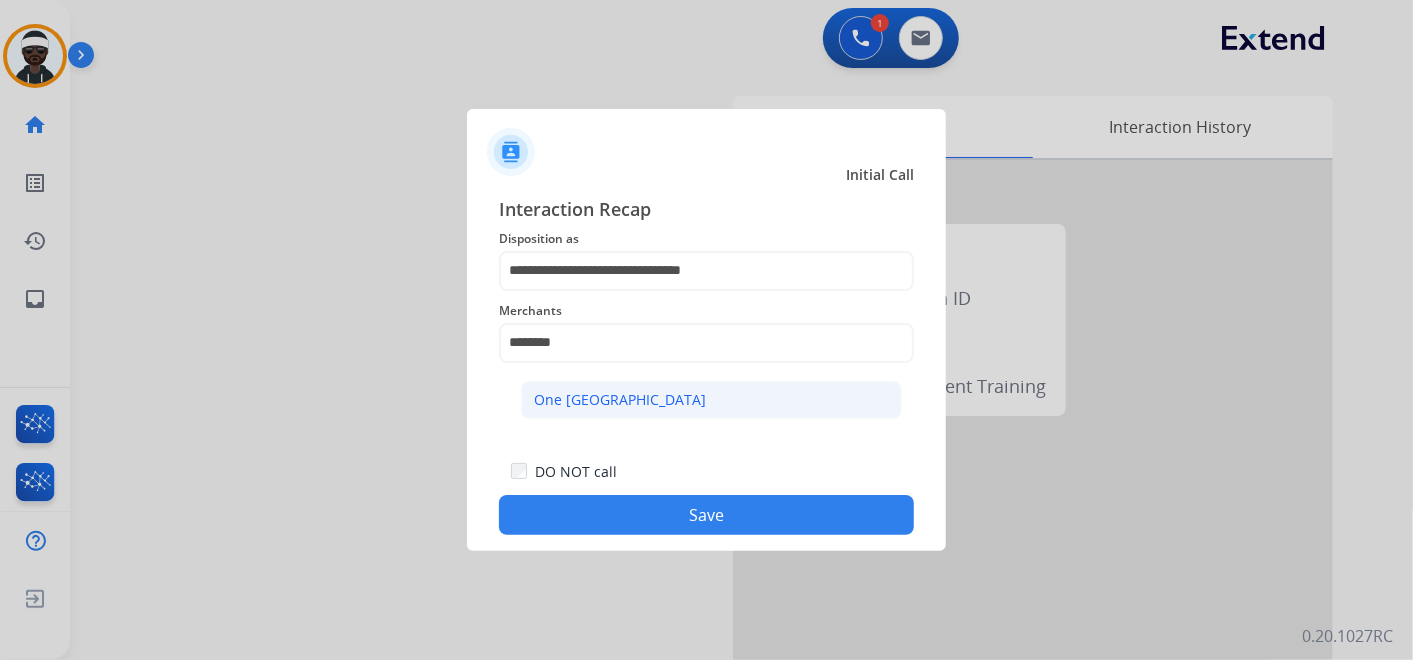 click on "One [GEOGRAPHIC_DATA]" 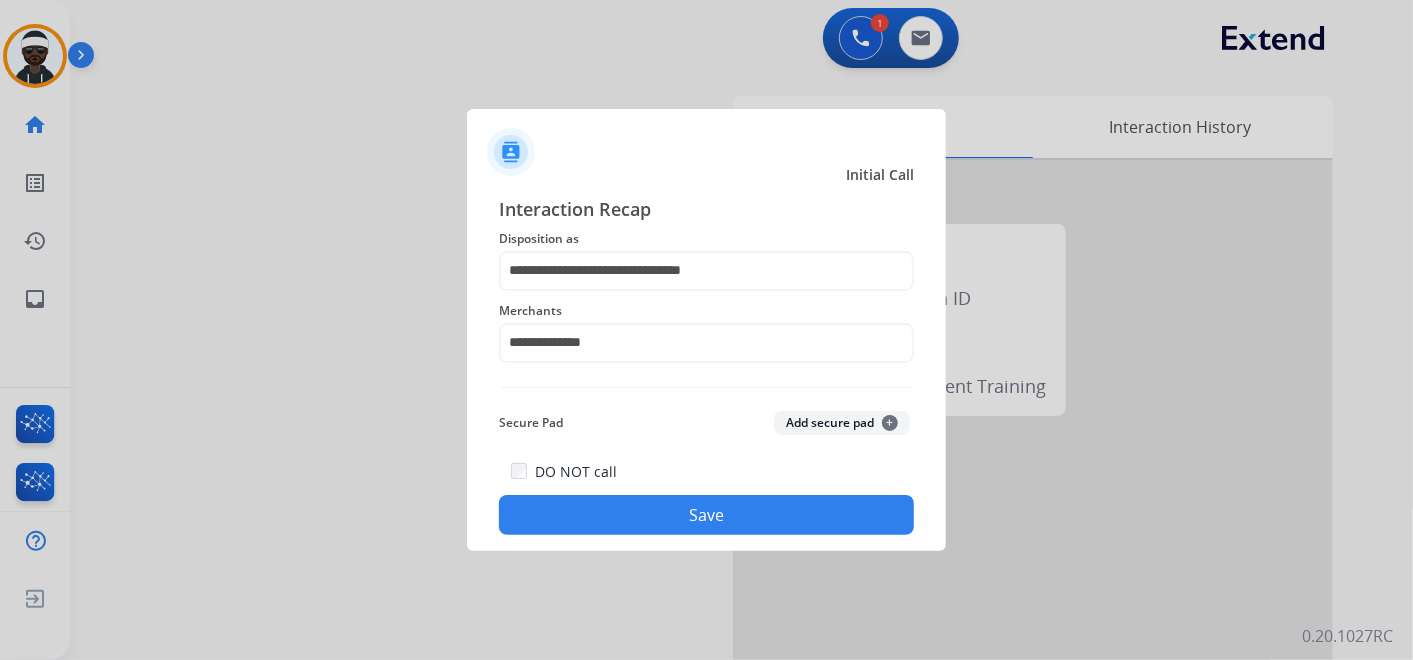 click on "Save" 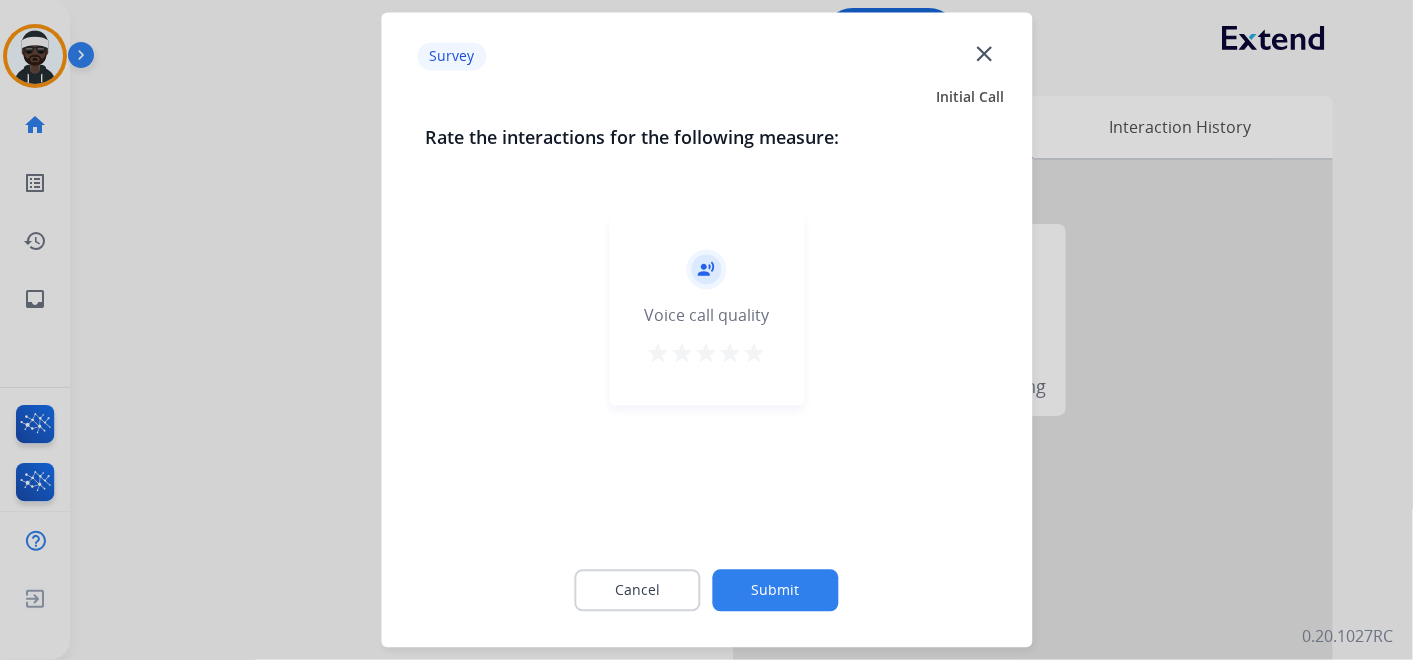 click on "Submit" 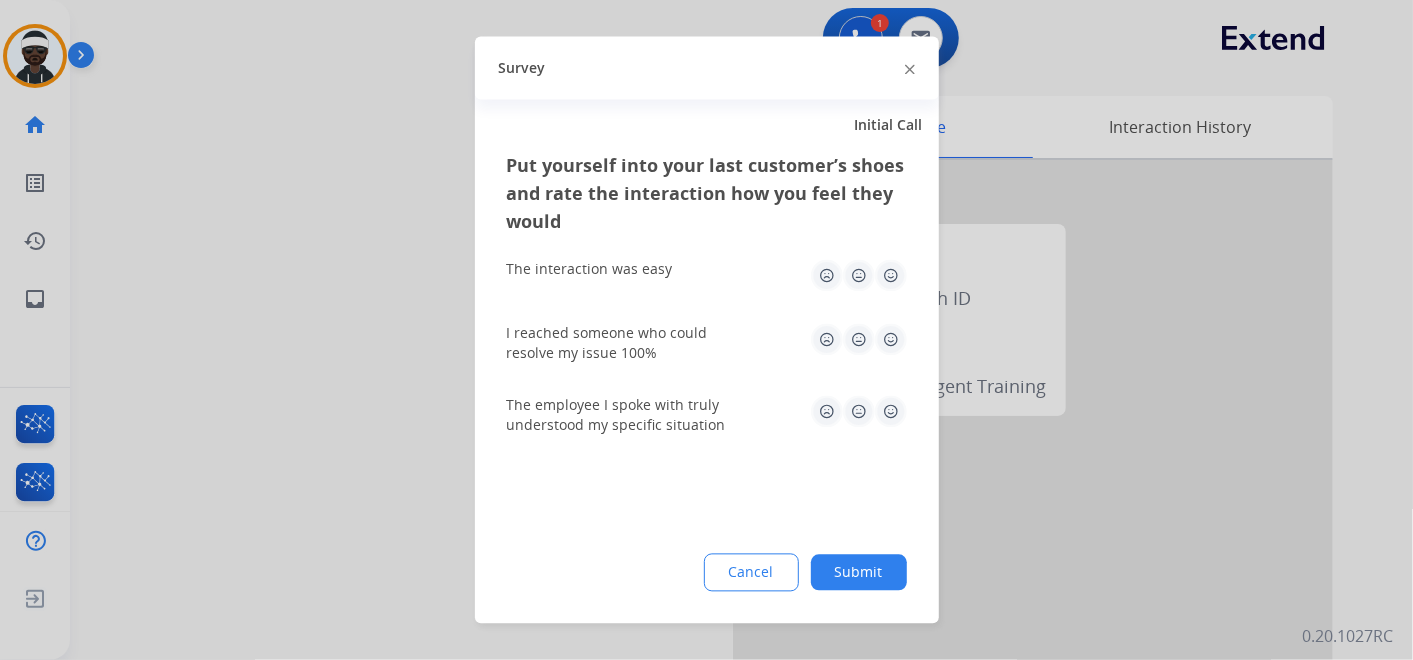 drag, startPoint x: 842, startPoint y: 565, endPoint x: 109, endPoint y: 225, distance: 808.01544 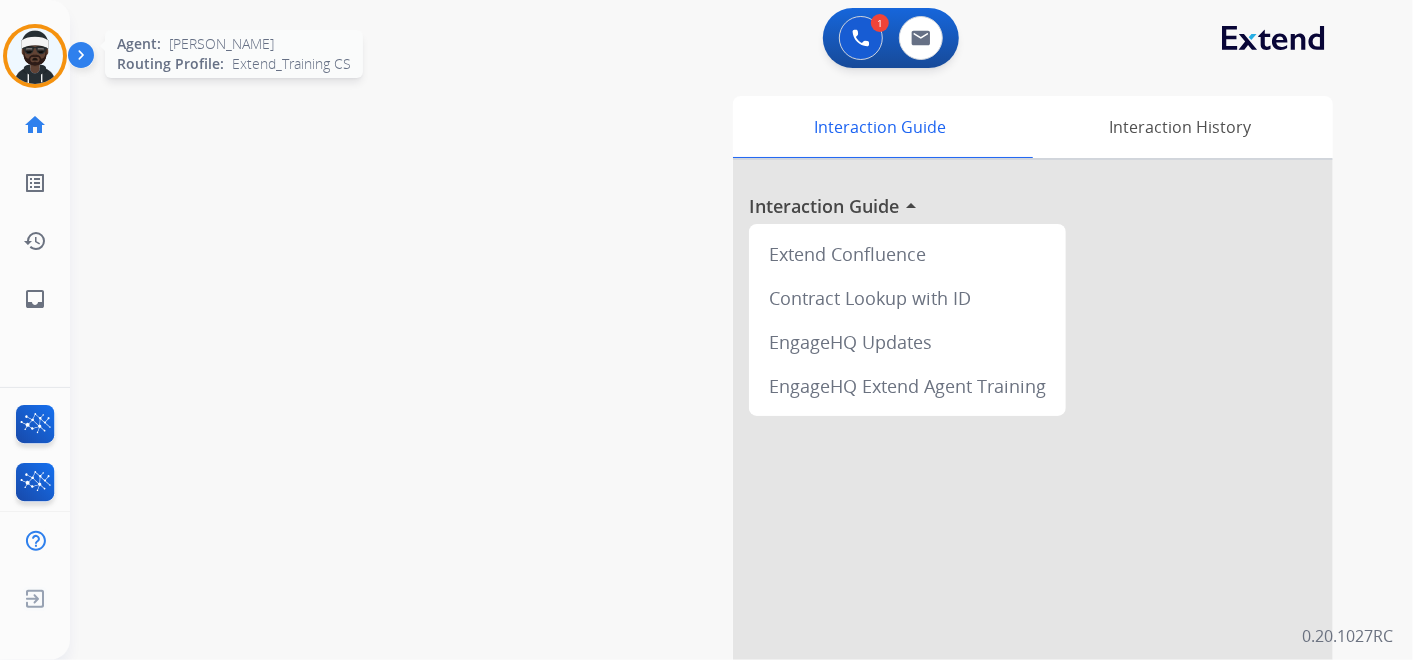 click at bounding box center [35, 56] 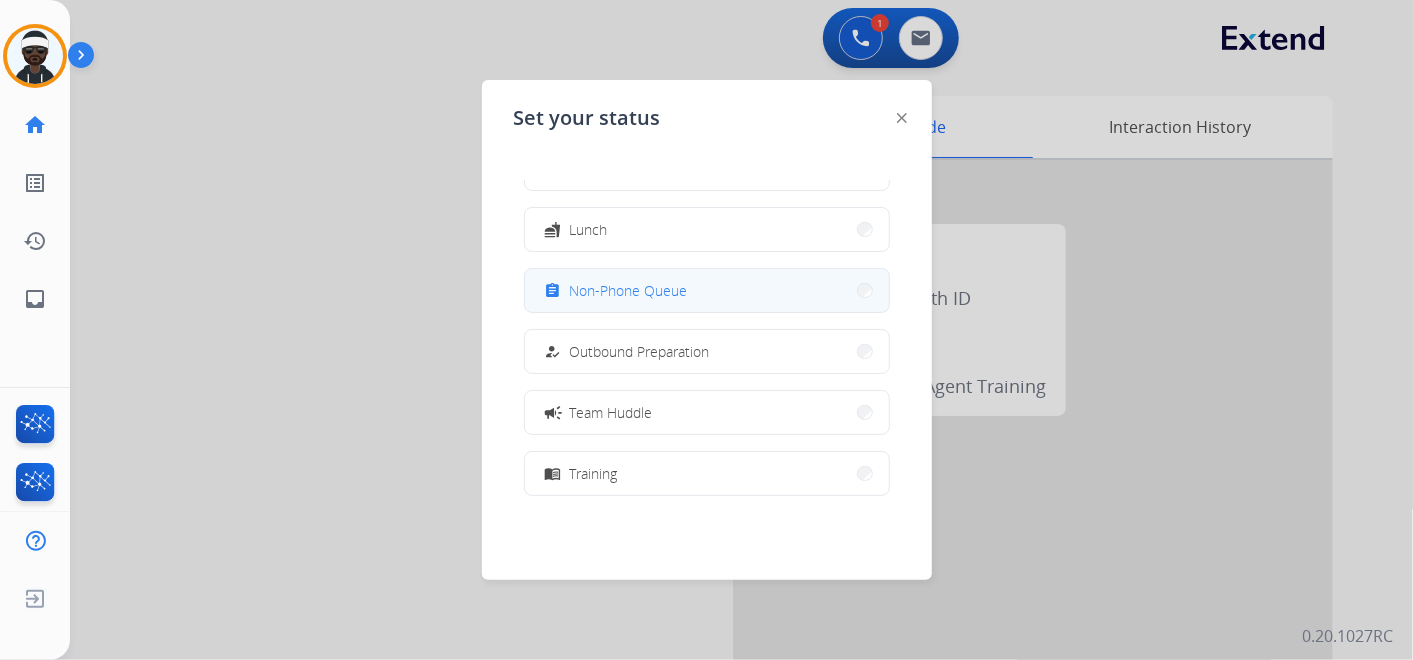 scroll, scrollTop: 0, scrollLeft: 0, axis: both 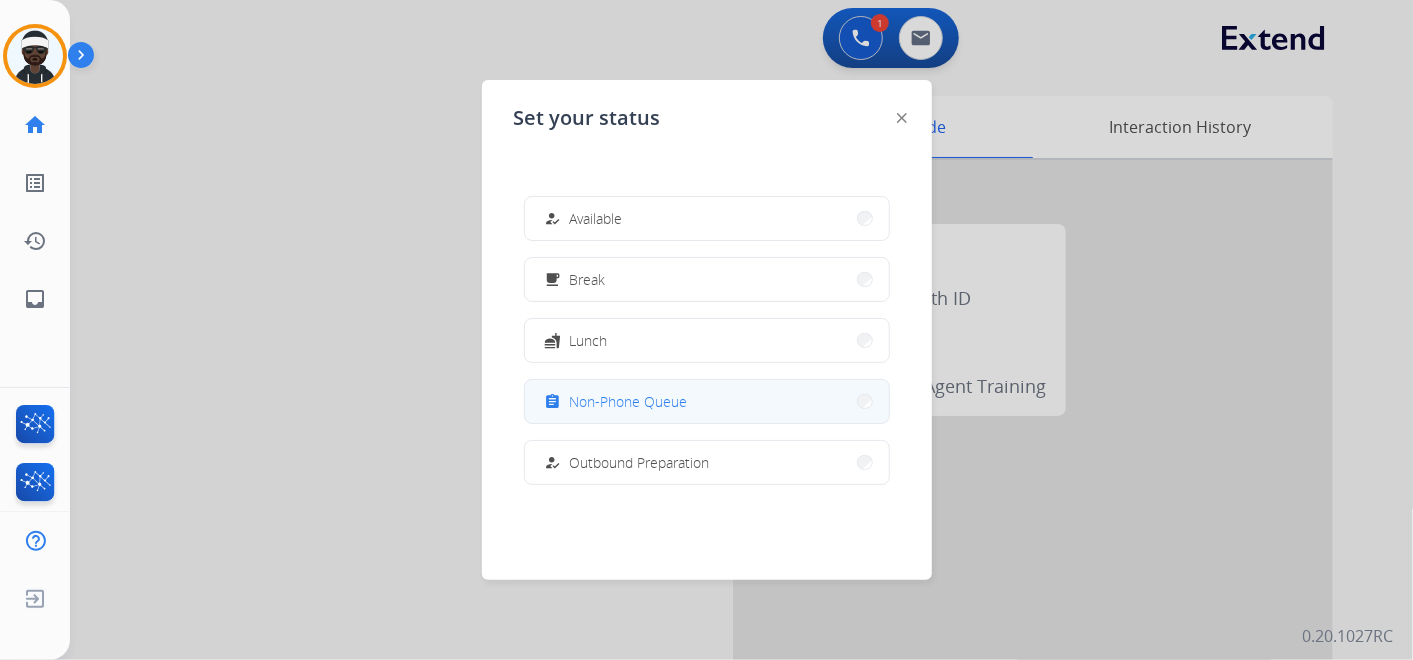 click on "Non-Phone Queue" at bounding box center [629, 401] 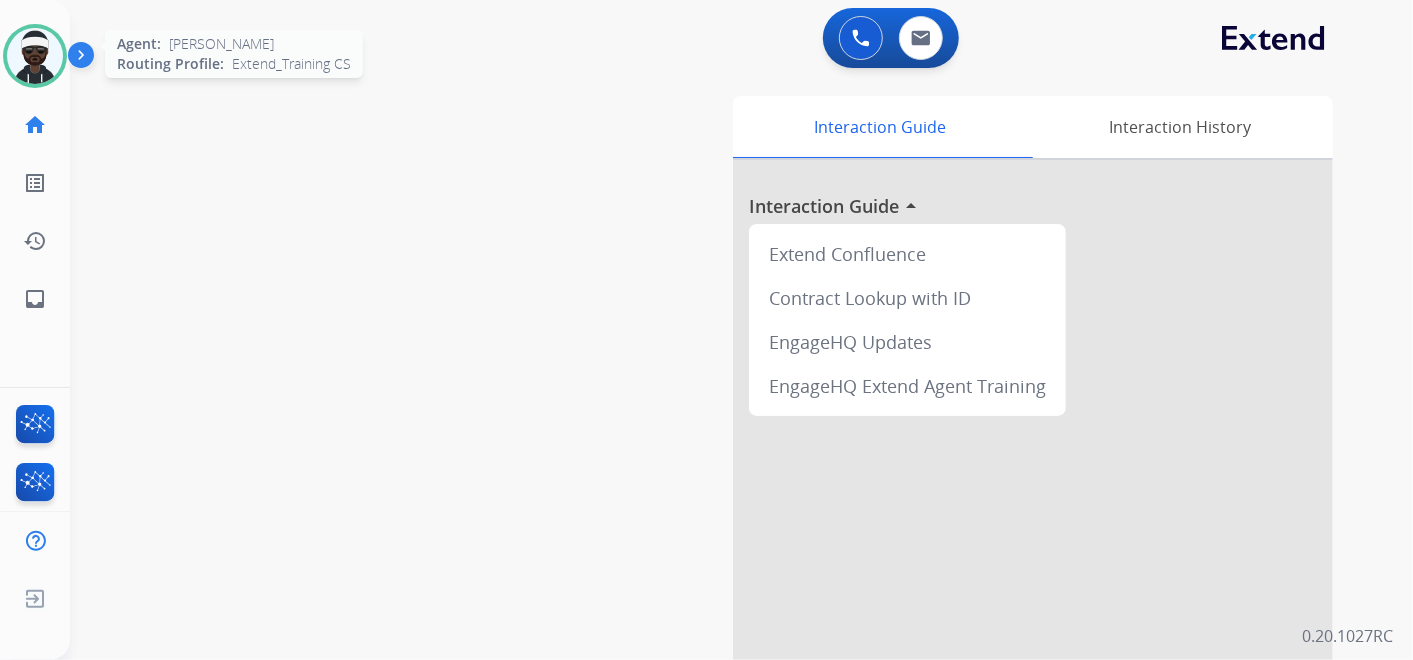 click at bounding box center [35, 56] 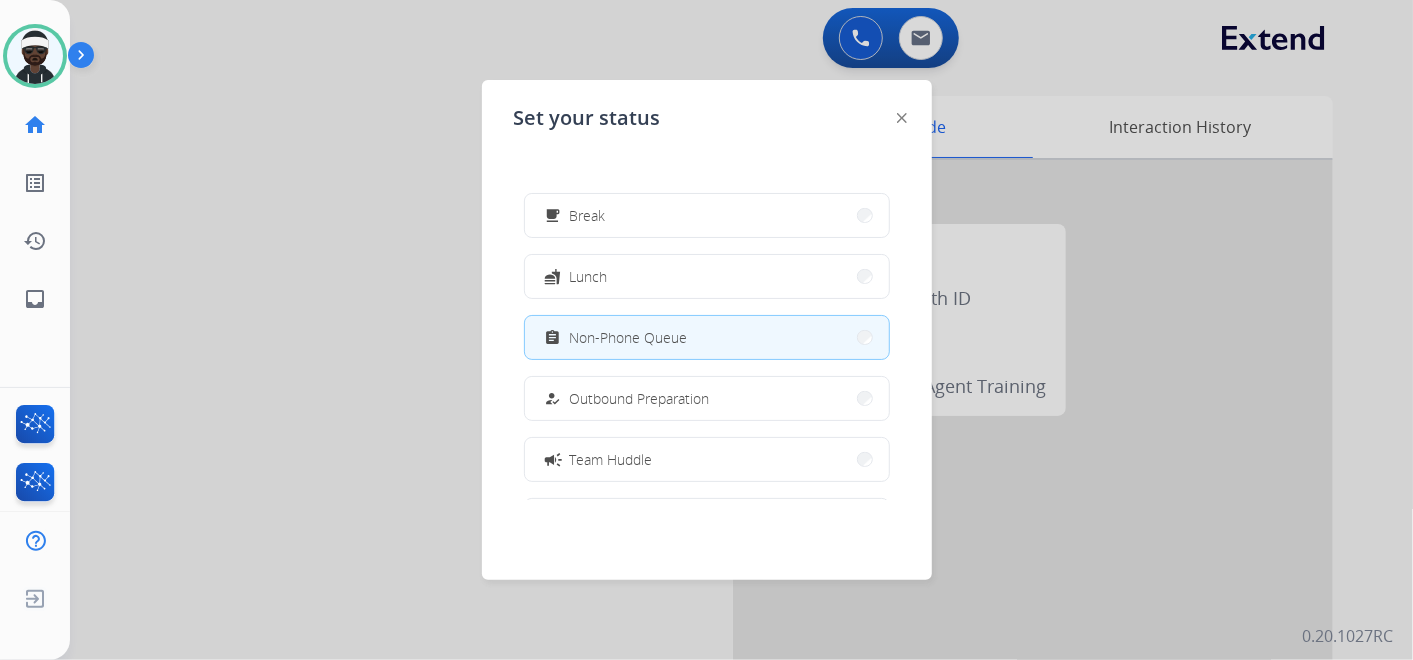 scroll, scrollTop: 111, scrollLeft: 0, axis: vertical 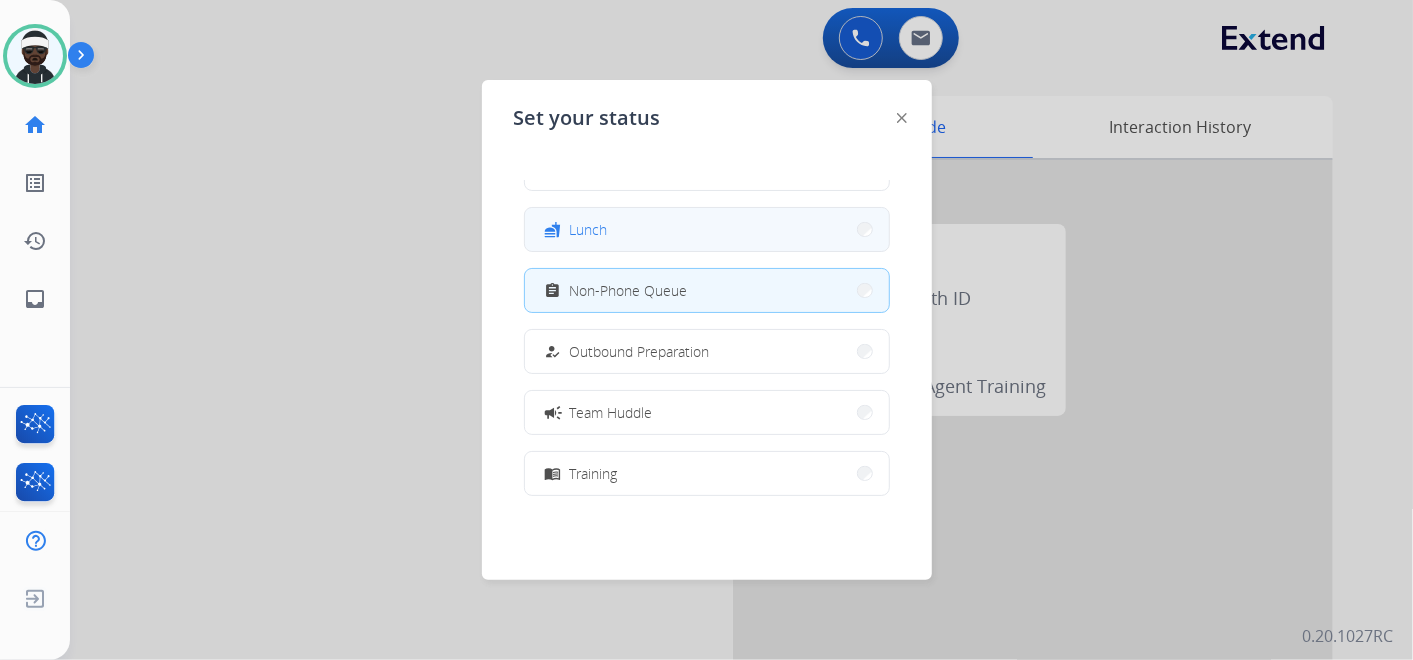 click on "fastfood Lunch" at bounding box center [707, 229] 